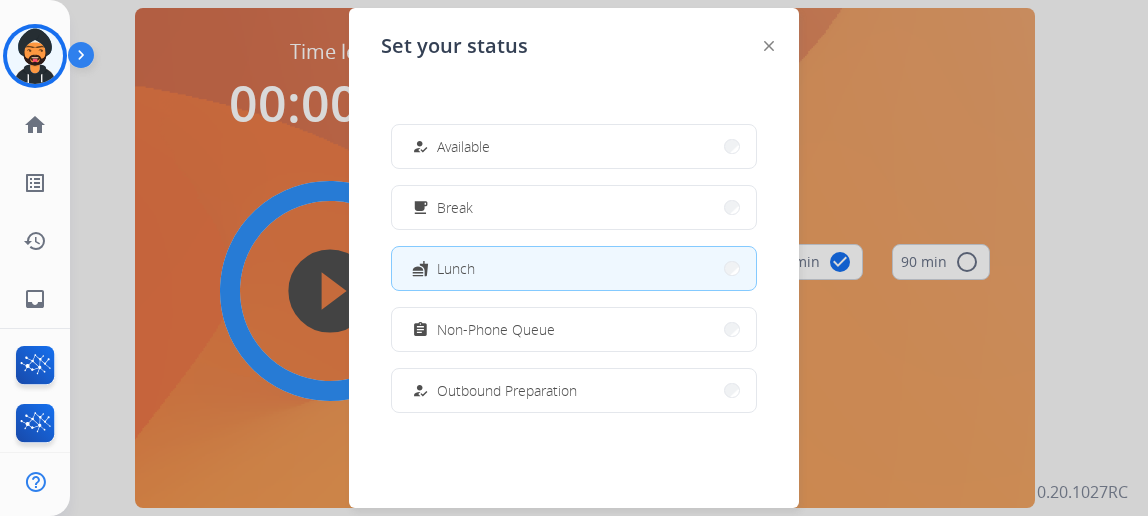 scroll, scrollTop: 0, scrollLeft: 0, axis: both 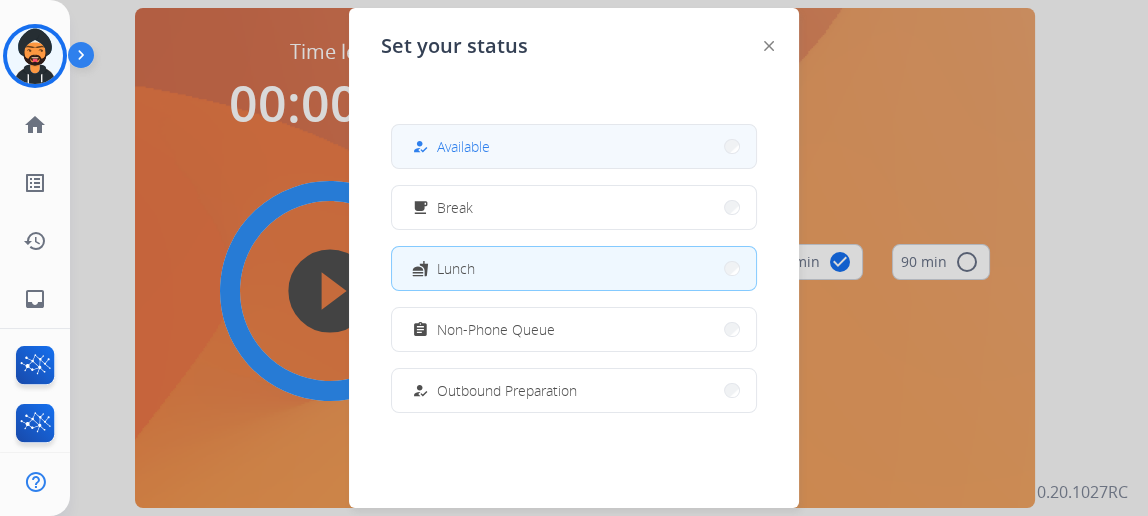 click on "how_to_reg Available" at bounding box center (574, 146) 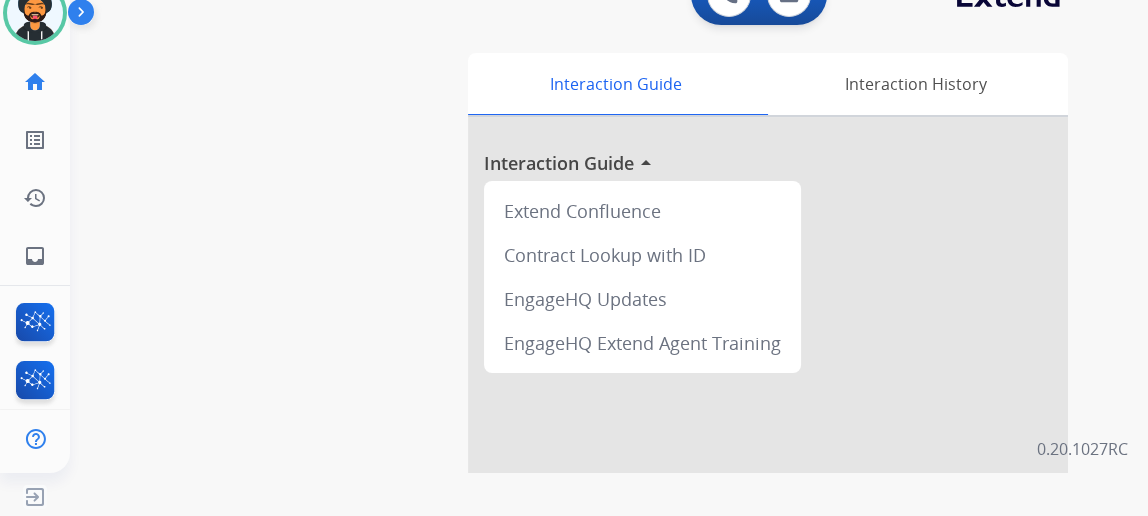 scroll, scrollTop: 0, scrollLeft: 0, axis: both 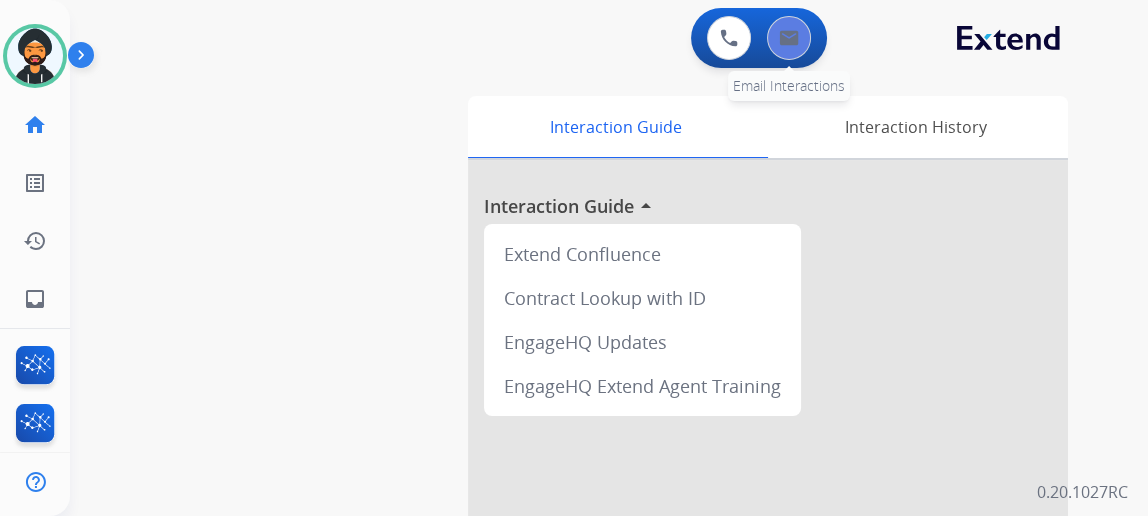click at bounding box center (789, 38) 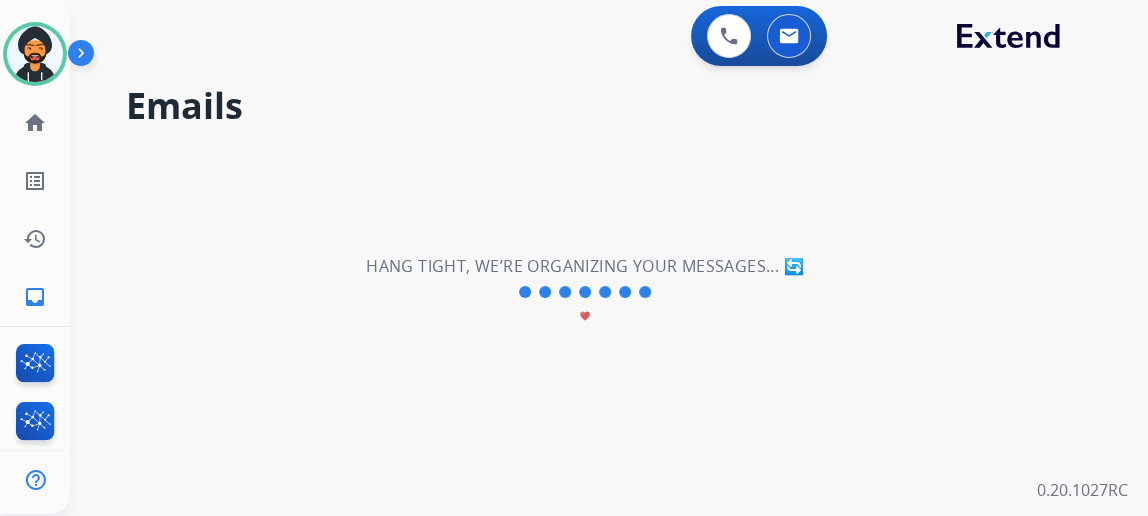 scroll, scrollTop: 0, scrollLeft: 0, axis: both 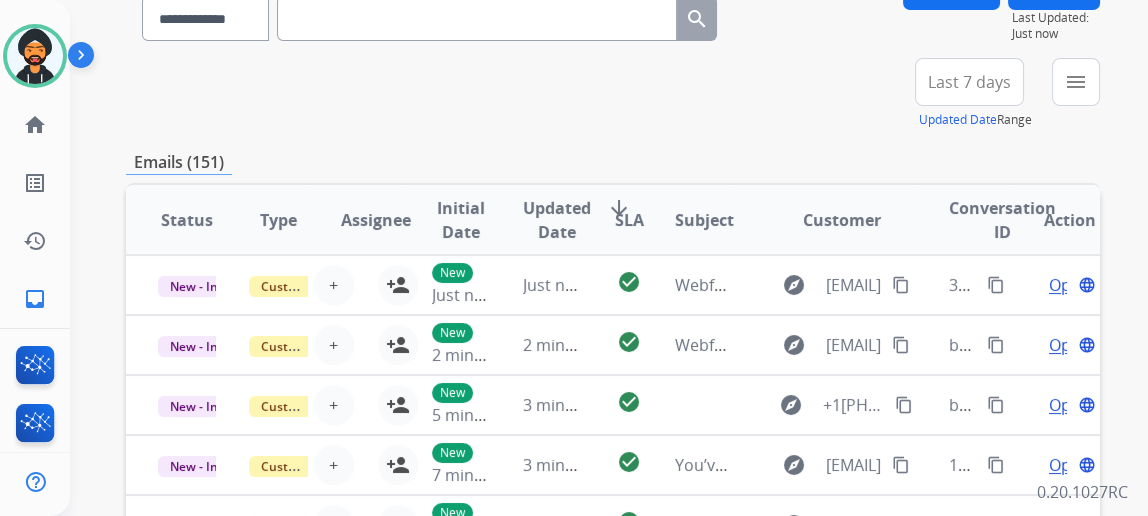 paste on "**********" 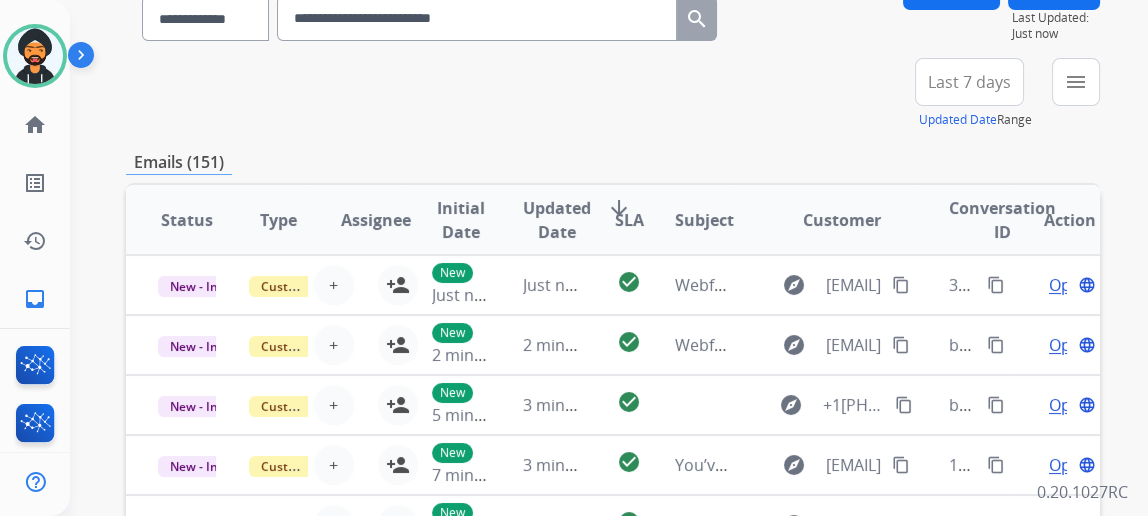 scroll, scrollTop: 172, scrollLeft: 0, axis: vertical 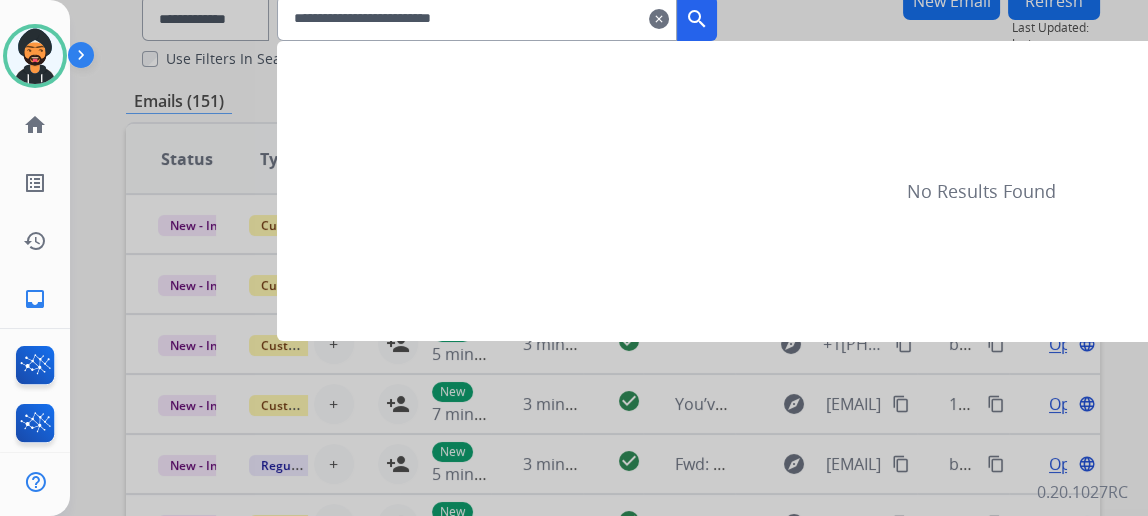 type on "**********" 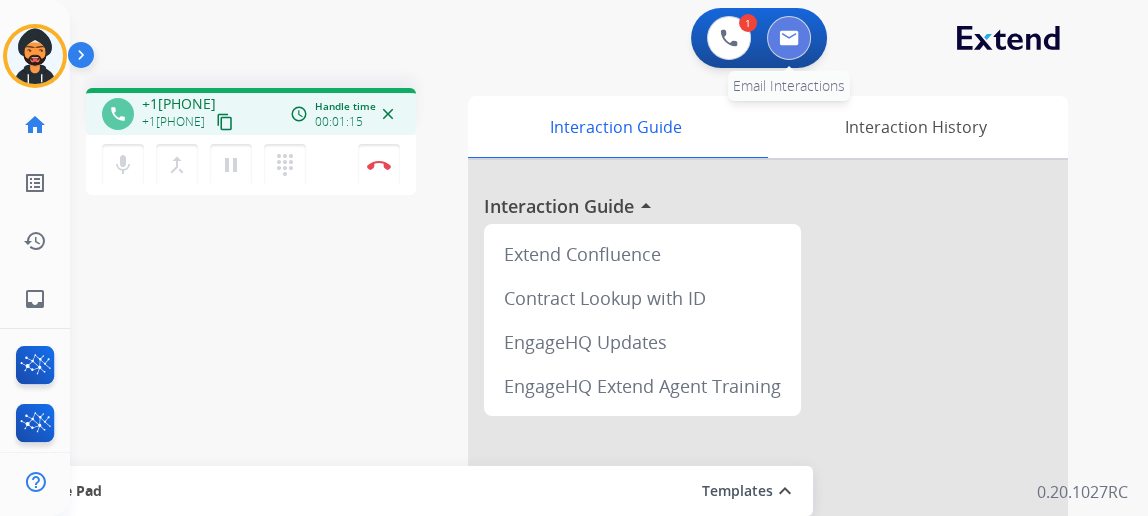 click at bounding box center (789, 38) 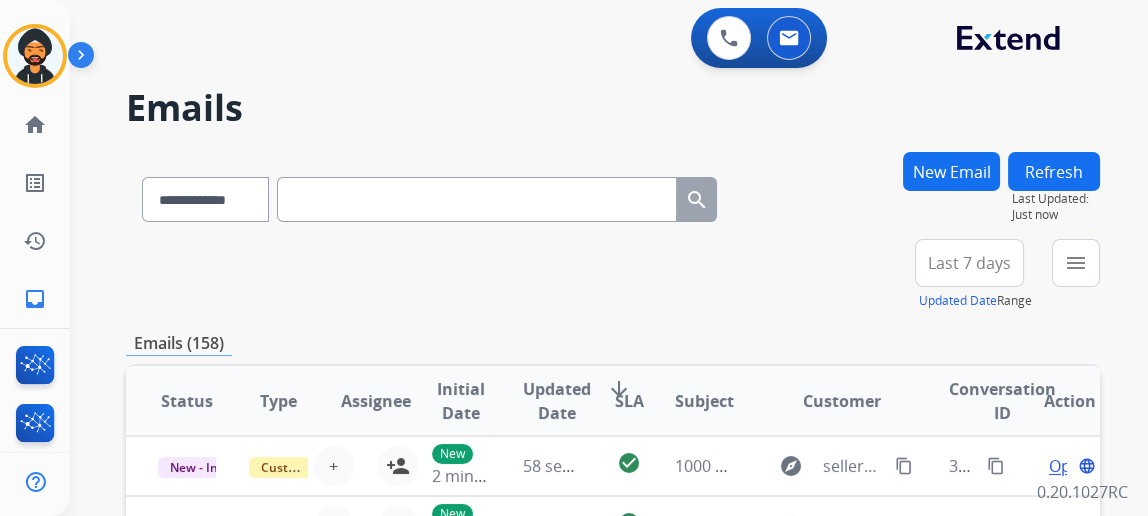 paste on "**********" 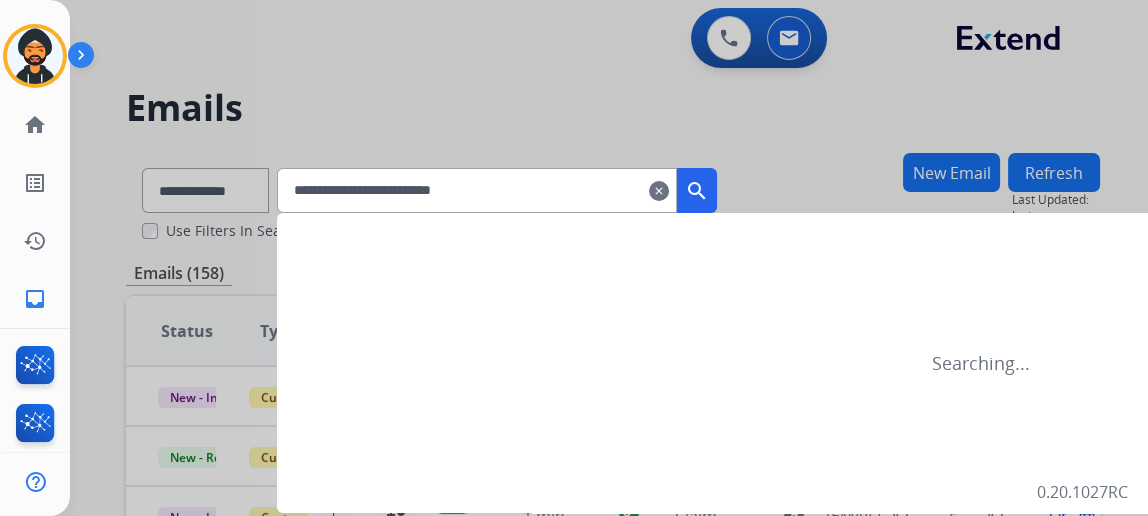 type on "**********" 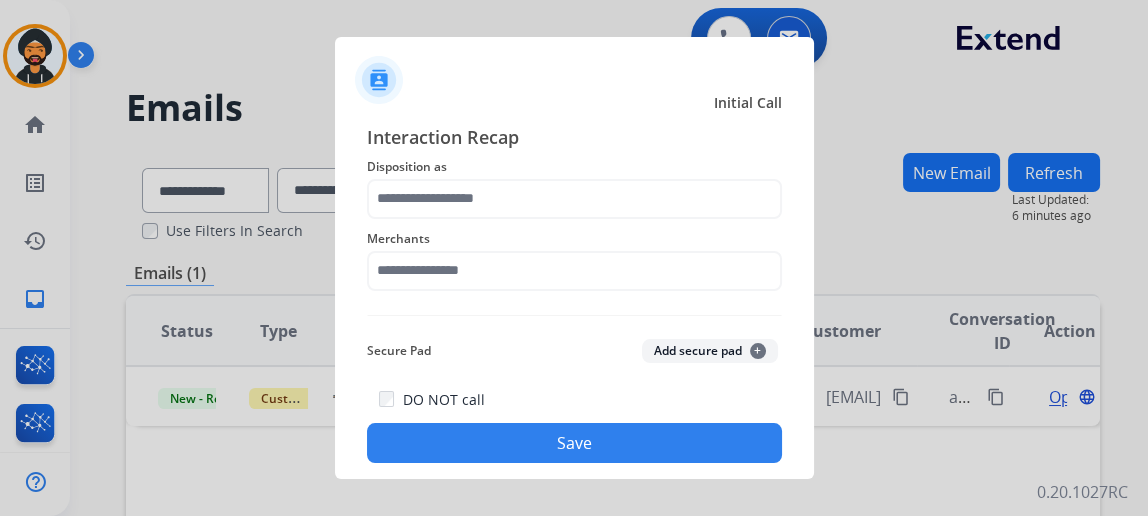 click on "Merchants" 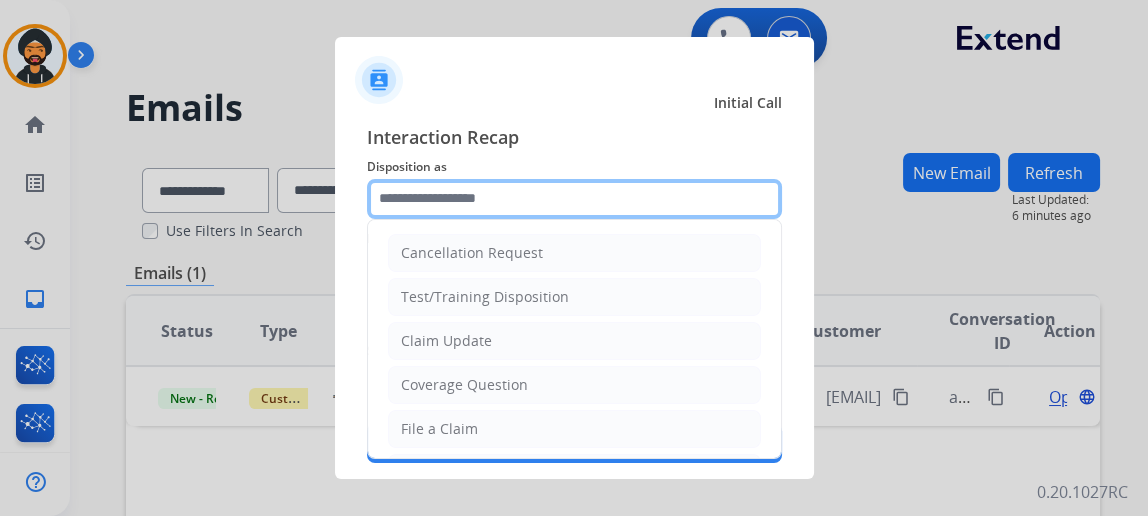 click 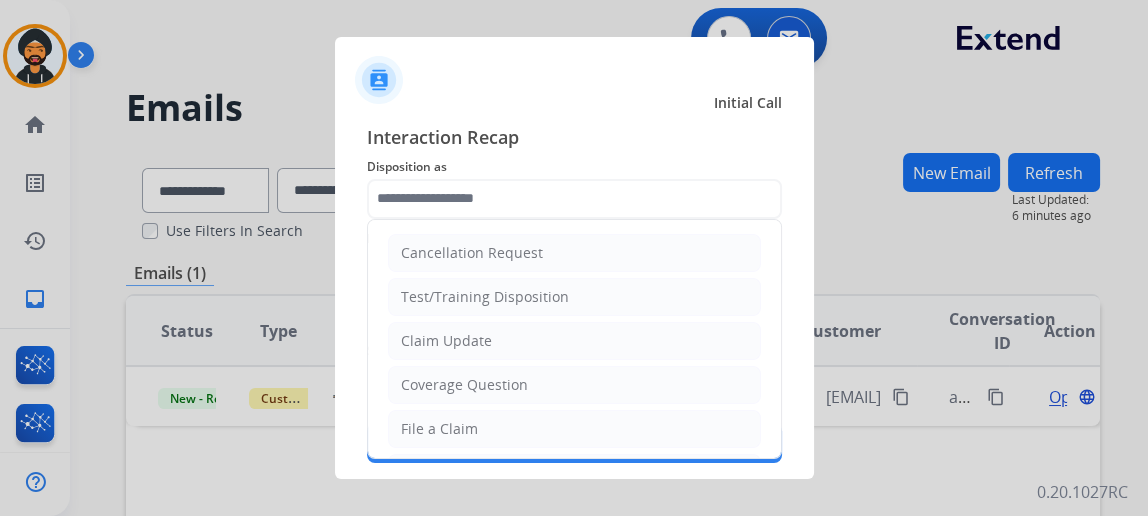 drag, startPoint x: 482, startPoint y: 388, endPoint x: 499, endPoint y: 297, distance: 92.574295 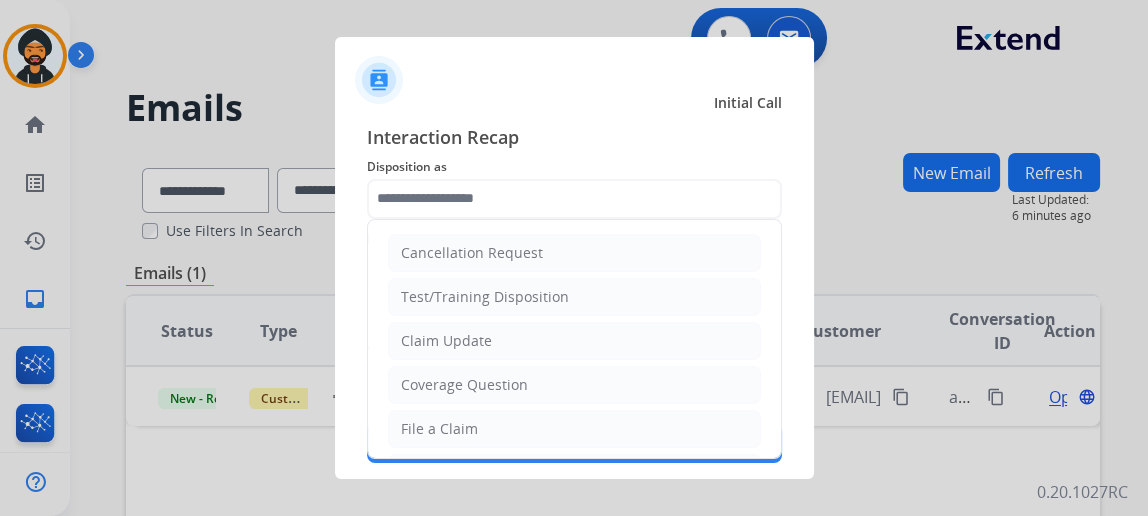 click on "Coverage Question" 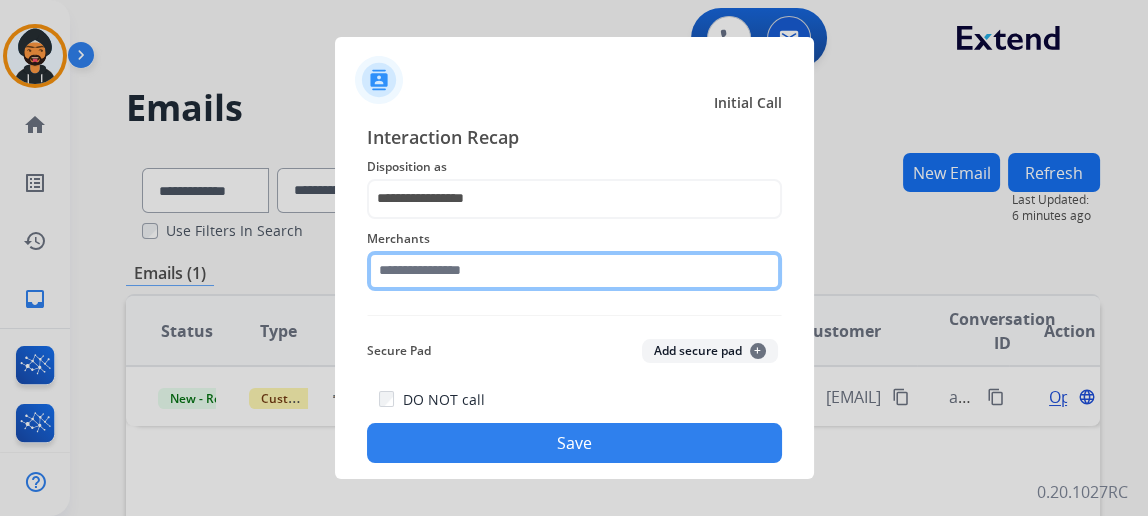 click 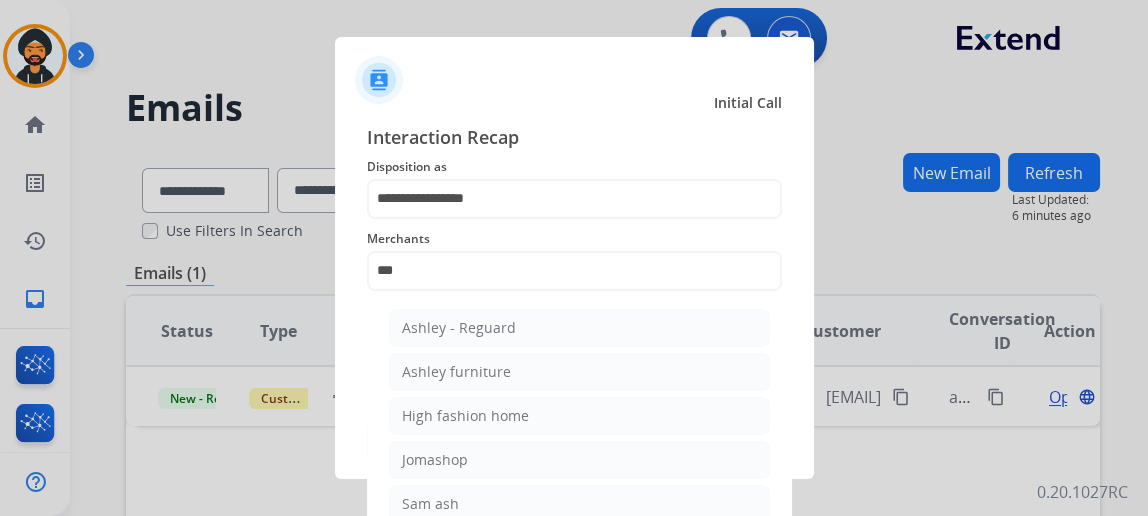 drag, startPoint x: 453, startPoint y: 323, endPoint x: 476, endPoint y: 333, distance: 25.079872 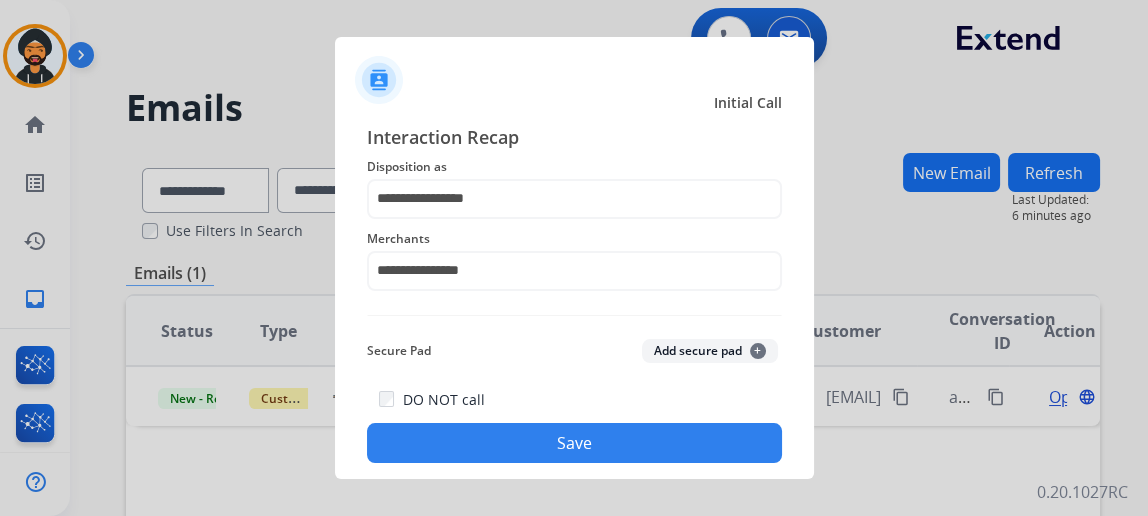 click on "Save" 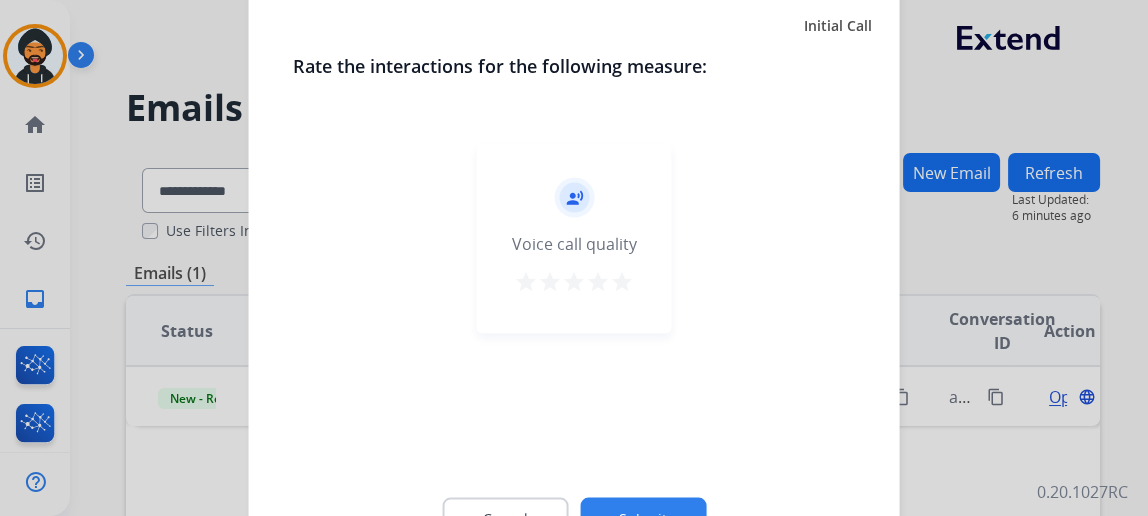 click on "Submit" 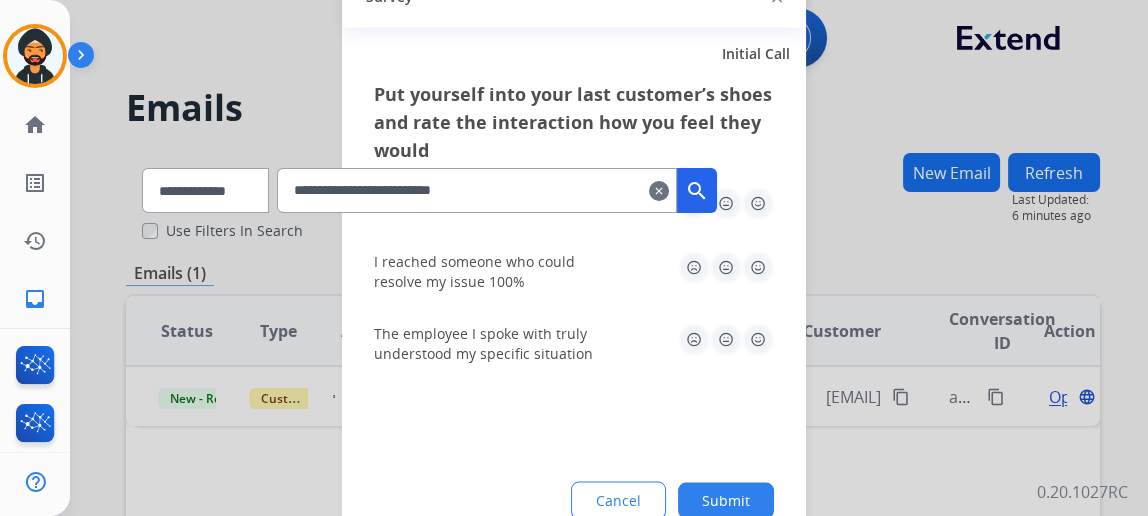 click on "Submit" 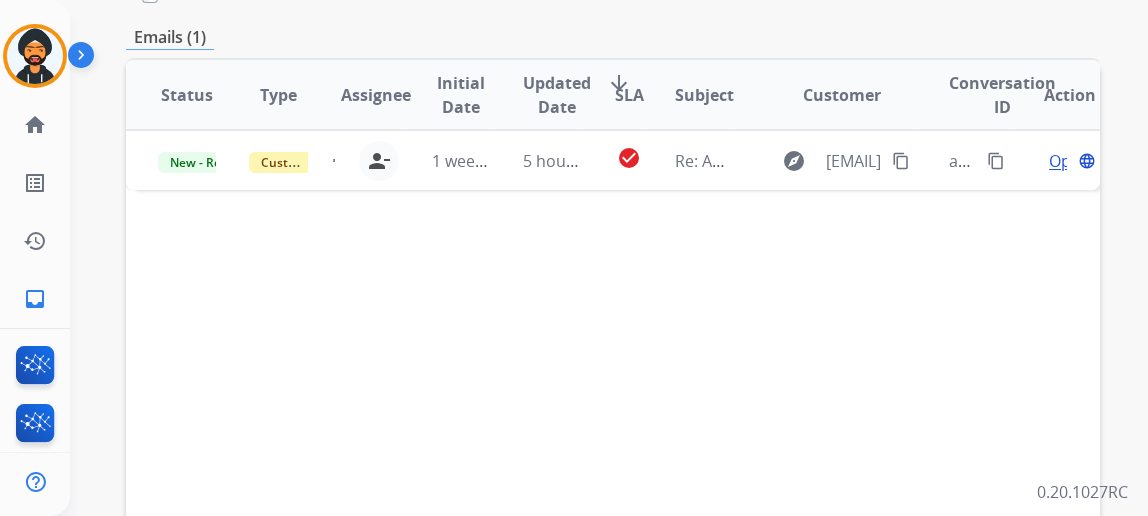 scroll, scrollTop: 272, scrollLeft: 0, axis: vertical 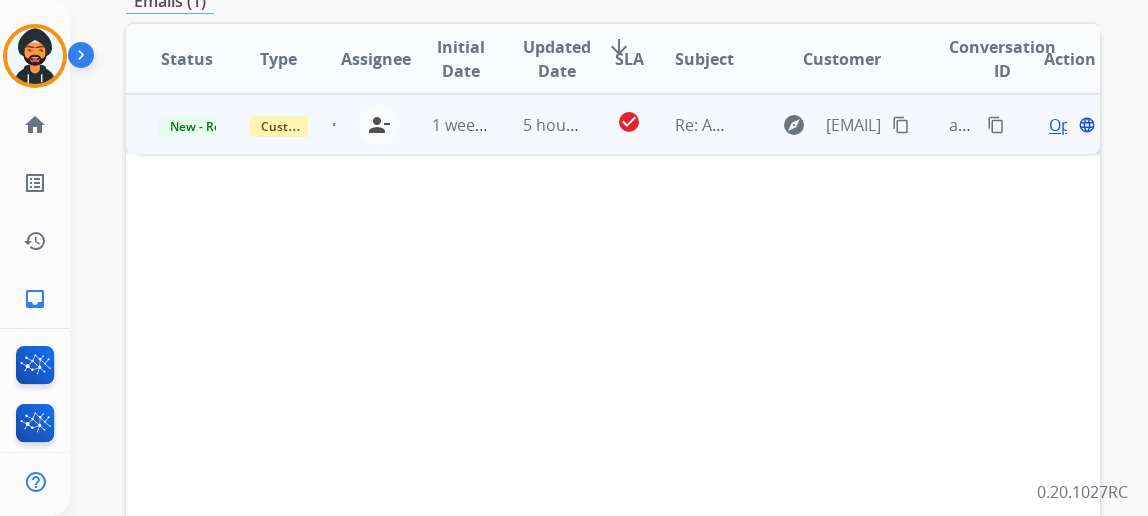 click on "Open language" at bounding box center [1070, 125] 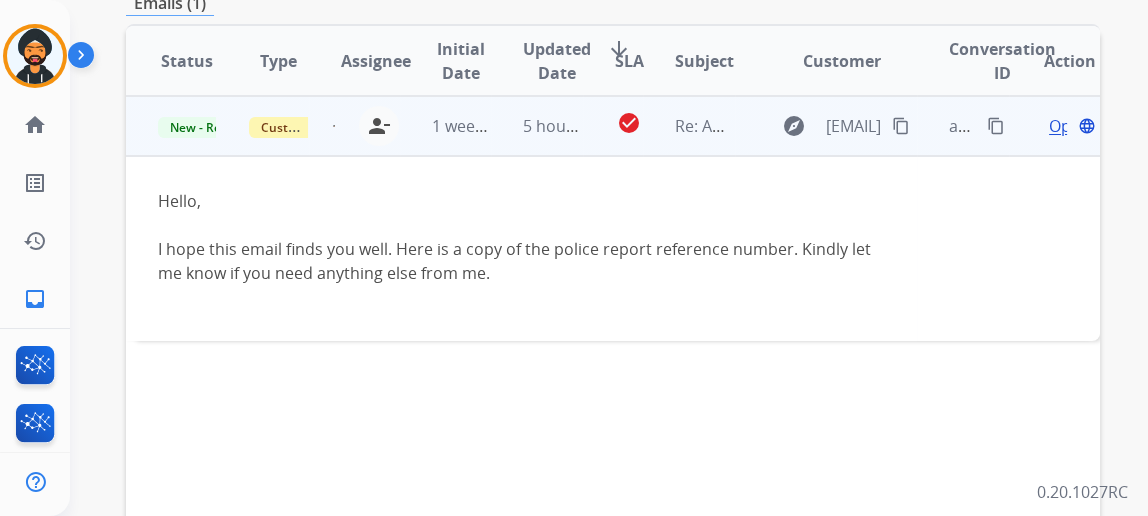 scroll, scrollTop: 272, scrollLeft: 0, axis: vertical 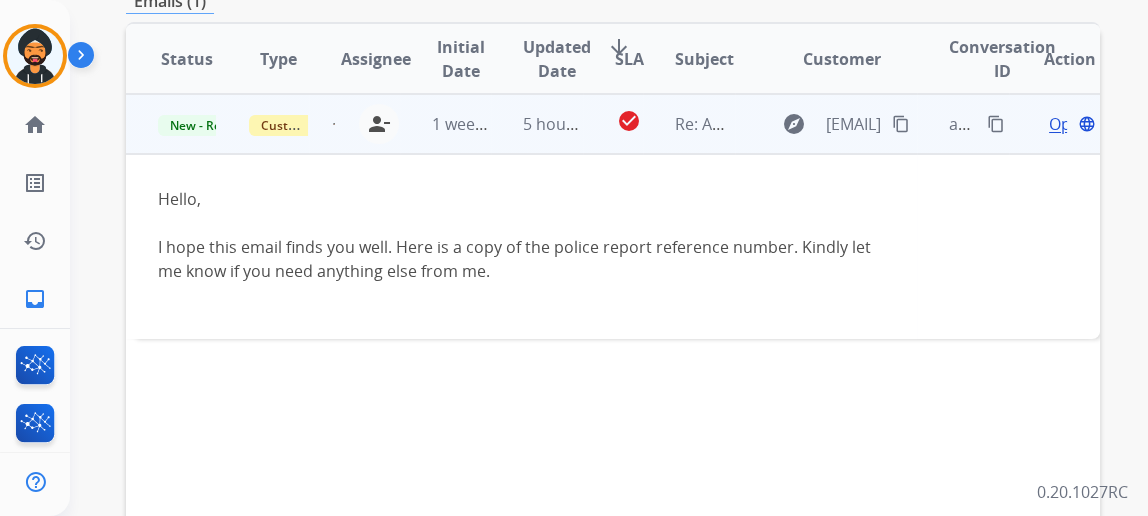 click on "Open" at bounding box center [1069, 124] 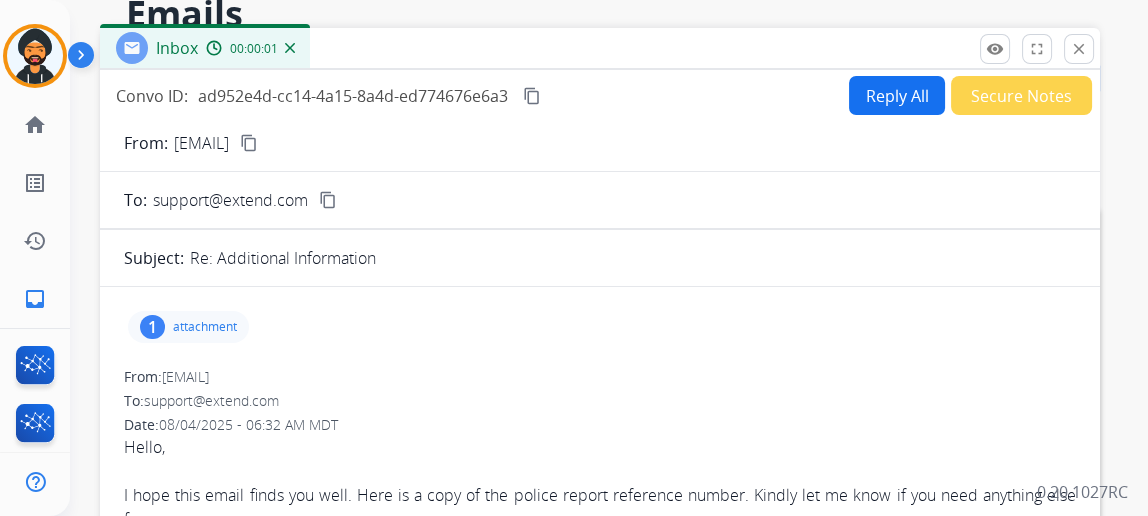 scroll, scrollTop: 181, scrollLeft: 0, axis: vertical 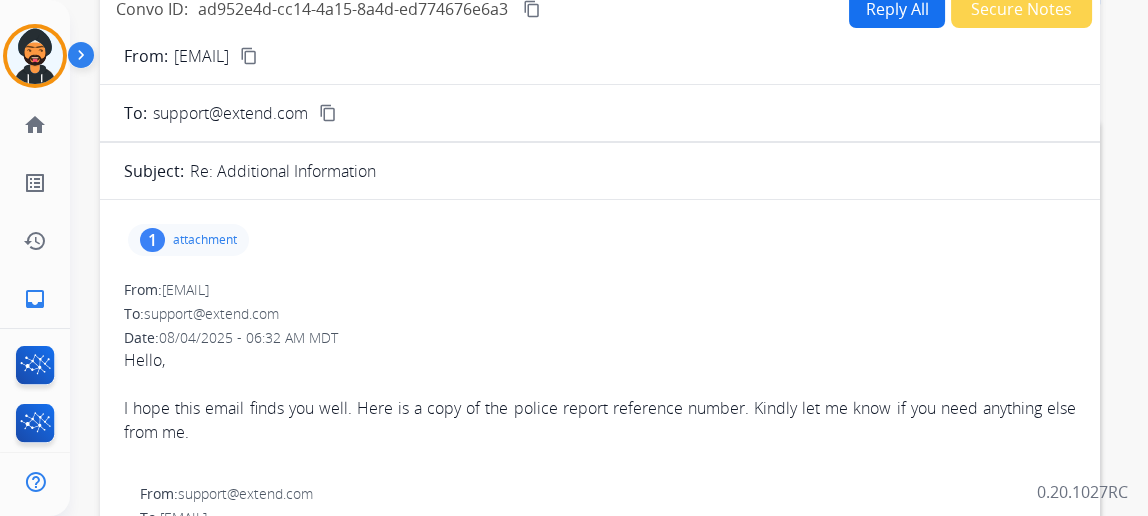 click on "1 attachment" at bounding box center [188, 240] 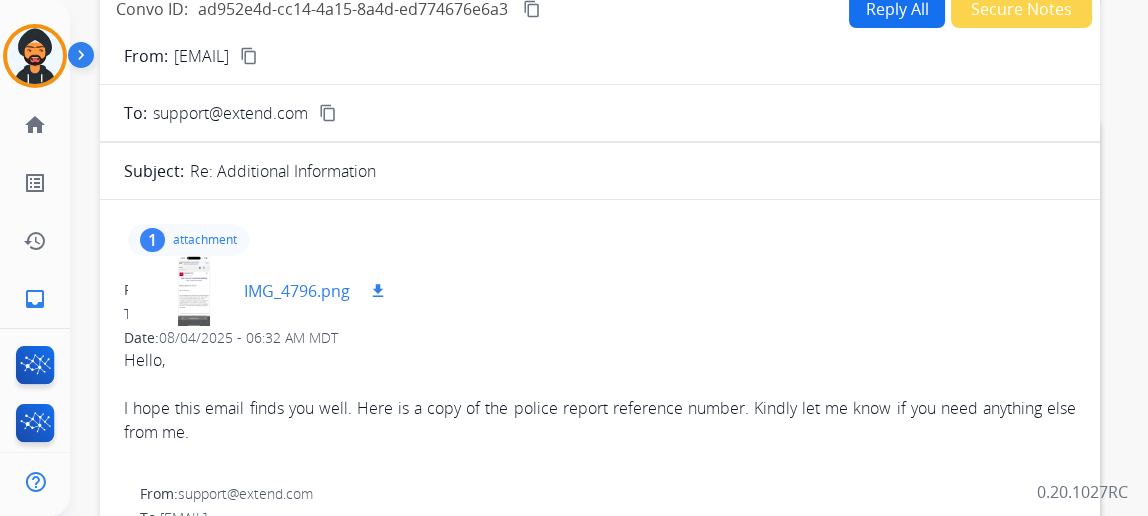 click on "IMG_4796.png" at bounding box center (297, 291) 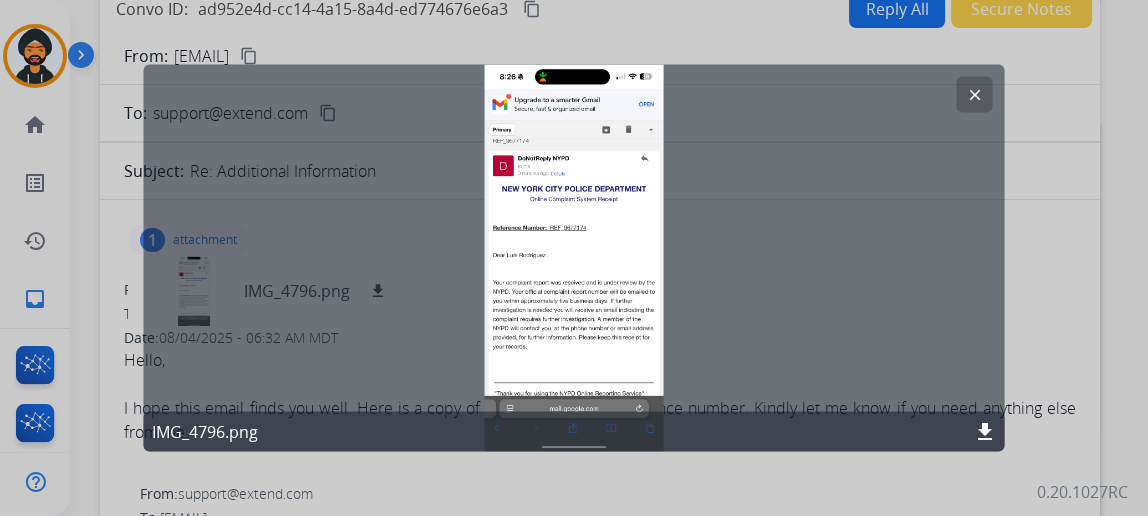click on "clear IMG_4796.png download" 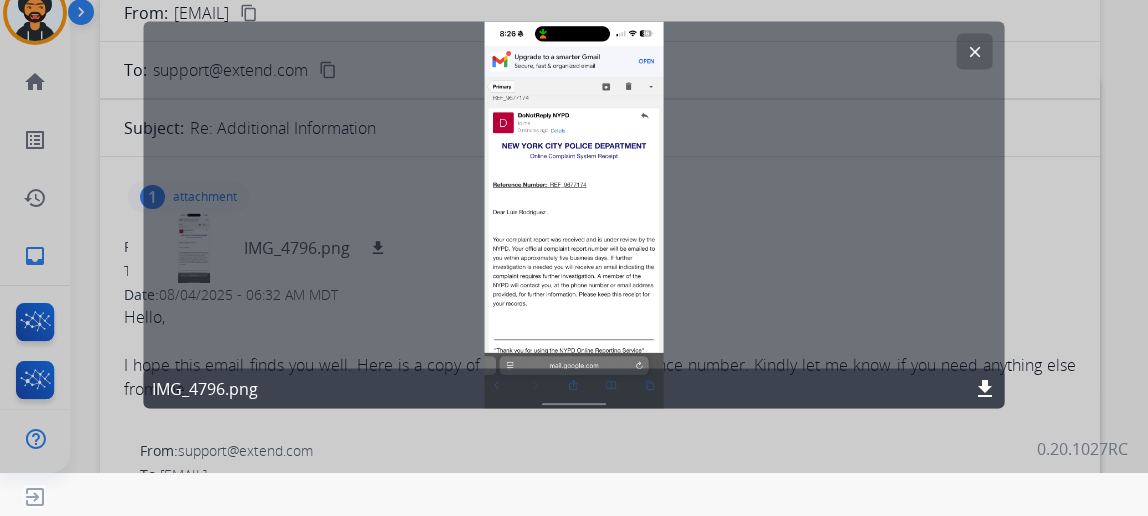 scroll, scrollTop: 0, scrollLeft: 0, axis: both 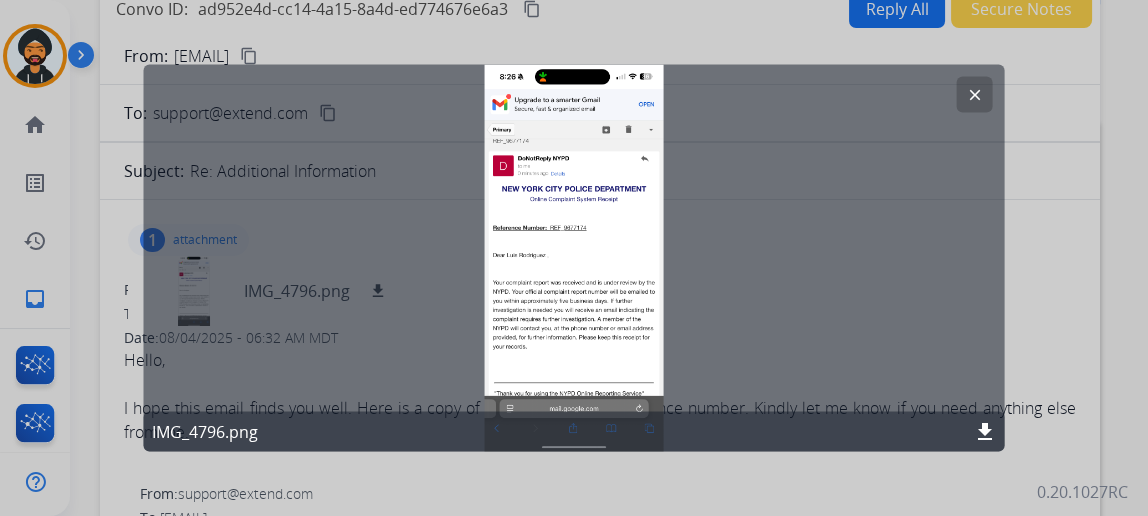 click on "clear IMG_4796.png download" 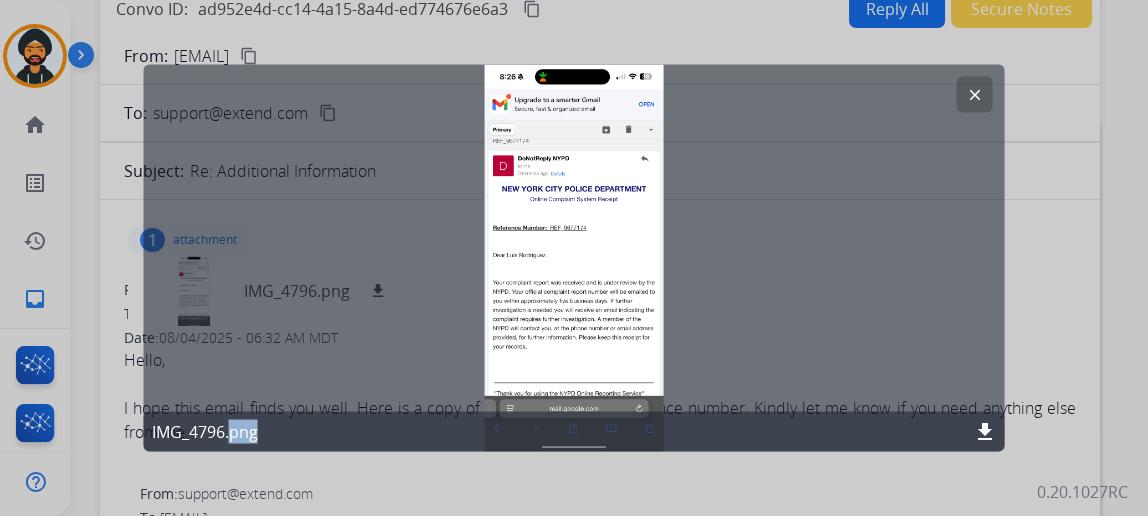 click on "clear IMG_4796.png download" 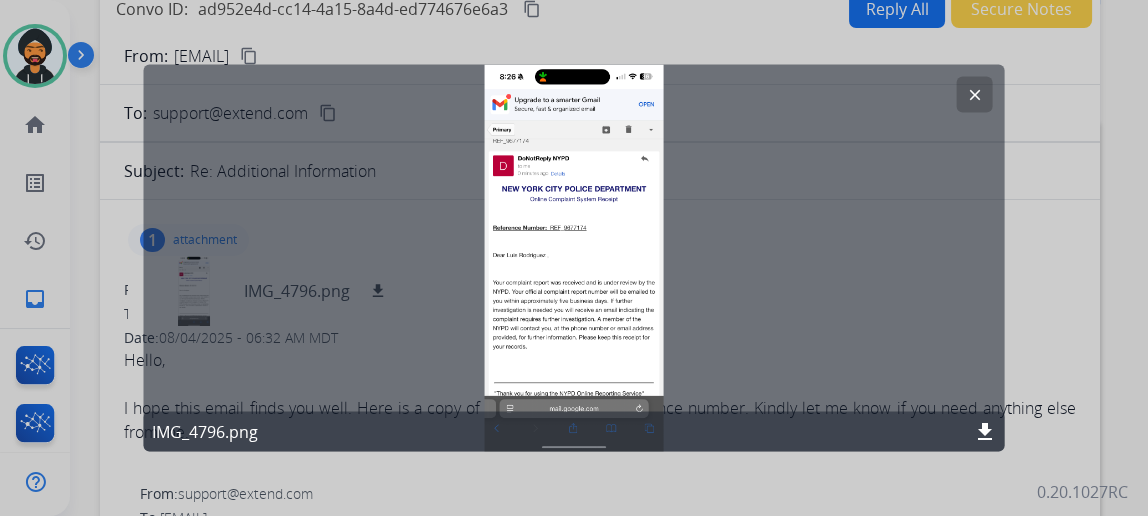 click on "clear IMG_4796.png download" 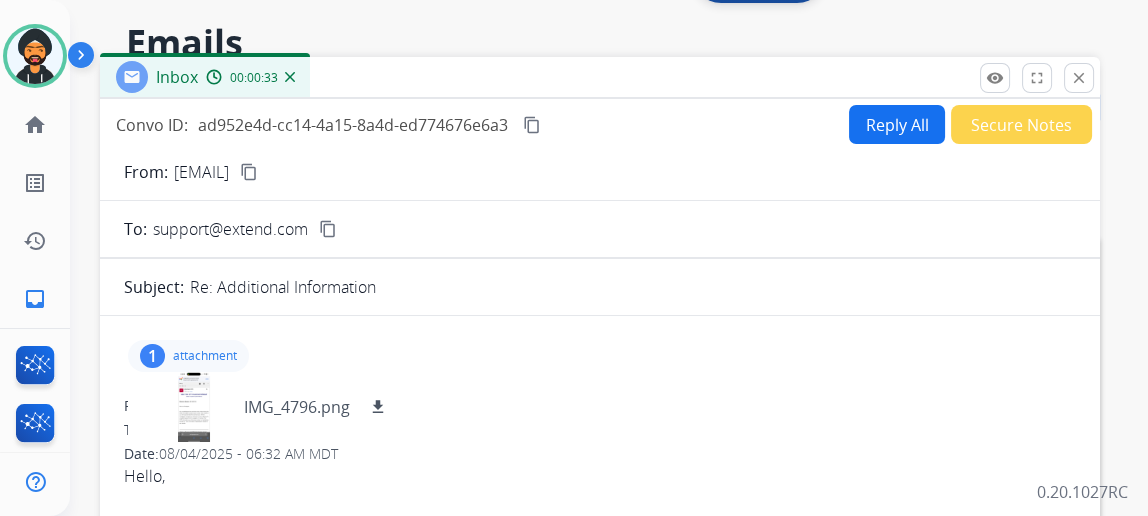 scroll, scrollTop: 0, scrollLeft: 0, axis: both 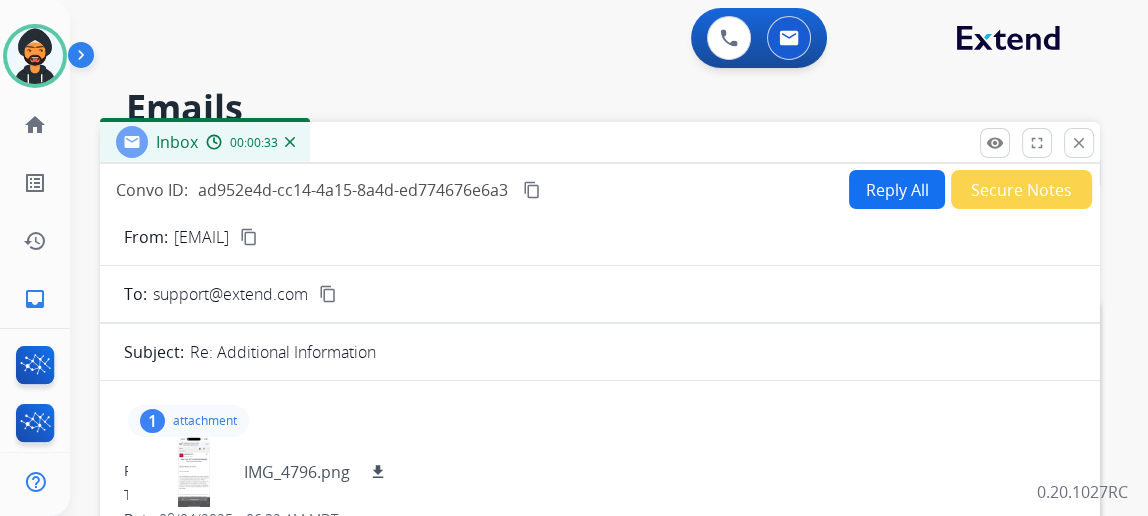 click on "Reply All" at bounding box center (897, 189) 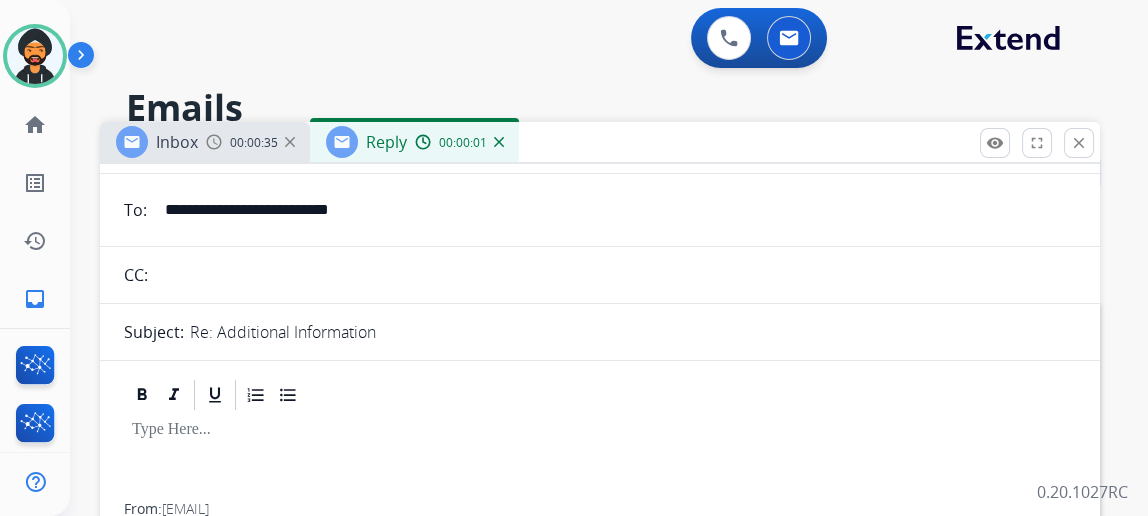 scroll, scrollTop: 0, scrollLeft: 0, axis: both 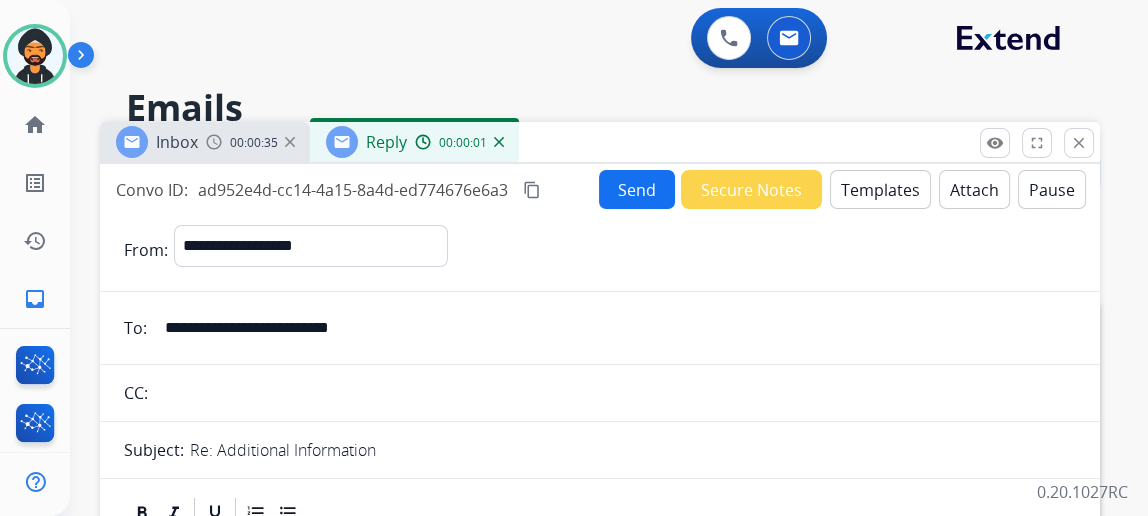 click on "Templates" at bounding box center (880, 189) 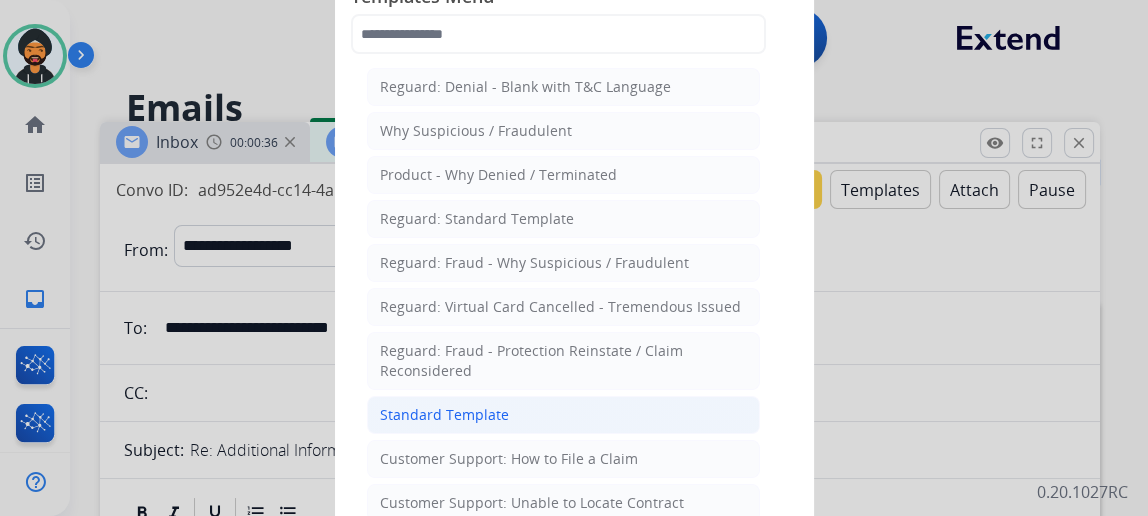 click on "Standard Template" 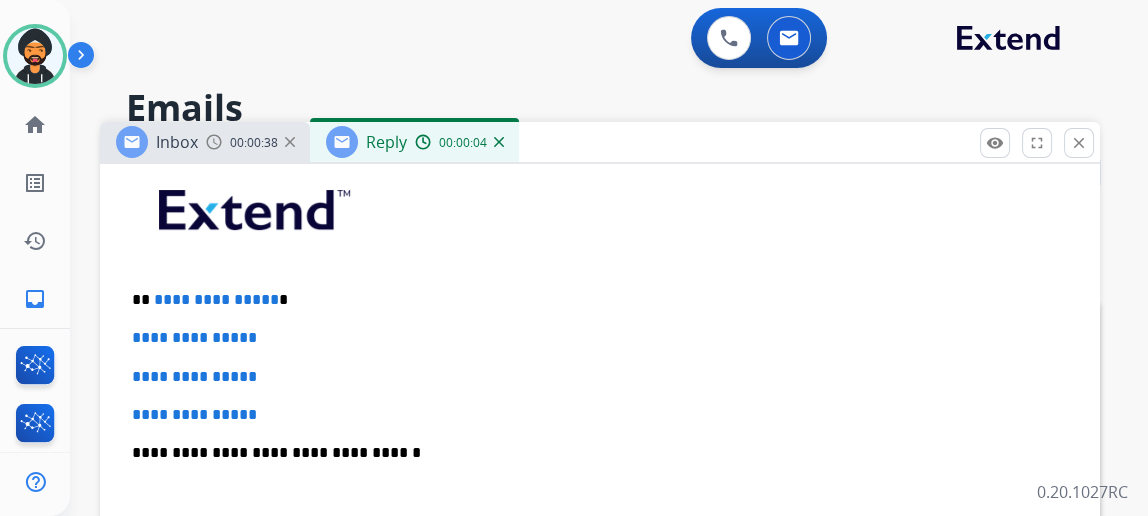 scroll, scrollTop: 636, scrollLeft: 0, axis: vertical 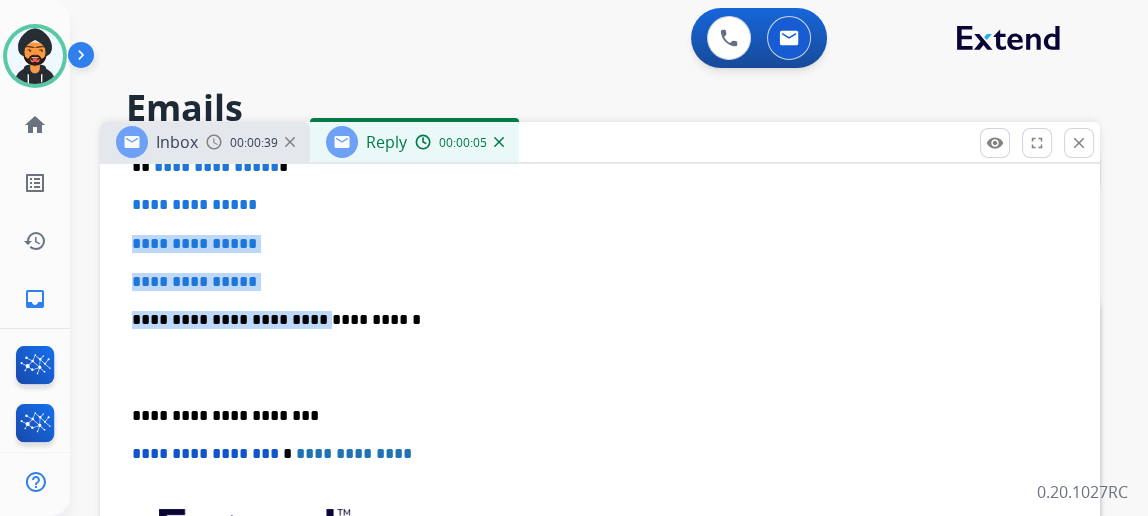drag, startPoint x: 305, startPoint y: 301, endPoint x: 518, endPoint y: 415, distance: 241.58849 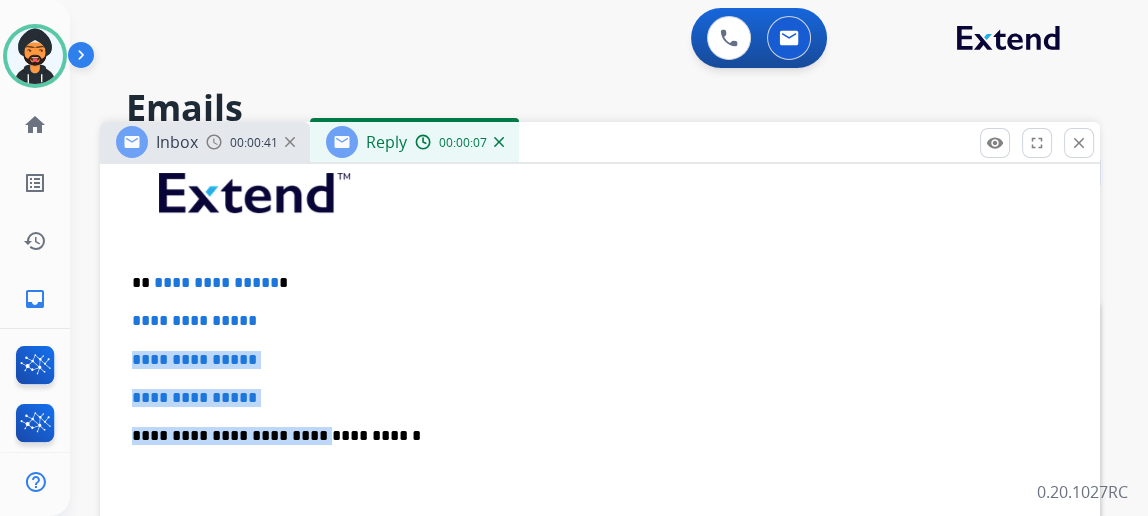 scroll, scrollTop: 545, scrollLeft: 0, axis: vertical 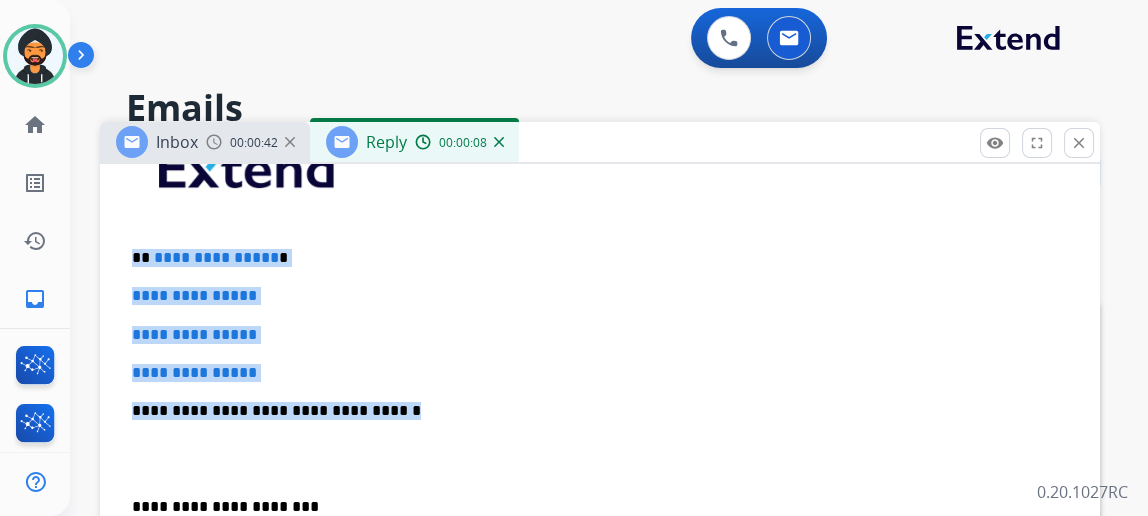 drag, startPoint x: 404, startPoint y: 408, endPoint x: 131, endPoint y: 223, distance: 329.77872 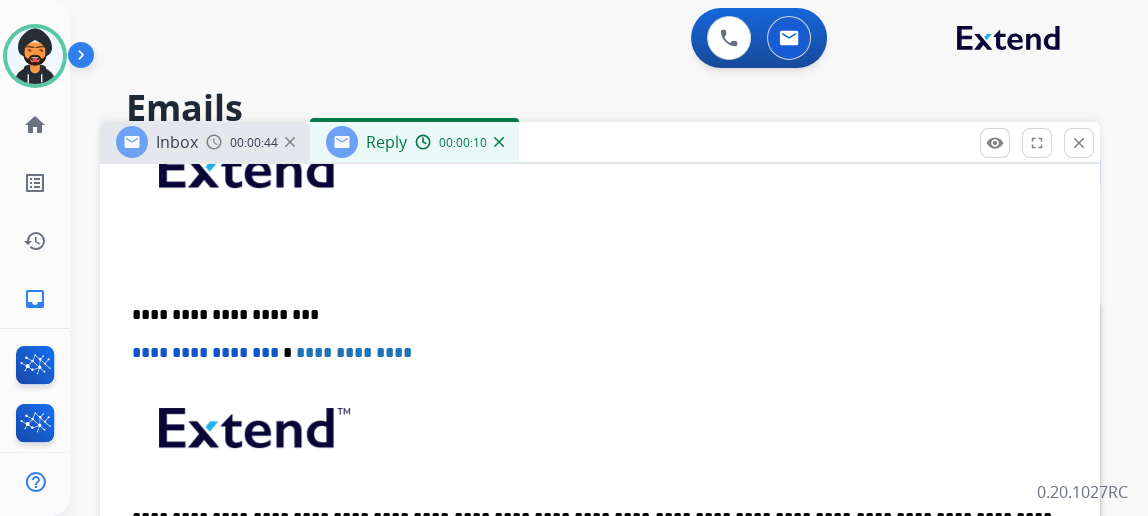 type 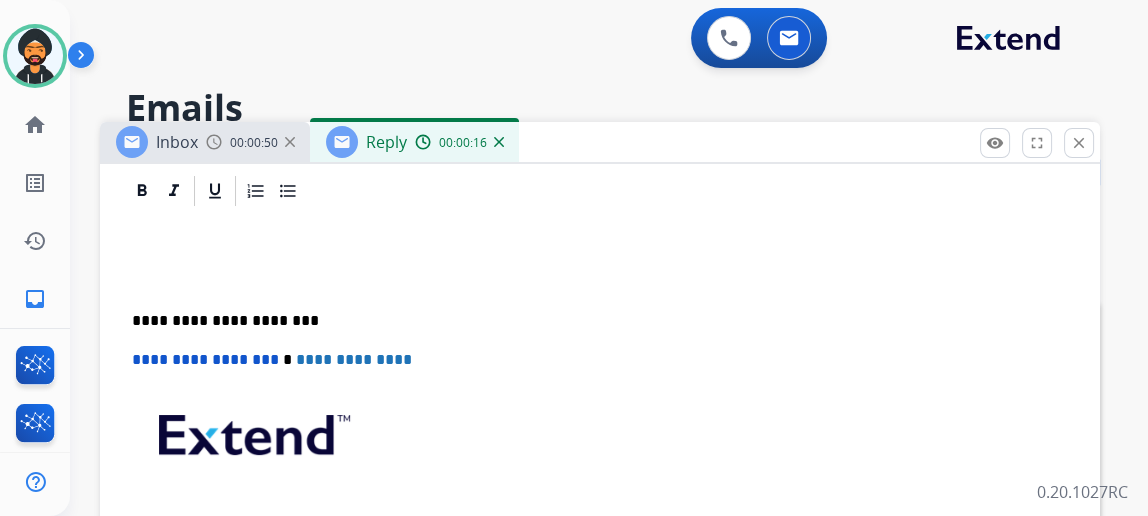 scroll, scrollTop: 272, scrollLeft: 0, axis: vertical 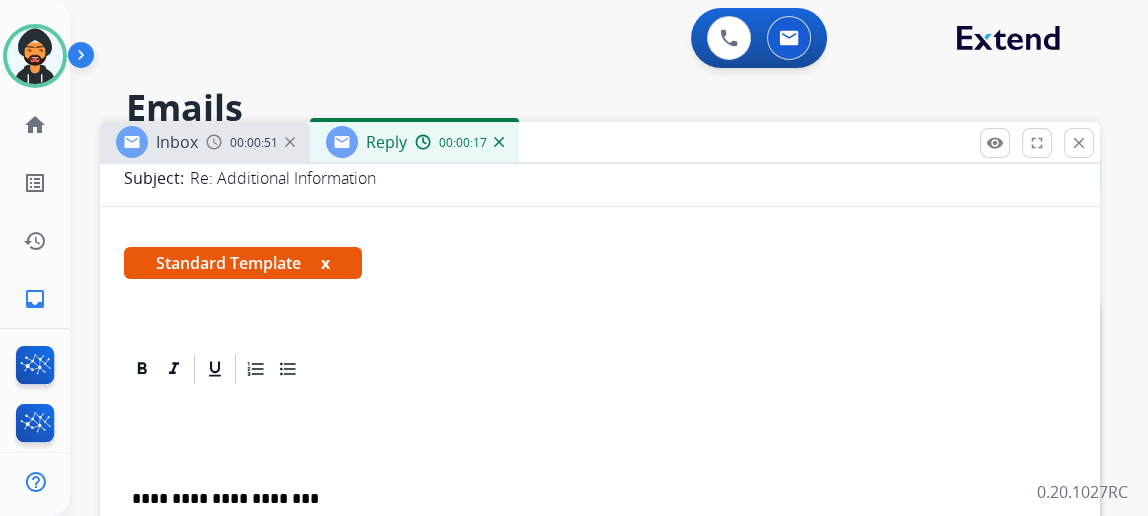 click at bounding box center [592, 404] 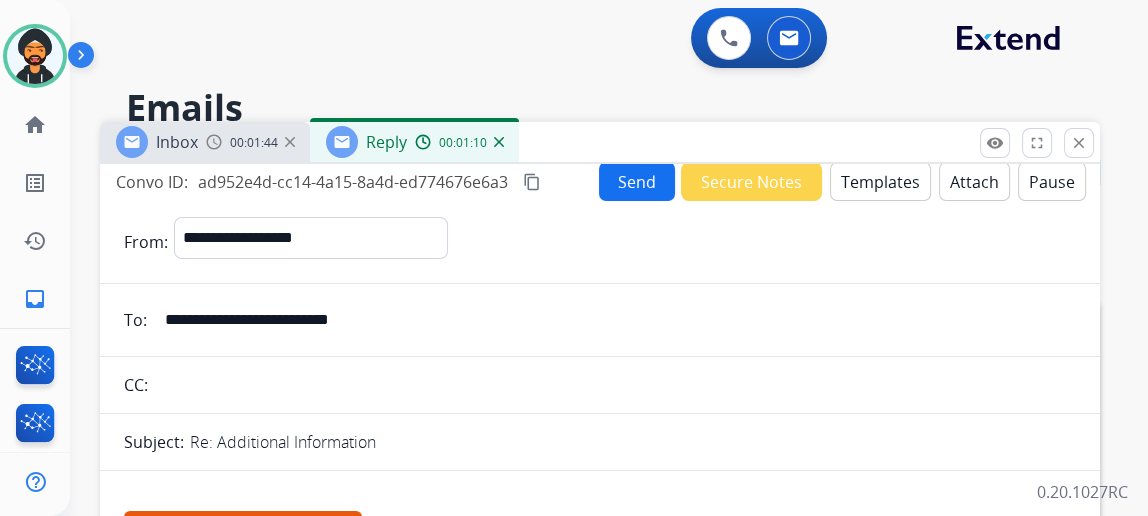 scroll, scrollTop: 0, scrollLeft: 0, axis: both 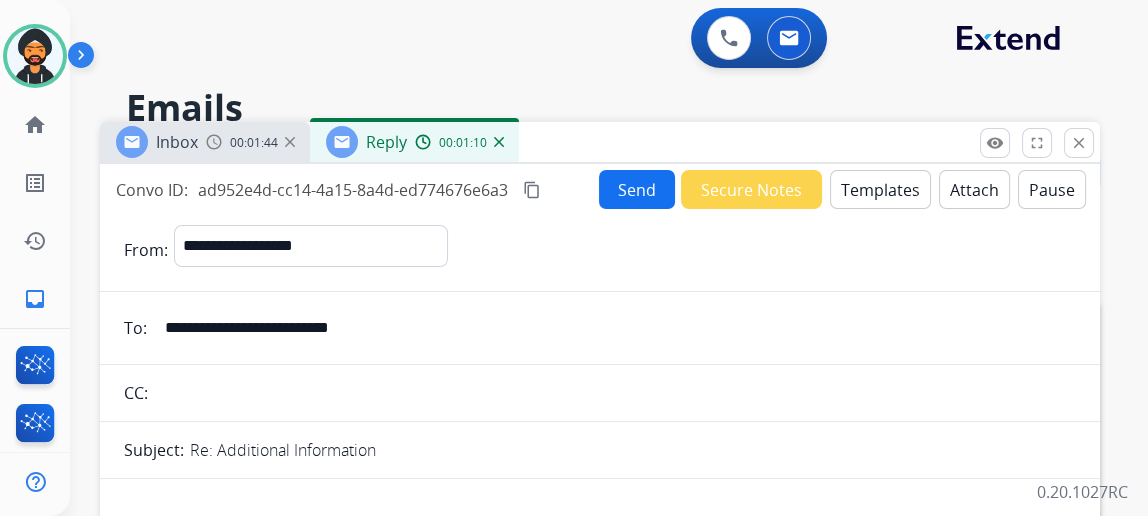click on "Send" at bounding box center (637, 189) 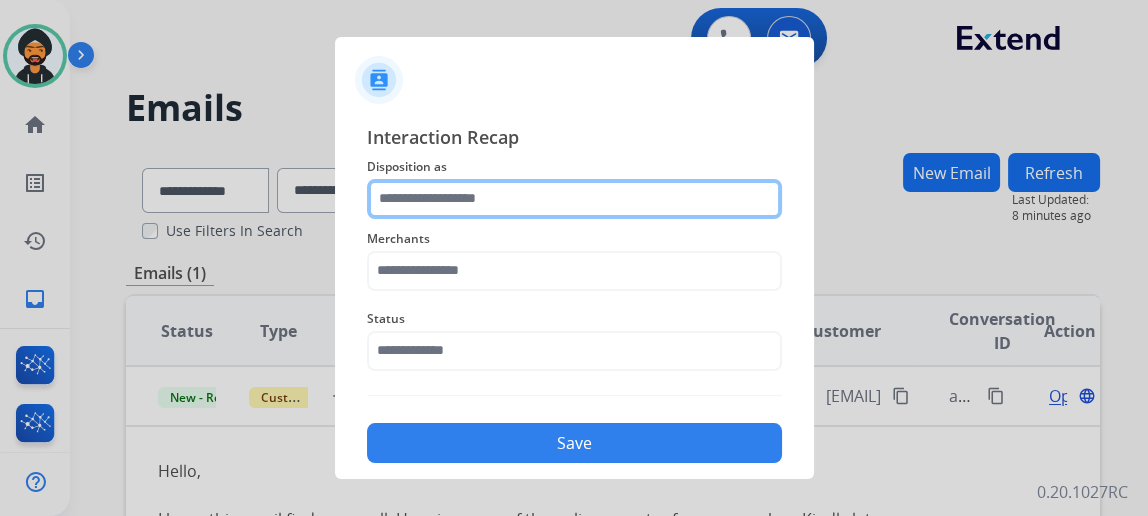 click 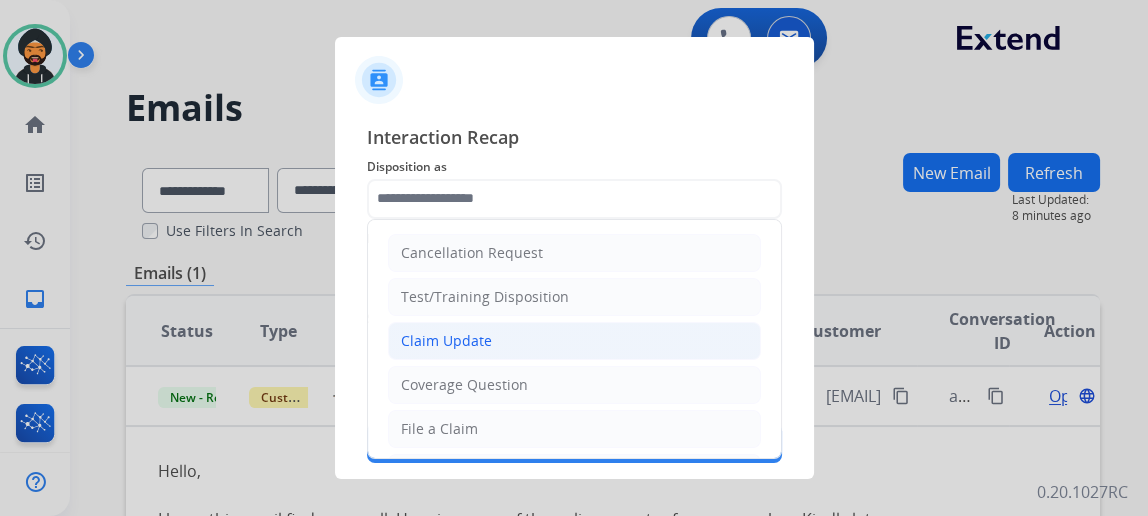 click on "Claim Update" 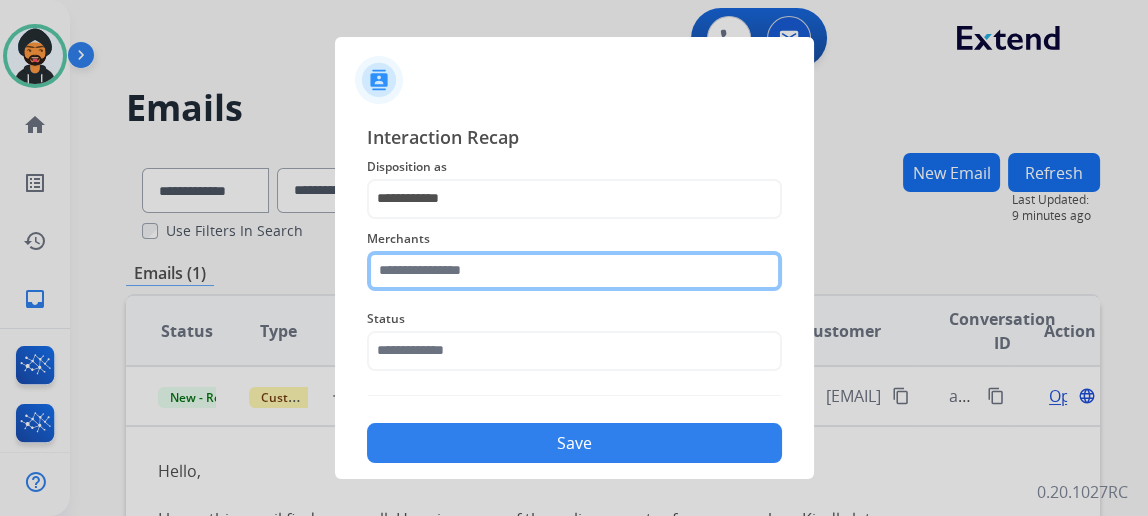 click 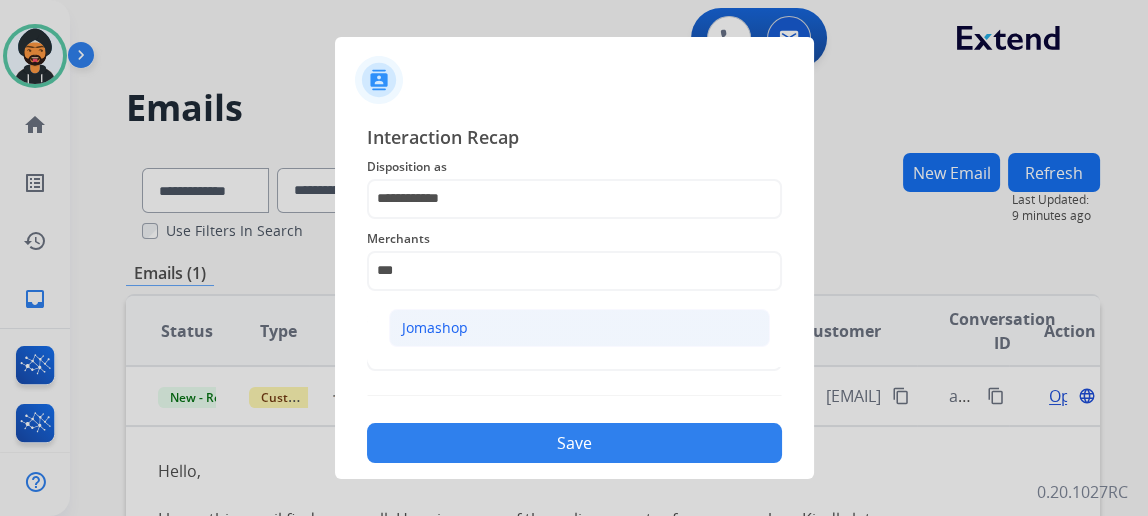 click on "Jomashop" 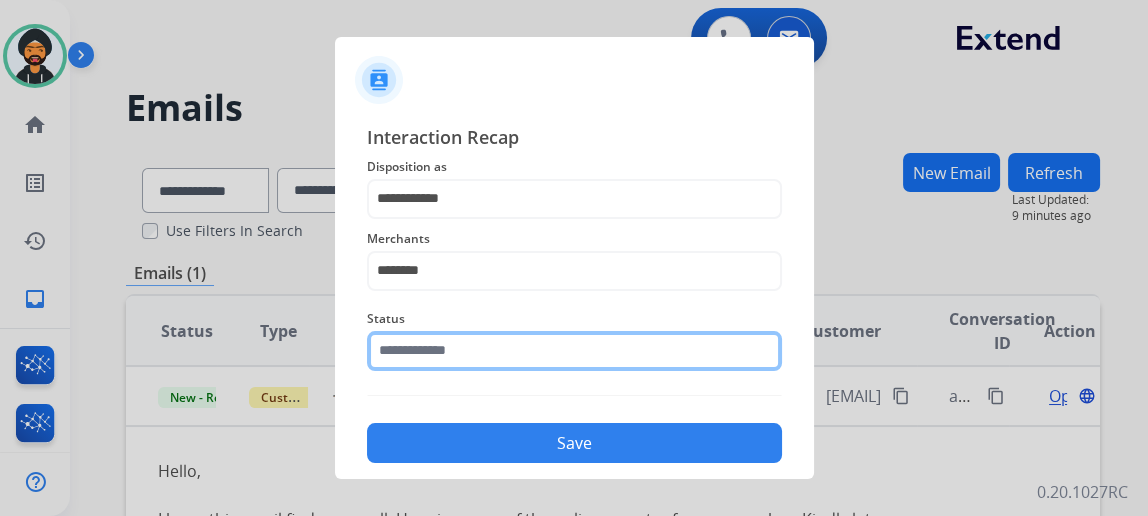 click 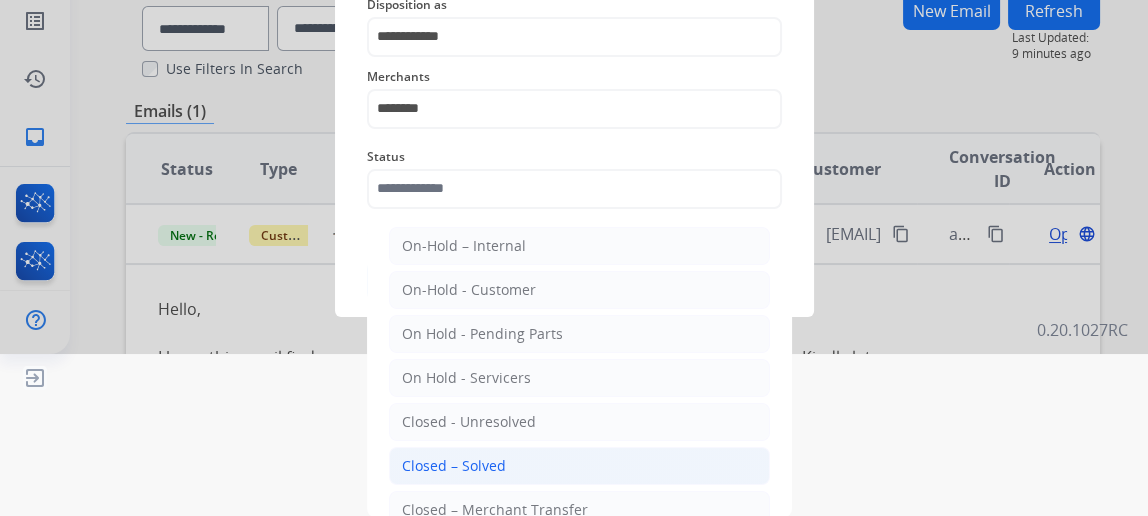 click on "Closed – Solved" 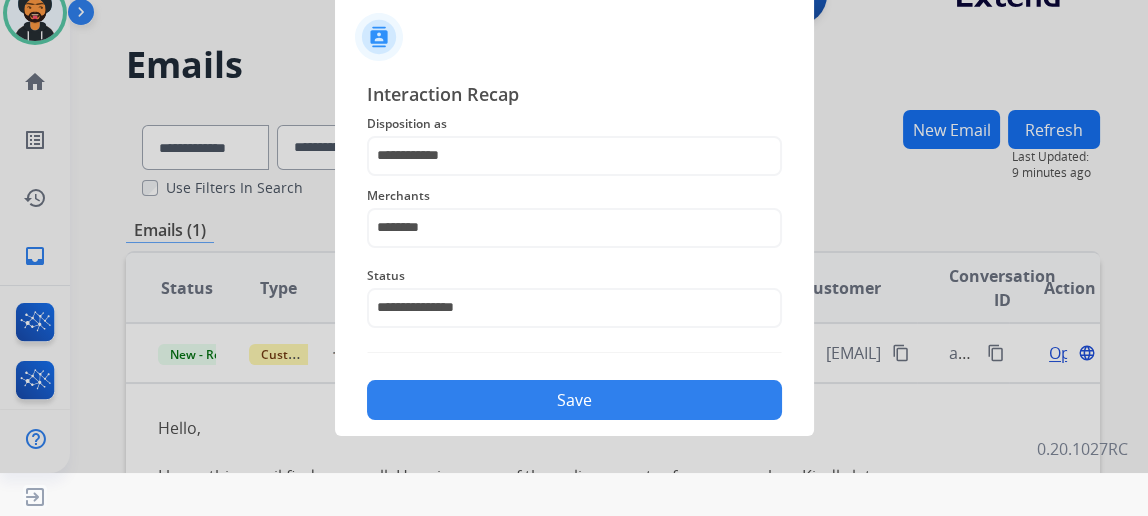scroll, scrollTop: 43, scrollLeft: 0, axis: vertical 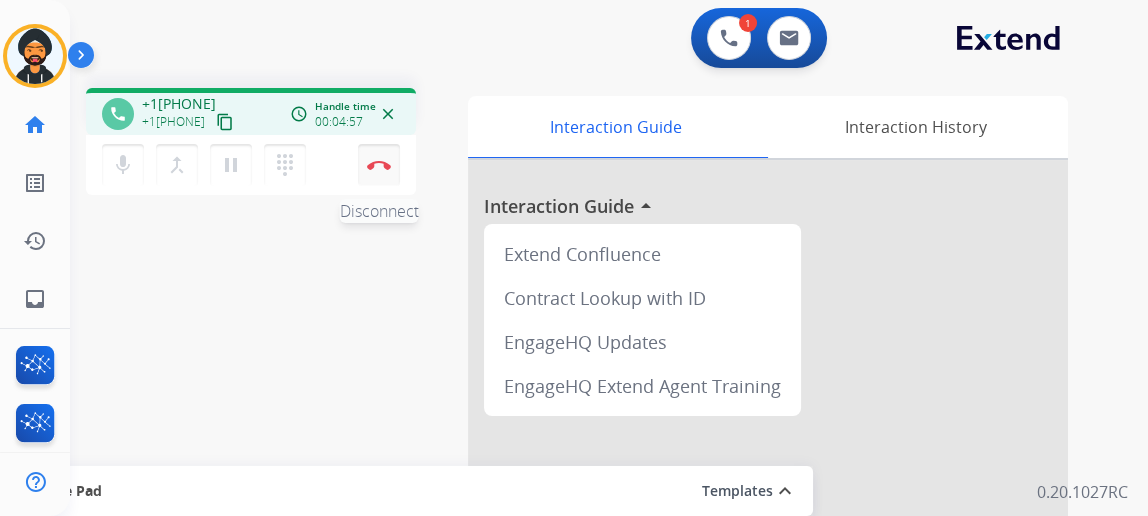 click on "Disconnect" at bounding box center (379, 165) 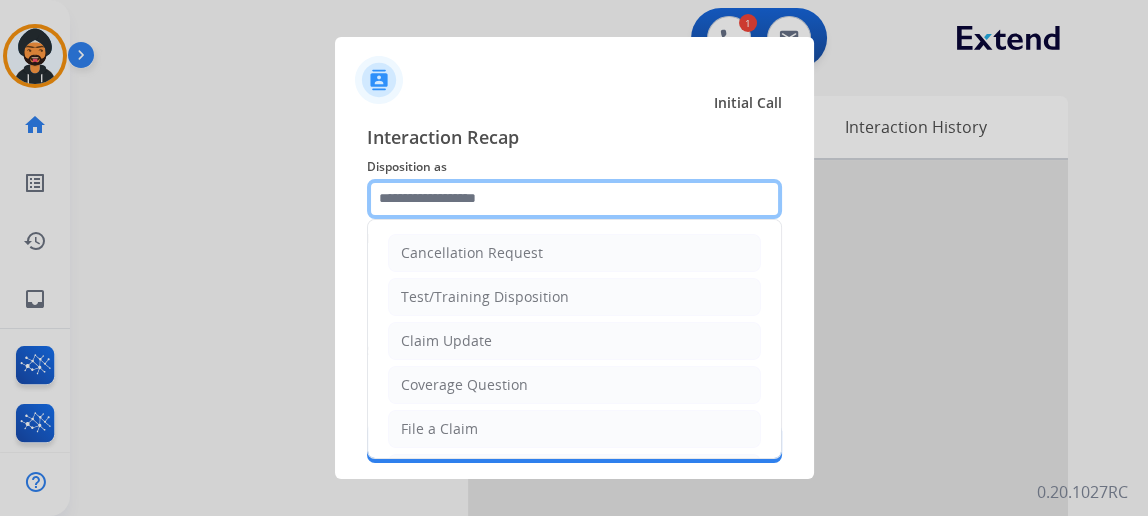 click 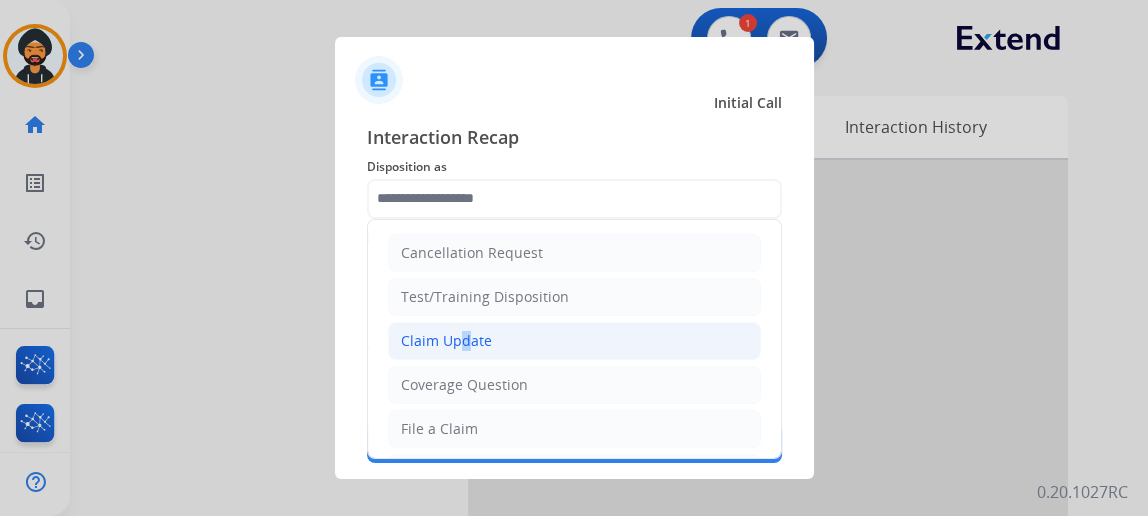 click on "Claim Update" 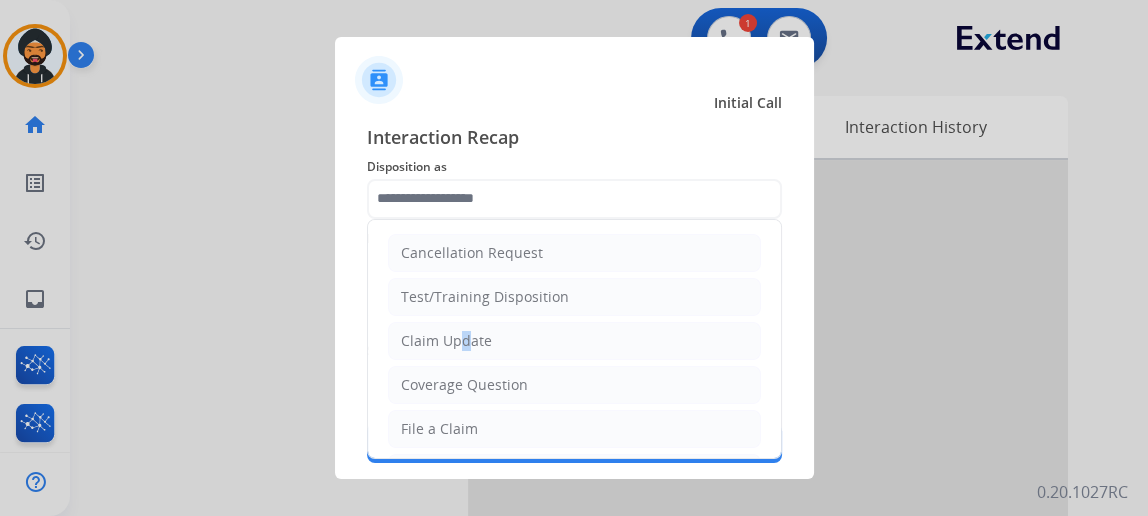 type on "**********" 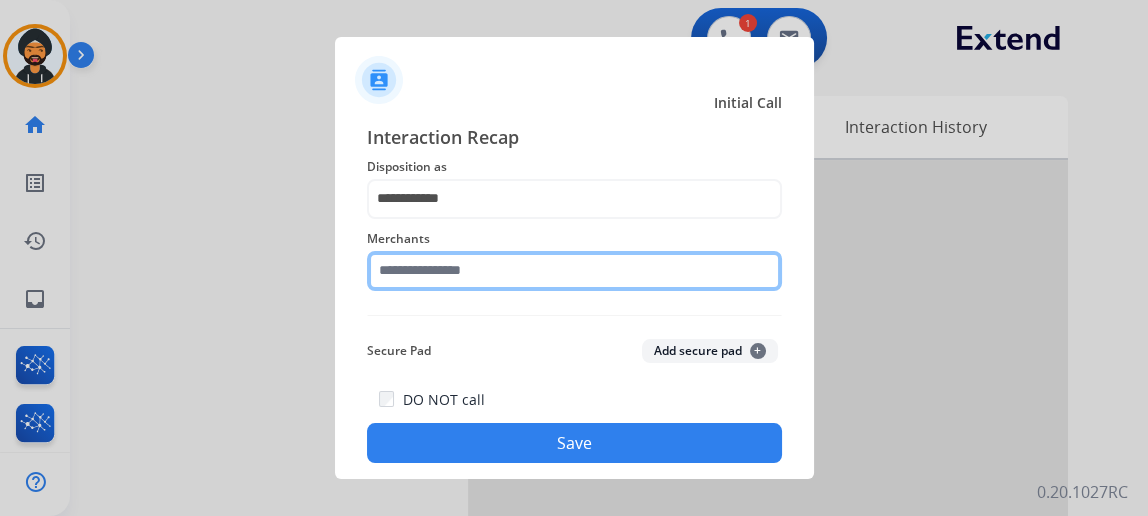 click 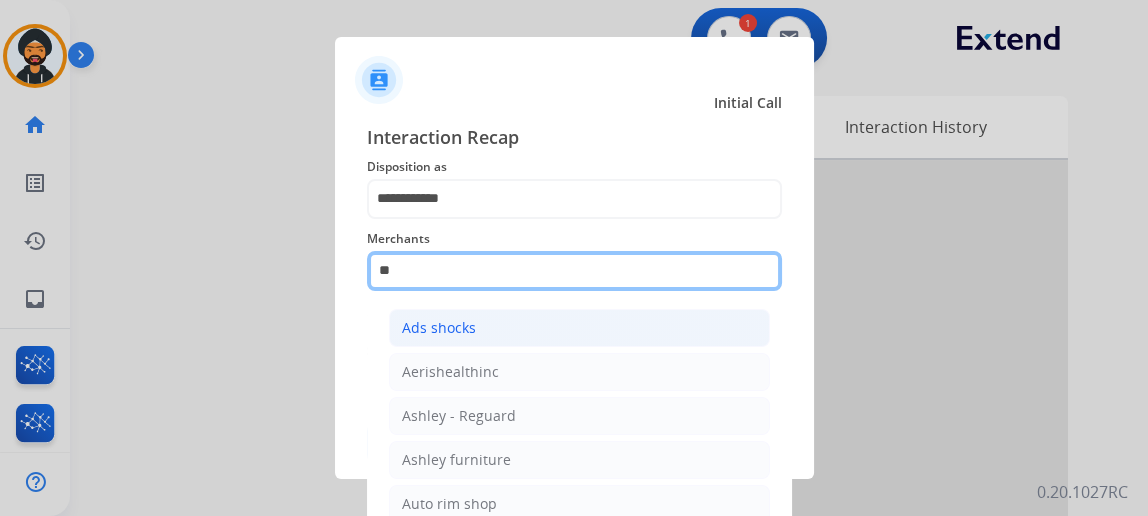 type on "*" 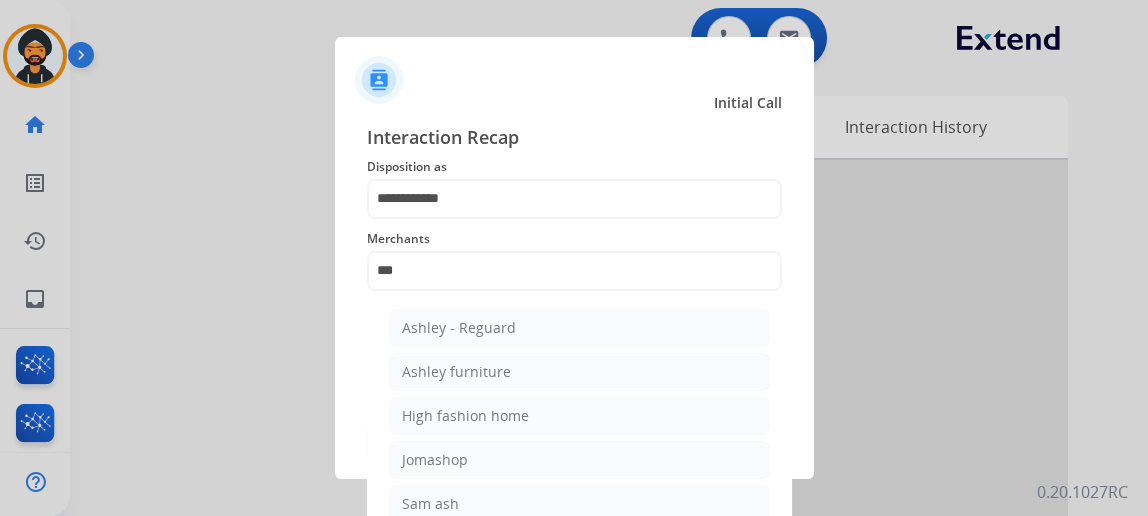 click on "Ashley - Reguard" 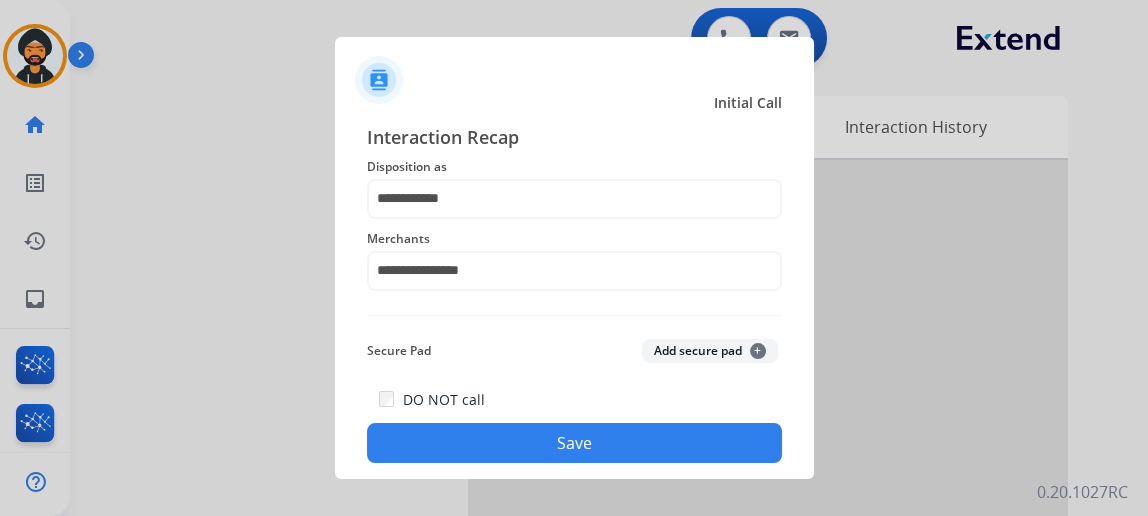 click on "Save" 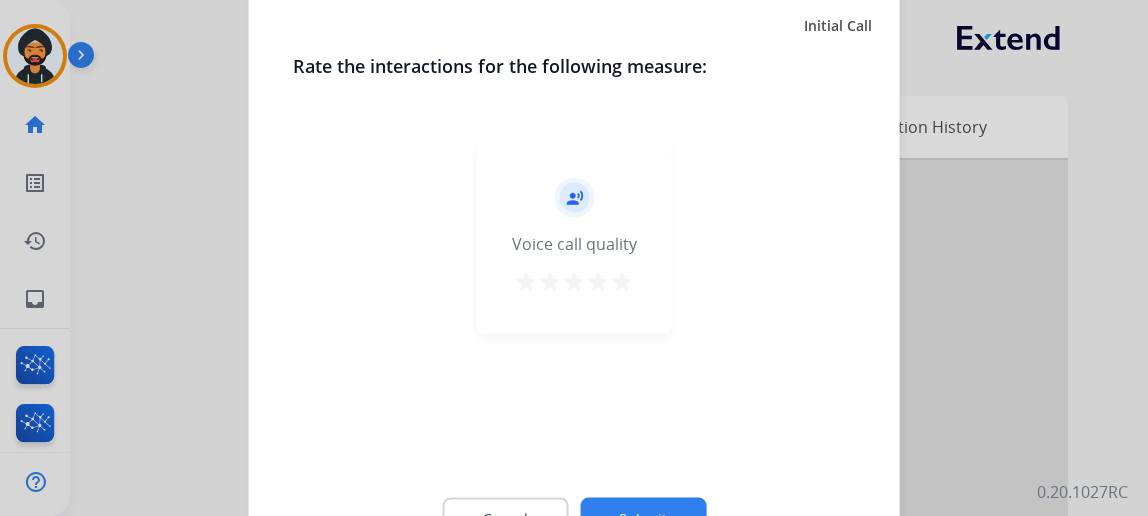 click on "Cancel Submit" 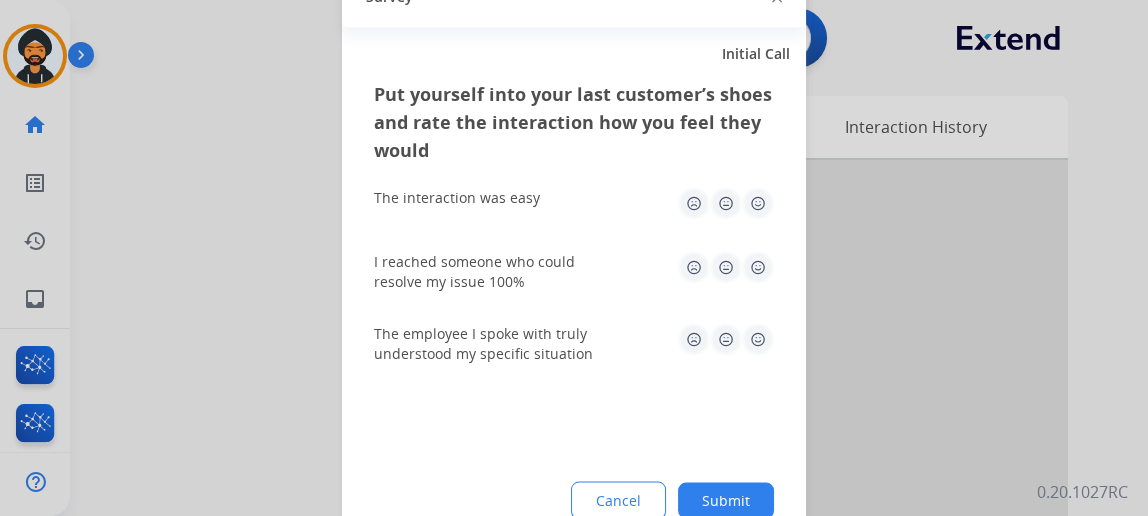 click on "Submit" 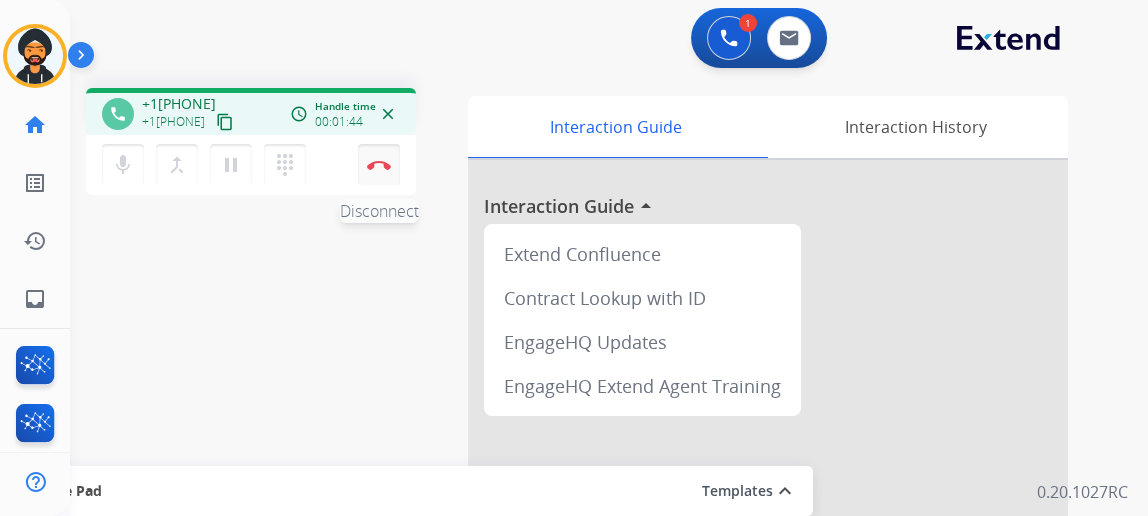 click at bounding box center [379, 165] 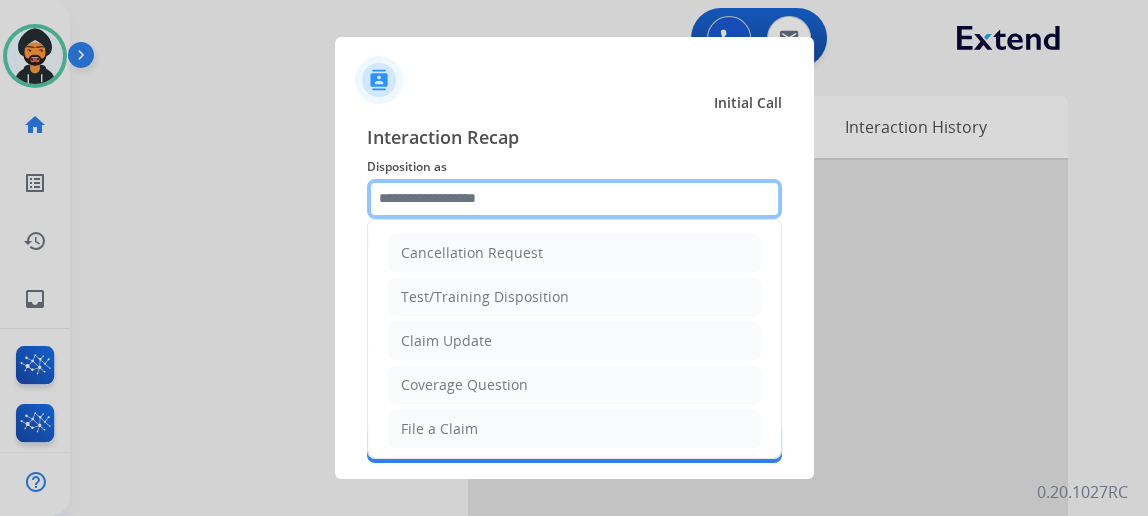 click 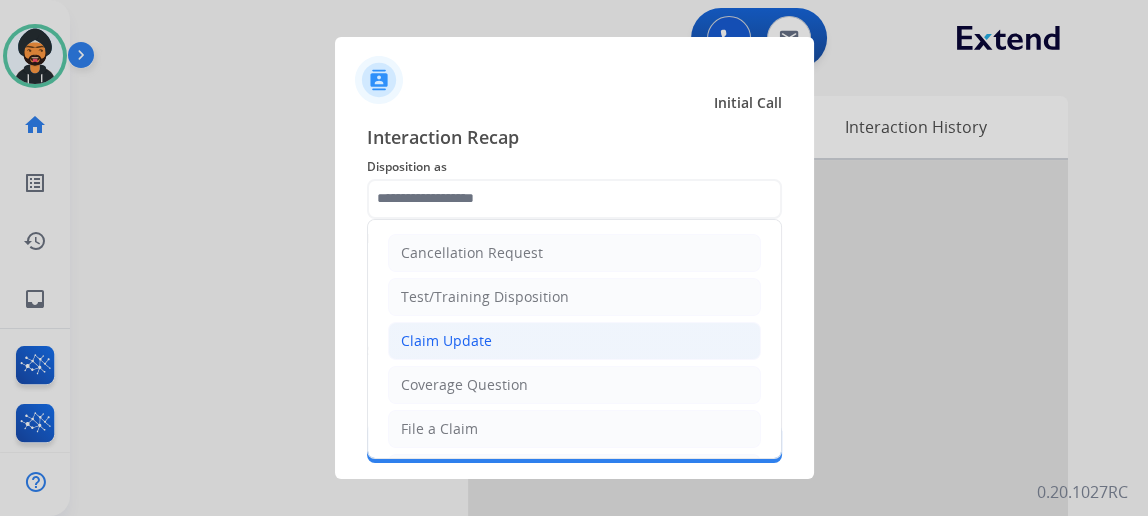 click on "Claim Update" 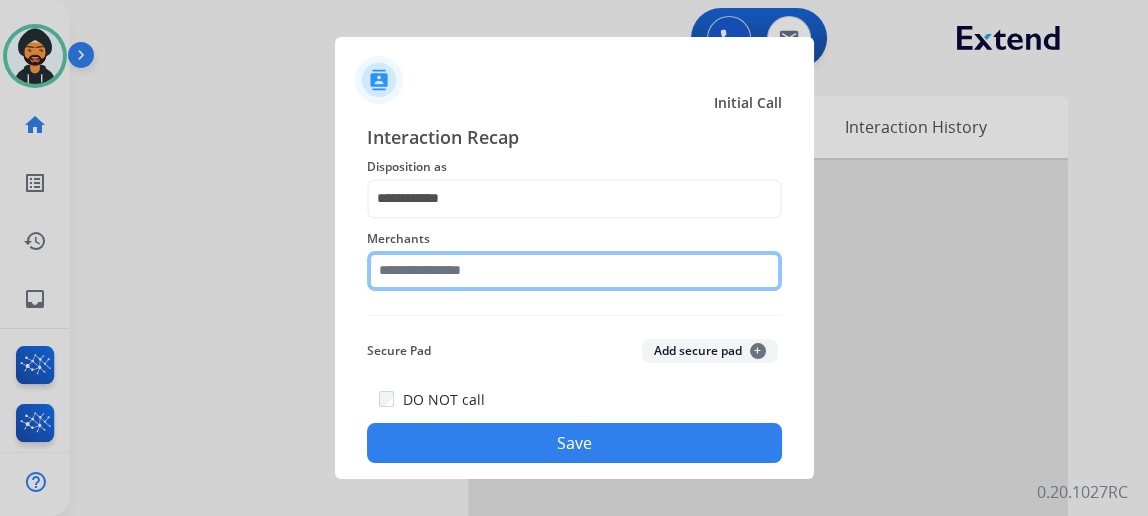 click 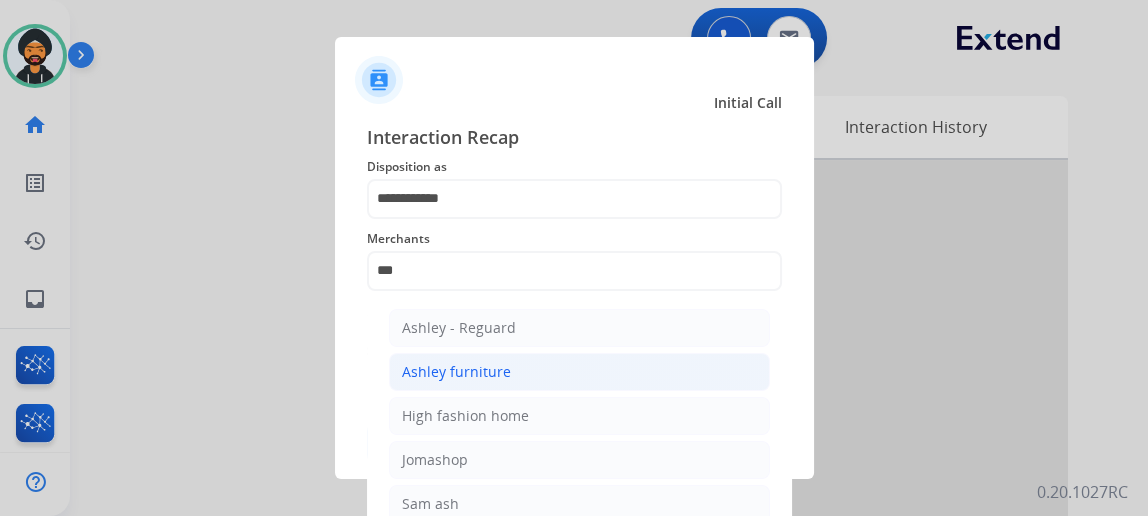 click on "Ashley furniture" 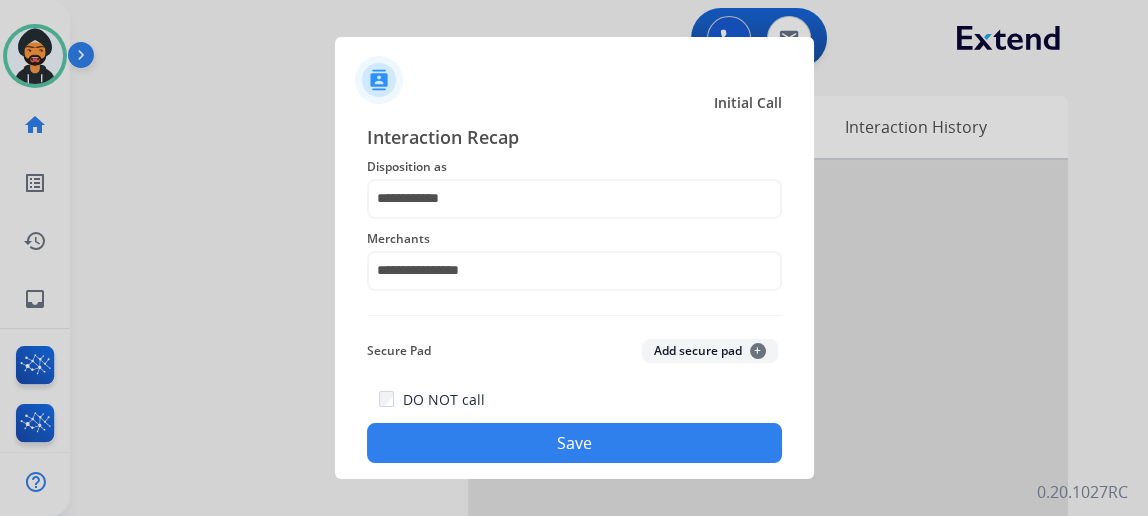 click on "Save" 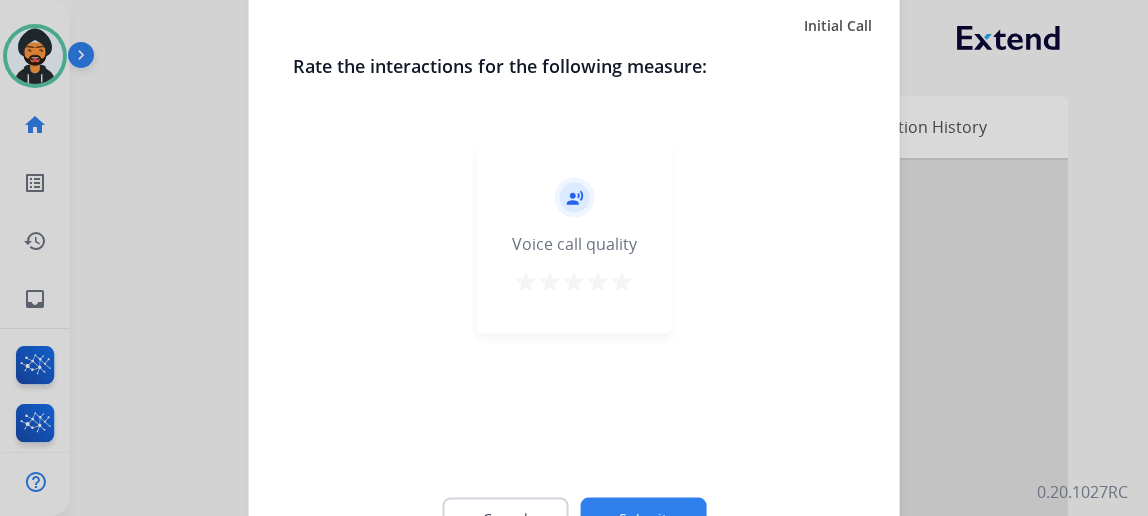 click on "Submit" 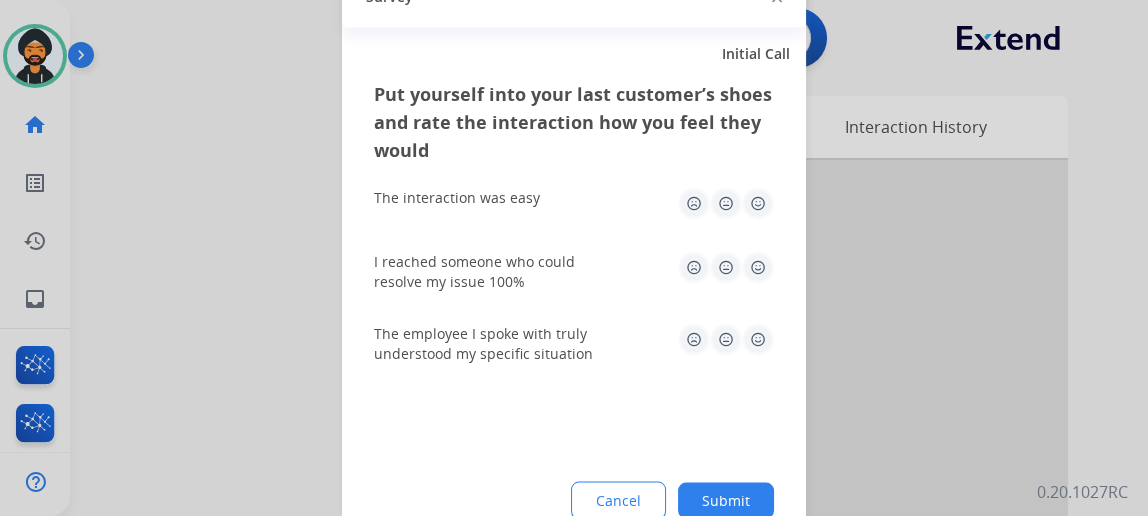 click on "Submit" 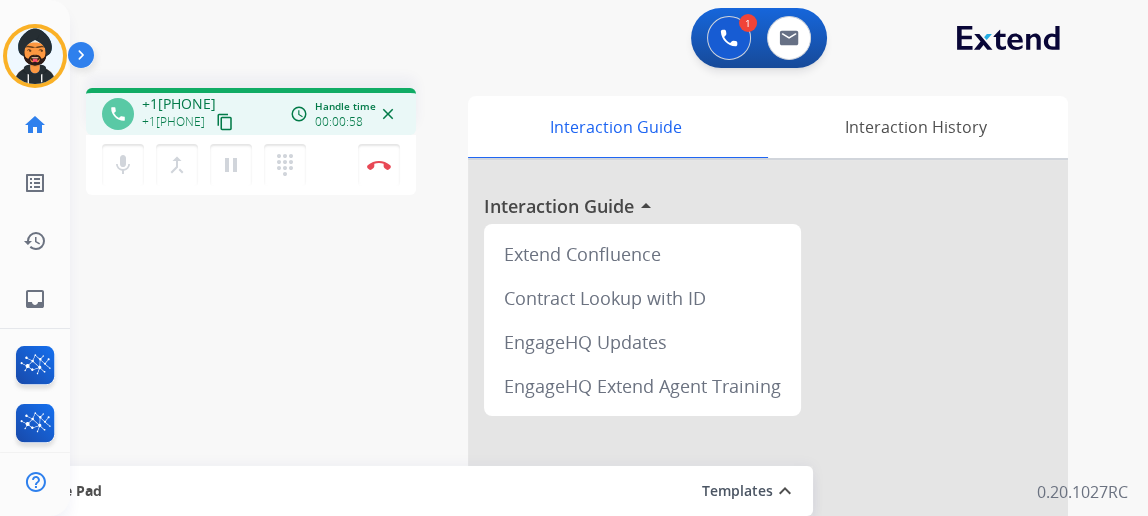 click on "+1[PHONE]" at bounding box center [189, 122] 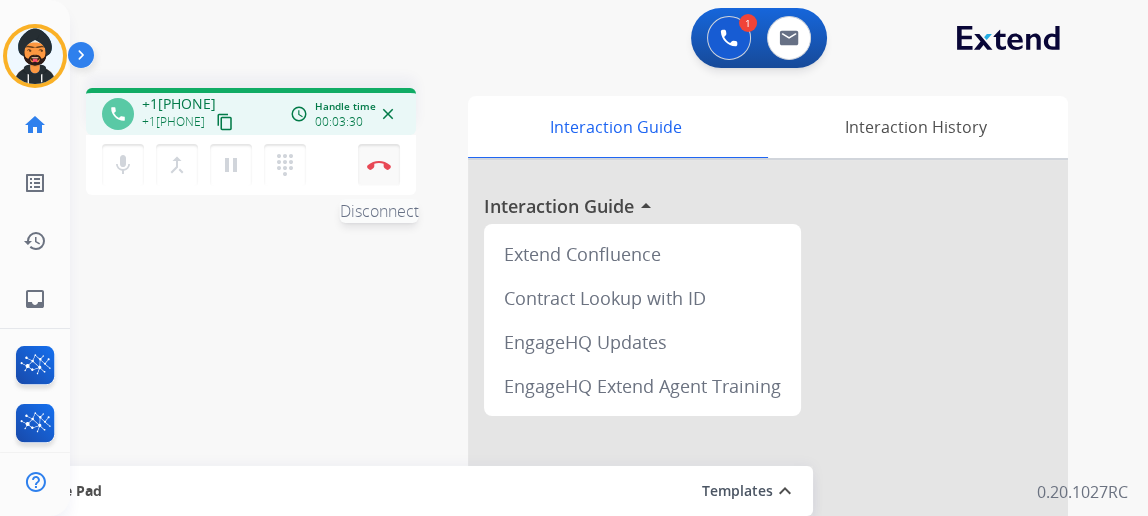 click on "Disconnect" at bounding box center [379, 165] 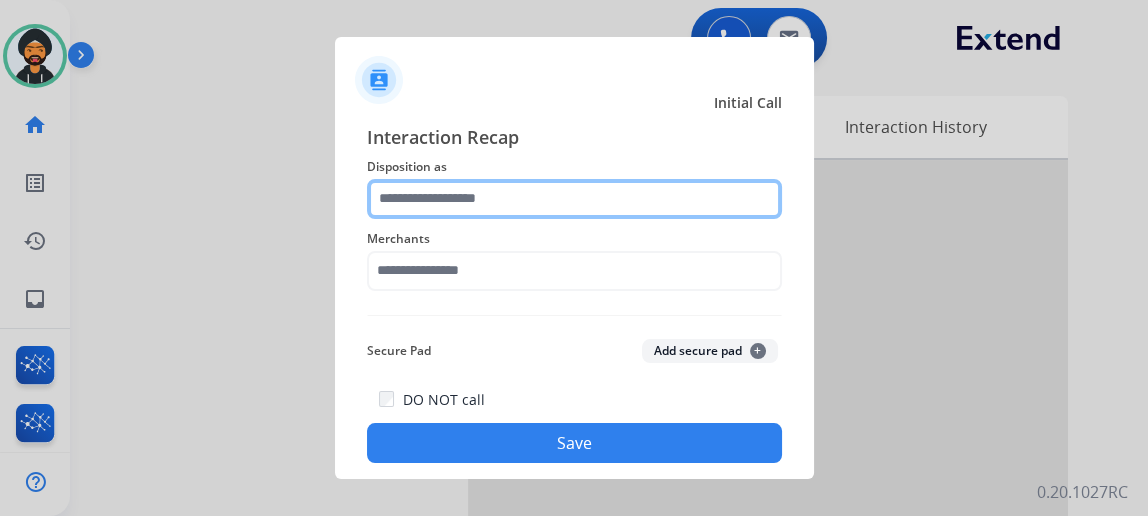 click 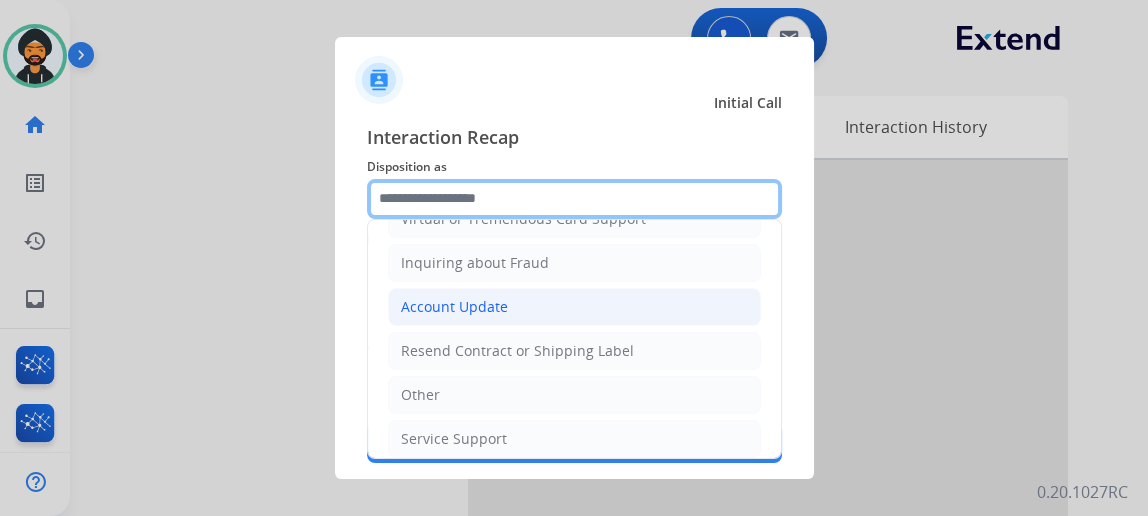 scroll, scrollTop: 301, scrollLeft: 0, axis: vertical 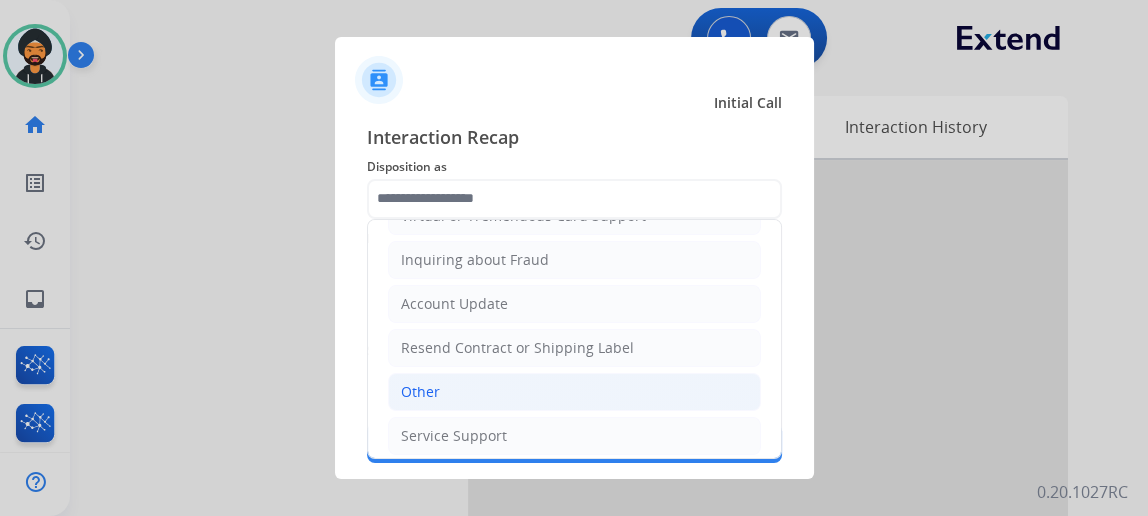 click on "Other" 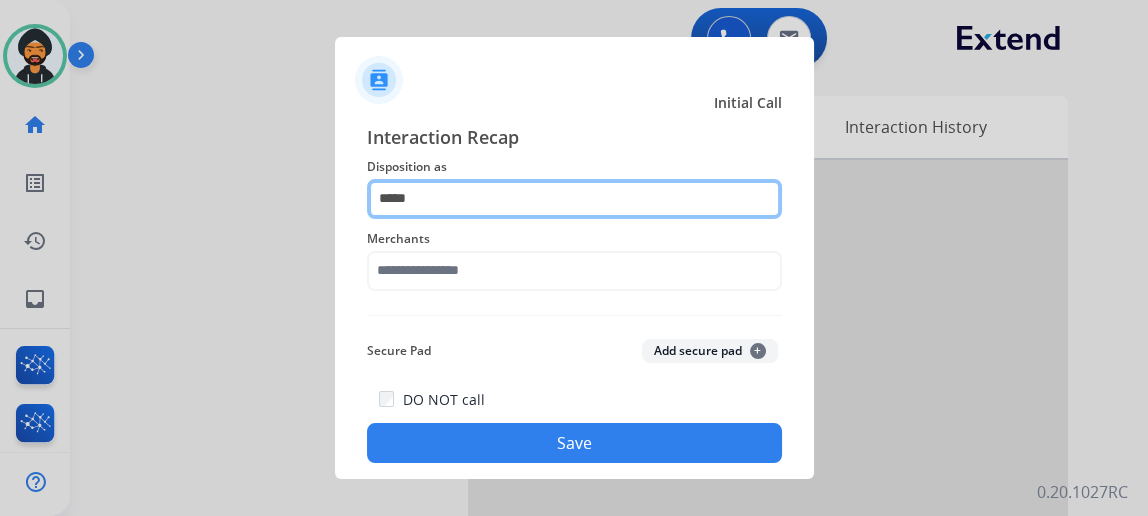click on "*****" 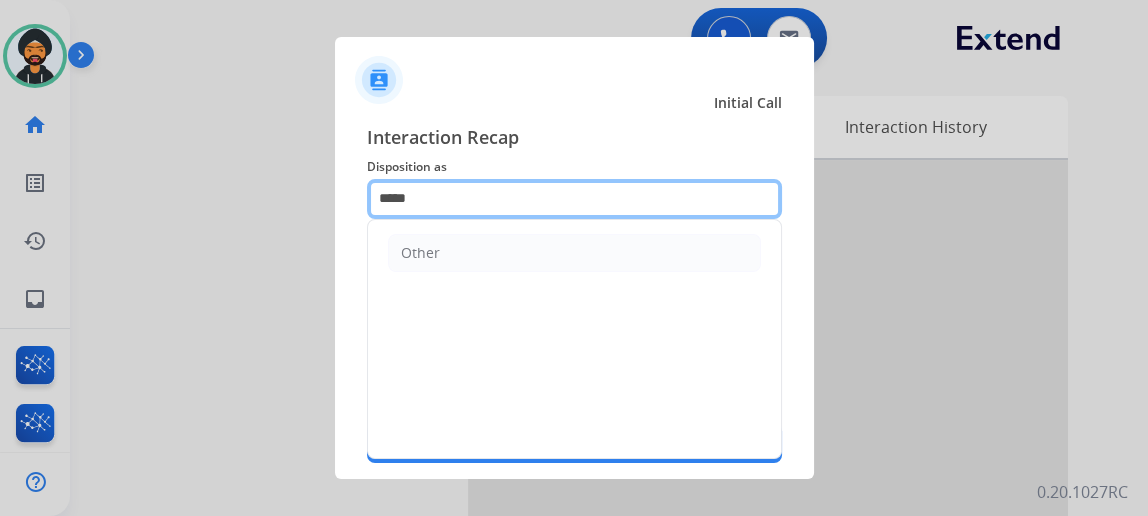 click on "*****" 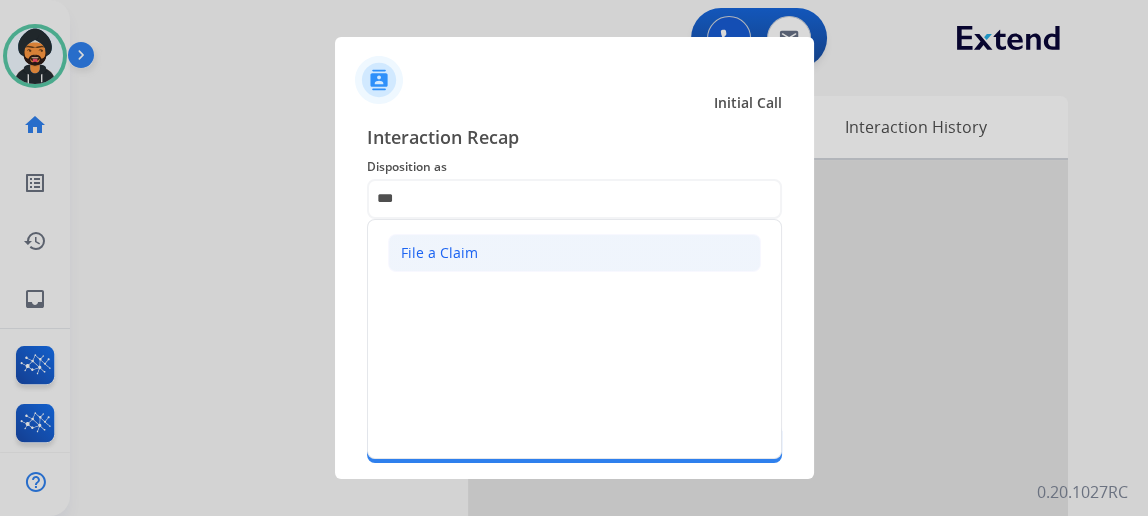 drag, startPoint x: 455, startPoint y: 244, endPoint x: 456, endPoint y: 256, distance: 12.0415945 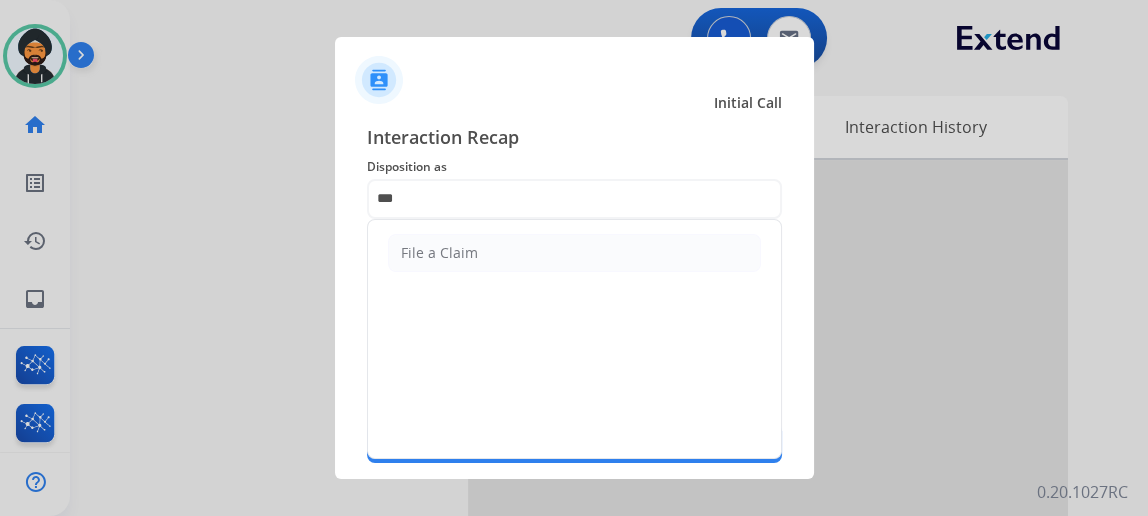 click on "File a Claim" 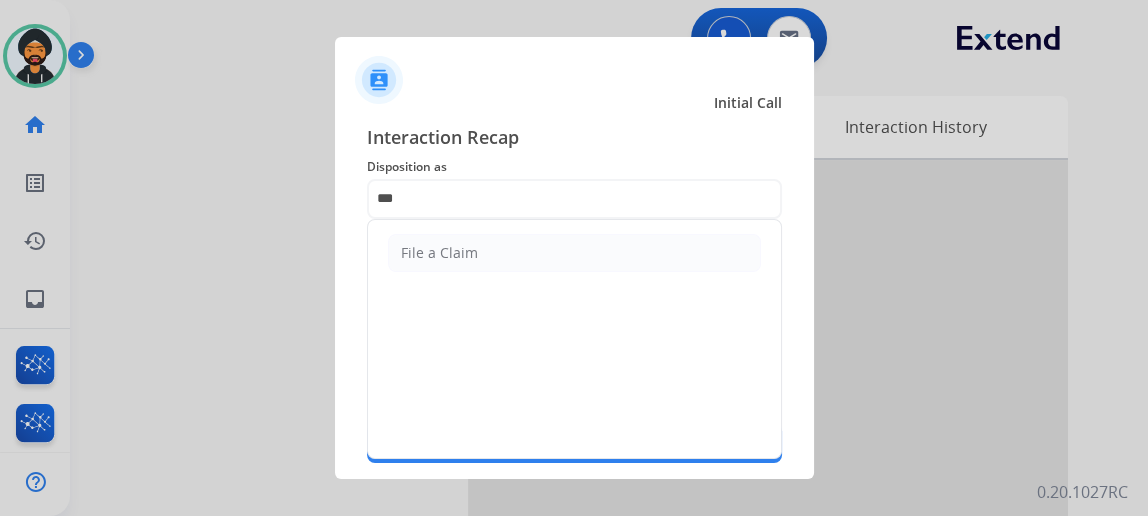 type on "**********" 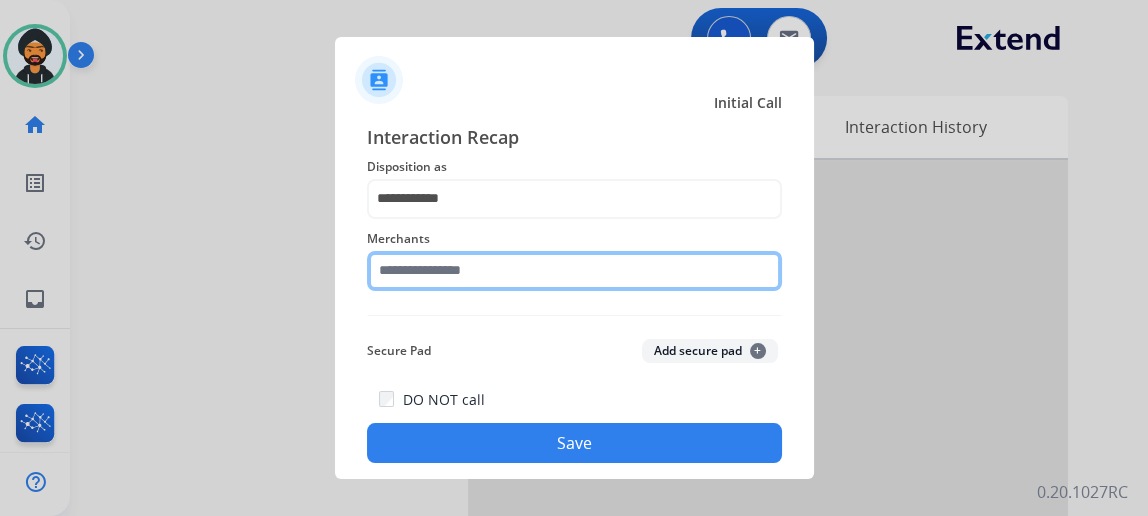 click 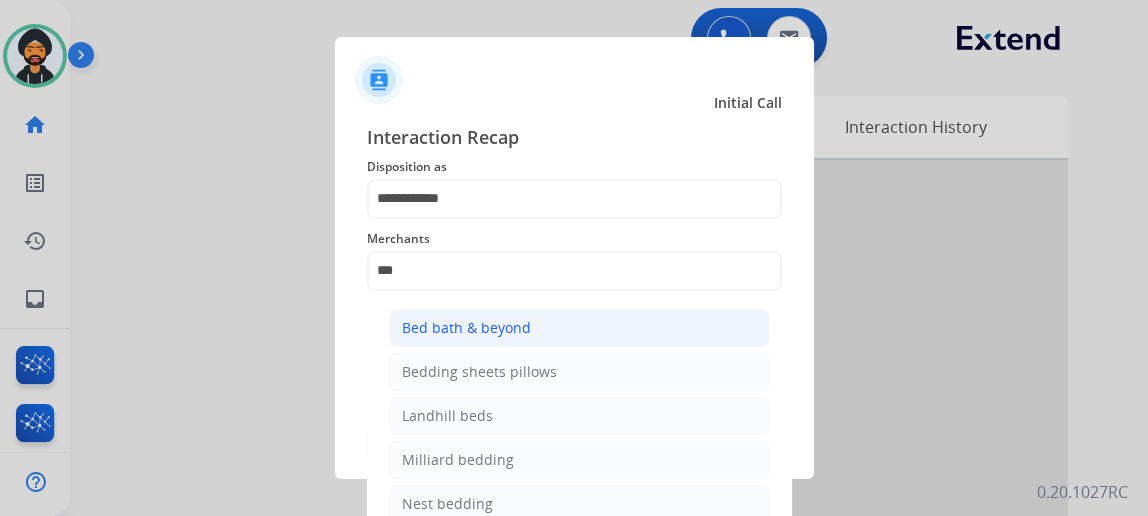 click on "Bed bath & beyond" 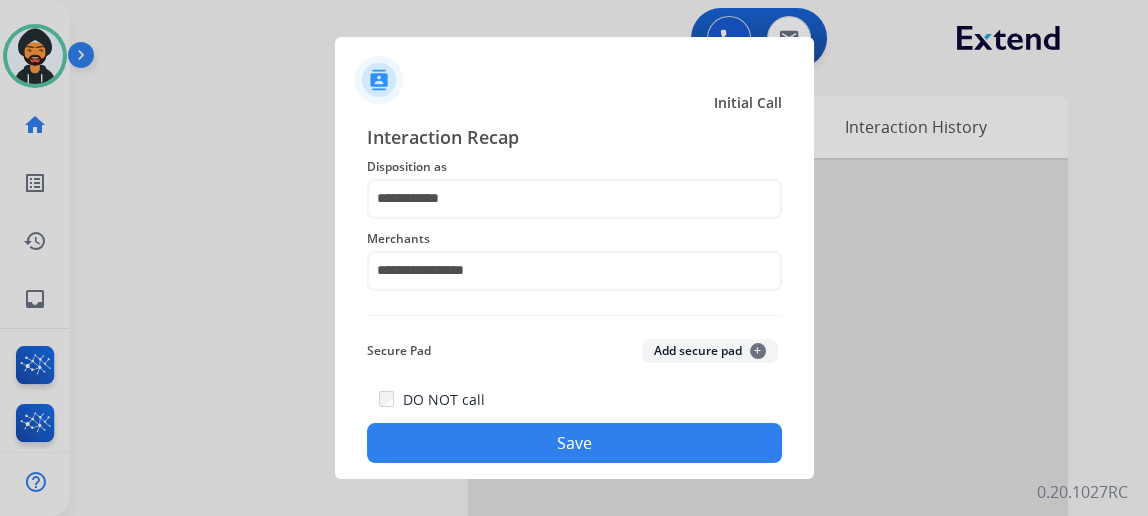 click on "Save" 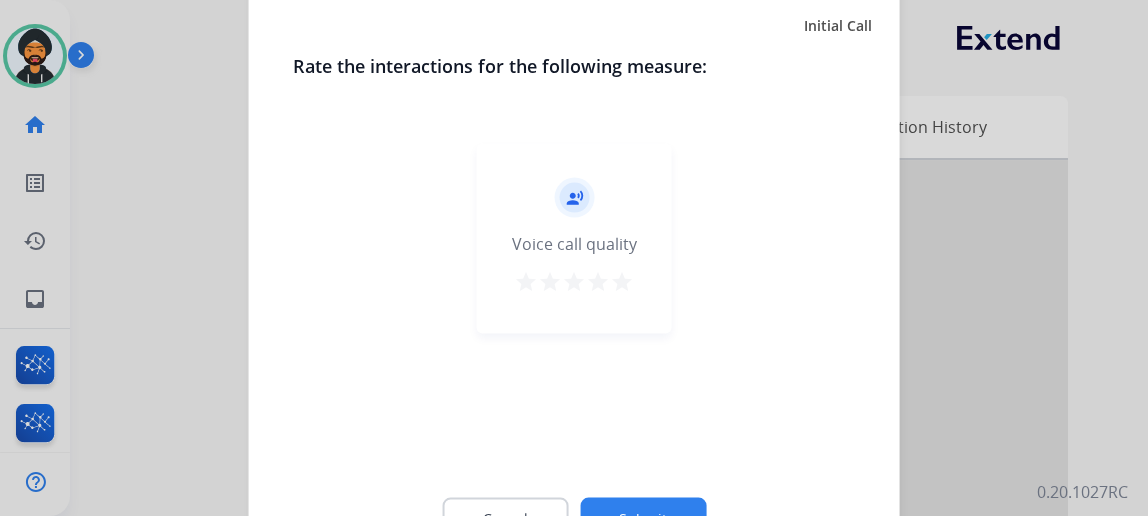 click on "Submit" 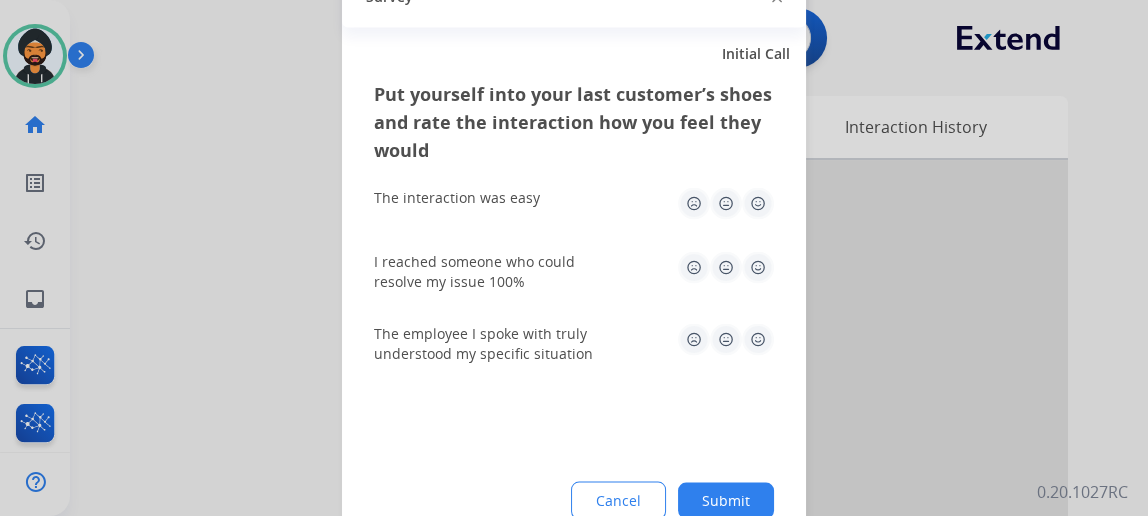 click on "Submit" 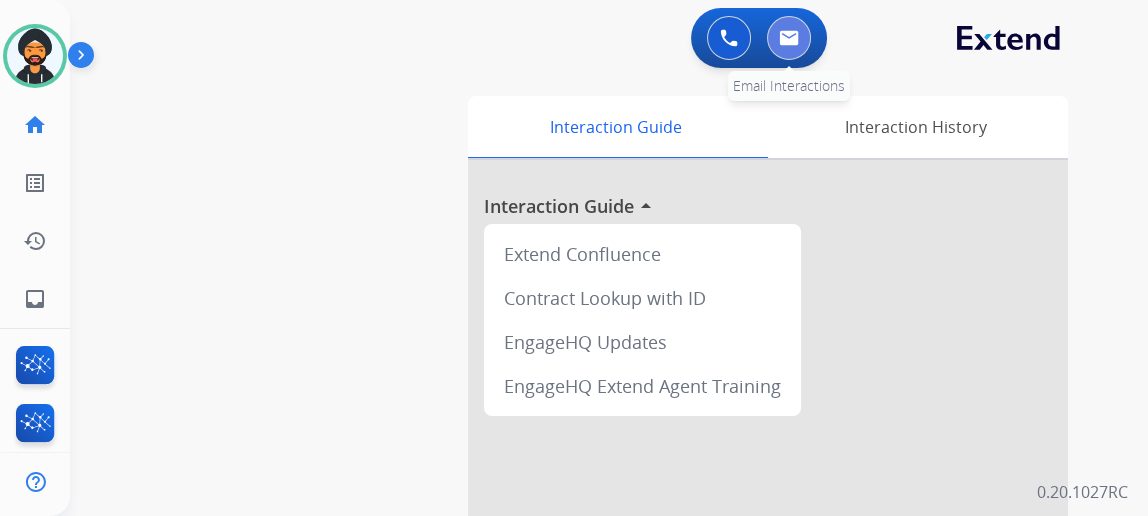 click at bounding box center (789, 38) 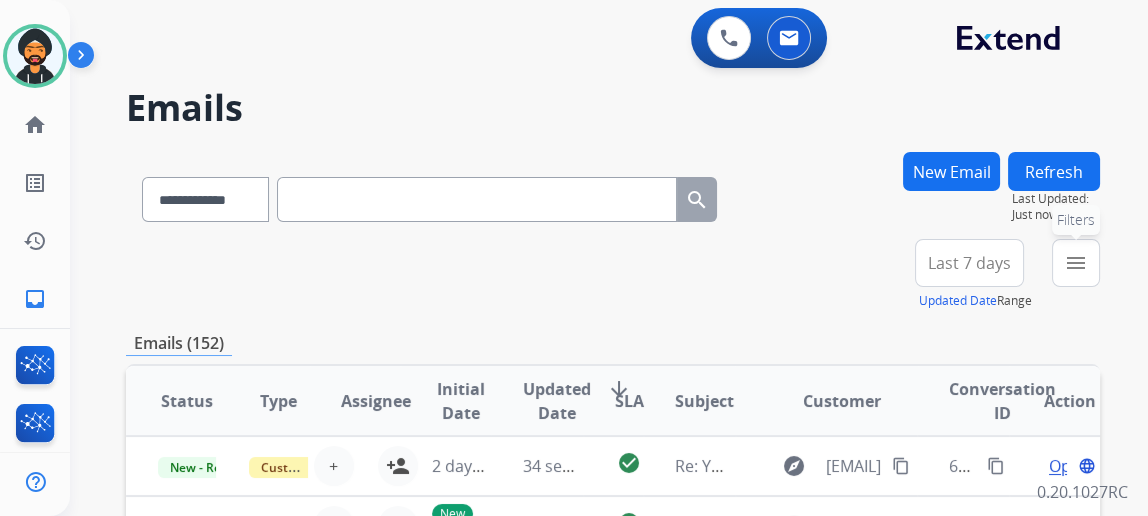 click on "menu  Filters" at bounding box center [1076, 263] 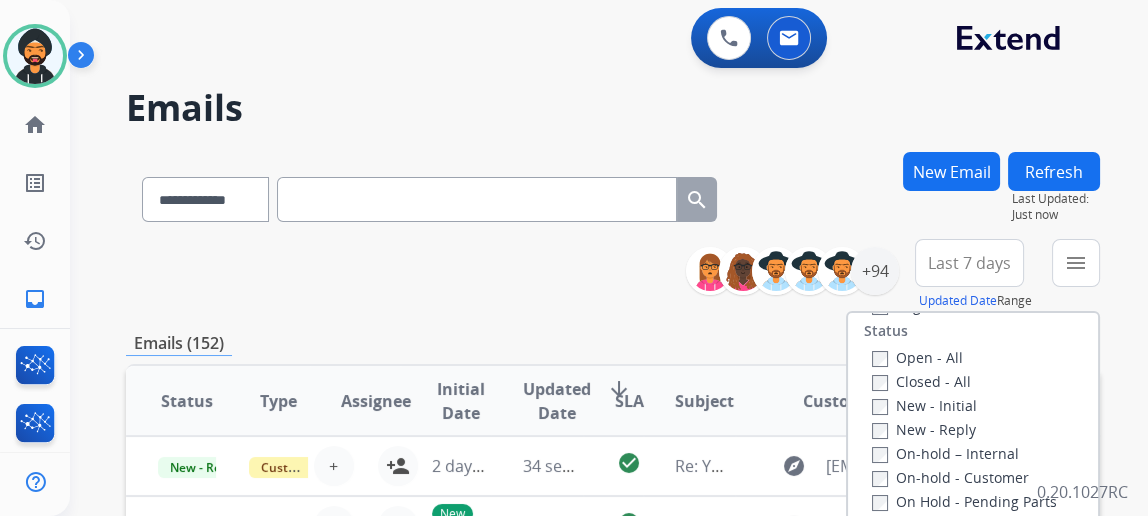 click on "Open - All" at bounding box center [917, 357] 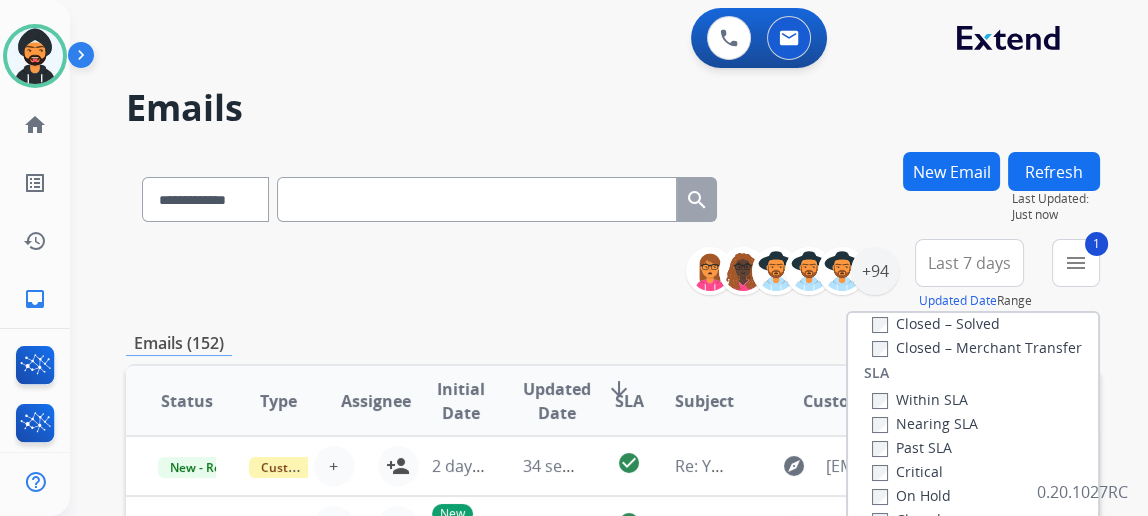 scroll, scrollTop: 527, scrollLeft: 0, axis: vertical 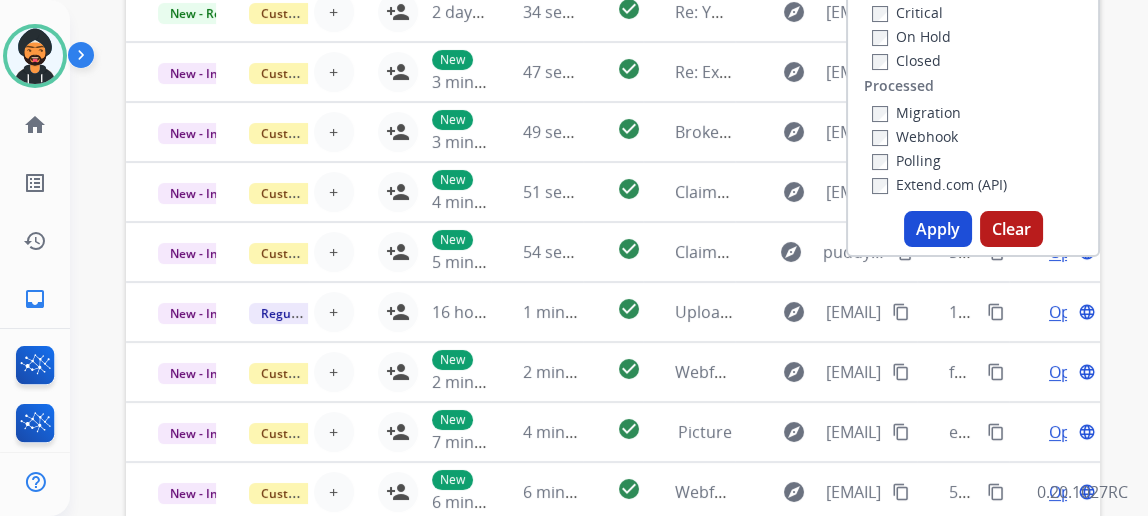 click on "Type  Claims Adjudication   Customer Support   Escalation   Service Support   Shipping Protection   Warranty Ops   Dev Test   Spam/Phishing   Merchant Team   Reguard CS  Status  Open - All   Closed - All   New - Initial   New - Reply   On-hold – Internal   On-hold - Customer   On Hold - Pending Parts   On Hold - Servicers   Closed - Unresolved   Closed – Solved   Closed – Merchant Transfer  SLA  Within SLA   Nearing SLA   Past SLA   Critical   On Hold   Closed  Processed  Migration   Webhook   Polling   Extend.com (API)  Apply Clear" at bounding box center (973, 57) 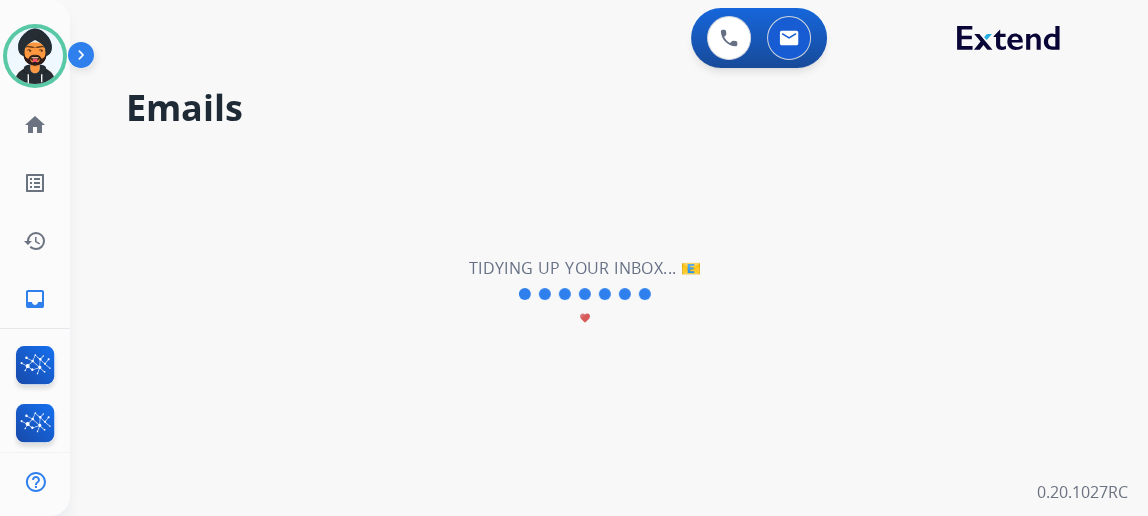 scroll, scrollTop: 0, scrollLeft: 0, axis: both 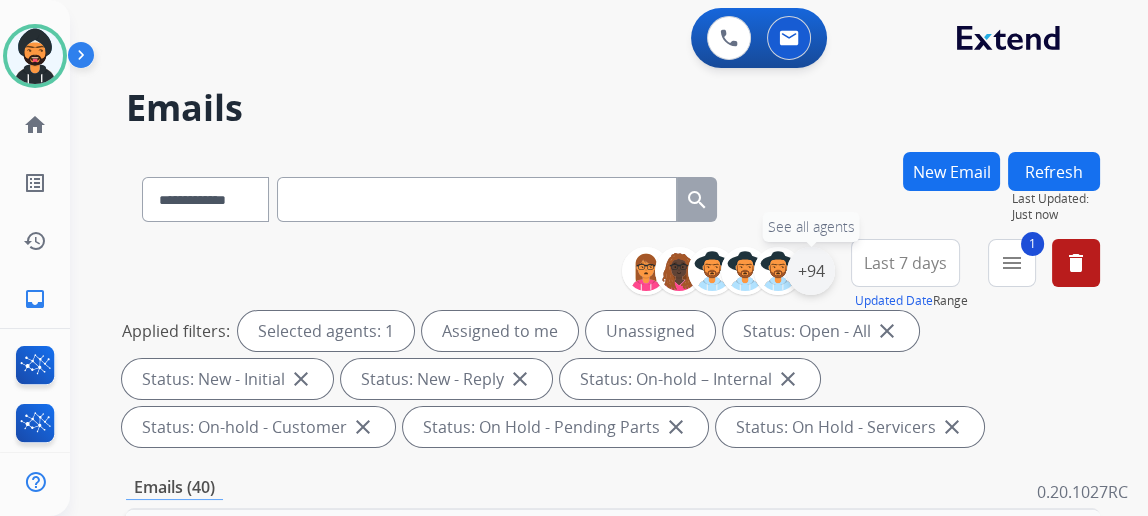click on "+94" at bounding box center [811, 271] 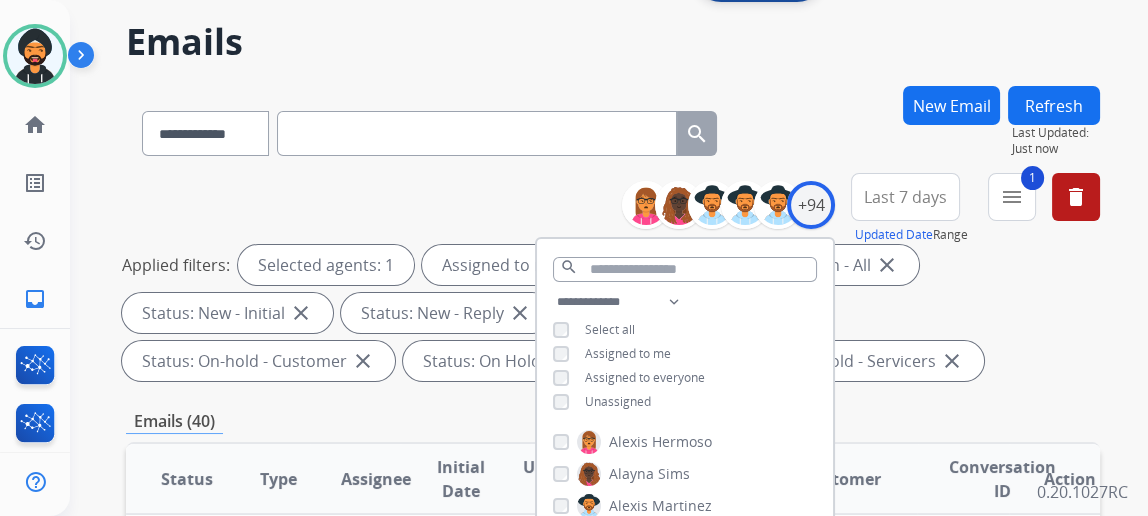 scroll, scrollTop: 90, scrollLeft: 0, axis: vertical 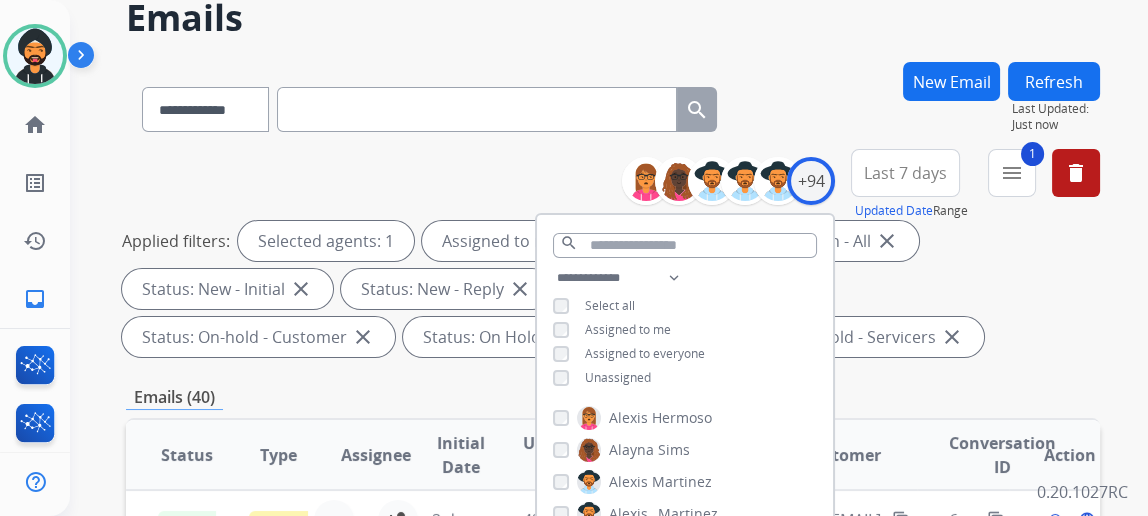 click on "**********" at bounding box center [685, 330] 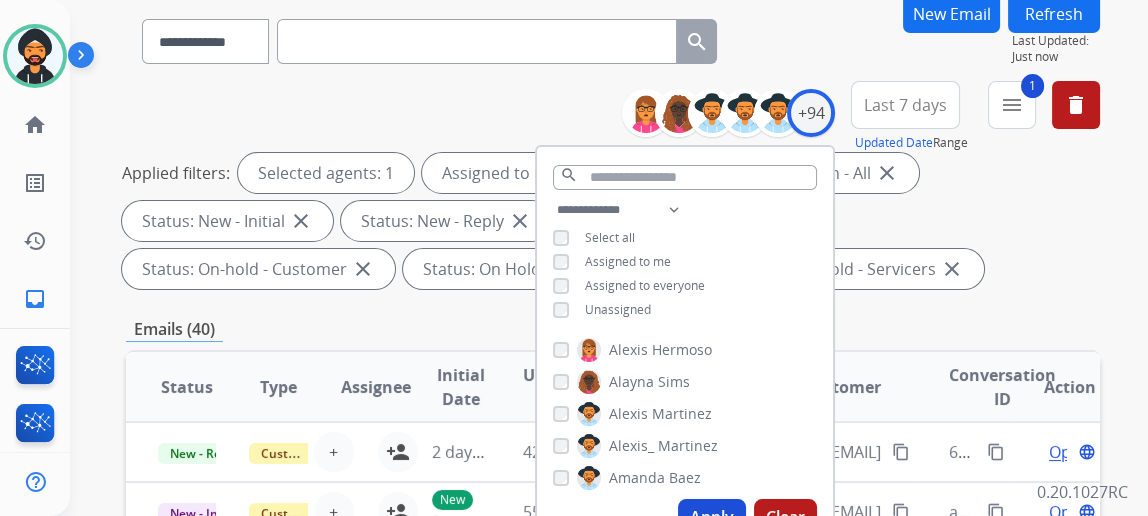 scroll, scrollTop: 363, scrollLeft: 0, axis: vertical 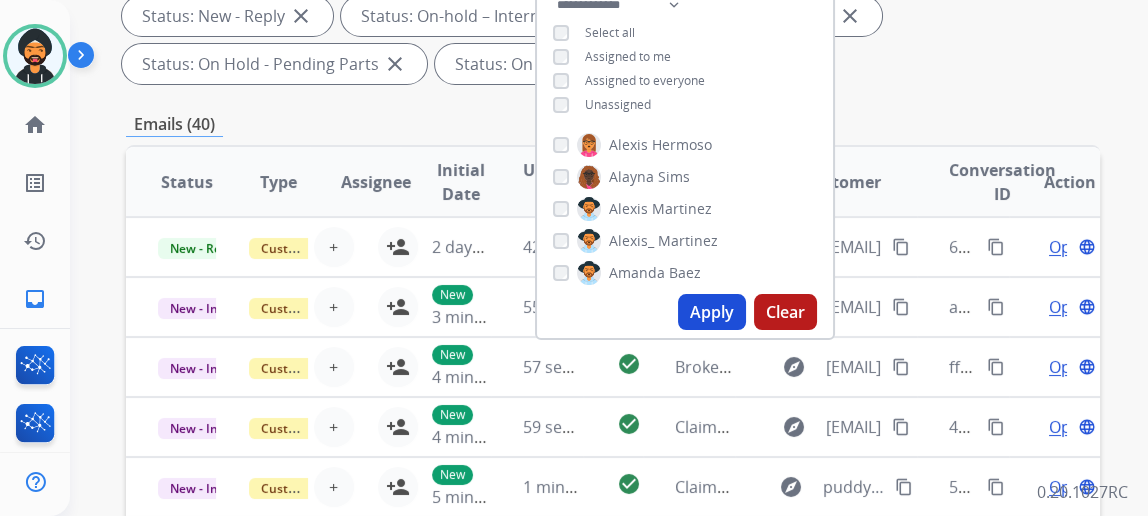 click on "Apply Clear" at bounding box center (685, 312) 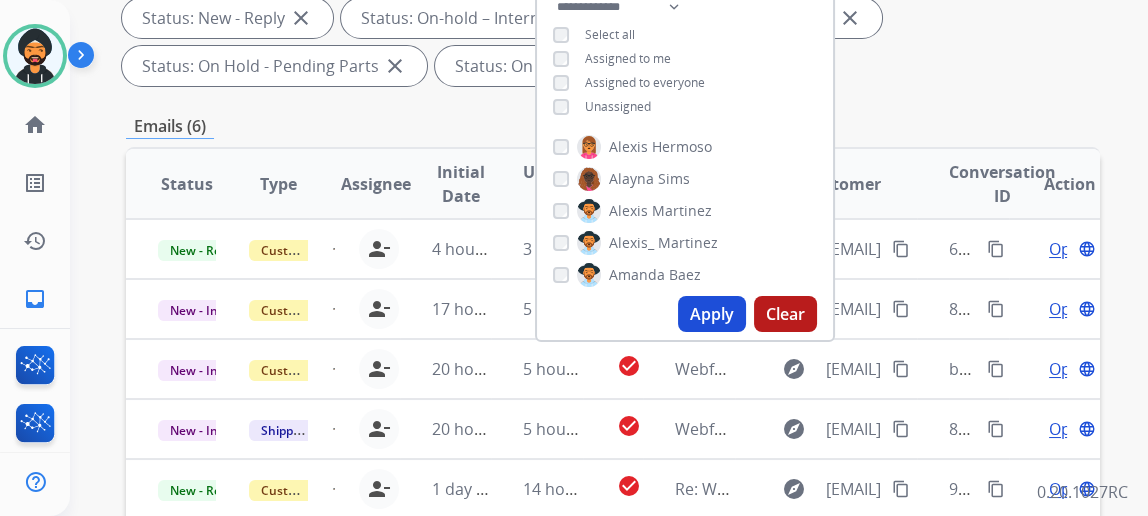 scroll, scrollTop: 363, scrollLeft: 0, axis: vertical 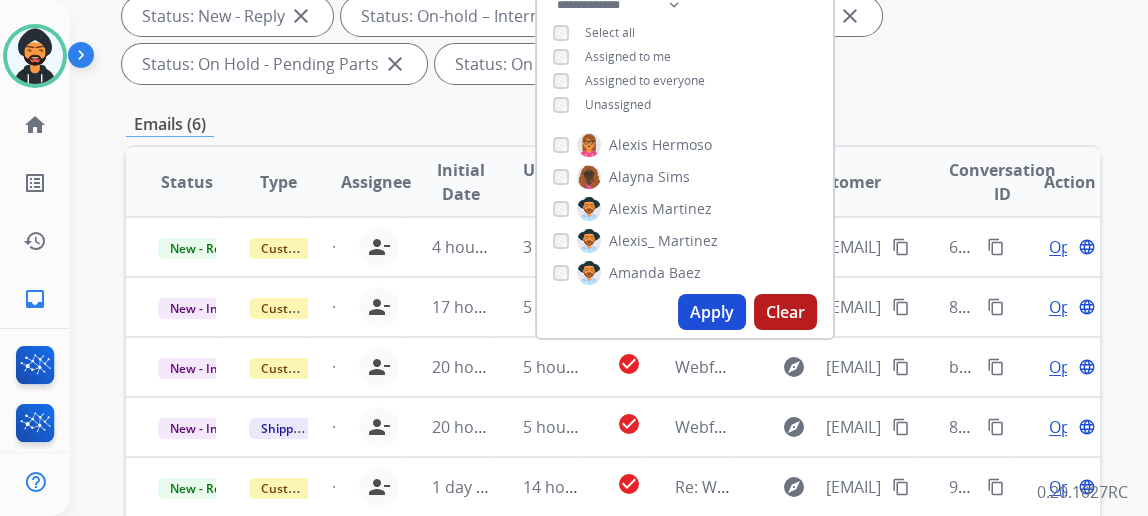 click on "Emails (6)" at bounding box center (613, 124) 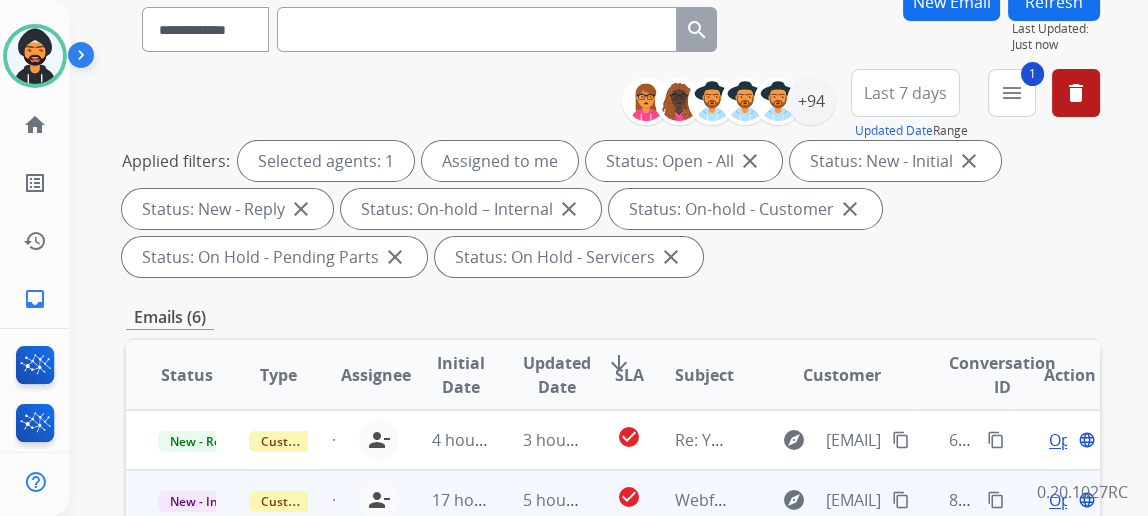 scroll, scrollTop: 363, scrollLeft: 0, axis: vertical 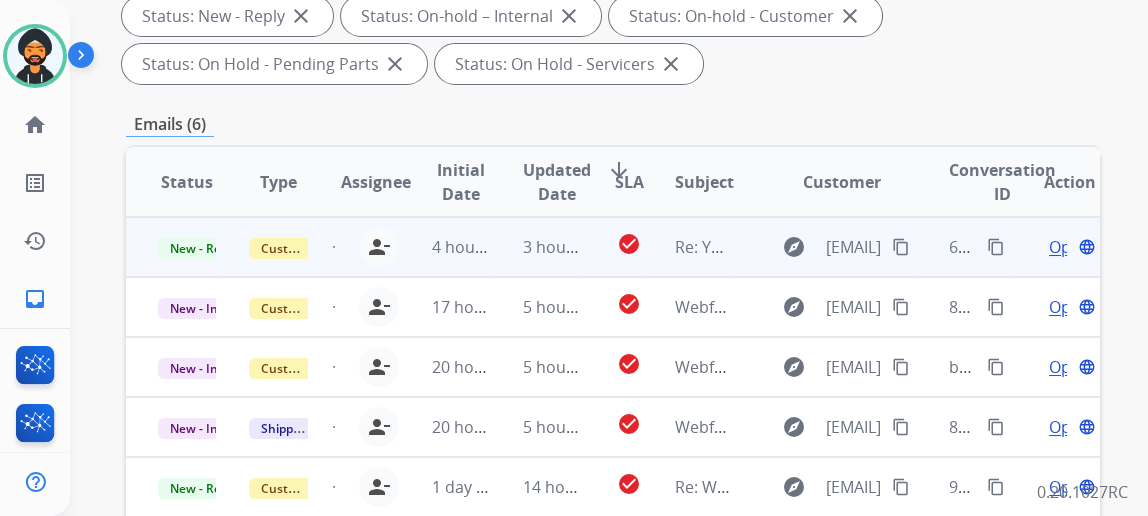 click on "Open language" at bounding box center (1070, 247) 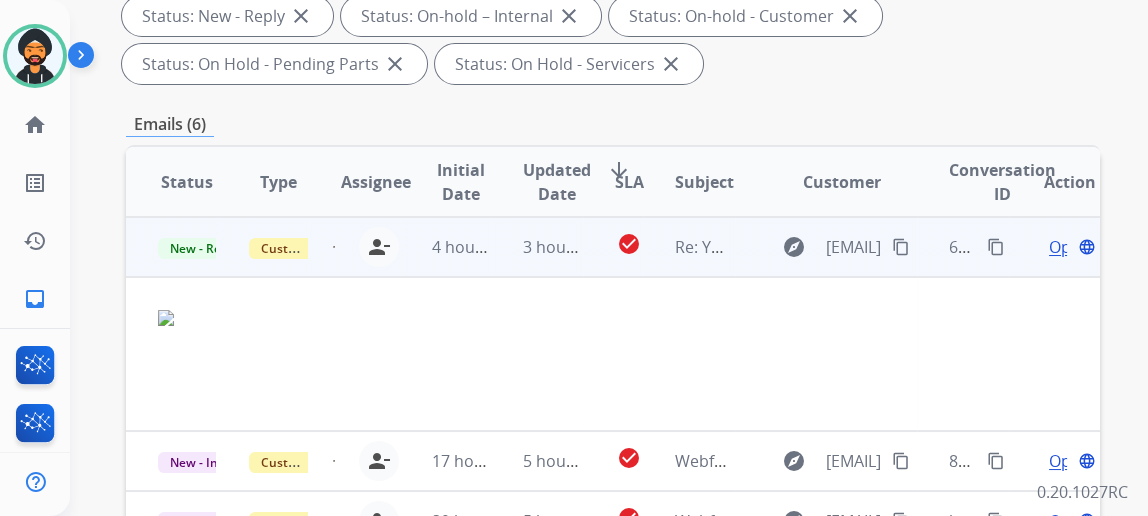 click on "Open" at bounding box center (1069, 247) 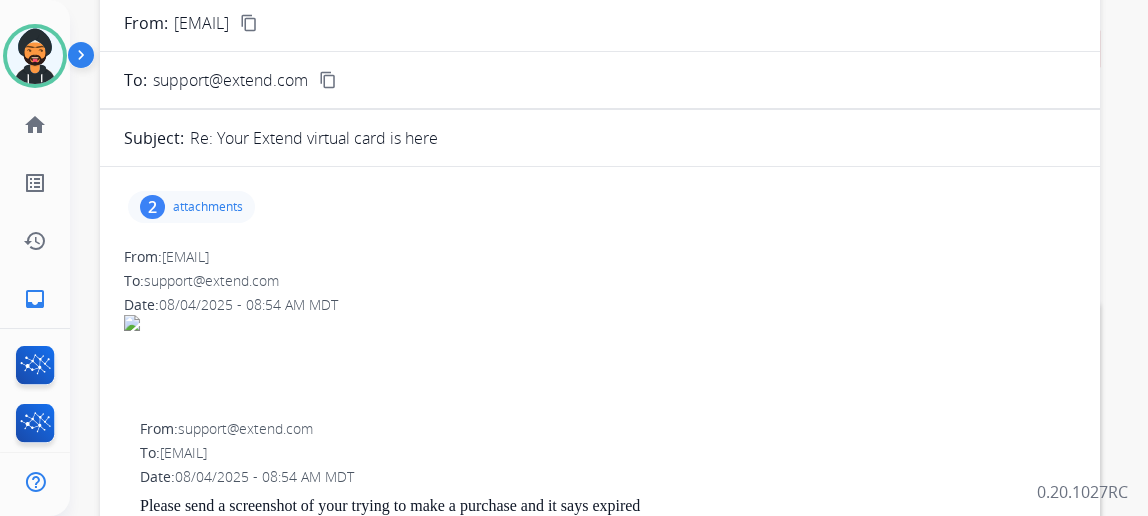scroll, scrollTop: 0, scrollLeft: 0, axis: both 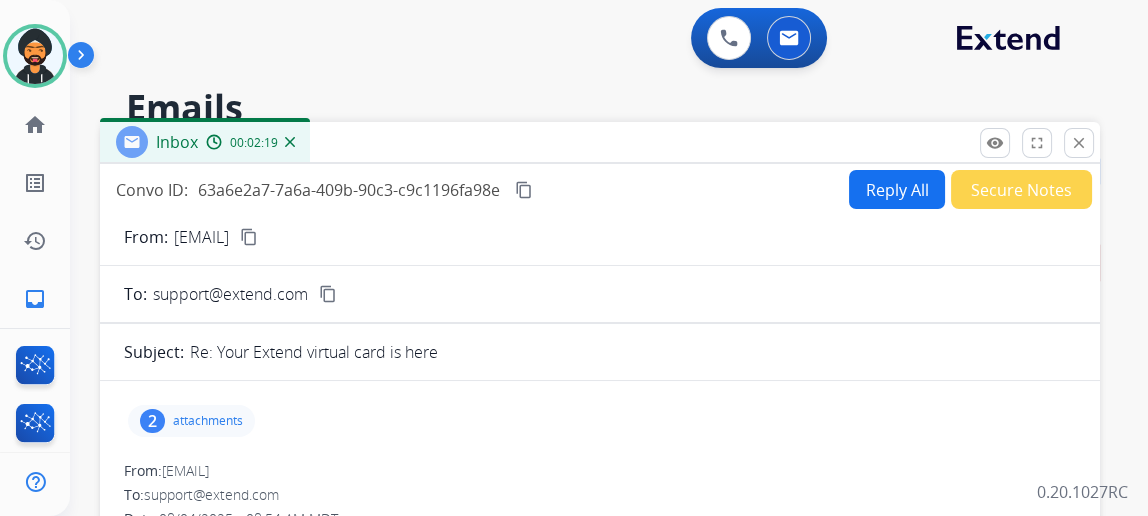 click on "attachments" at bounding box center [208, 421] 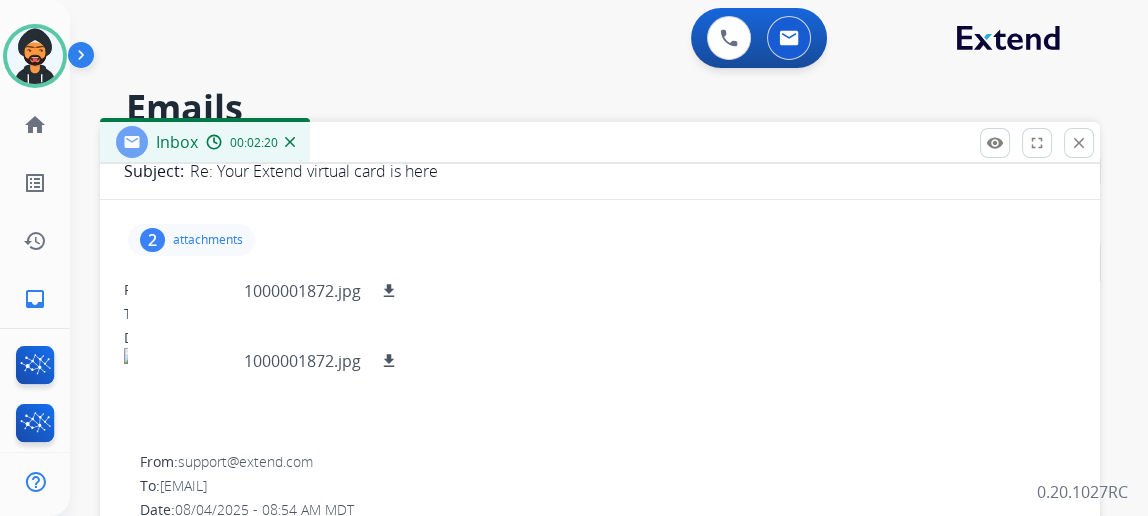 scroll, scrollTop: 272, scrollLeft: 0, axis: vertical 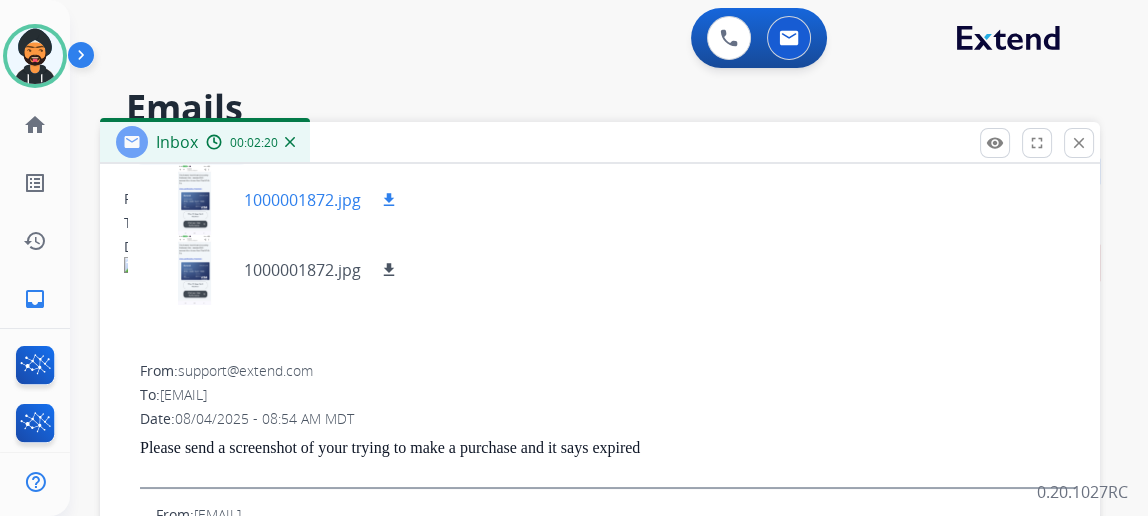 click at bounding box center (194, 200) 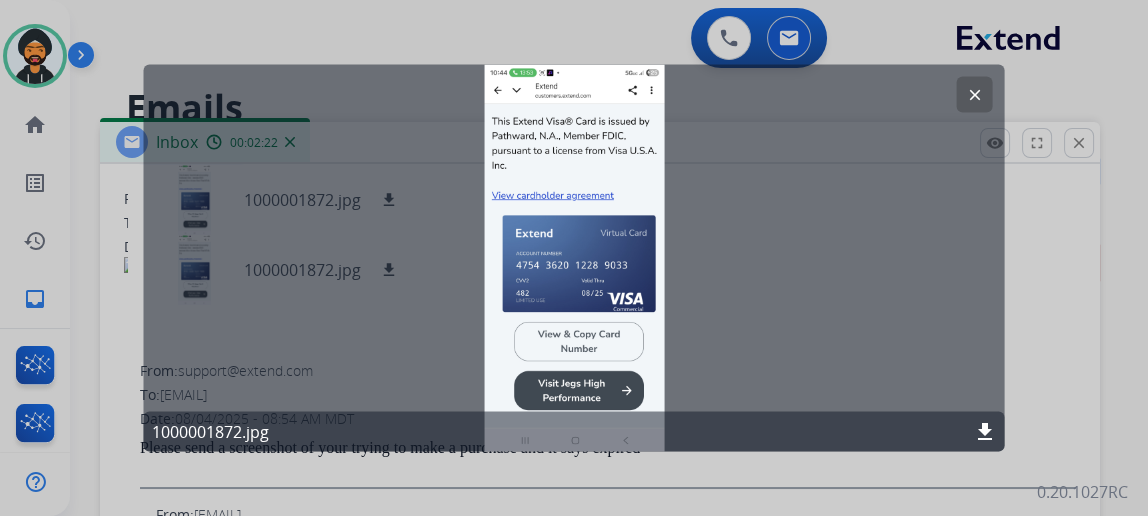 scroll, scrollTop: 43, scrollLeft: 0, axis: vertical 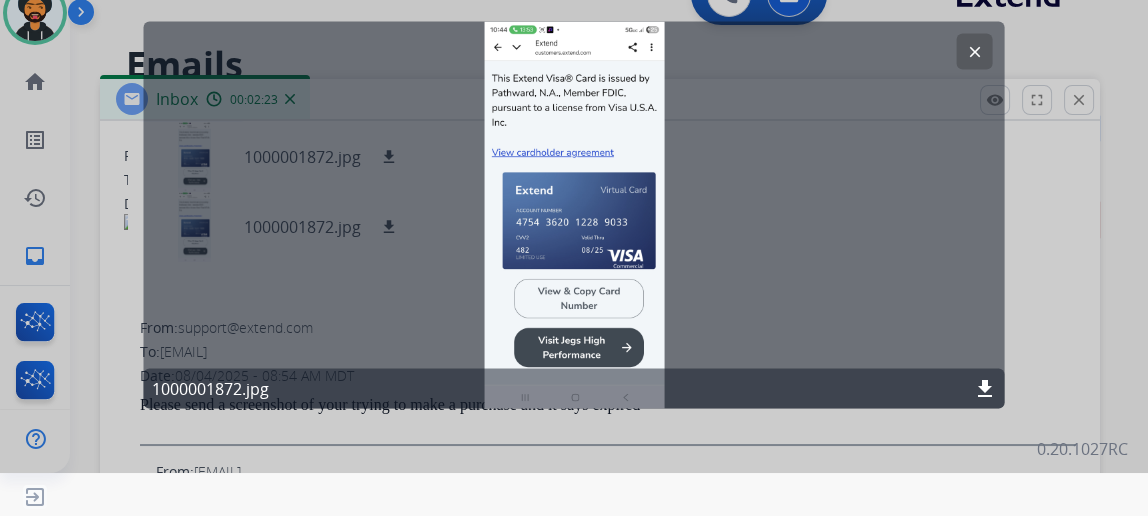 click on "clear" 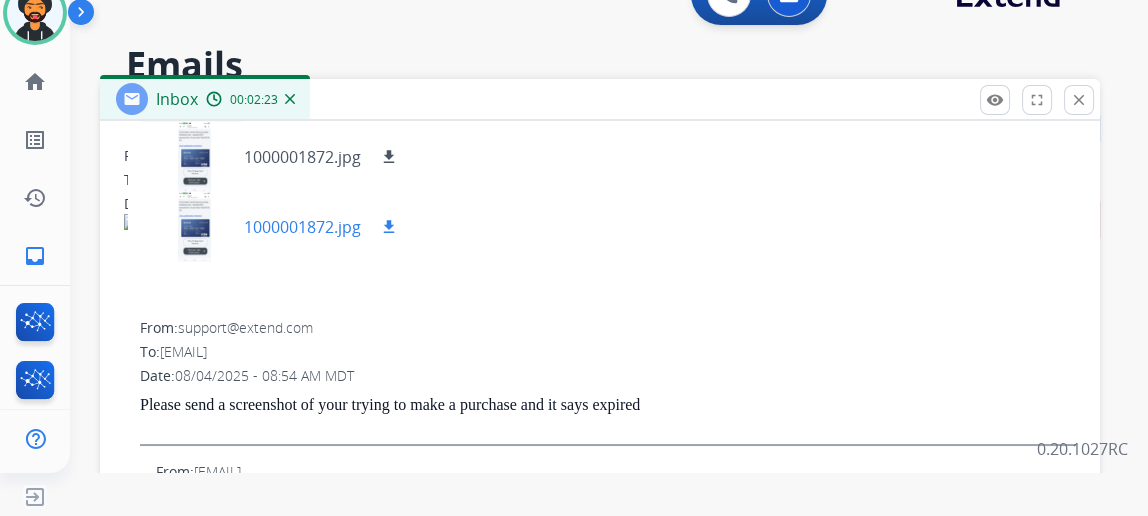 click at bounding box center (194, 227) 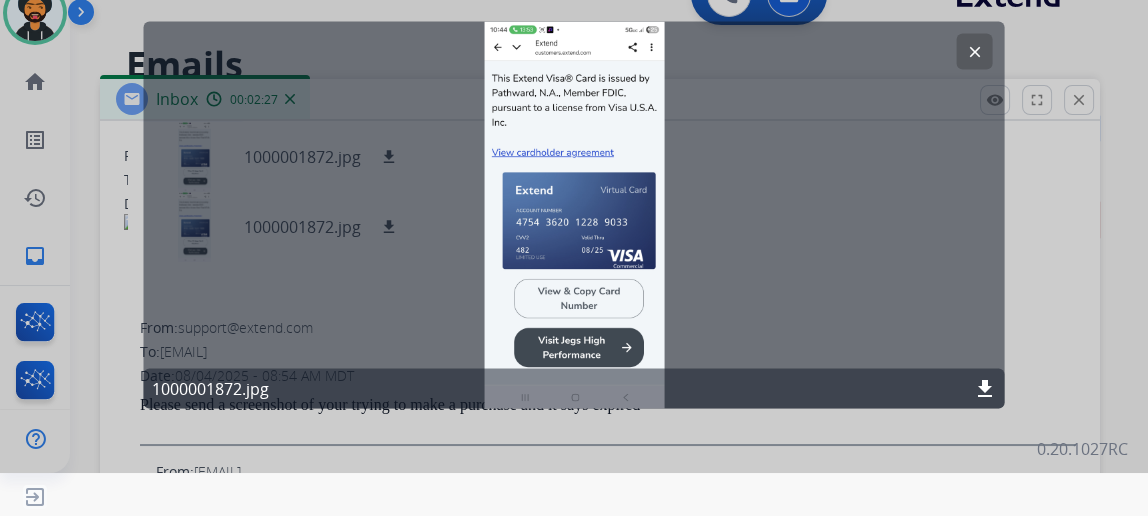 click on "clear 1000001872.jpg download" 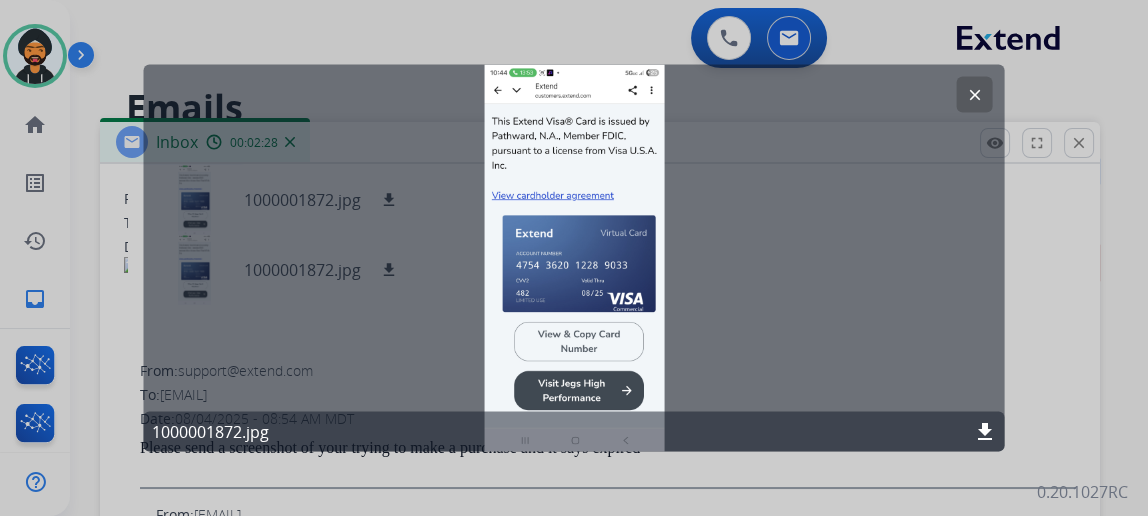 scroll, scrollTop: 0, scrollLeft: 0, axis: both 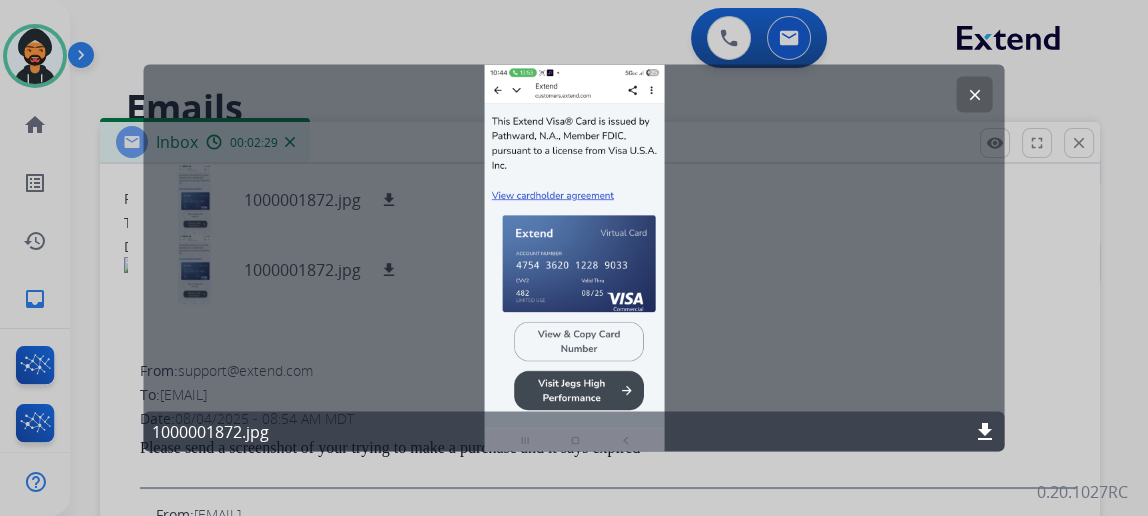 click on "clear" 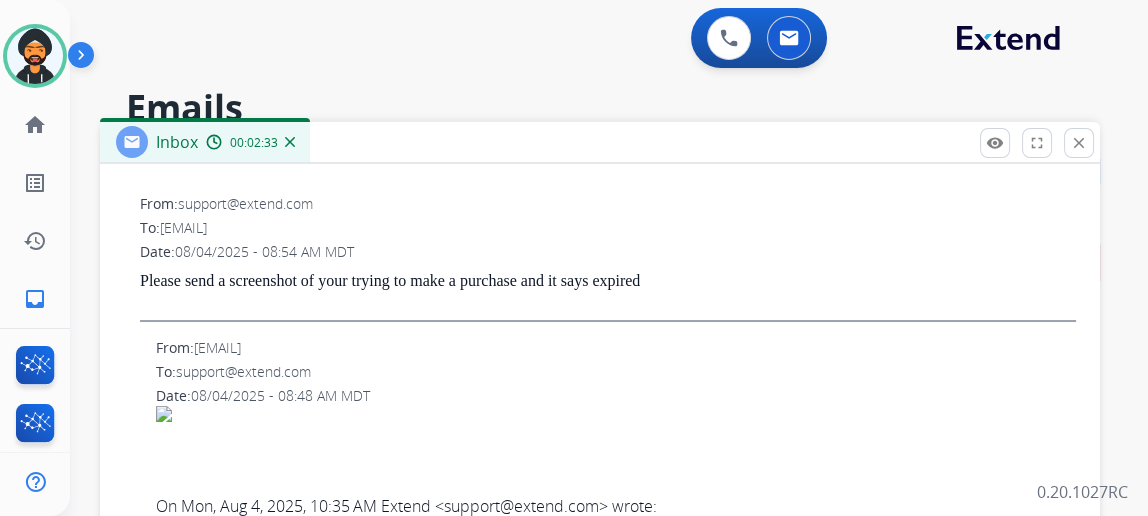 scroll, scrollTop: 454, scrollLeft: 0, axis: vertical 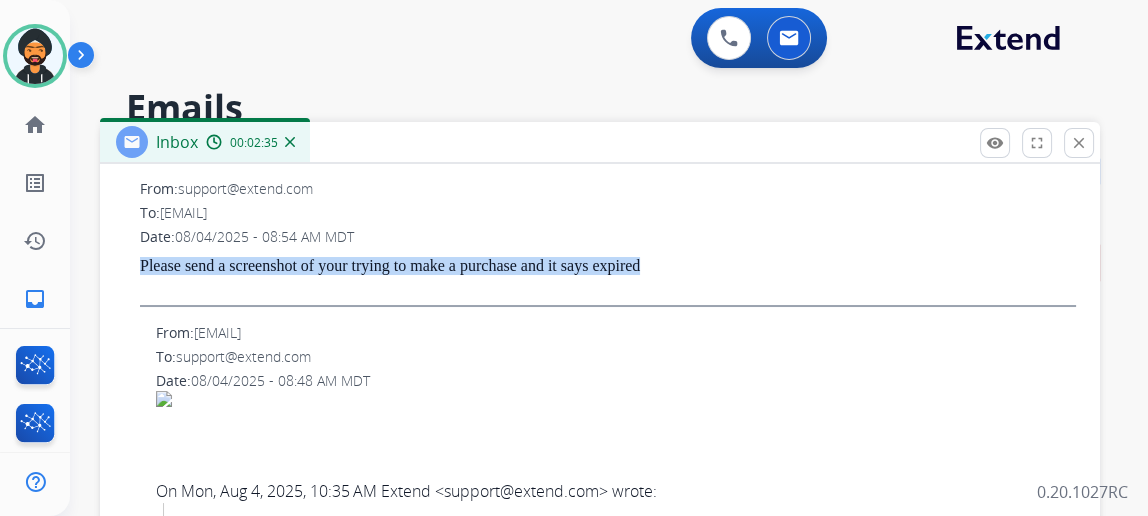 drag, startPoint x: 686, startPoint y: 251, endPoint x: 142, endPoint y: 267, distance: 544.2352 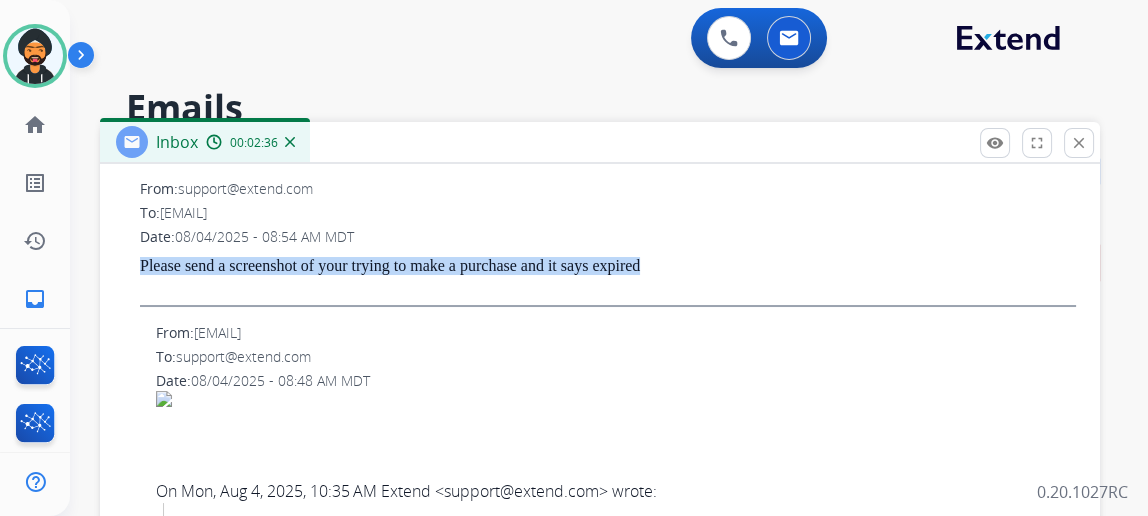 copy on "Please send a screenshot of your trying to make a purchase and it says expired" 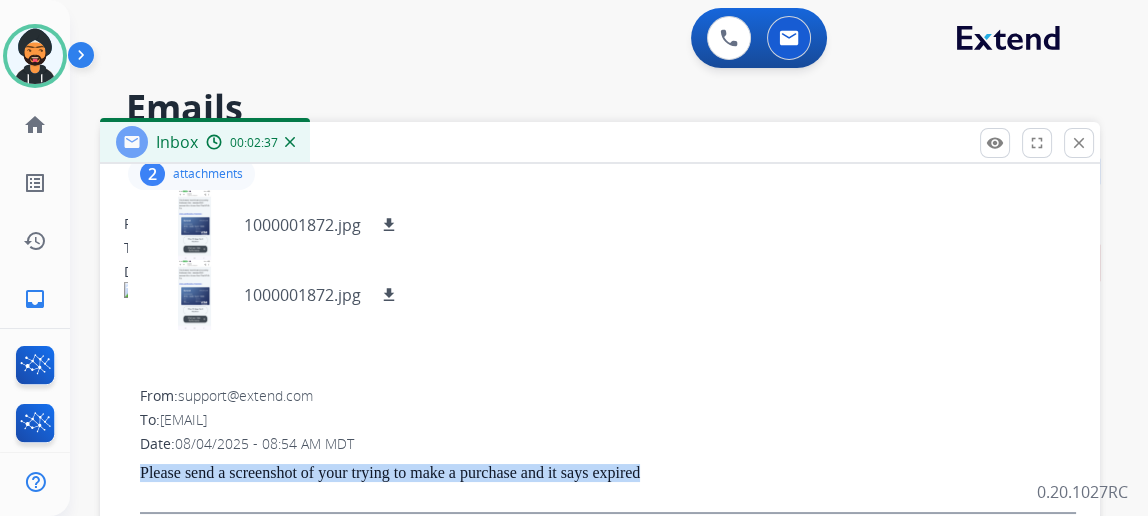 scroll, scrollTop: 0, scrollLeft: 0, axis: both 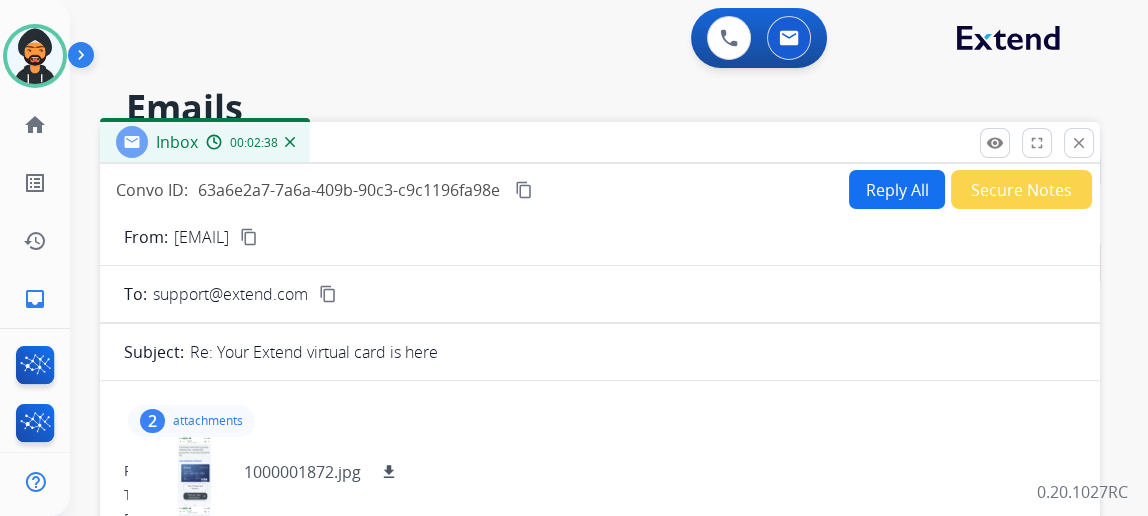 click on "Reply All" at bounding box center [897, 189] 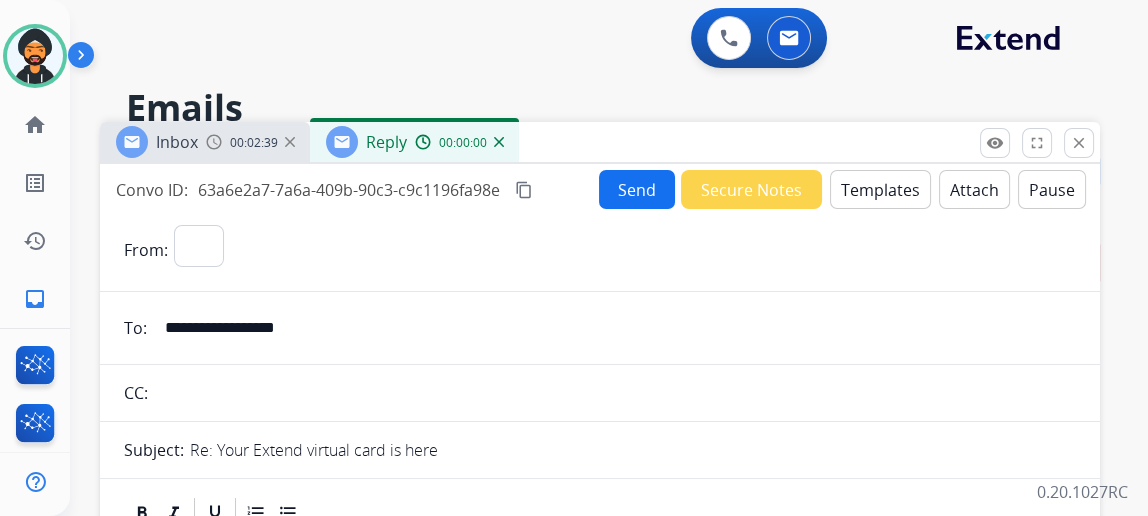 select on "**********" 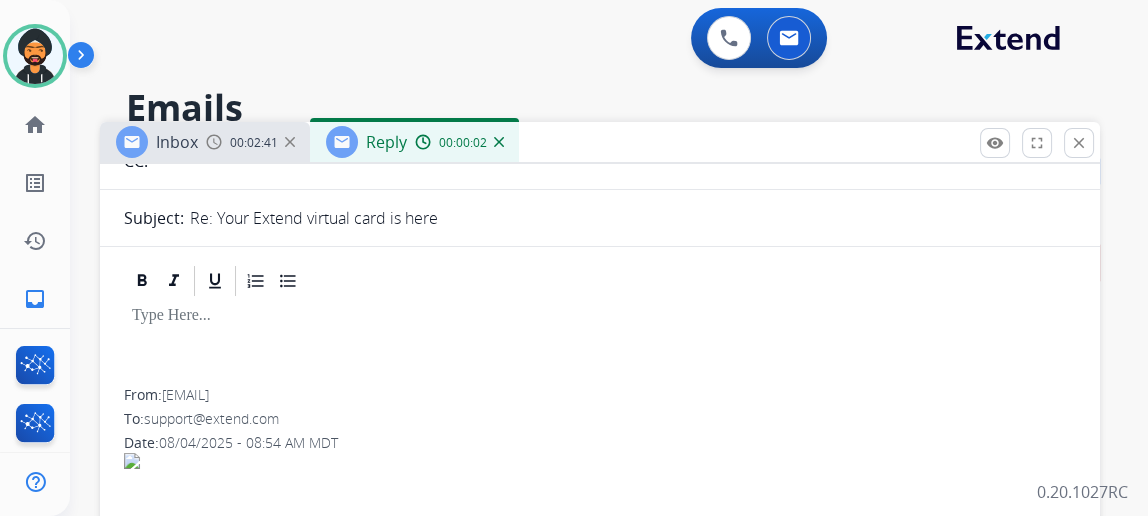 scroll, scrollTop: 0, scrollLeft: 0, axis: both 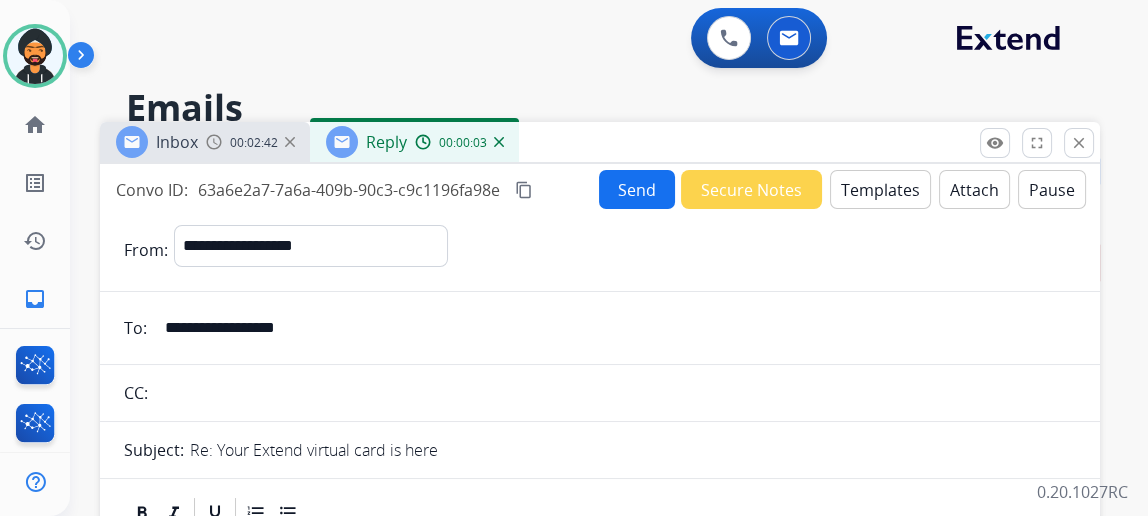 click on "Templates" at bounding box center (880, 189) 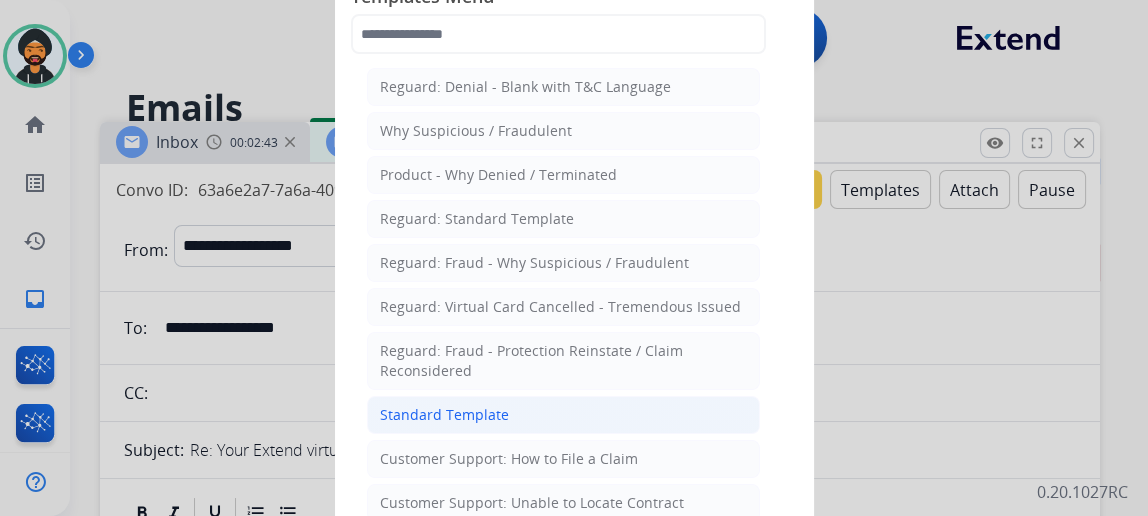 click on "Standard Template" 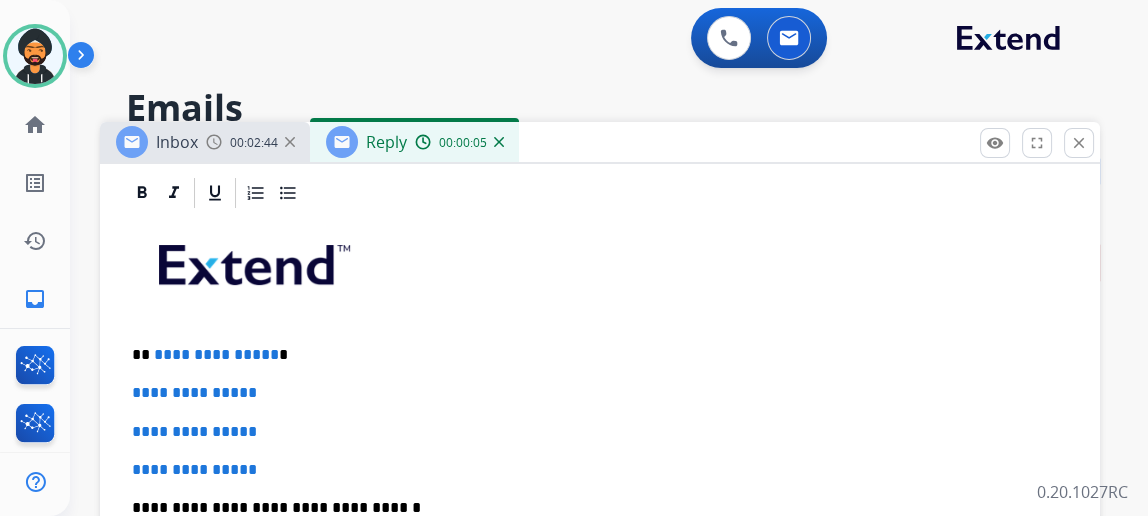 scroll, scrollTop: 454, scrollLeft: 0, axis: vertical 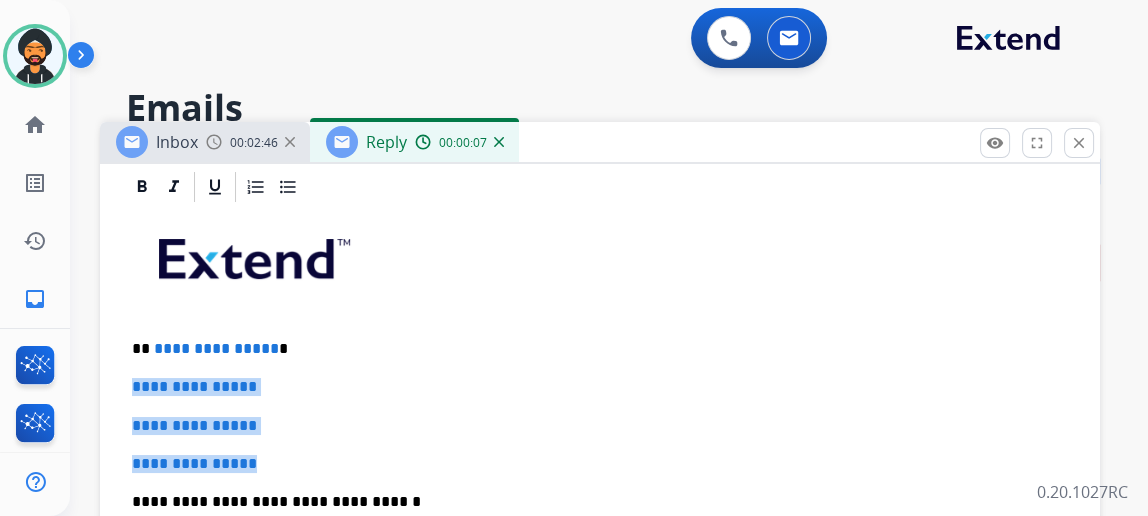 drag, startPoint x: 327, startPoint y: 458, endPoint x: 276, endPoint y: 413, distance: 68.0147 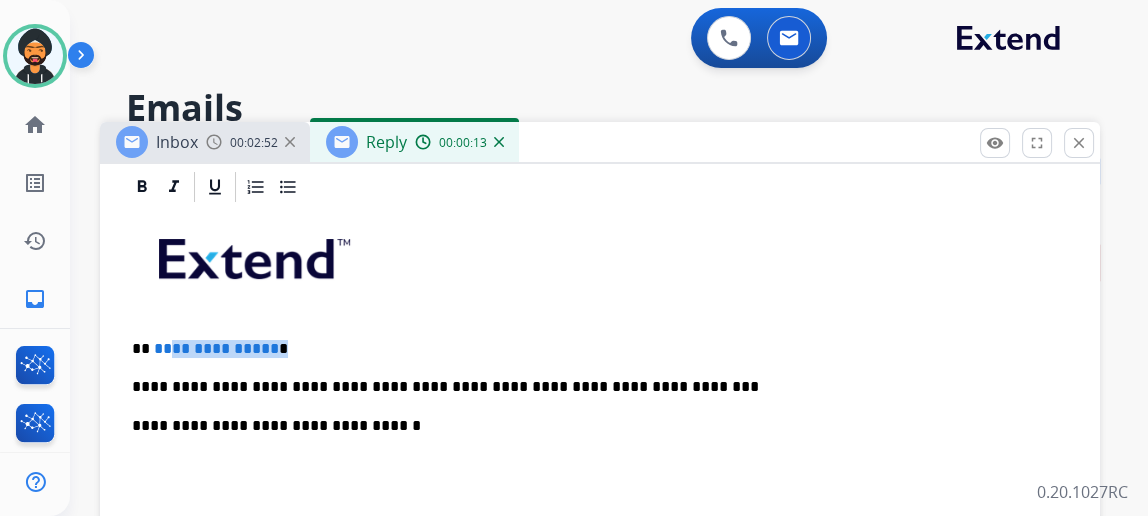 drag, startPoint x: 286, startPoint y: 340, endPoint x: 164, endPoint y: 325, distance: 122.91867 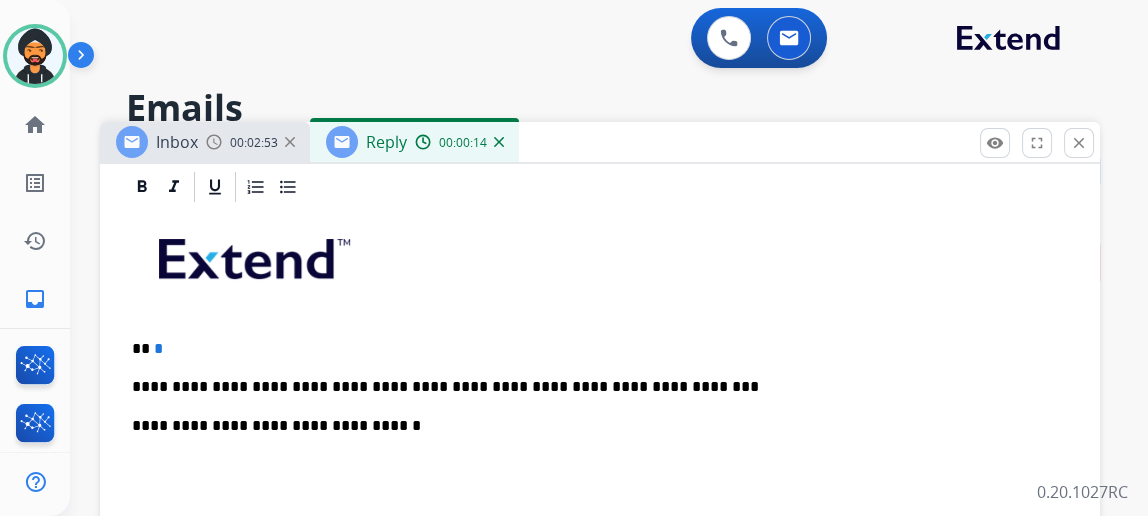 type 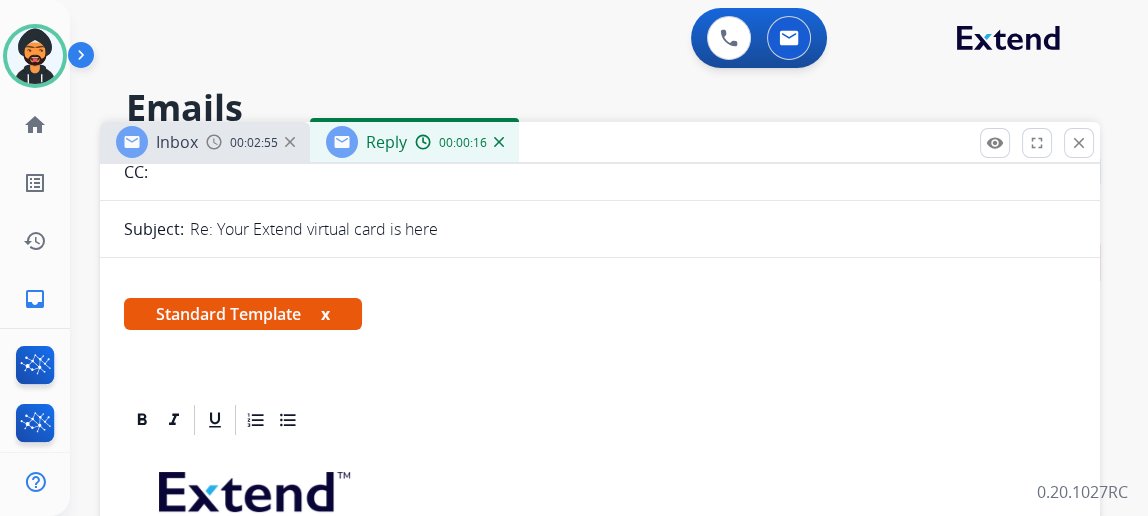scroll, scrollTop: 0, scrollLeft: 0, axis: both 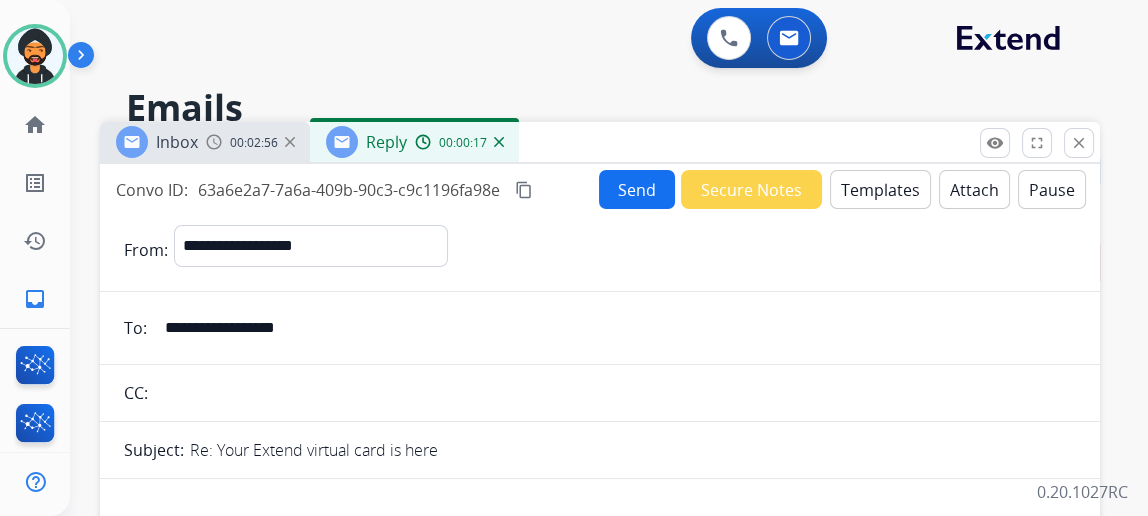 click on "Send" at bounding box center (637, 189) 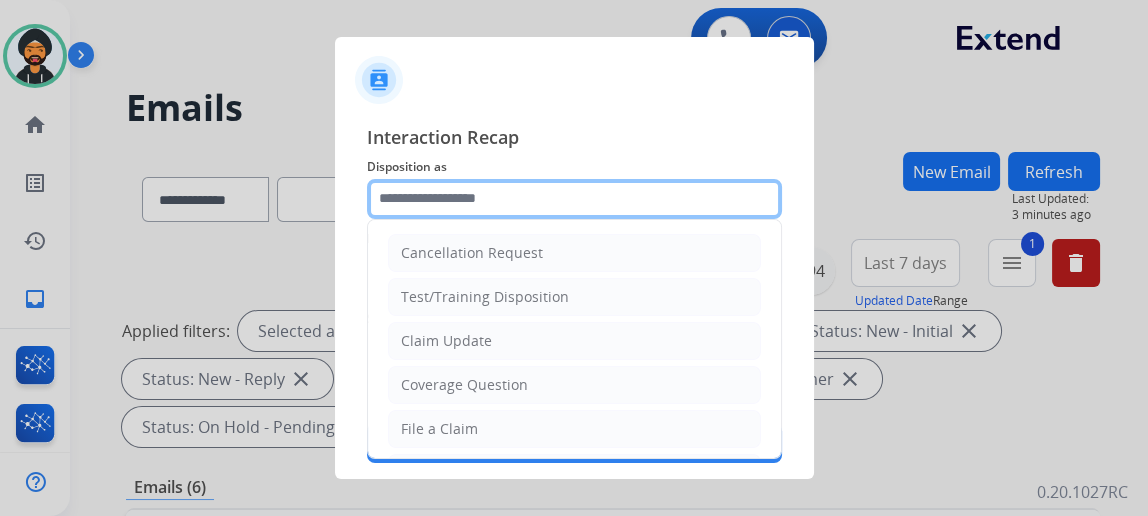 click 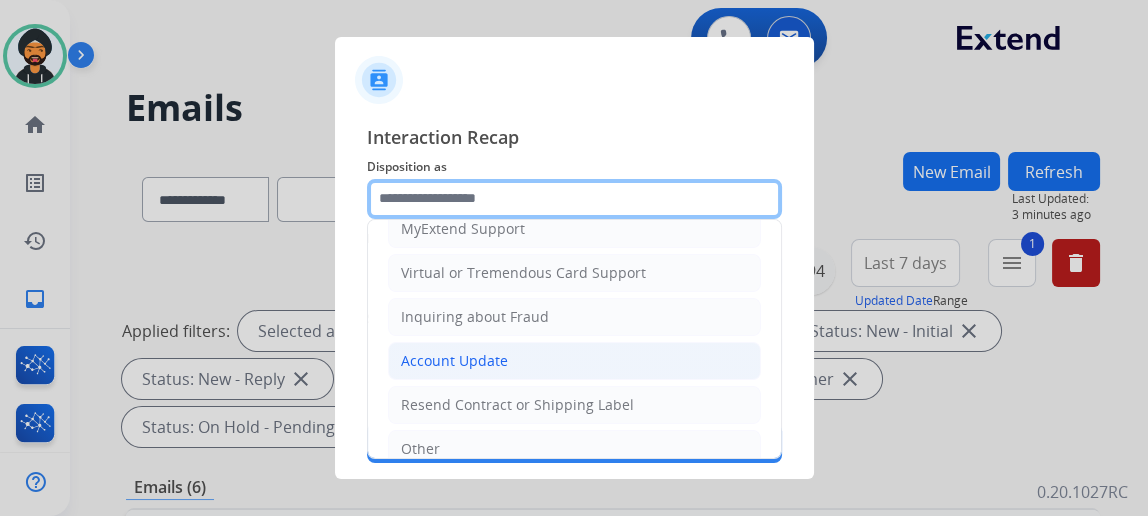 scroll, scrollTop: 272, scrollLeft: 0, axis: vertical 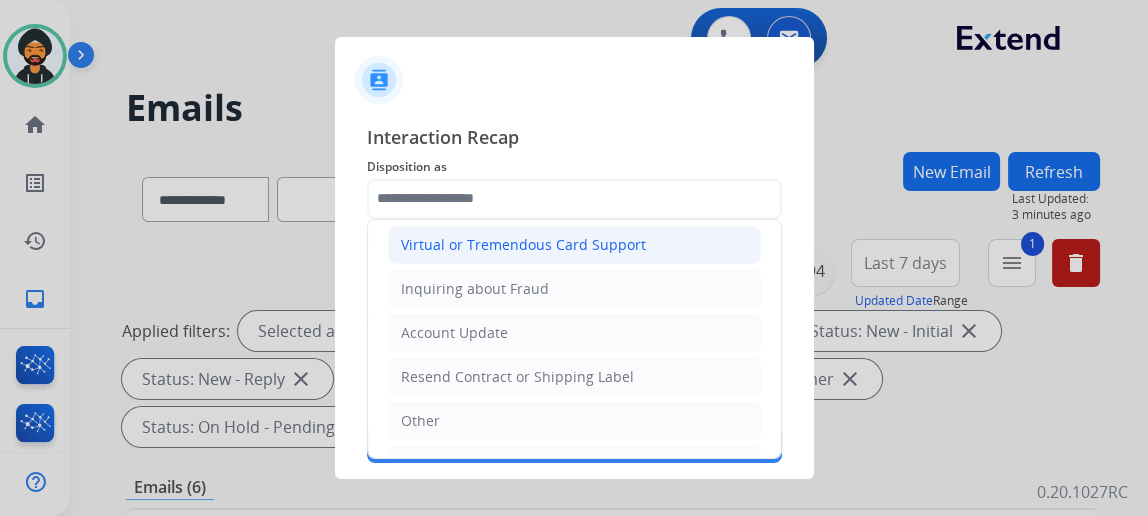 click on "Virtual or Tremendous Card Support" 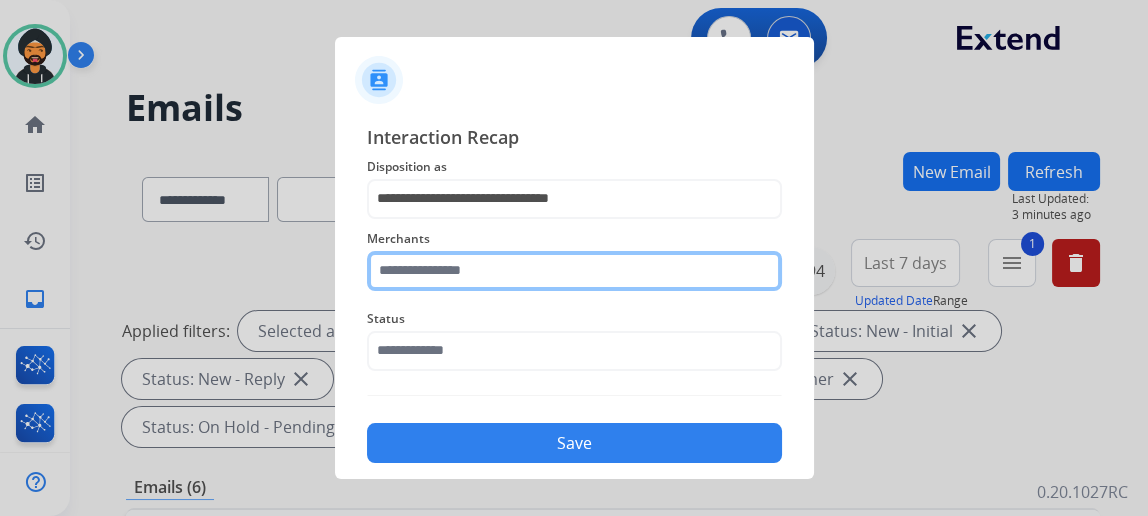 click 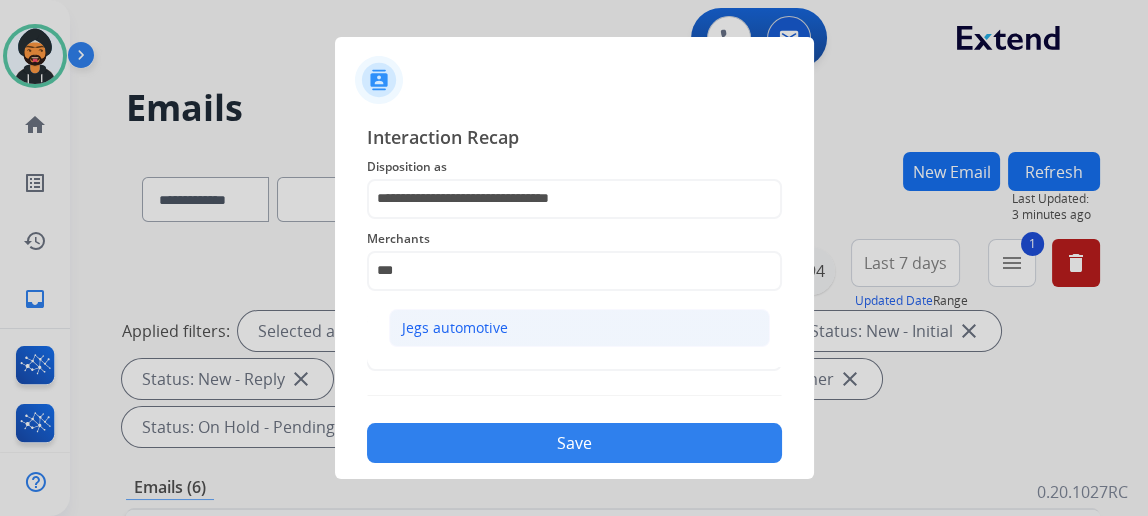 click on "Jegs automotive" 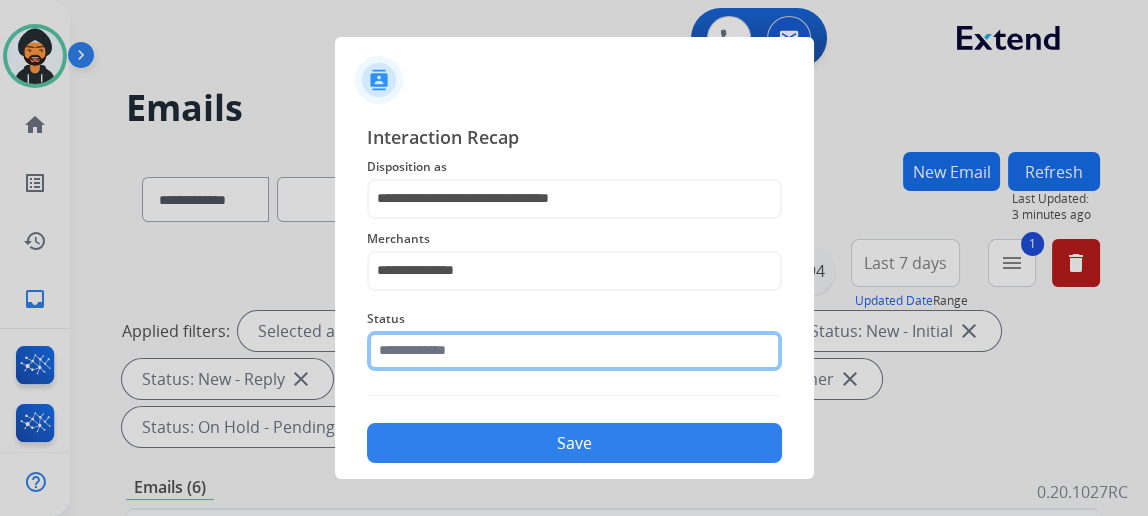 click 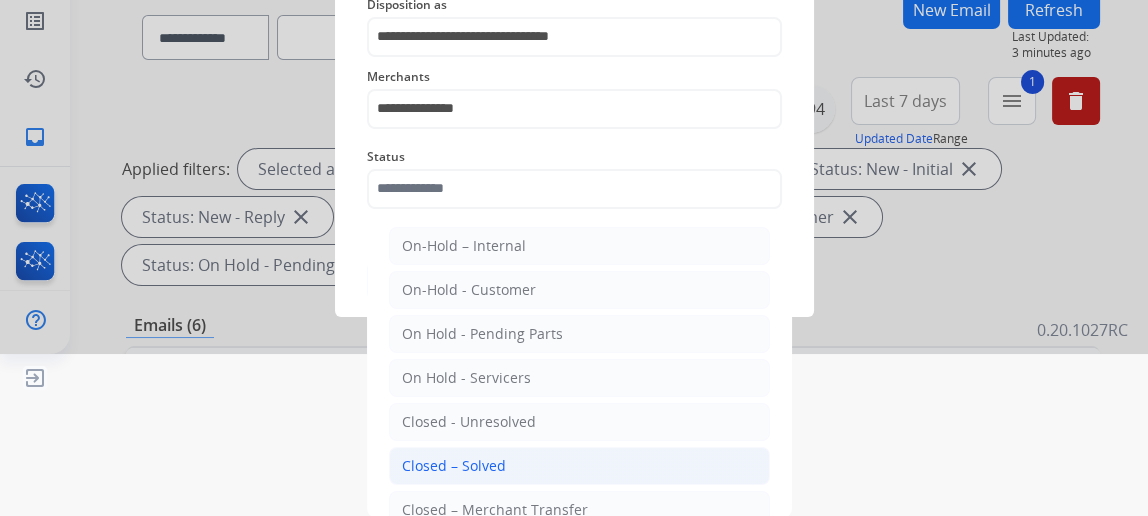 click on "Closed – Solved" 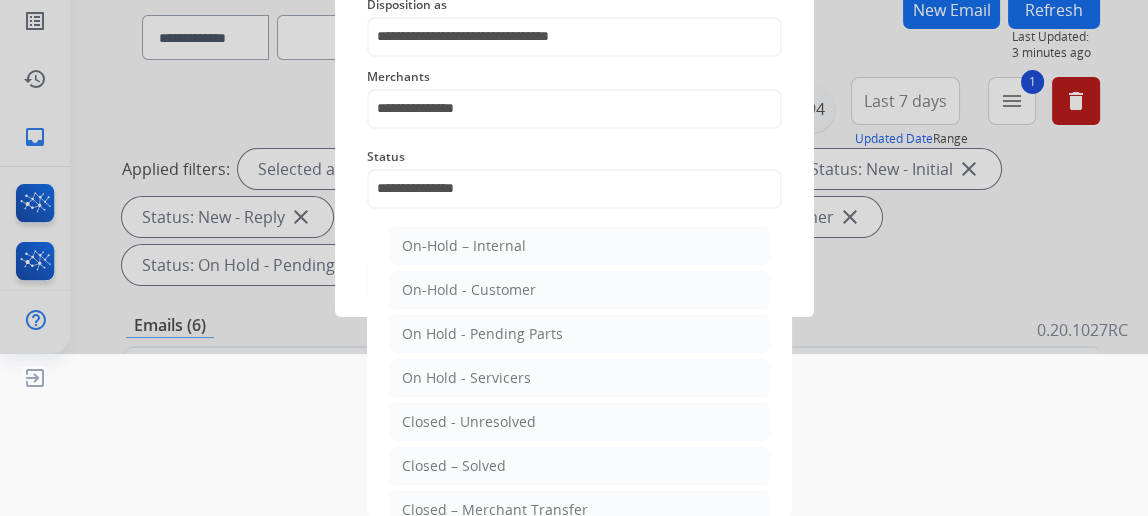 scroll, scrollTop: 43, scrollLeft: 0, axis: vertical 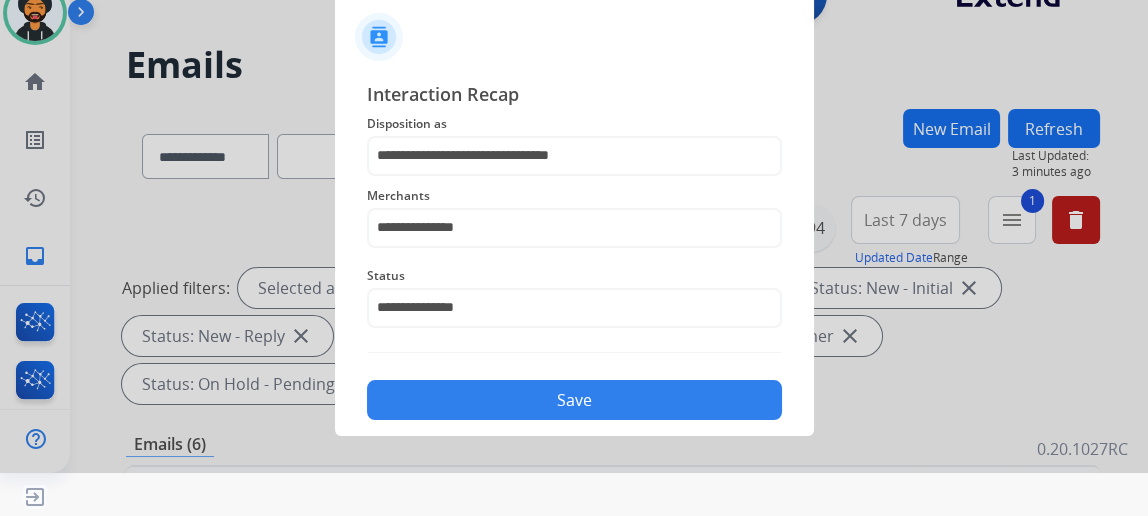 click on "Save" 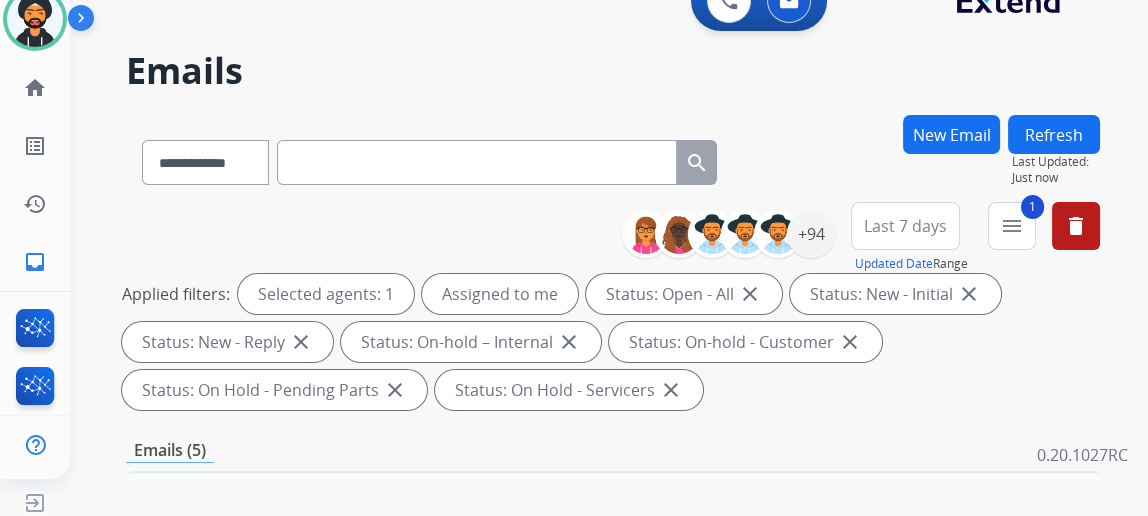 scroll, scrollTop: 43, scrollLeft: 0, axis: vertical 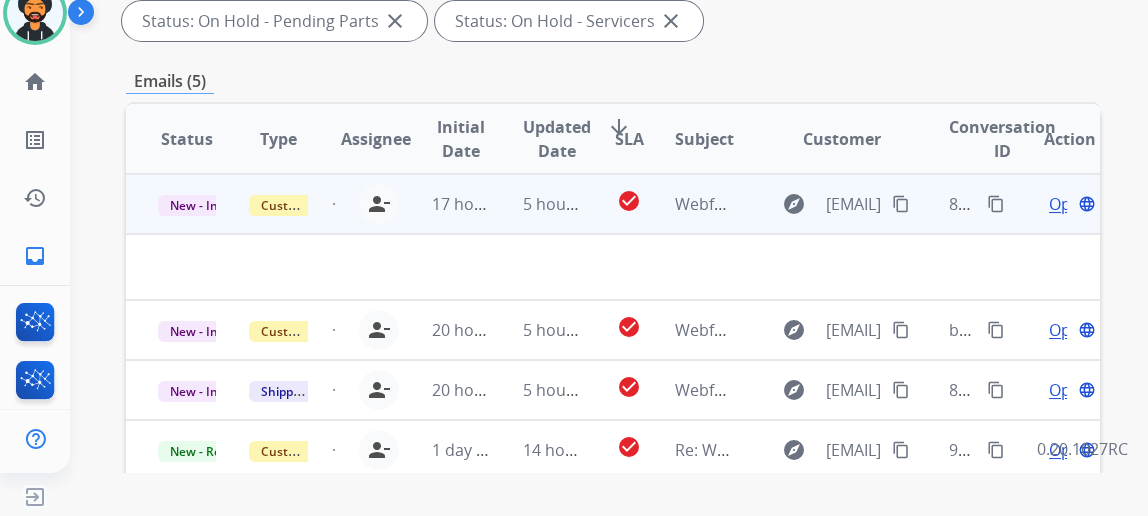 click on "Open language" at bounding box center (1070, 204) 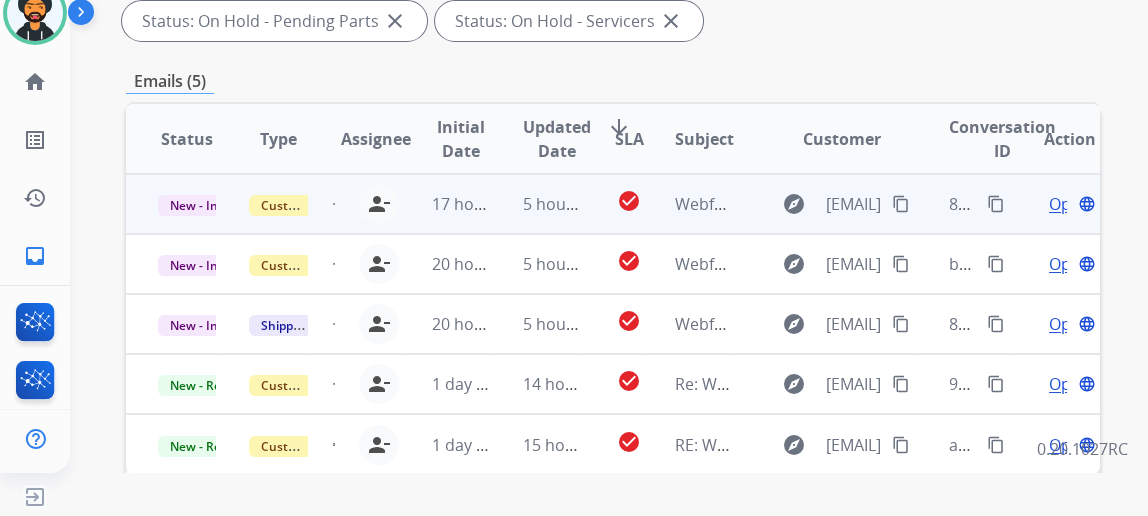 click on "Open" at bounding box center (1069, 204) 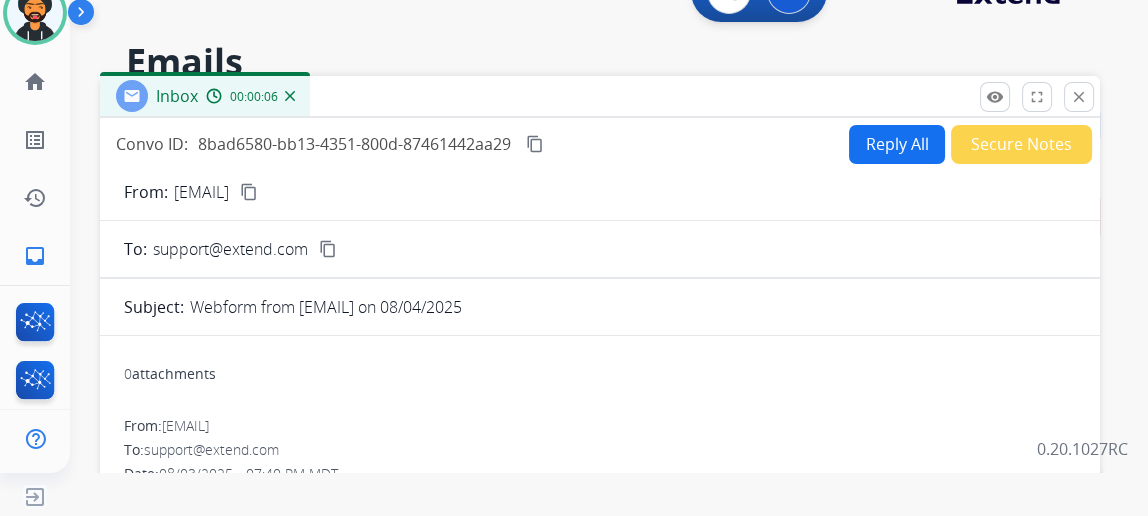 scroll, scrollTop: 0, scrollLeft: 0, axis: both 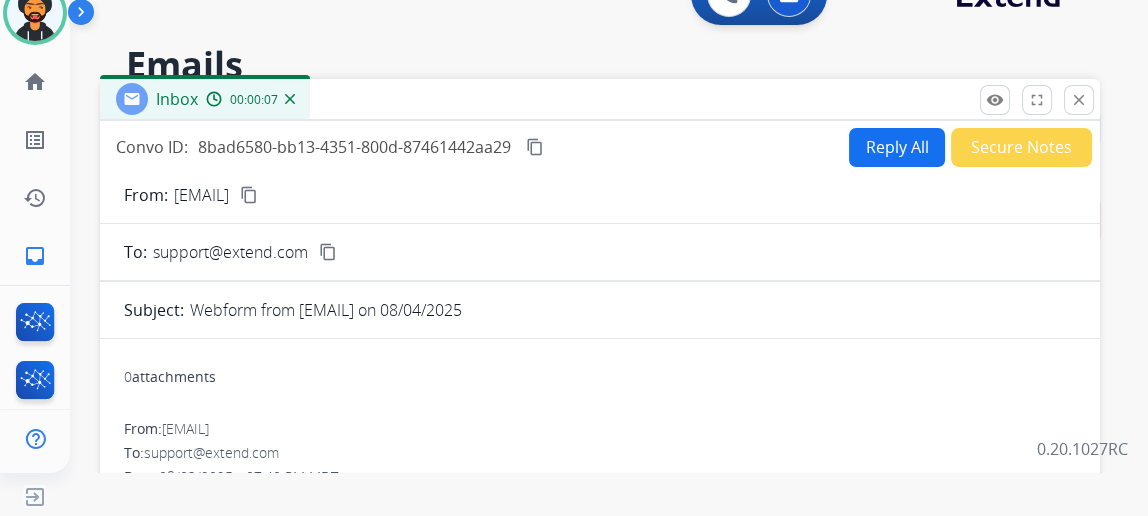 click on "content_copy" at bounding box center [249, 195] 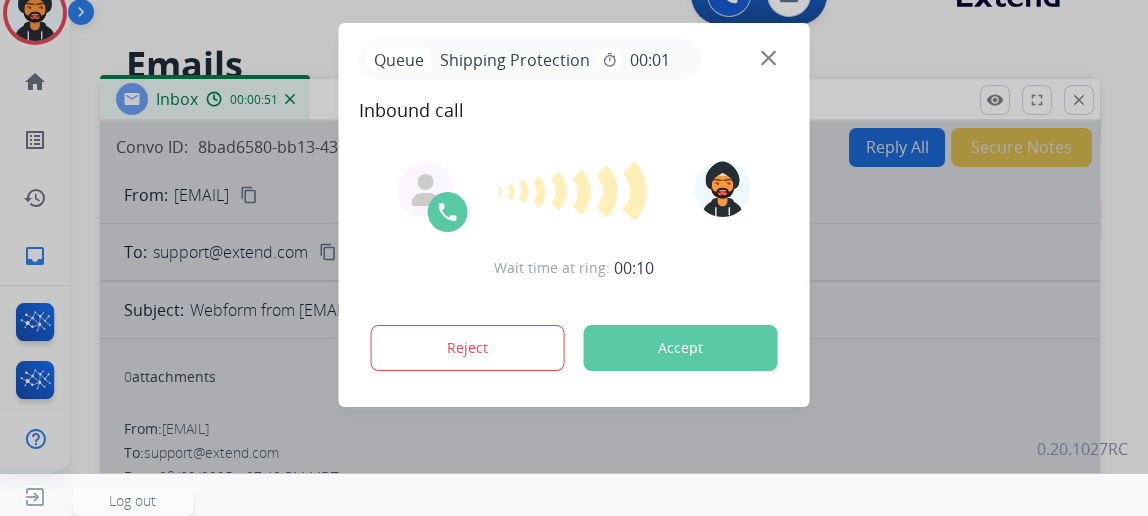 scroll, scrollTop: 0, scrollLeft: 0, axis: both 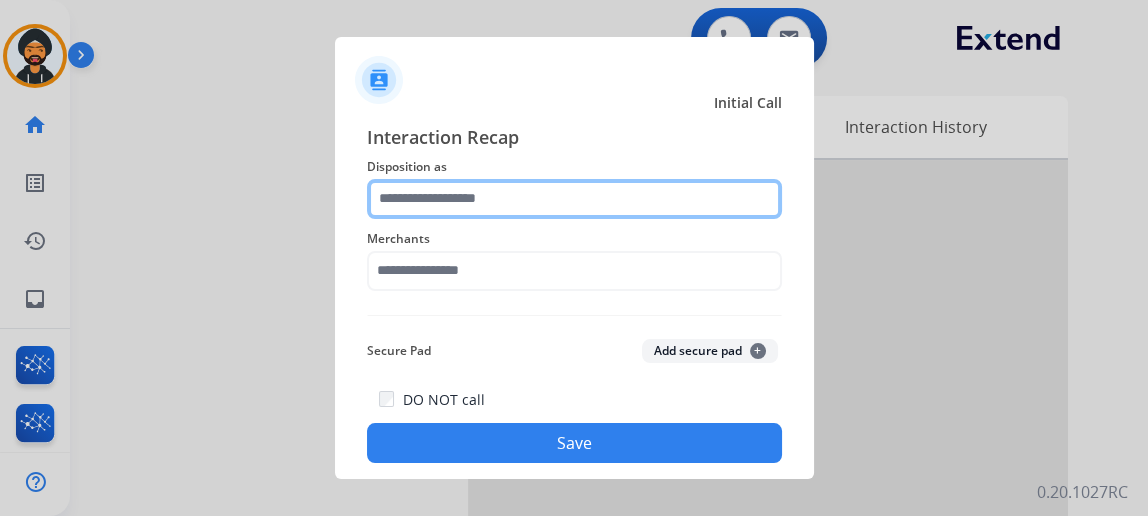 click 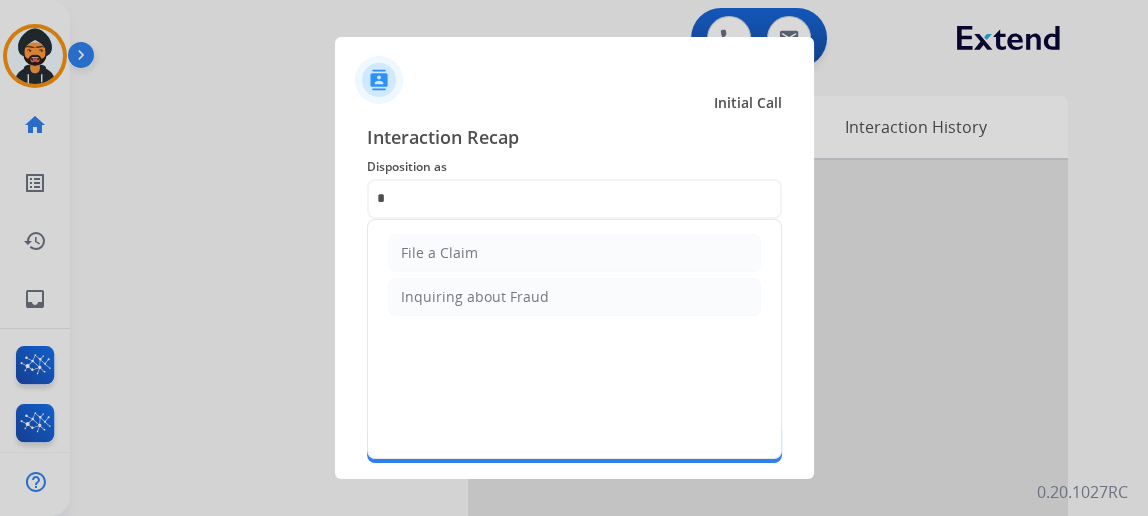 click on "File a Claim" 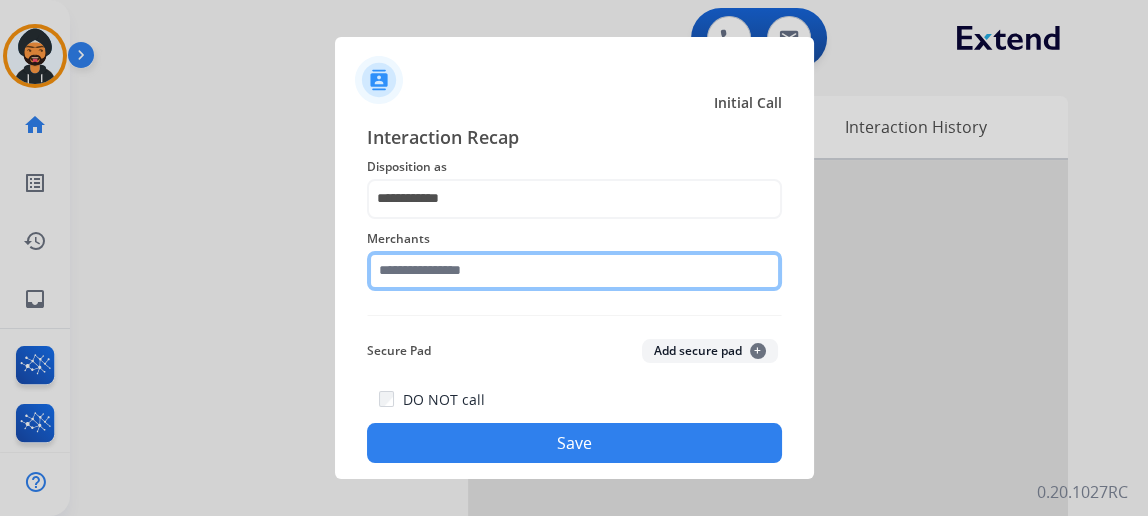 click 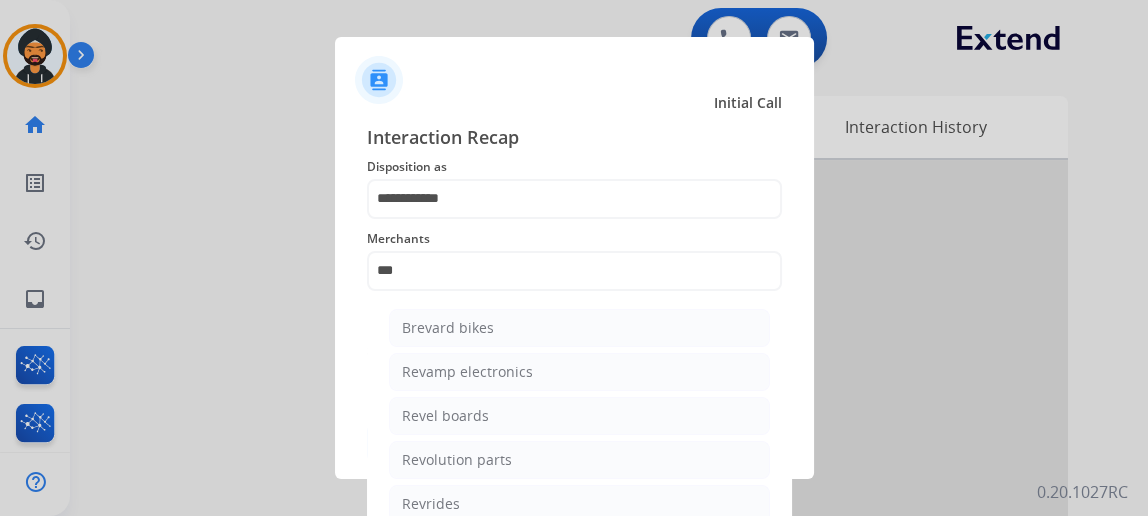drag, startPoint x: 484, startPoint y: 472, endPoint x: 508, endPoint y: 472, distance: 24 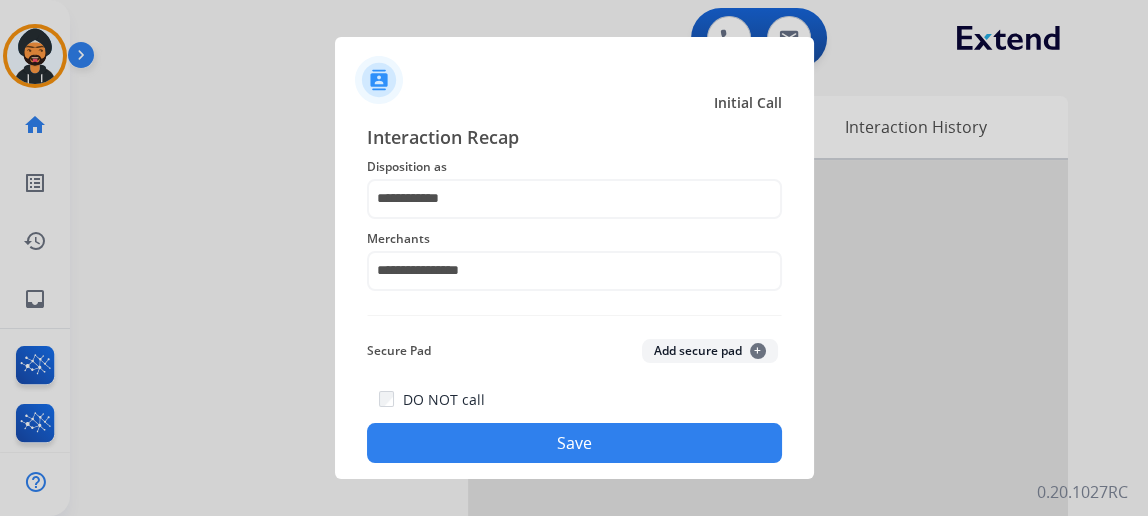 click on "Save" 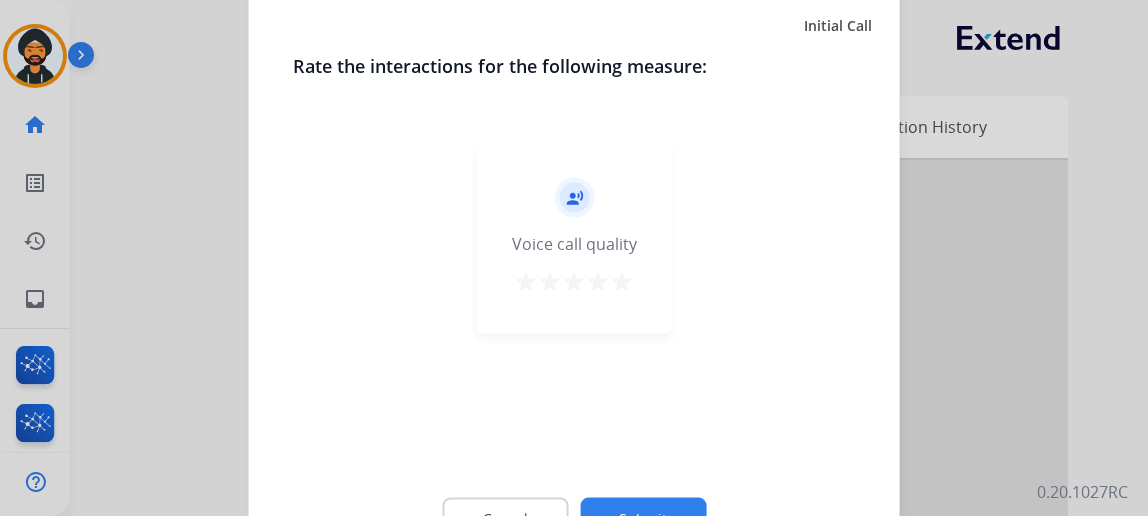 click on "Submit" 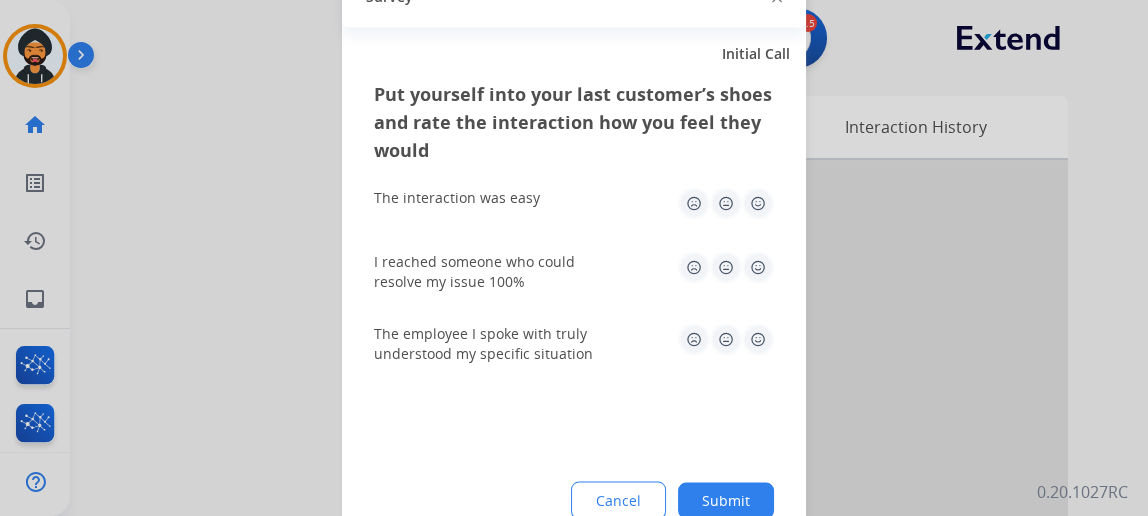 click on "Submit" 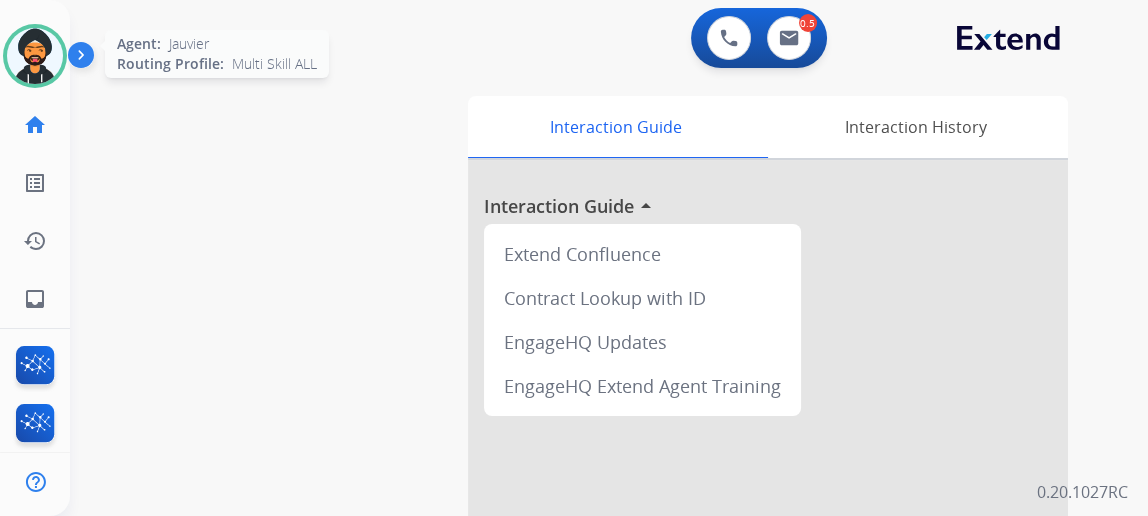 click at bounding box center (35, 56) 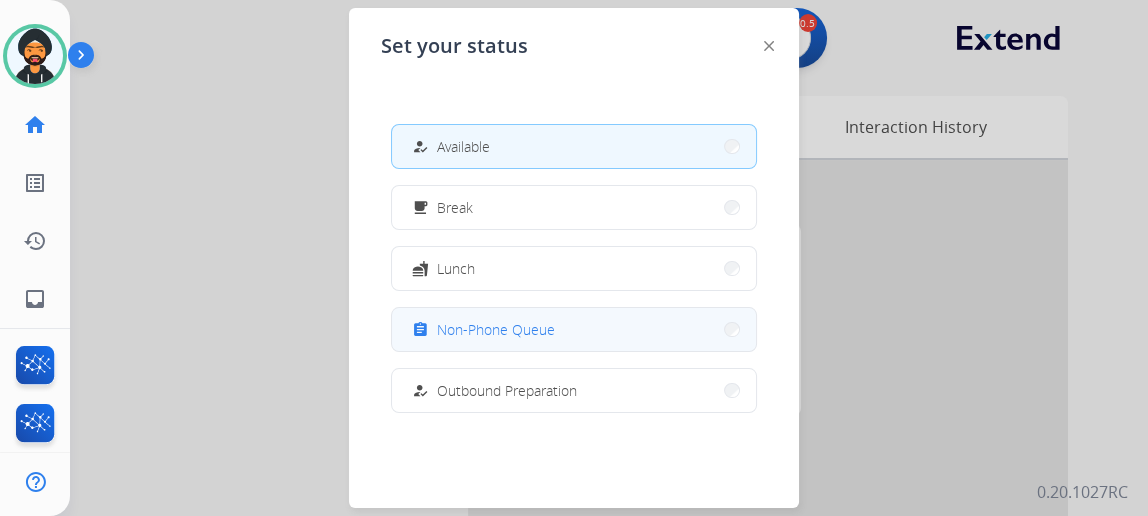 click on "assignment Non-Phone Queue" at bounding box center (574, 329) 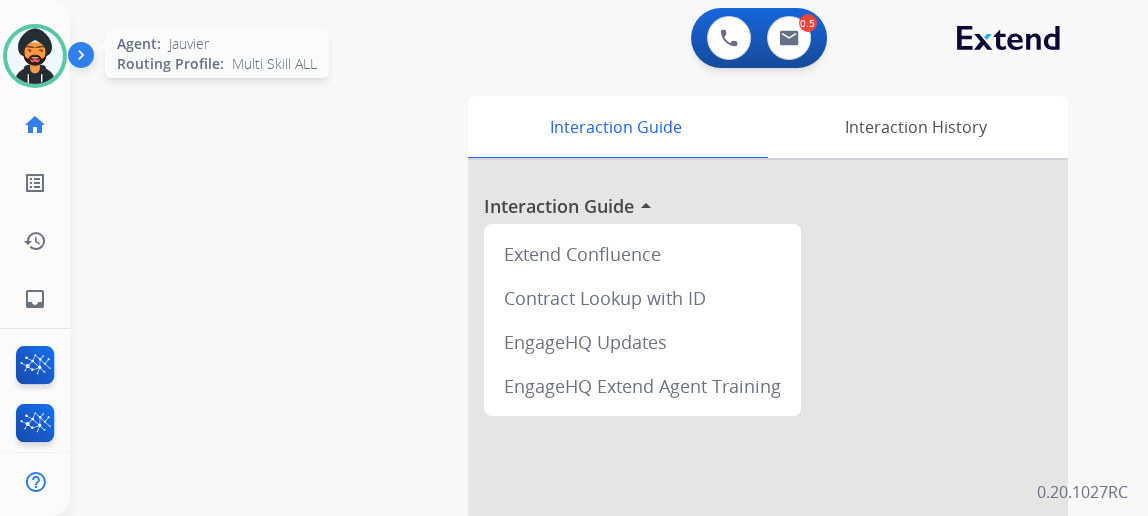 click at bounding box center [35, 56] 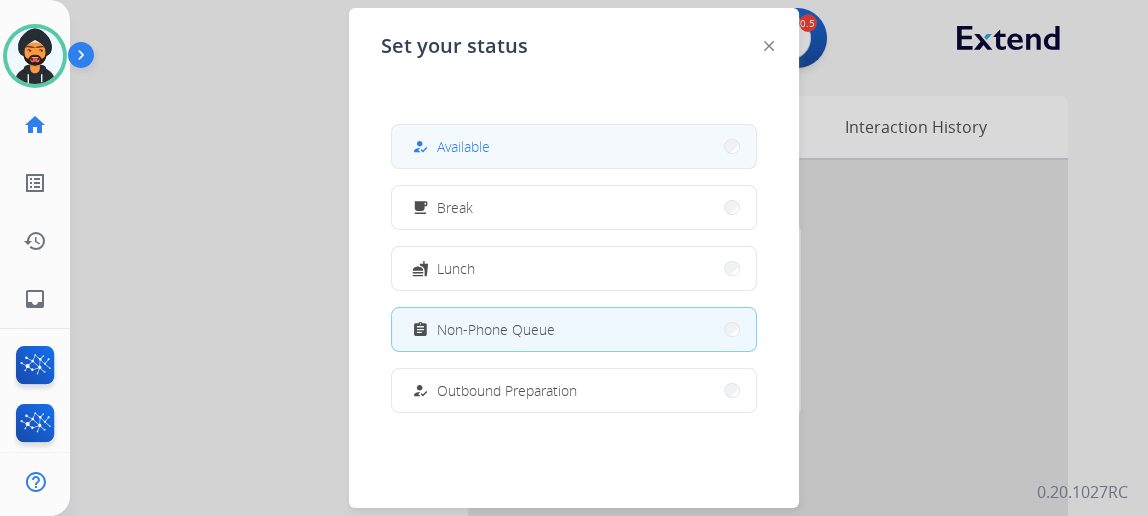 click on "Available" at bounding box center (463, 146) 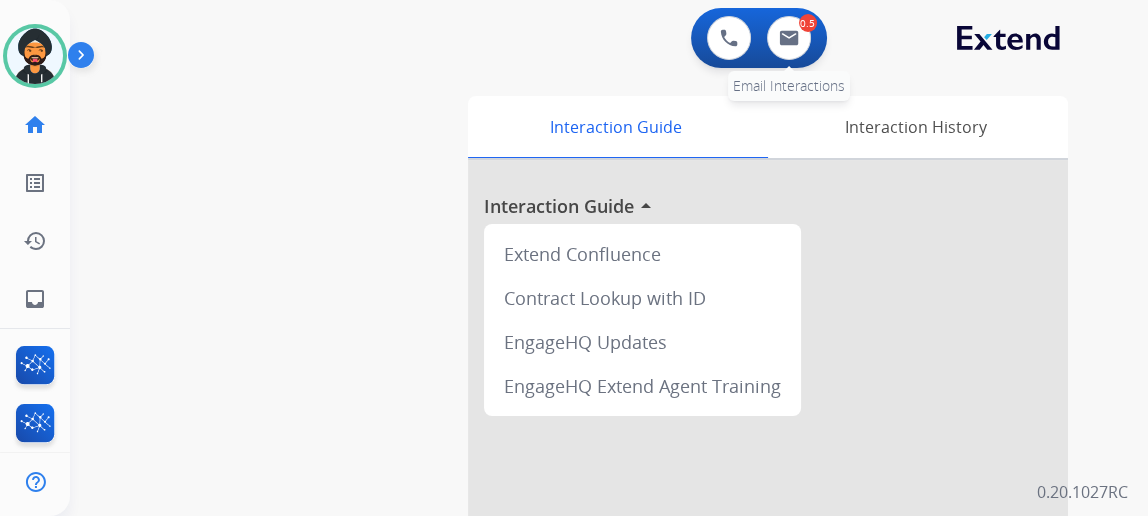 click on "0.5" at bounding box center [808, 23] 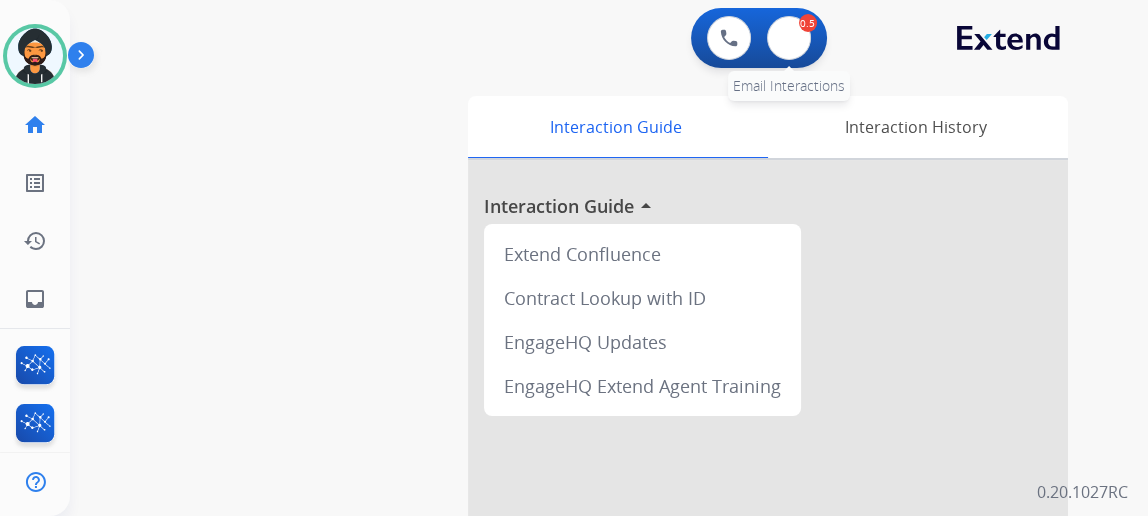 click on "0.5" at bounding box center [808, 23] 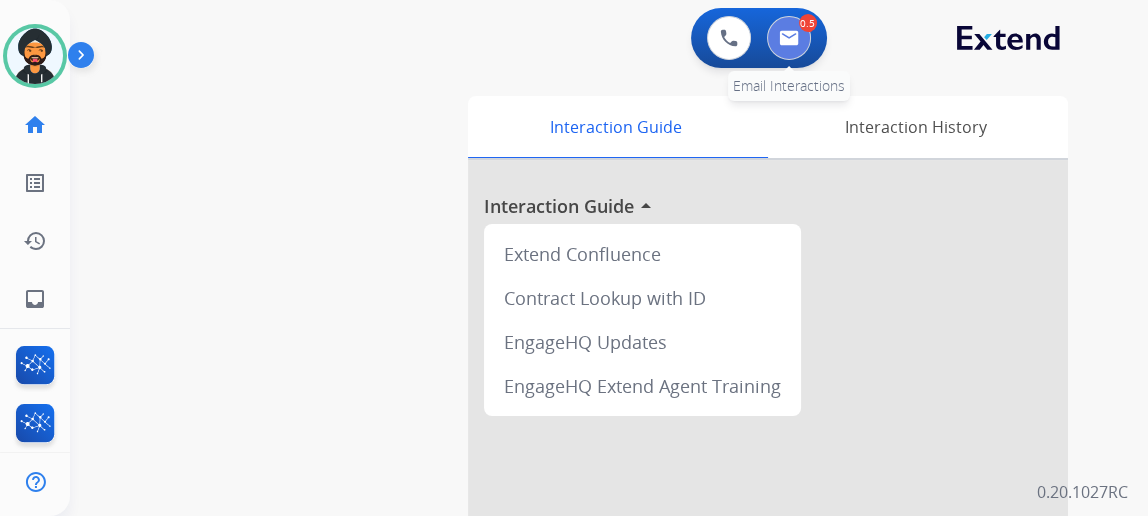 click at bounding box center (789, 38) 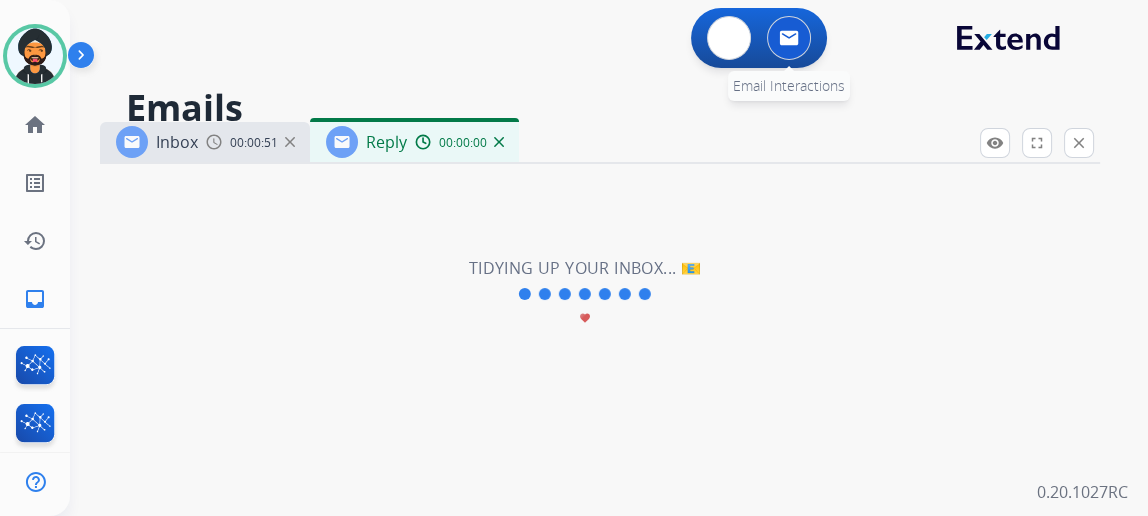 select on "**********" 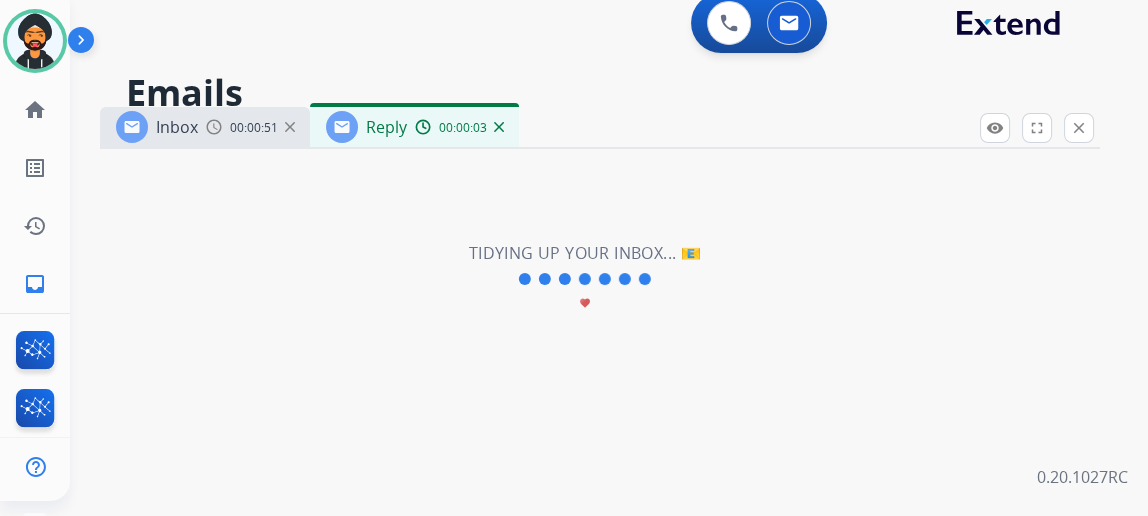 scroll, scrollTop: 0, scrollLeft: 0, axis: both 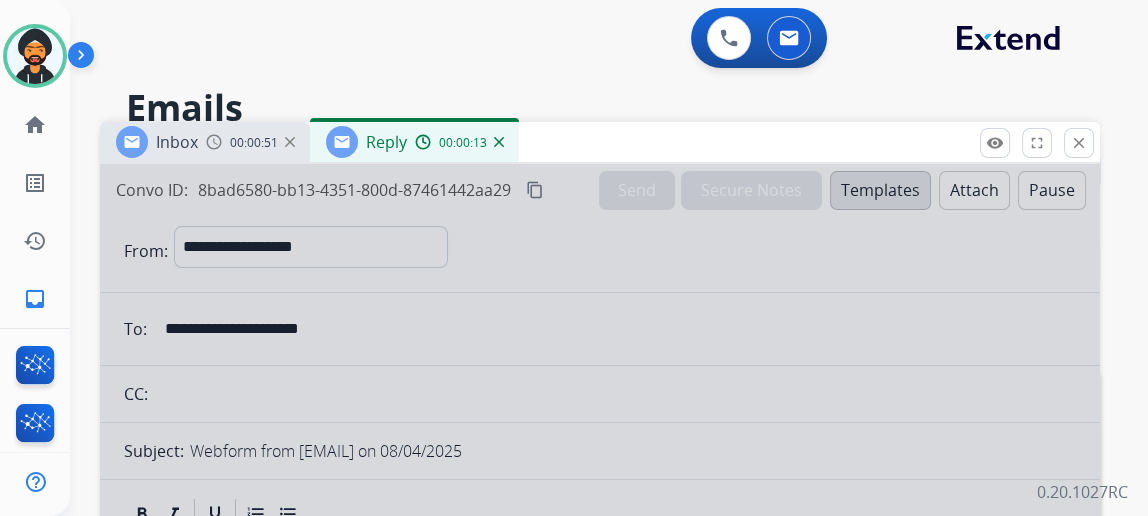 click at bounding box center (600, 537) 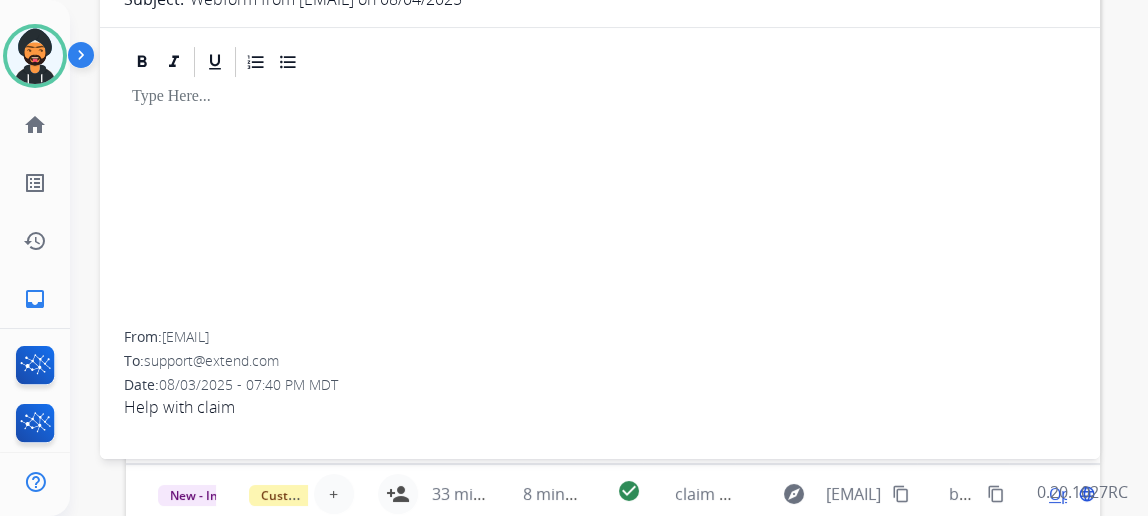 scroll, scrollTop: 454, scrollLeft: 0, axis: vertical 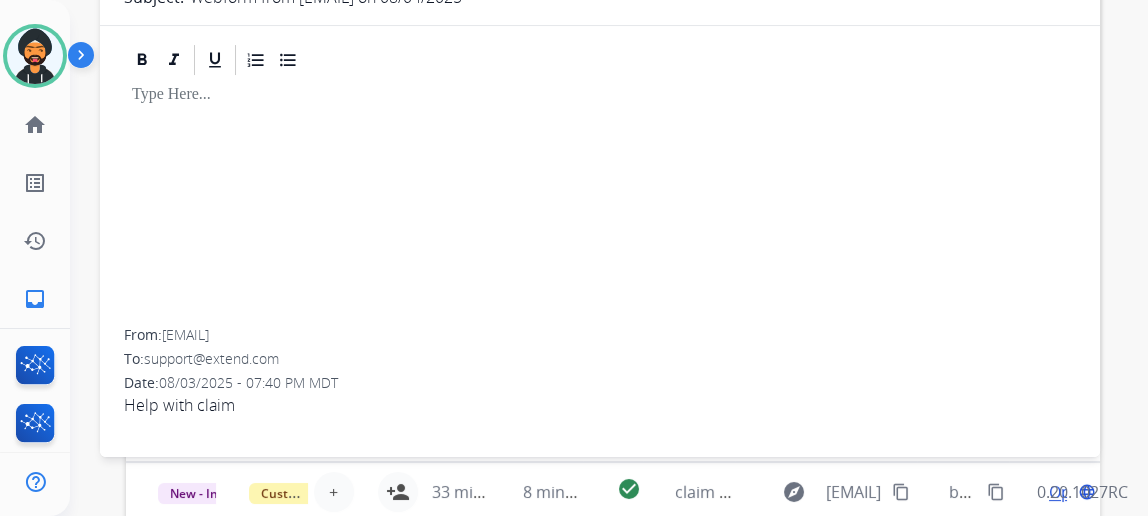 click on "[EMAIL]" at bounding box center [185, 334] 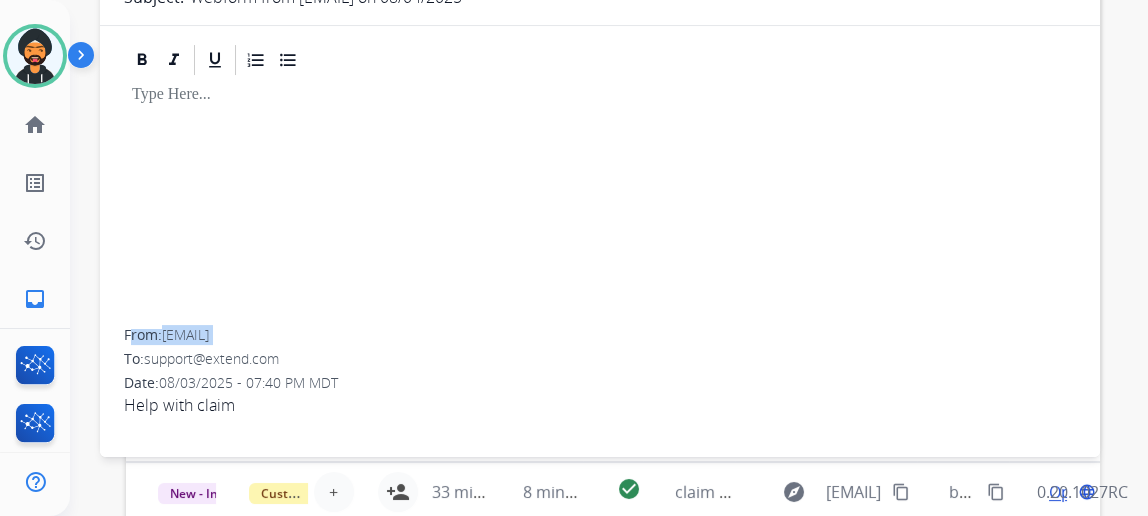 click on "[EMAIL]" at bounding box center (185, 334) 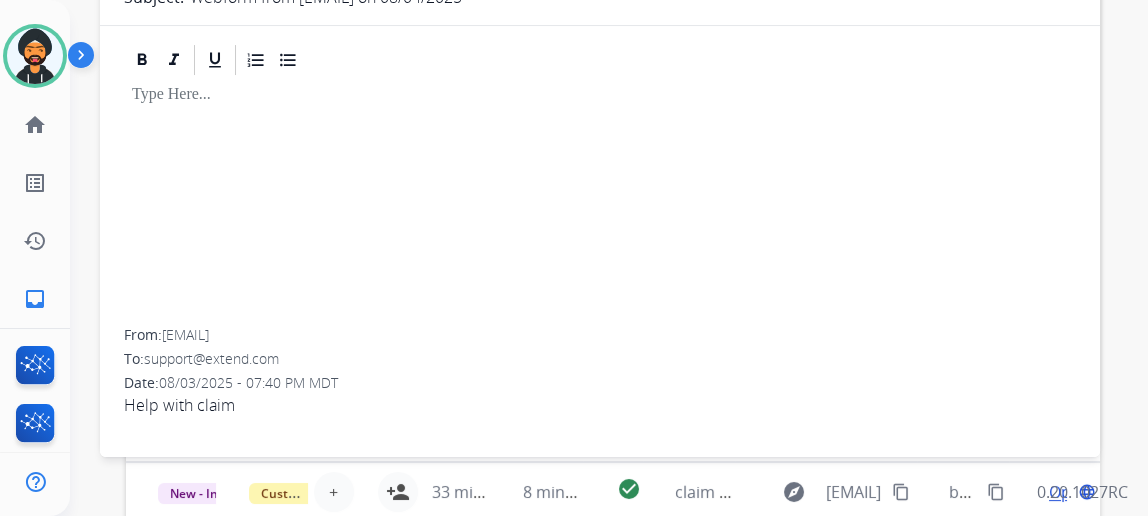 drag, startPoint x: 187, startPoint y: 333, endPoint x: 336, endPoint y: 337, distance: 149.05368 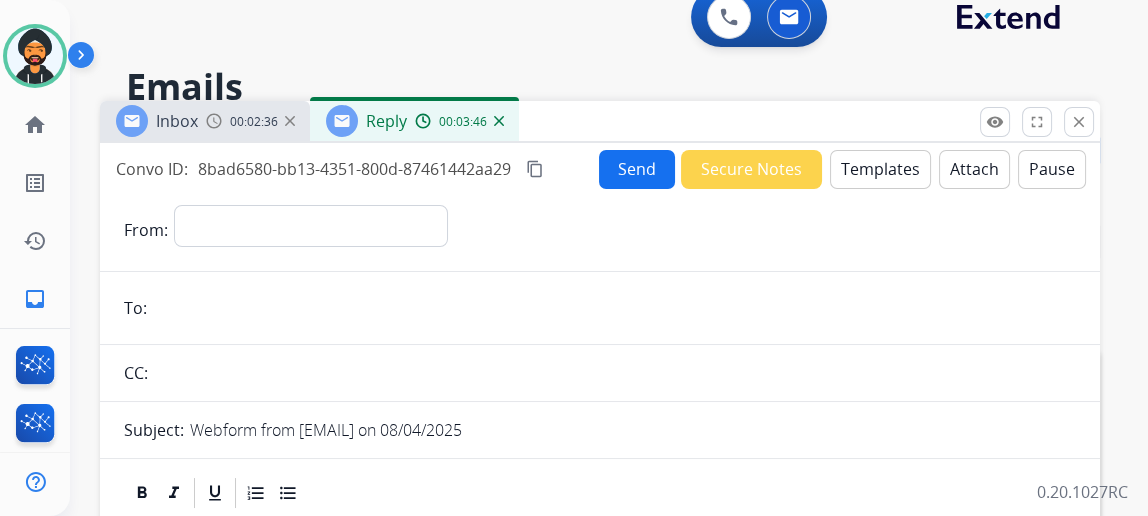 scroll, scrollTop: 0, scrollLeft: 0, axis: both 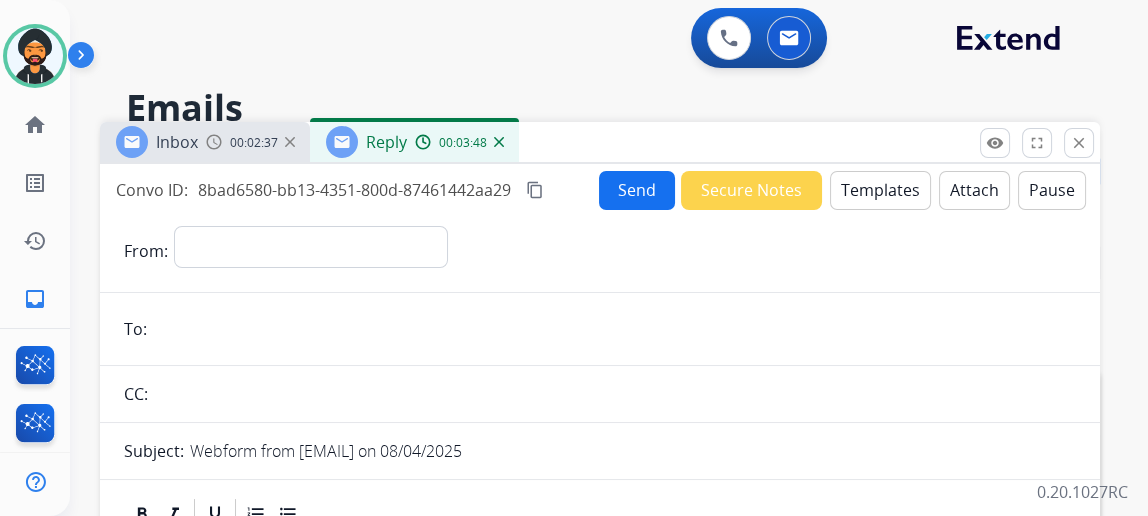click on "Templates" at bounding box center (880, 190) 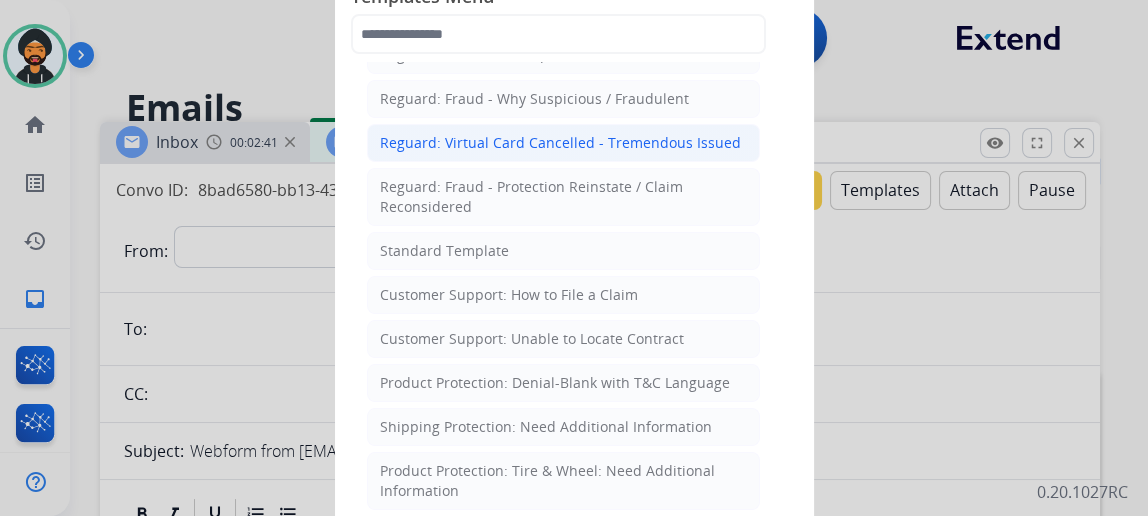 scroll, scrollTop: 181, scrollLeft: 0, axis: vertical 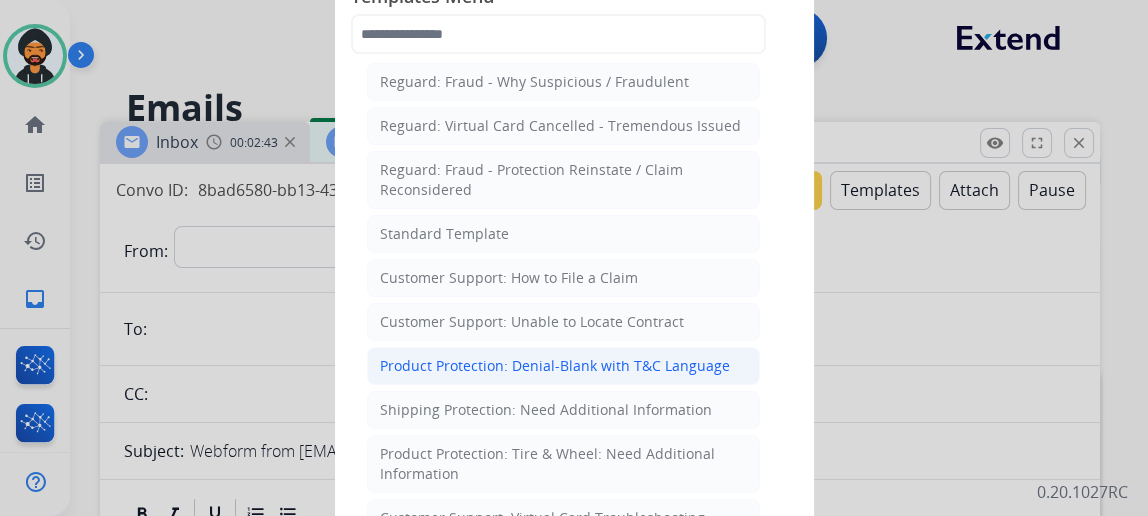 click on "Product Protection: Denial-Blank with T&C Language" 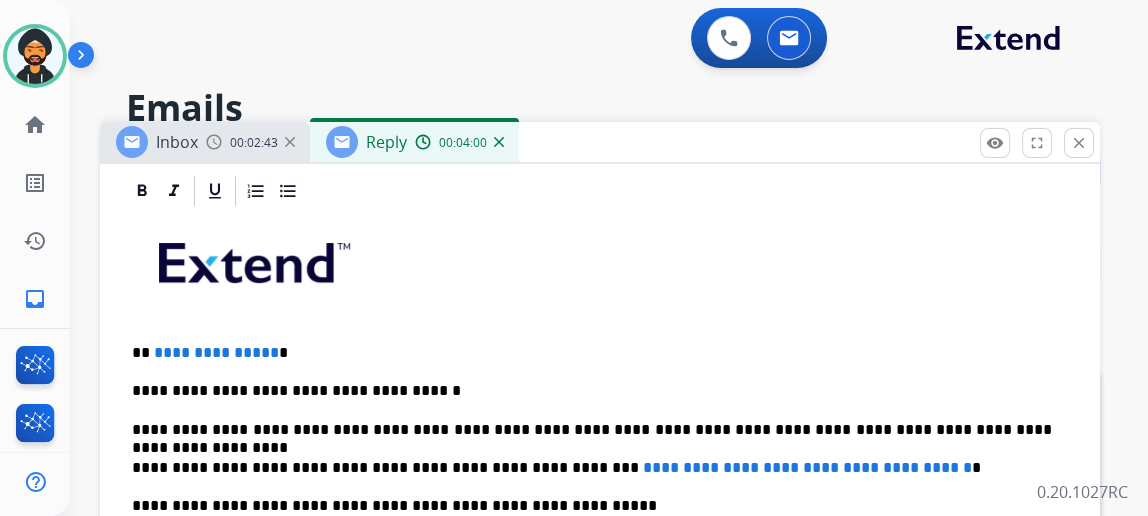 scroll, scrollTop: 454, scrollLeft: 0, axis: vertical 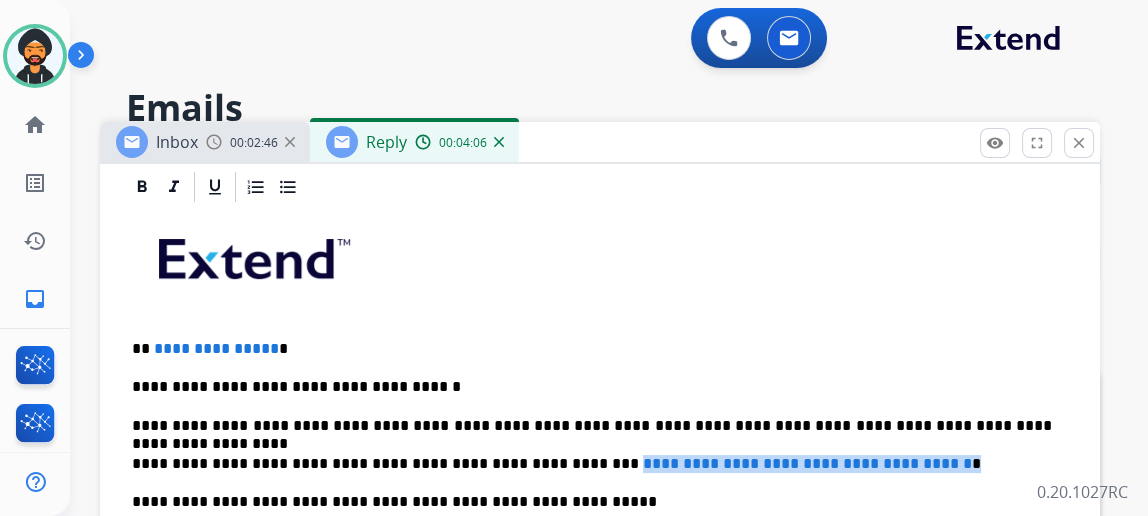 drag, startPoint x: 954, startPoint y: 457, endPoint x: 558, endPoint y: 446, distance: 396.15274 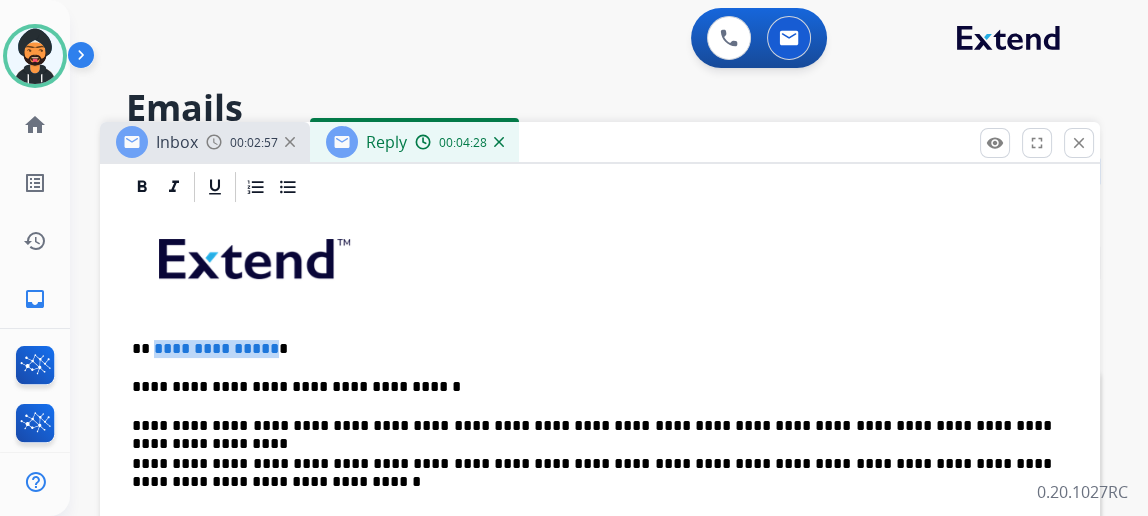 drag, startPoint x: 279, startPoint y: 341, endPoint x: 166, endPoint y: 326, distance: 113.99123 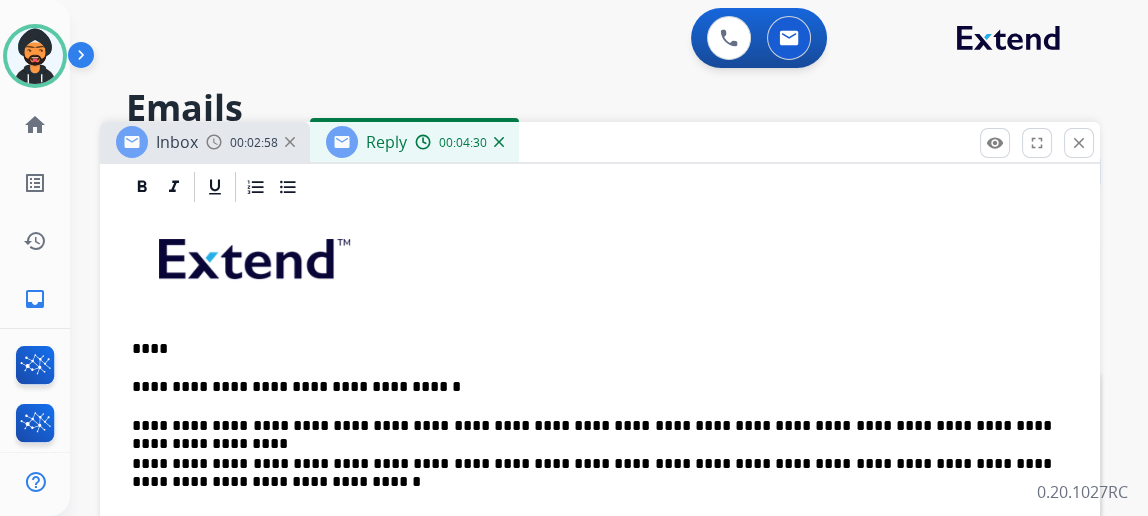 type 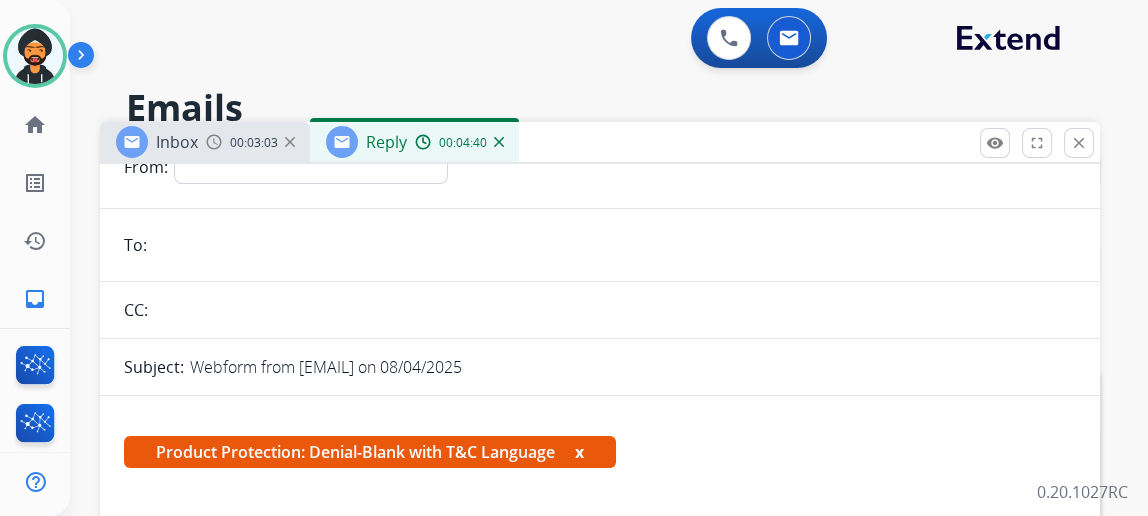 scroll, scrollTop: 0, scrollLeft: 0, axis: both 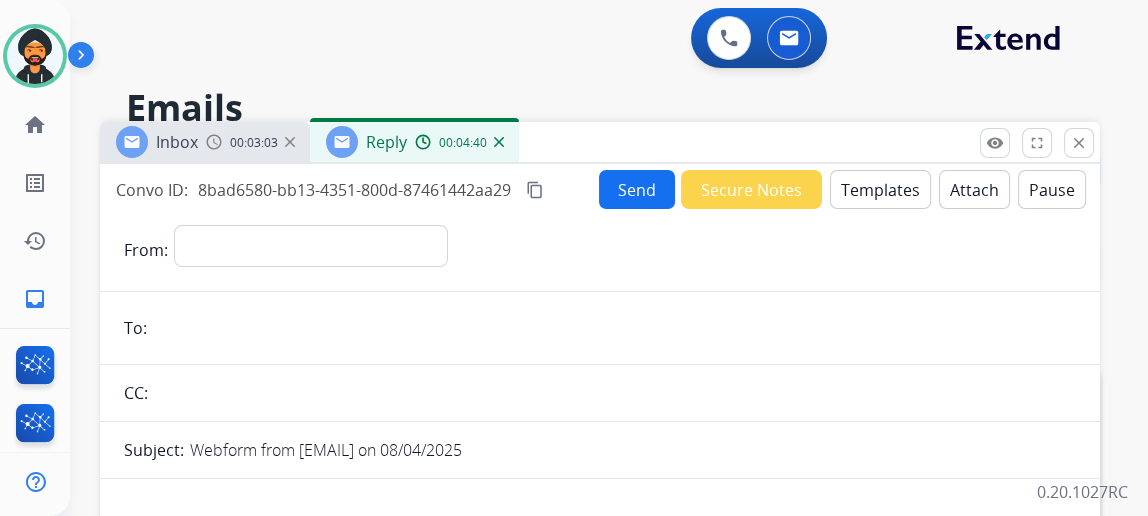 click on "Send" at bounding box center [637, 189] 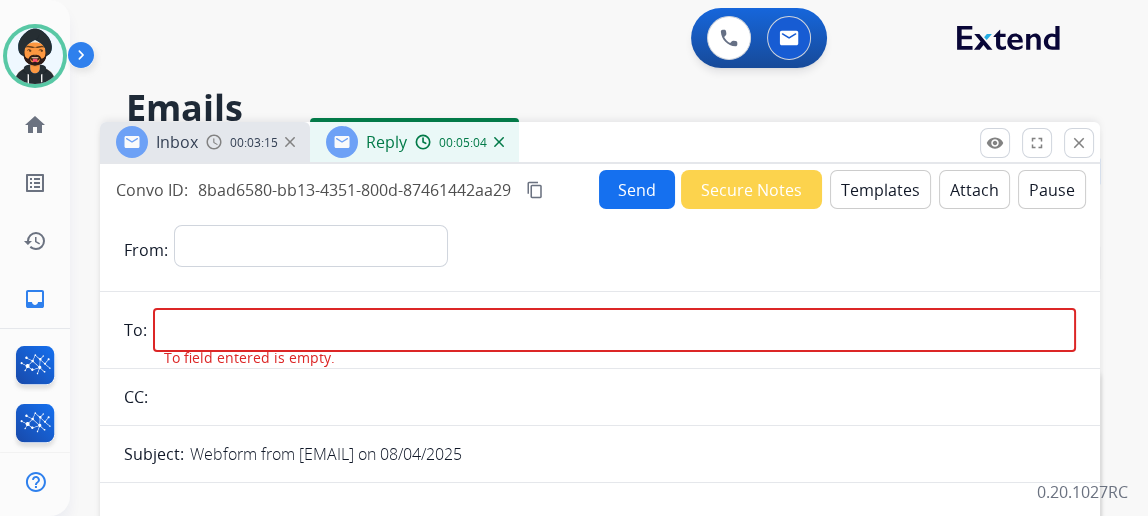 paste on "**********" 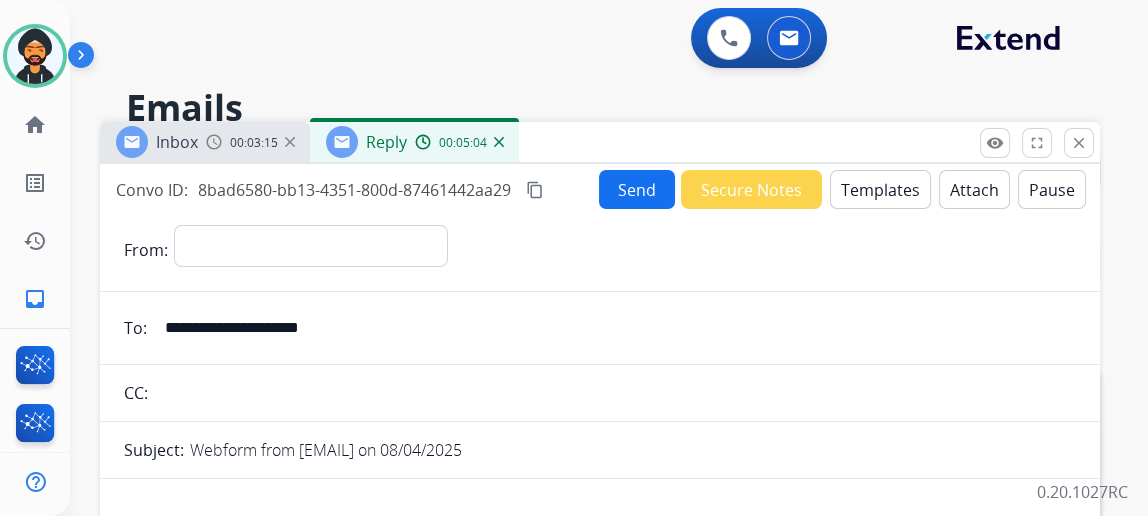 type on "**********" 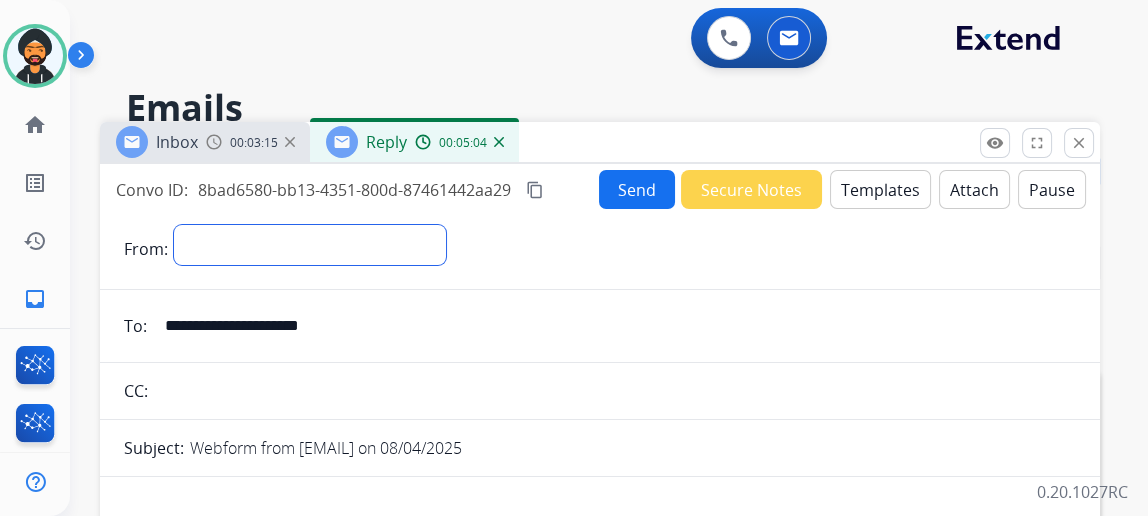 click on "**********" at bounding box center [310, 245] 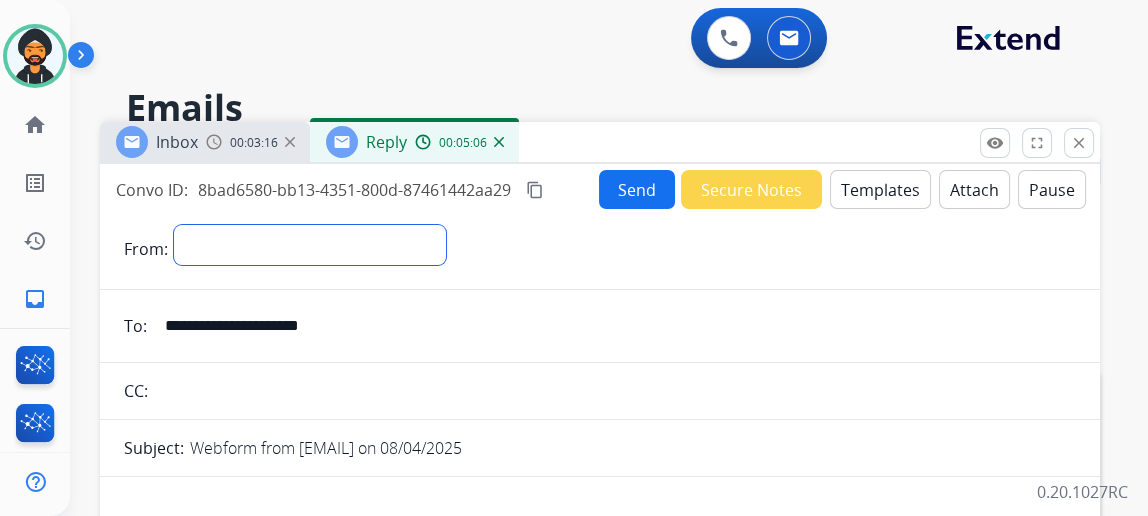 select on "**********" 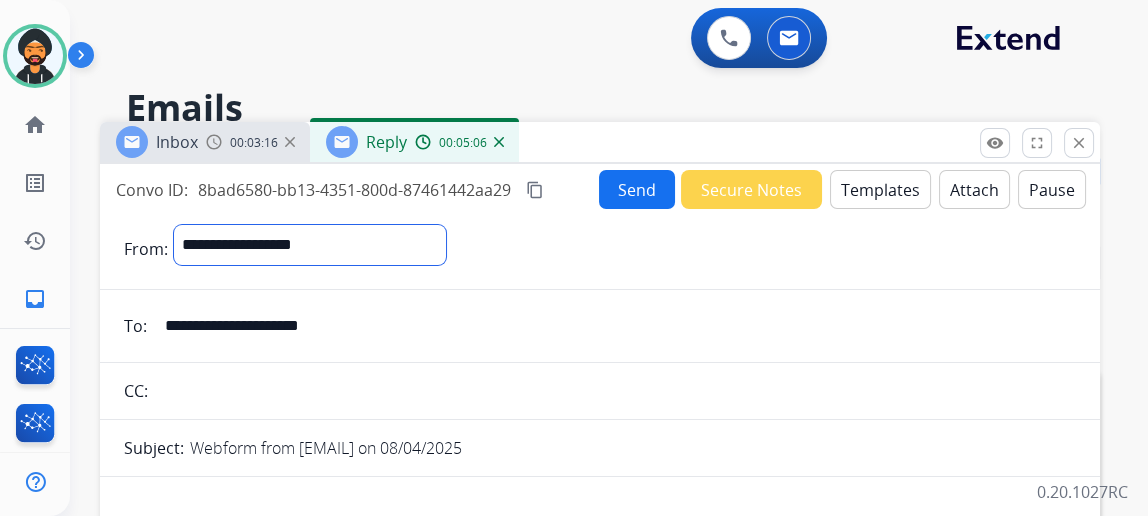 click on "**********" at bounding box center [310, 245] 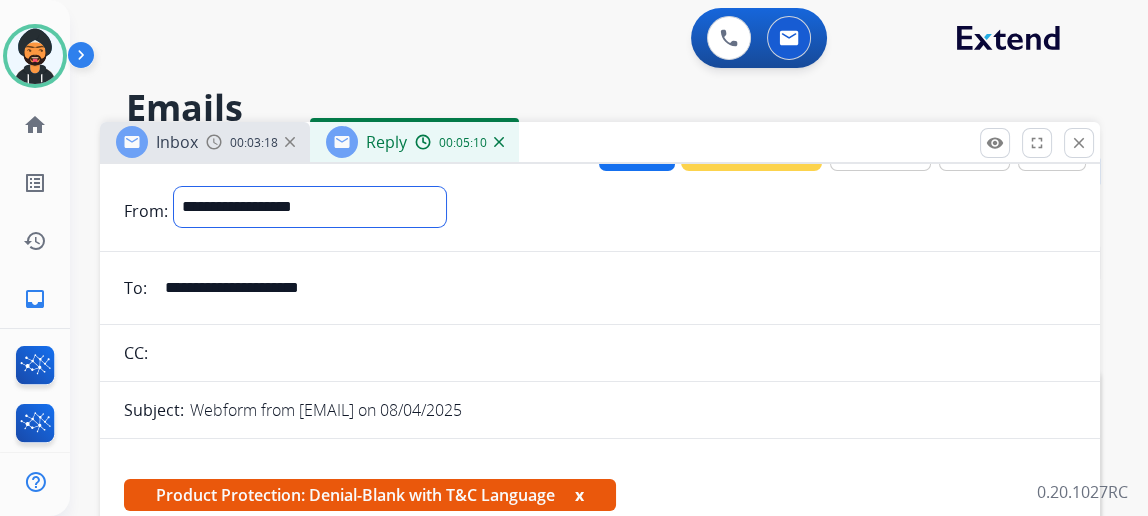 scroll, scrollTop: 0, scrollLeft: 0, axis: both 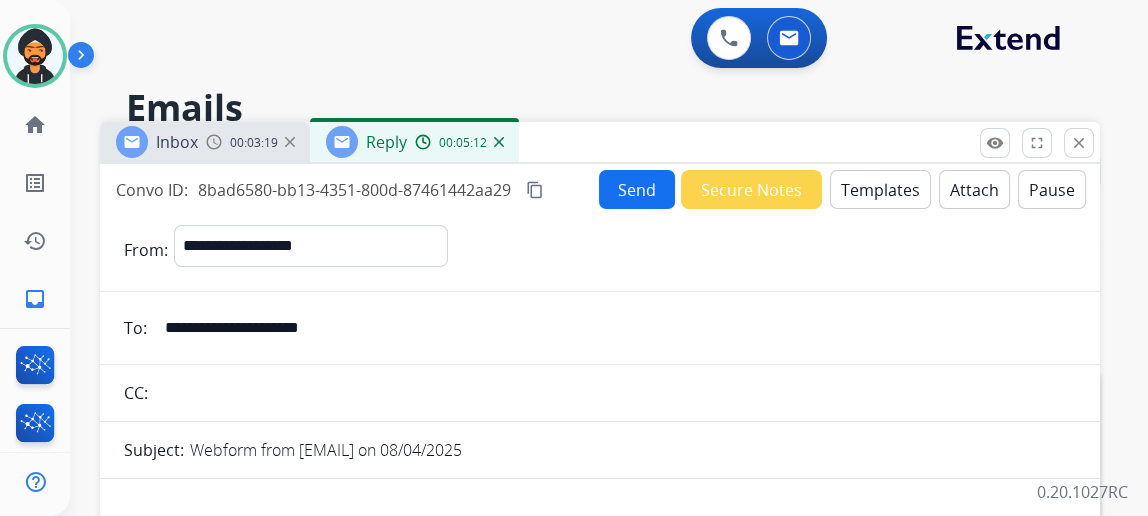 click on "Send" at bounding box center (637, 189) 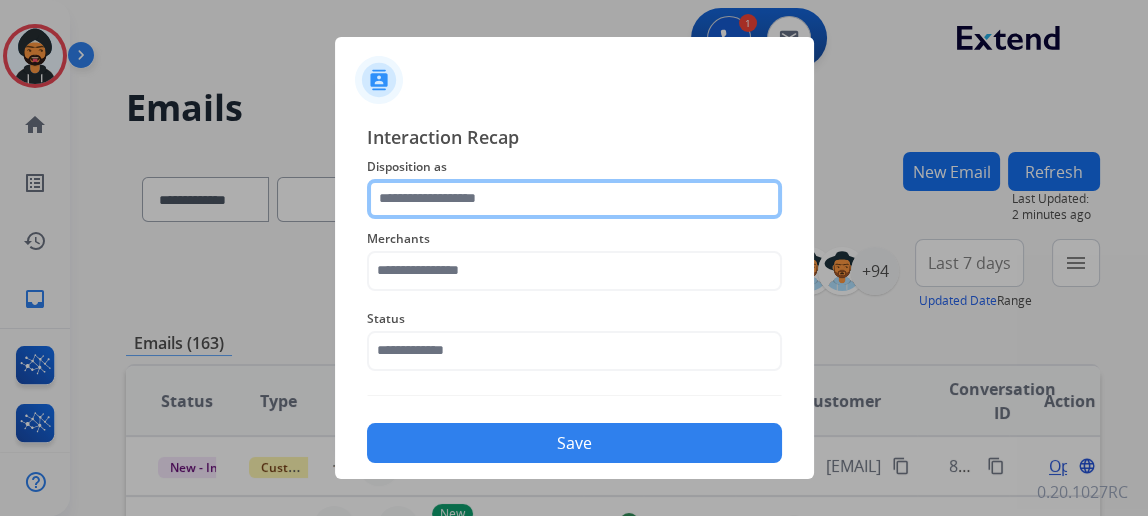 click 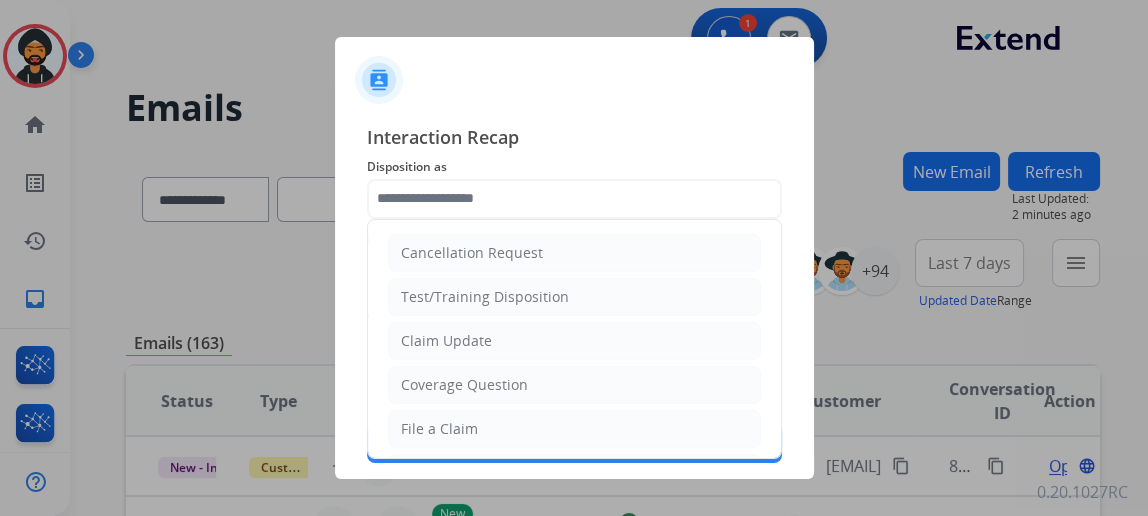 click on "Claim Update" 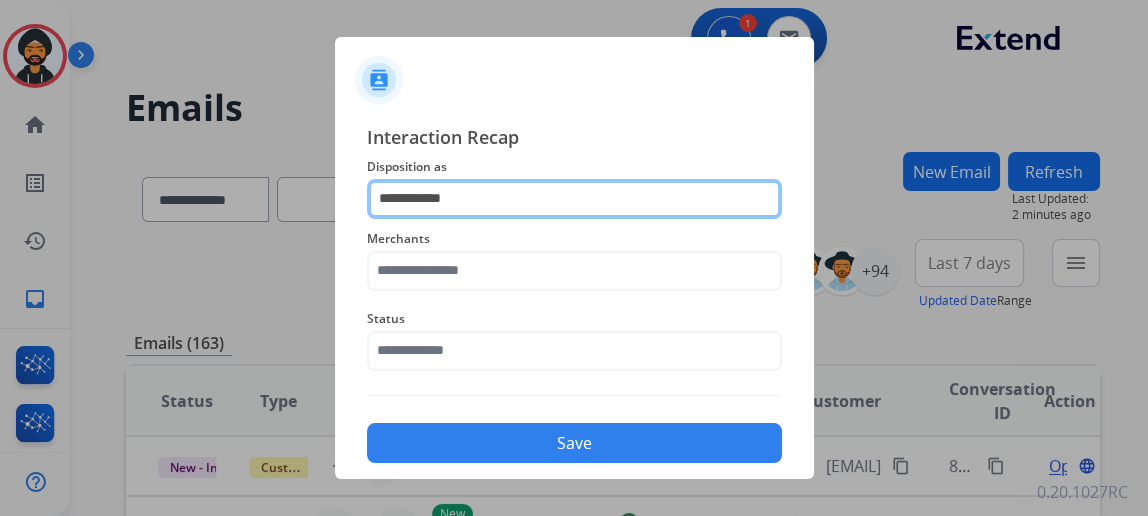 click on "**********" 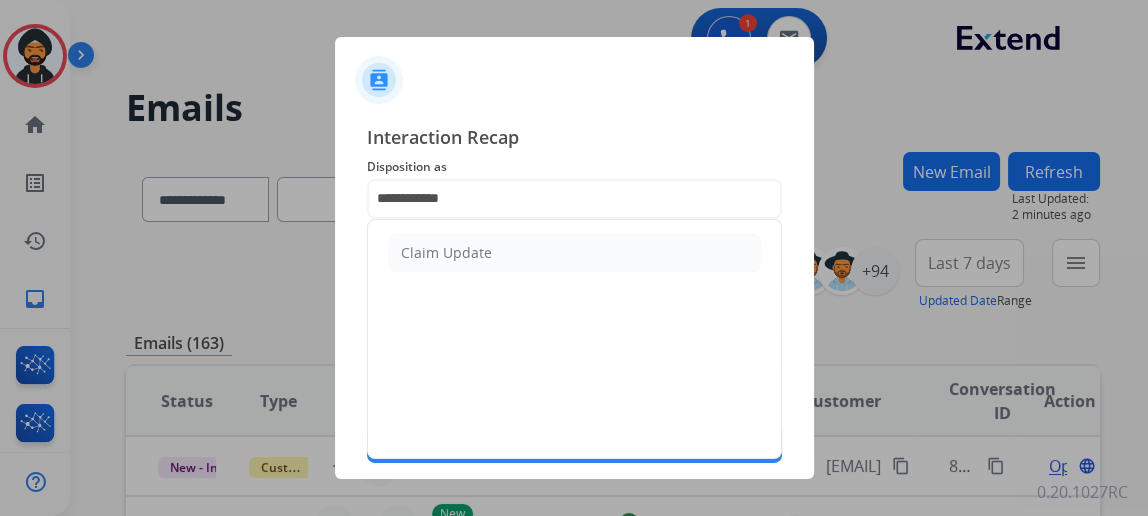 click on "Claim Update" 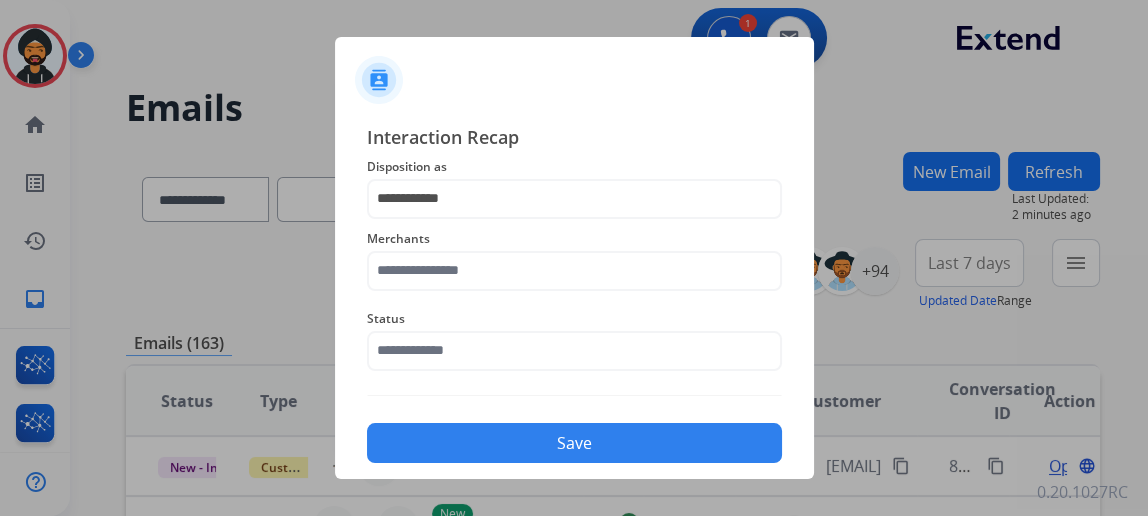 click on "Merchants" 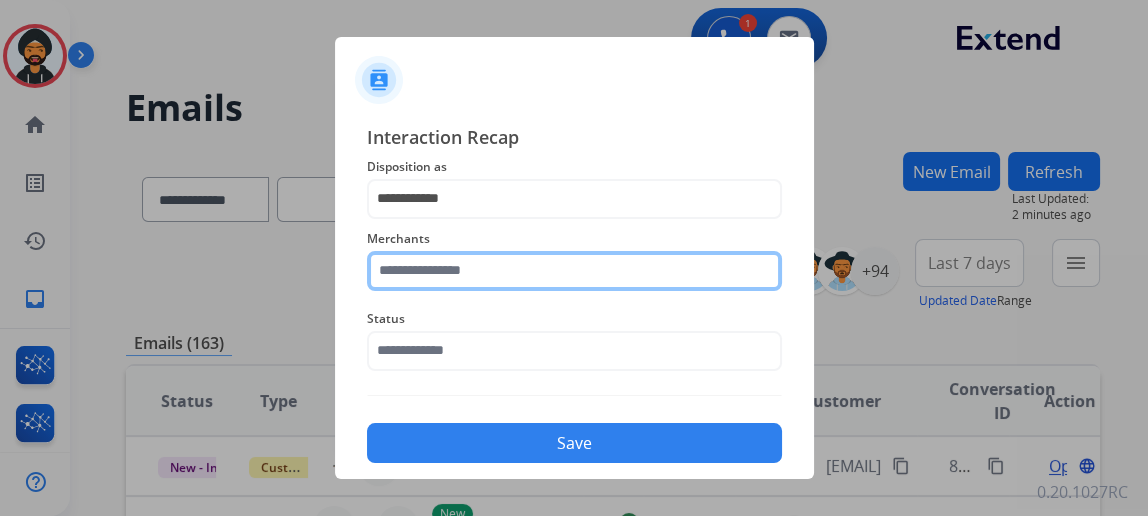 click 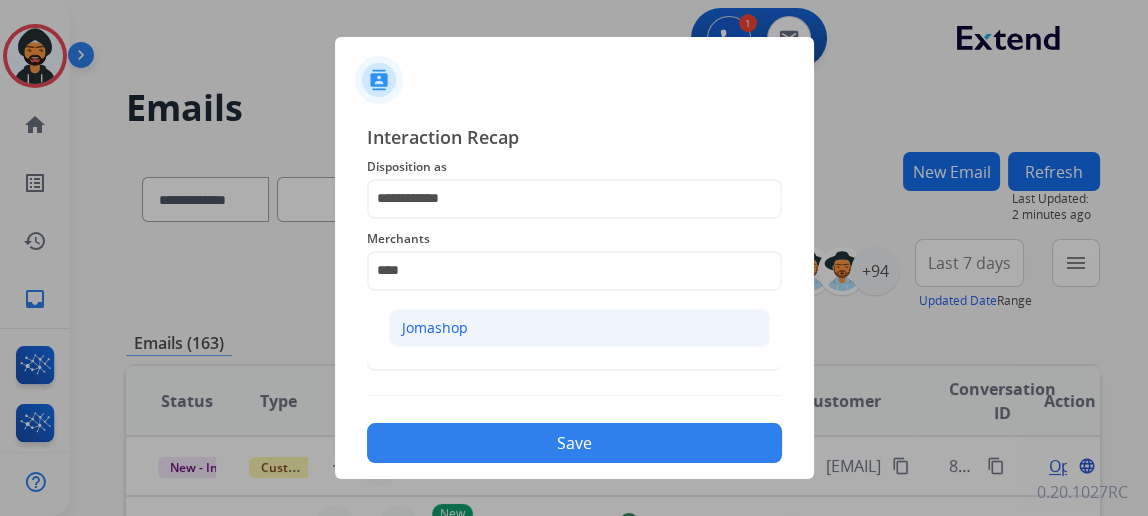 click on "Jomashop" 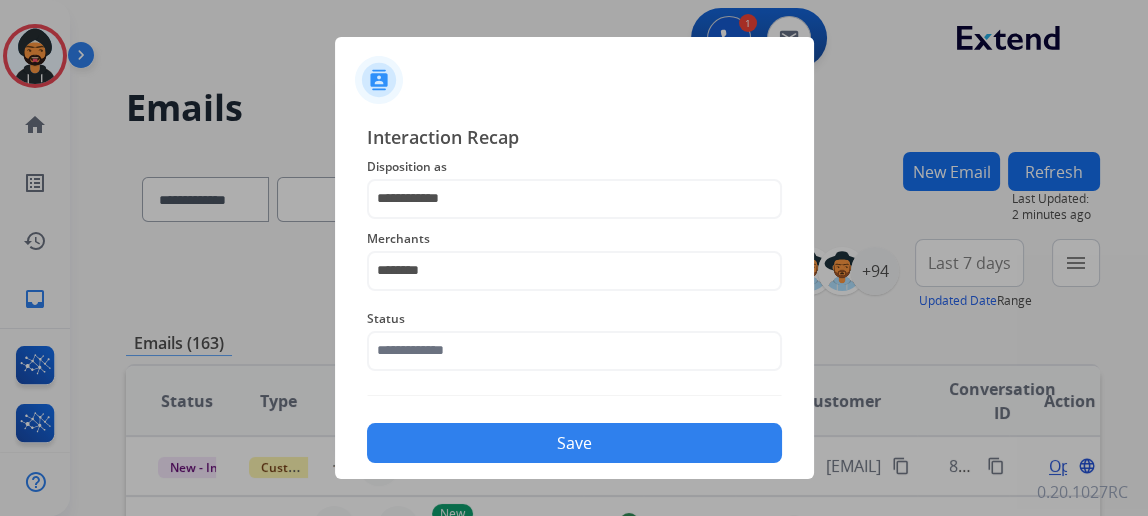 click on "Status" 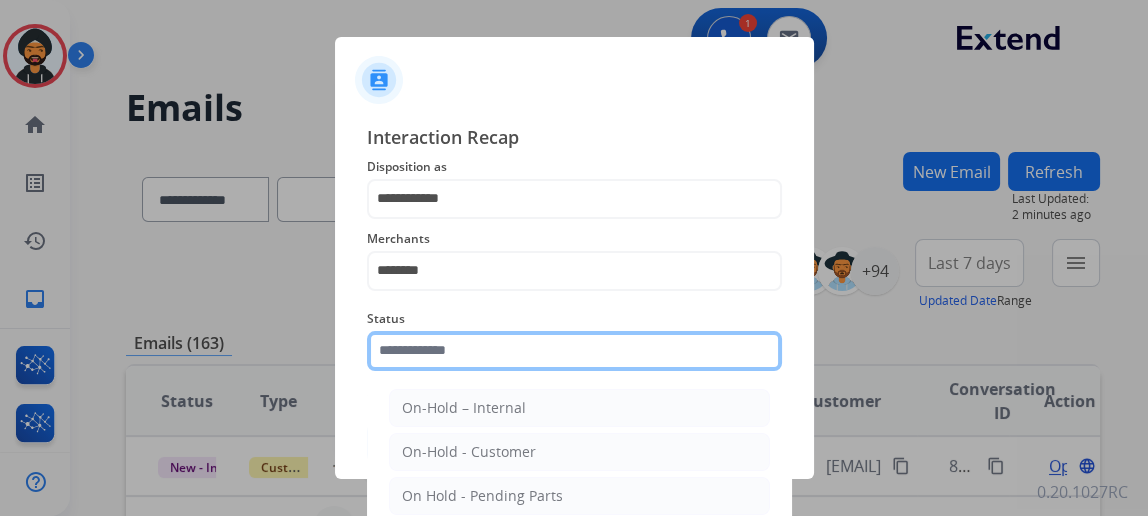 click 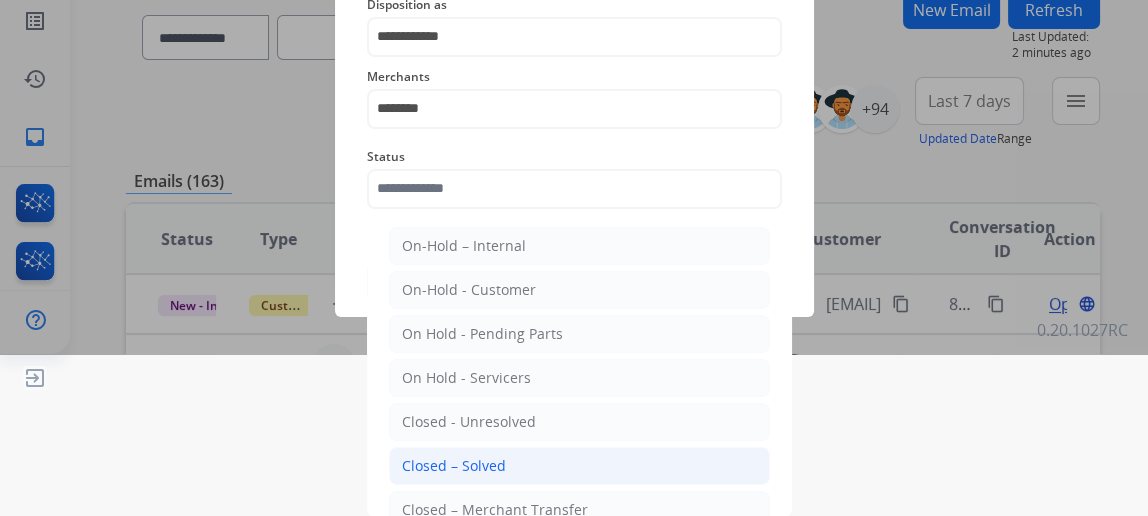 click on "Closed – Solved" 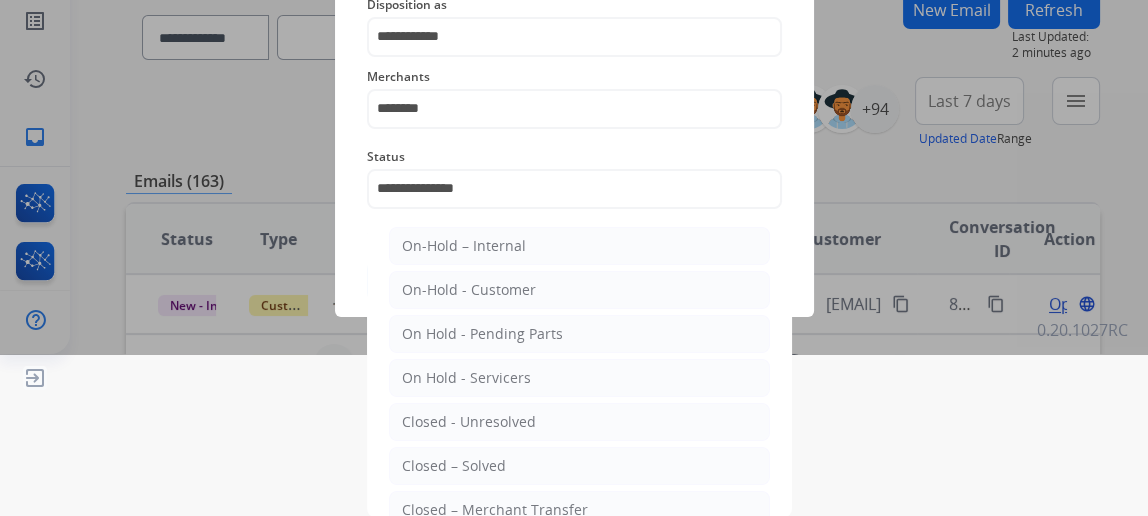 scroll, scrollTop: 43, scrollLeft: 0, axis: vertical 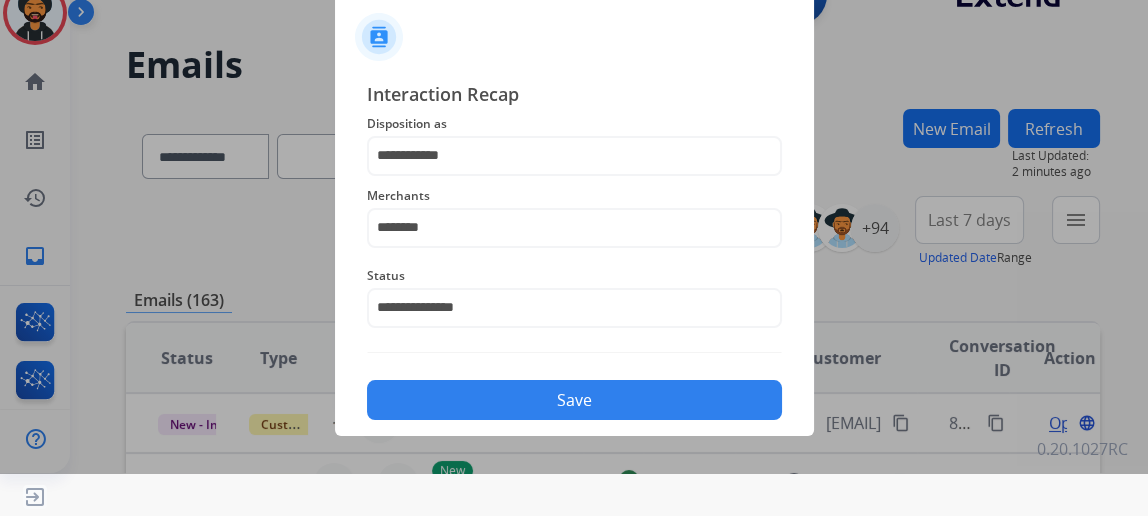 click on "Save" 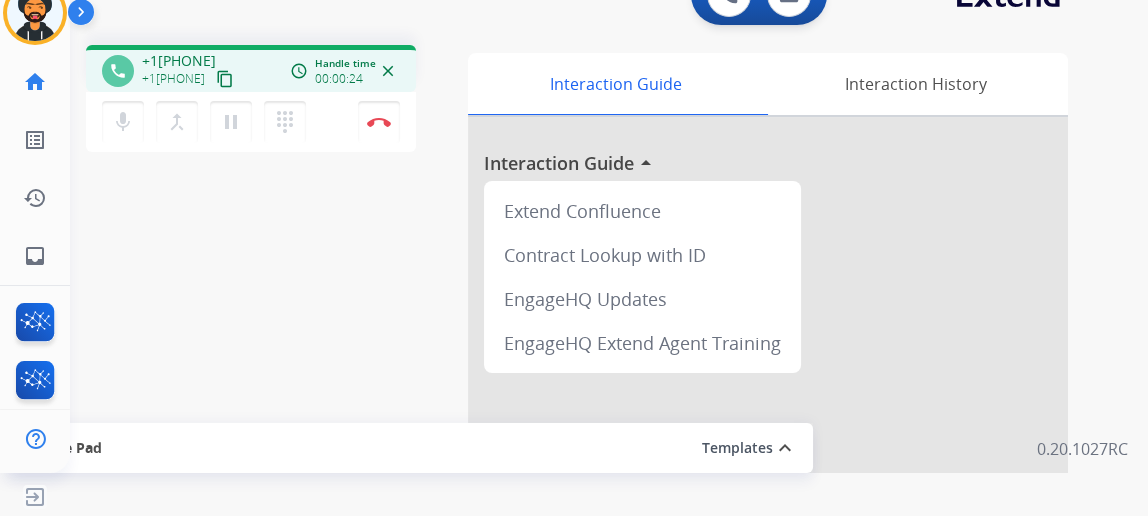 drag, startPoint x: 248, startPoint y: 74, endPoint x: 239, endPoint y: 79, distance: 10.29563 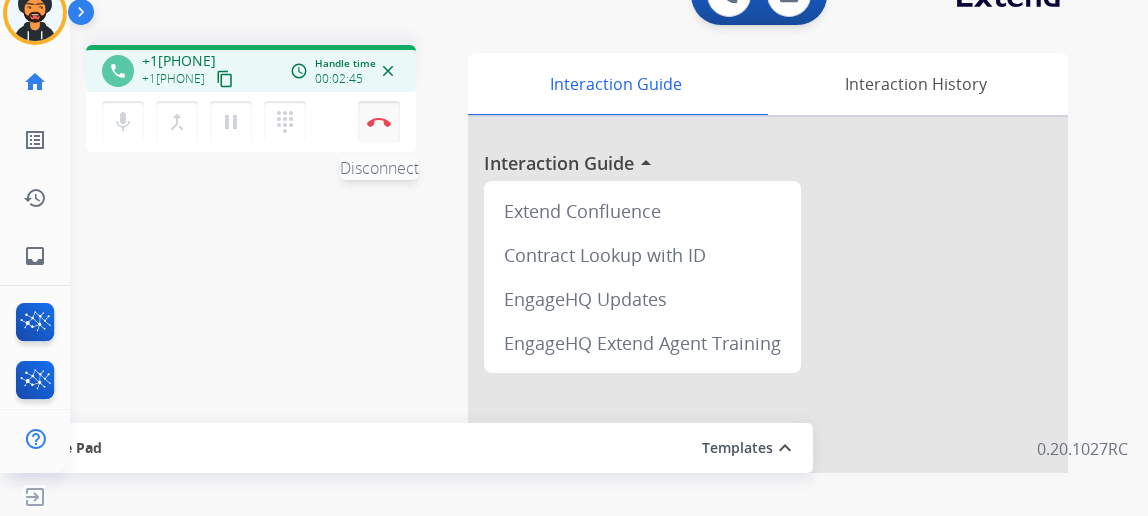 click on "Disconnect" at bounding box center (379, 122) 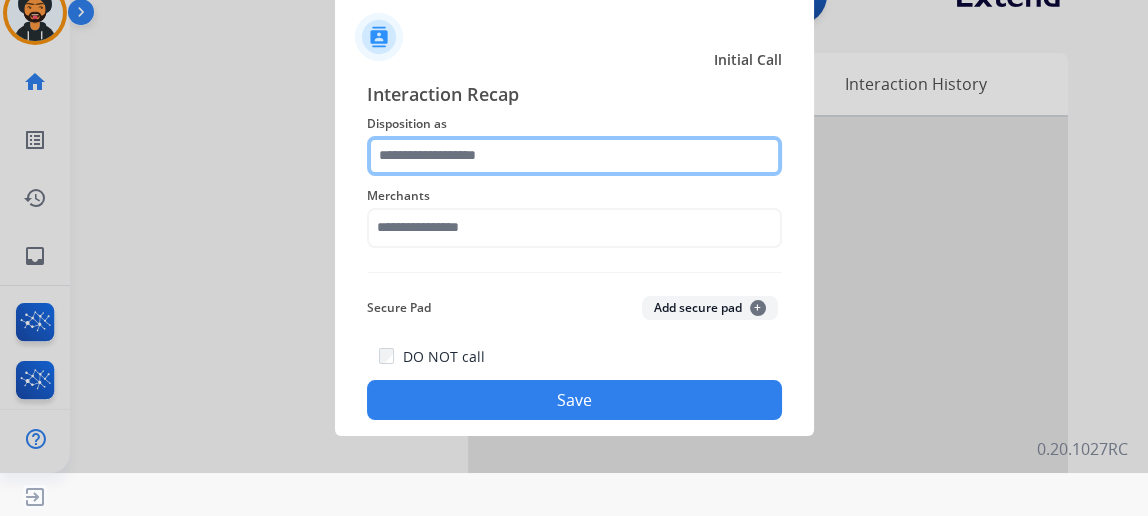 click 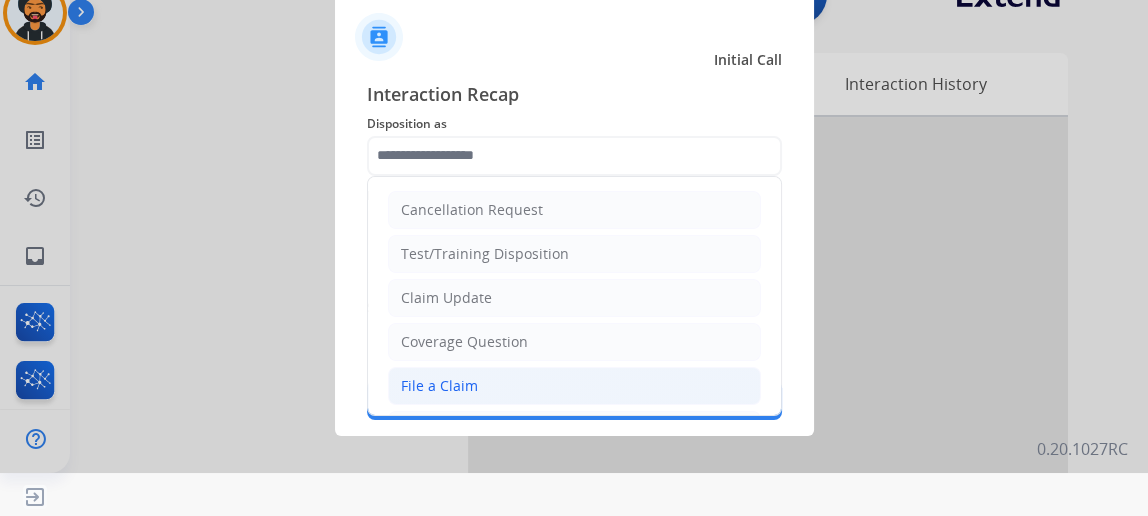 click on "File a Claim" 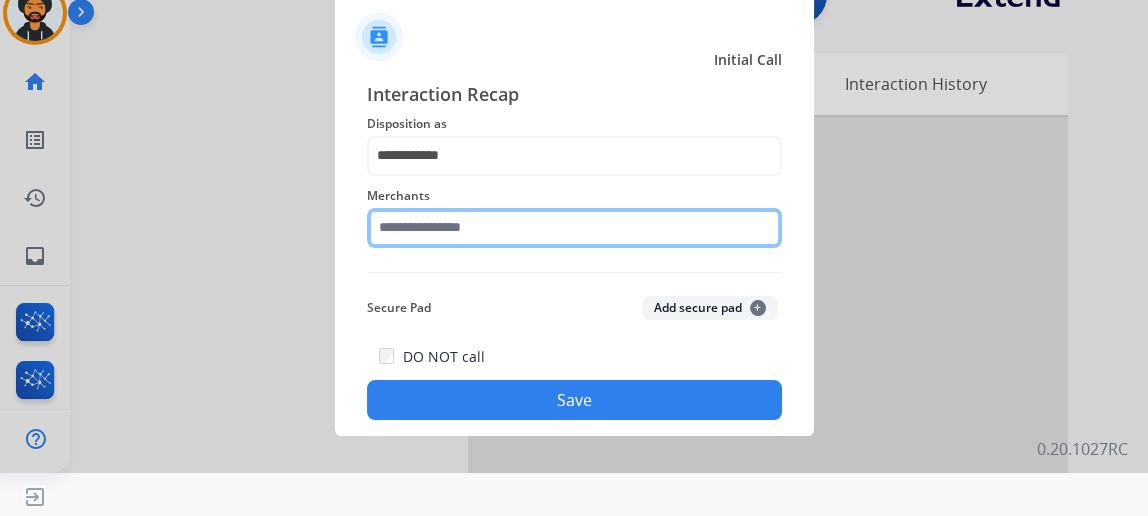 click 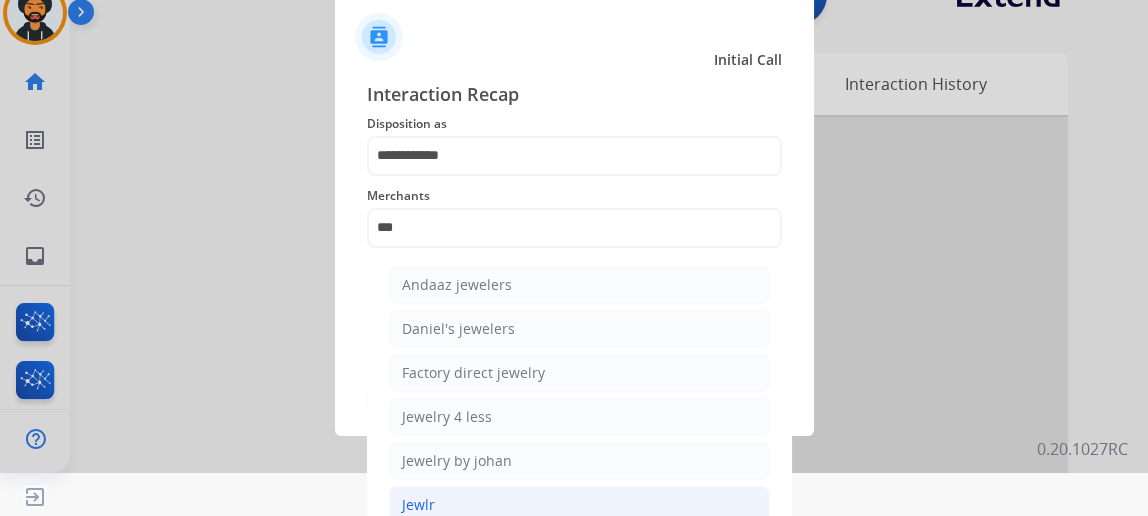 click on "Jewlr" 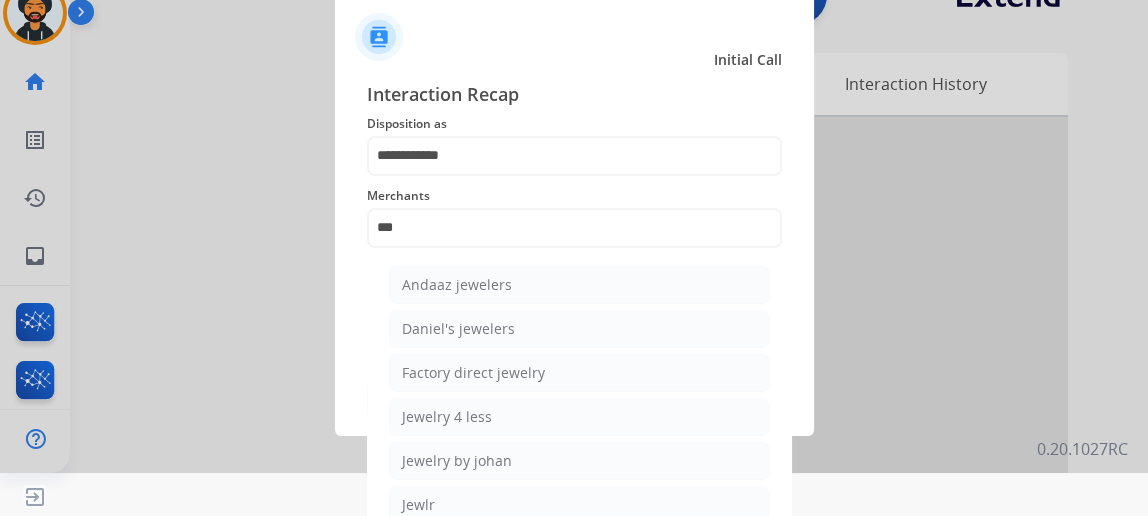 type on "*****" 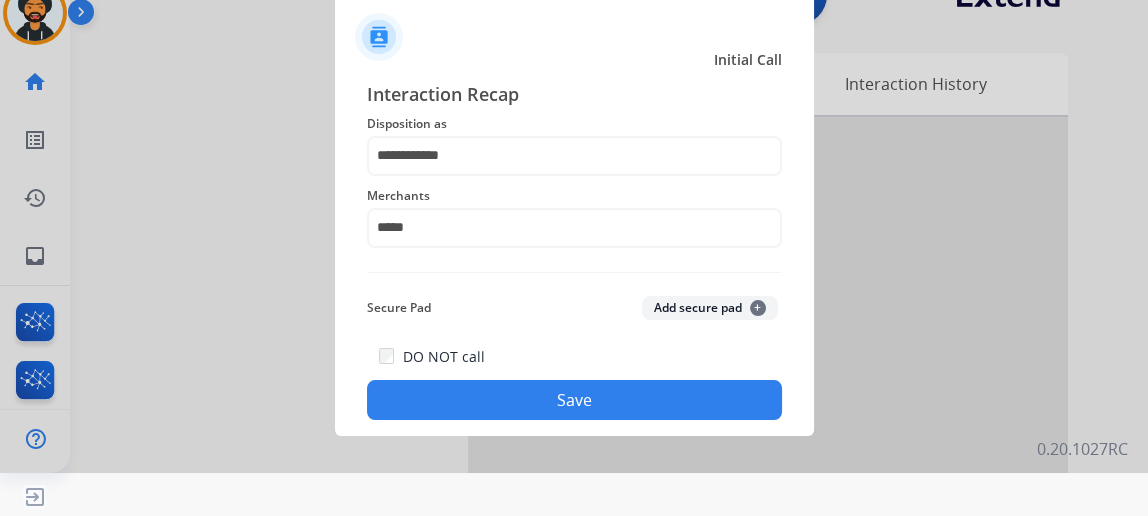 click on "Save" 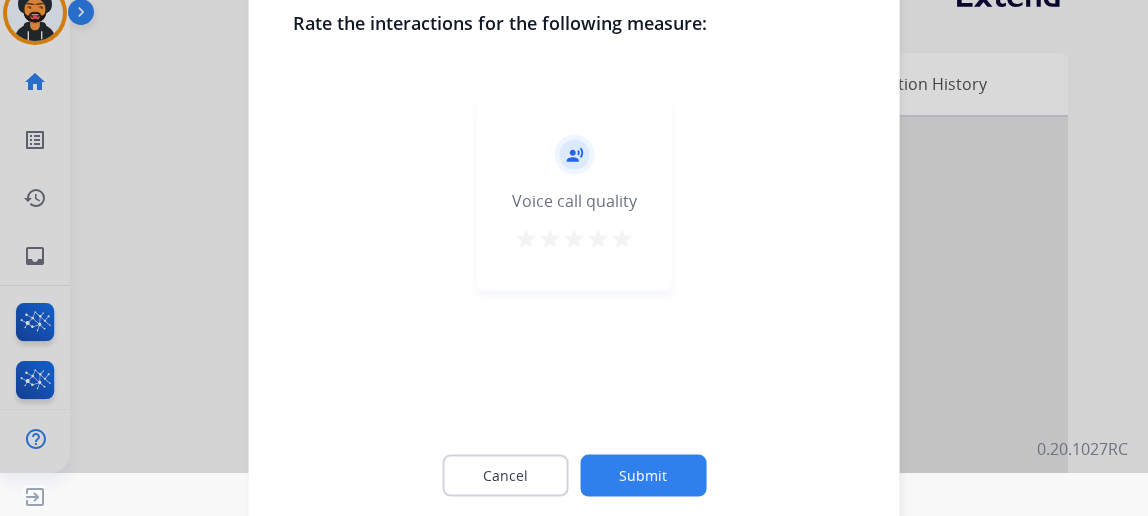 click on "Submit" 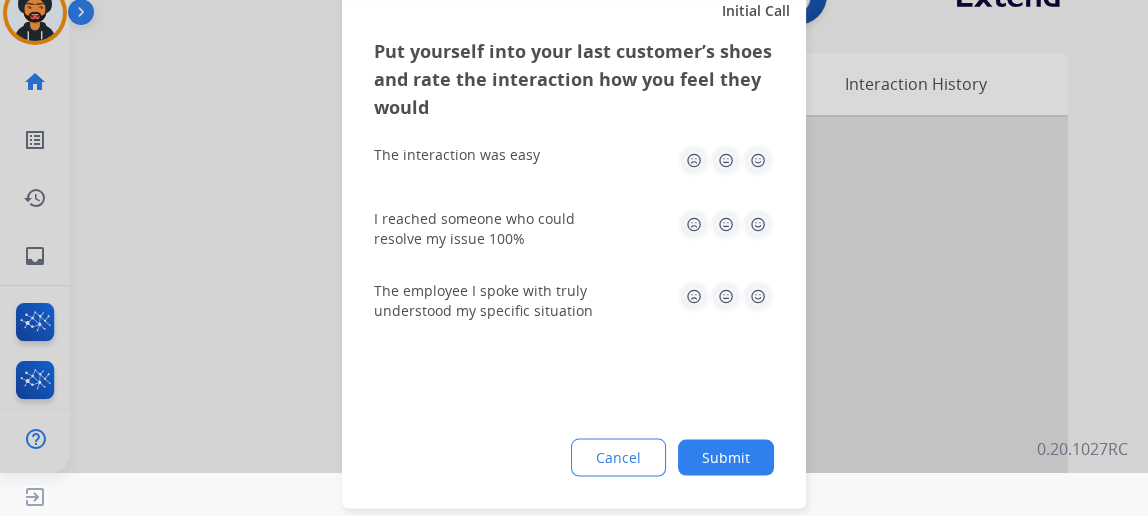 click on "Submit" 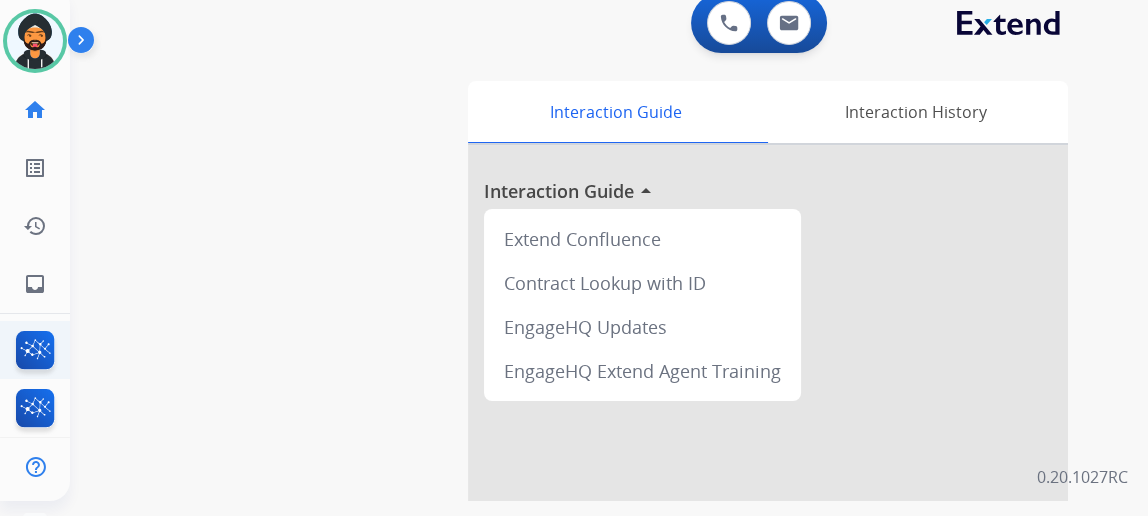 scroll, scrollTop: 0, scrollLeft: 0, axis: both 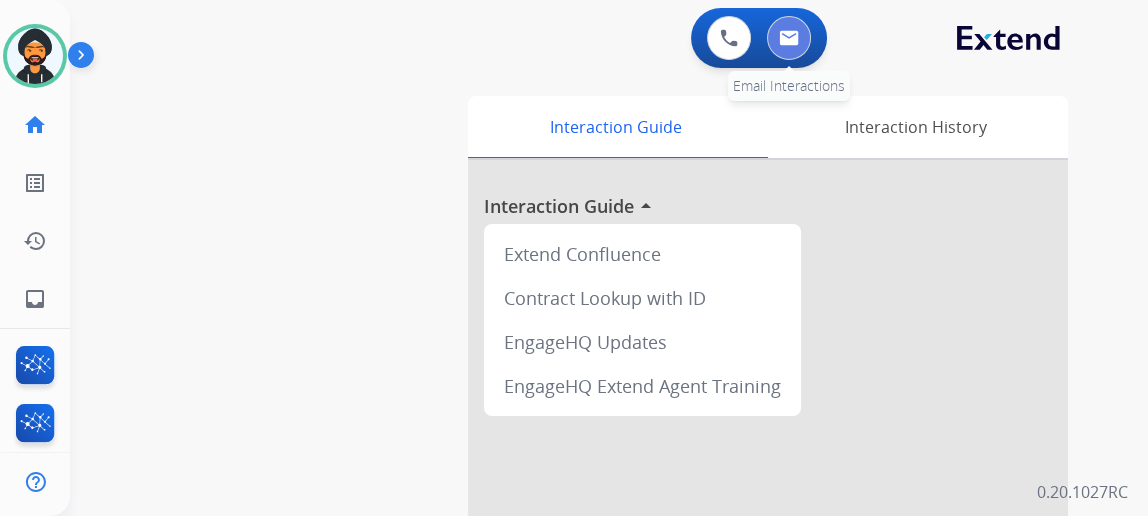 click at bounding box center (789, 38) 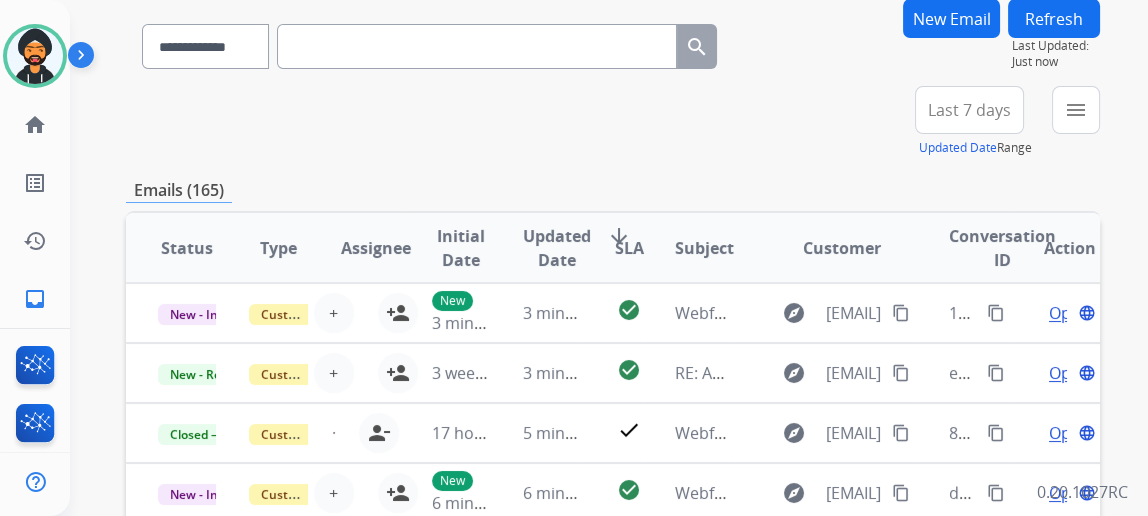 scroll, scrollTop: 0, scrollLeft: 0, axis: both 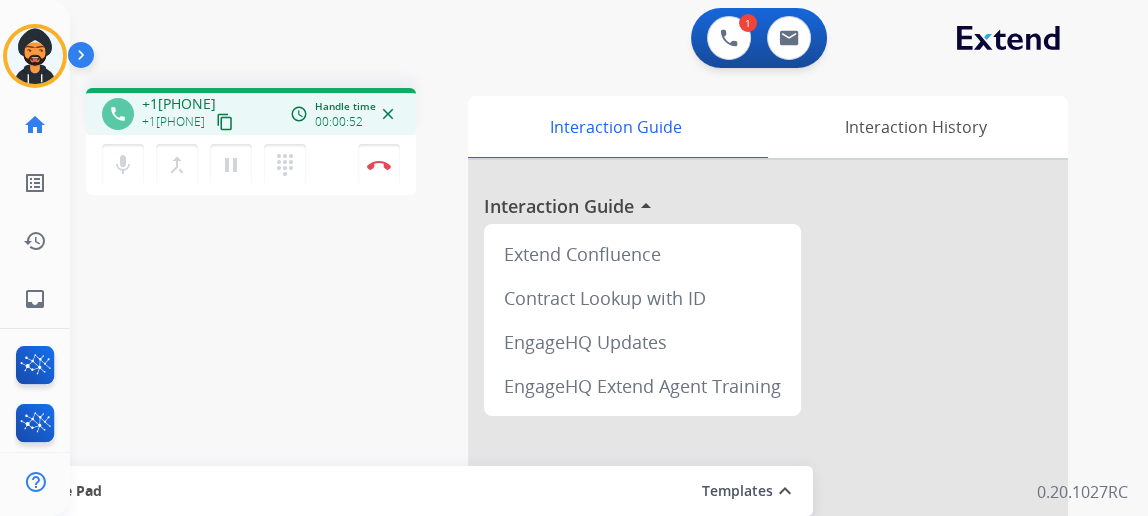 click on "content_copy" at bounding box center [225, 122] 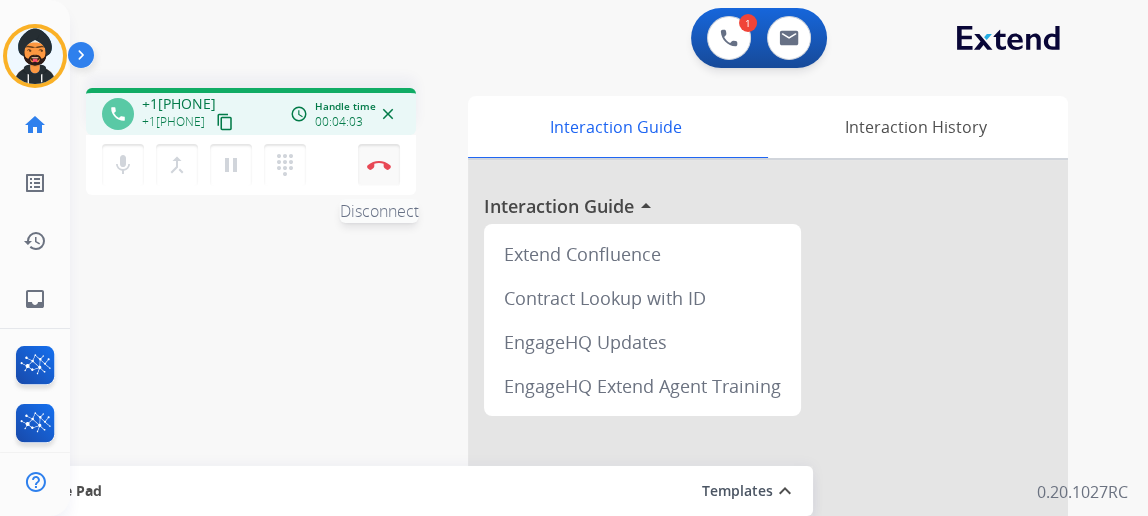 click on "Disconnect" at bounding box center [379, 165] 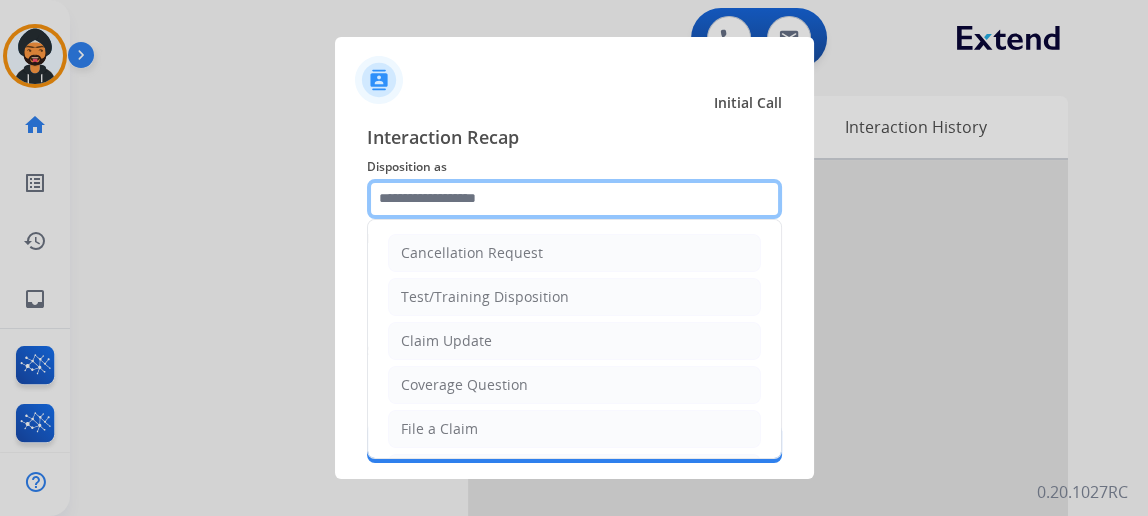 click 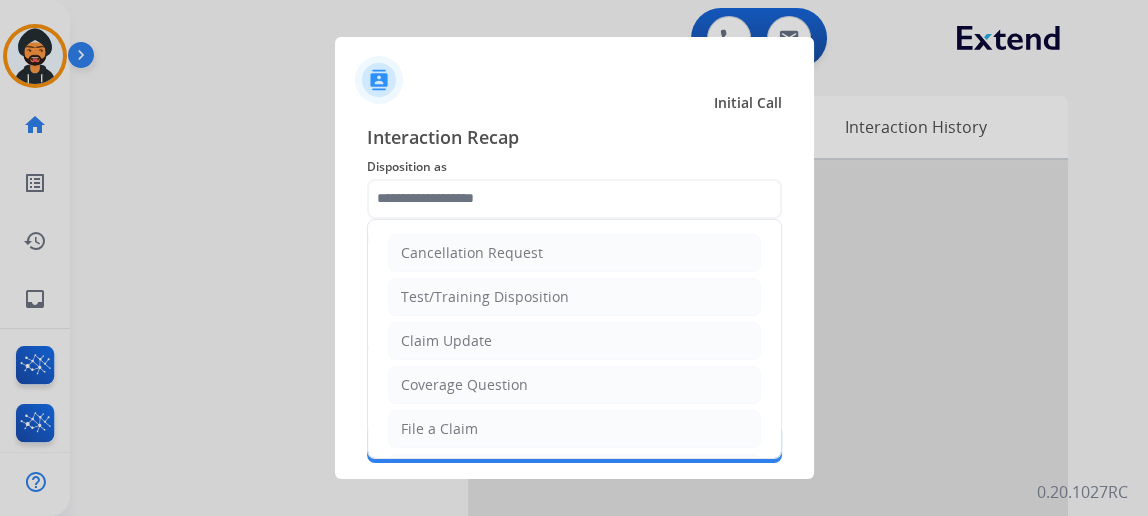 drag, startPoint x: 484, startPoint y: 416, endPoint x: 464, endPoint y: 374, distance: 46.518814 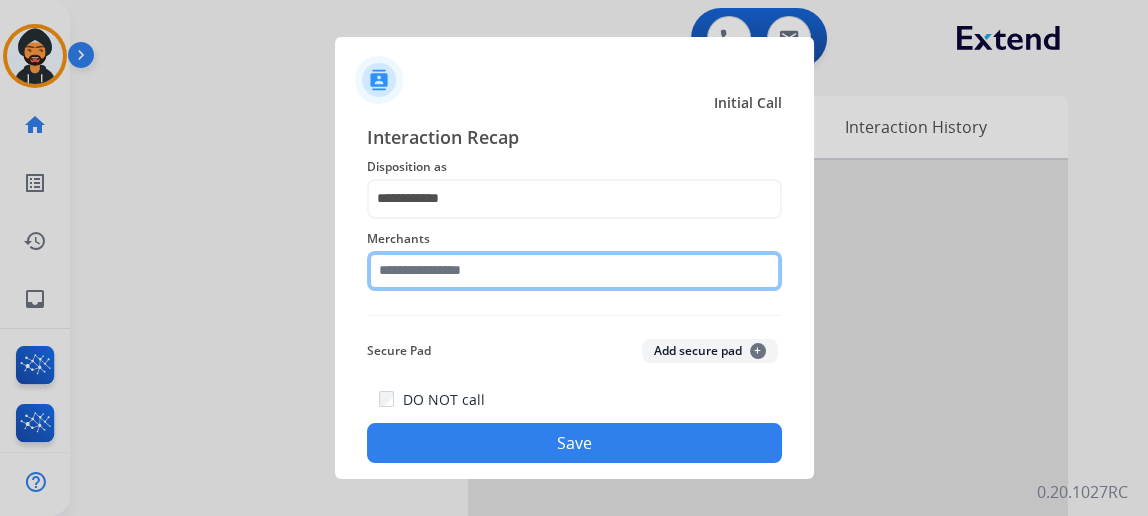 click 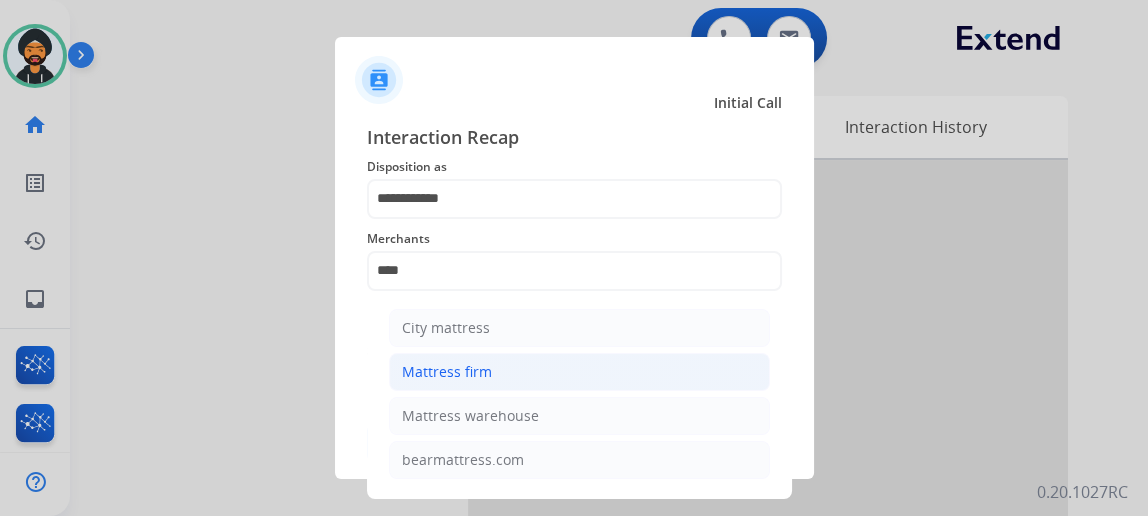 click on "Mattress firm" 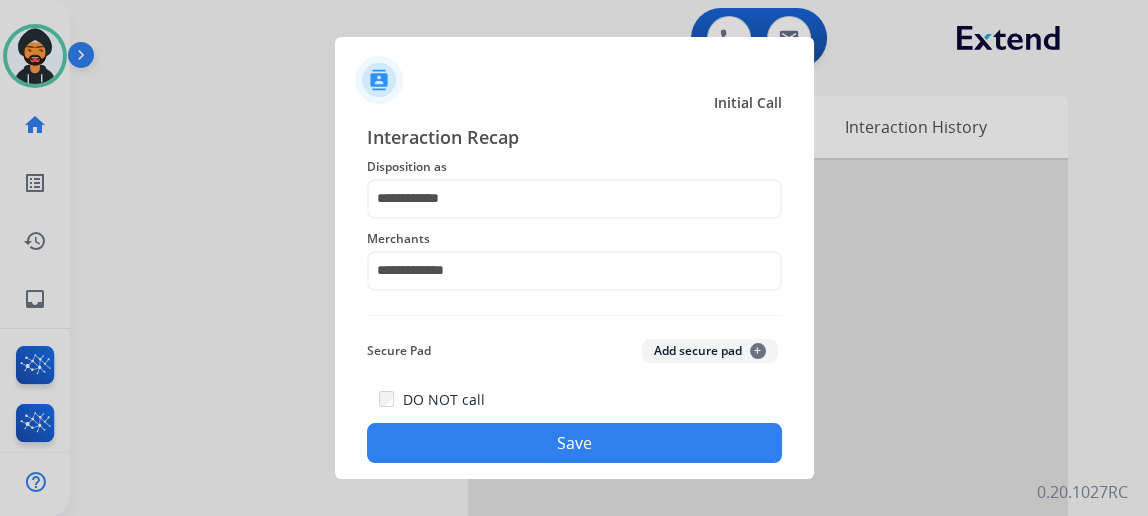 click on "**********" 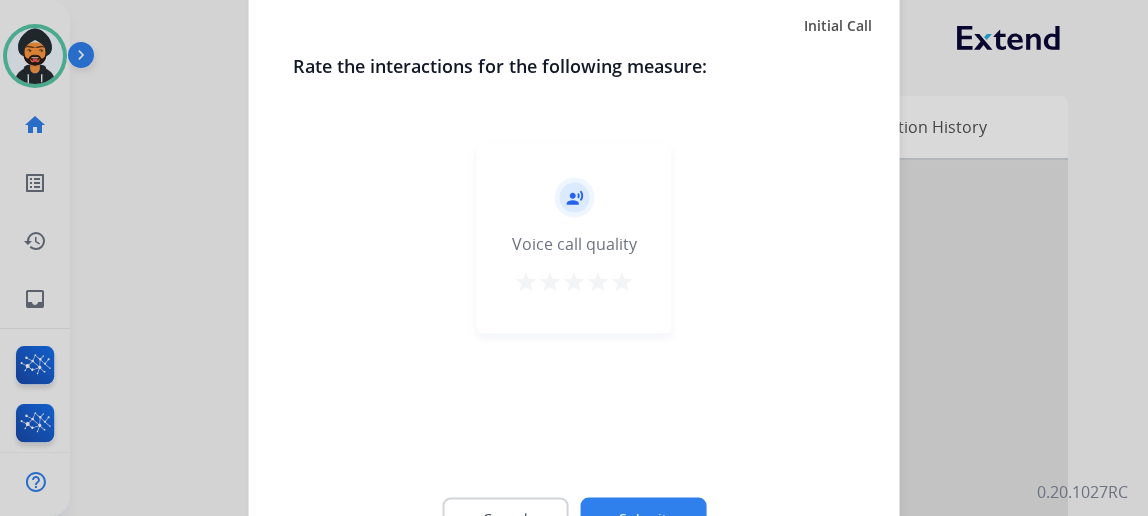 click on "Submit" 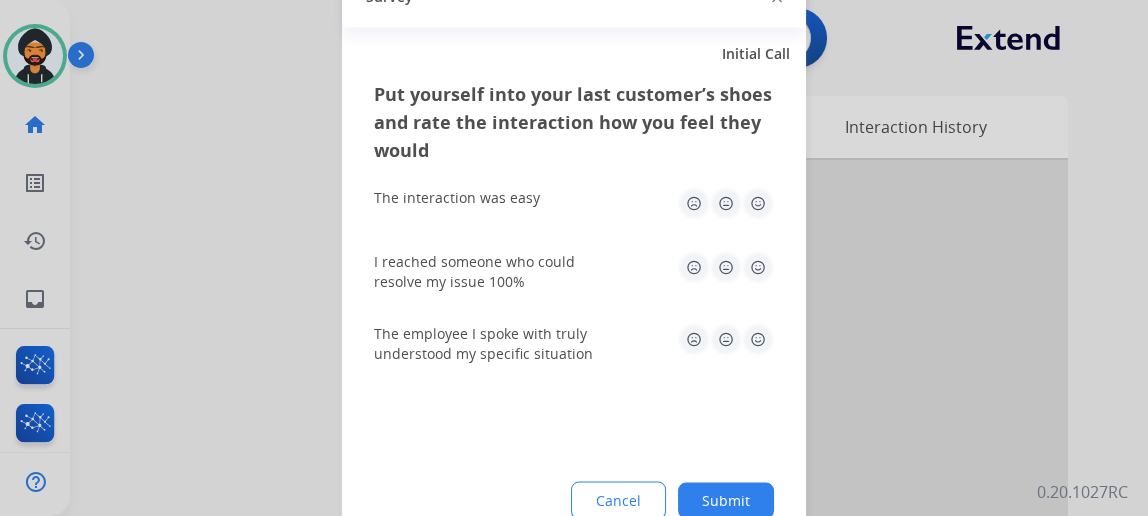click on "Submit" 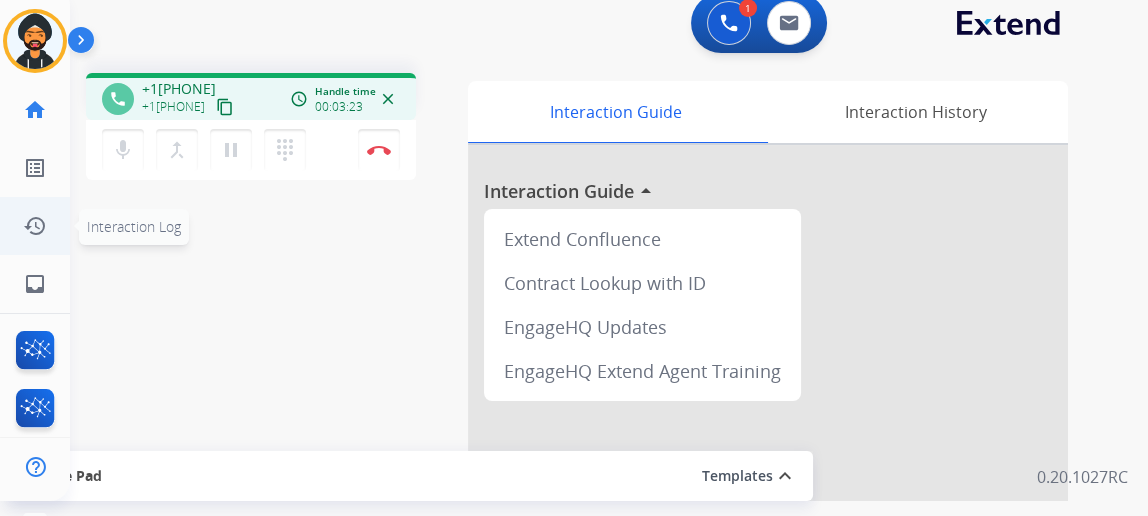 scroll, scrollTop: 0, scrollLeft: 0, axis: both 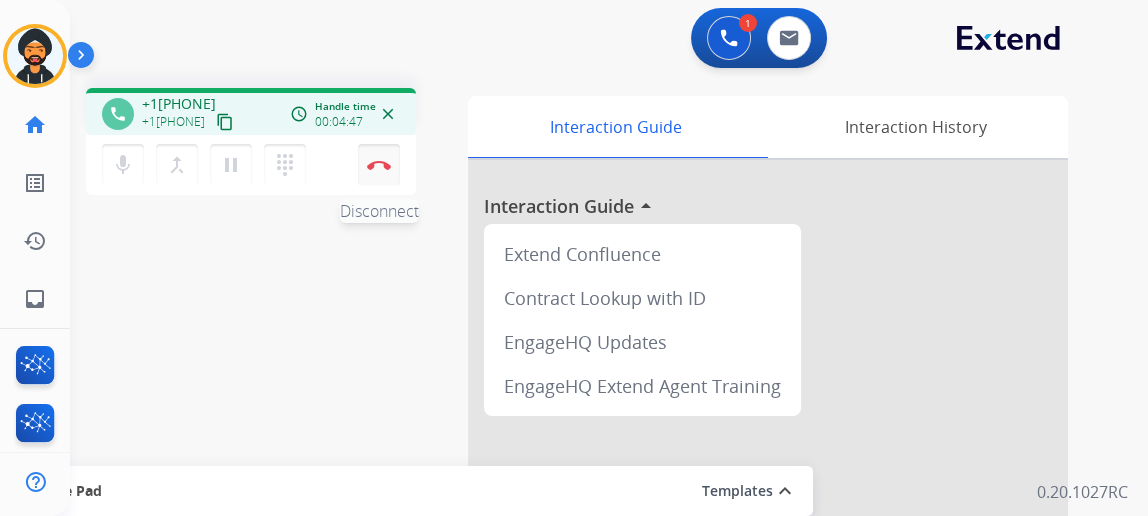 click on "Disconnect" at bounding box center (379, 165) 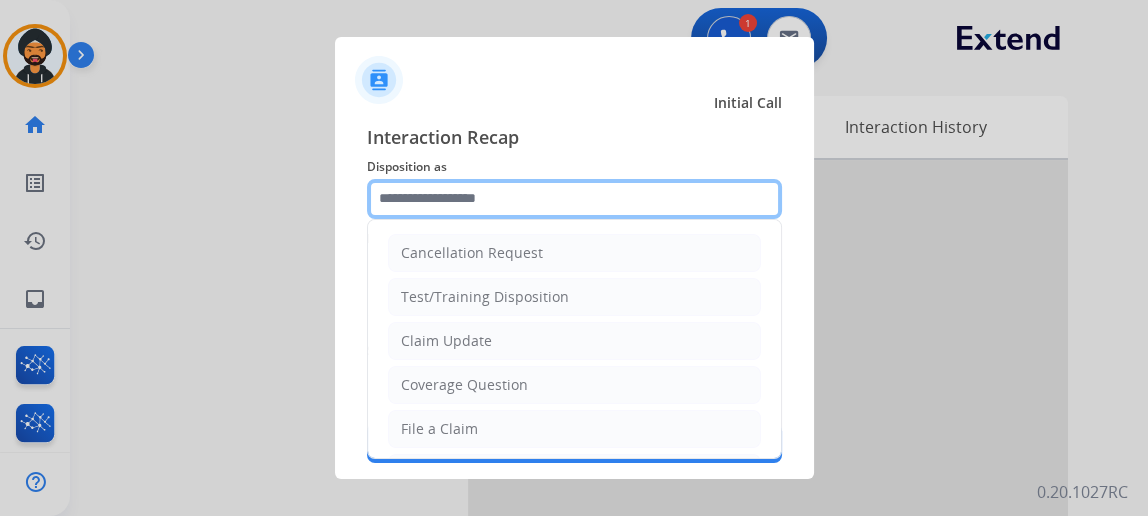 click 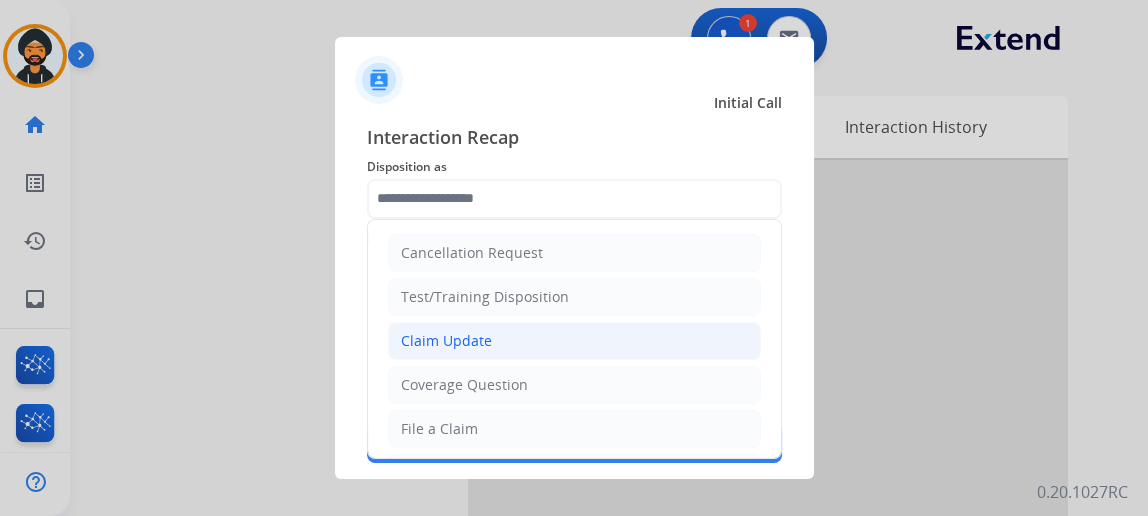 click on "Claim Update" 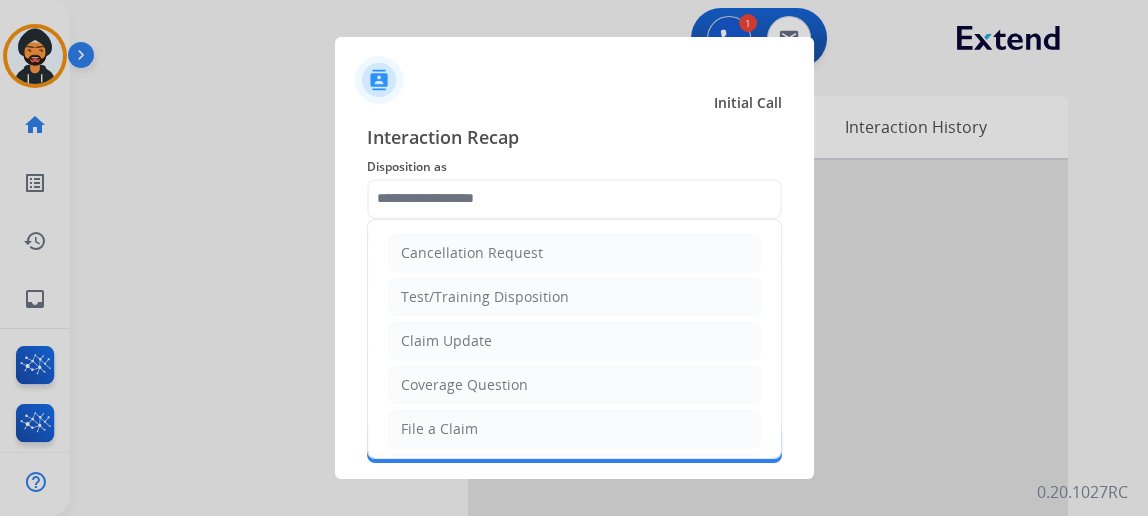 type on "**********" 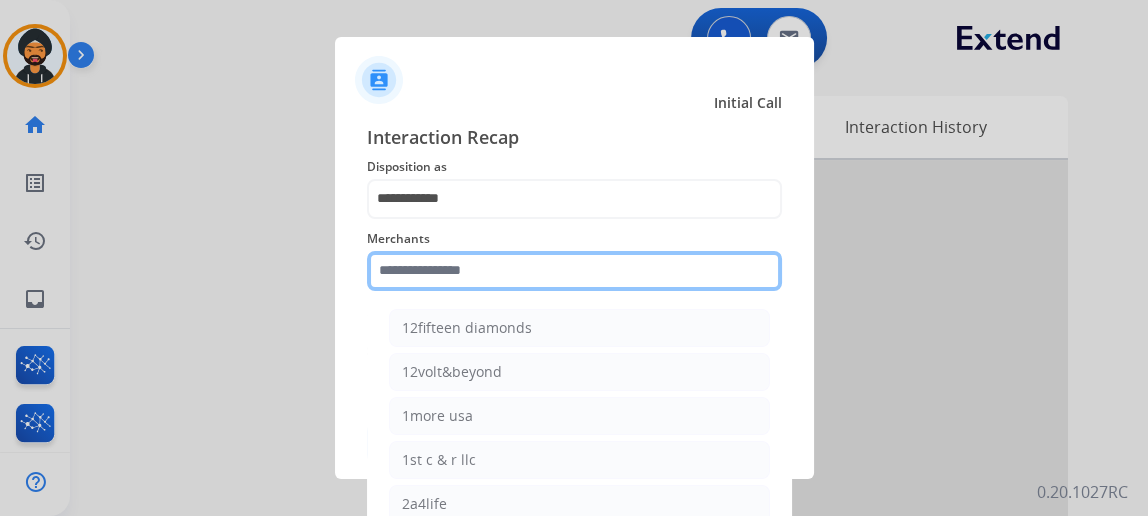 click 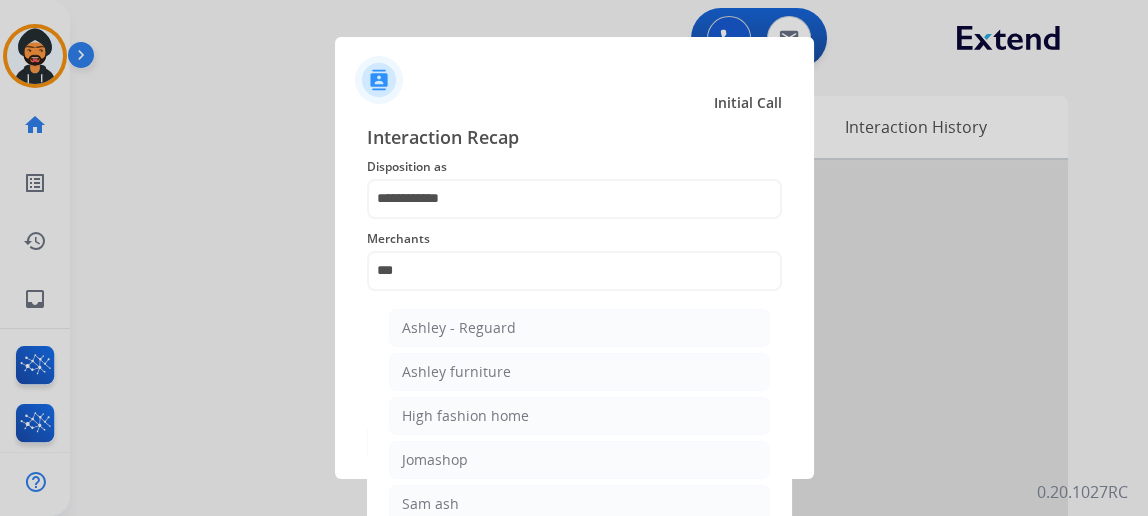 click on "Ashley furniture" 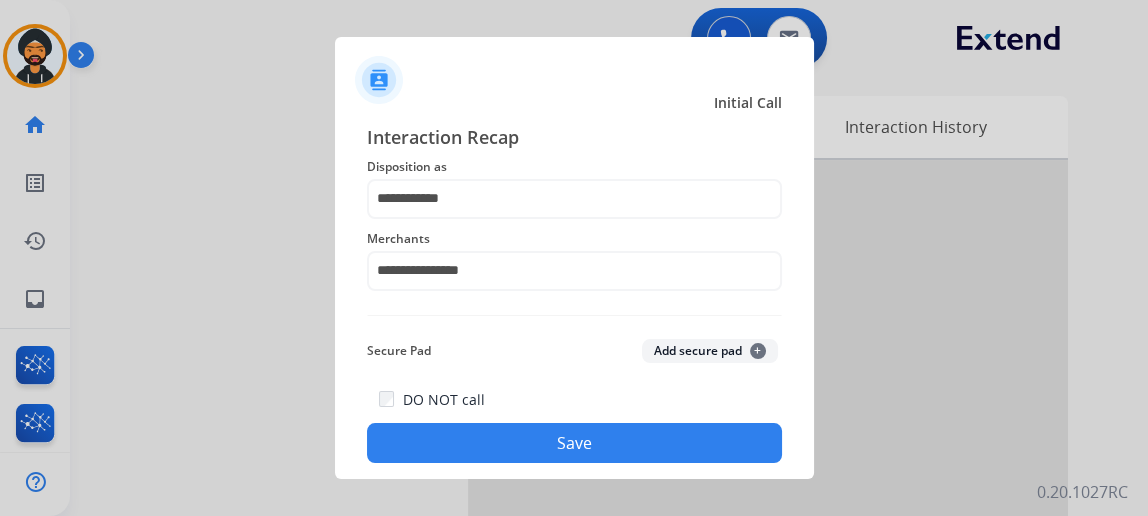 click on "Save" 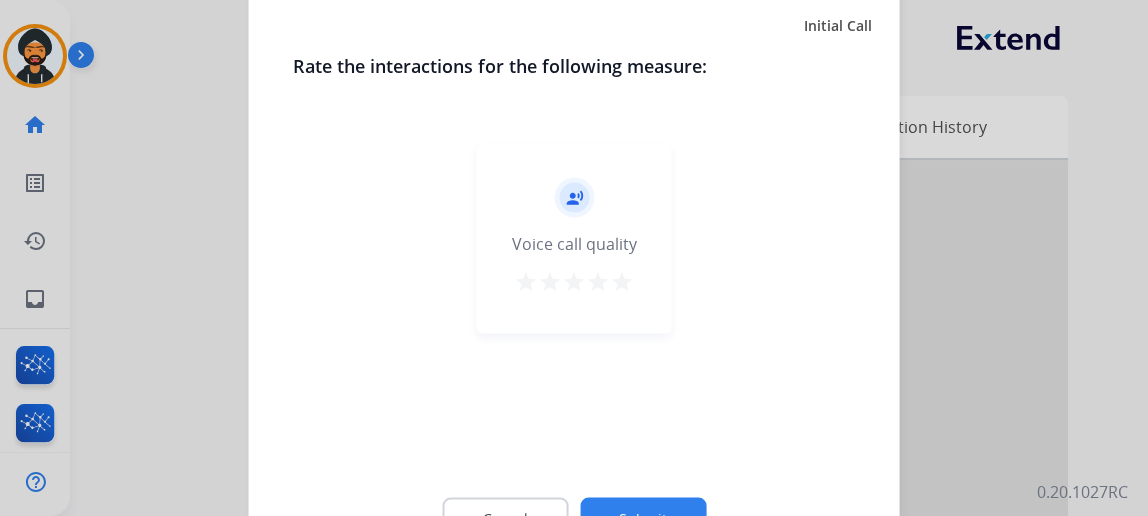 click on "Submit" 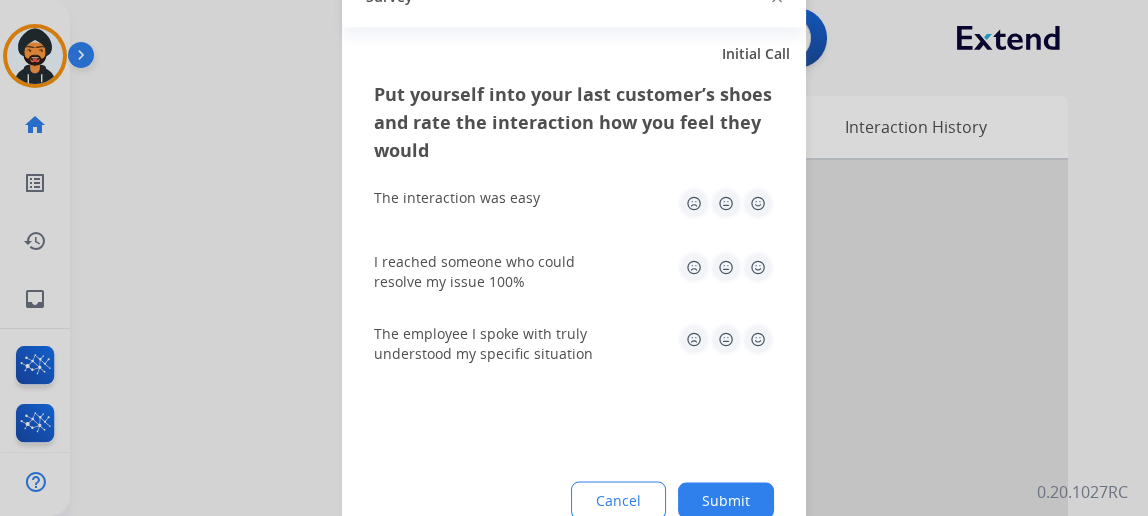 click on "Submit" 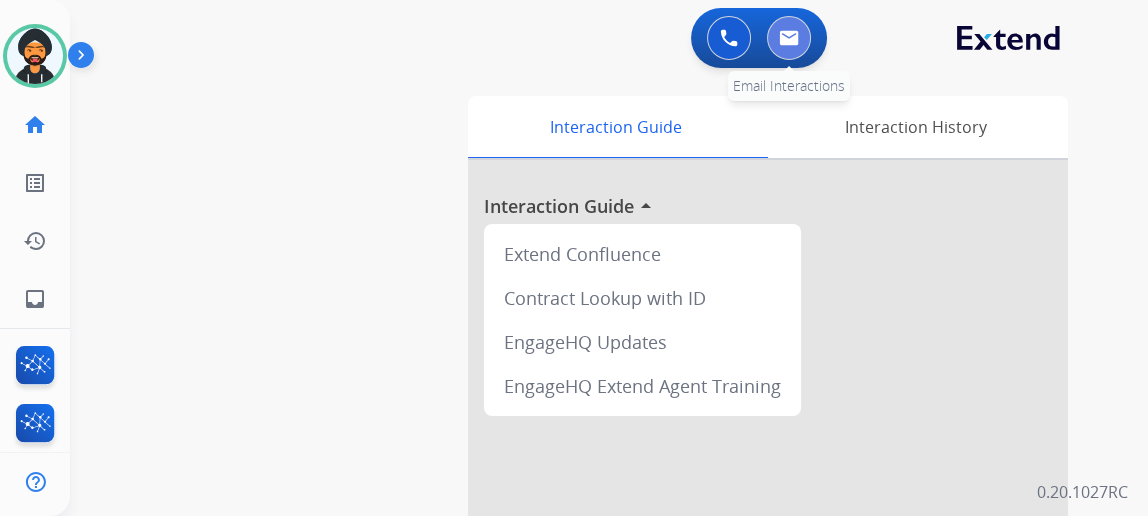 click at bounding box center [789, 38] 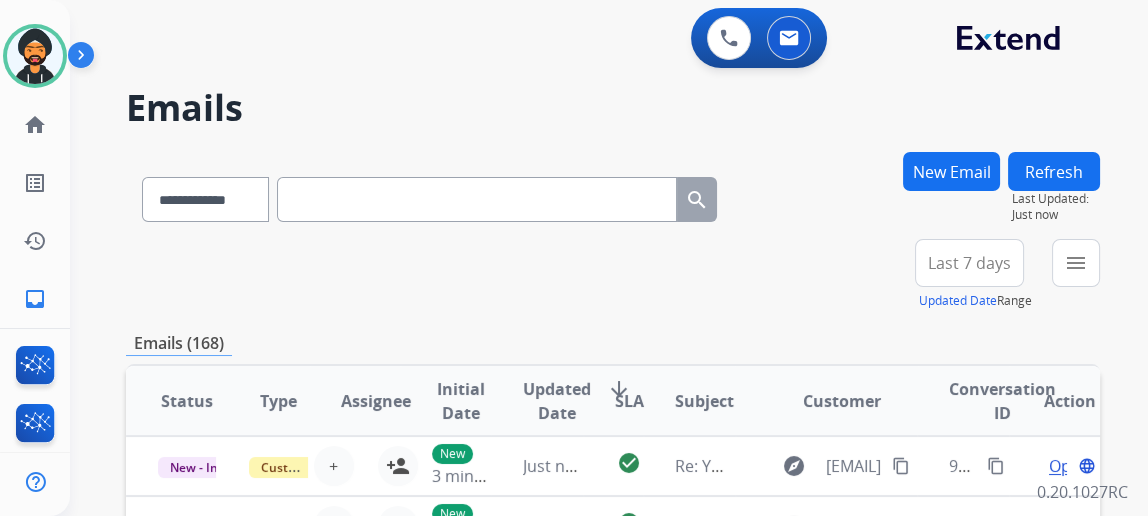 click on "New Email" at bounding box center (951, 171) 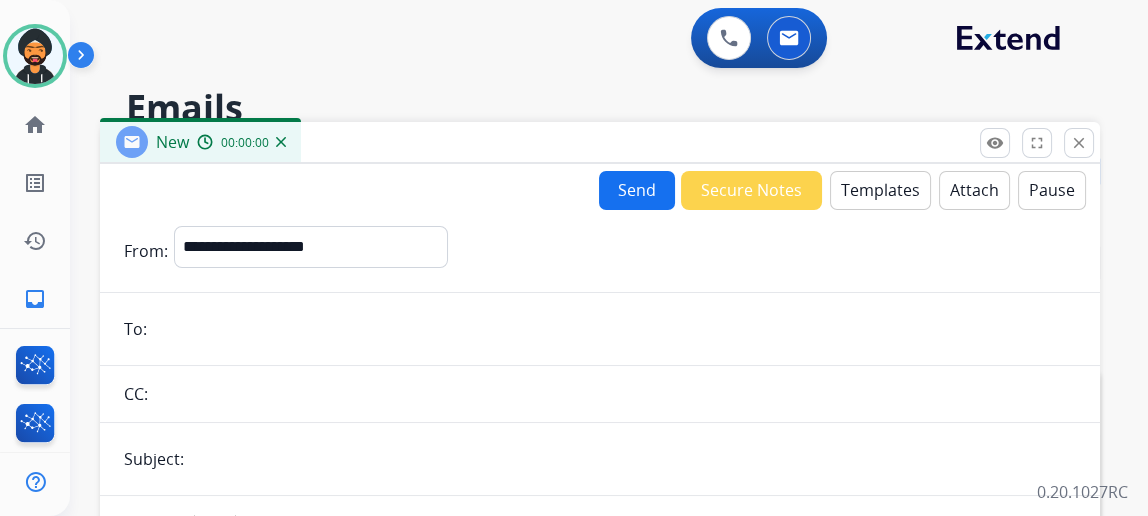 click on "Templates" at bounding box center (880, 190) 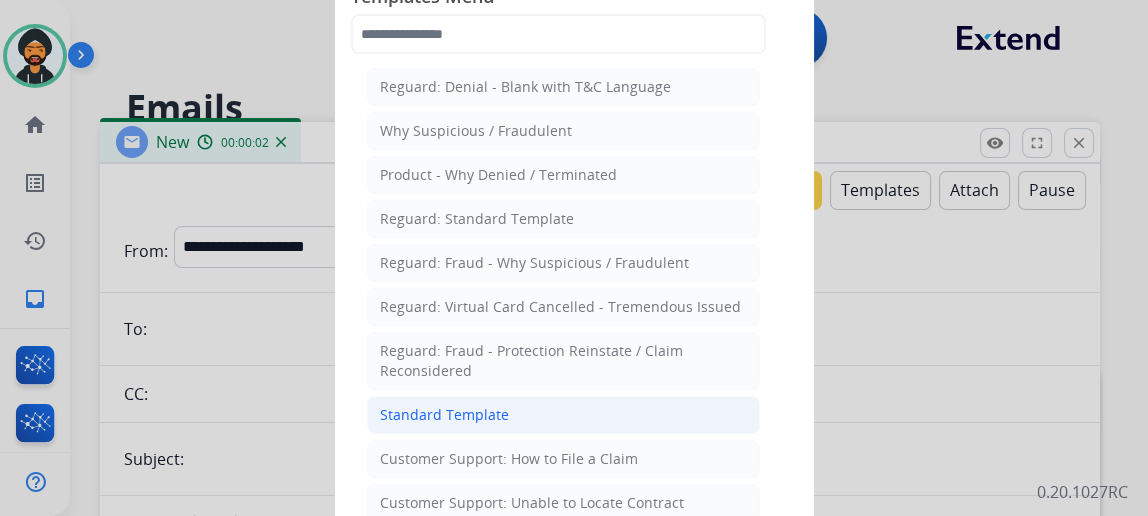 click on "Standard Template" 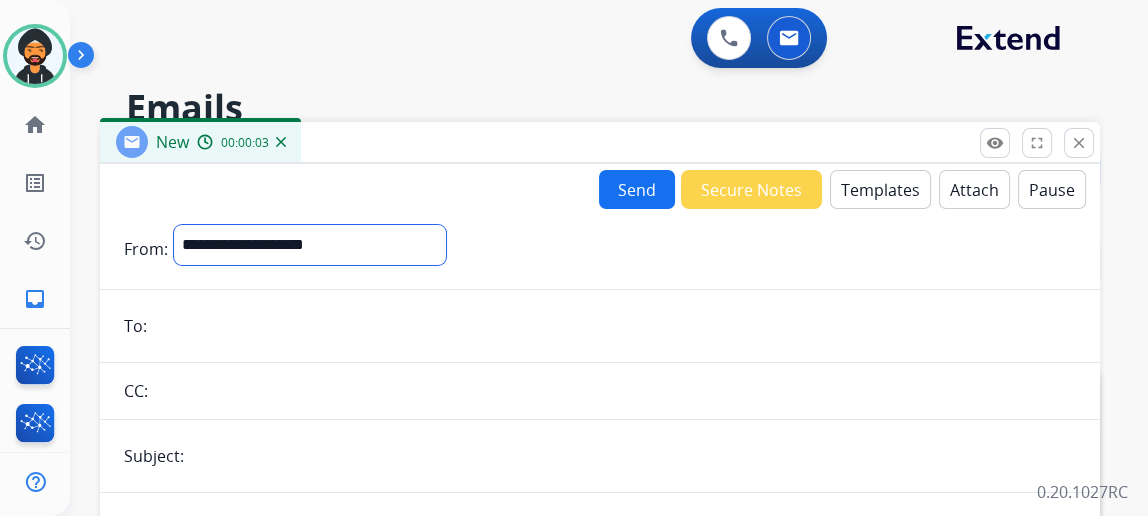 click on "**********" at bounding box center (310, 245) 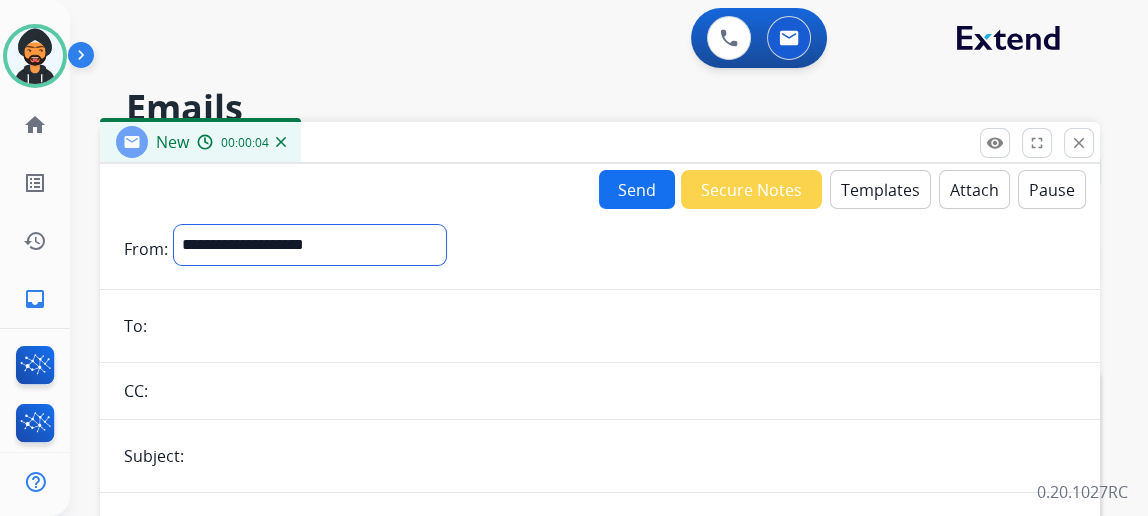 select on "**********" 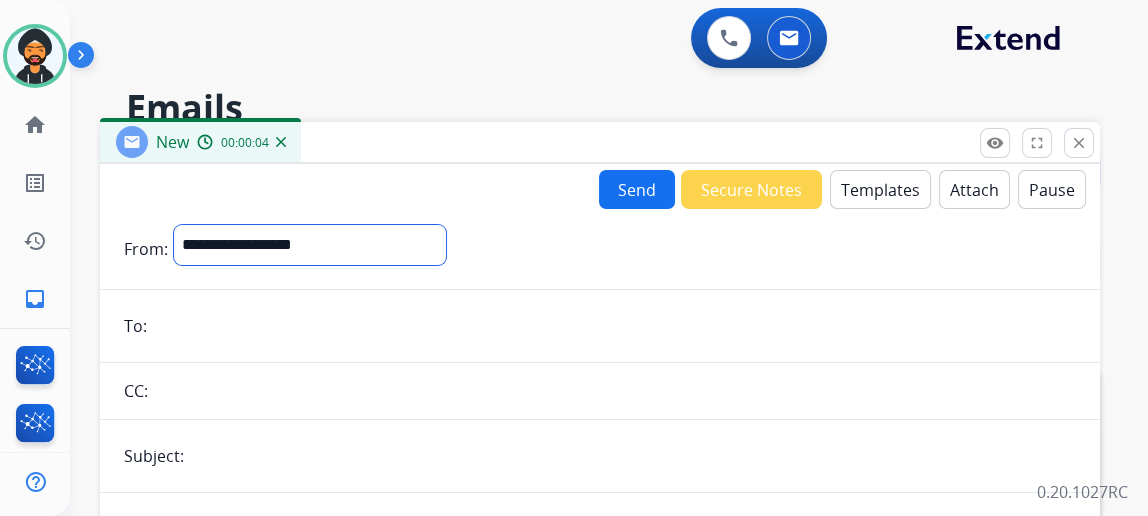 click on "**********" at bounding box center (310, 245) 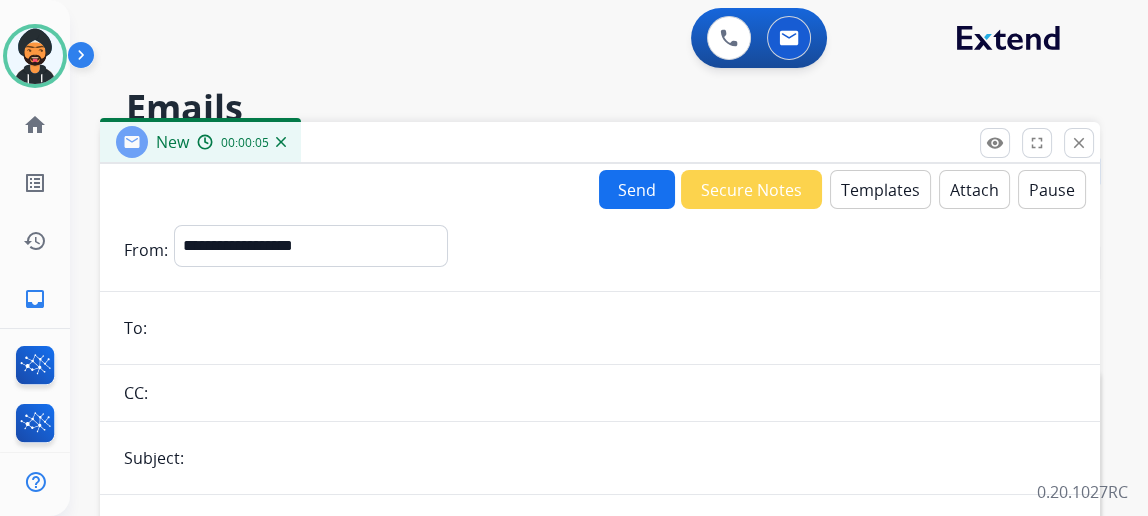 click at bounding box center [614, 328] 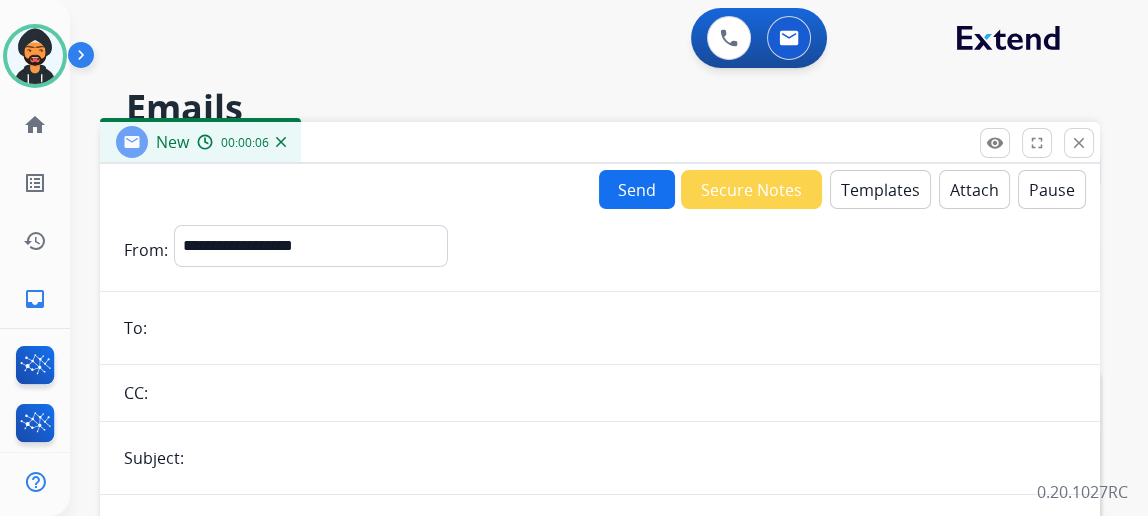 paste on "**********" 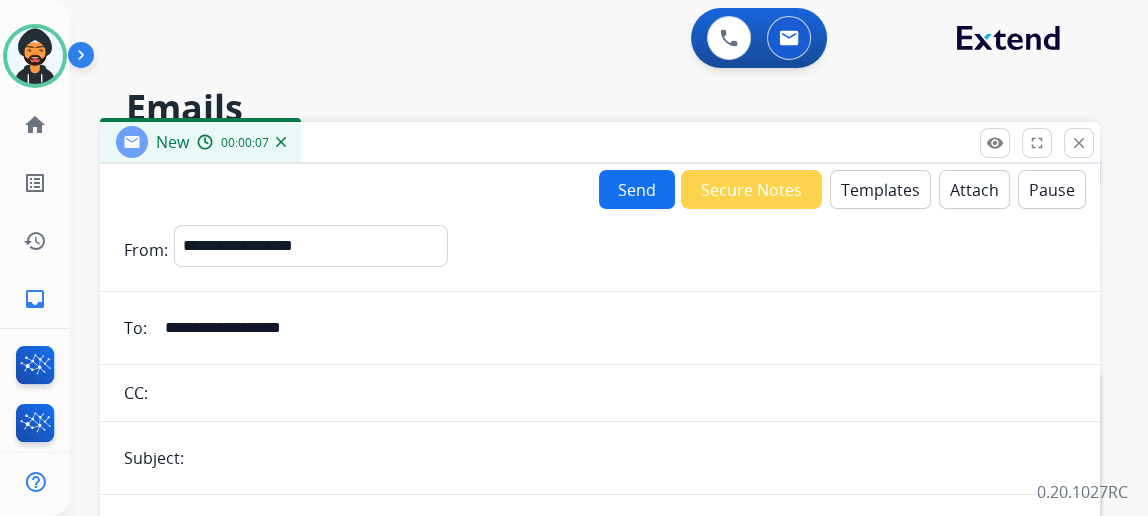 type on "**********" 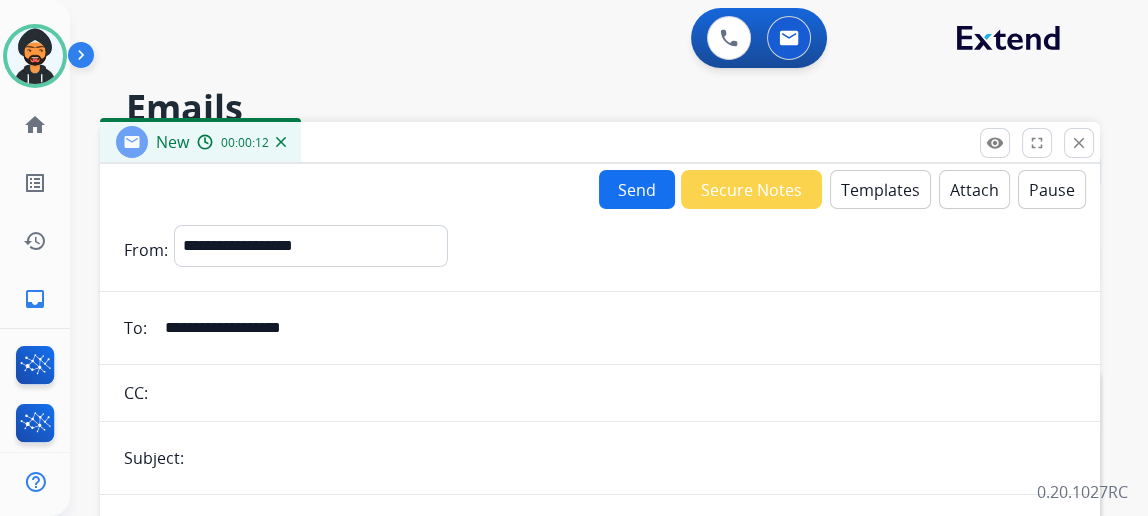 type on "**********" 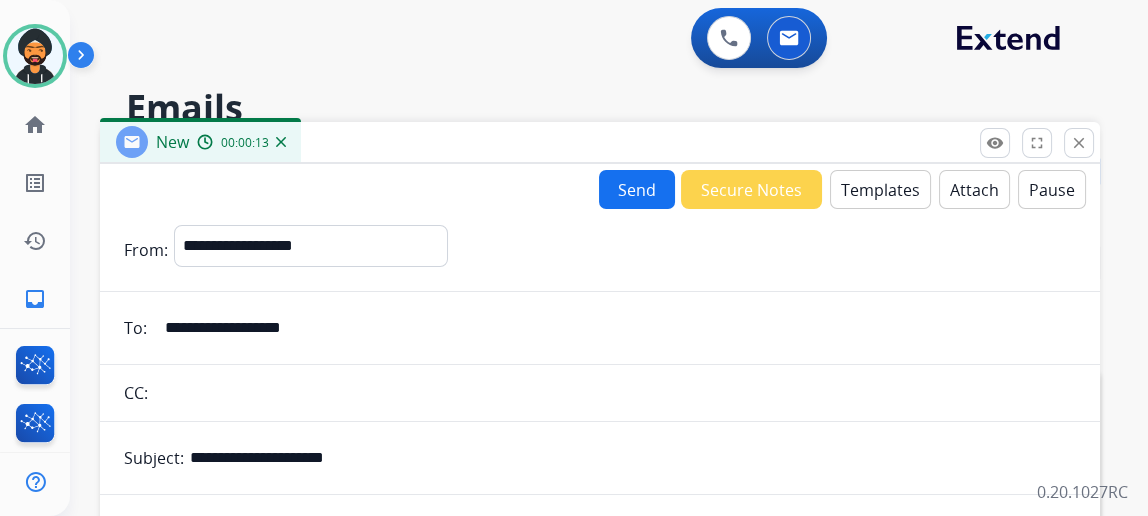 click on "Templates" at bounding box center (880, 189) 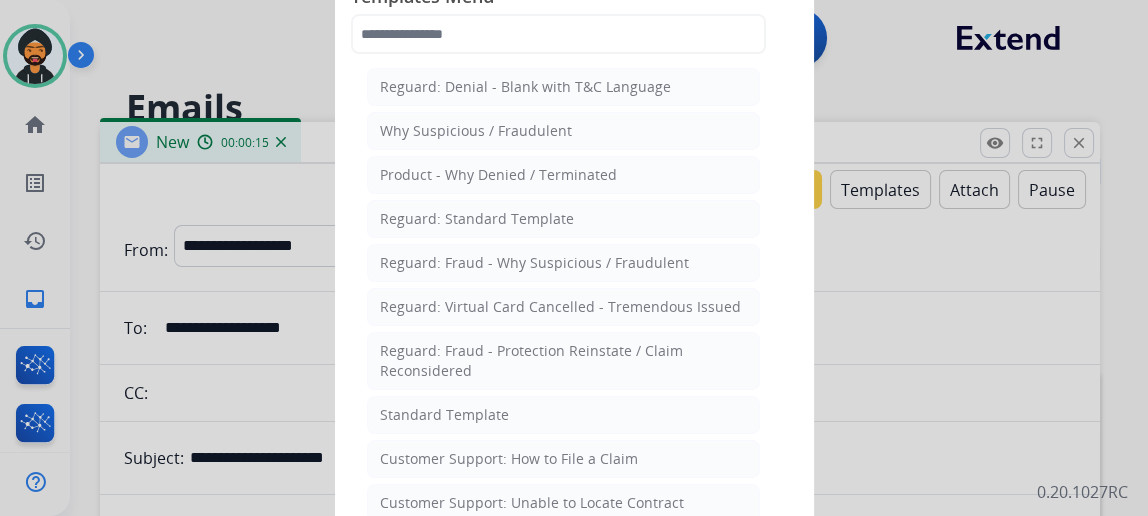 click on "Customer Support: How to File a Claim" 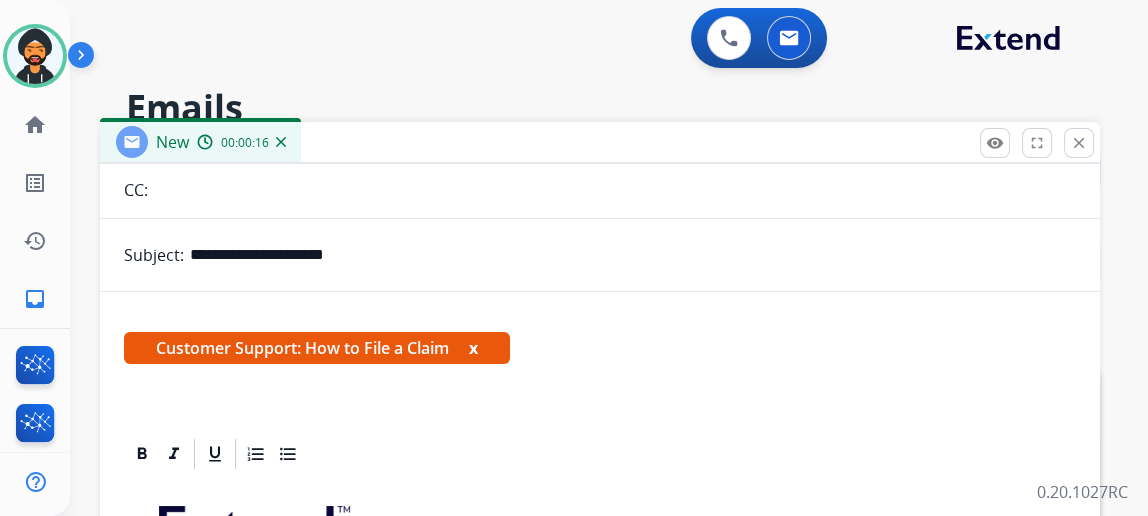 scroll, scrollTop: 363, scrollLeft: 0, axis: vertical 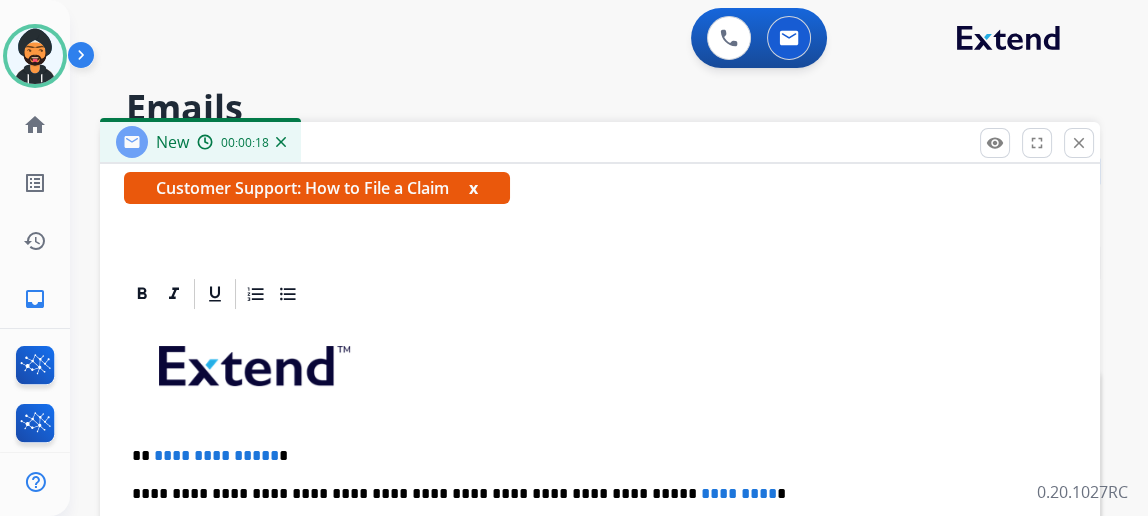 click on "**********" at bounding box center [592, 456] 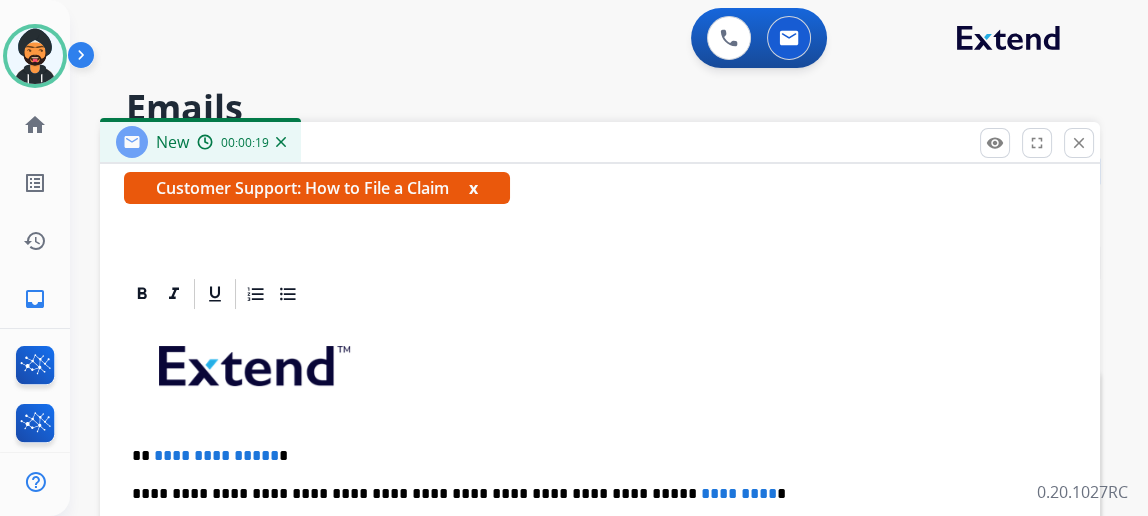 type 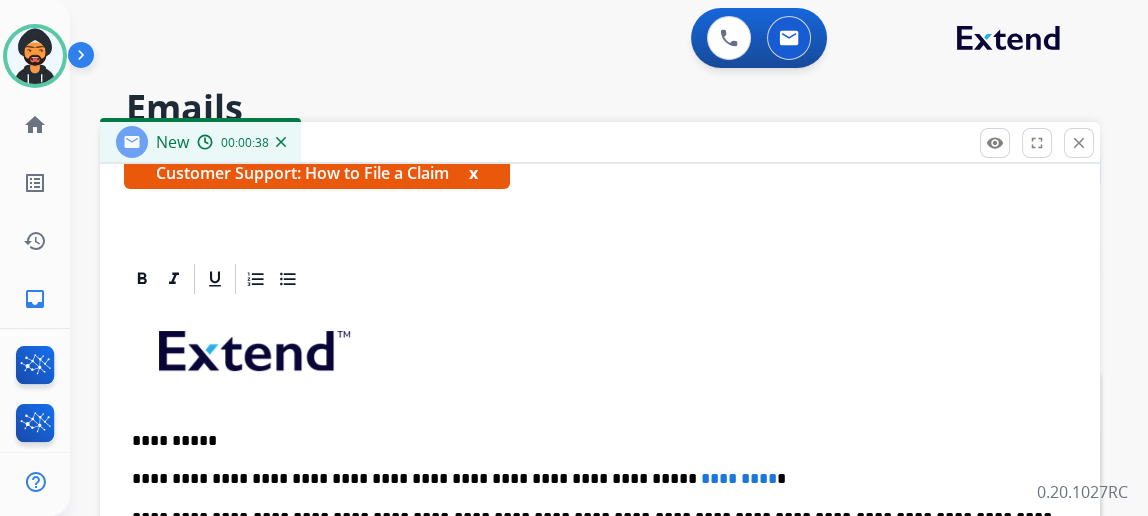 scroll, scrollTop: 381, scrollLeft: 0, axis: vertical 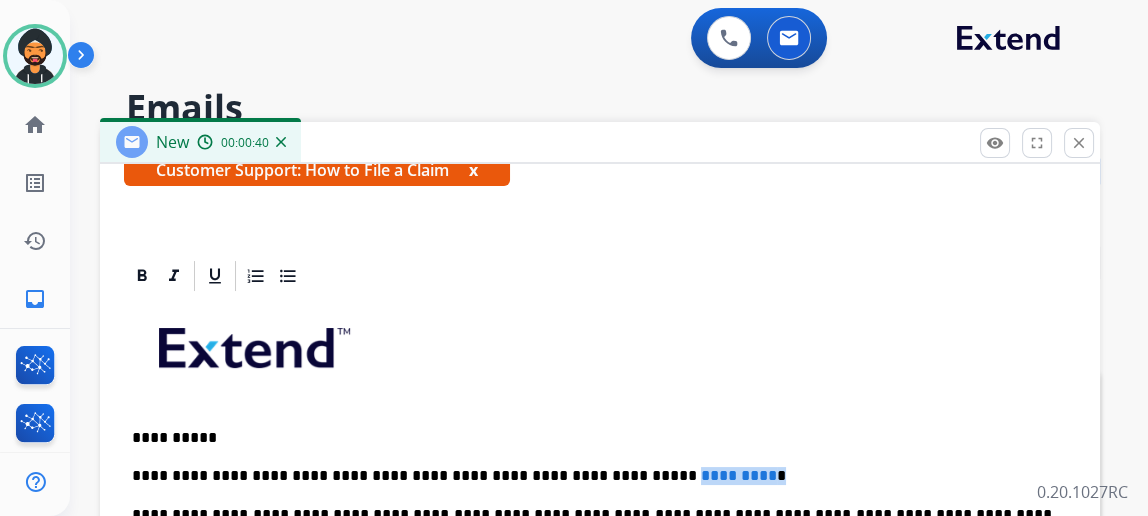 drag, startPoint x: 712, startPoint y: 470, endPoint x: 606, endPoint y: 469, distance: 106.004715 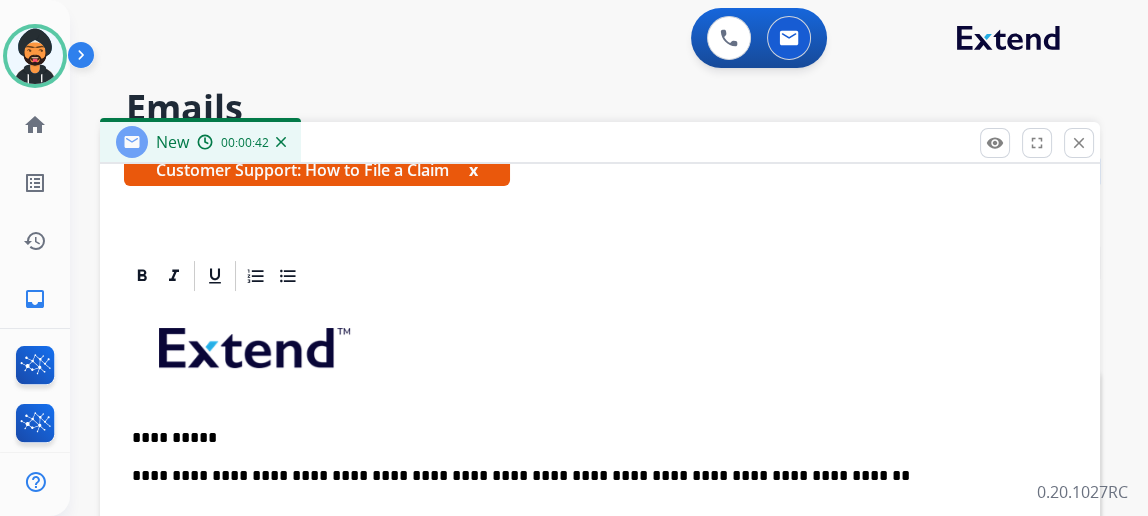 scroll, scrollTop: 438, scrollLeft: 0, axis: vertical 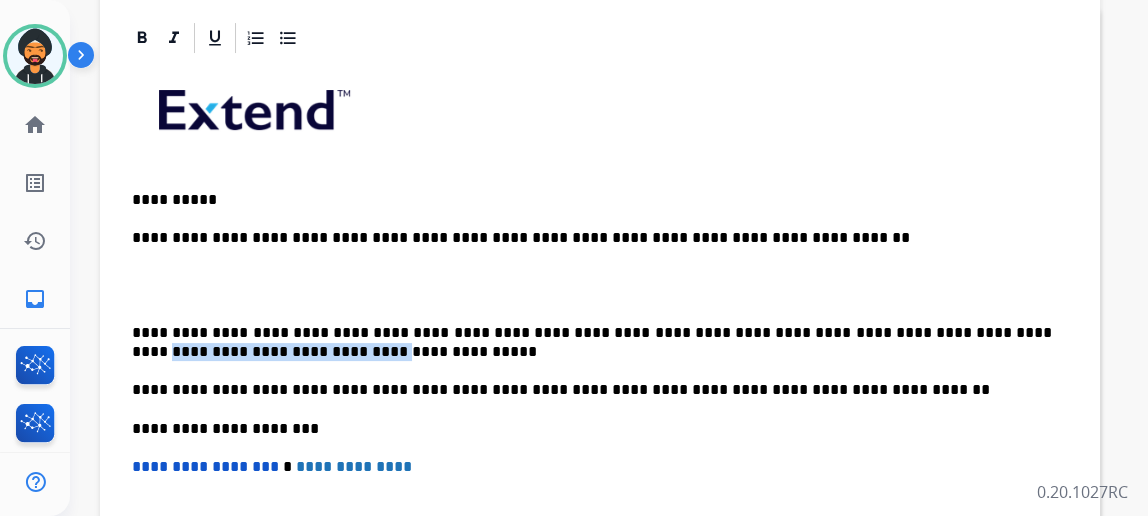 drag, startPoint x: 342, startPoint y: 348, endPoint x: 149, endPoint y: 349, distance: 193.0026 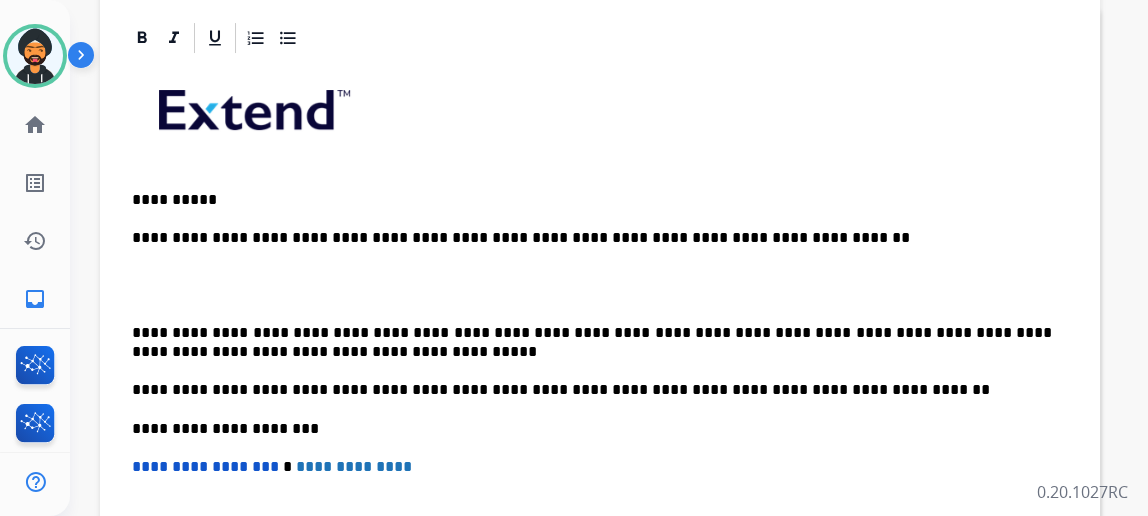 drag, startPoint x: 150, startPoint y: 348, endPoint x: 753, endPoint y: 73, distance: 662.7473 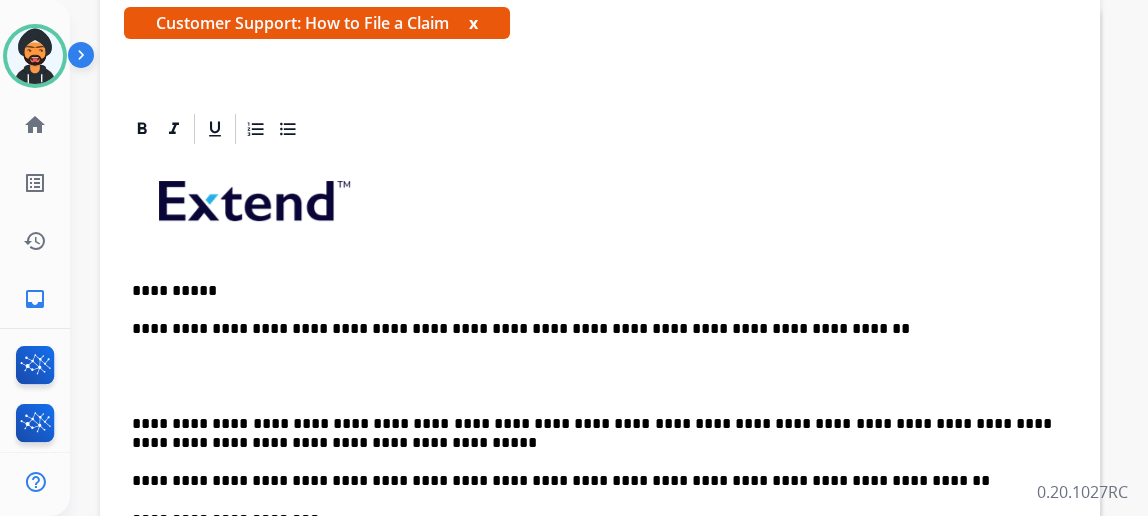 scroll, scrollTop: 0, scrollLeft: 0, axis: both 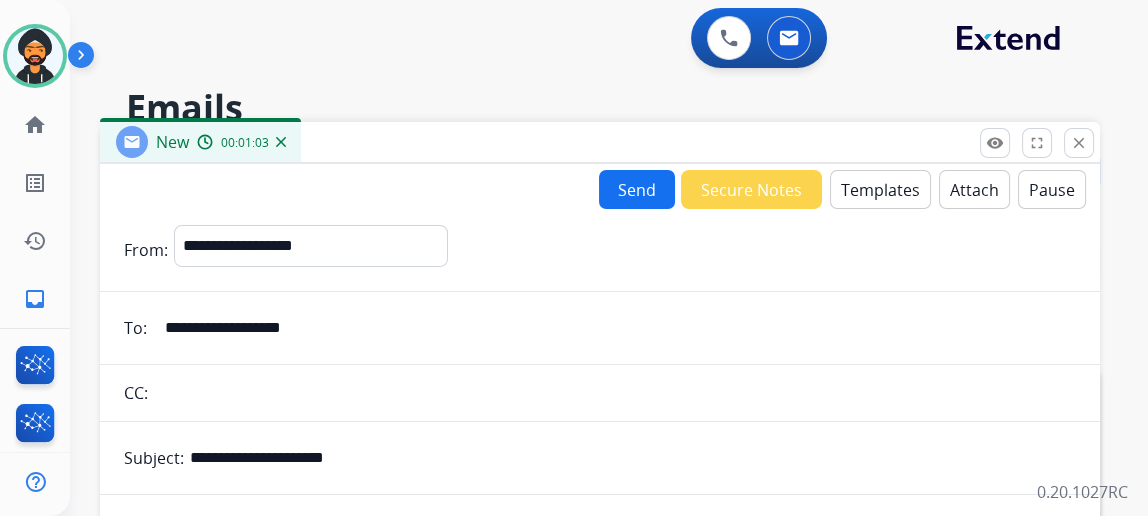 click on "Send" at bounding box center (637, 189) 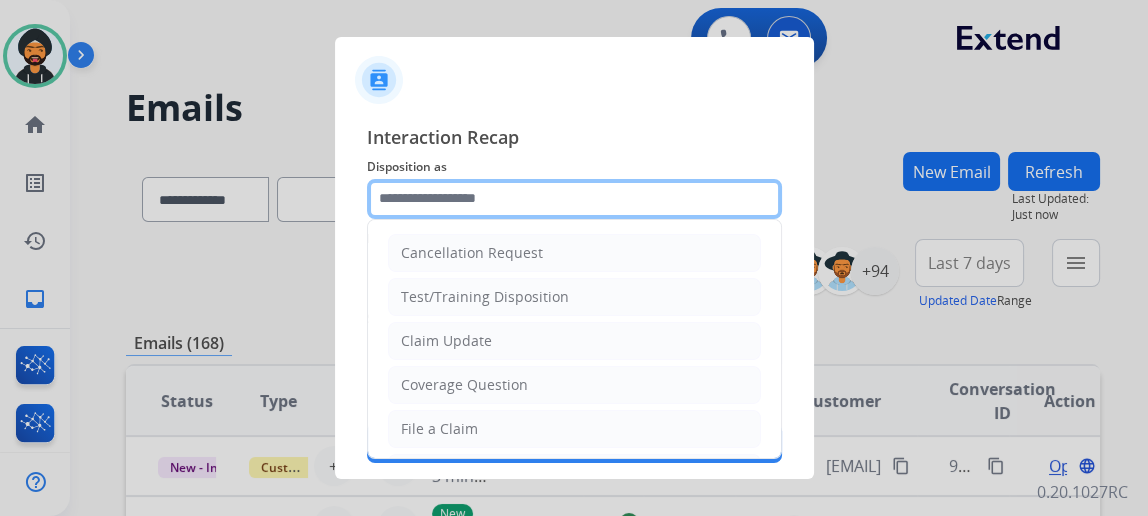 click 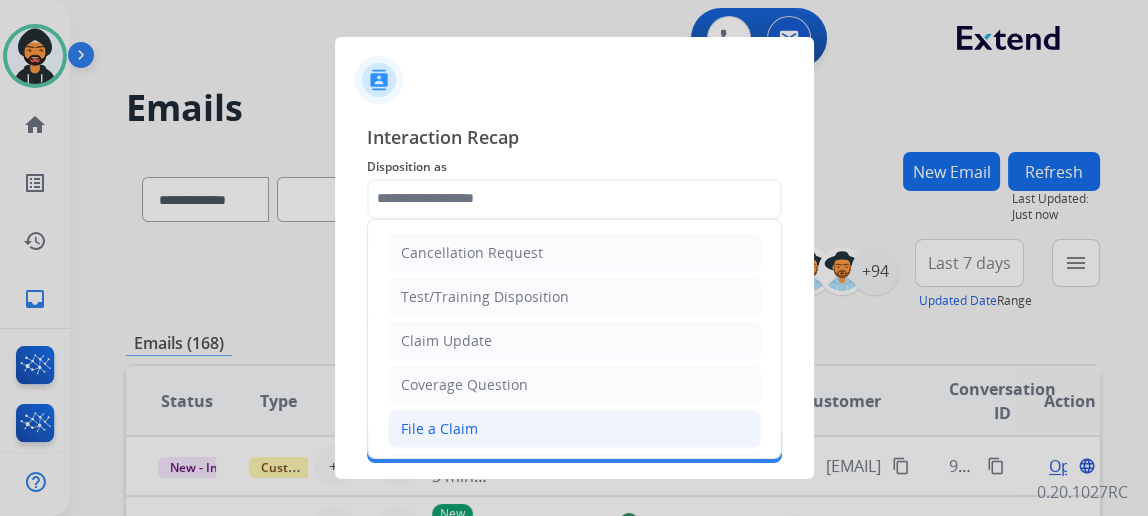 drag, startPoint x: 435, startPoint y: 421, endPoint x: 476, endPoint y: 349, distance: 82.85529 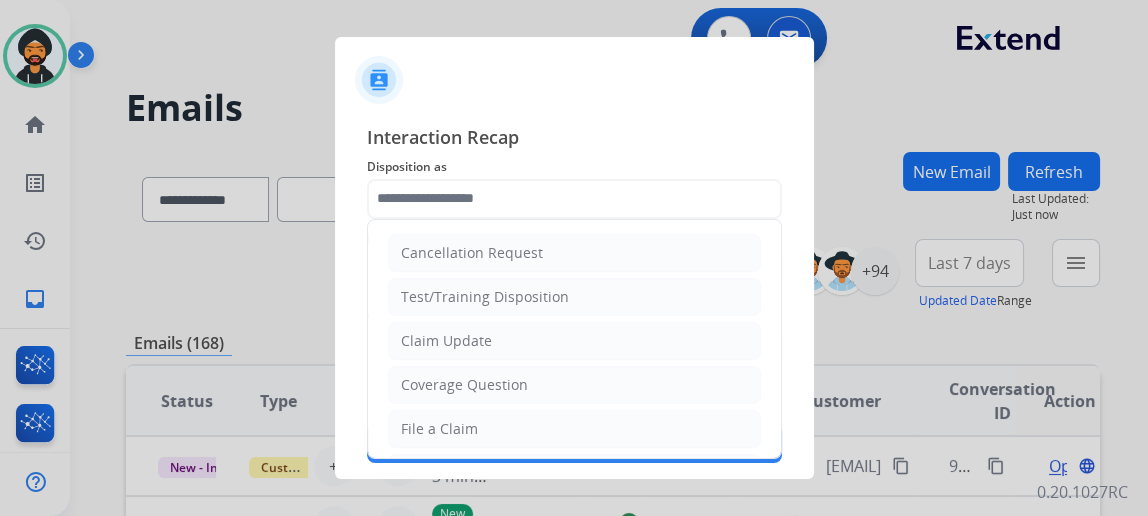 click on "File a Claim" 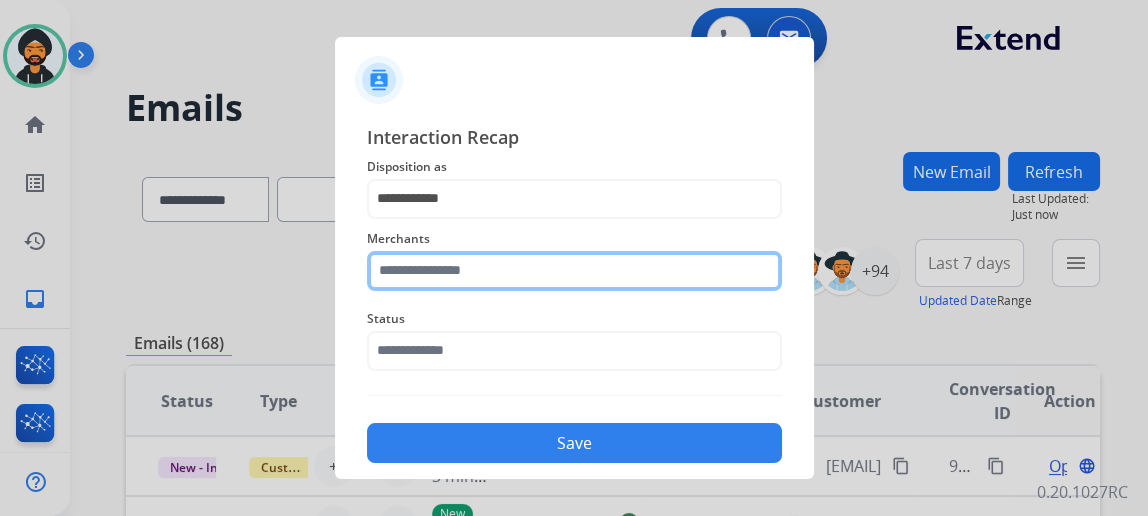 click 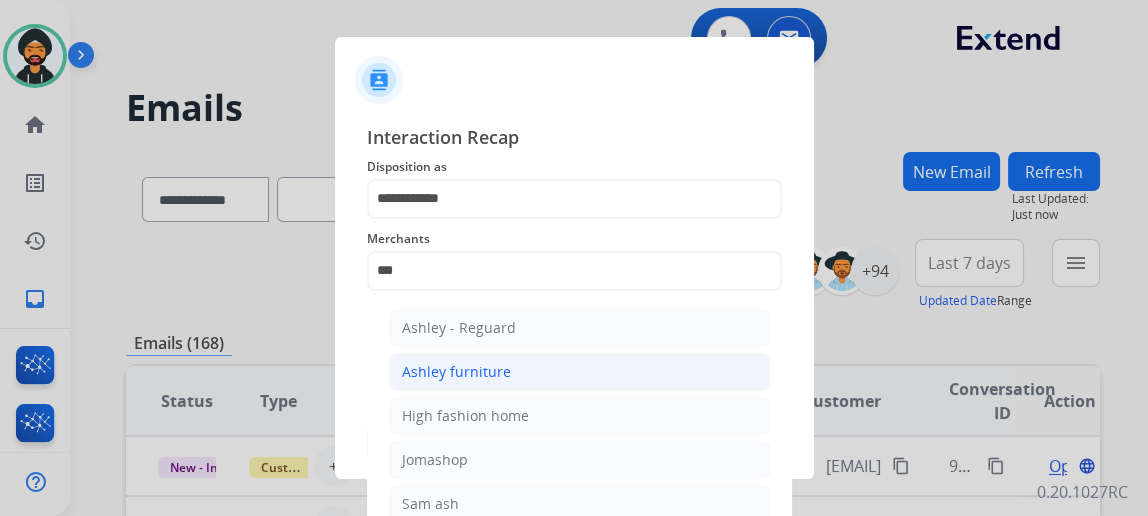 click on "Ashley furniture" 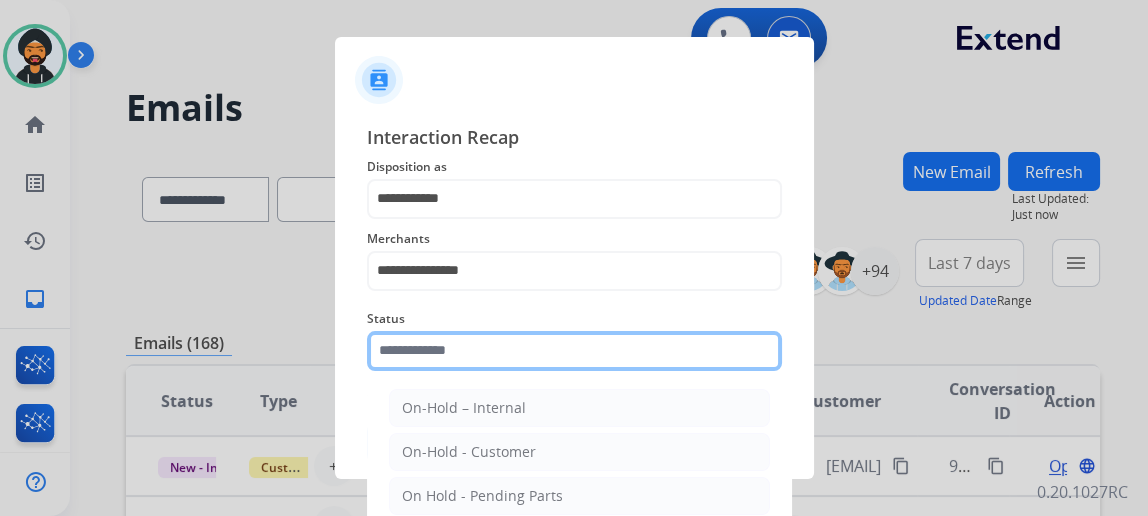 click 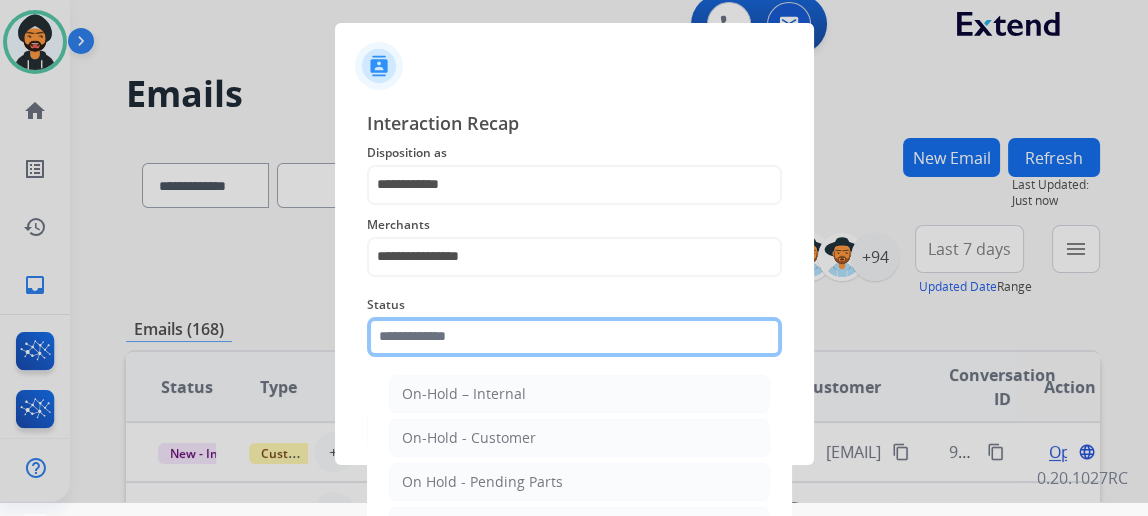scroll, scrollTop: 162, scrollLeft: 0, axis: vertical 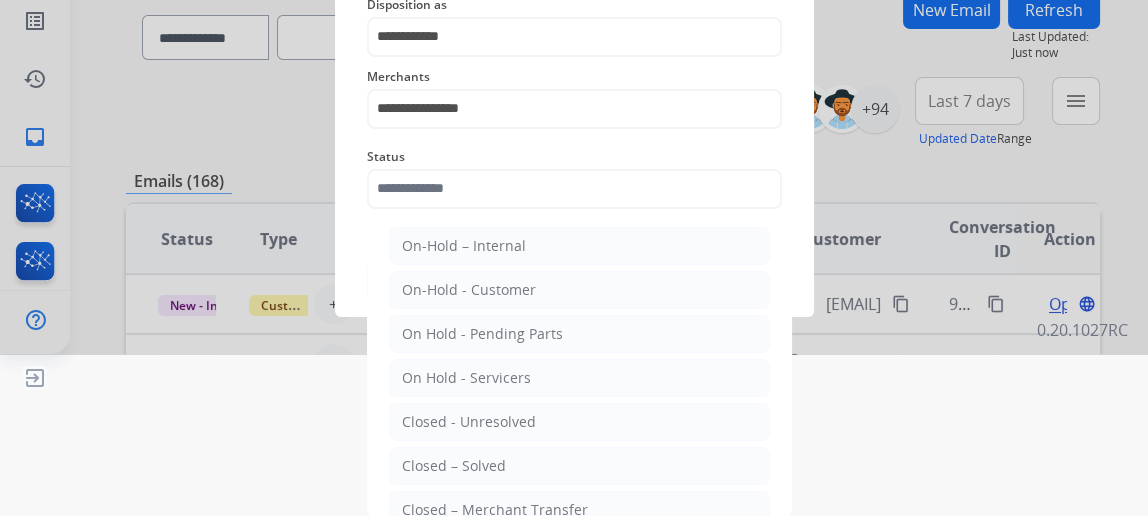 drag, startPoint x: 468, startPoint y: 454, endPoint x: 484, endPoint y: 454, distance: 16 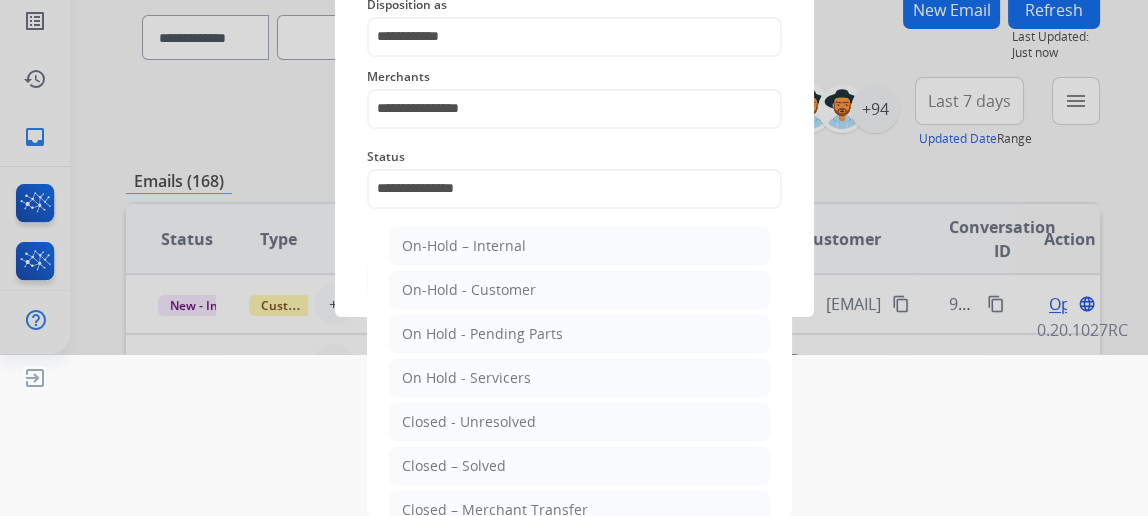 scroll, scrollTop: 43, scrollLeft: 0, axis: vertical 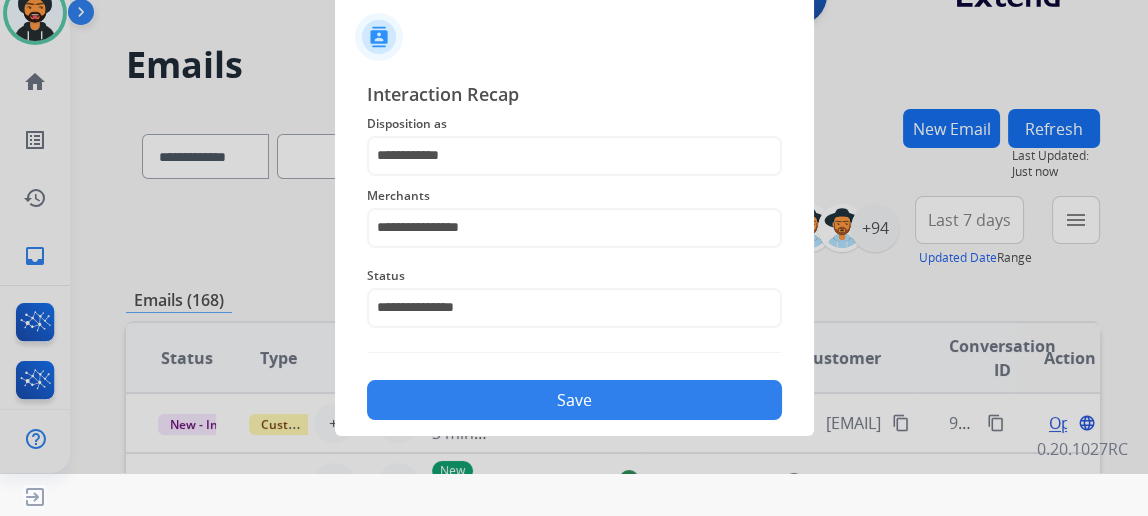 click on "Save" 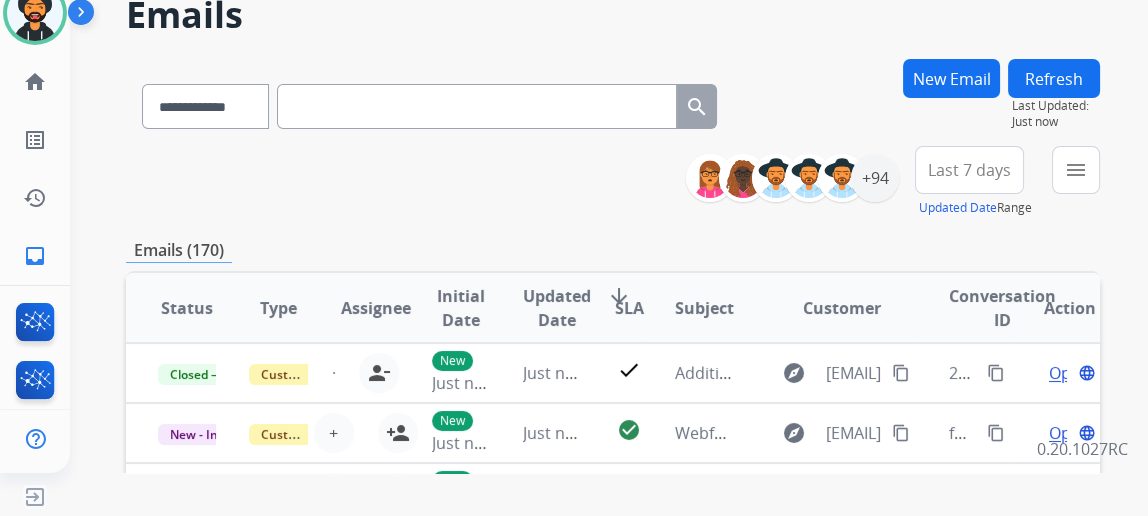 scroll, scrollTop: 0, scrollLeft: 0, axis: both 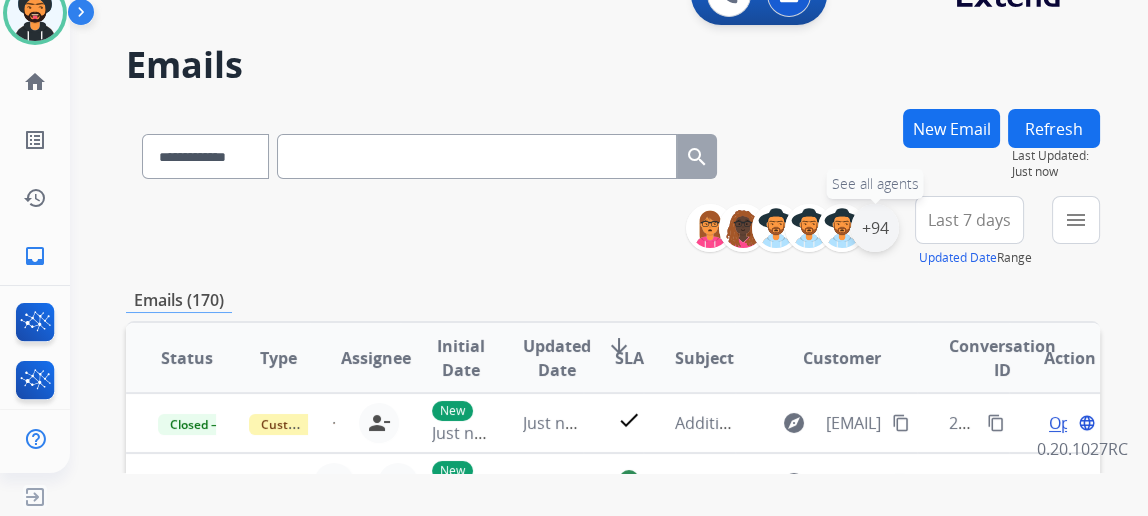 click on "+94" at bounding box center (875, 228) 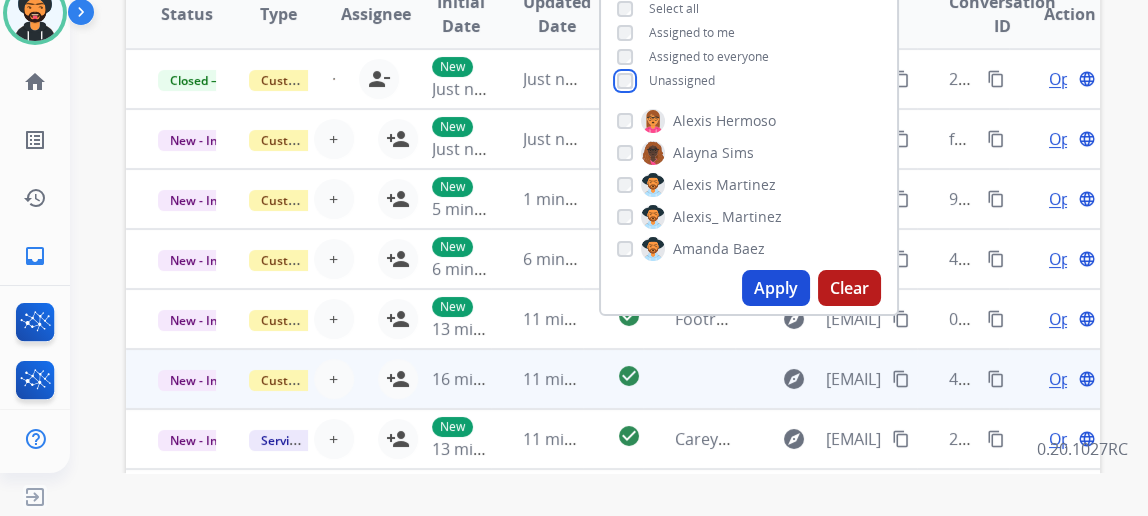 scroll, scrollTop: 363, scrollLeft: 0, axis: vertical 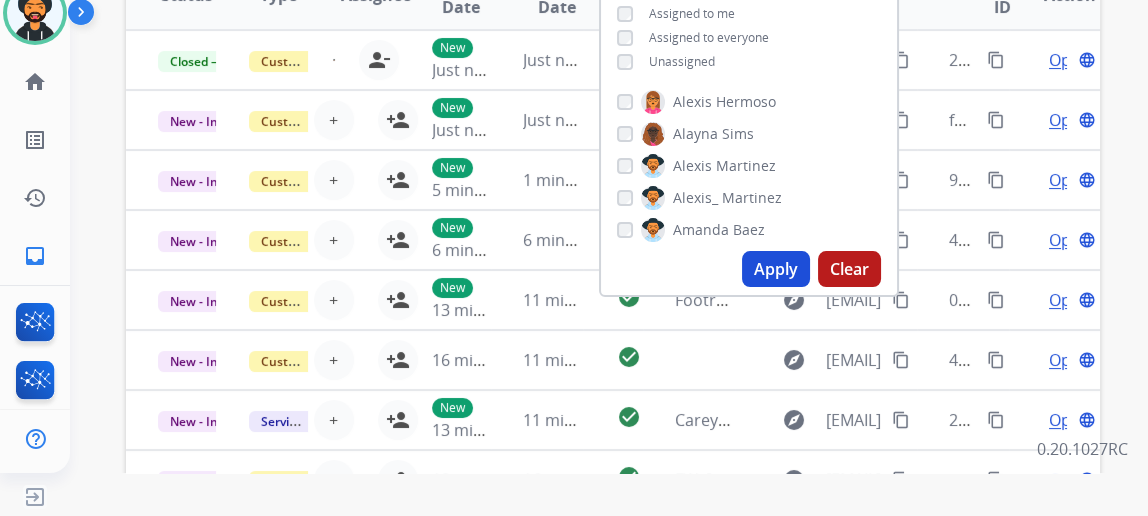 click on "Apply" at bounding box center [776, 269] 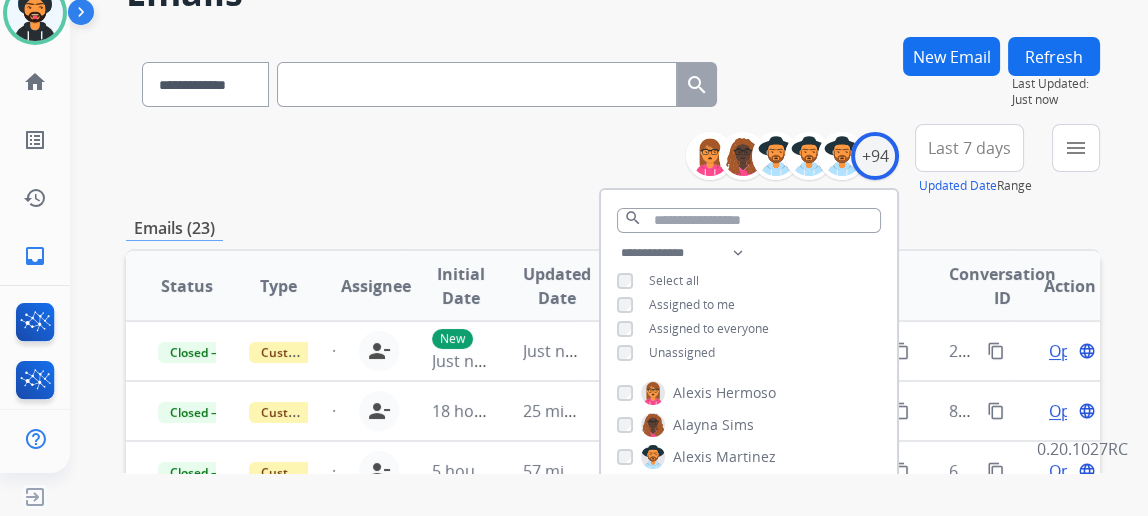 scroll, scrollTop: 181, scrollLeft: 0, axis: vertical 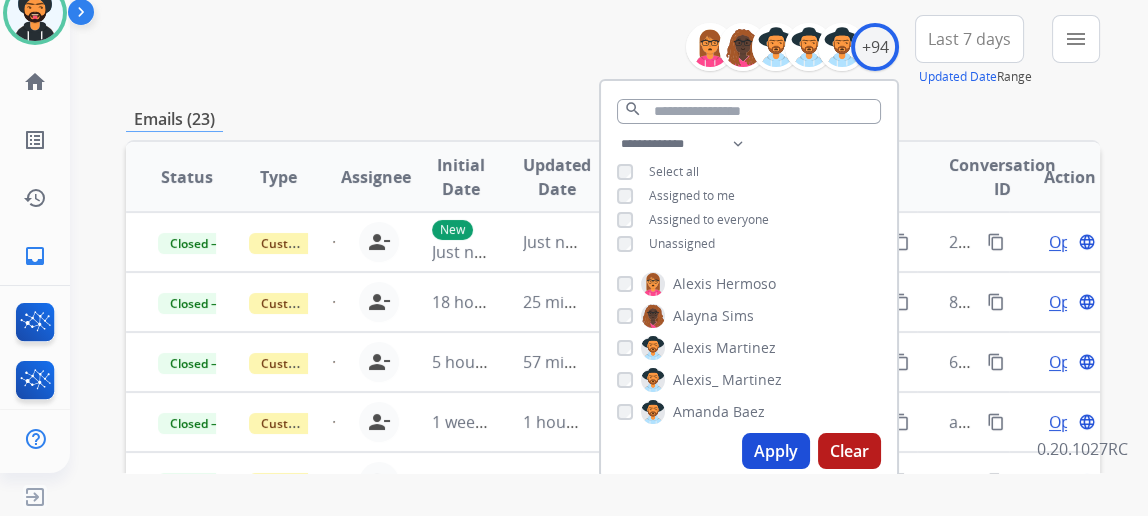 click on "Apply" at bounding box center [776, 451] 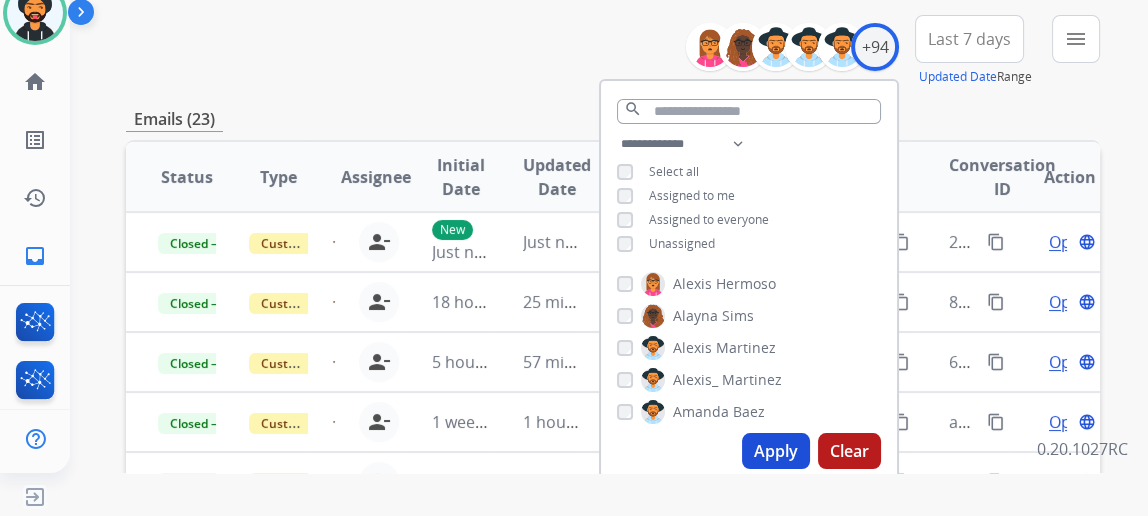 scroll, scrollTop: 0, scrollLeft: 0, axis: both 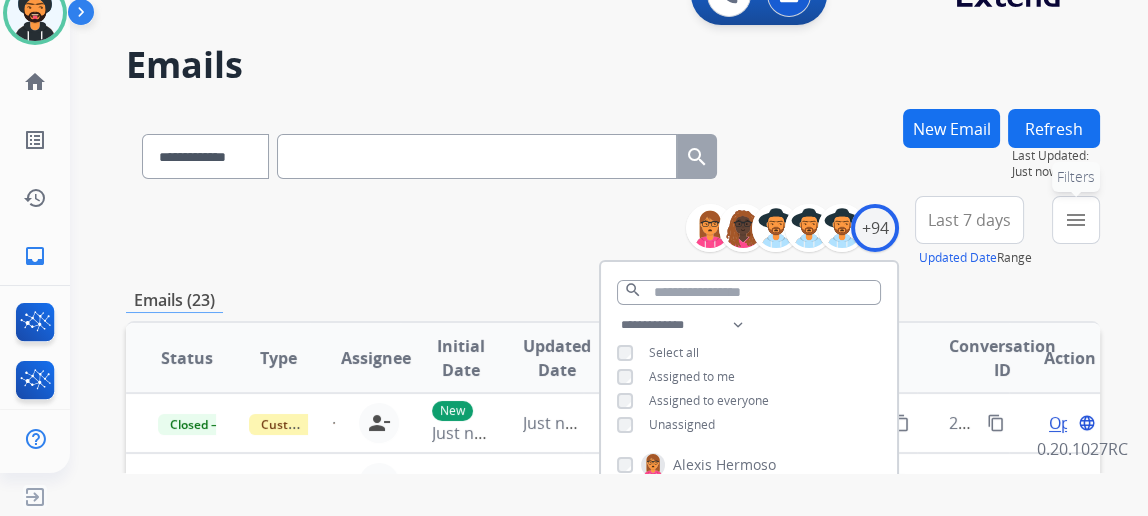 click on "menu" at bounding box center (1076, 220) 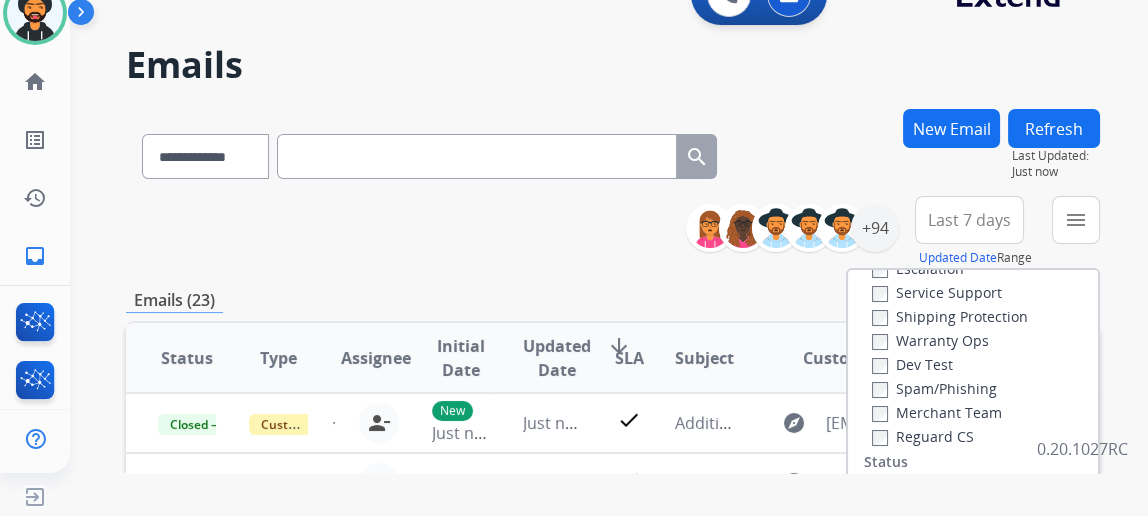 scroll, scrollTop: 181, scrollLeft: 0, axis: vertical 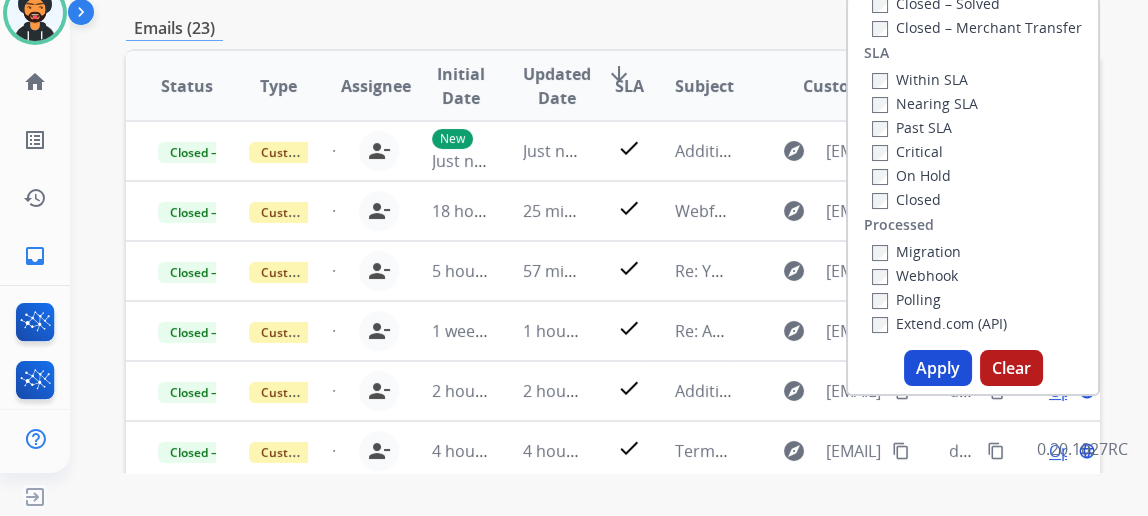 click on "Apply" at bounding box center [938, 368] 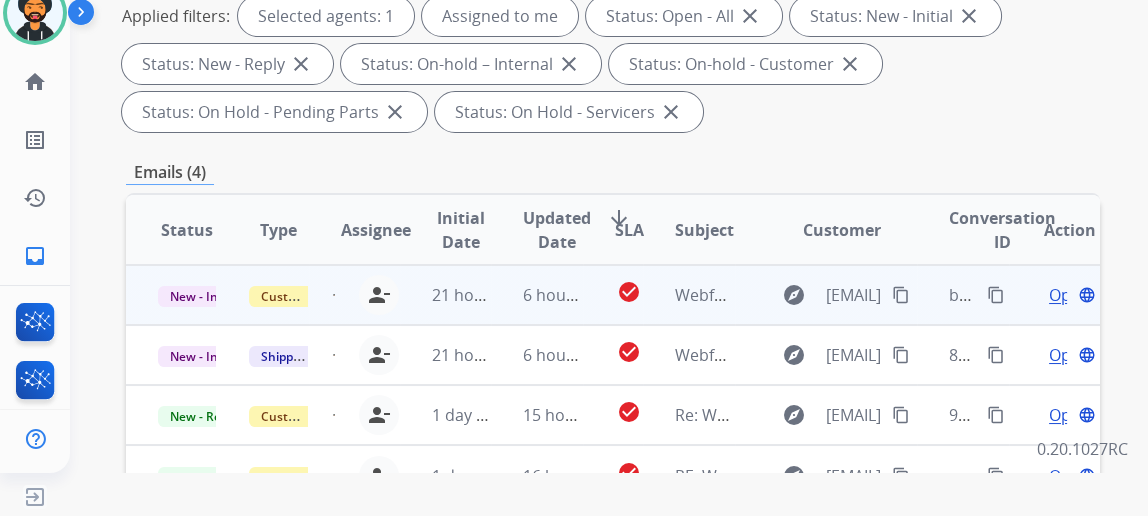 scroll, scrollTop: 363, scrollLeft: 0, axis: vertical 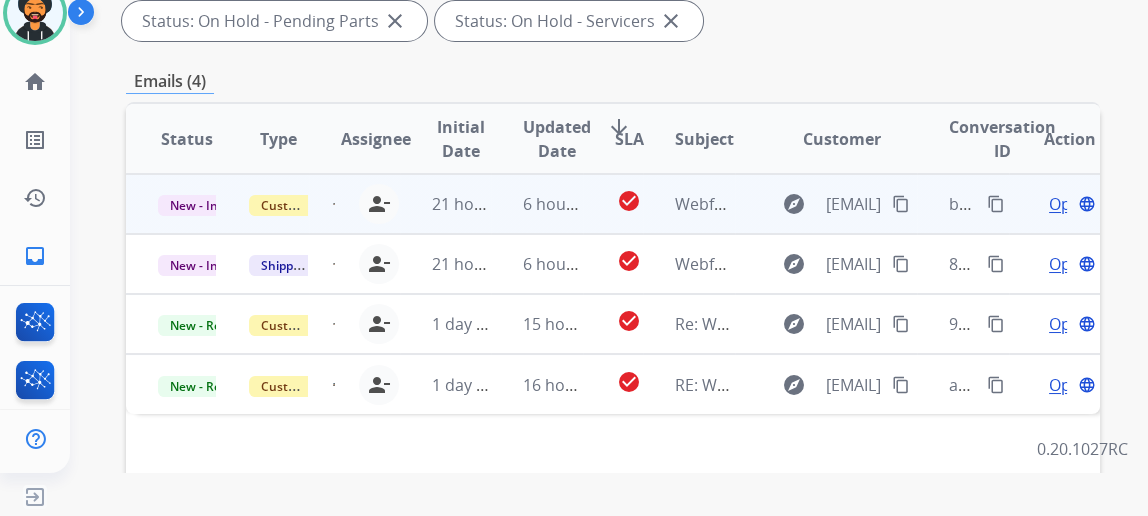 click on "Open" at bounding box center [1069, 204] 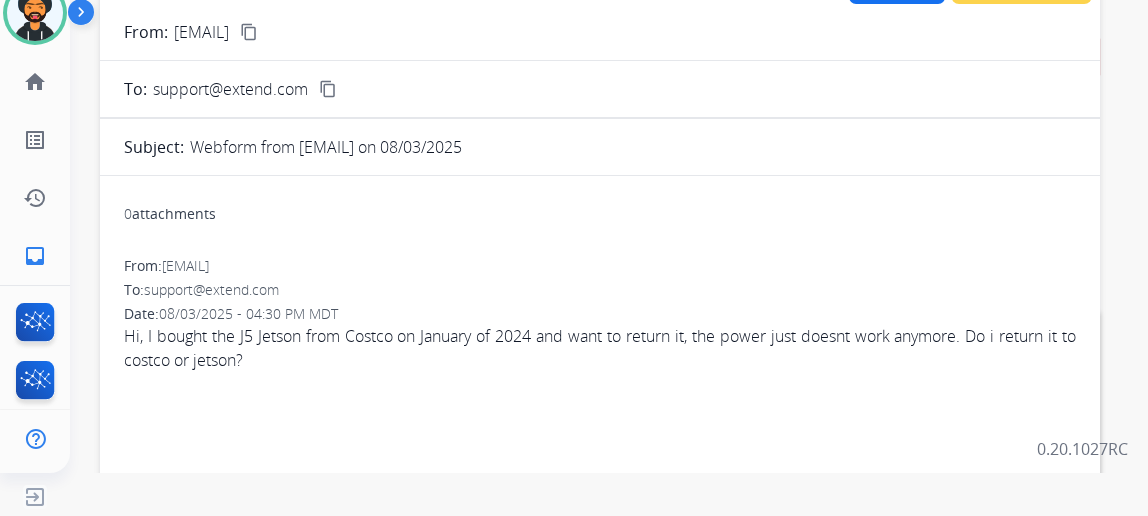 scroll, scrollTop: 90, scrollLeft: 0, axis: vertical 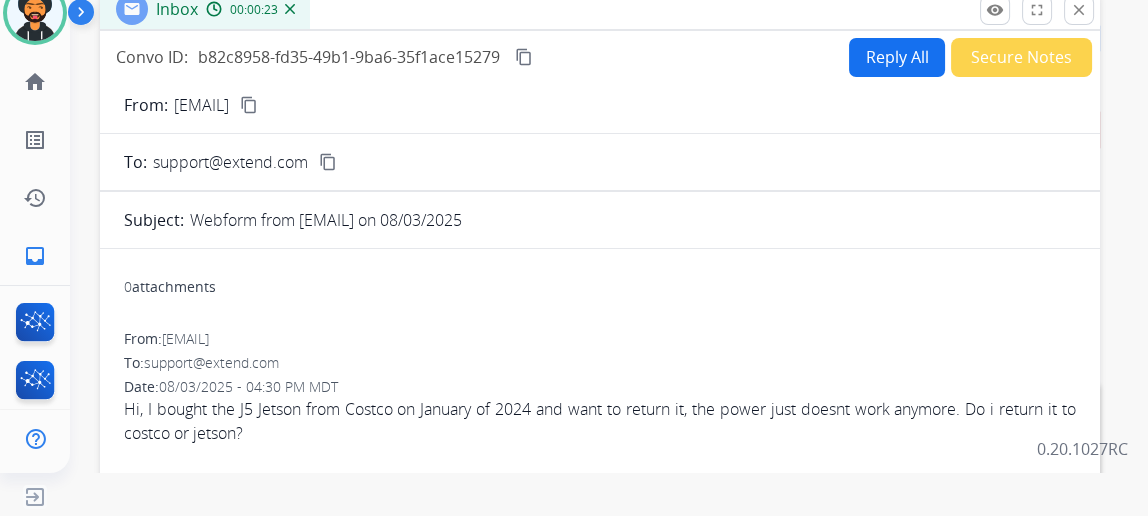 click on "Reply All" at bounding box center (897, 57) 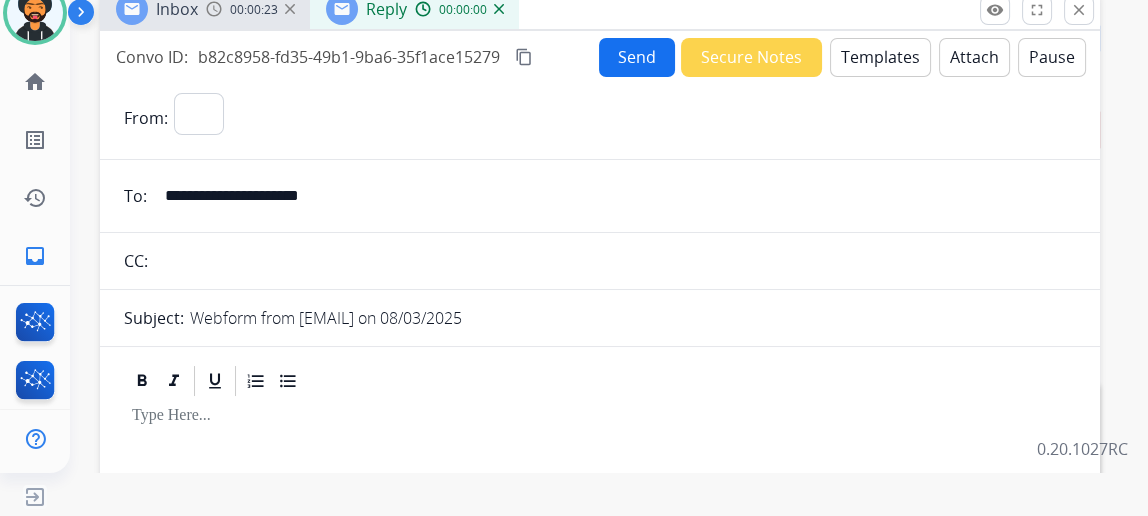 select on "**********" 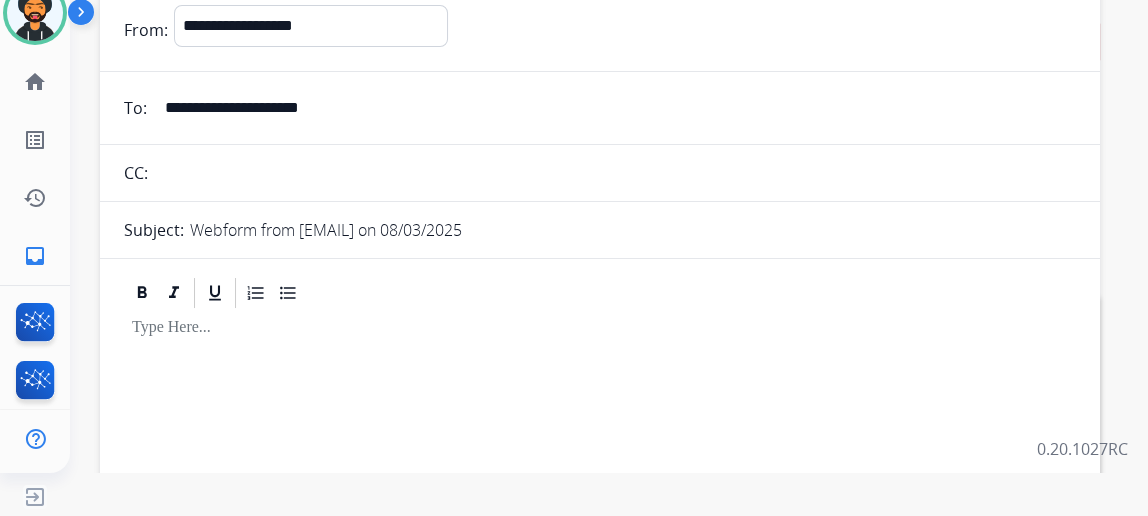 scroll, scrollTop: 90, scrollLeft: 0, axis: vertical 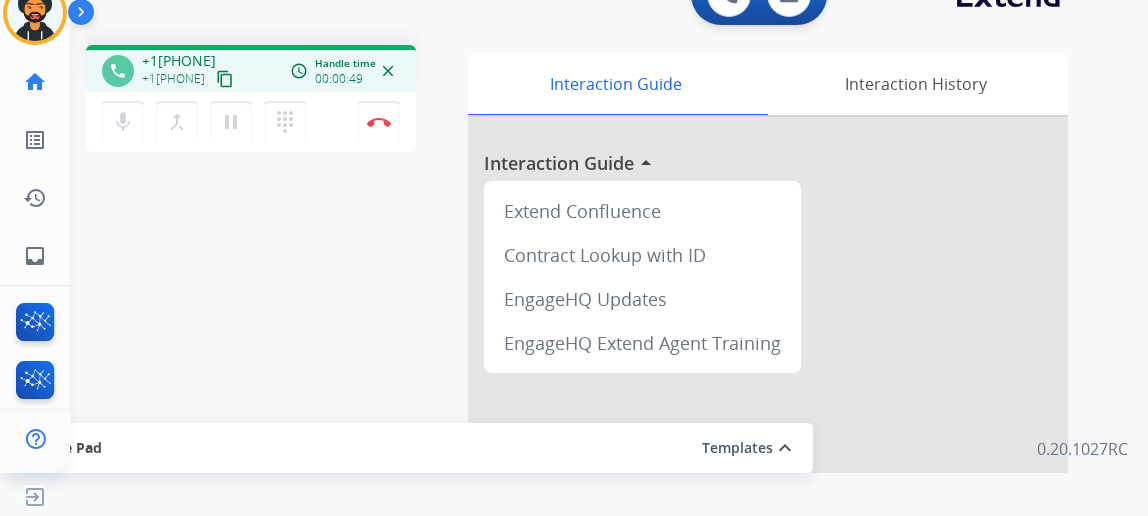 click on "content_copy" at bounding box center [225, 79] 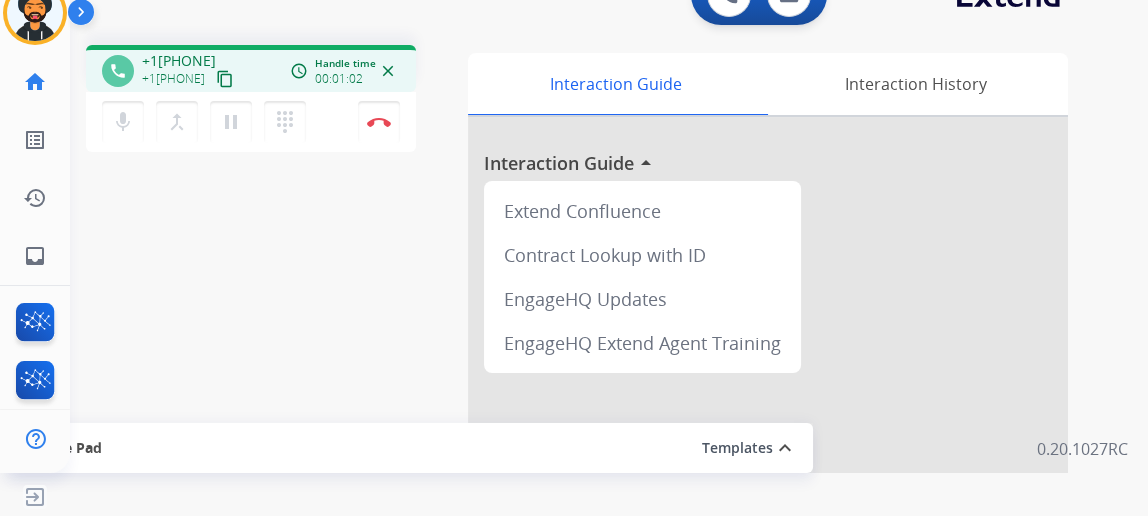 scroll, scrollTop: 0, scrollLeft: 0, axis: both 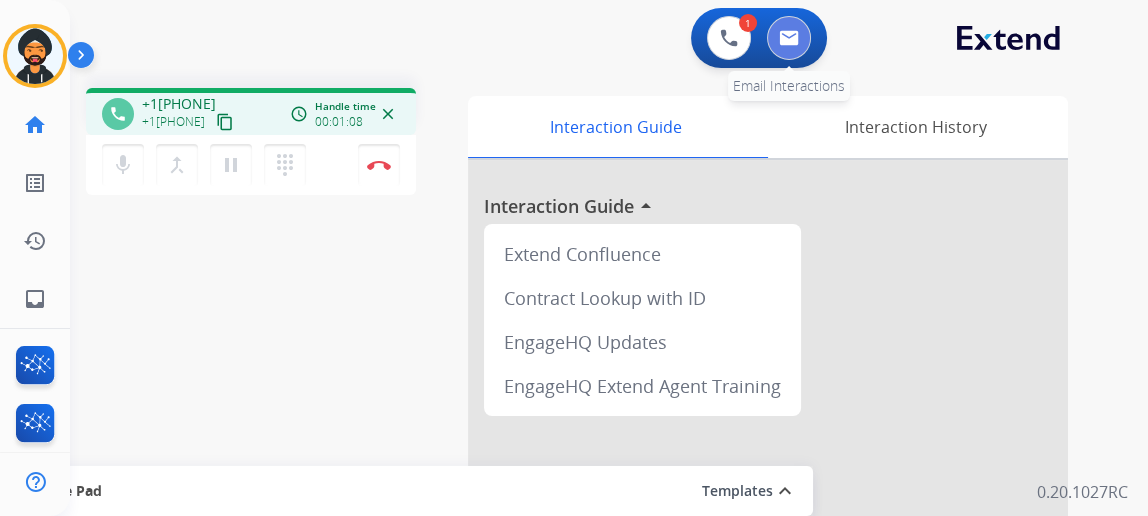 click at bounding box center [789, 38] 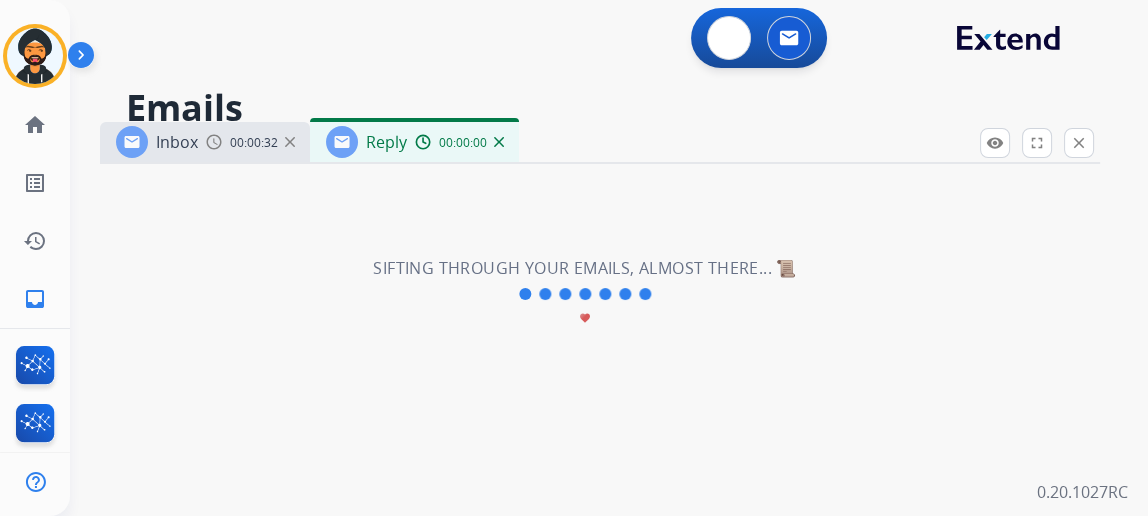 select on "**********" 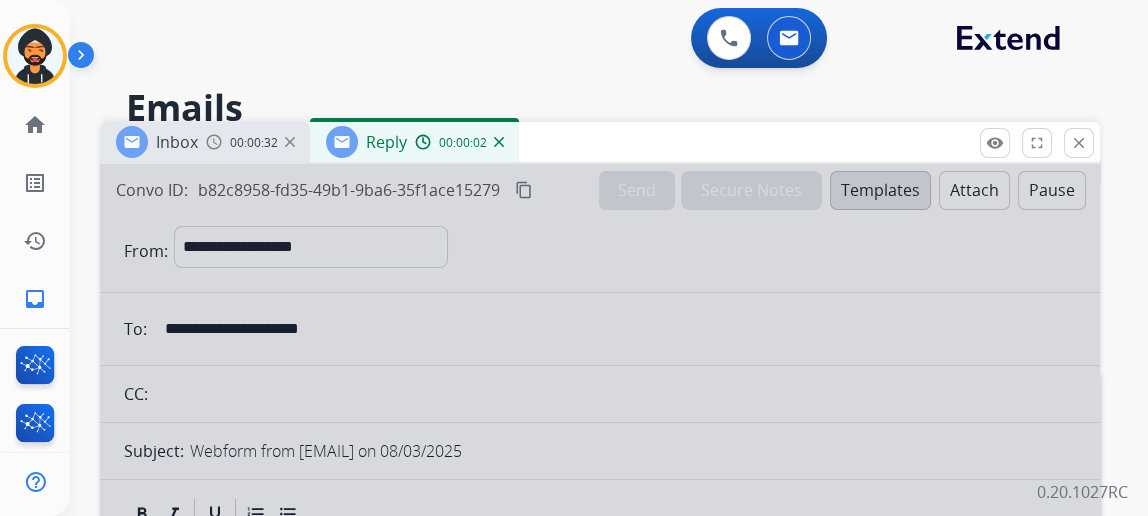 click at bounding box center [600, 537] 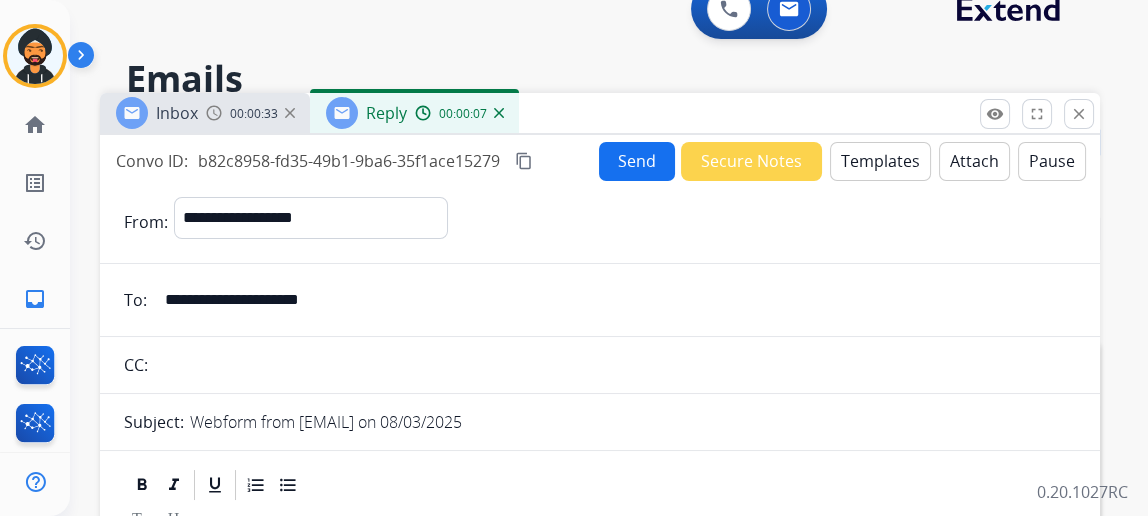 scroll, scrollTop: 0, scrollLeft: 0, axis: both 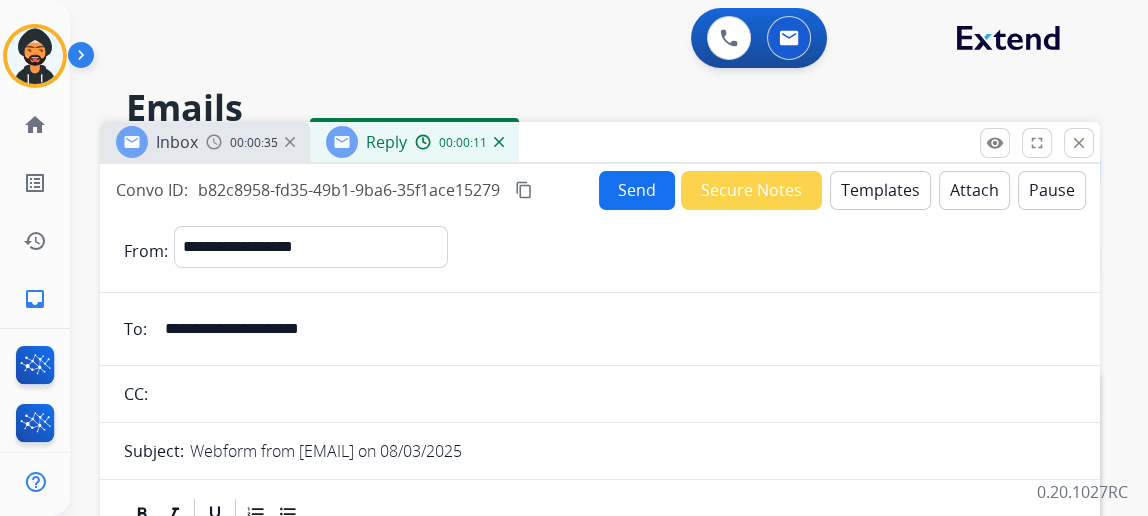 click at bounding box center [499, 142] 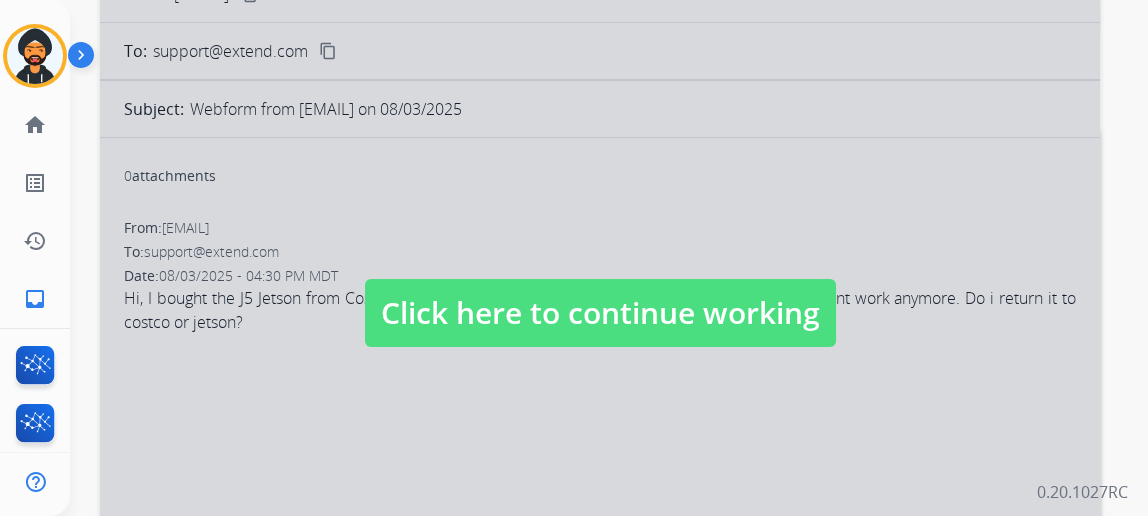 scroll, scrollTop: 272, scrollLeft: 0, axis: vertical 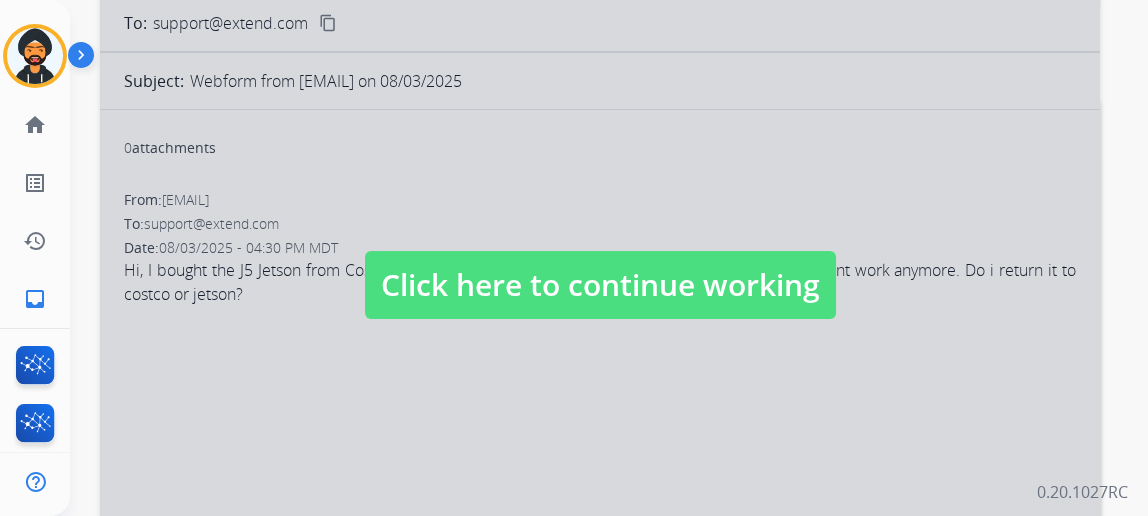 click at bounding box center [600, 265] 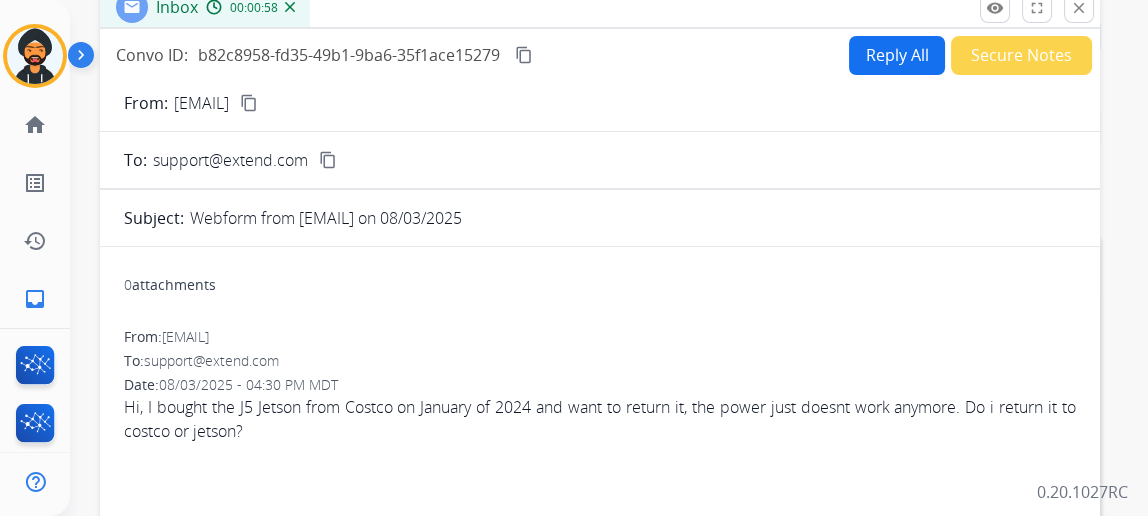 scroll, scrollTop: 0, scrollLeft: 0, axis: both 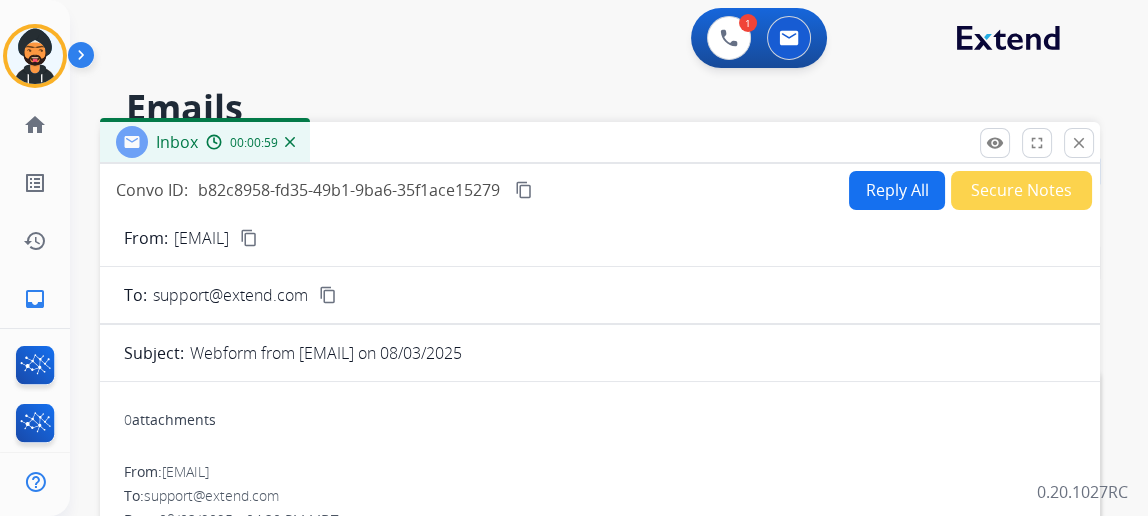 click on "Reply All" at bounding box center (897, 190) 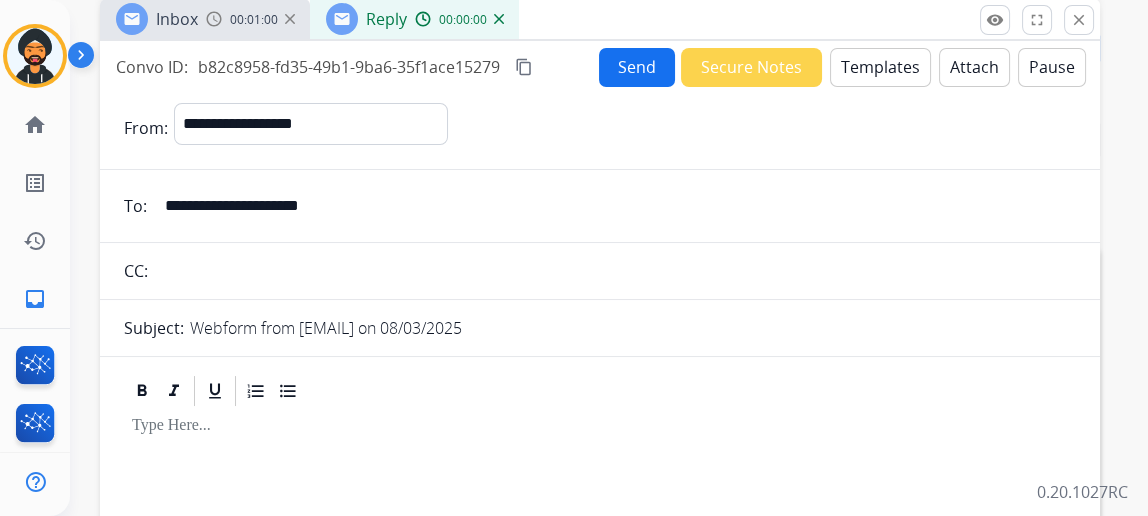 scroll, scrollTop: 272, scrollLeft: 0, axis: vertical 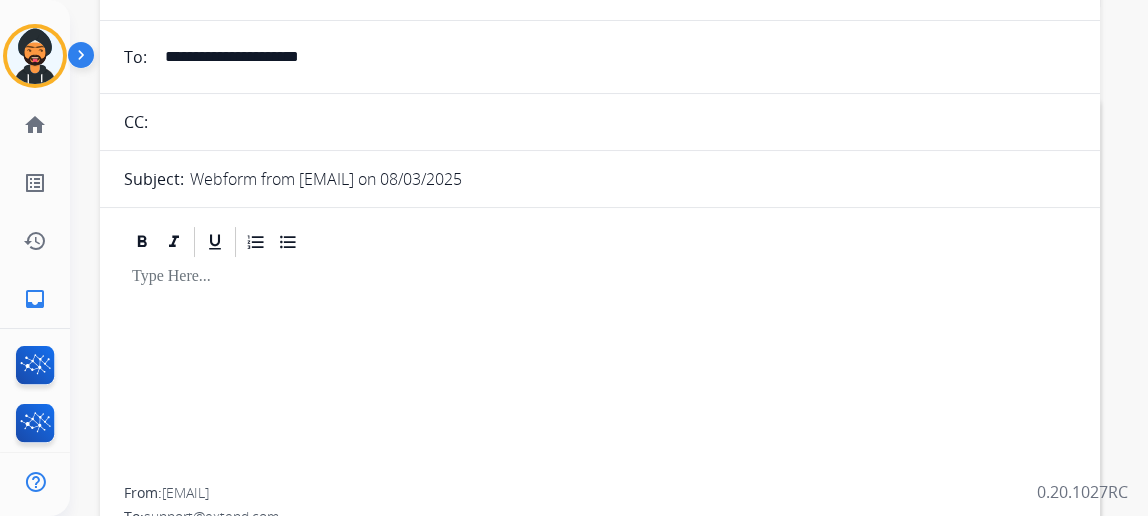 drag, startPoint x: 218, startPoint y: 283, endPoint x: 372, endPoint y: 282, distance: 154.00325 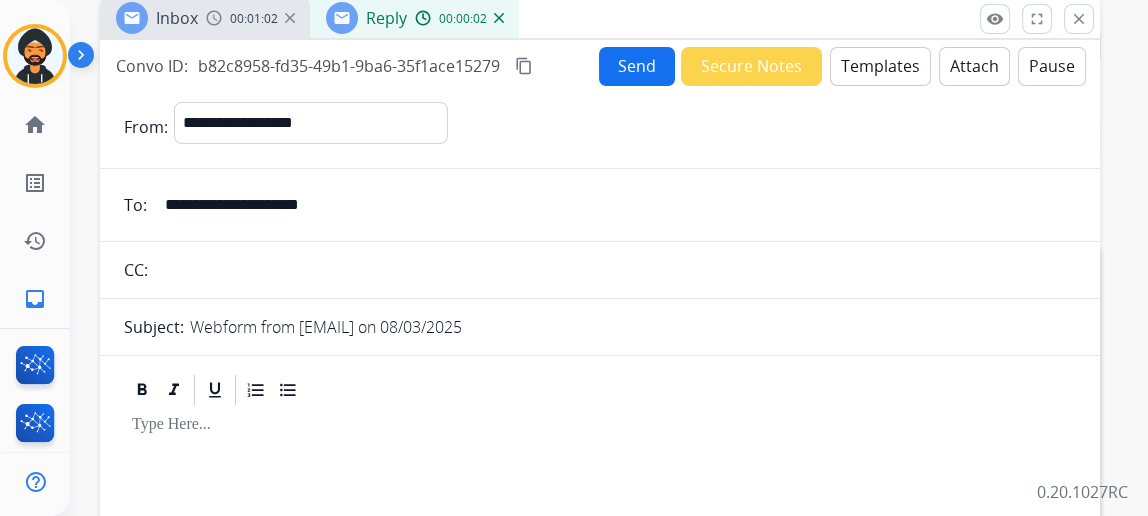 scroll, scrollTop: 0, scrollLeft: 0, axis: both 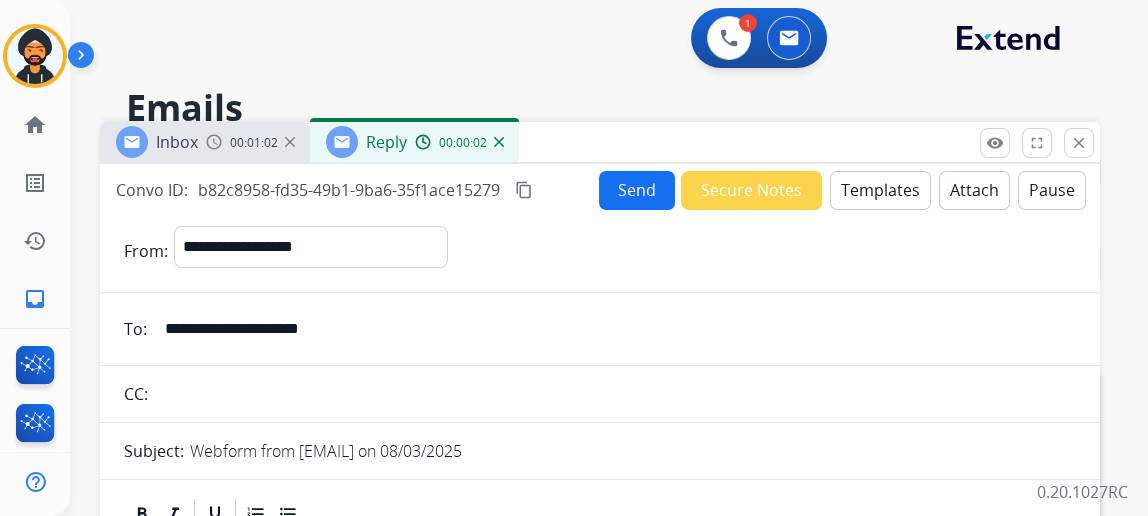 click on "Templates" at bounding box center (880, 190) 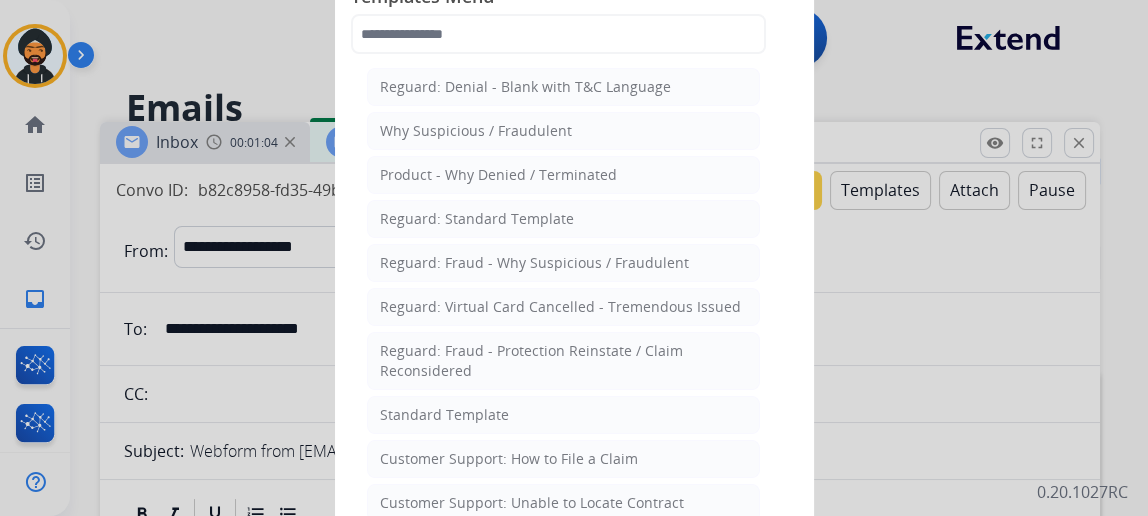 drag, startPoint x: 443, startPoint y: 400, endPoint x: 453, endPoint y: 398, distance: 10.198039 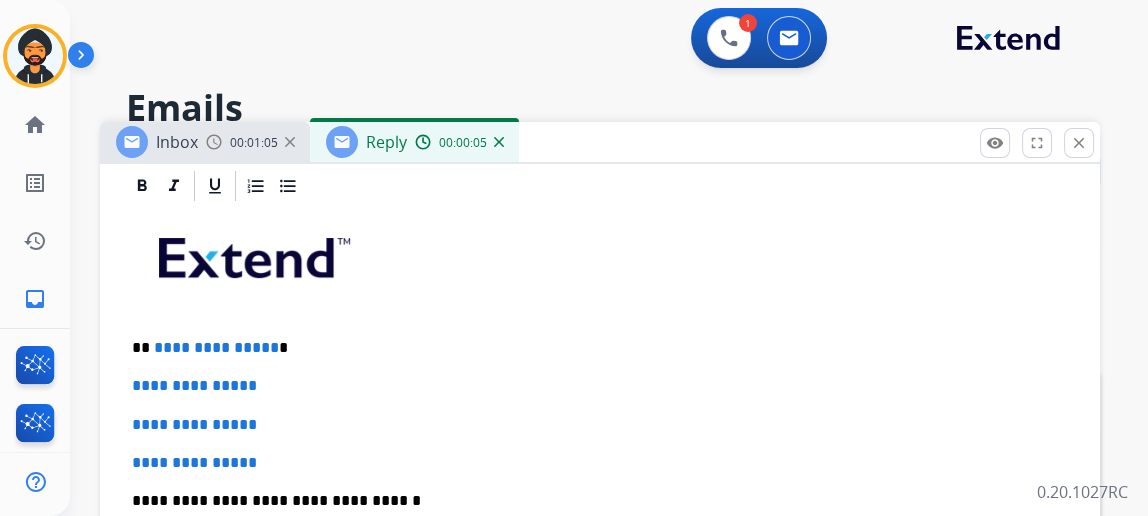 scroll, scrollTop: 545, scrollLeft: 0, axis: vertical 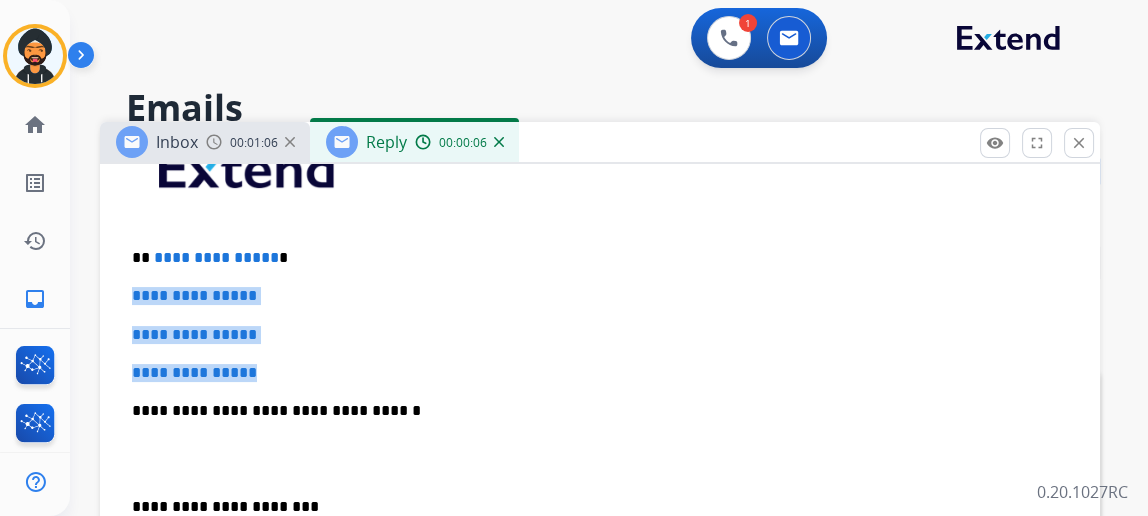 drag, startPoint x: 302, startPoint y: 369, endPoint x: 144, endPoint y: 281, distance: 180.85353 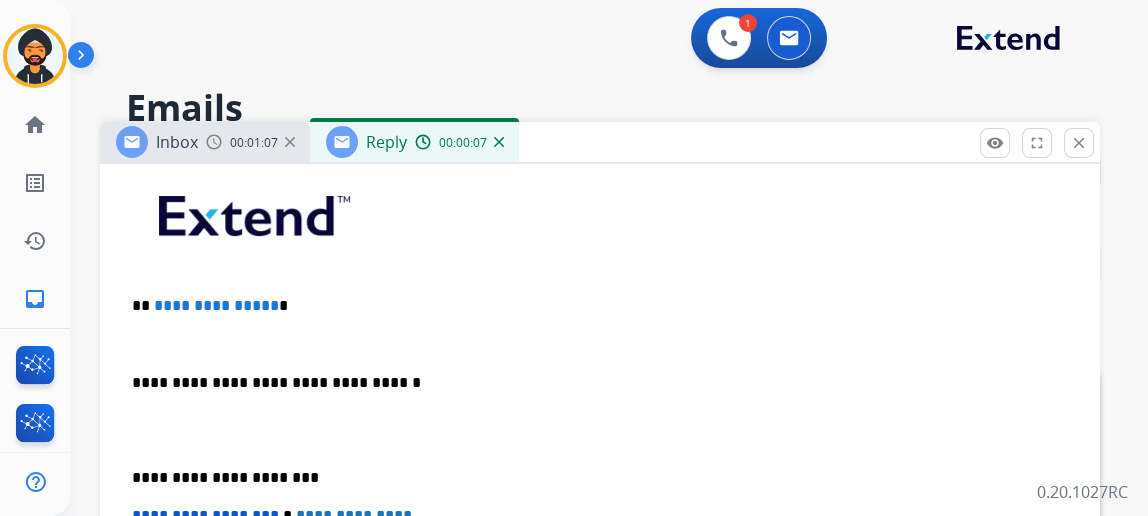 type 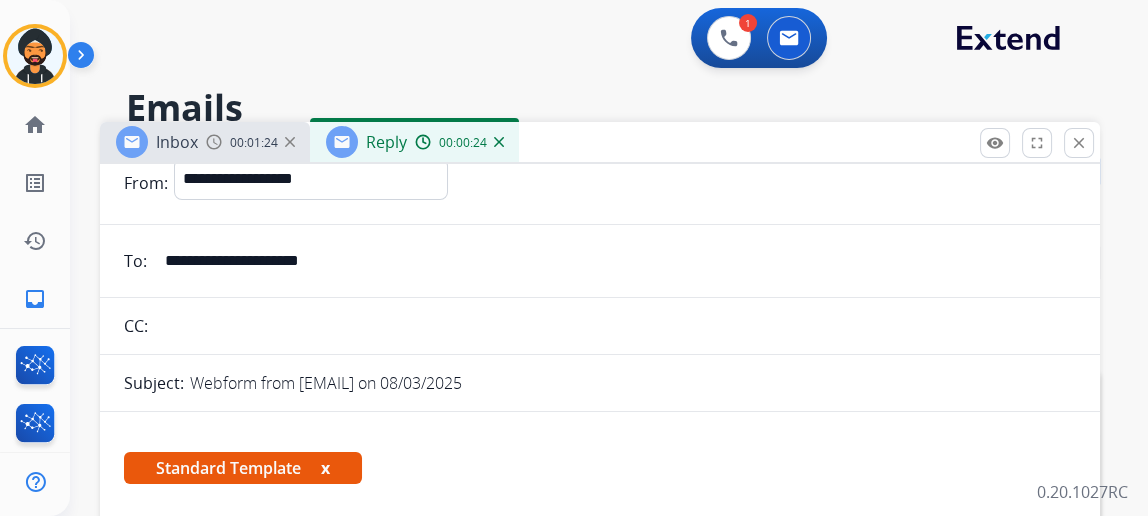 scroll, scrollTop: 0, scrollLeft: 0, axis: both 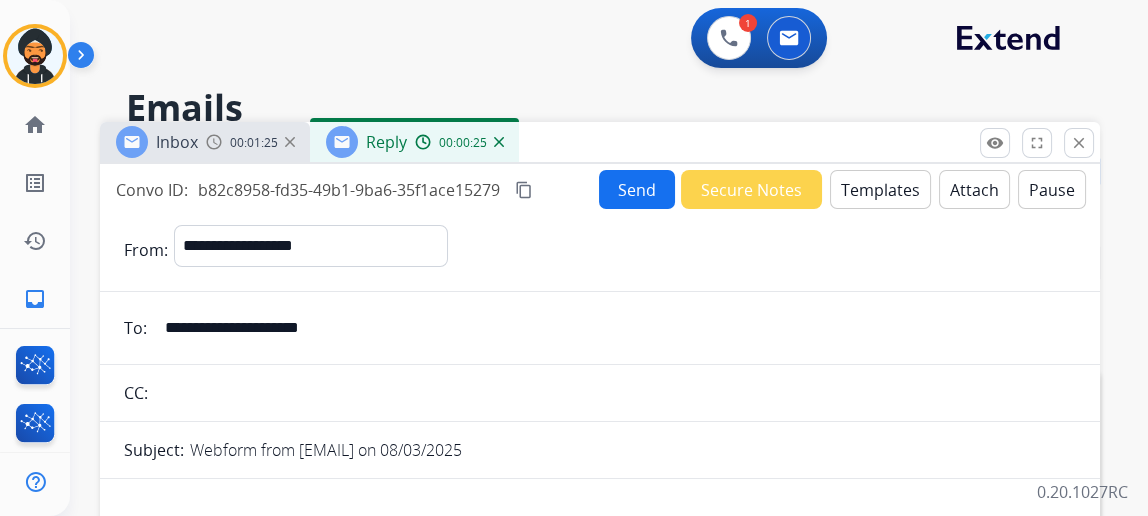 click on "Send" at bounding box center (637, 189) 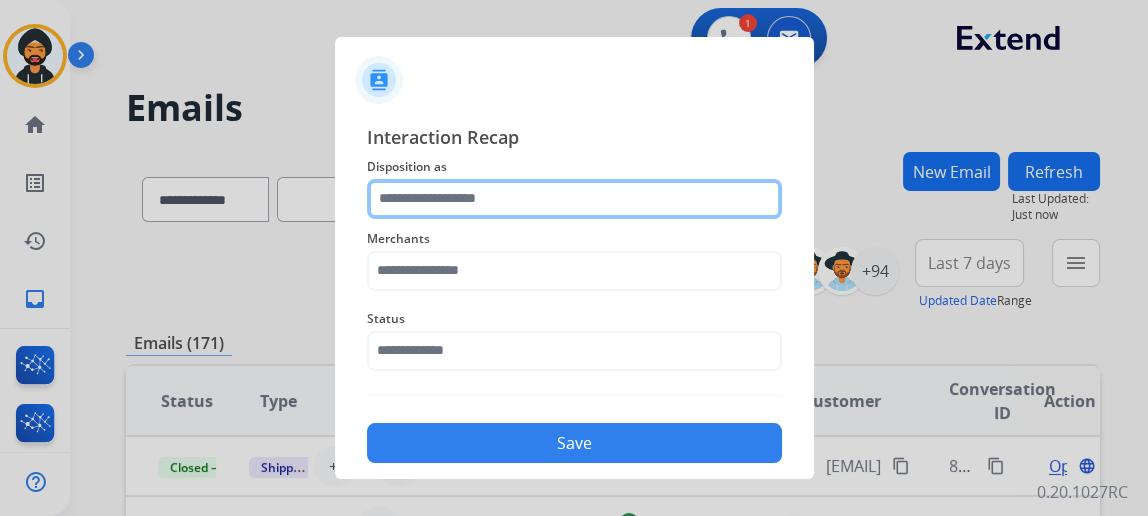 click 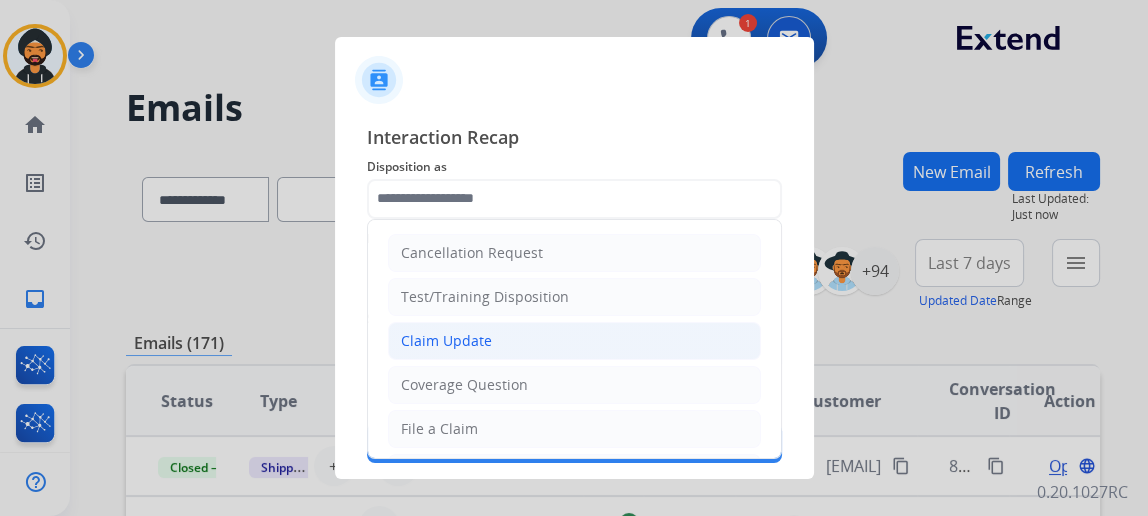 click on "Claim Update" 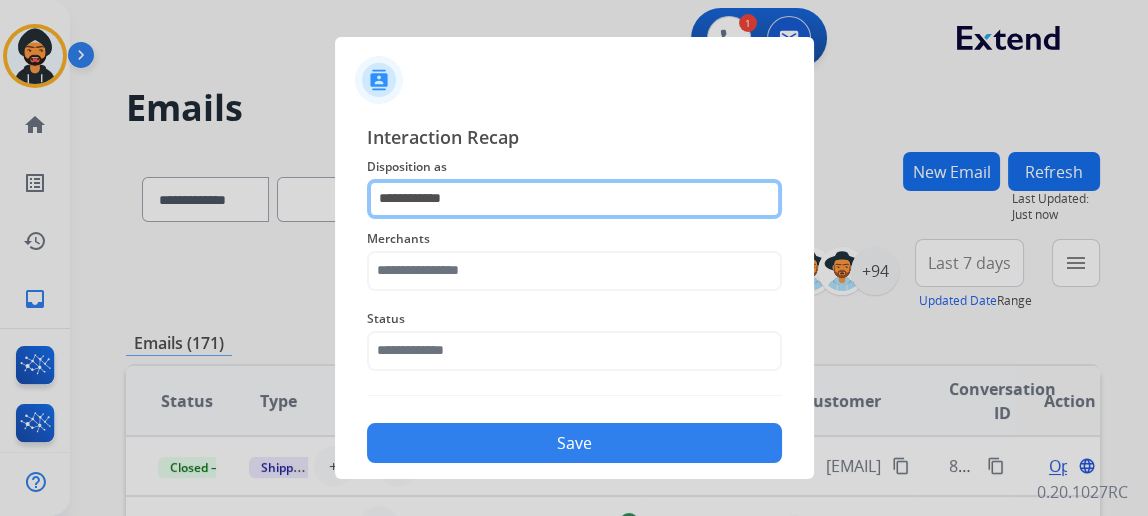 click on "**********" 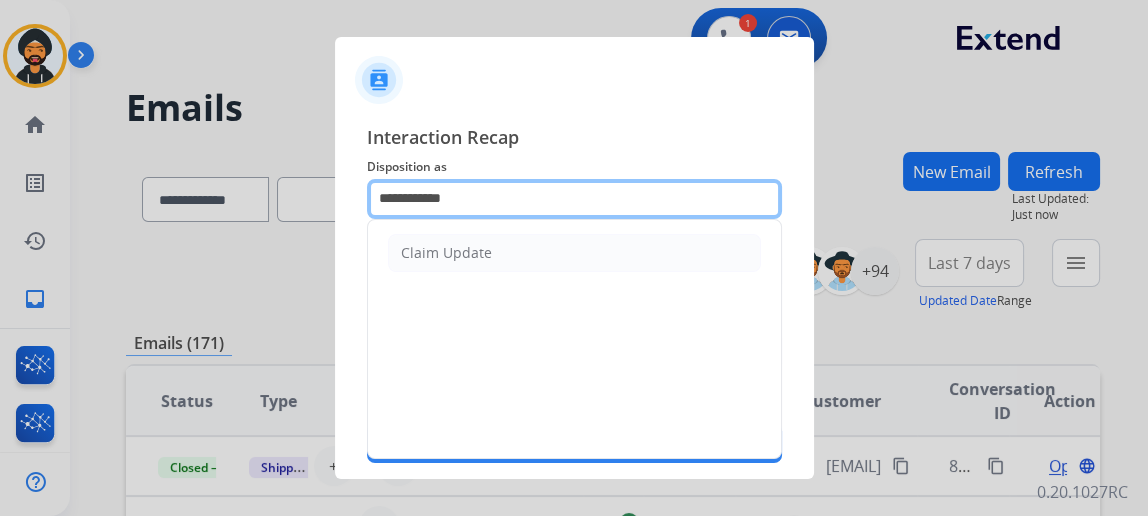 click on "**********" 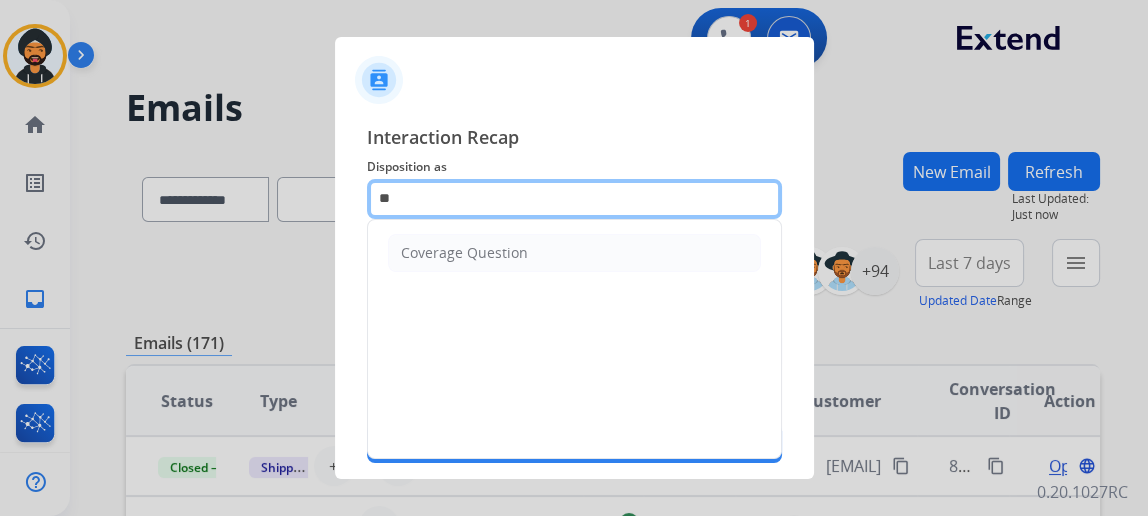 type on "*" 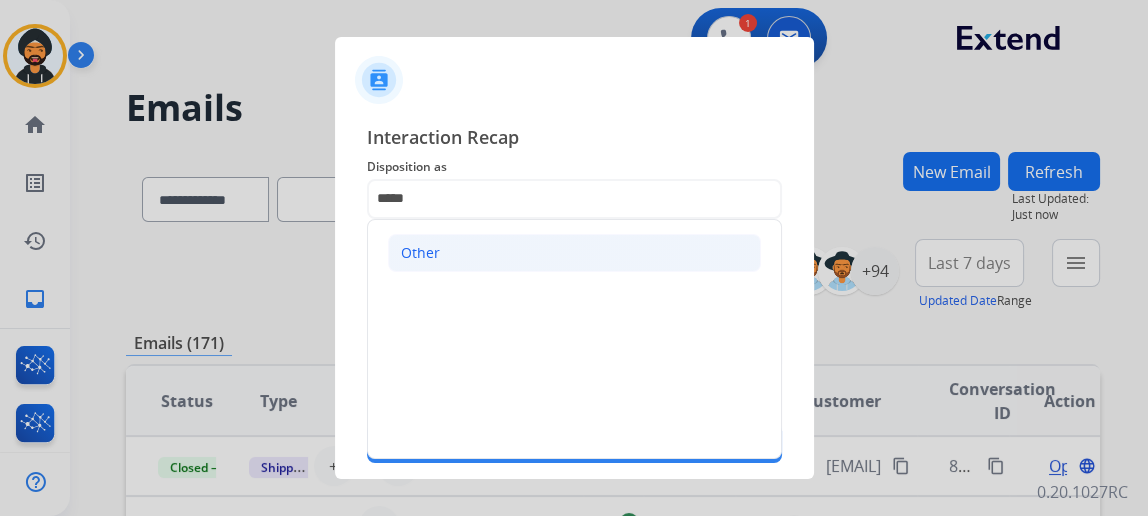 click on "Other" 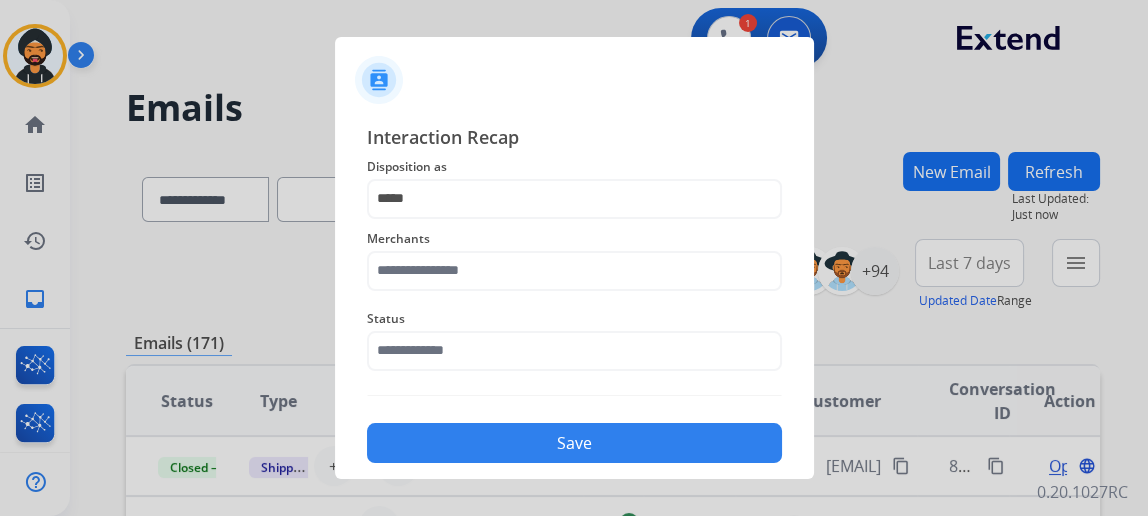 type on "*****" 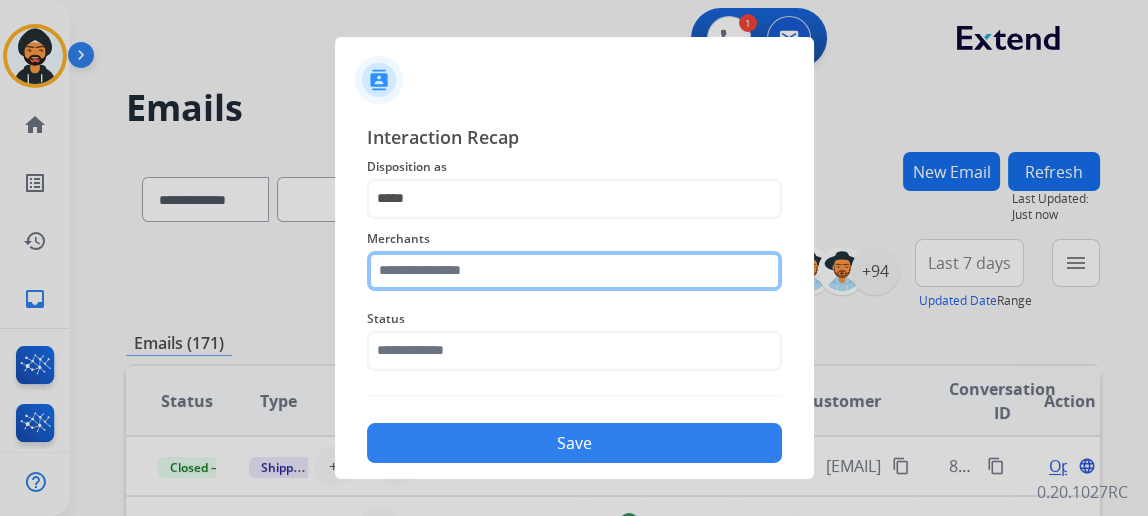 click 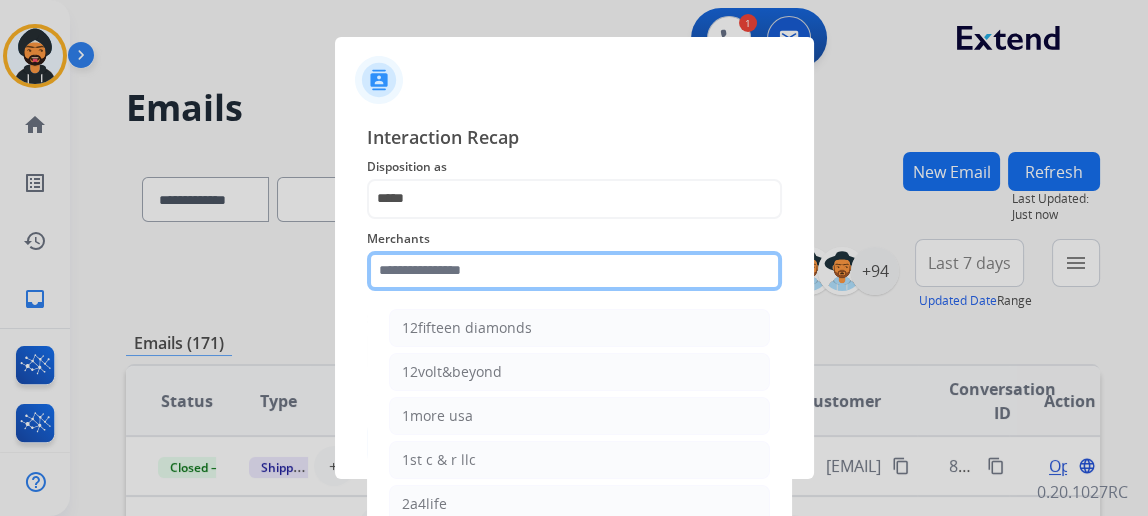 type on "*" 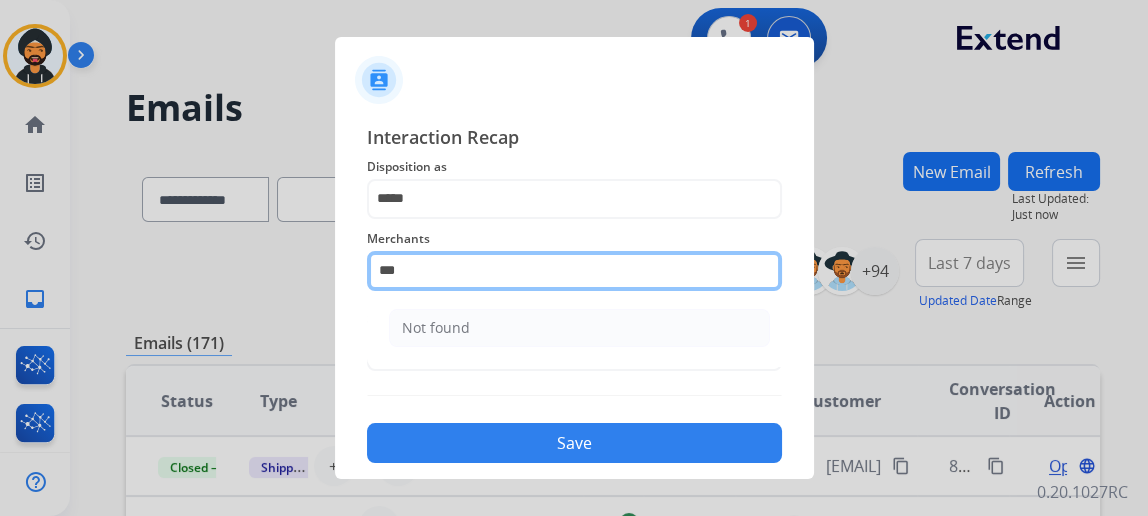 type on "***" 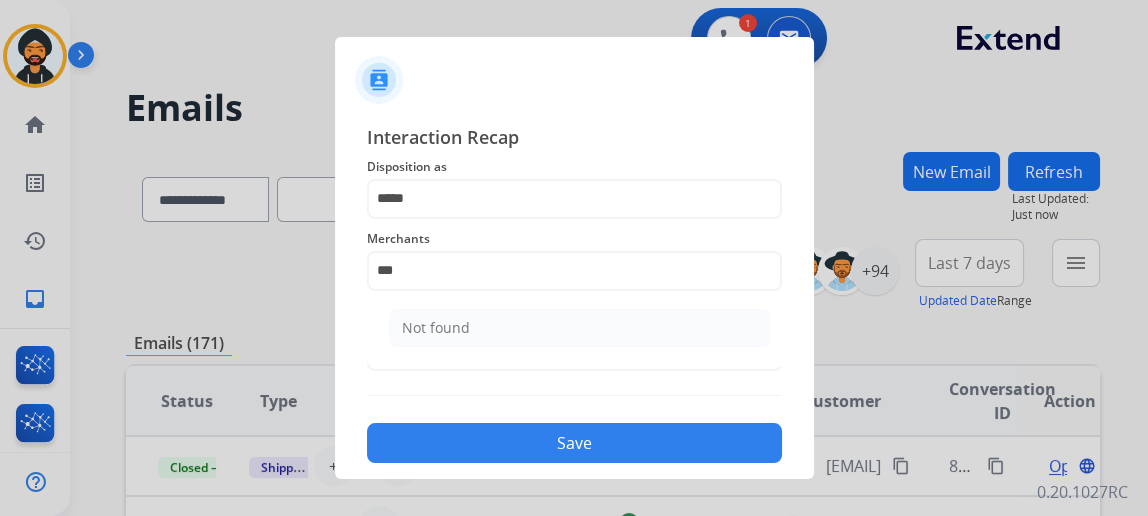 click on "Not found" 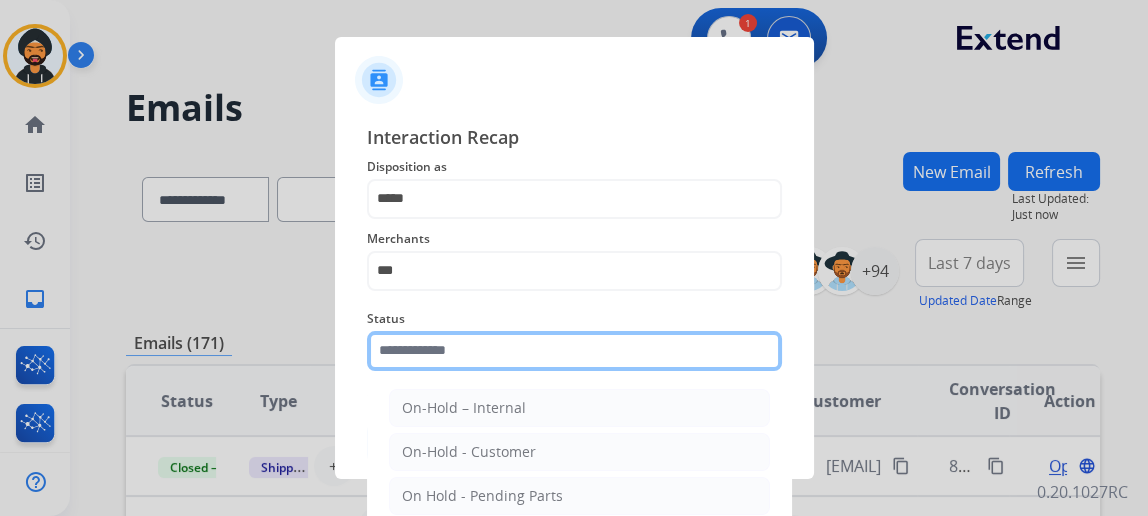 click 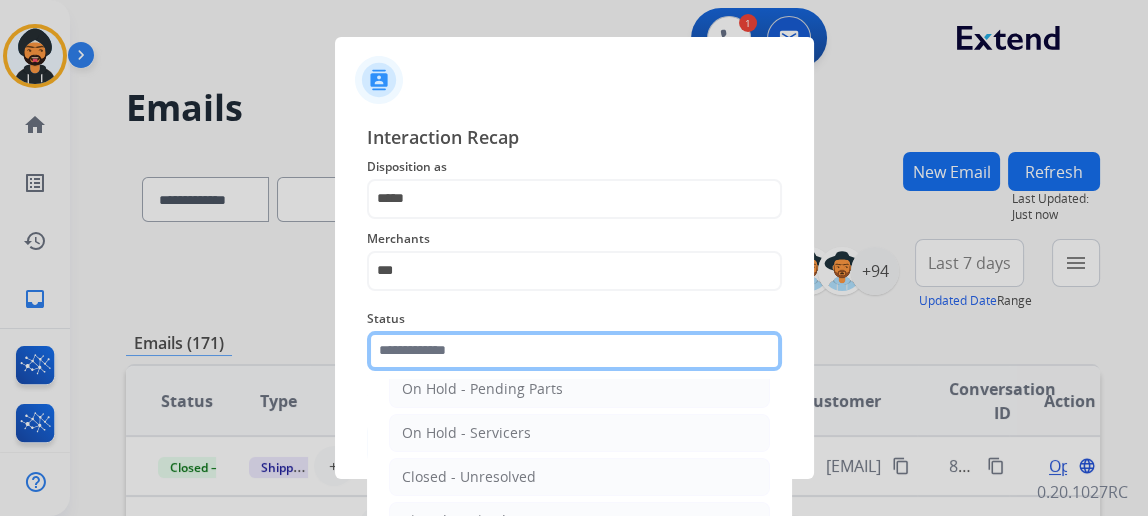 scroll, scrollTop: 112, scrollLeft: 0, axis: vertical 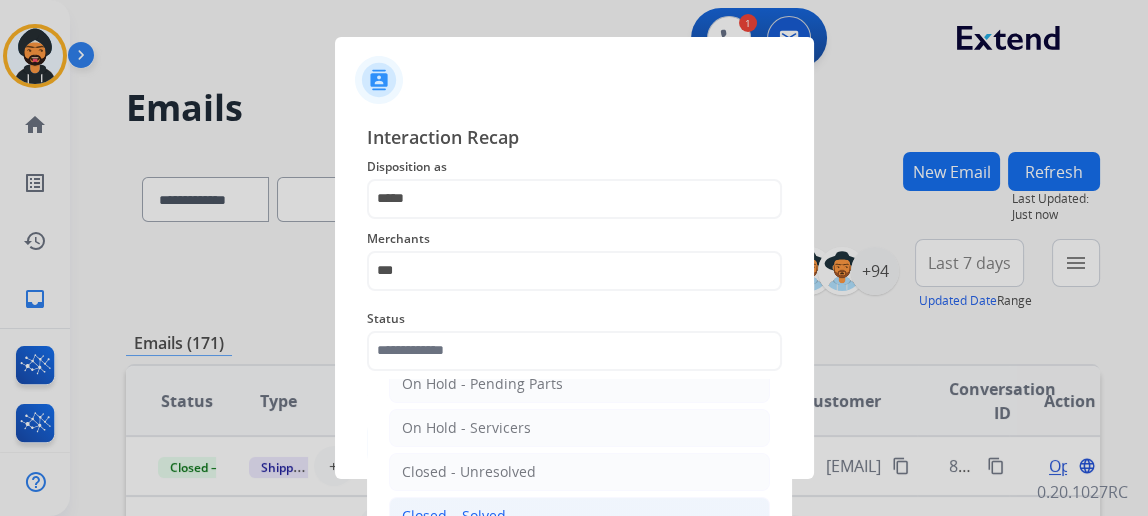 click on "Closed – Solved" 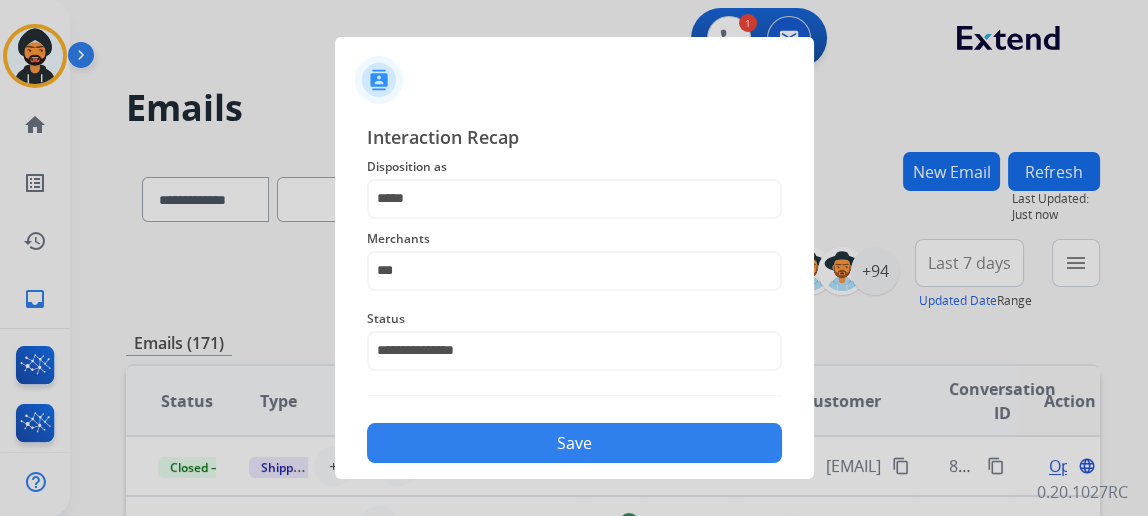 click on "Save" 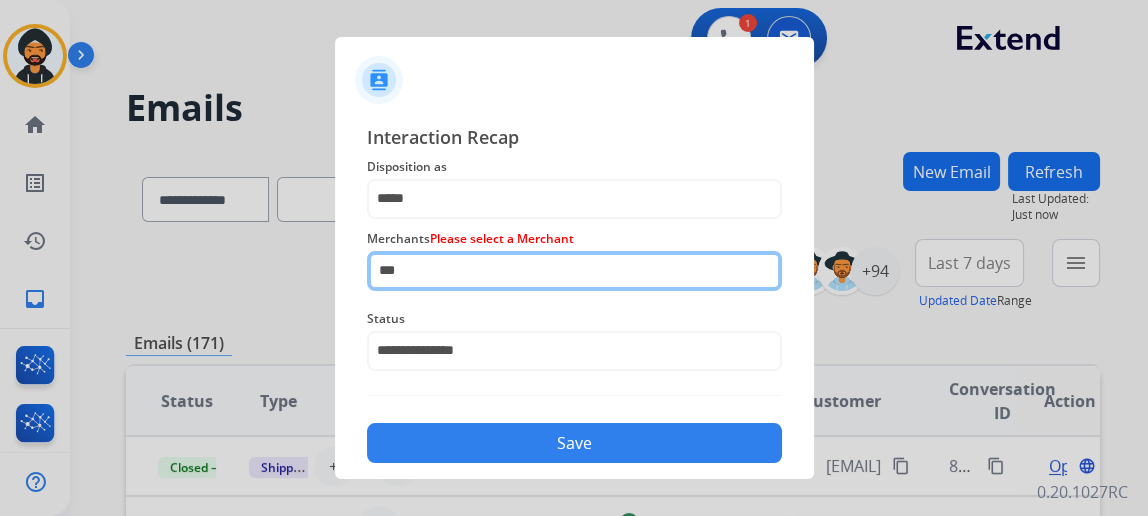 click on "***" 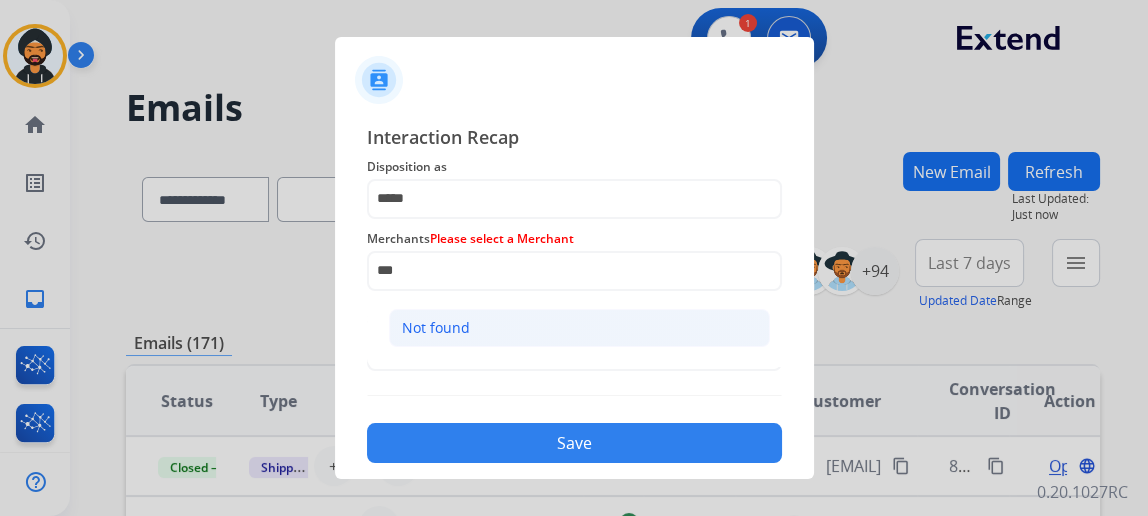 click on "Not found" 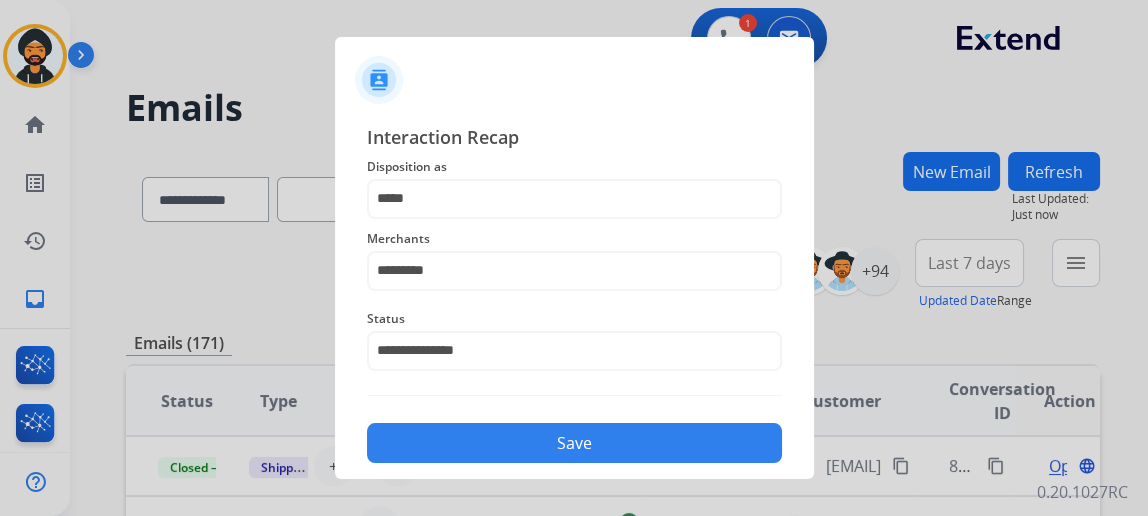 click on "Save" 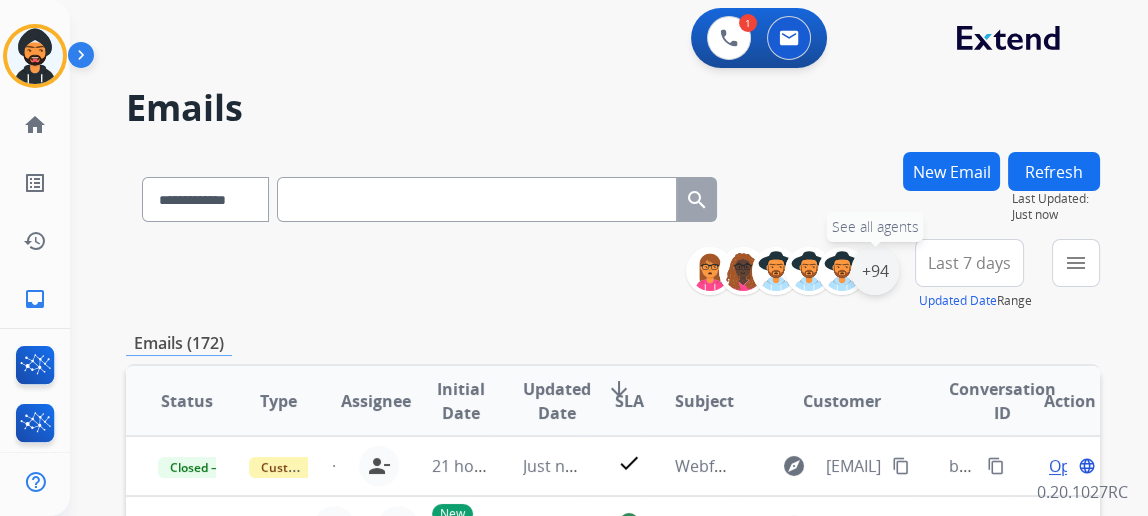 click on "+94" at bounding box center [875, 271] 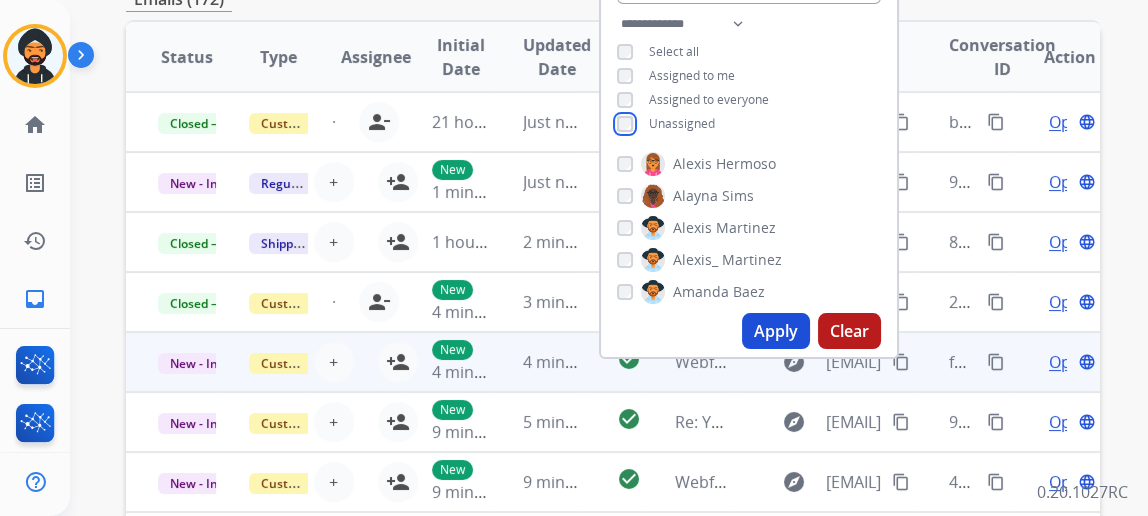 scroll, scrollTop: 363, scrollLeft: 0, axis: vertical 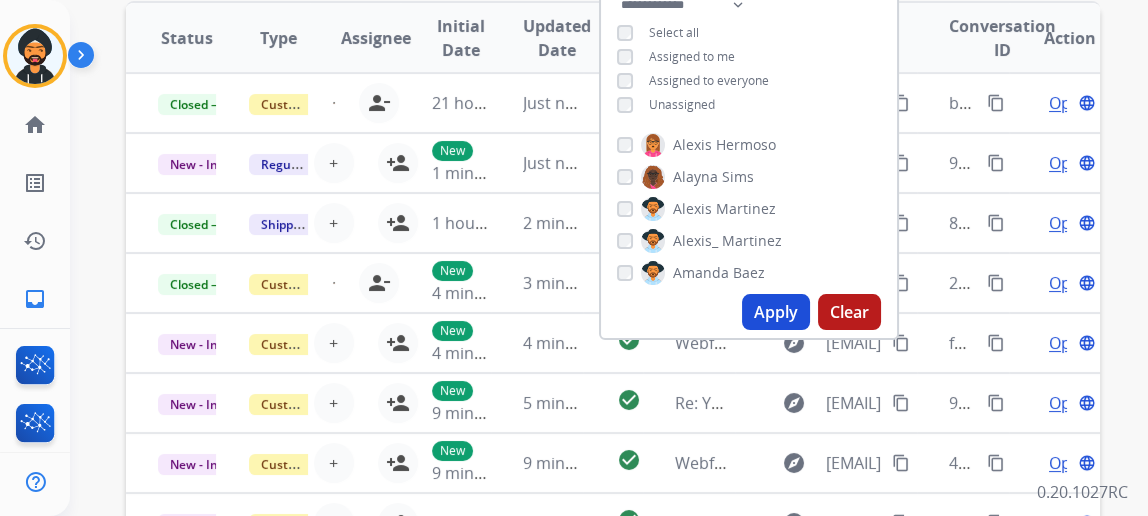 click on "Apply" at bounding box center (776, 312) 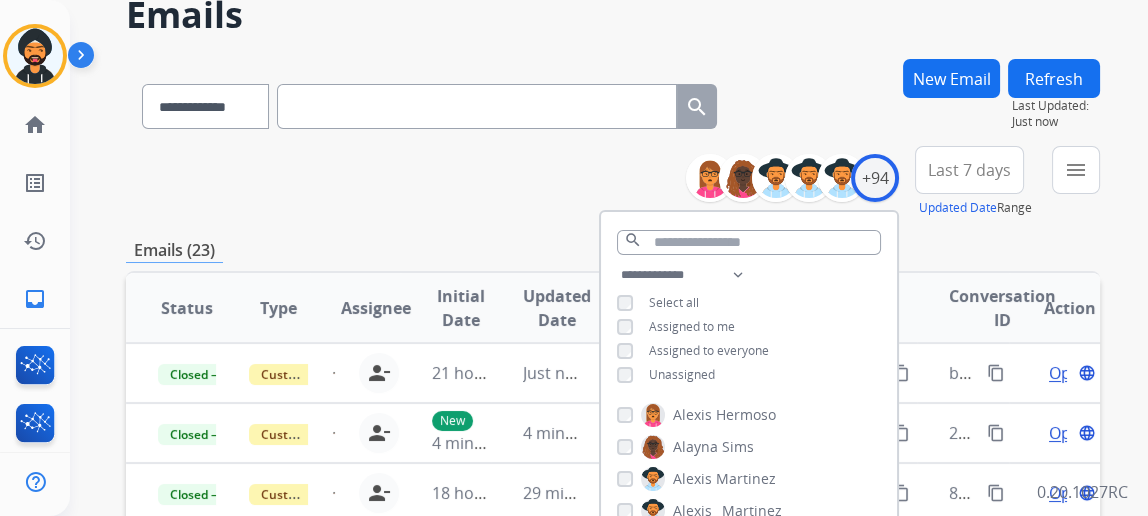 scroll, scrollTop: 272, scrollLeft: 0, axis: vertical 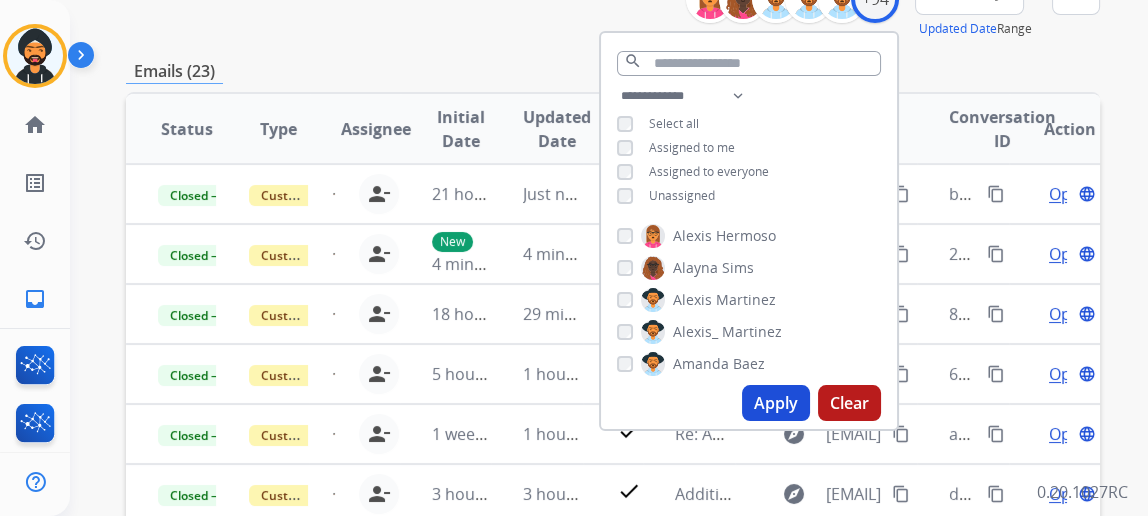 click on "**********" at bounding box center (613, 373) 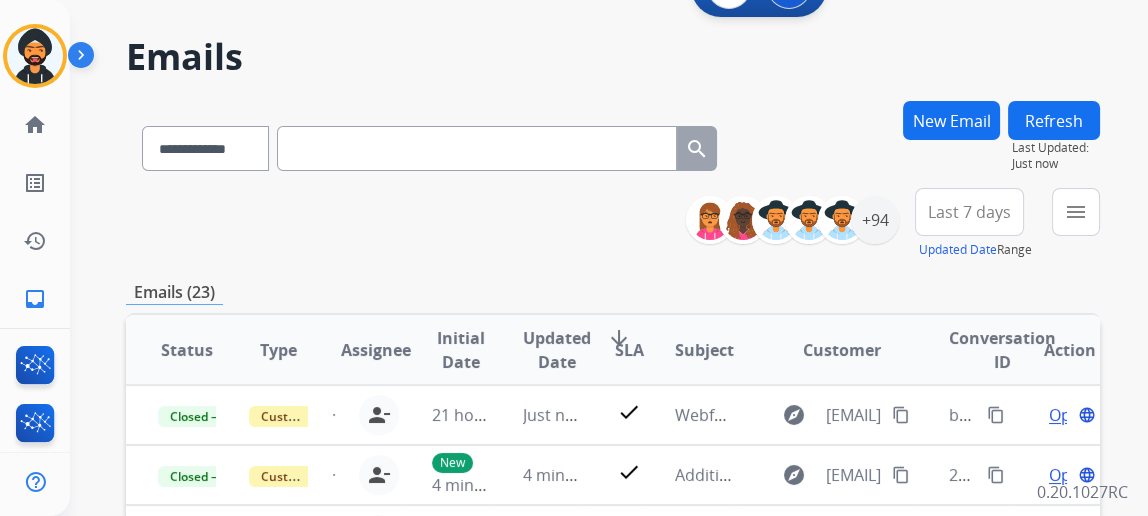 scroll, scrollTop: 0, scrollLeft: 0, axis: both 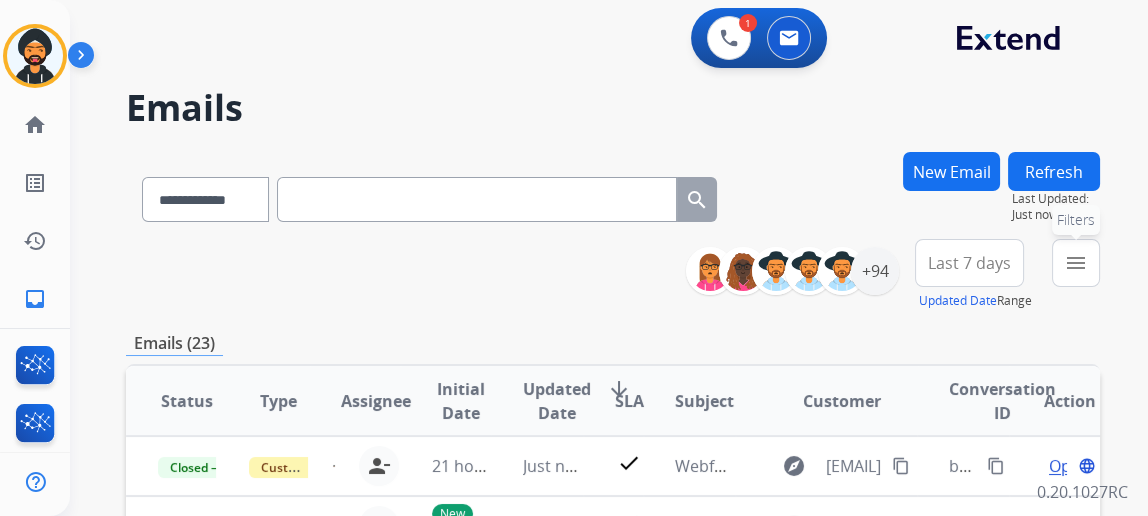 click on "menu  Filters" at bounding box center [1076, 263] 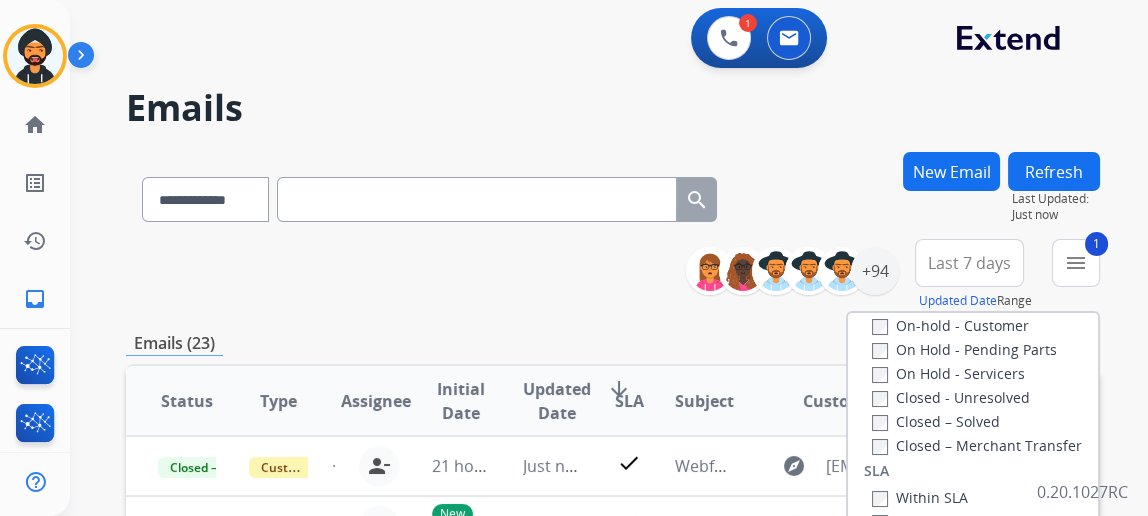 scroll, scrollTop: 527, scrollLeft: 0, axis: vertical 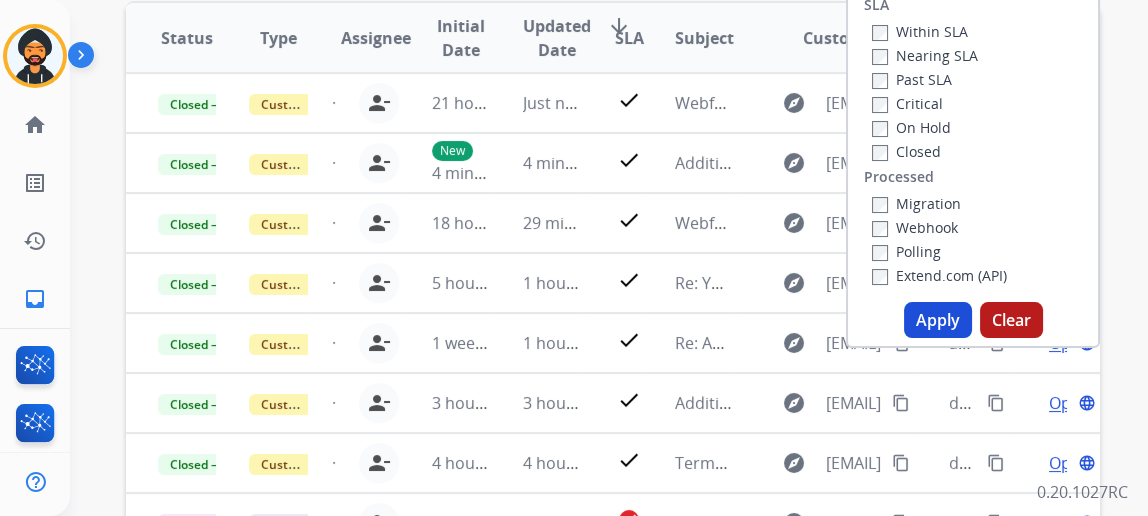 click on "Apply" at bounding box center (938, 320) 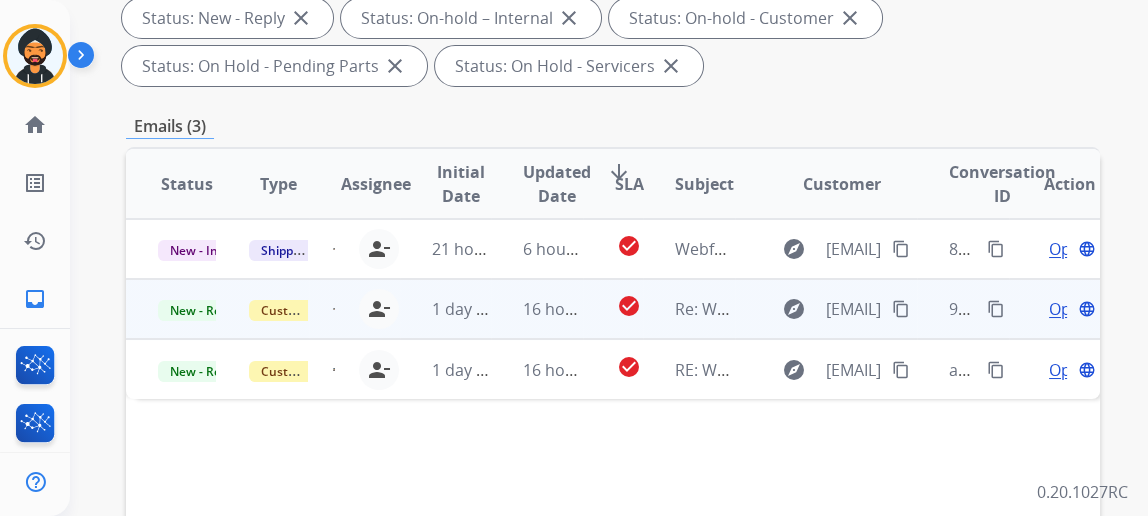 scroll, scrollTop: 363, scrollLeft: 0, axis: vertical 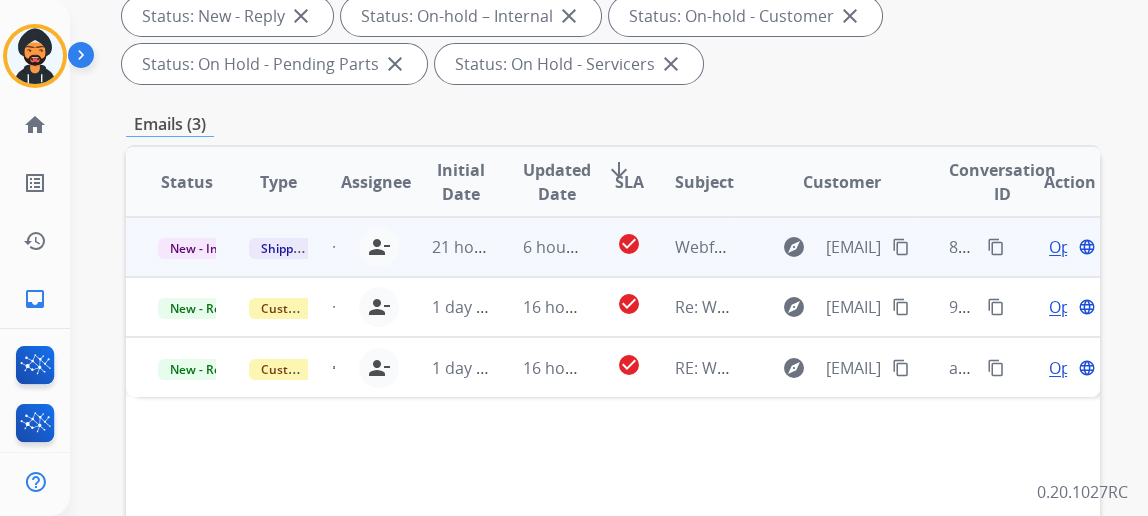click on "Open" at bounding box center [1069, 247] 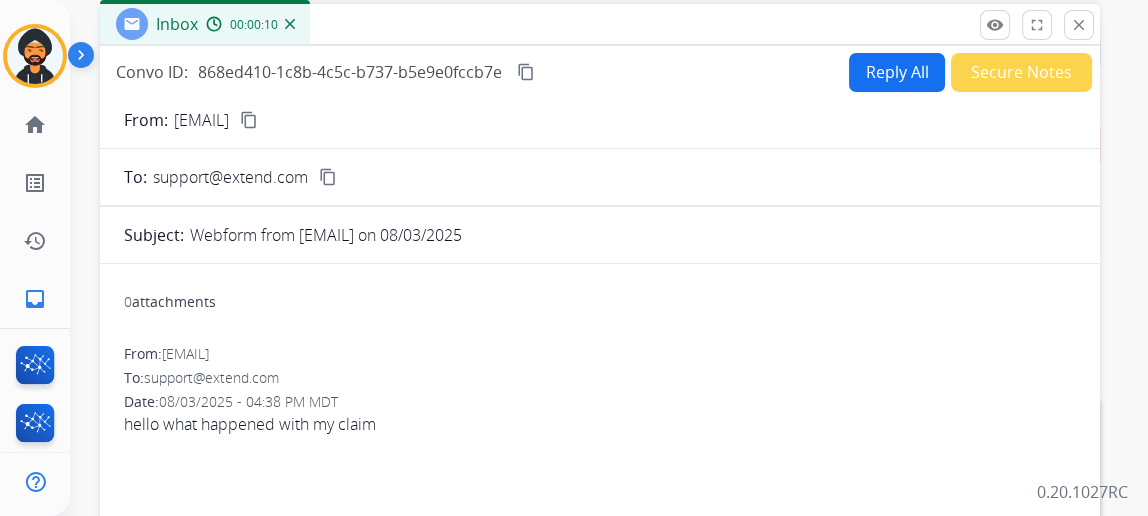 scroll, scrollTop: 90, scrollLeft: 0, axis: vertical 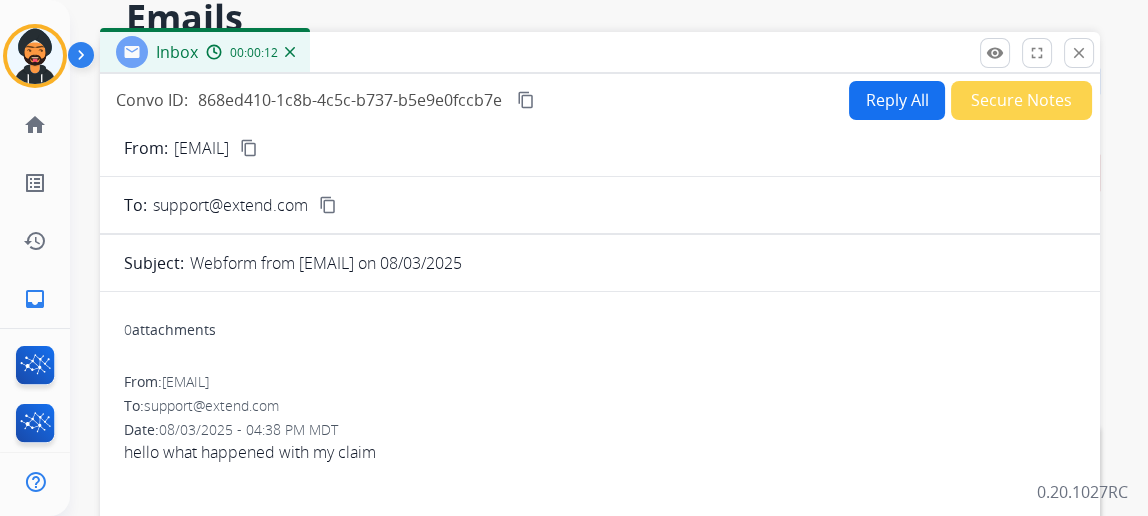 click on "content_copy" at bounding box center [249, 148] 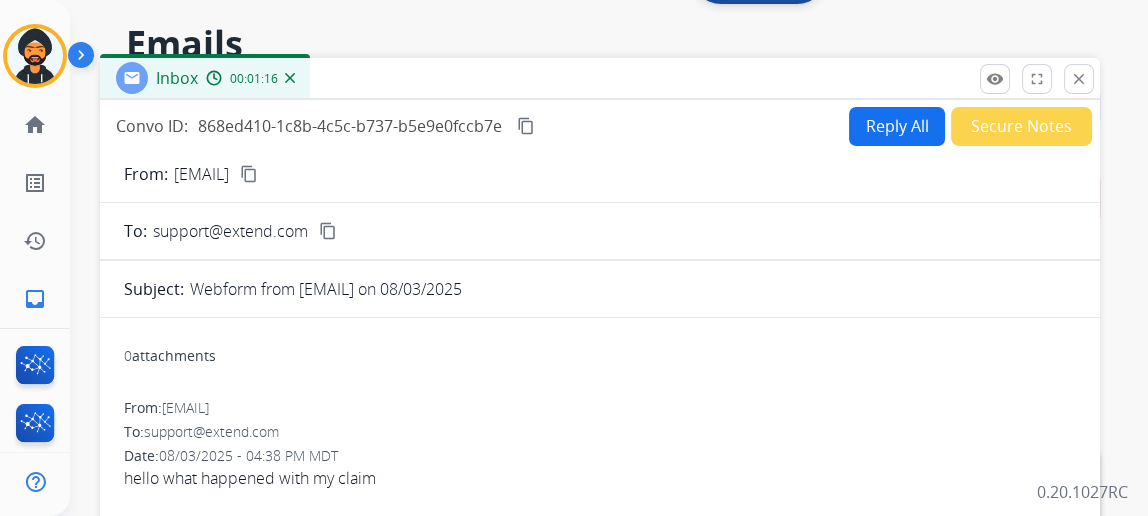 scroll, scrollTop: 0, scrollLeft: 0, axis: both 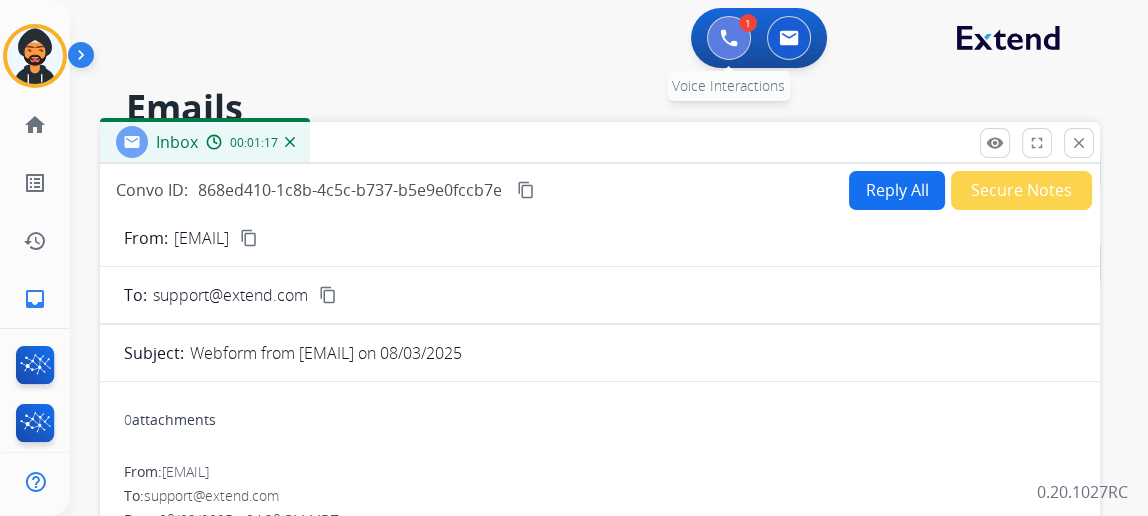 click at bounding box center [729, 38] 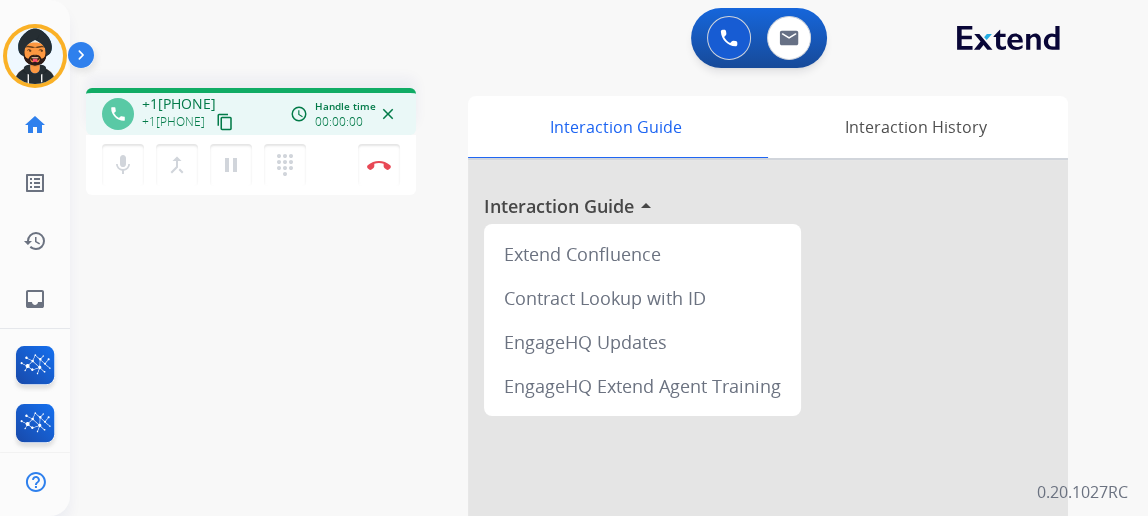 drag, startPoint x: 385, startPoint y: 174, endPoint x: 405, endPoint y: 164, distance: 22.36068 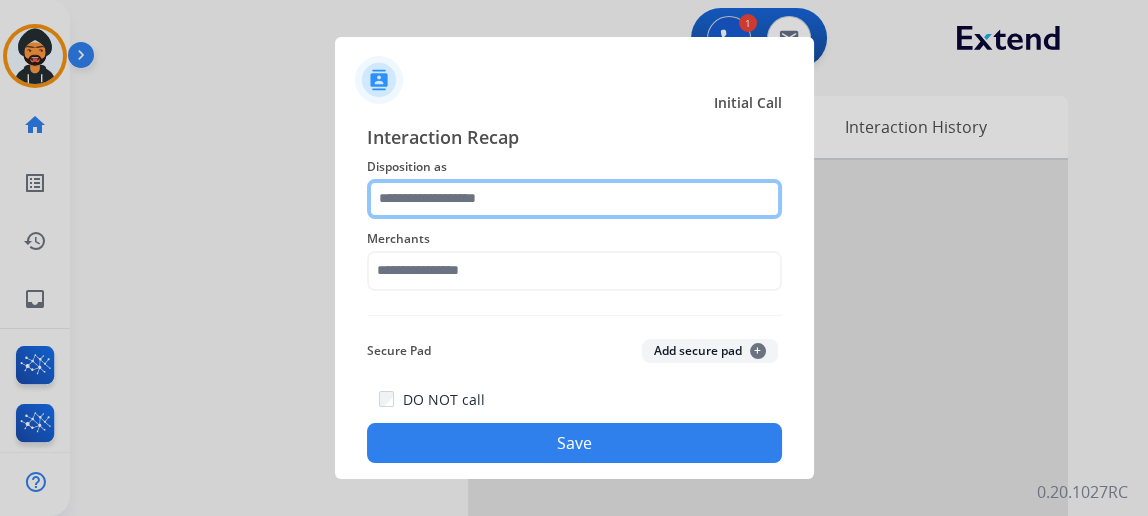 click 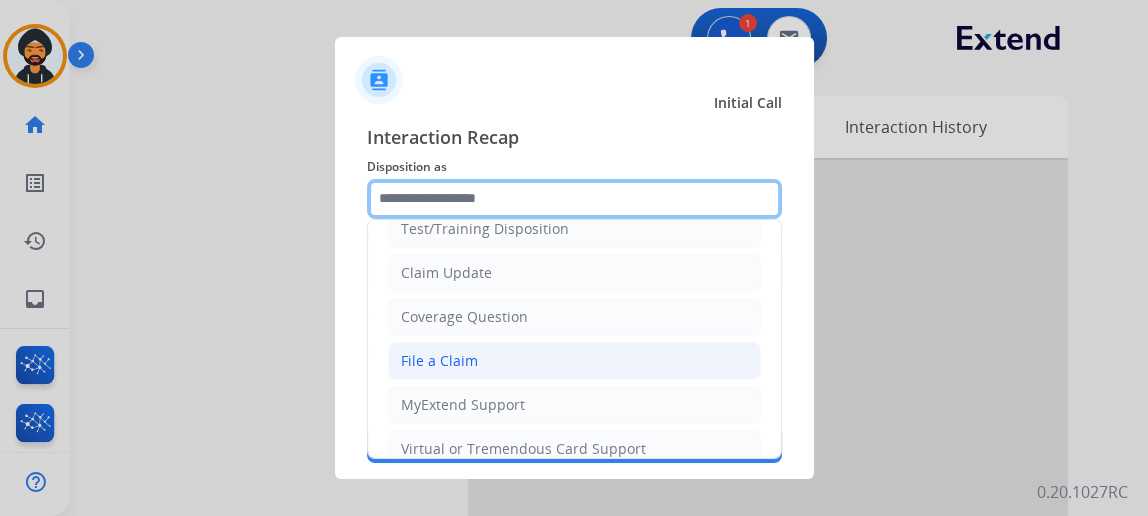 scroll, scrollTop: 90, scrollLeft: 0, axis: vertical 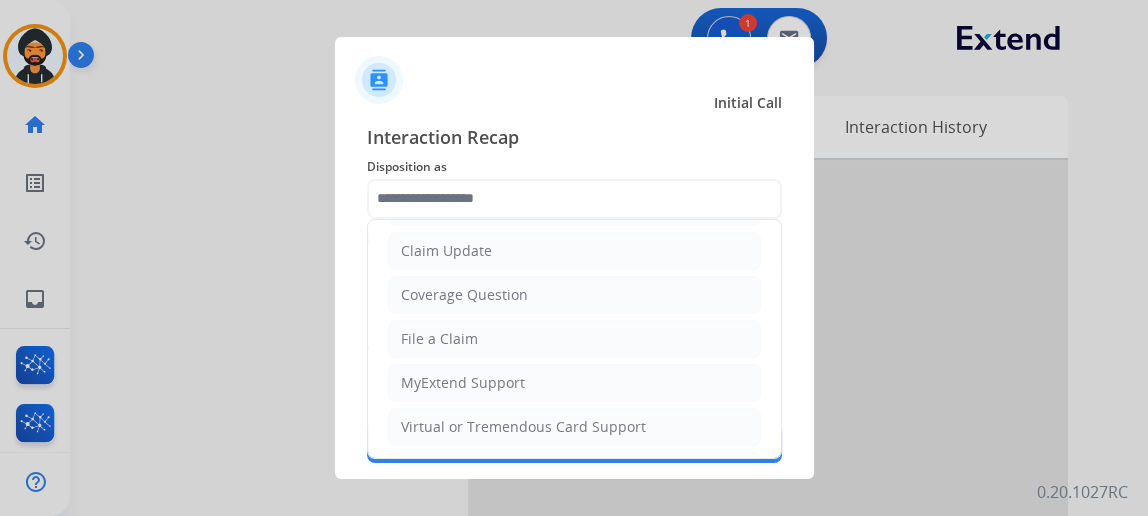 click on "File a Claim" 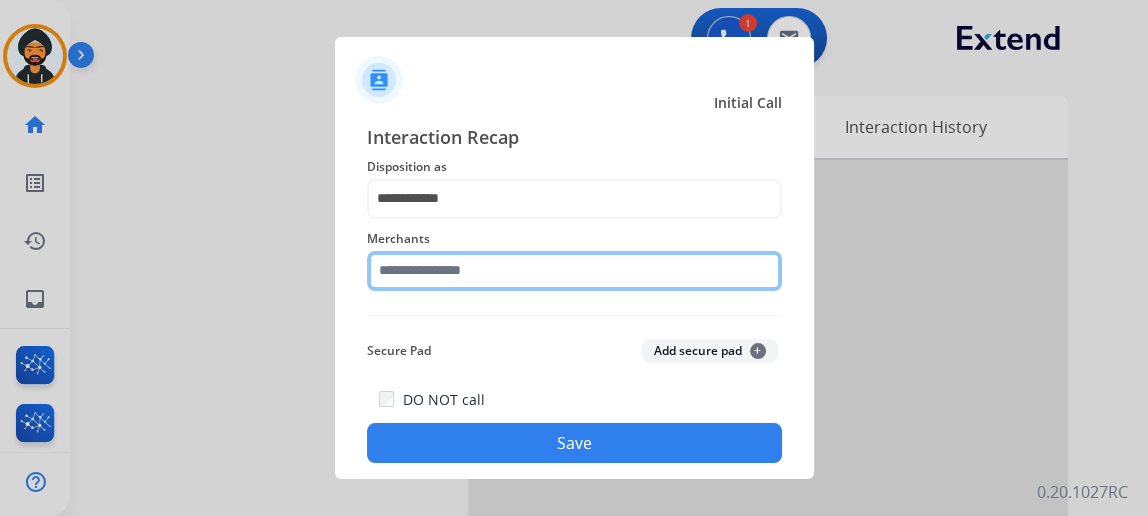 click 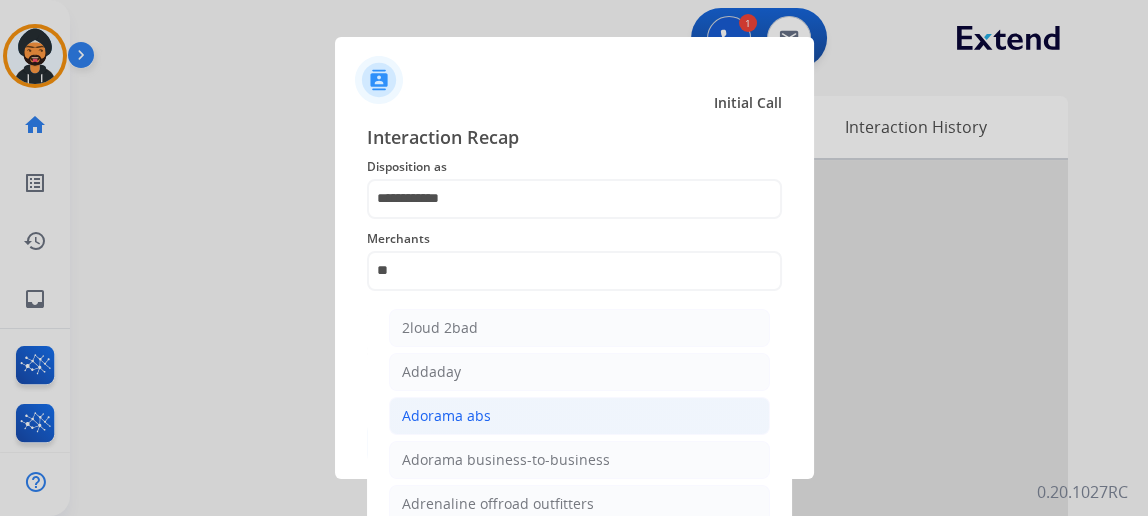 click on "Adorama abs" 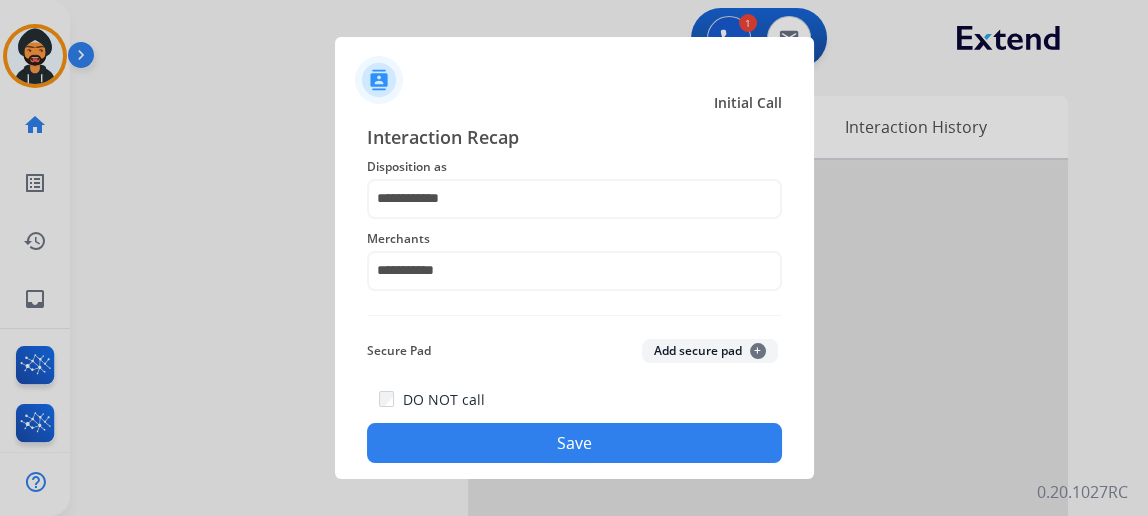 click on "Save" 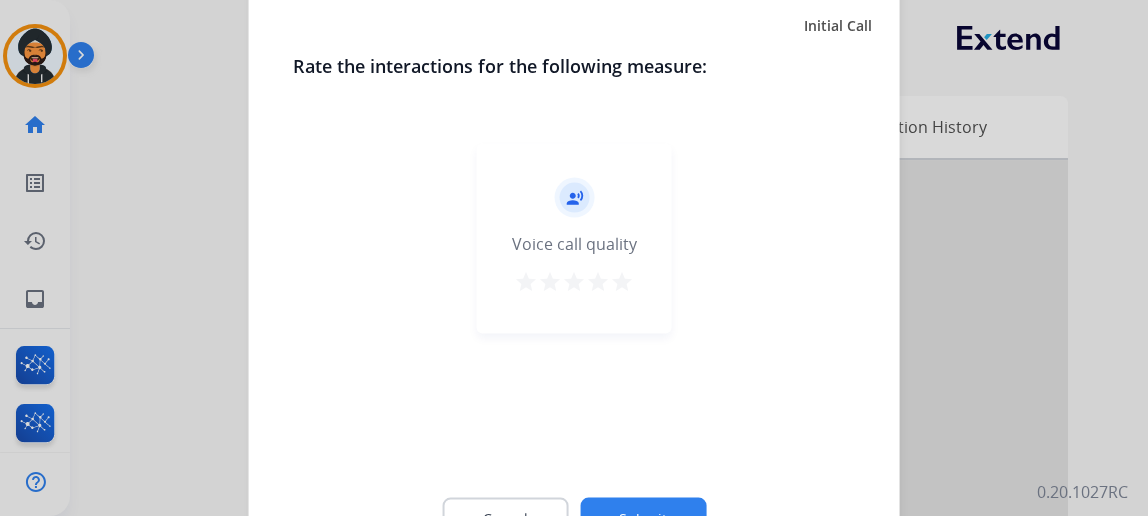 click on "Submit" 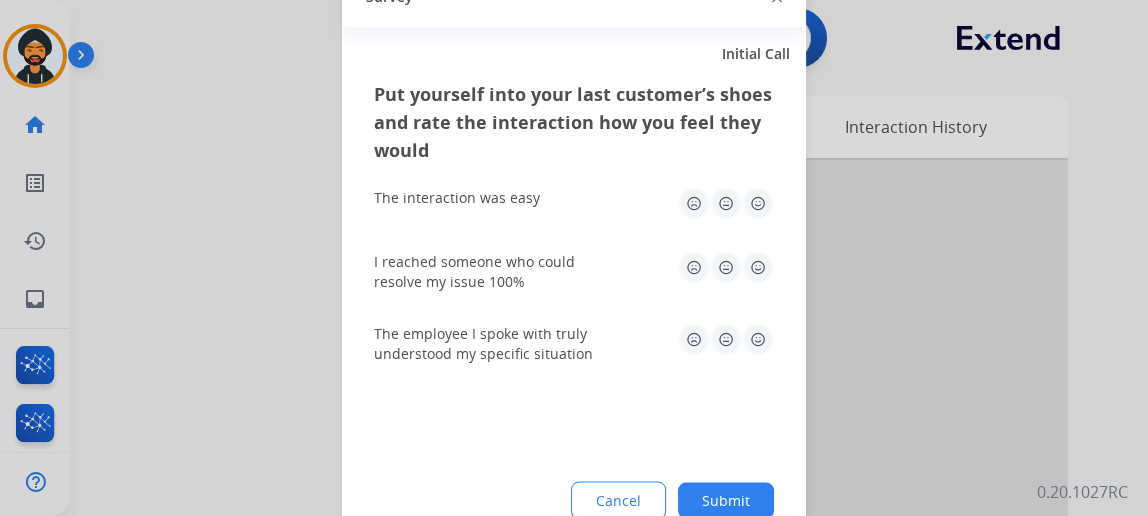 click on "Submit" 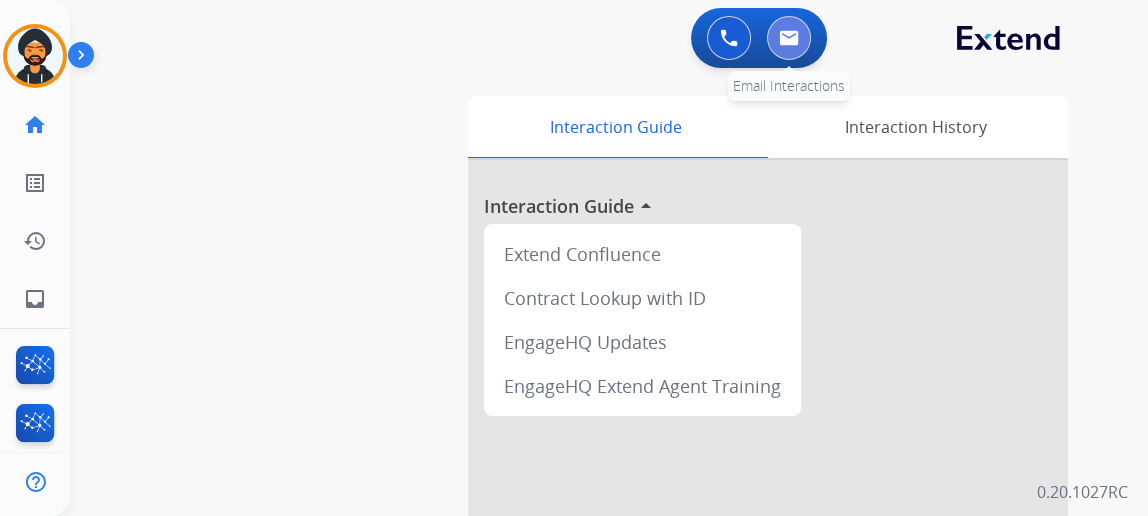 click at bounding box center [789, 38] 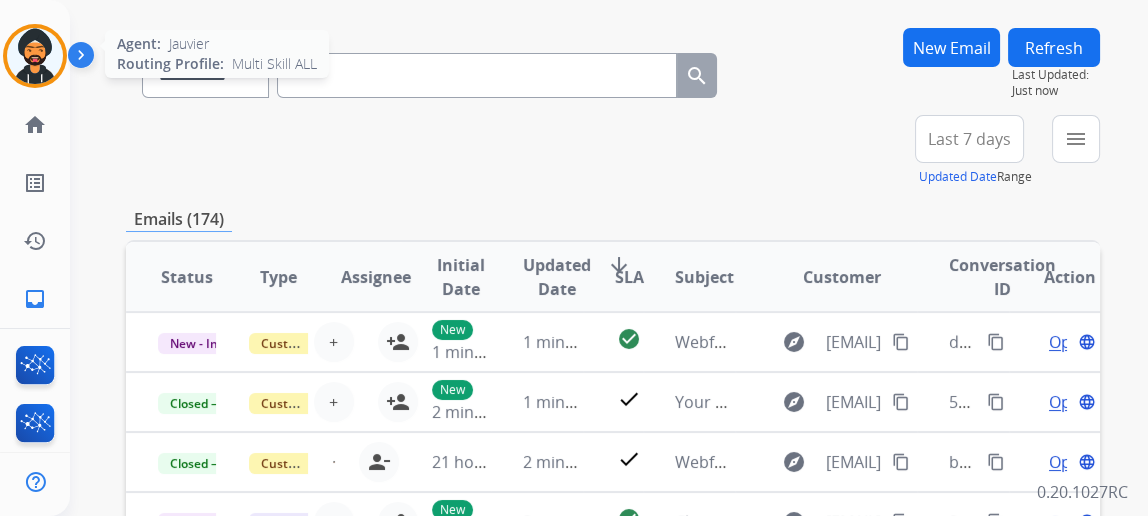 scroll, scrollTop: 0, scrollLeft: 0, axis: both 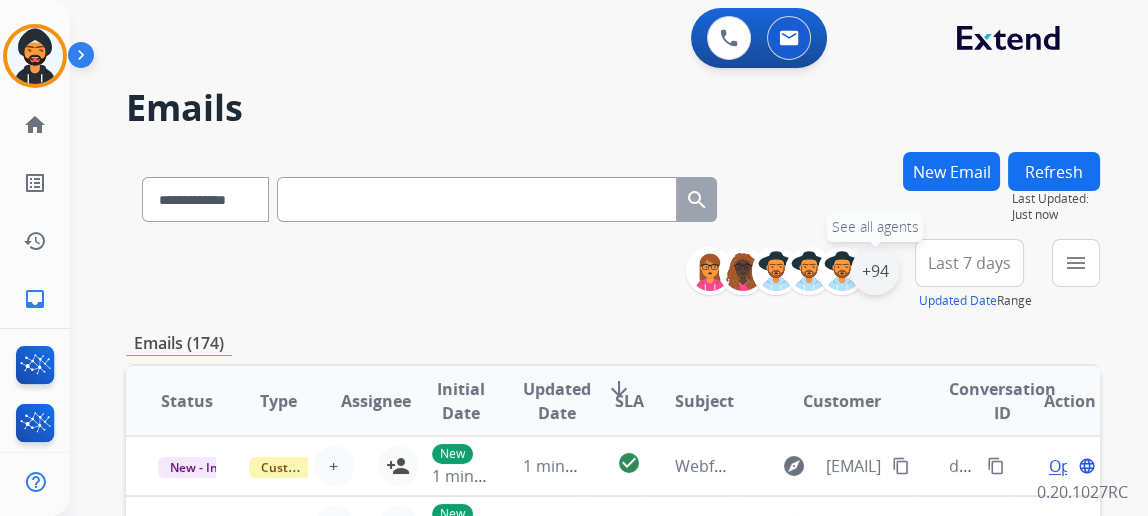 click on "+94" at bounding box center (875, 271) 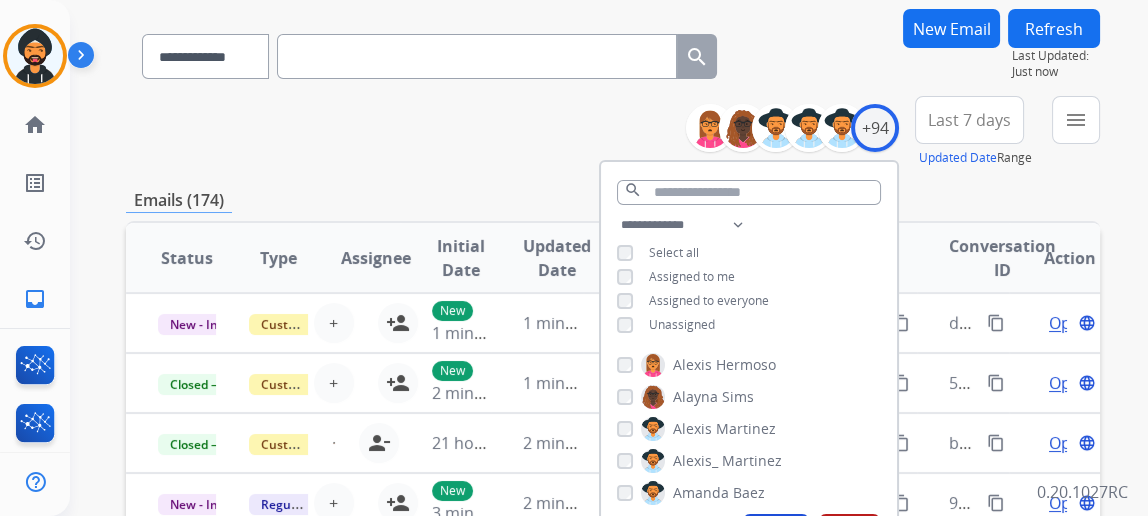 scroll, scrollTop: 181, scrollLeft: 0, axis: vertical 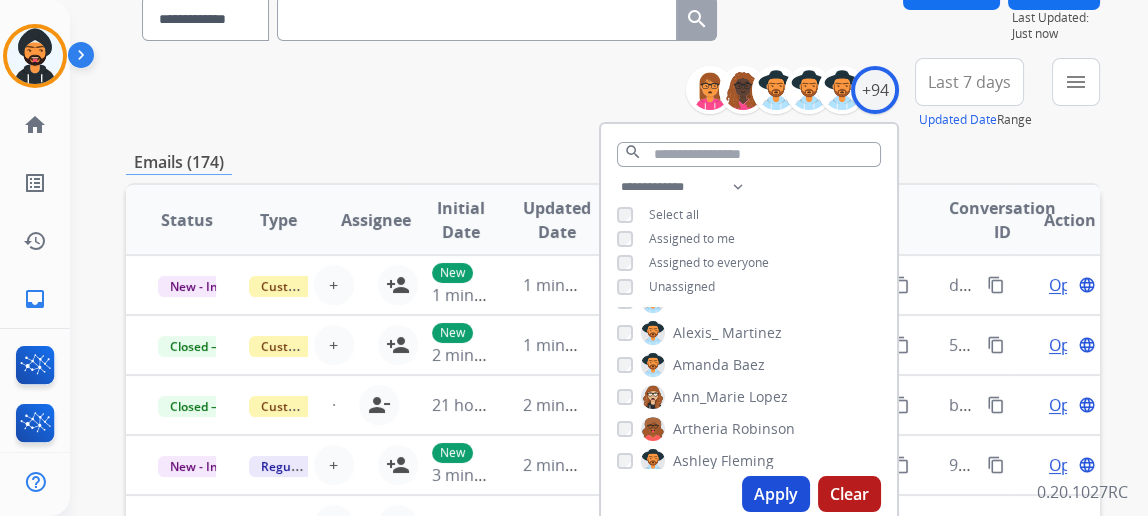 click on "Apply" at bounding box center [776, 494] 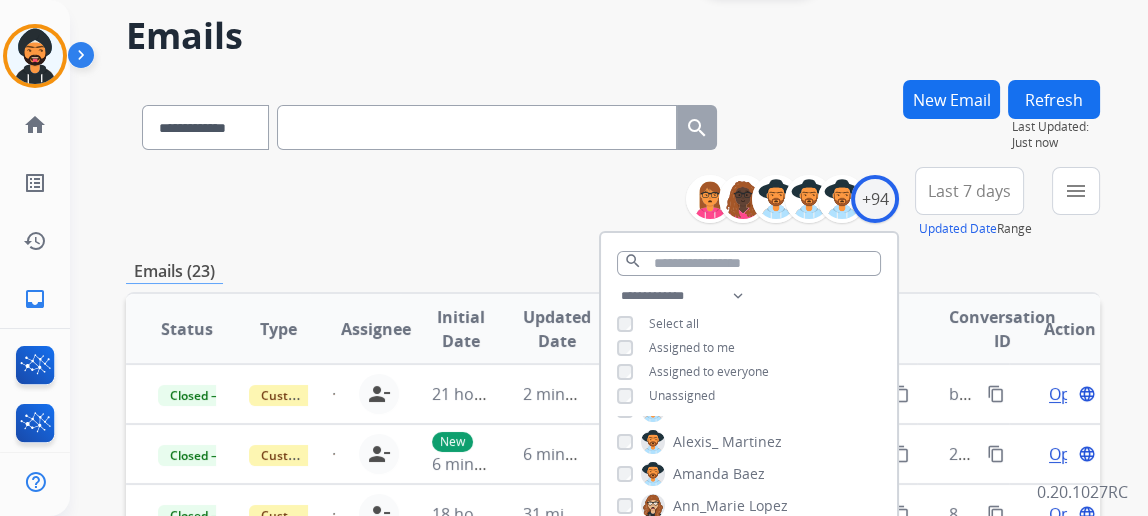 scroll, scrollTop: 181, scrollLeft: 0, axis: vertical 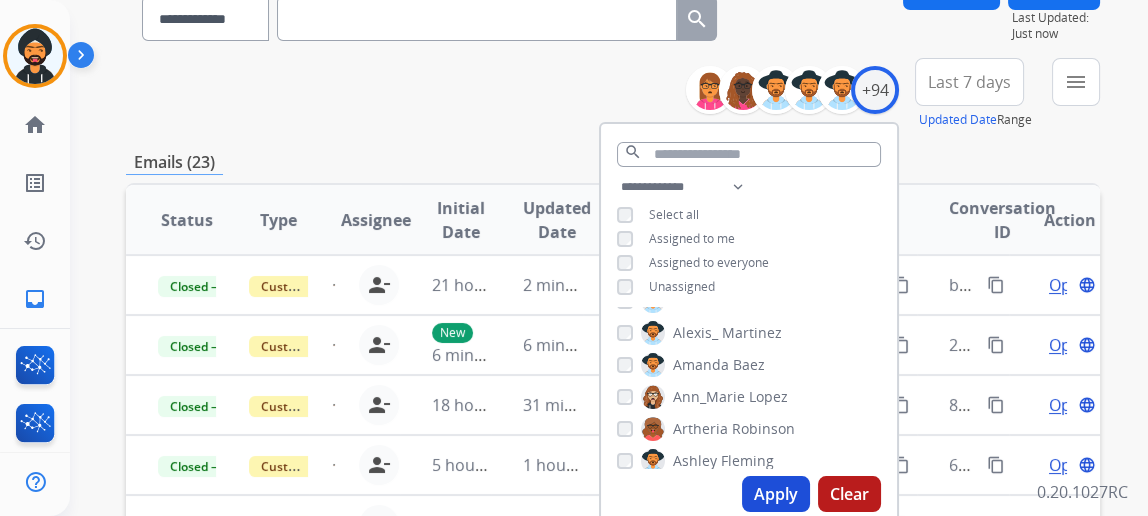 drag, startPoint x: 768, startPoint y: 489, endPoint x: 771, endPoint y: 478, distance: 11.401754 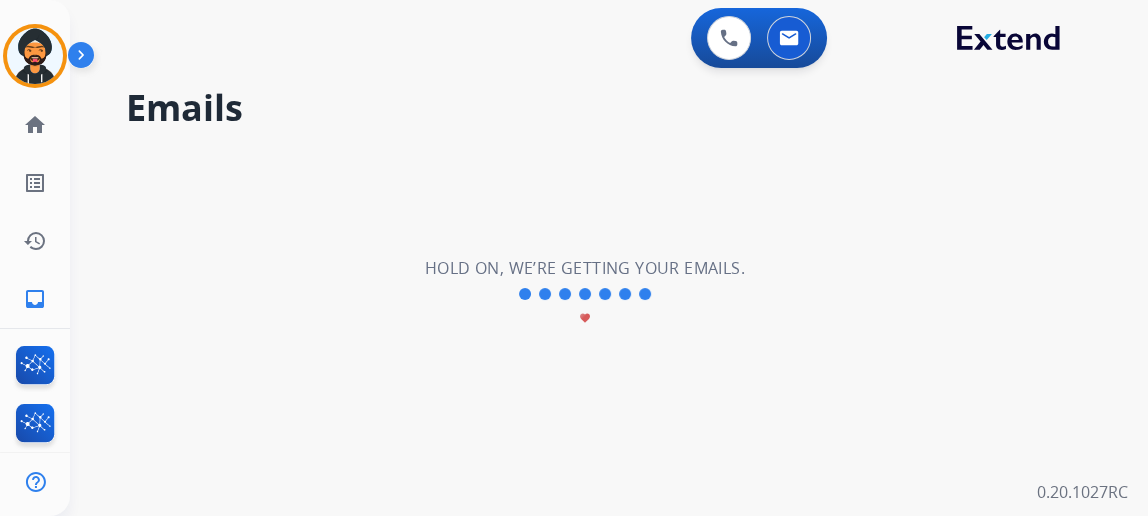 scroll, scrollTop: 0, scrollLeft: 0, axis: both 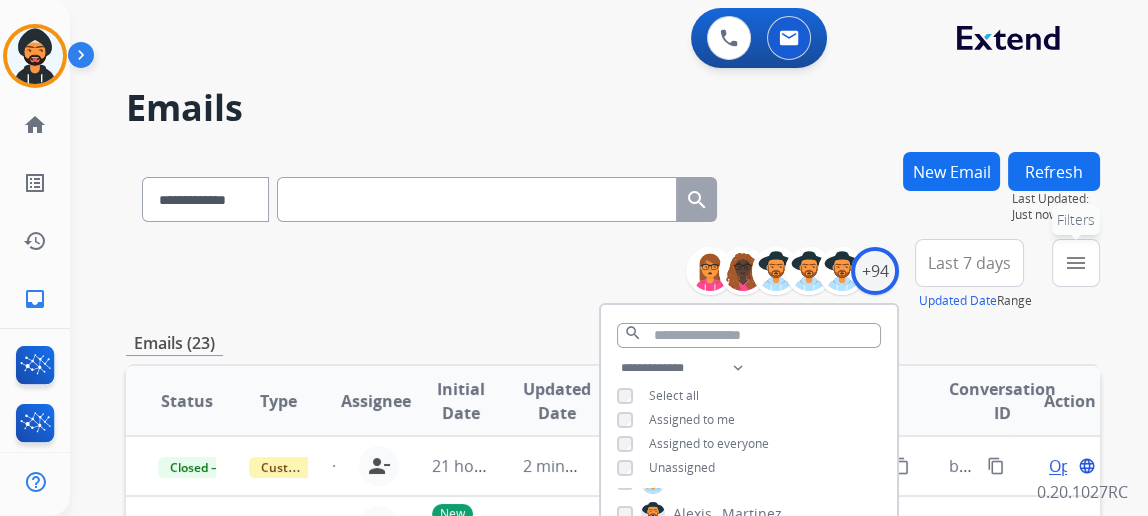 click on "menu  Filters" at bounding box center (1076, 263) 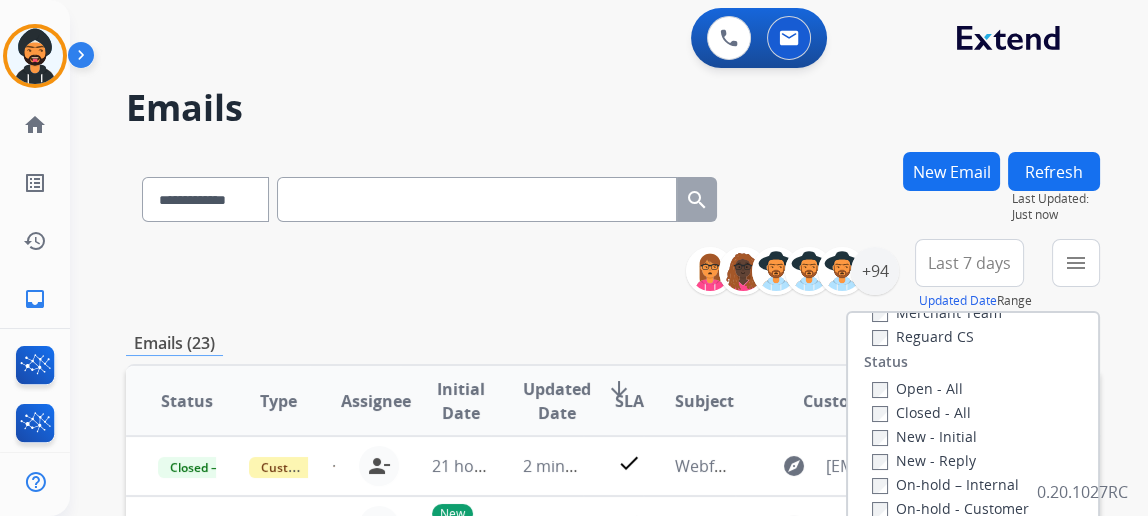 scroll, scrollTop: 272, scrollLeft: 0, axis: vertical 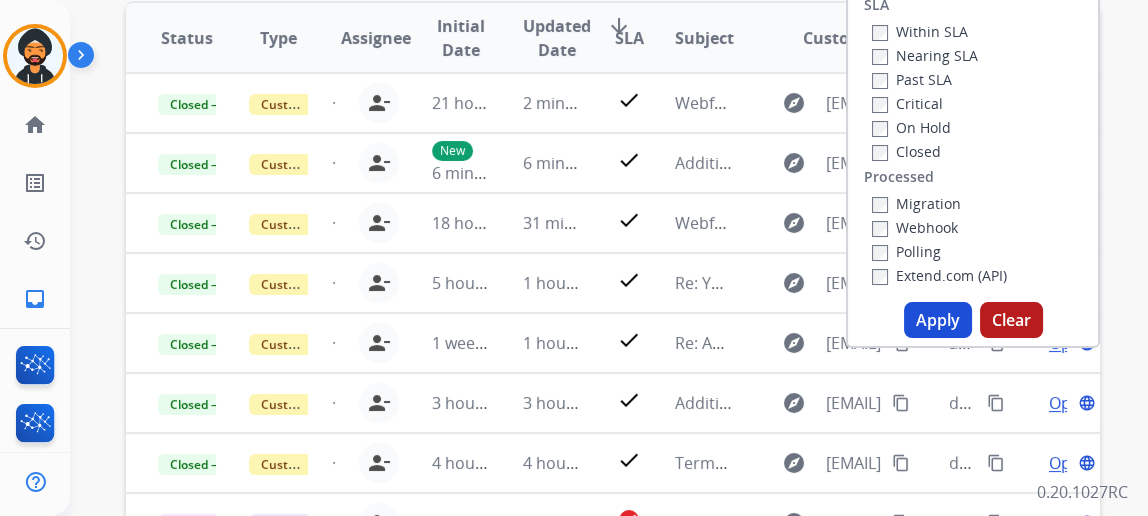 click on "Apply" at bounding box center [938, 320] 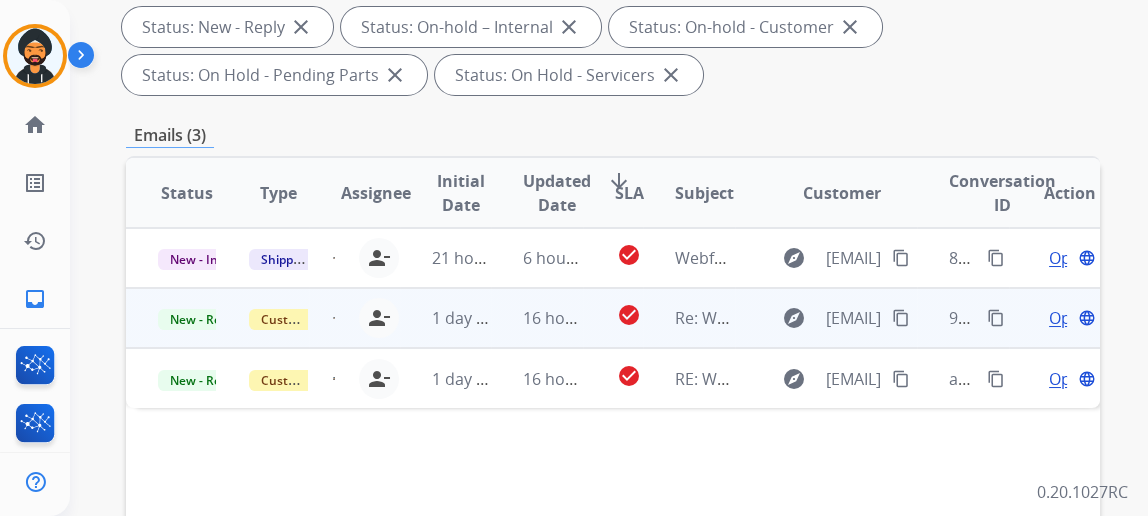 scroll, scrollTop: 363, scrollLeft: 0, axis: vertical 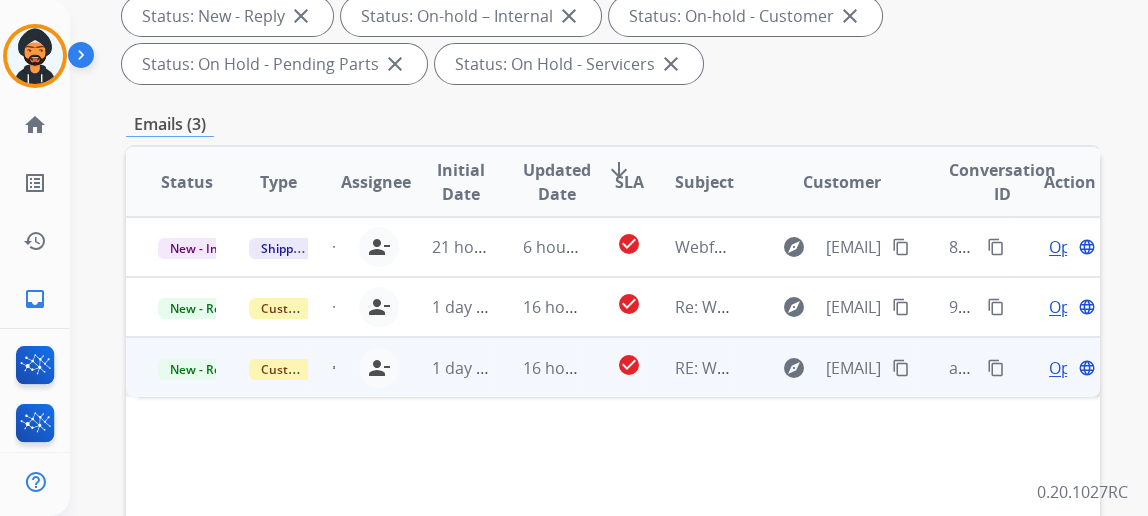 click on "Open language" at bounding box center (1070, 368) 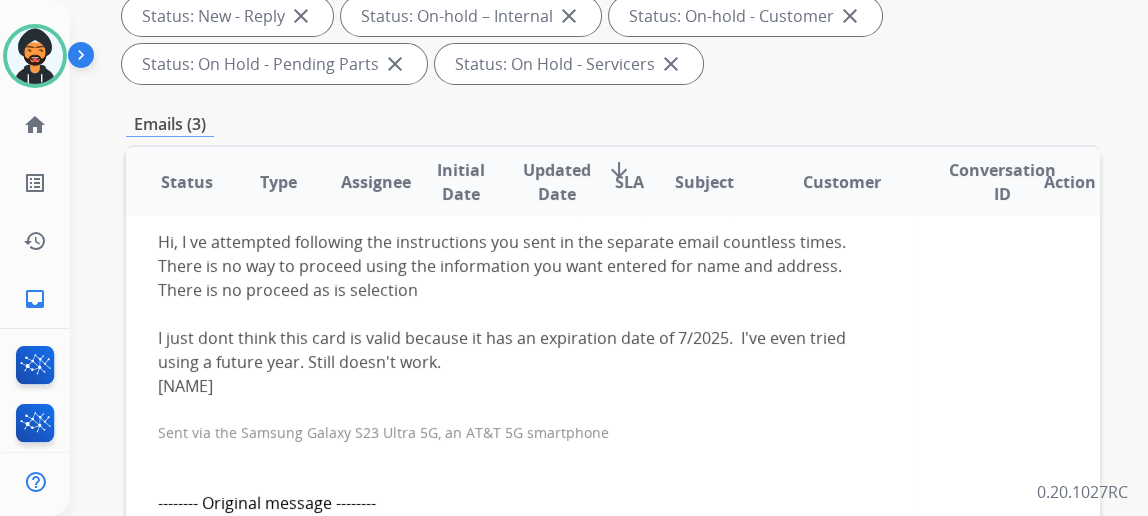 scroll, scrollTop: 0, scrollLeft: 0, axis: both 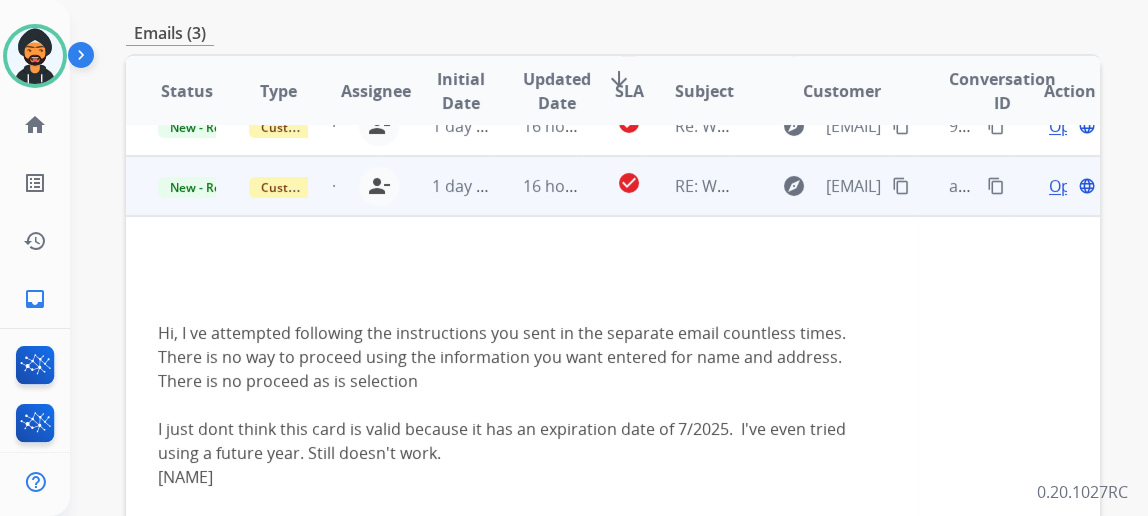 click on "Open" at bounding box center (1069, 186) 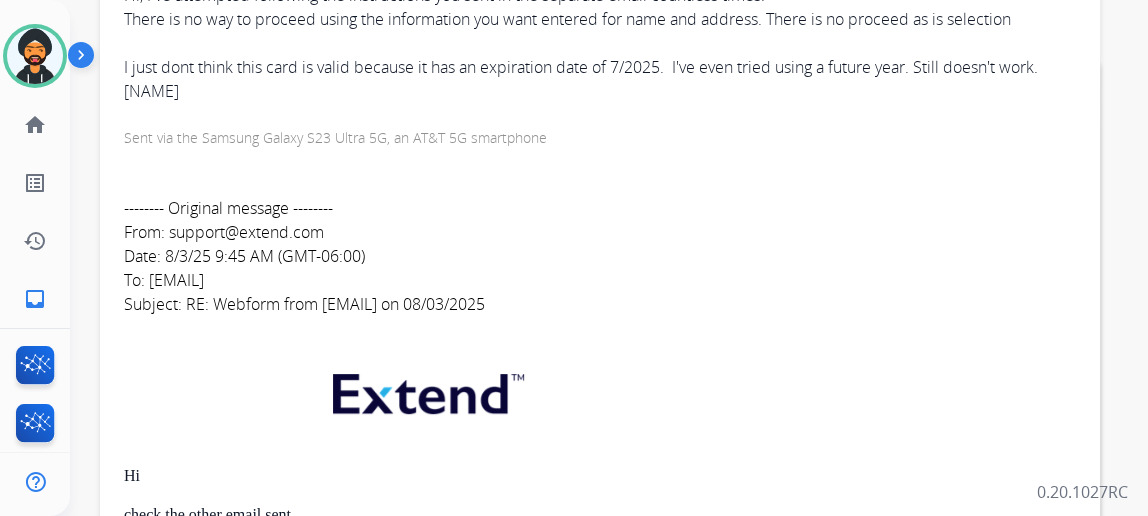 scroll, scrollTop: 0, scrollLeft: 0, axis: both 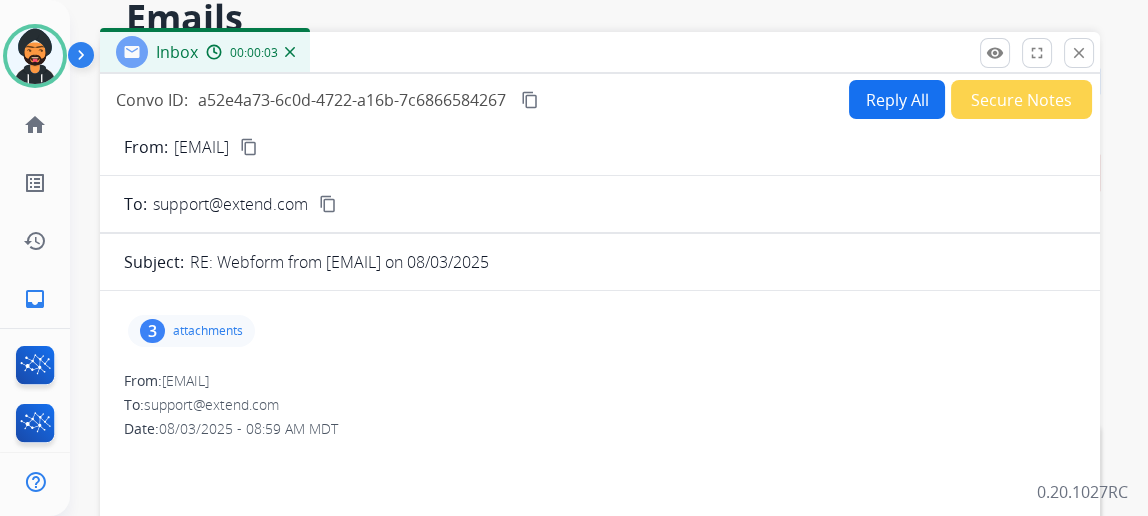 click on "Reply All" at bounding box center (897, 99) 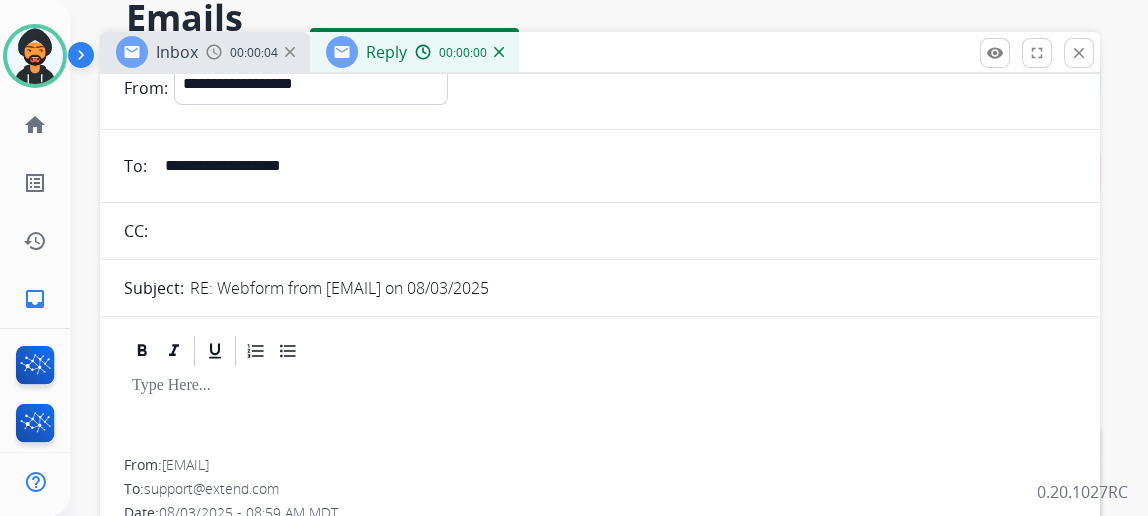 scroll, scrollTop: 272, scrollLeft: 0, axis: vertical 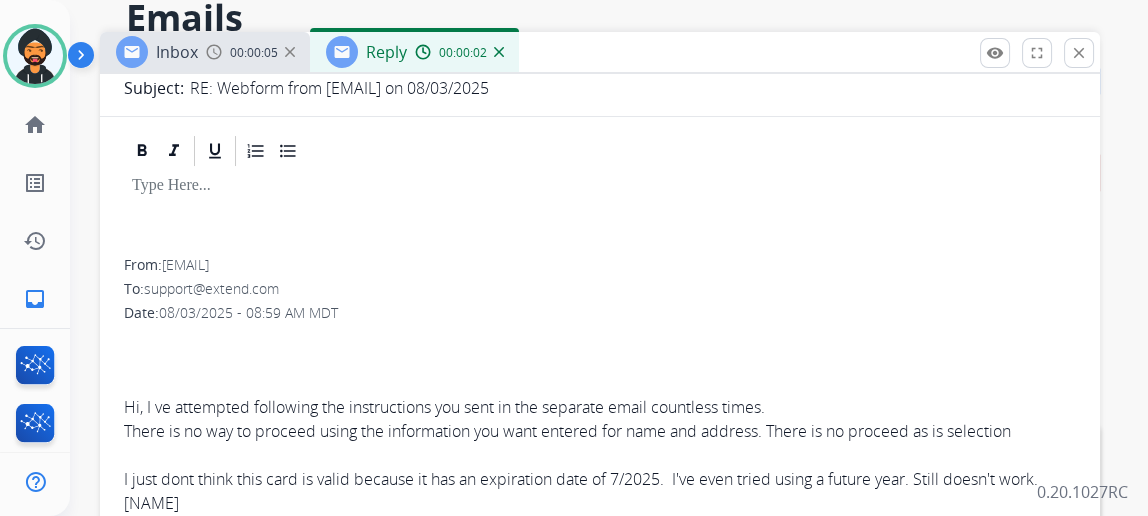 click at bounding box center (600, 359) 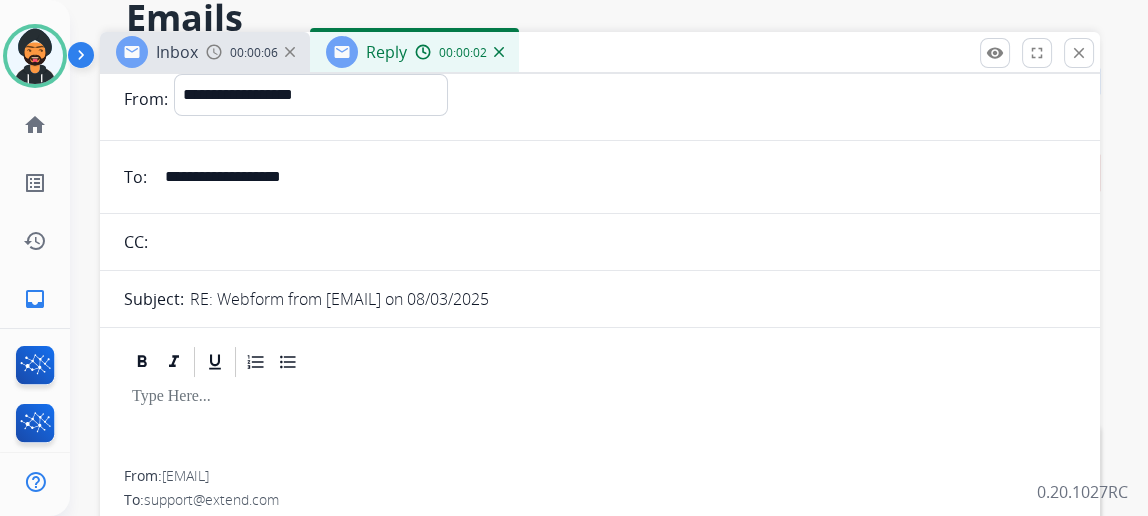 scroll, scrollTop: 0, scrollLeft: 0, axis: both 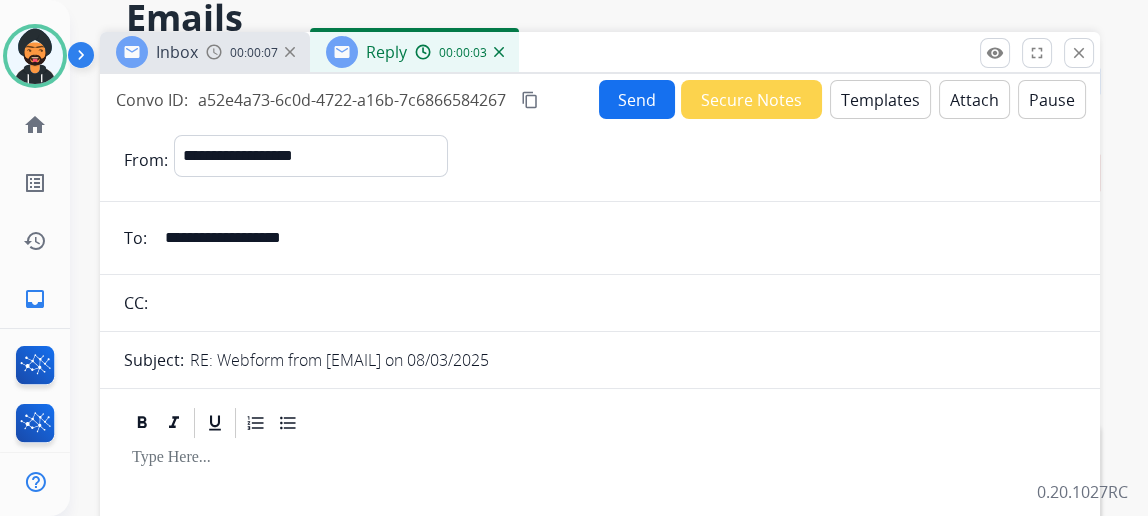 click on "Send" at bounding box center [637, 99] 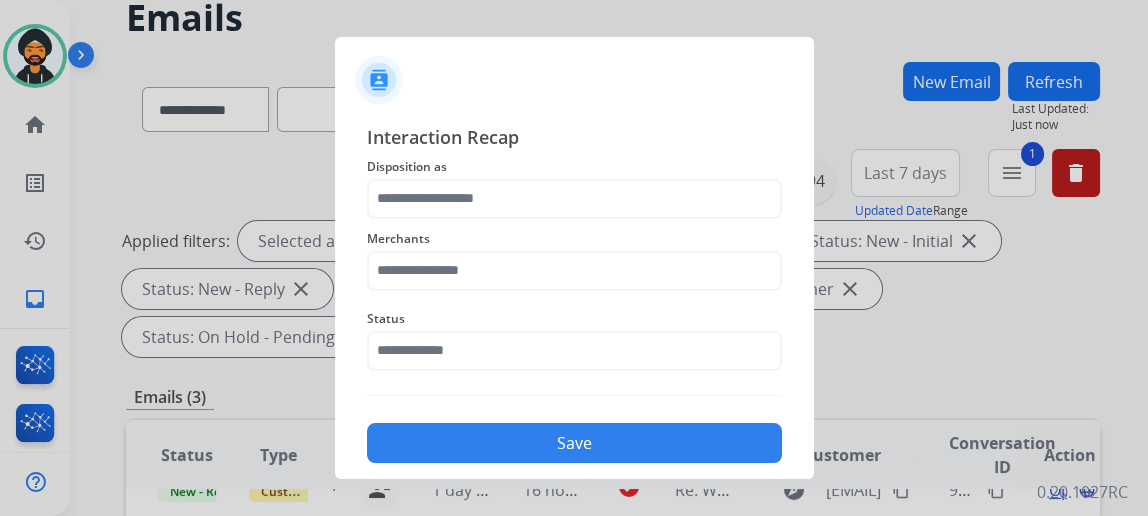 click at bounding box center [574, 258] 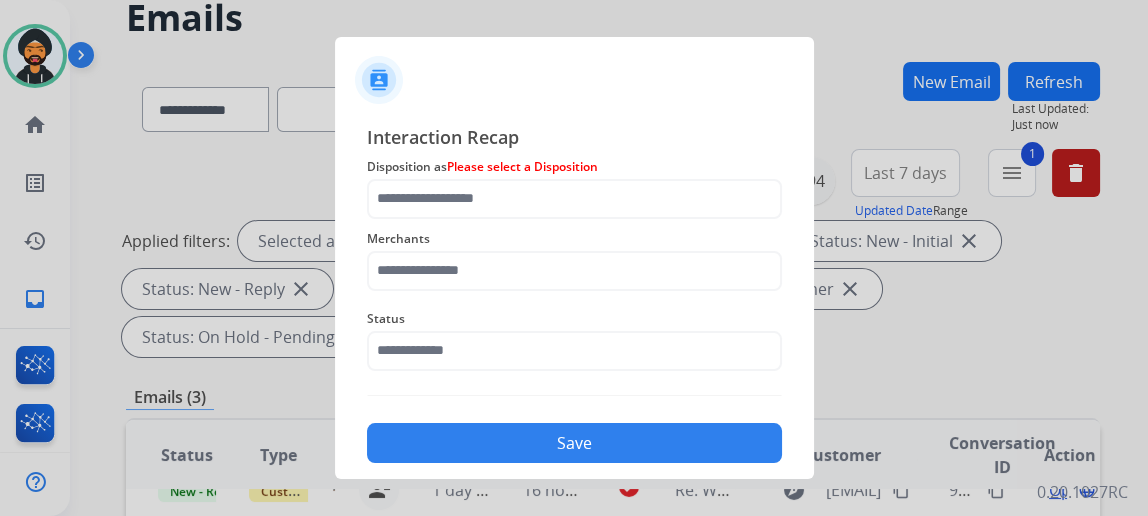 click on "Disposition as    Please select a Disposition" 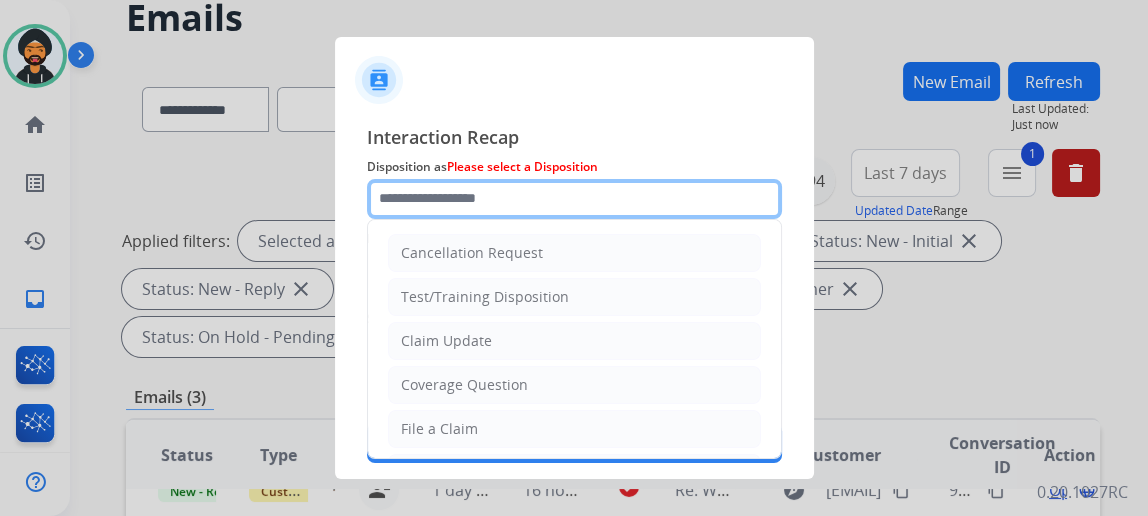 click 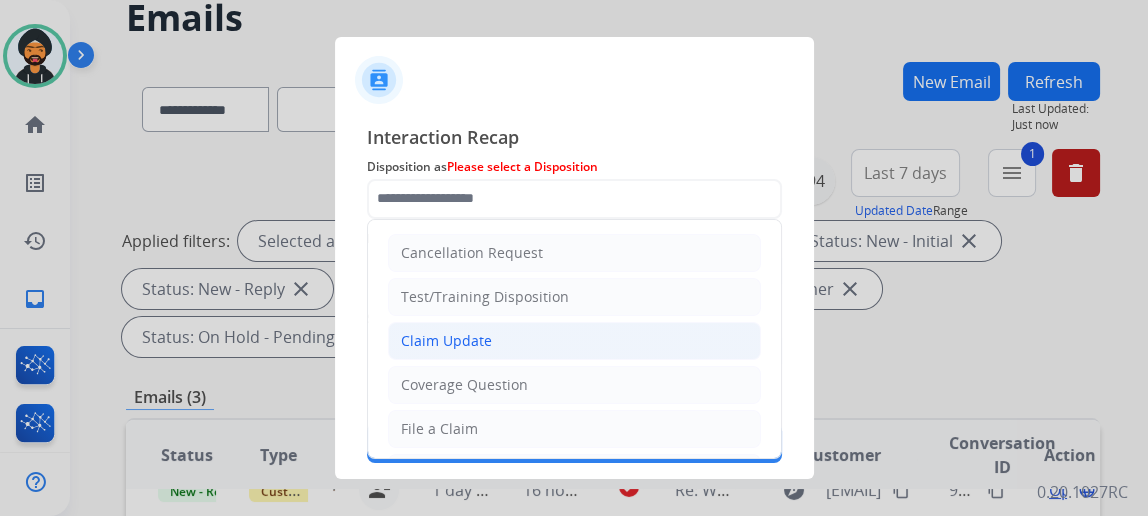click on "Claim Update" 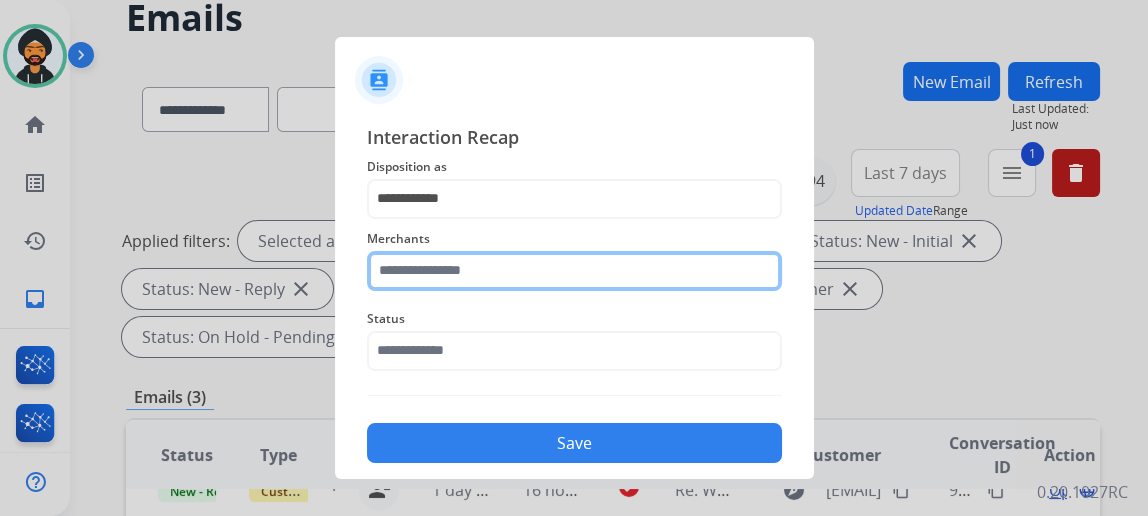 click 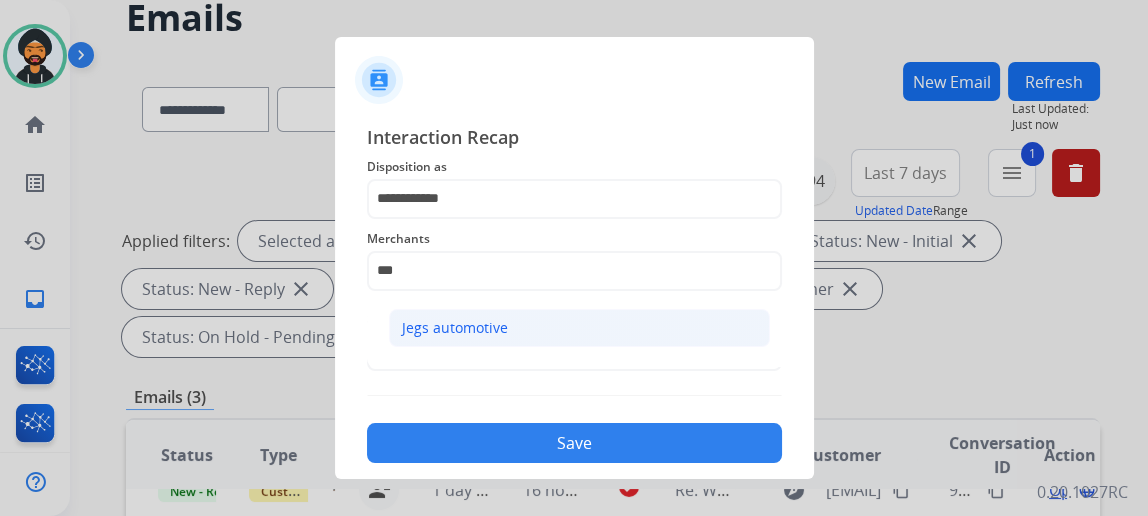 click on "Jegs automotive" 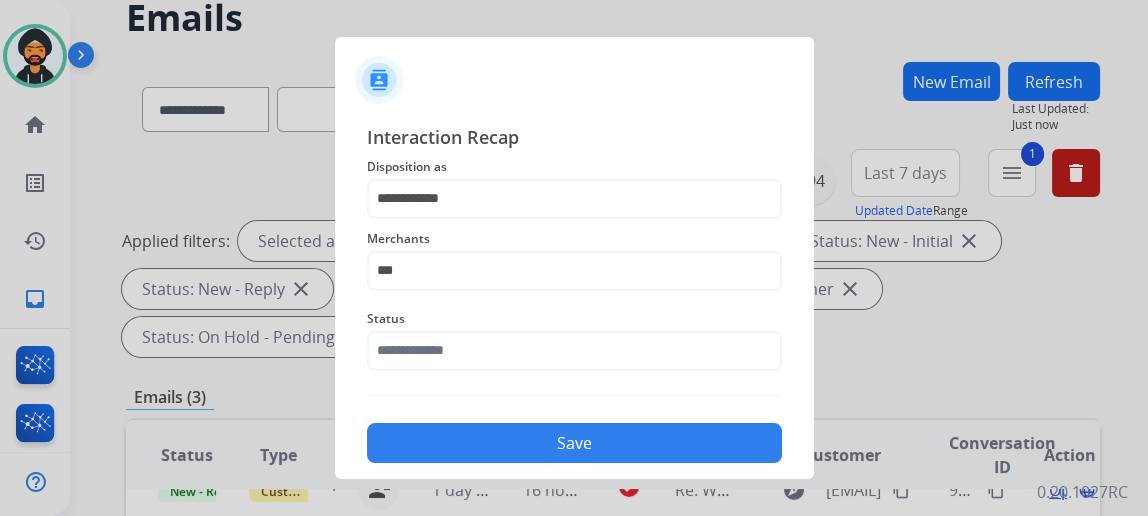 type on "**********" 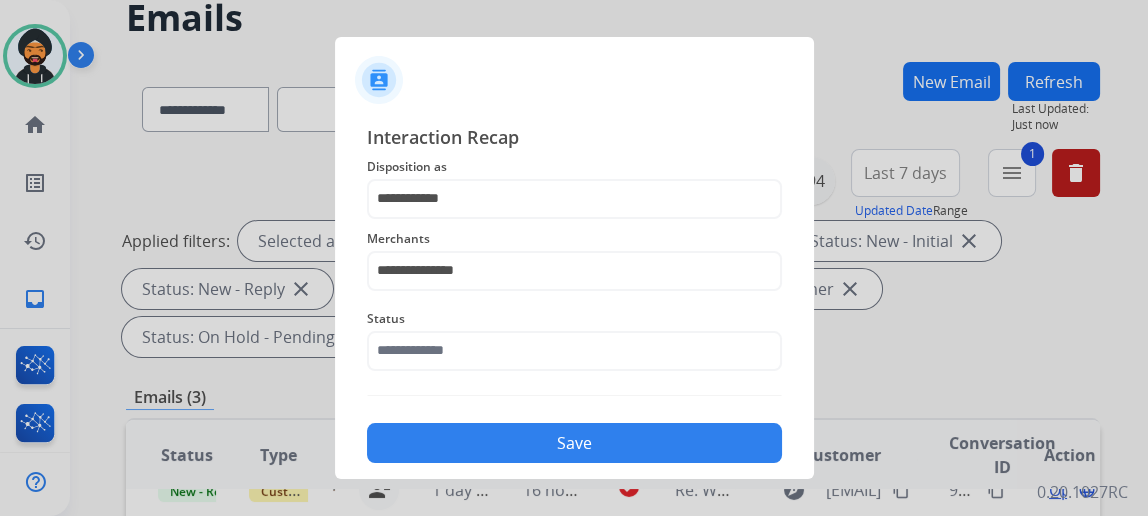 click on "Status" 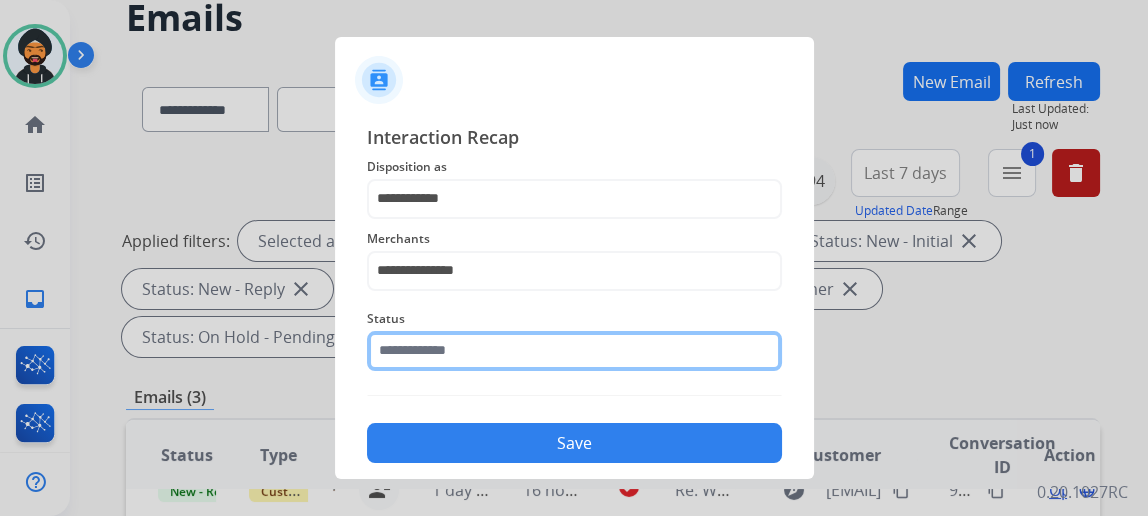click 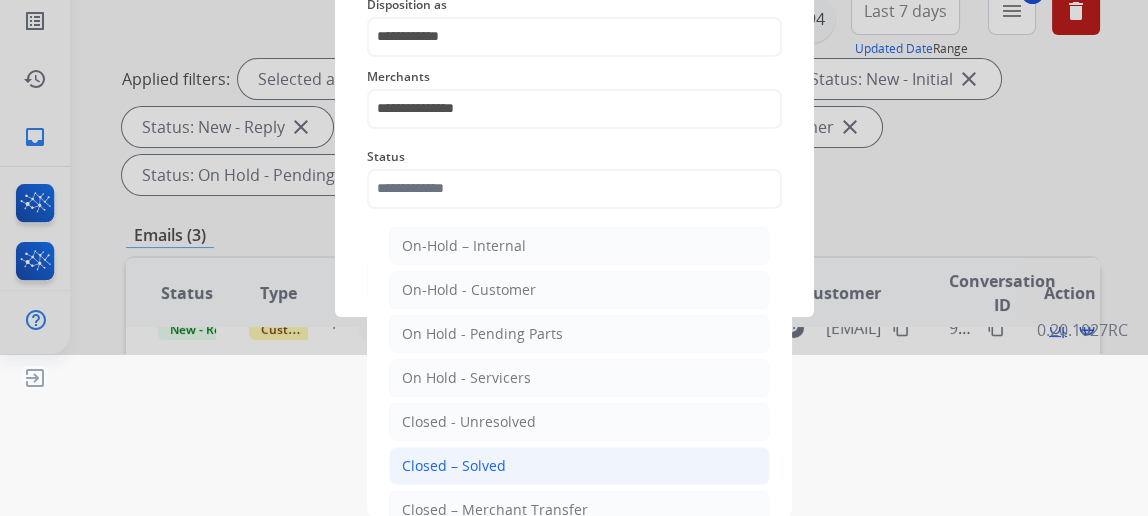 click on "Closed – Solved" 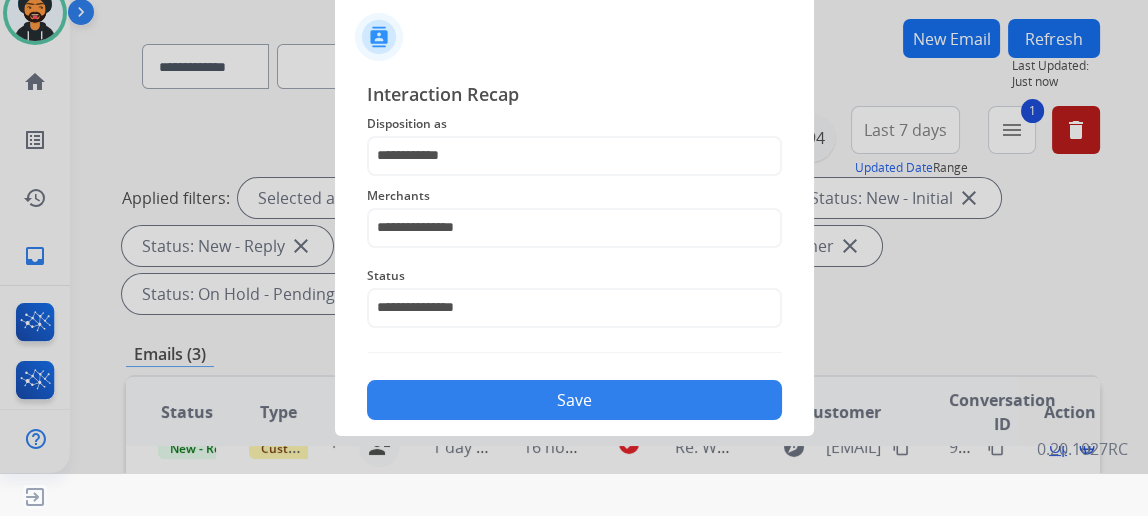 scroll, scrollTop: 43, scrollLeft: 0, axis: vertical 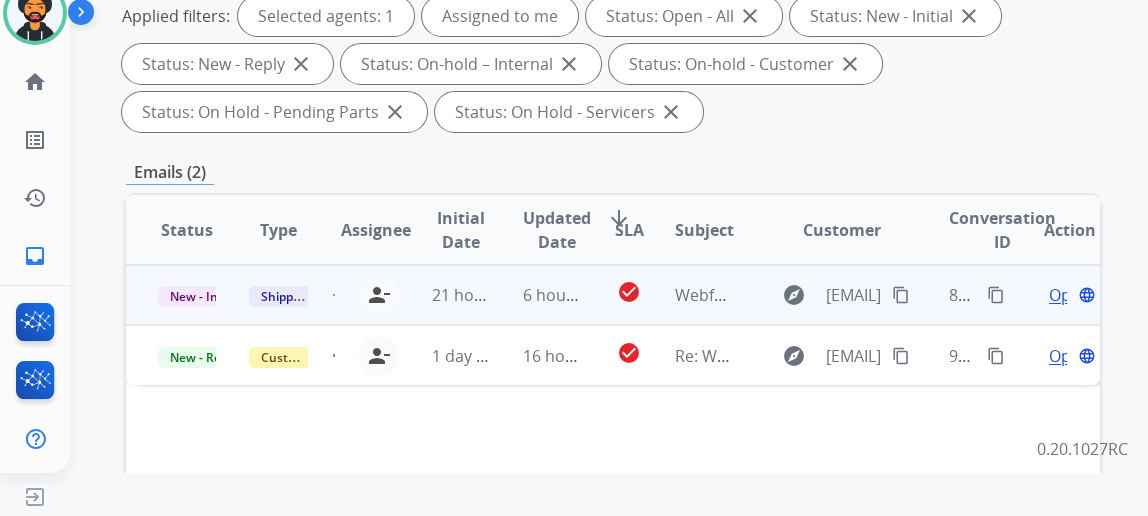 click on "Open language" at bounding box center [1070, 295] 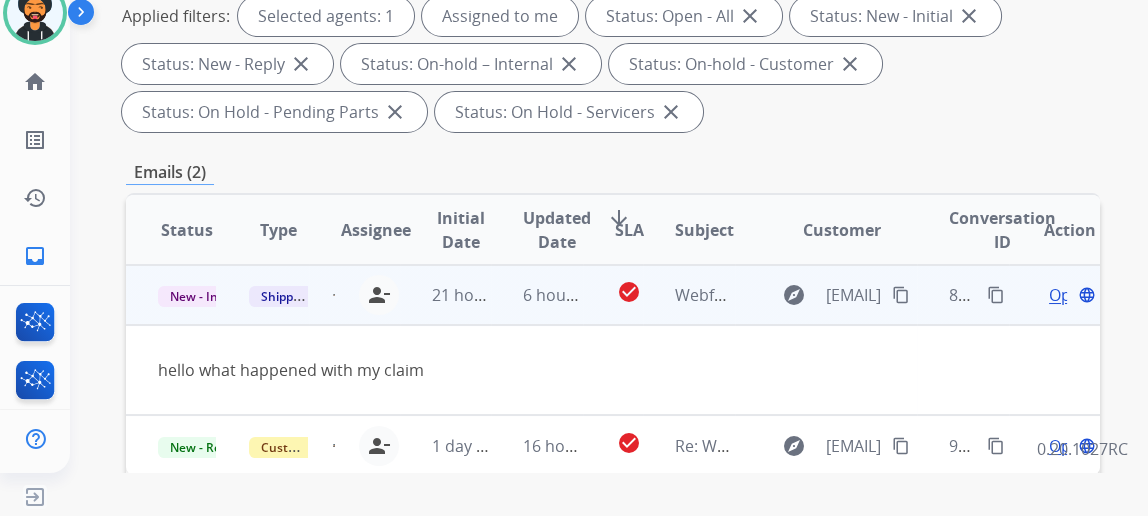 click on "Open" at bounding box center (1069, 295) 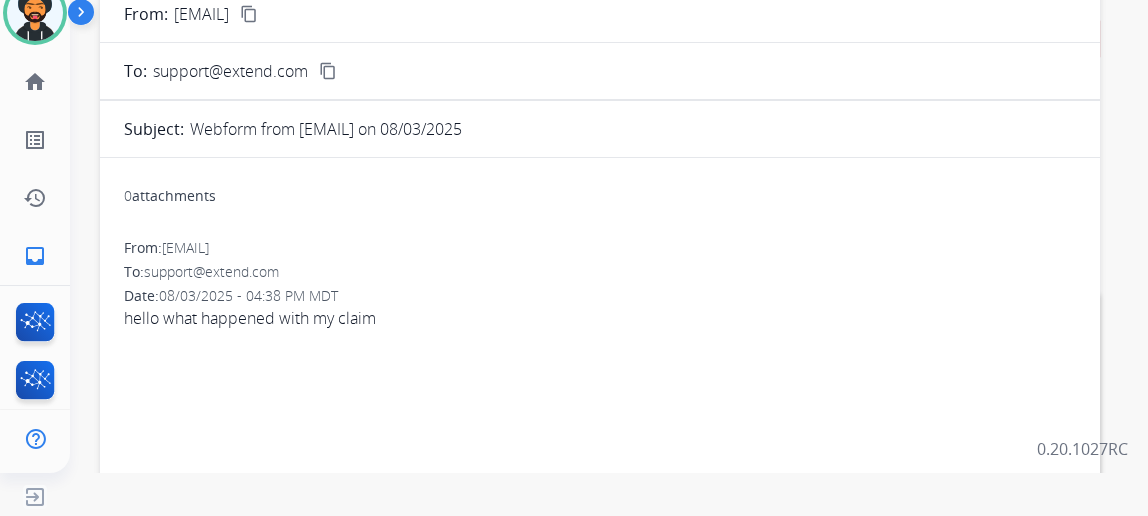 scroll, scrollTop: 90, scrollLeft: 0, axis: vertical 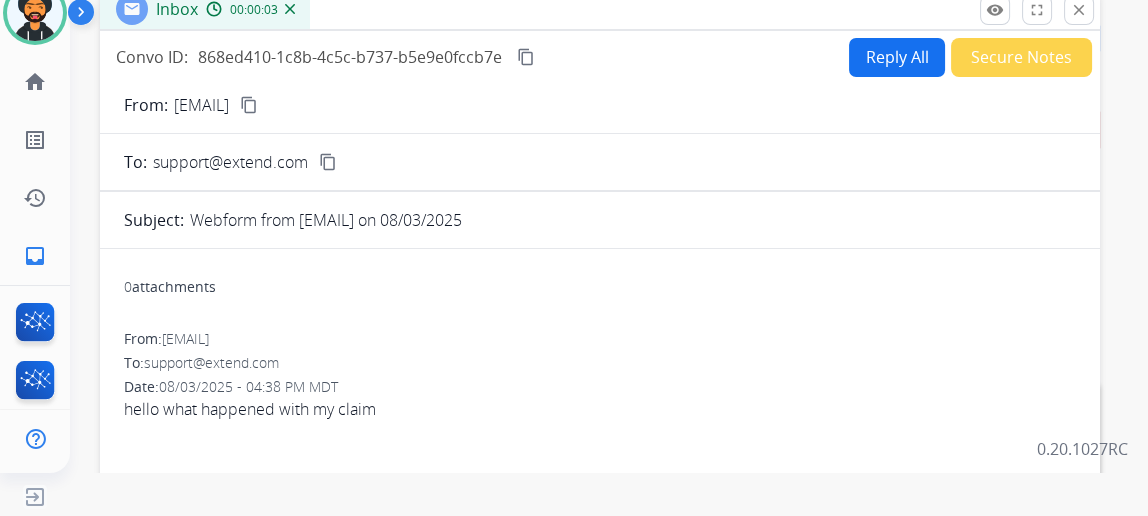 click on "content_copy" at bounding box center (249, 105) 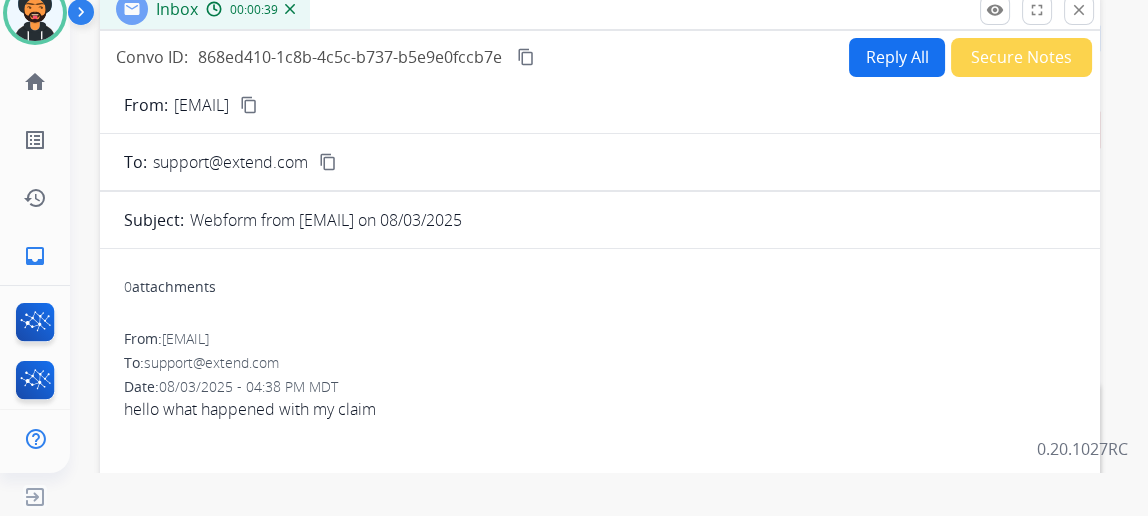 click on "Reply All" at bounding box center (897, 57) 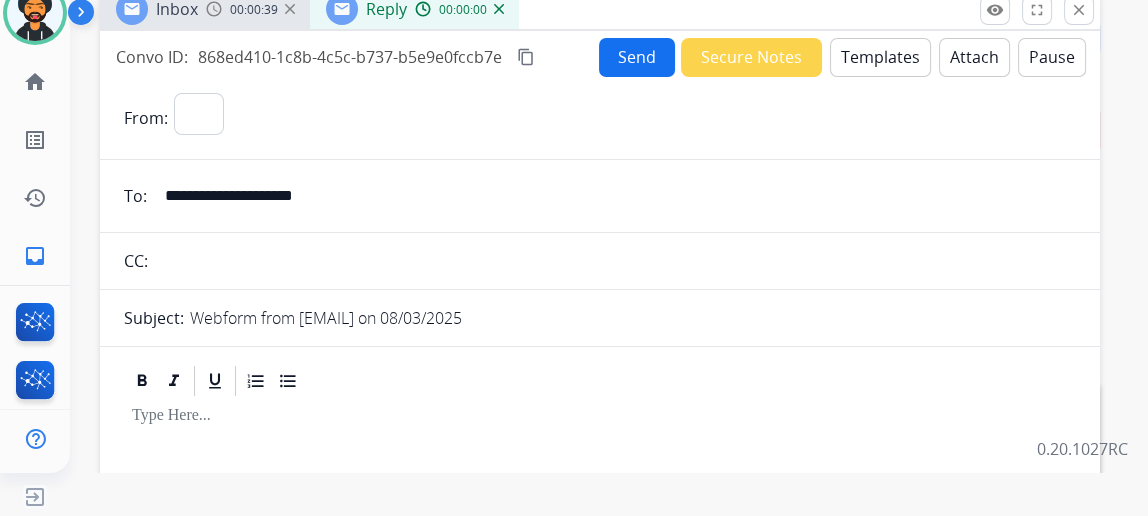 select on "**********" 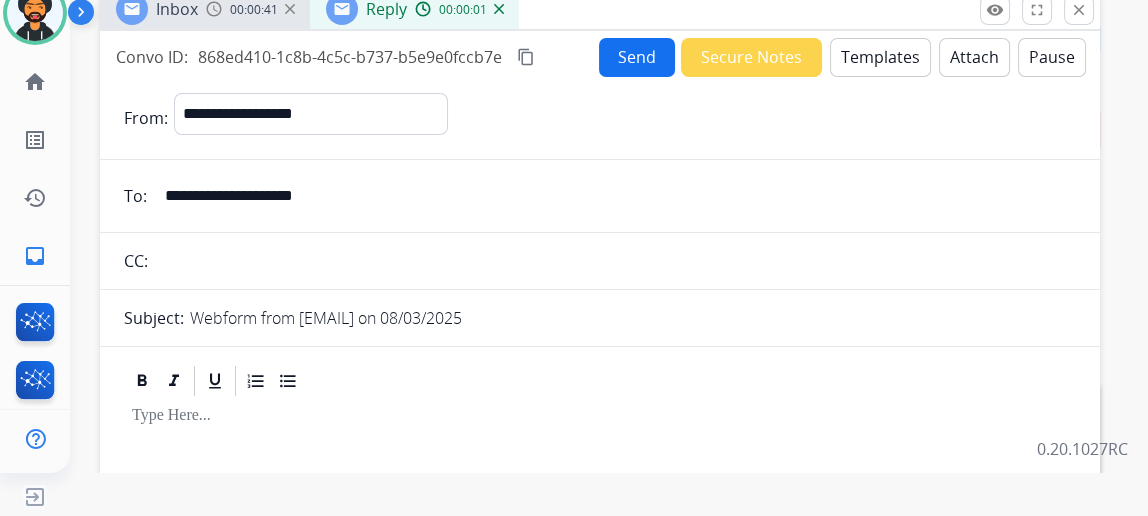 click on "Templates" at bounding box center (880, 57) 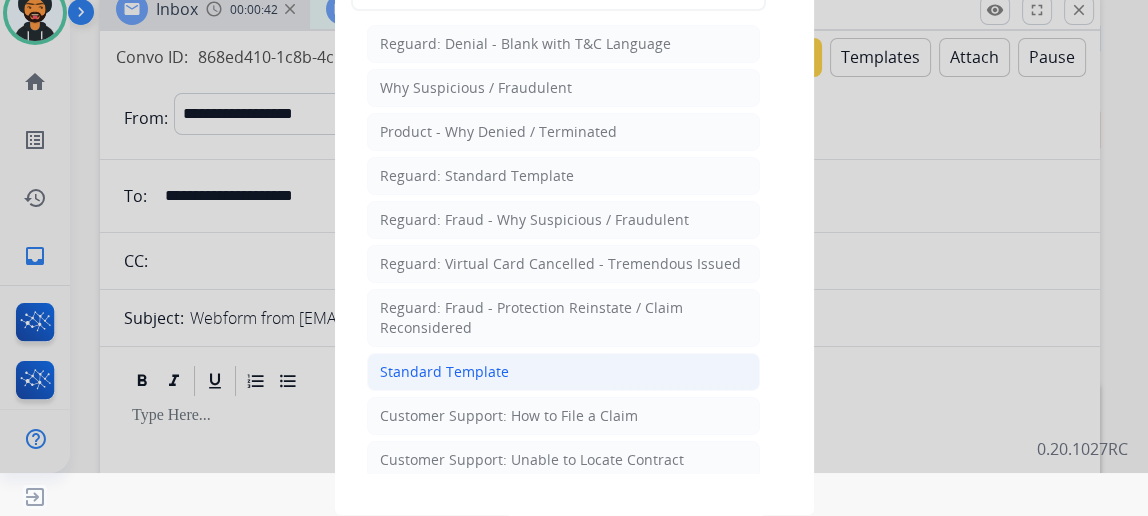 click on "Standard Template" 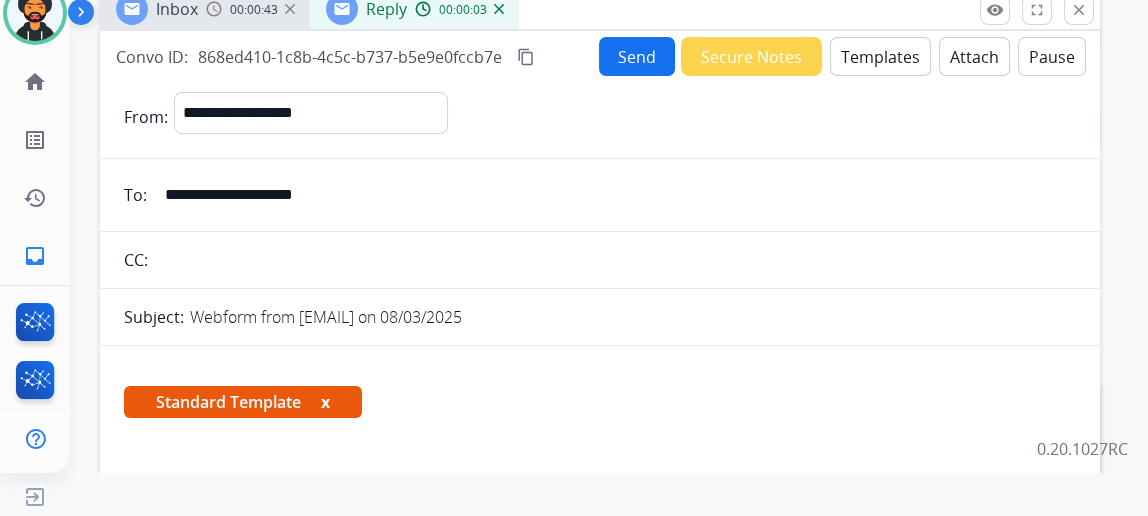 scroll, scrollTop: 363, scrollLeft: 0, axis: vertical 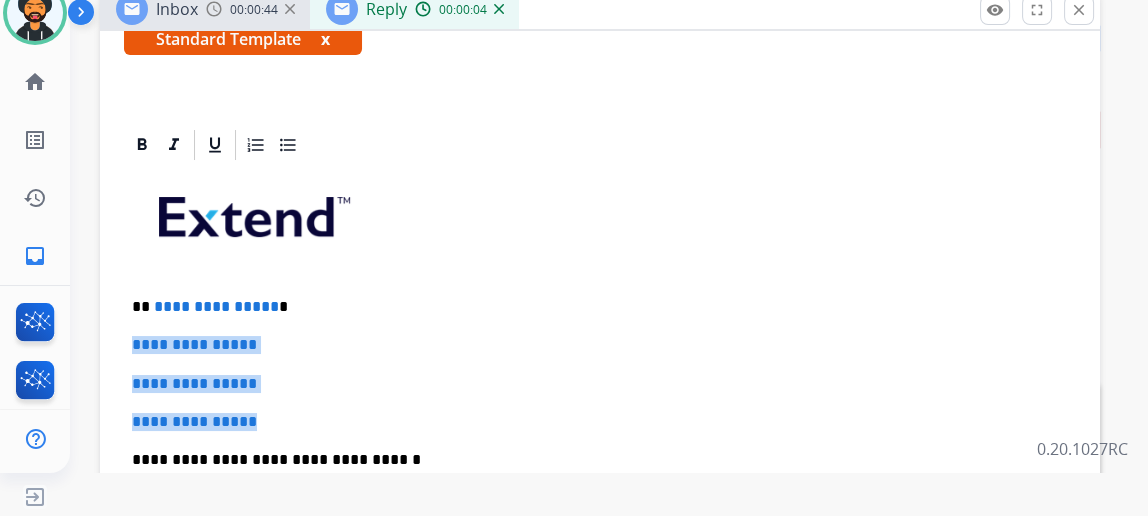 drag, startPoint x: 286, startPoint y: 409, endPoint x: 116, endPoint y: 340, distance: 183.46935 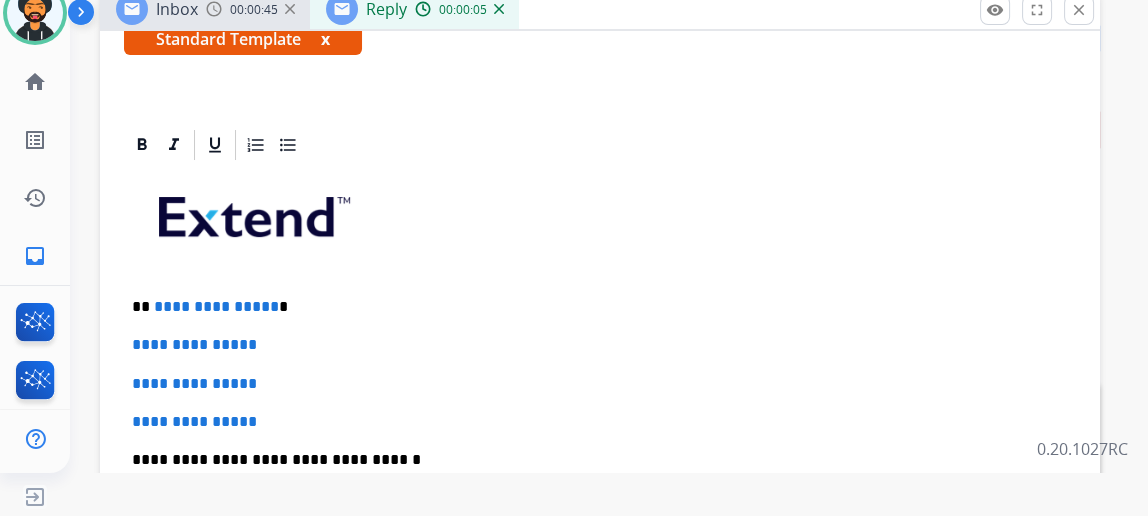 scroll, scrollTop: 358, scrollLeft: 0, axis: vertical 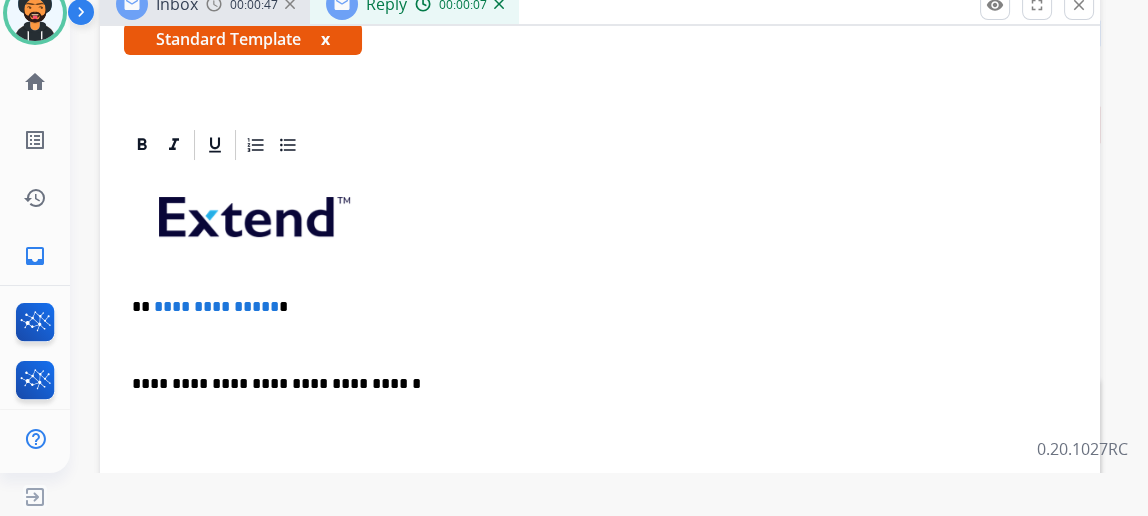 type 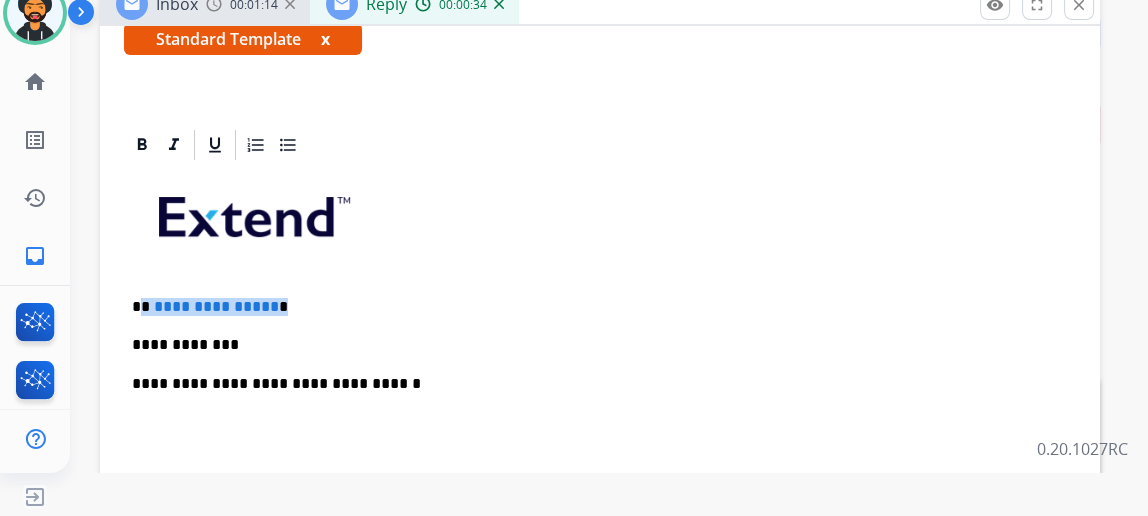 drag, startPoint x: 318, startPoint y: 308, endPoint x: 157, endPoint y: 294, distance: 161.60754 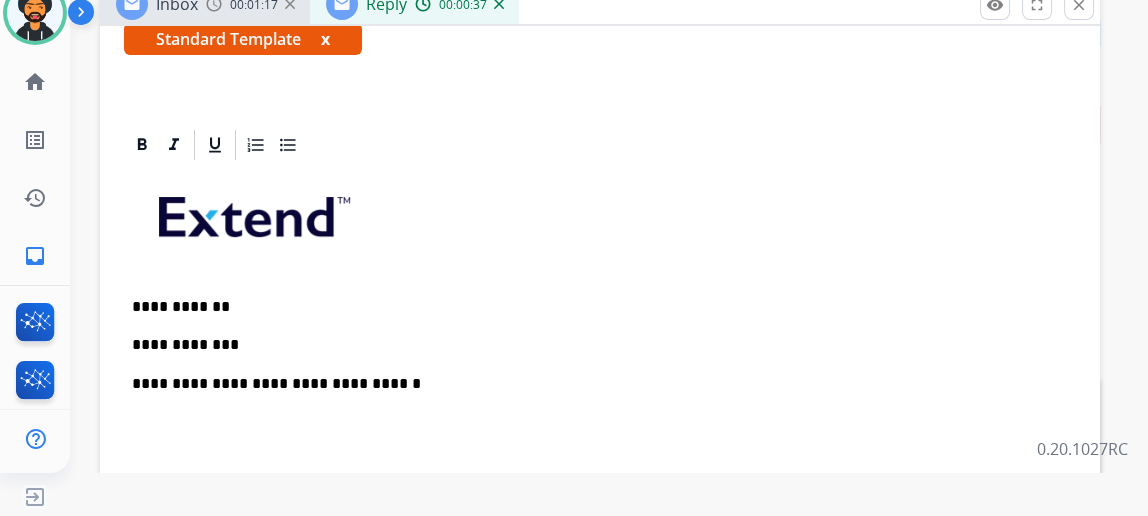 click on "**********" at bounding box center [592, 307] 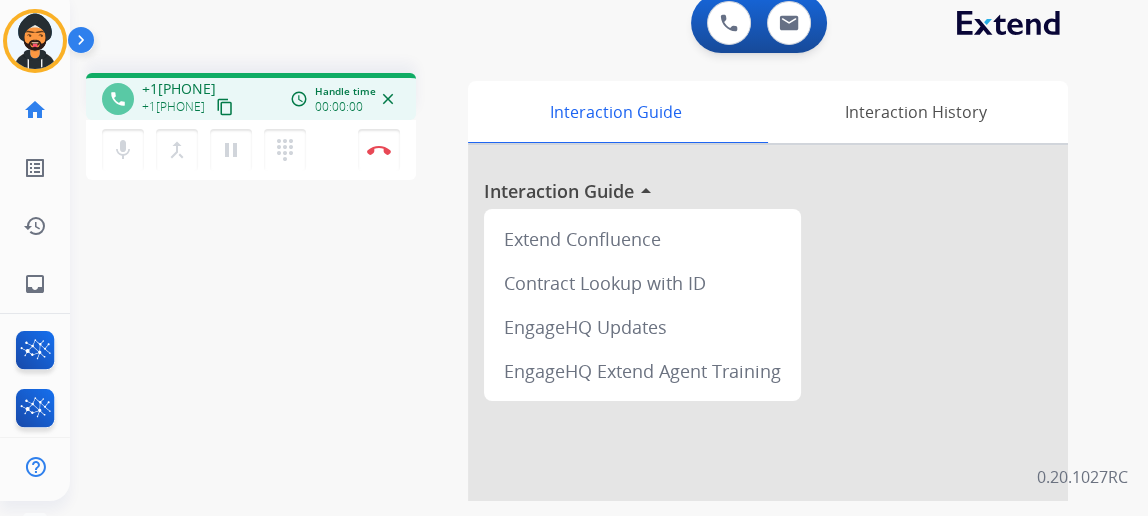 scroll, scrollTop: 0, scrollLeft: 0, axis: both 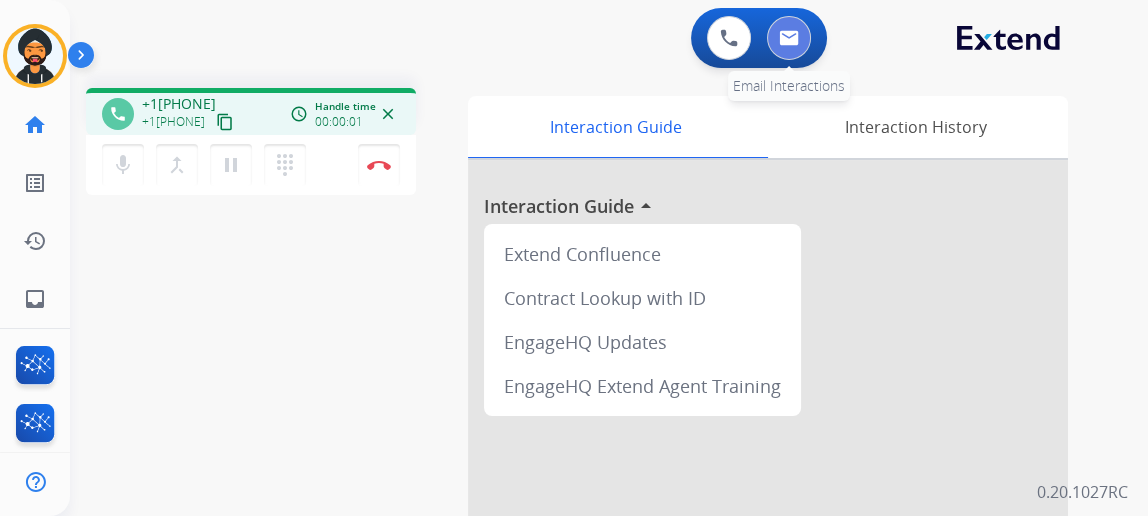 click at bounding box center (789, 38) 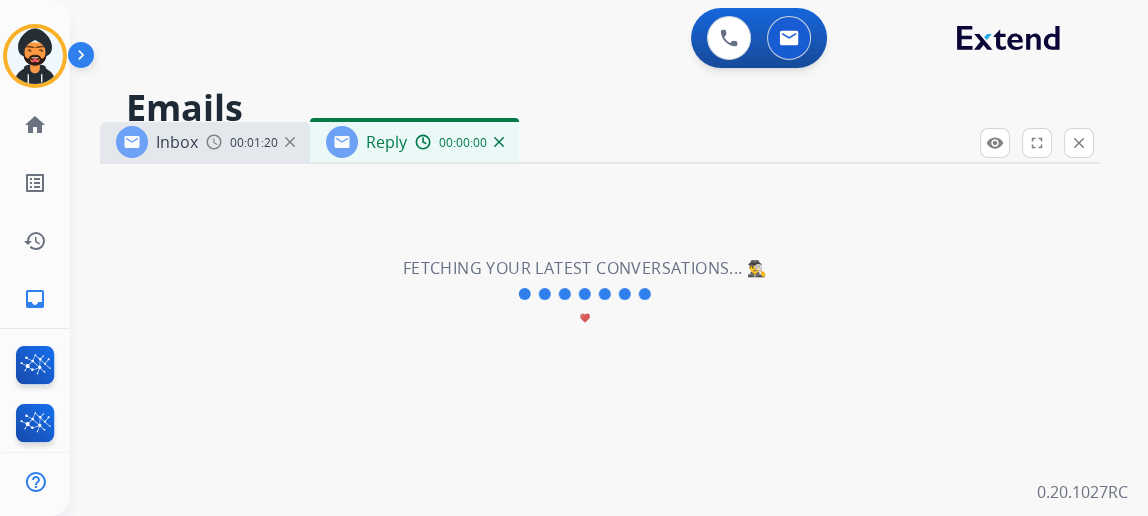 select on "**********" 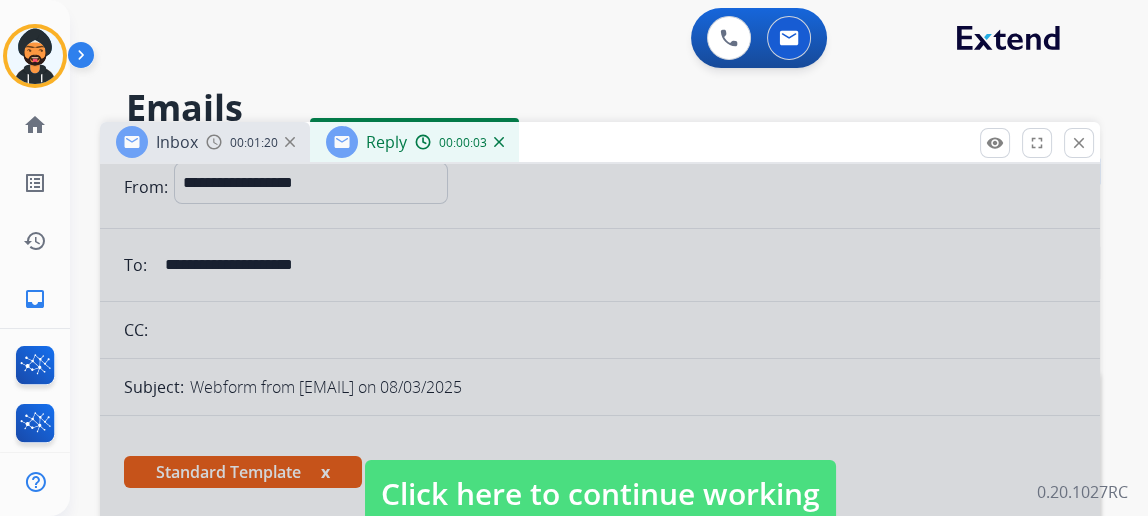 scroll, scrollTop: 0, scrollLeft: 0, axis: both 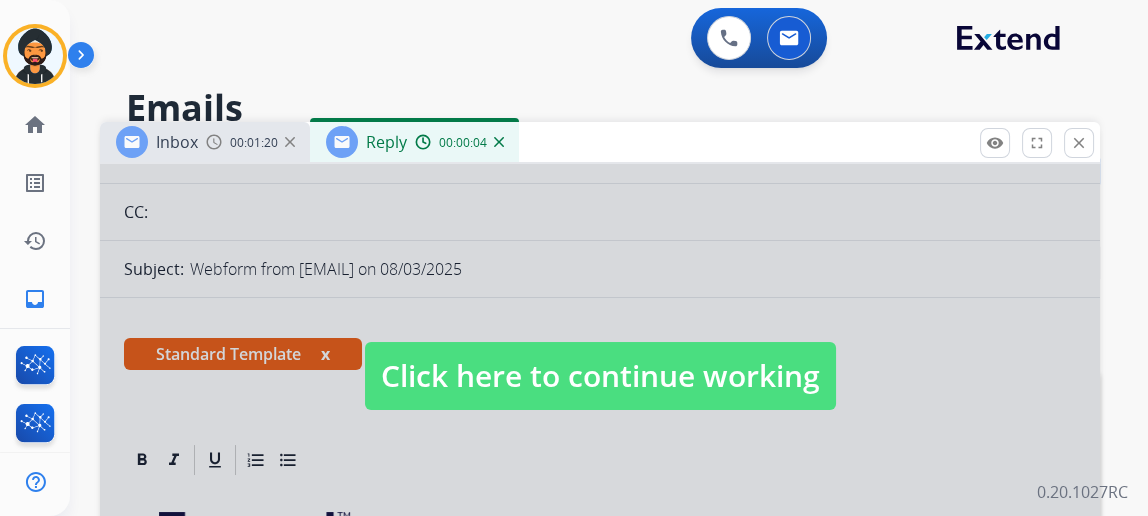 drag, startPoint x: 510, startPoint y: 366, endPoint x: 495, endPoint y: 365, distance: 15.033297 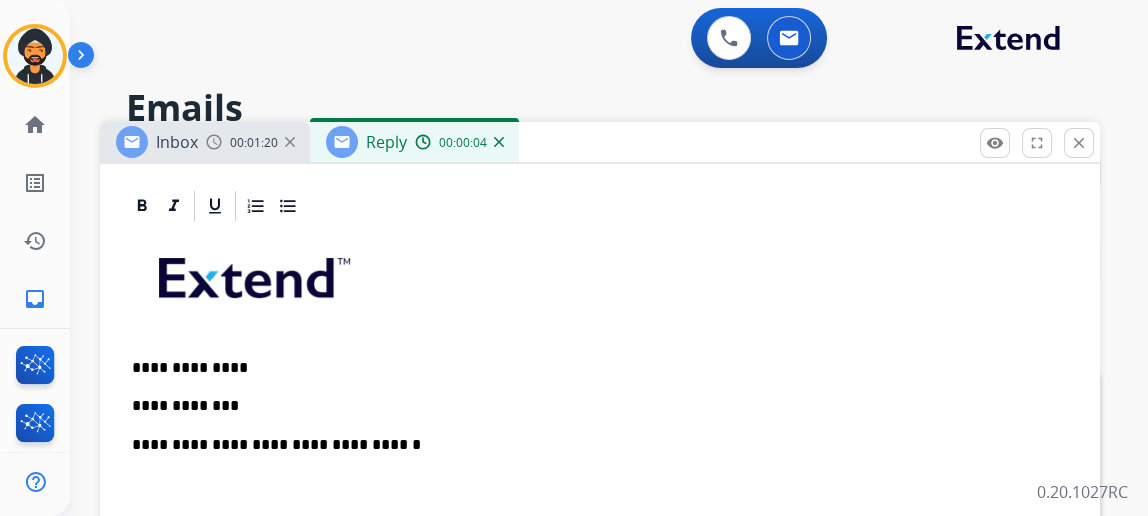 scroll, scrollTop: 454, scrollLeft: 0, axis: vertical 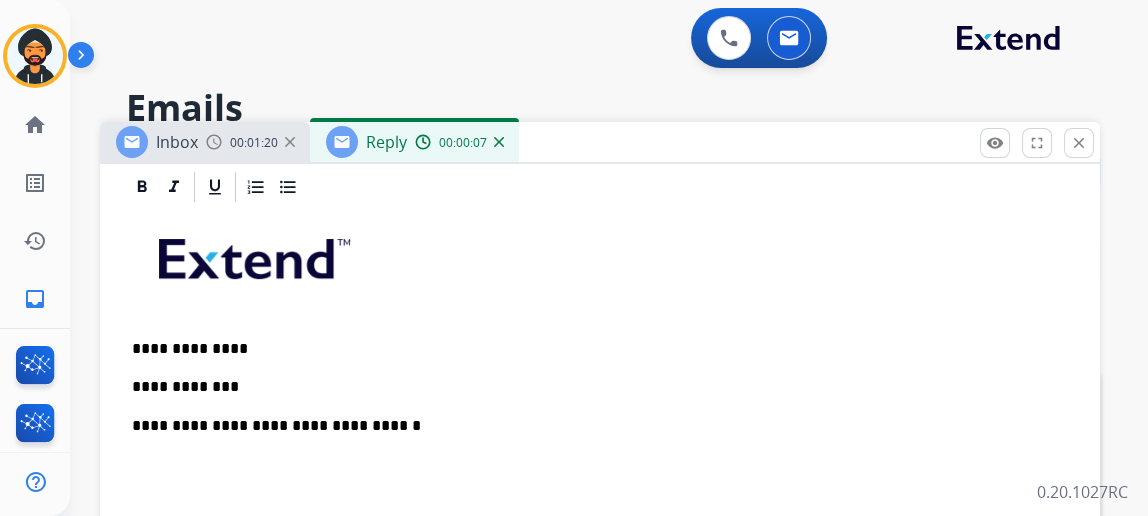 click on "**********" at bounding box center [592, 349] 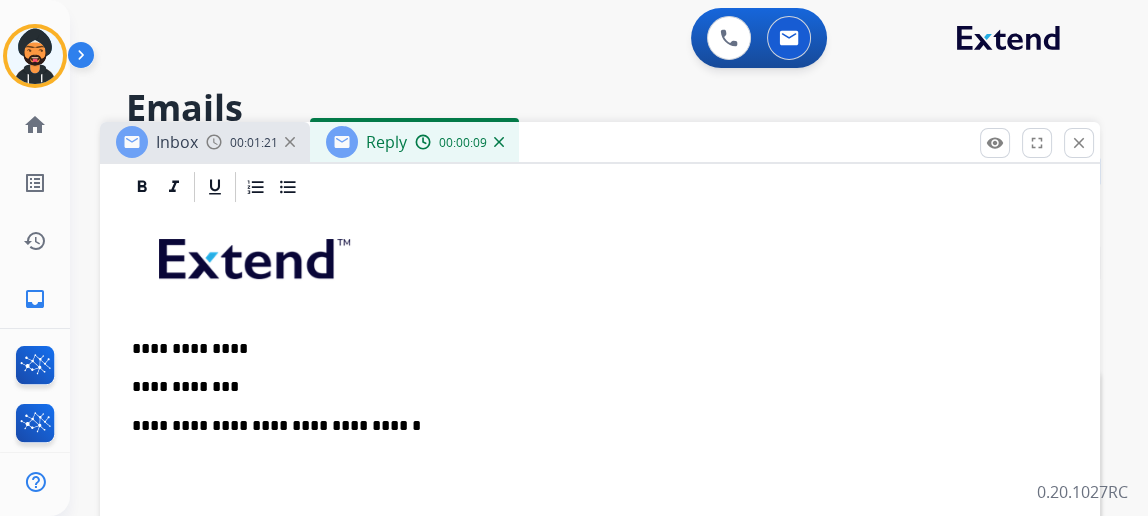 type 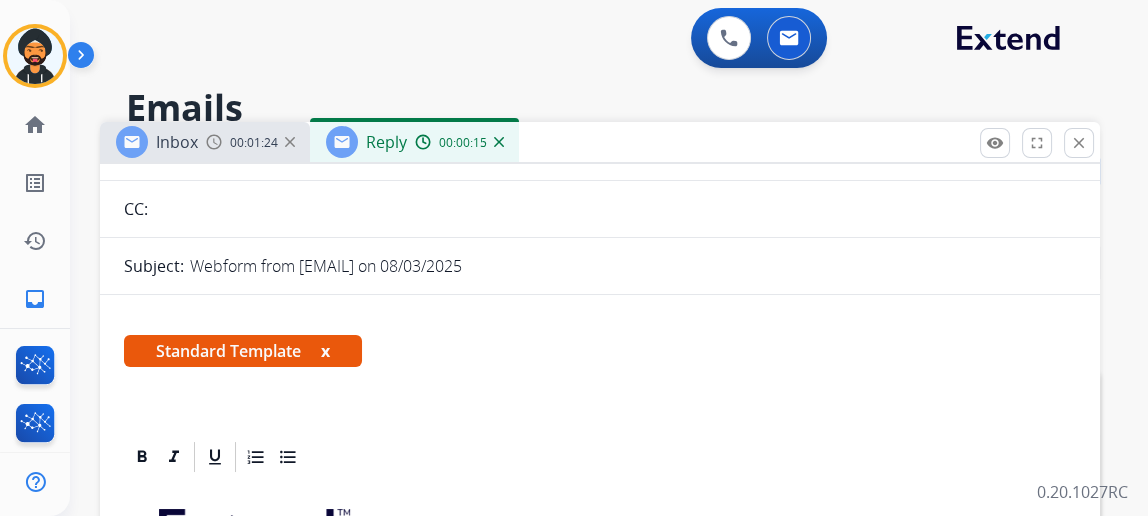 scroll, scrollTop: 0, scrollLeft: 0, axis: both 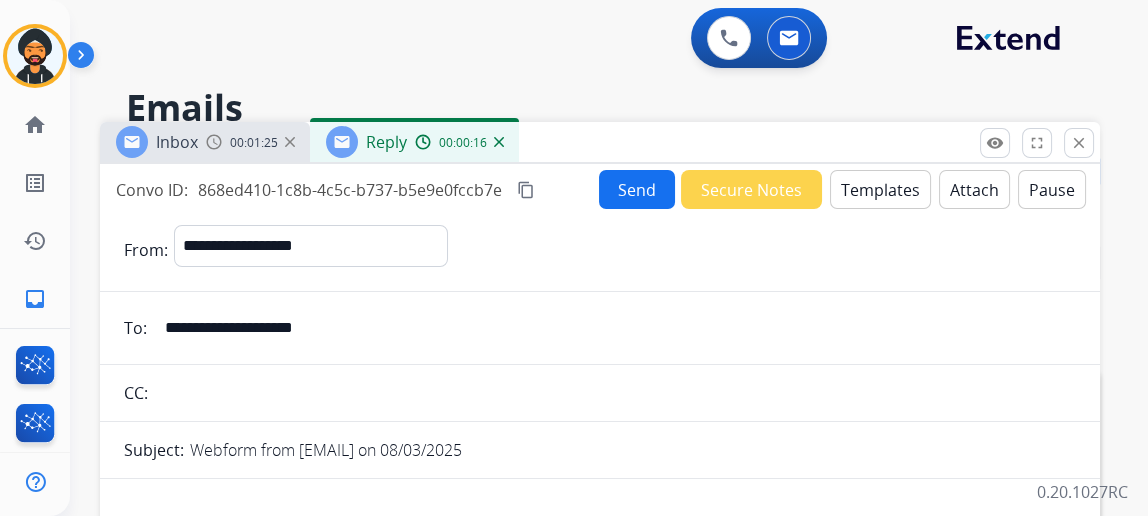 click on "Send" at bounding box center (637, 189) 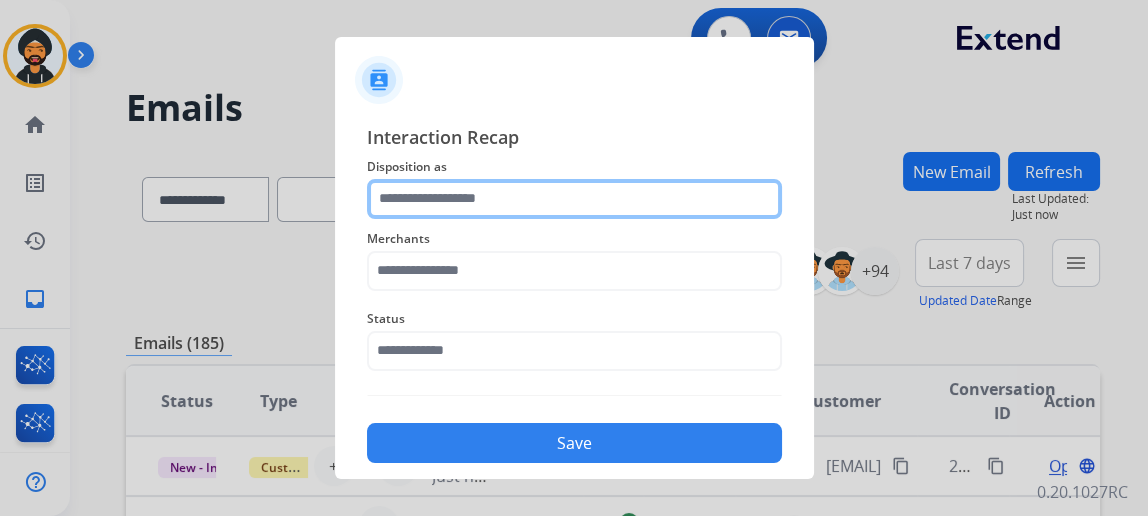 click 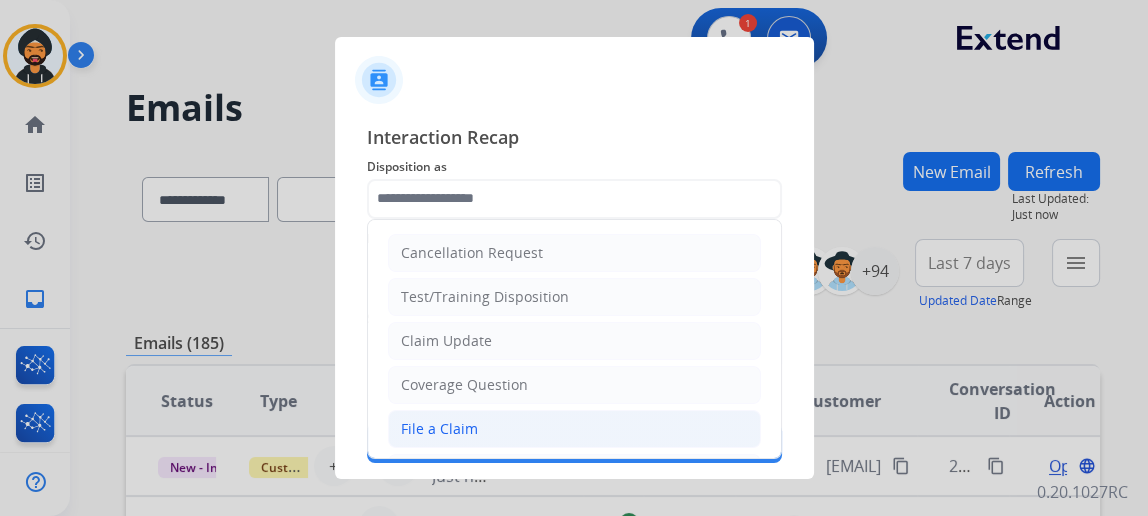 click on "File a Claim" 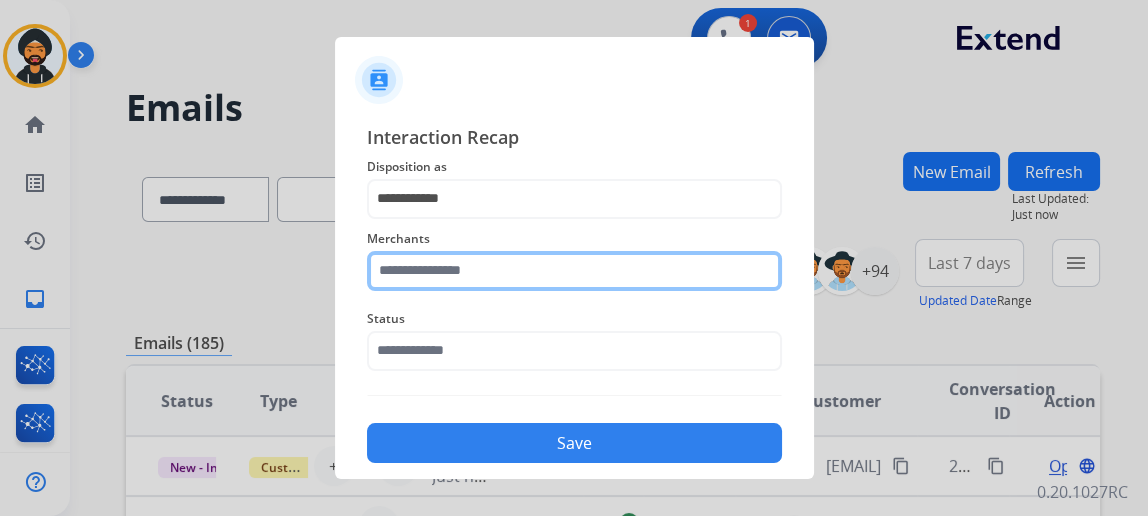 click 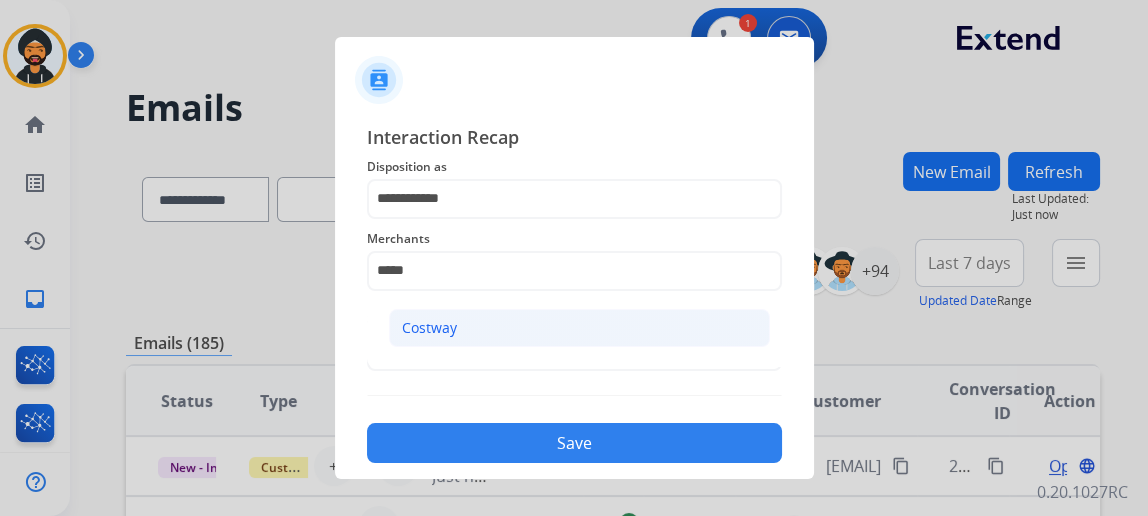 click on "Costway" 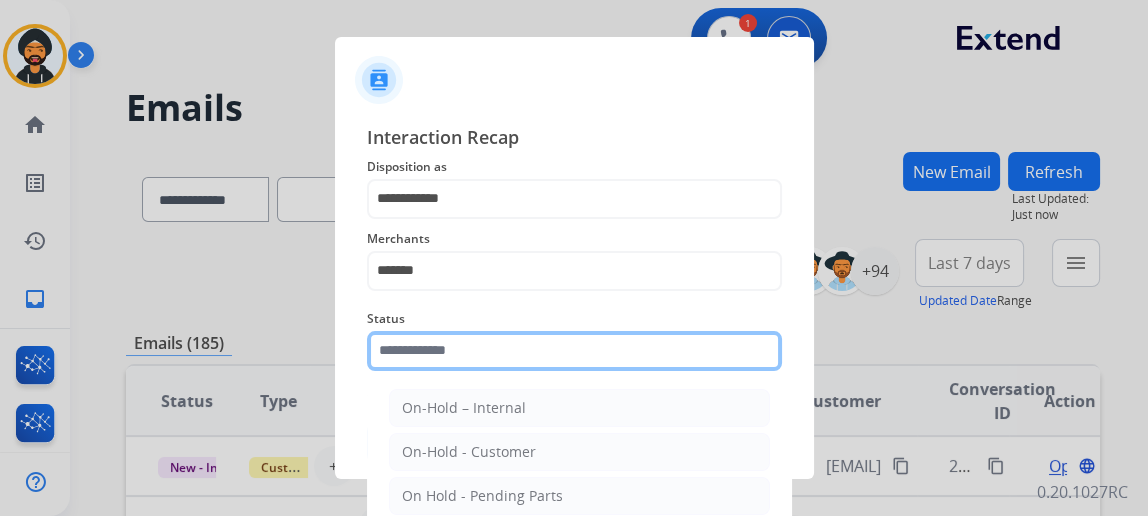 click 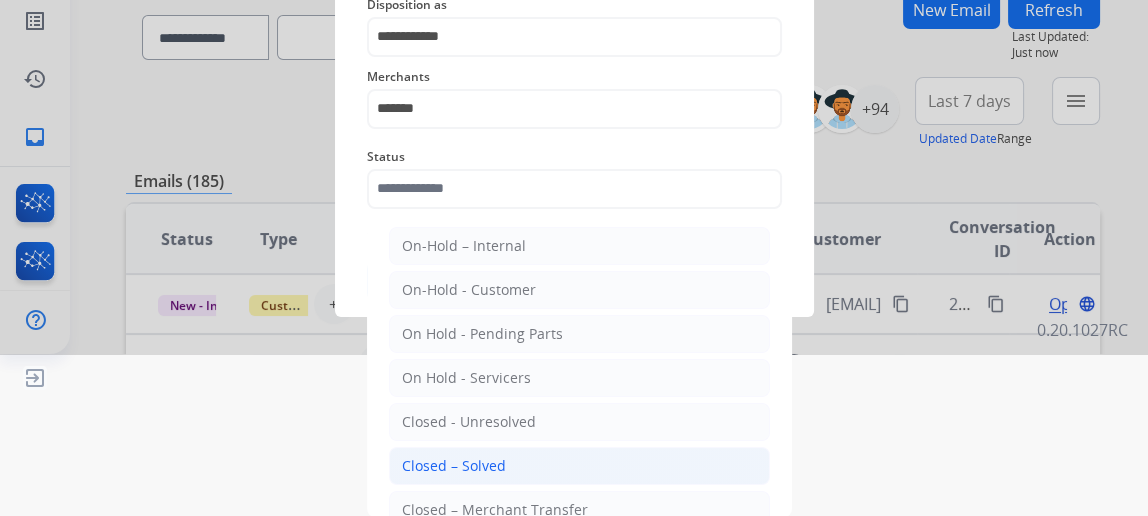 click on "Closed – Solved" 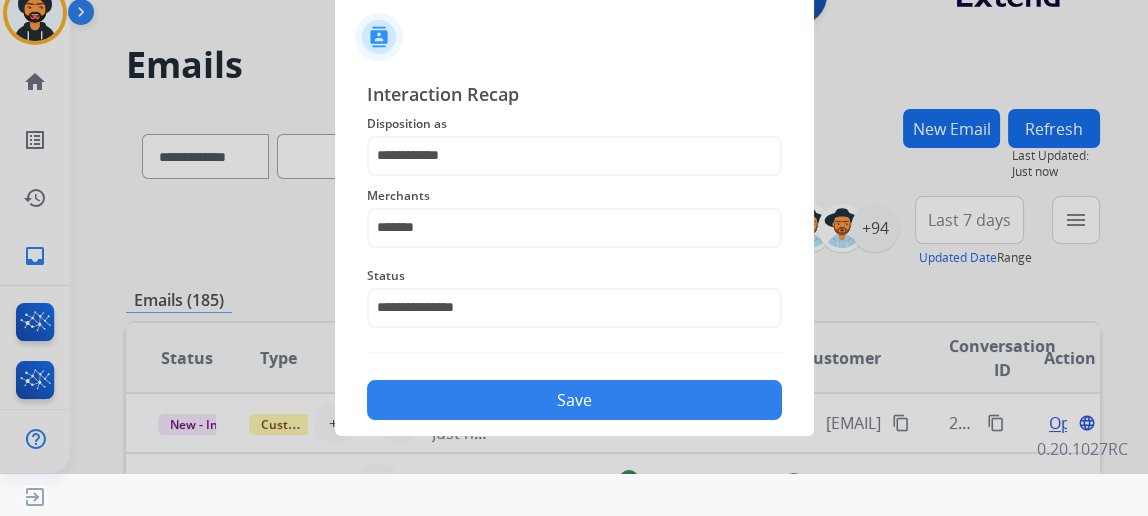 scroll, scrollTop: 43, scrollLeft: 0, axis: vertical 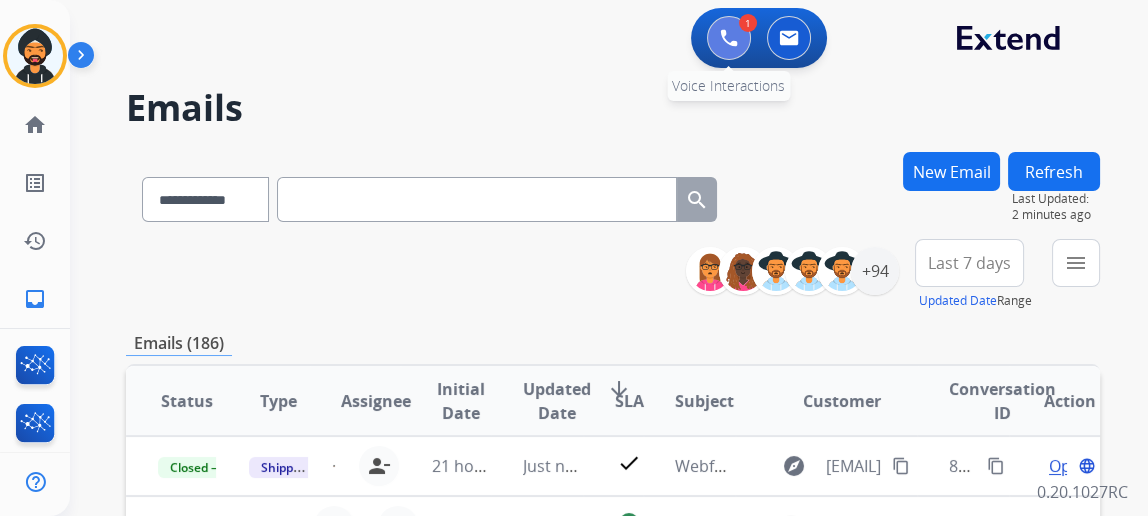 click at bounding box center (729, 38) 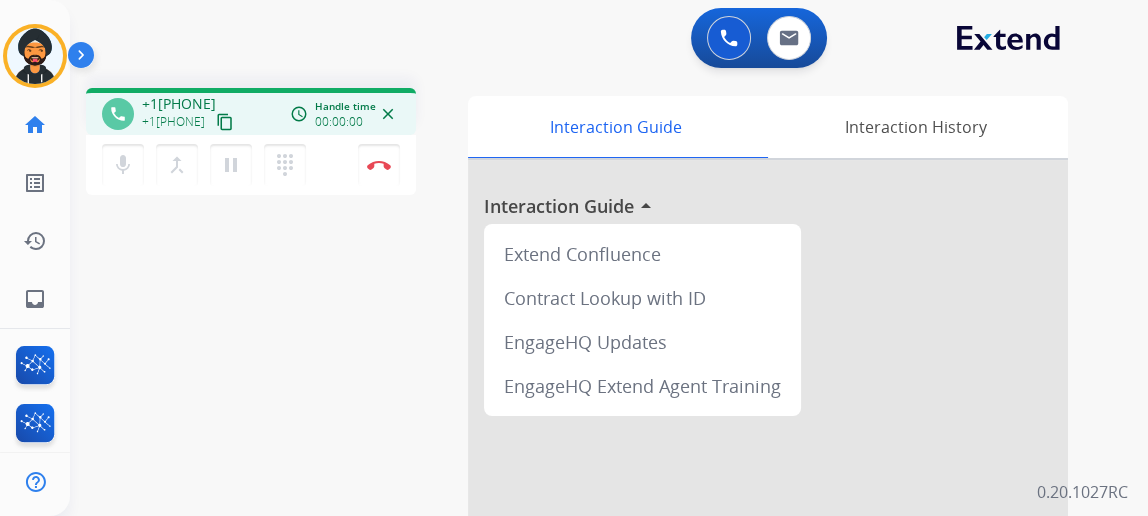 click on "phone +1[PHONE] +1[PHONE] content_copy access_time Call metrics Queue   02:58 Hold   00:00 Talk   00:00:00 Total   00:00:00 Handle time 00:00:00 close mic Mute merge_type Bridge pause Hold dialpad Dialpad Disconnect swap_horiz Break voice bridge close_fullscreen Connect 3-Way Call merge_type Separate 3-Way Call" at bounding box center [273, 144] 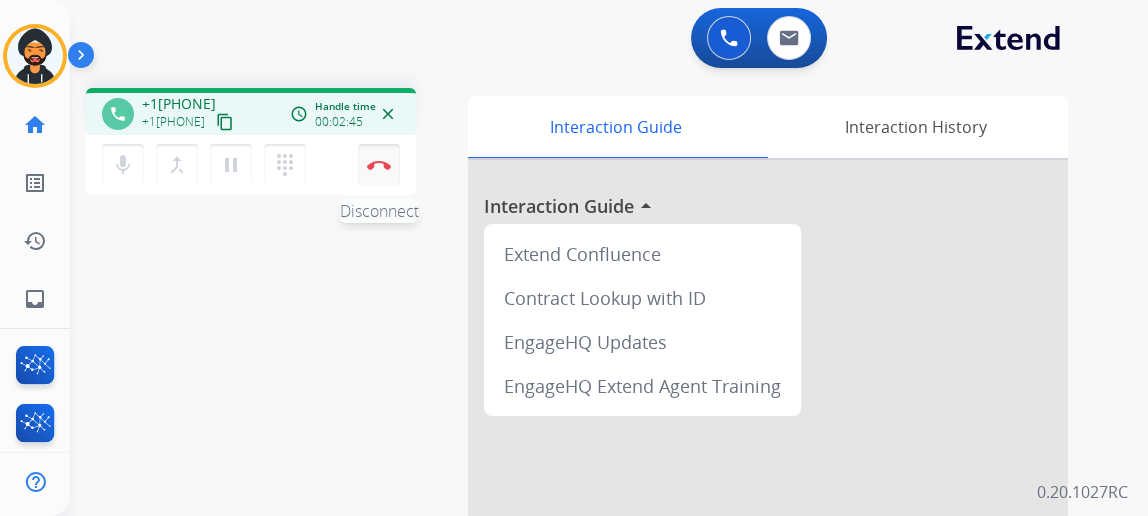 click on "Disconnect" at bounding box center (379, 165) 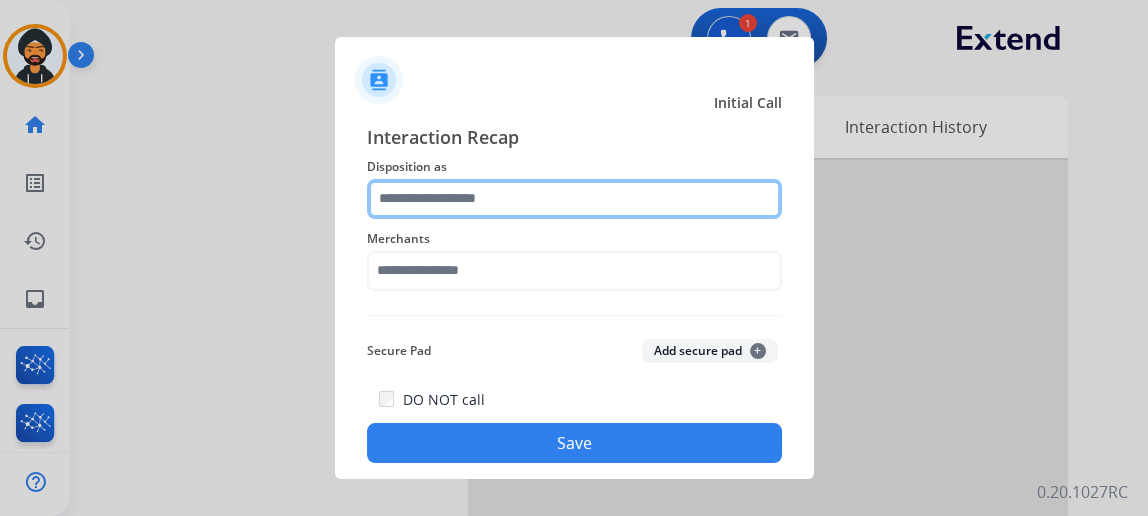 drag, startPoint x: 522, startPoint y: 193, endPoint x: 514, endPoint y: 202, distance: 12.0415945 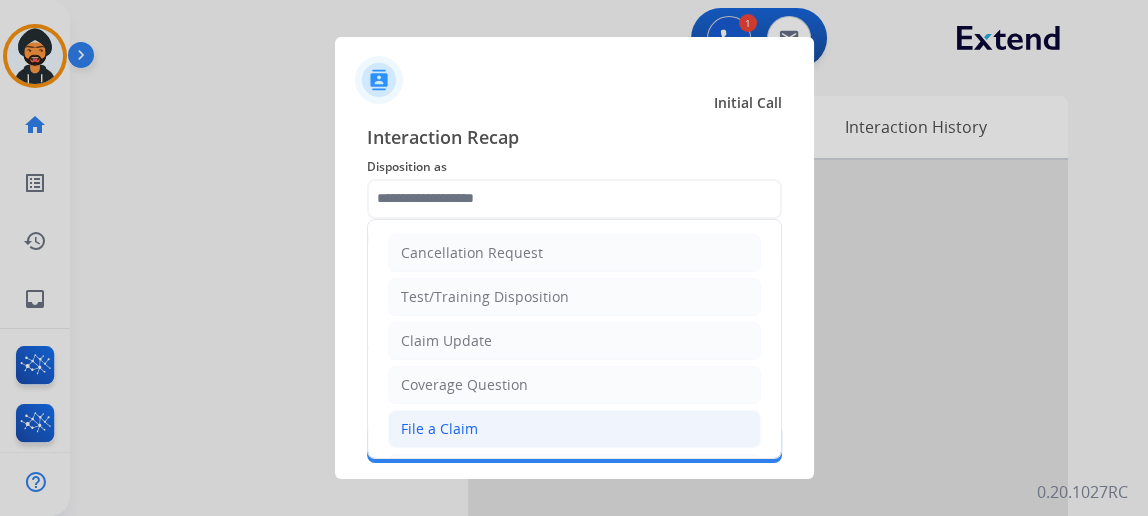 click on "File a Claim" 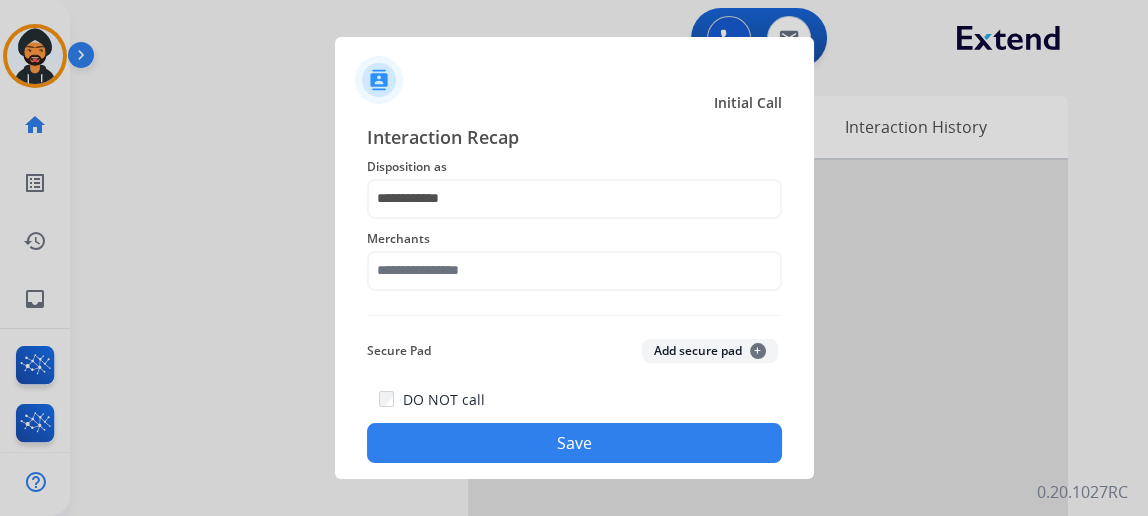 click on "Merchants" 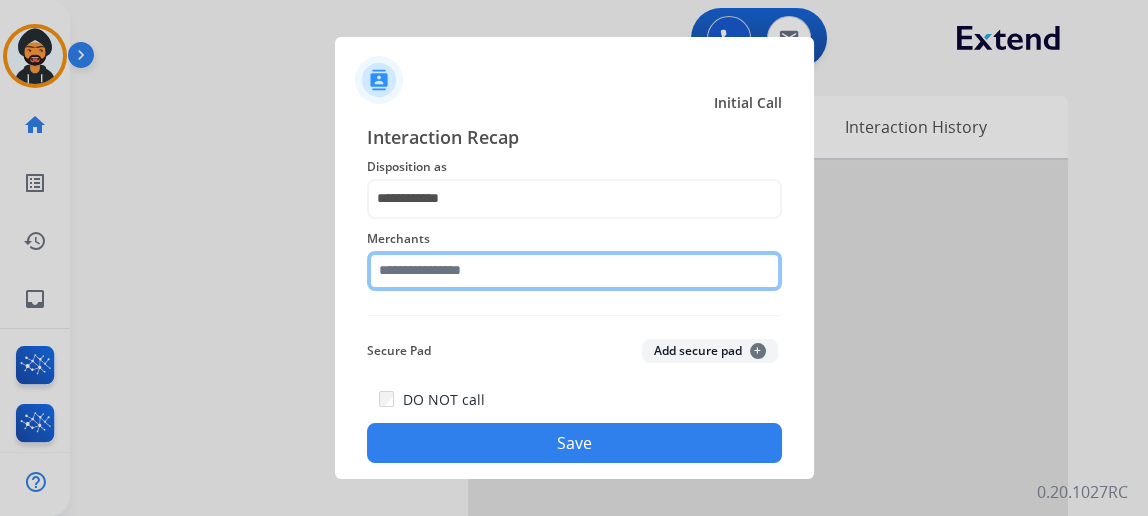 click 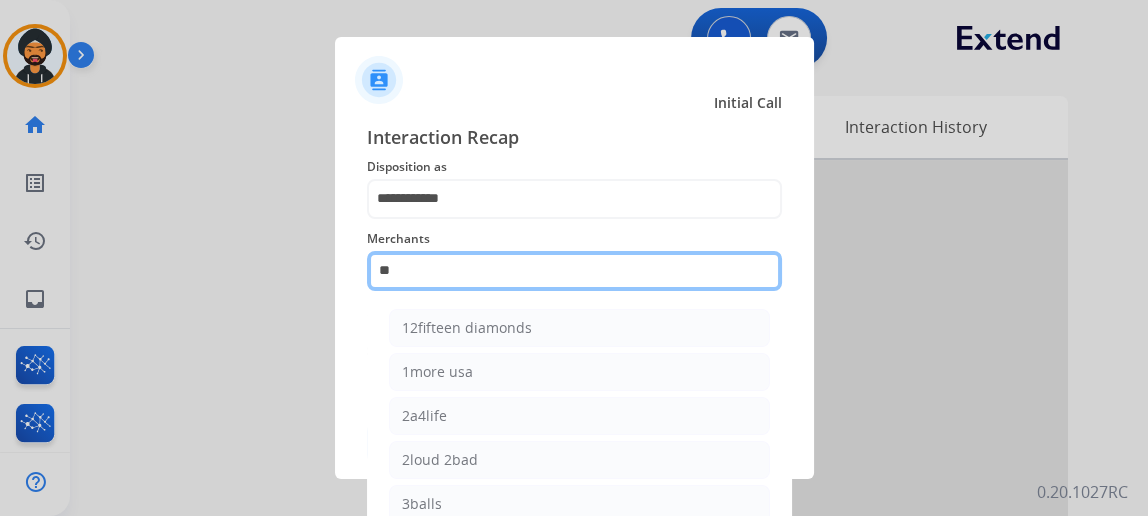 type on "*" 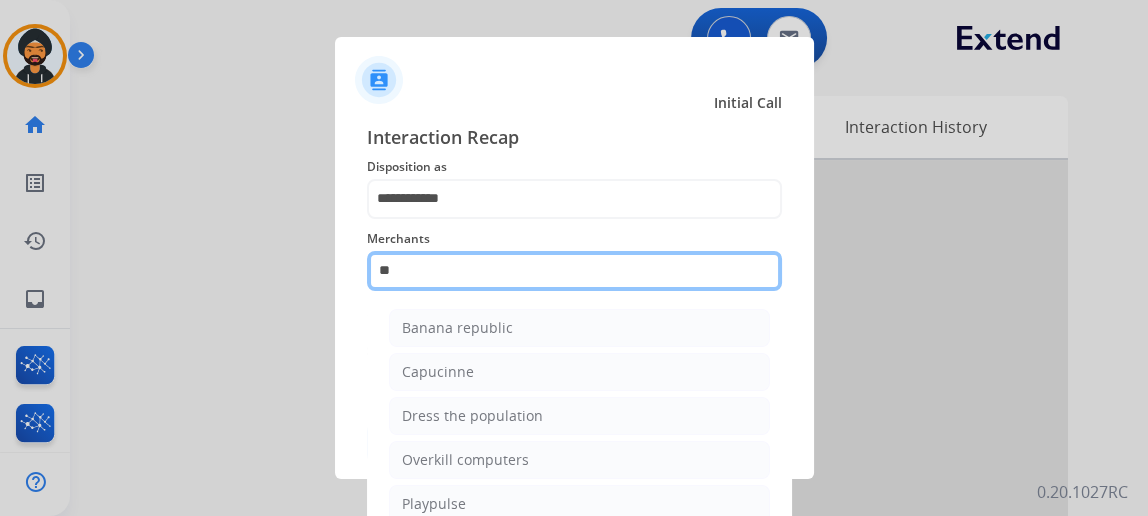 type on "*" 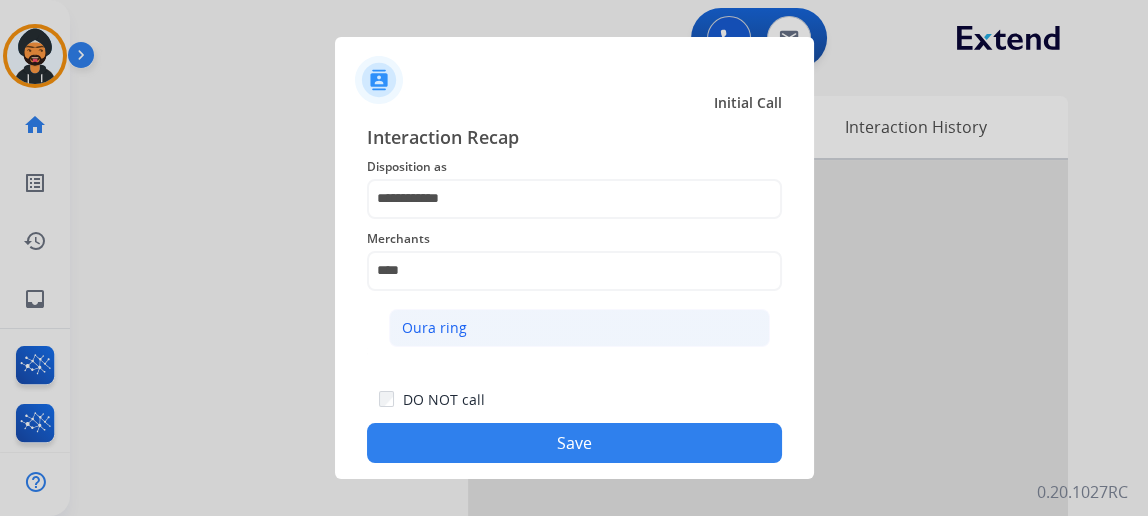 click on "Oura ring" 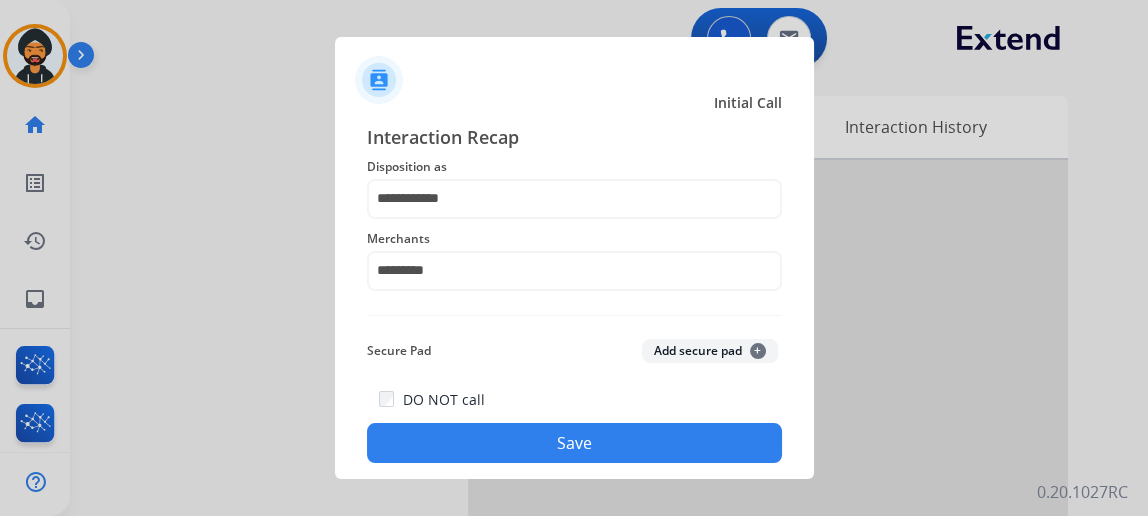 click on "Save" 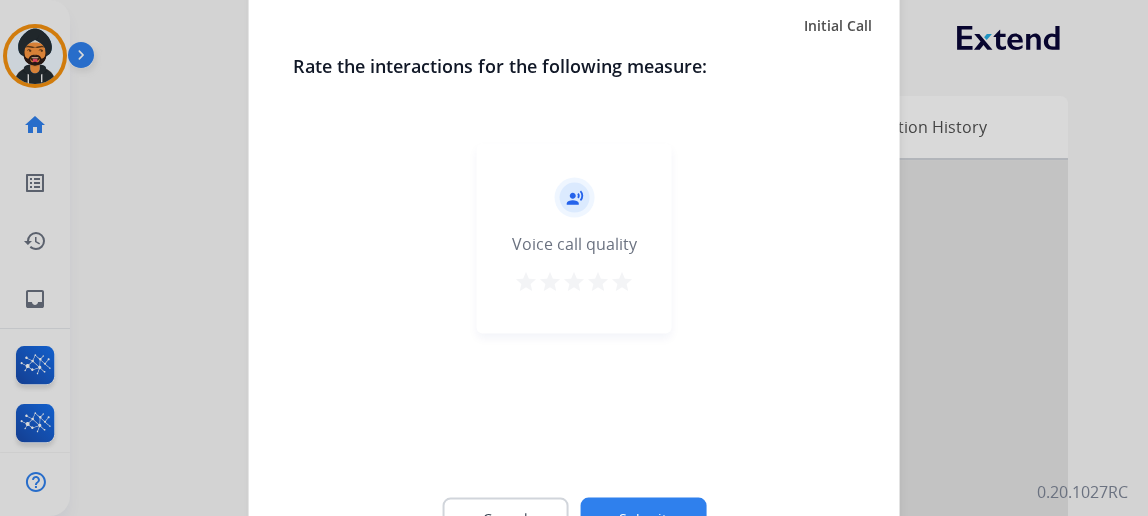 click on "Cancel Submit" 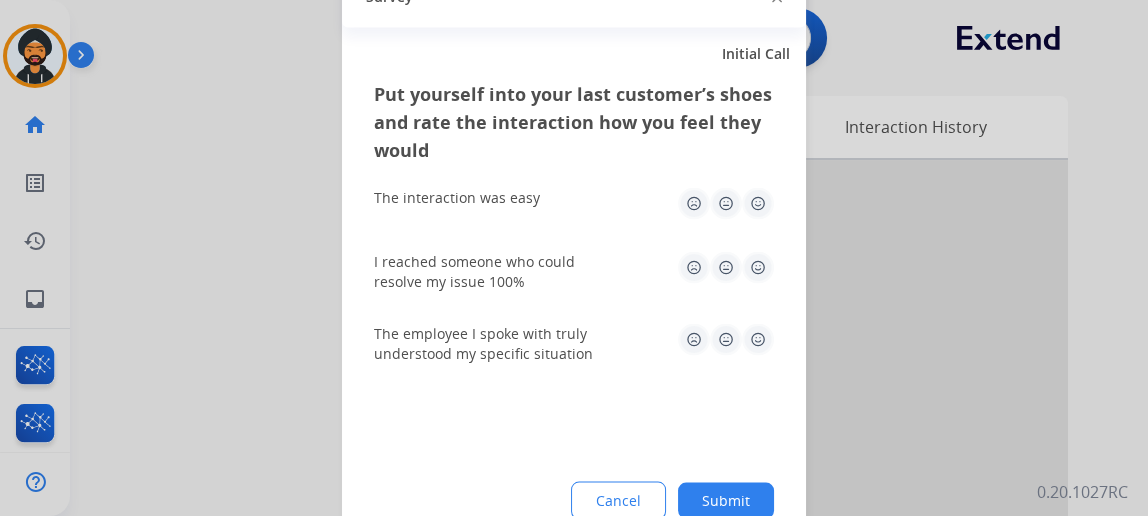 click 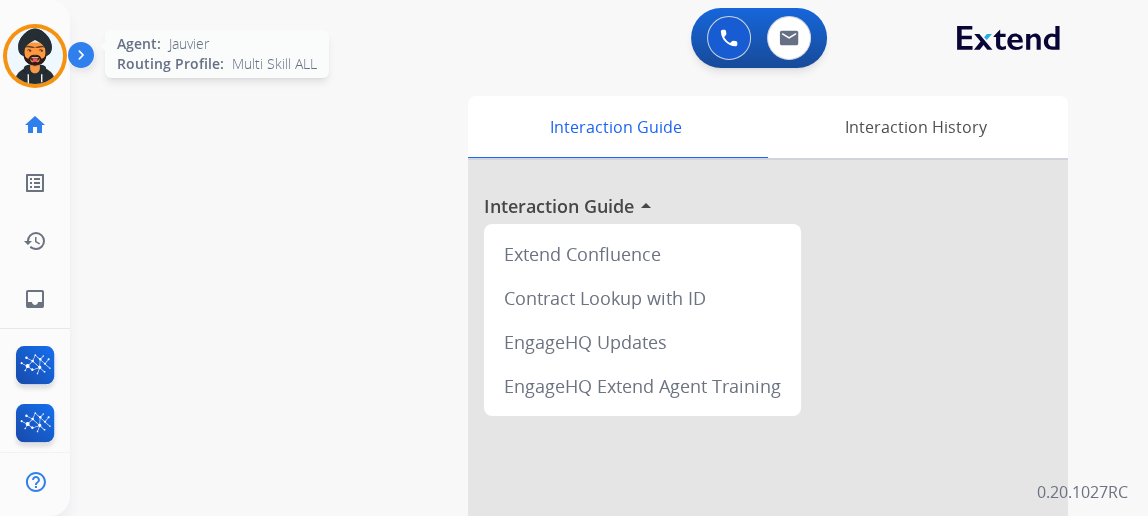click at bounding box center [35, 56] 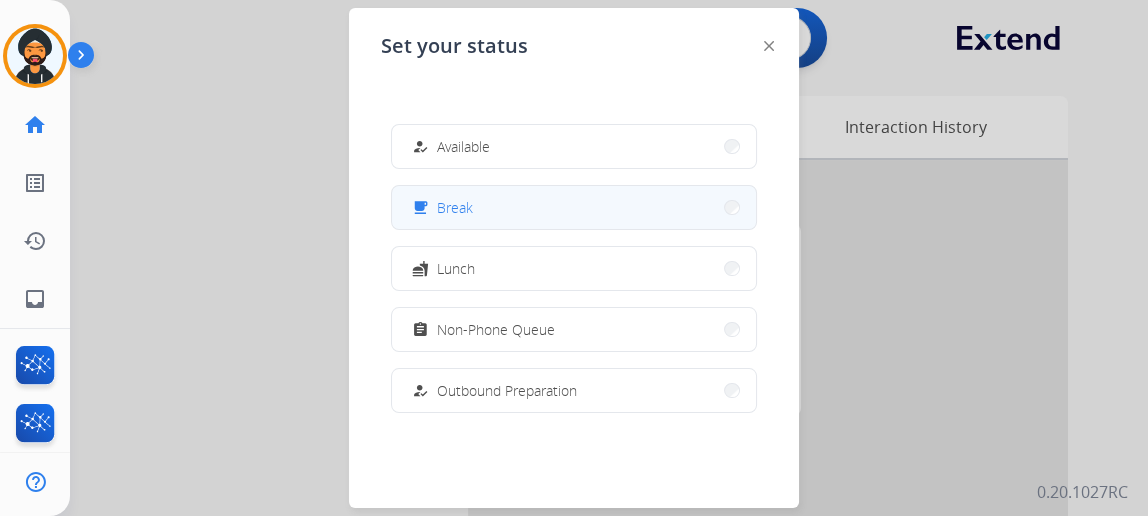 click on "free_breakfast Break" at bounding box center (574, 207) 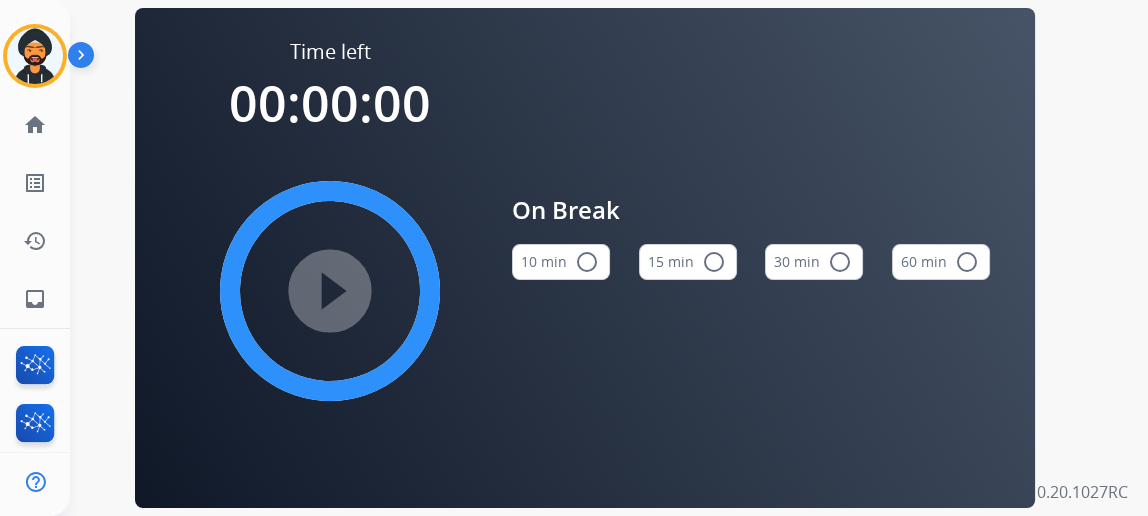 click on "15 min  radio_button_unchecked" at bounding box center (688, 262) 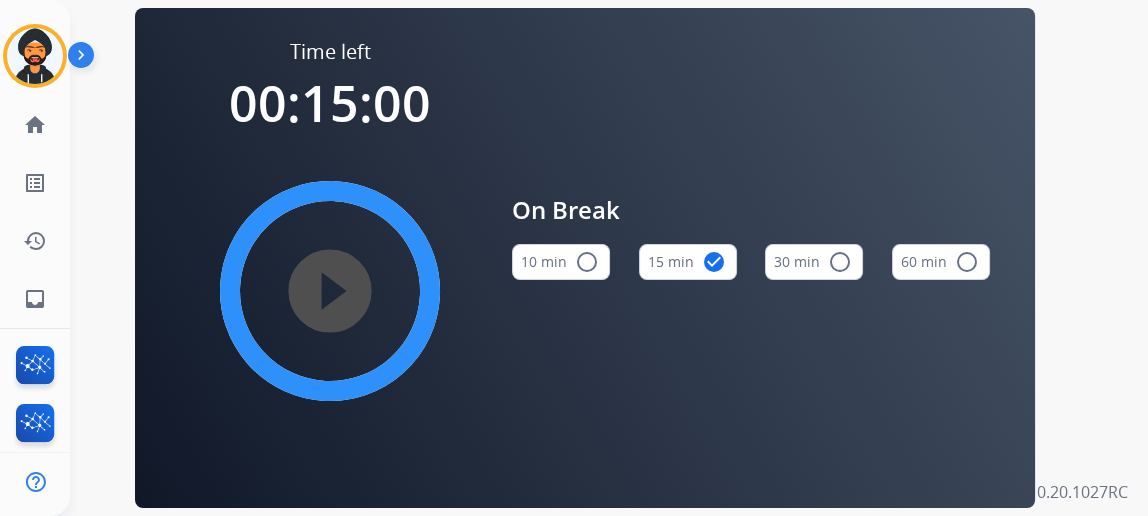 click on "play_circle_filled" at bounding box center [330, 291] 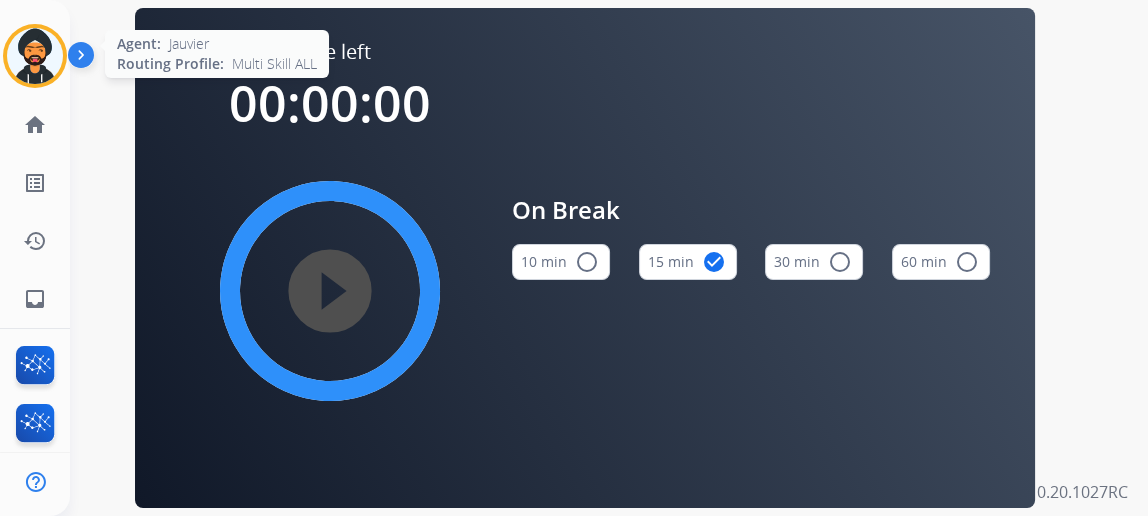 click at bounding box center (35, 56) 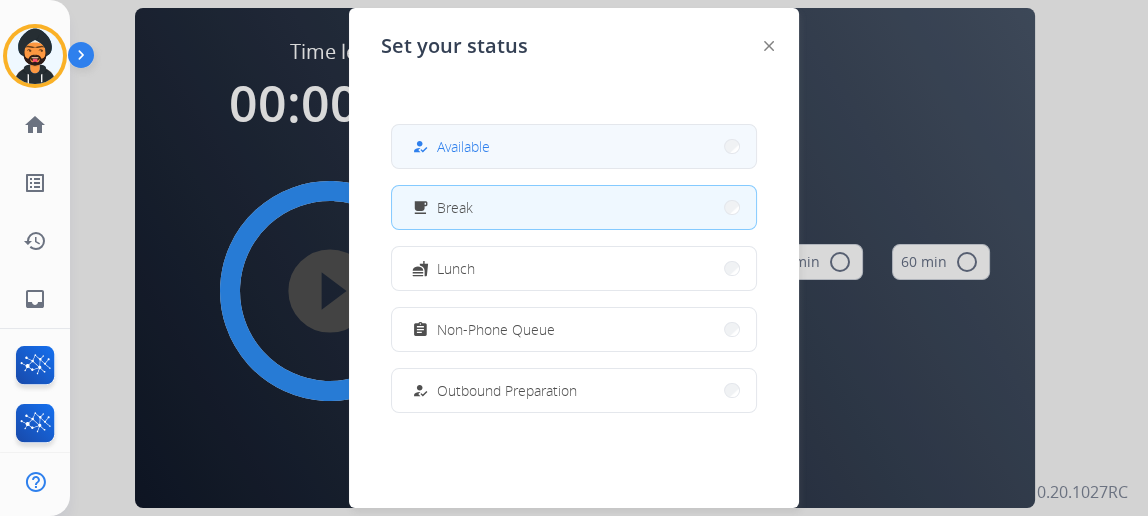 click on "how_to_reg Available" at bounding box center [449, 147] 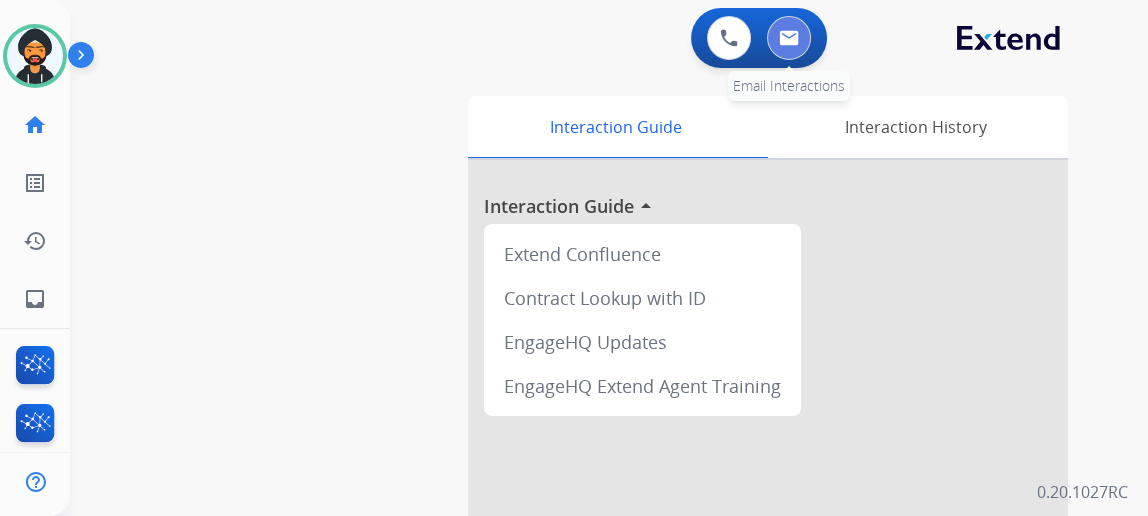click at bounding box center [789, 38] 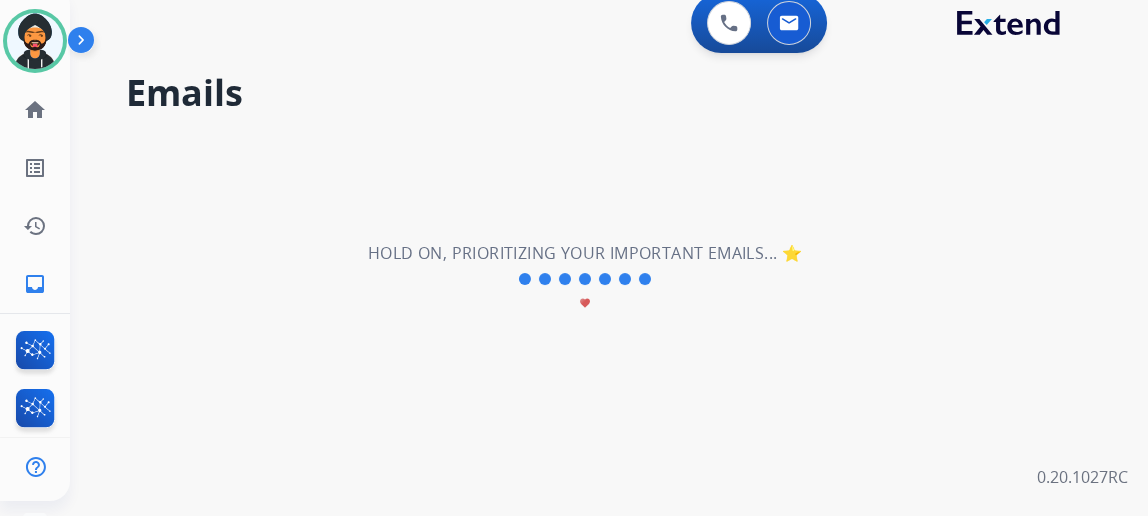 scroll, scrollTop: 0, scrollLeft: 0, axis: both 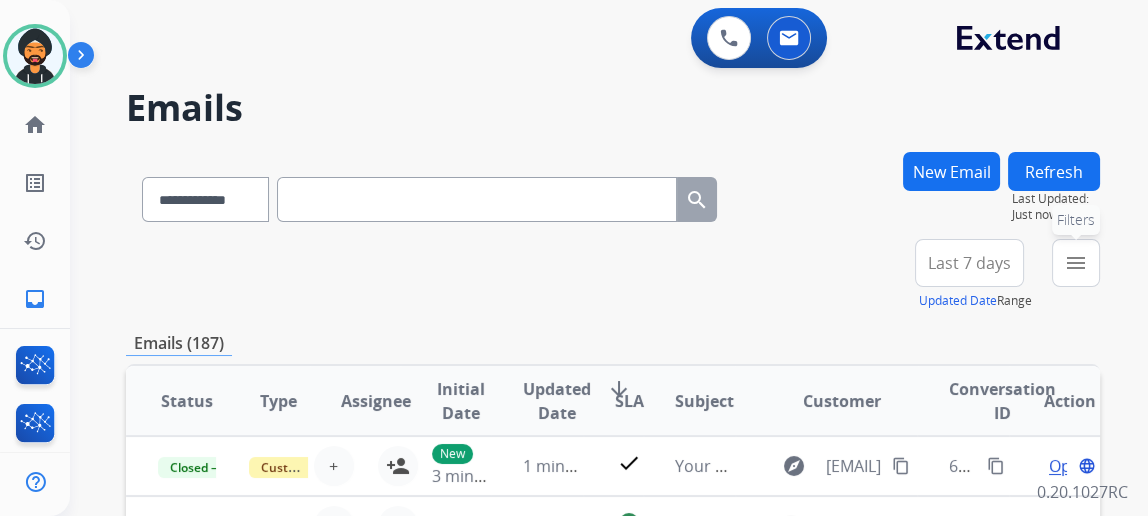 click on "menu" at bounding box center (1076, 263) 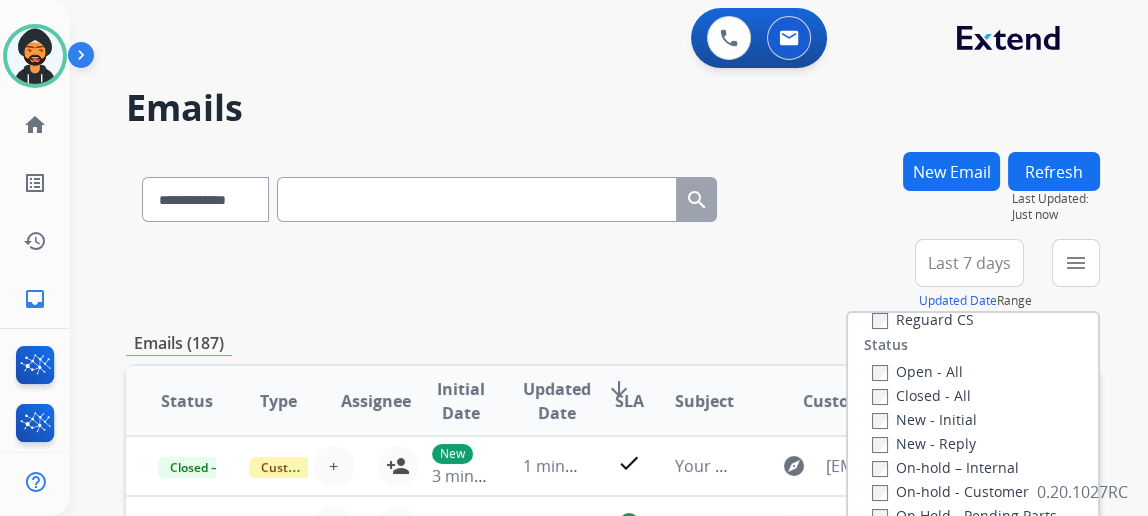 scroll, scrollTop: 272, scrollLeft: 0, axis: vertical 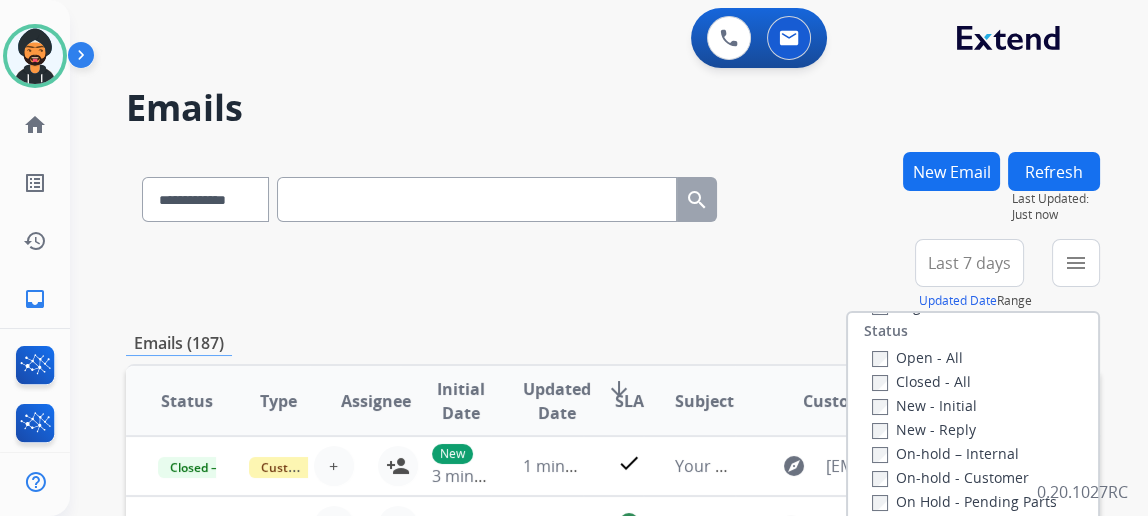 drag, startPoint x: 877, startPoint y: 337, endPoint x: 892, endPoint y: 358, distance: 25.806976 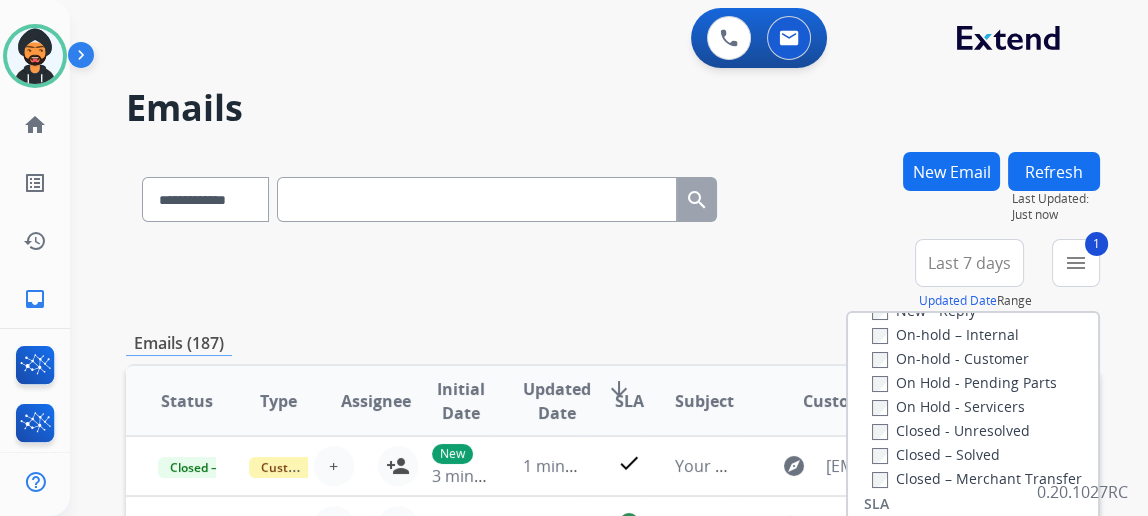 scroll, scrollTop: 527, scrollLeft: 0, axis: vertical 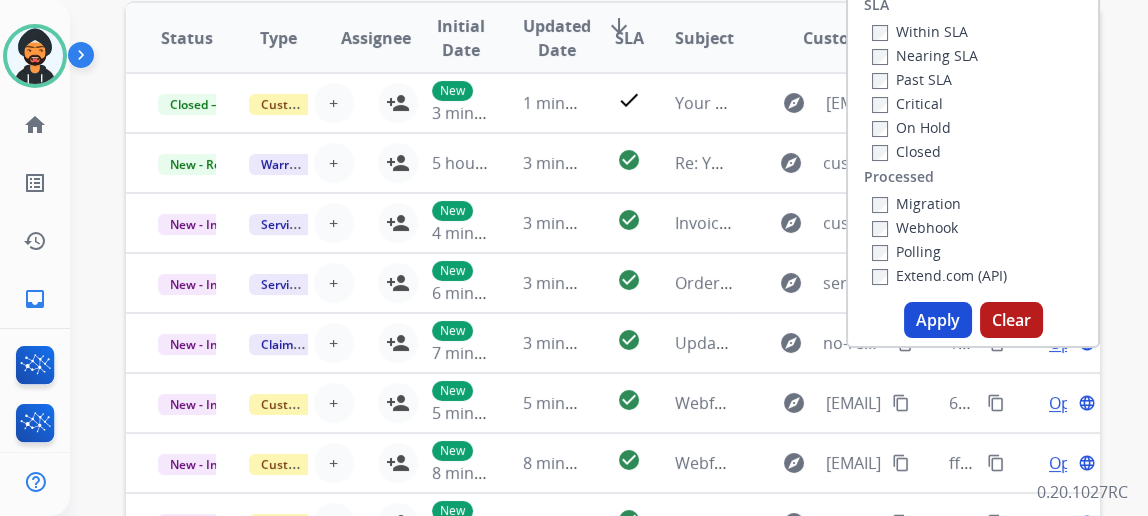 click on "Apply" at bounding box center (938, 320) 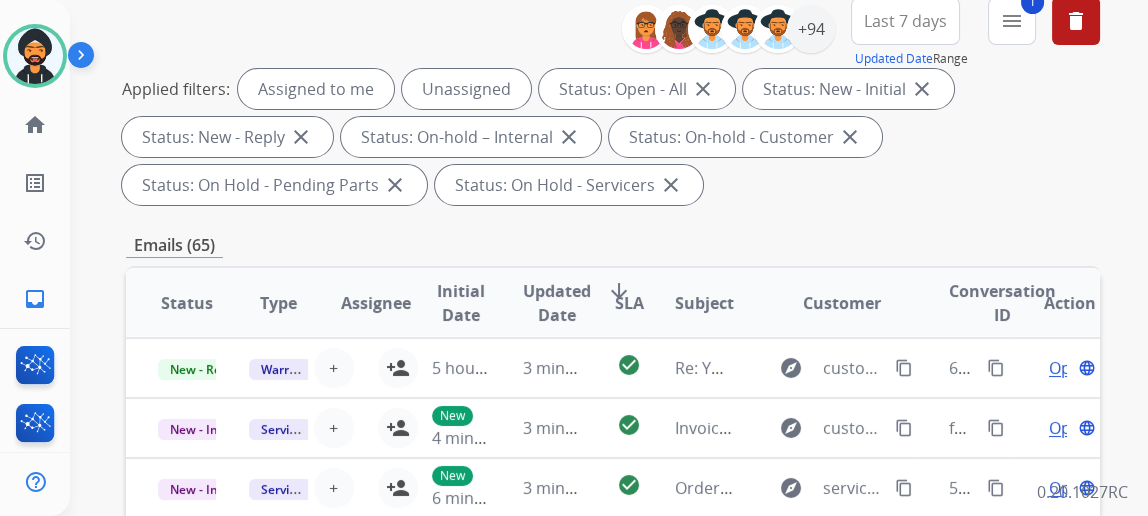 scroll, scrollTop: 90, scrollLeft: 0, axis: vertical 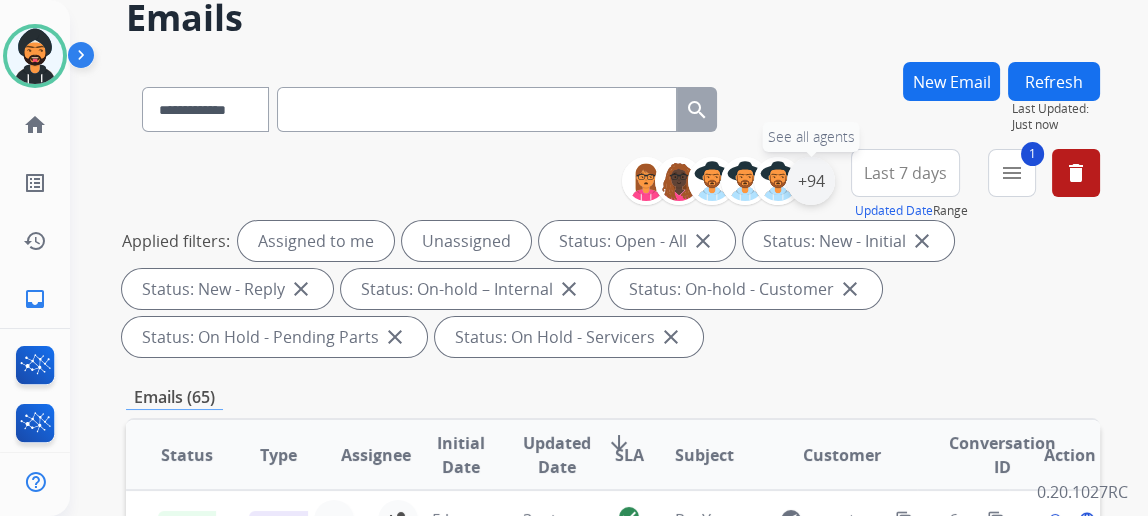 click on "+94" at bounding box center [811, 181] 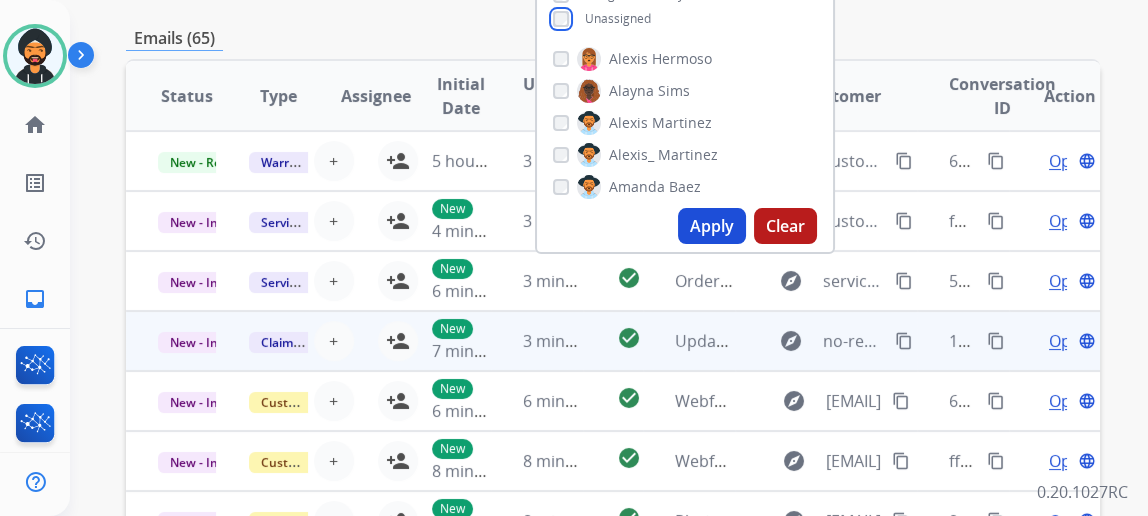 scroll, scrollTop: 454, scrollLeft: 0, axis: vertical 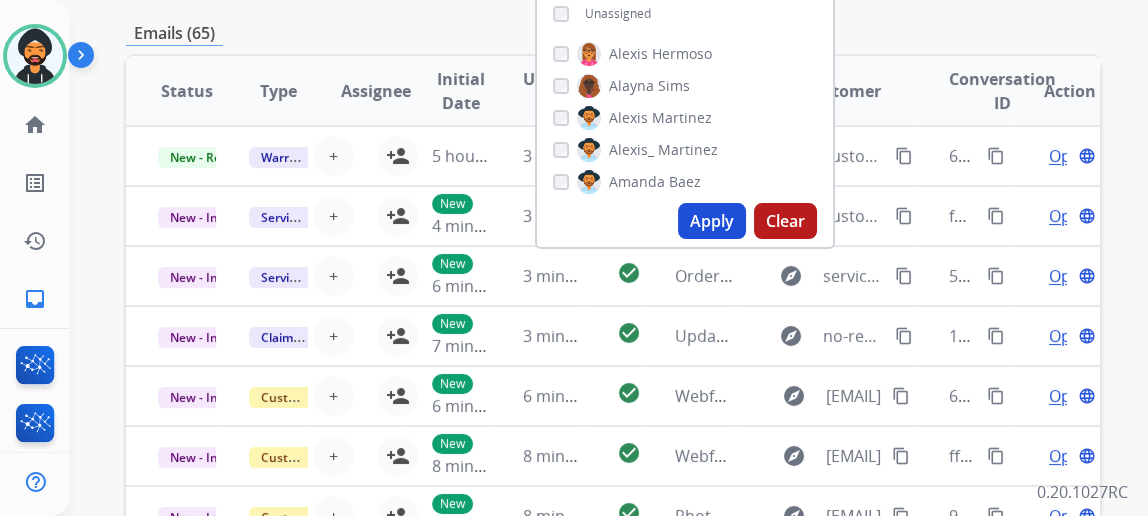 click on "Apply" at bounding box center (712, 221) 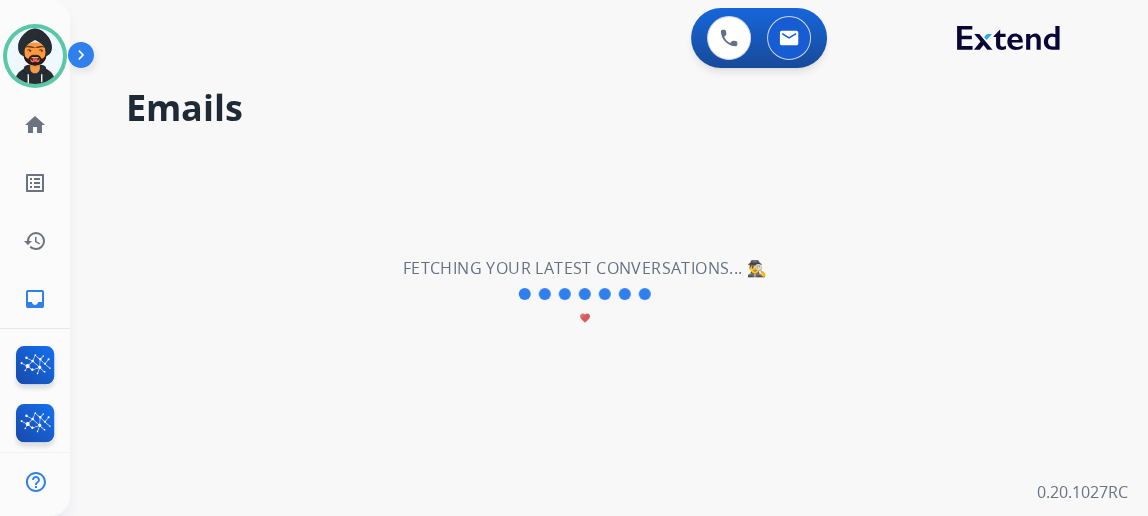 scroll, scrollTop: 0, scrollLeft: 0, axis: both 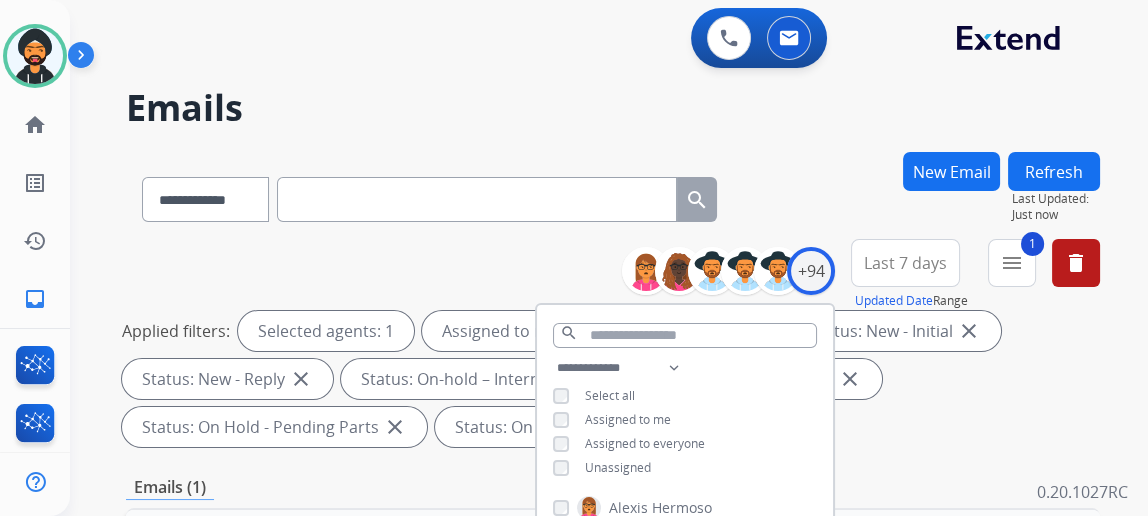 click on "Applied filters:  Selected agents: 1  Assigned to me  Status: Open - All  close  Status: New - Initial  close  Status: New - Reply  close  Status: On-hold – Internal  close  Status: On-hold - Customer  close  Status: On Hold - Pending Parts  close  Status: On Hold - Servicers  close" at bounding box center [609, 379] 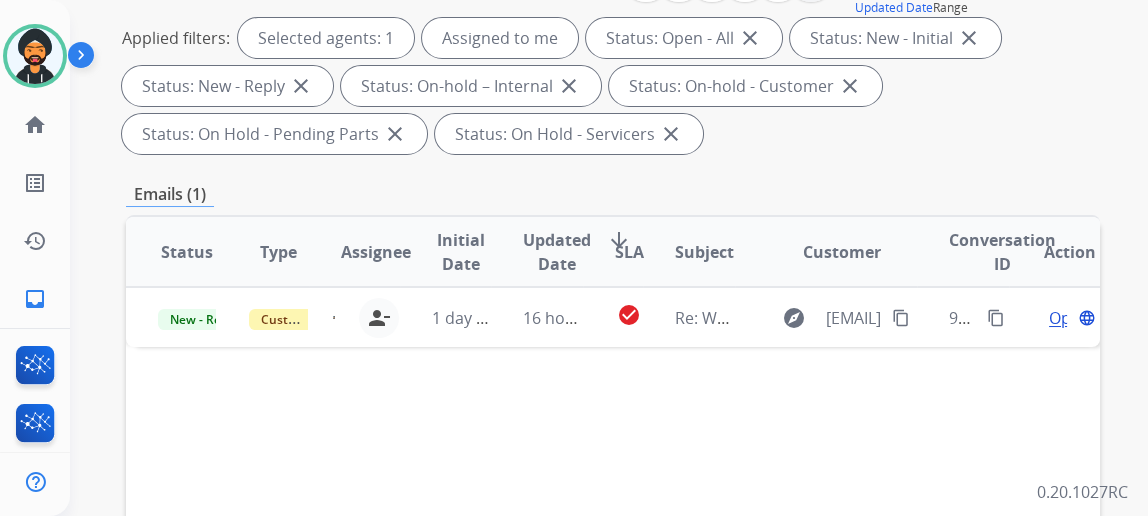 scroll, scrollTop: 363, scrollLeft: 0, axis: vertical 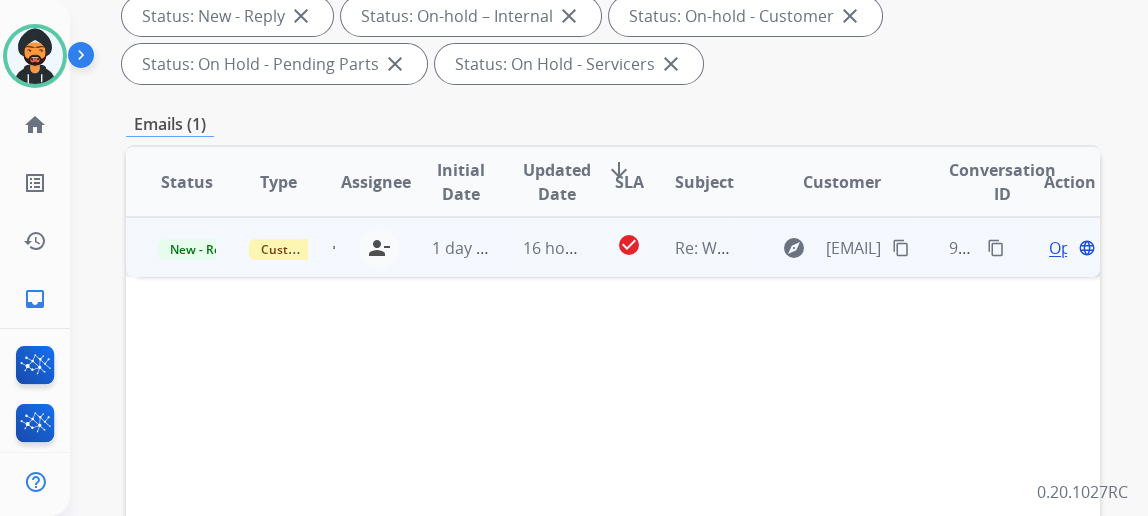 click on "Open" at bounding box center (1069, 248) 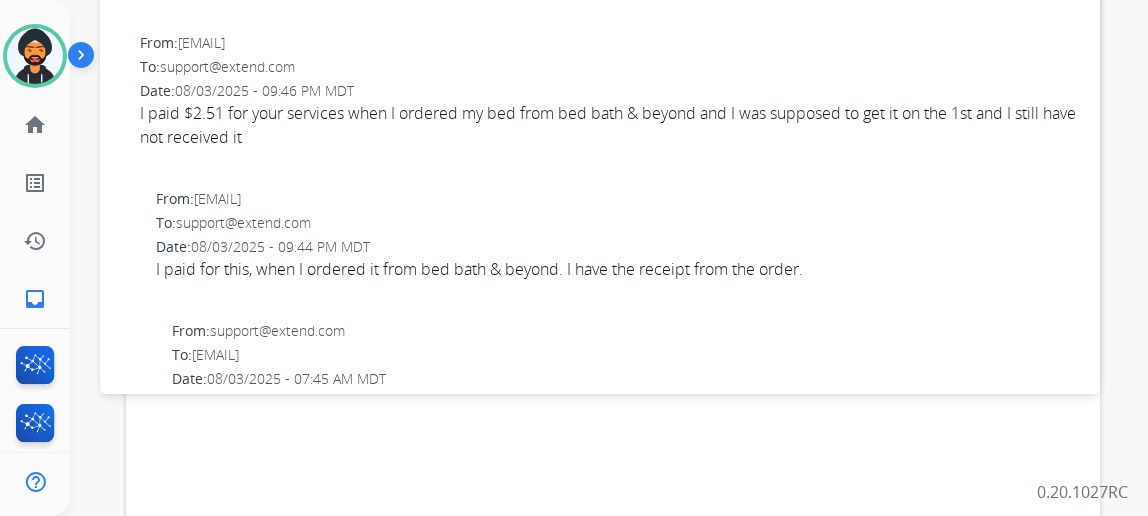 scroll, scrollTop: 749, scrollLeft: 0, axis: vertical 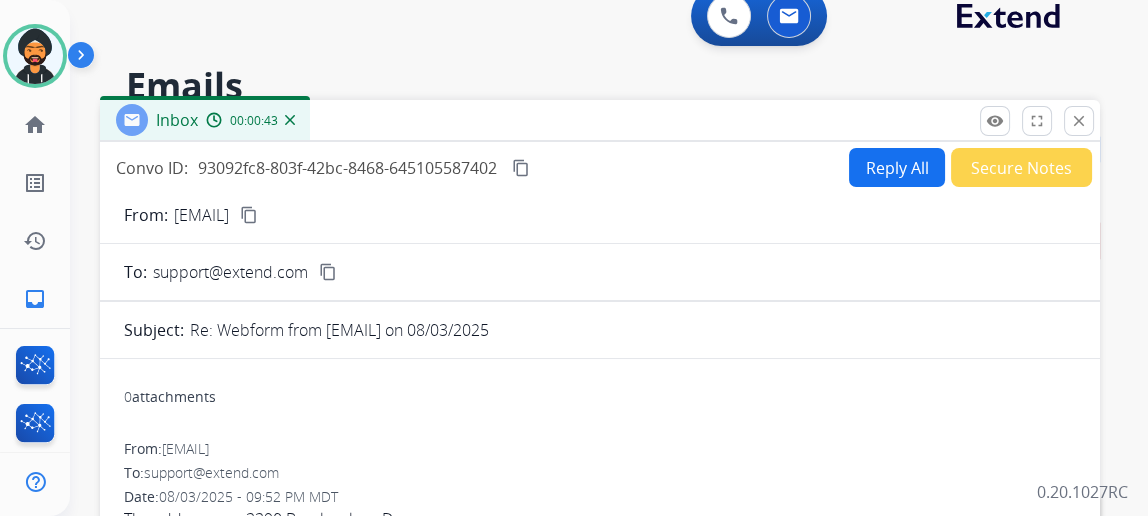 click on "content_copy" at bounding box center (249, 215) 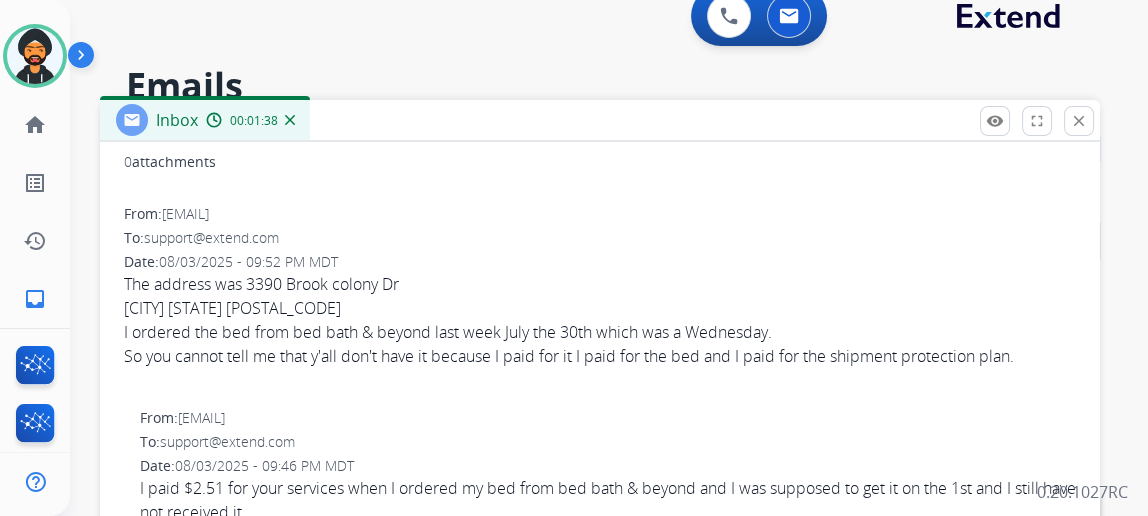 scroll, scrollTop: 0, scrollLeft: 0, axis: both 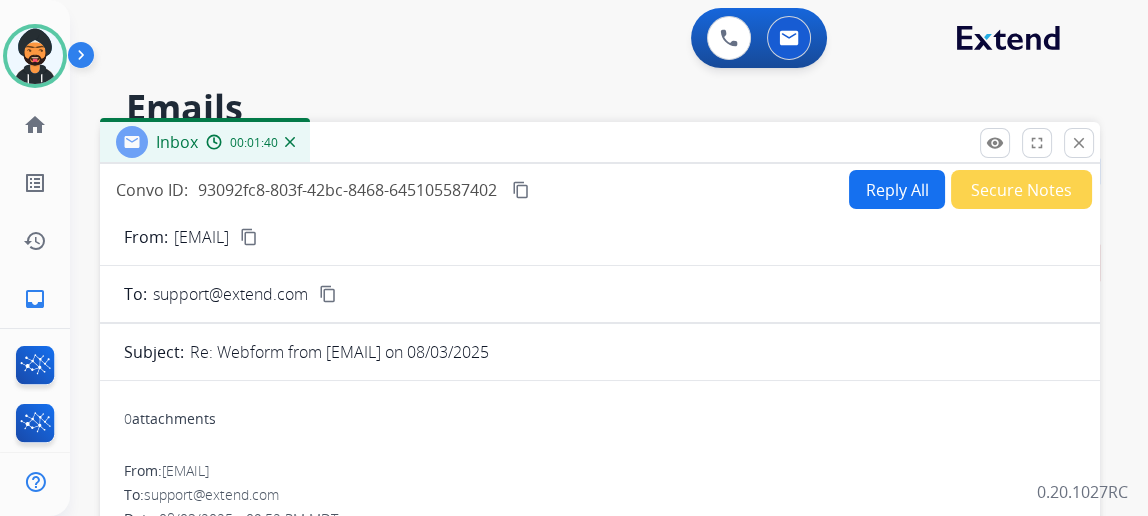click on "Reply All" at bounding box center [897, 189] 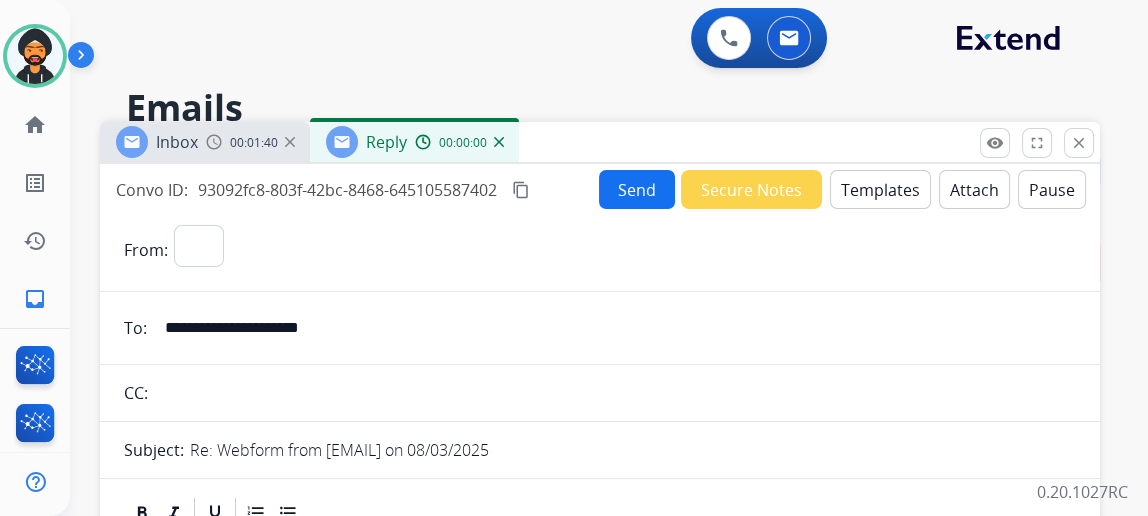 select on "**********" 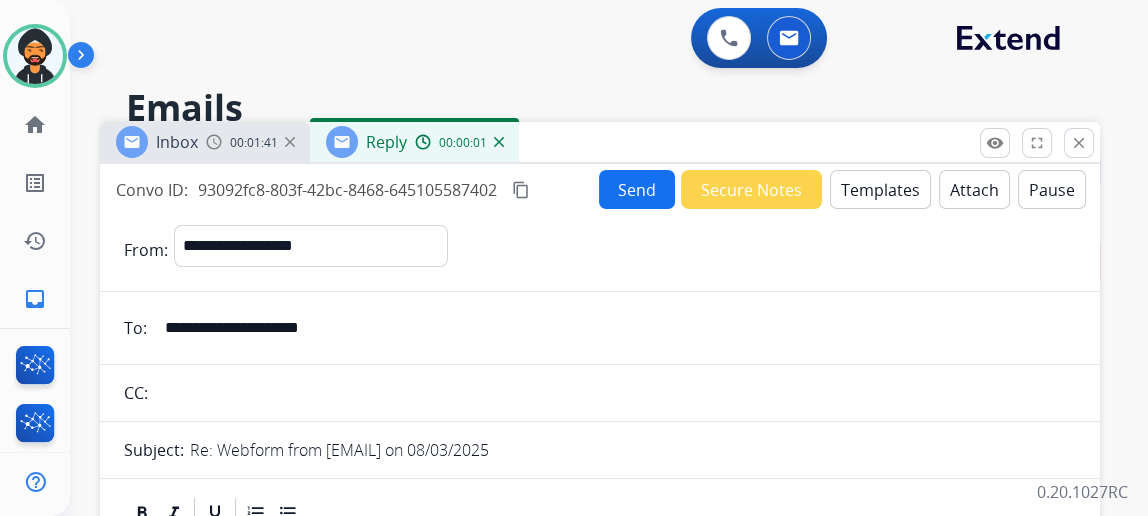 click on "Templates" at bounding box center (880, 189) 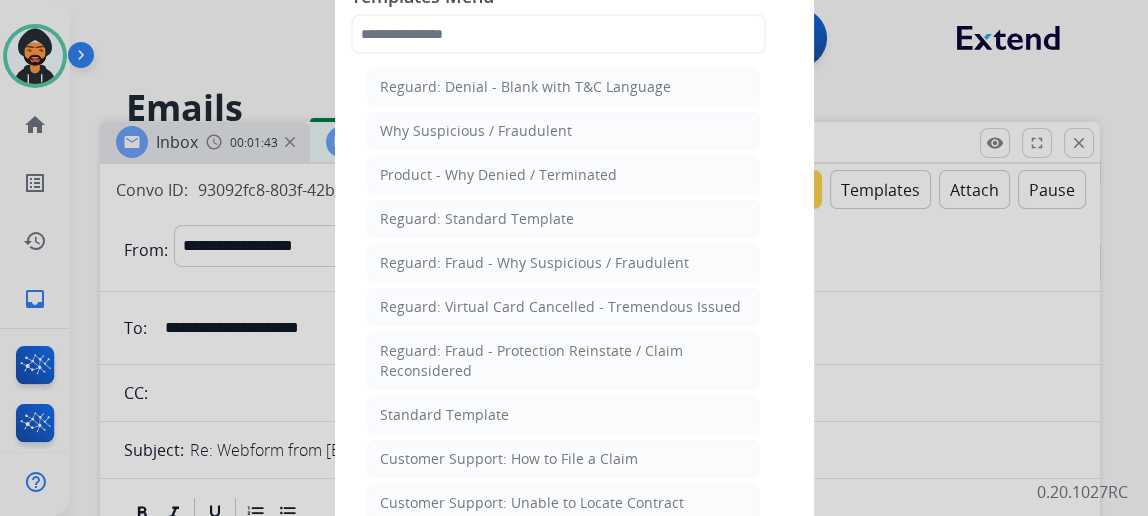 click on "Standard Template" 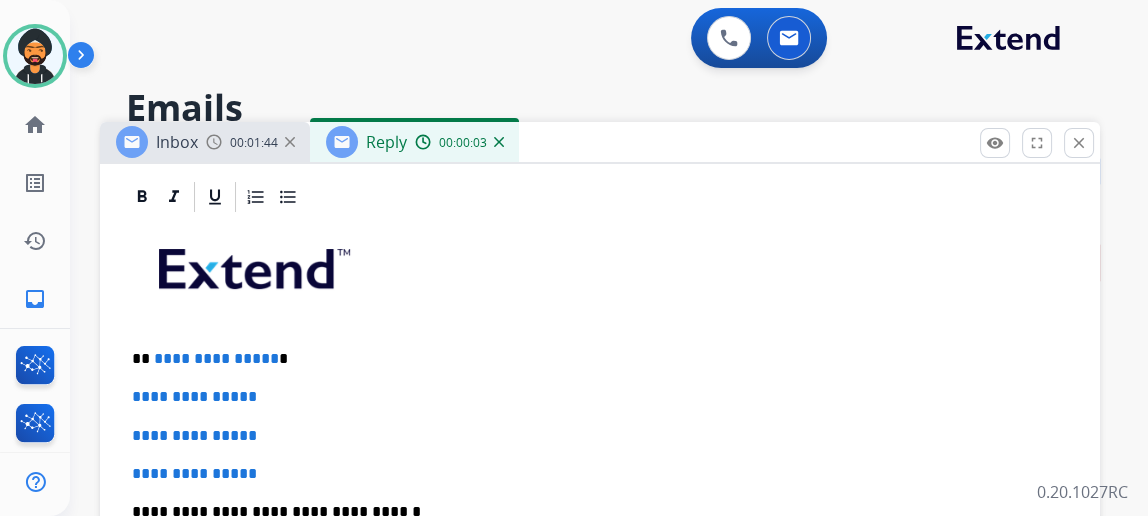 scroll, scrollTop: 454, scrollLeft: 0, axis: vertical 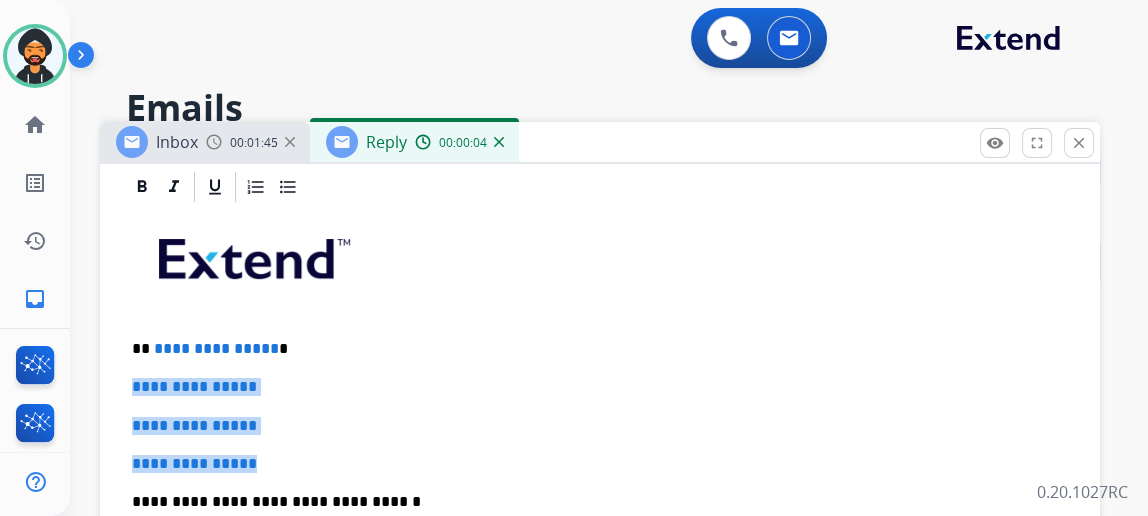 drag, startPoint x: 355, startPoint y: 456, endPoint x: 91, endPoint y: 371, distance: 277.34634 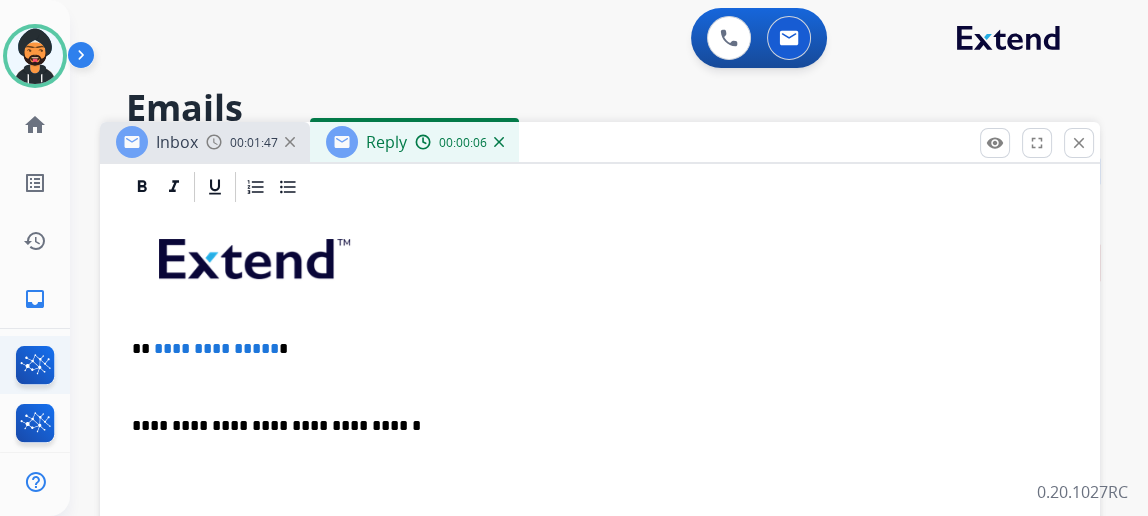 type 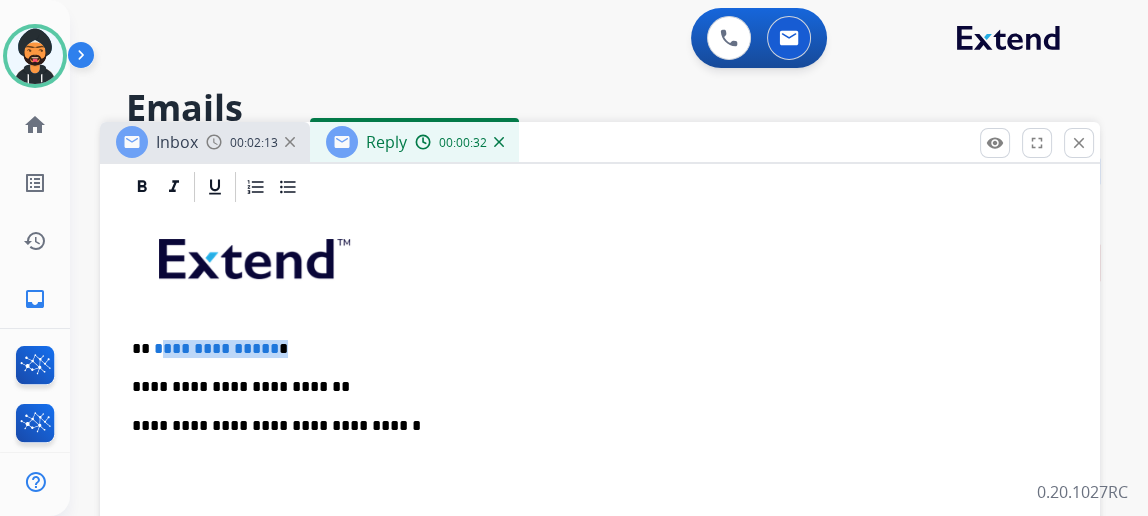 drag, startPoint x: 332, startPoint y: 343, endPoint x: 169, endPoint y: 321, distance: 164.47797 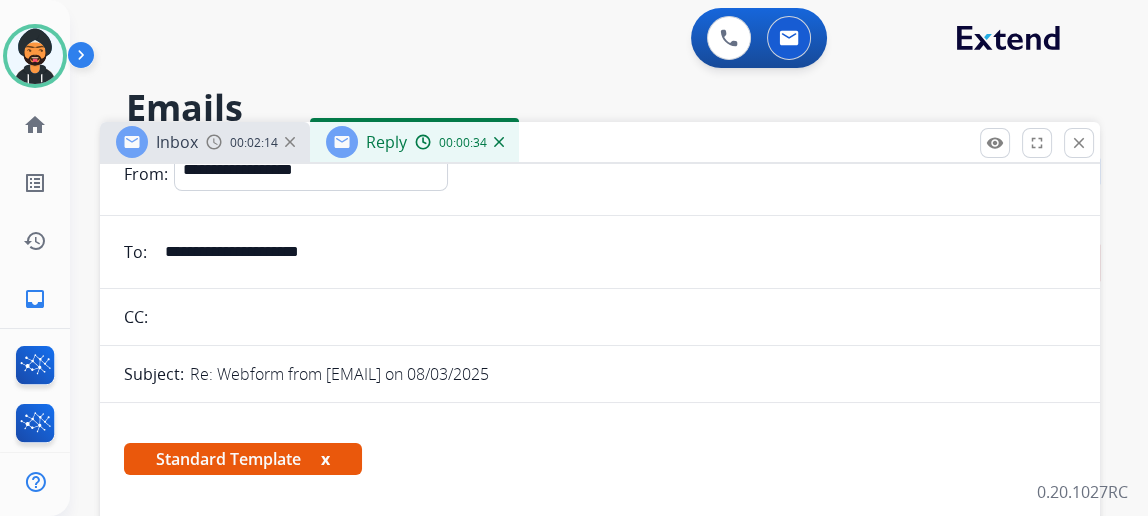 scroll, scrollTop: 0, scrollLeft: 0, axis: both 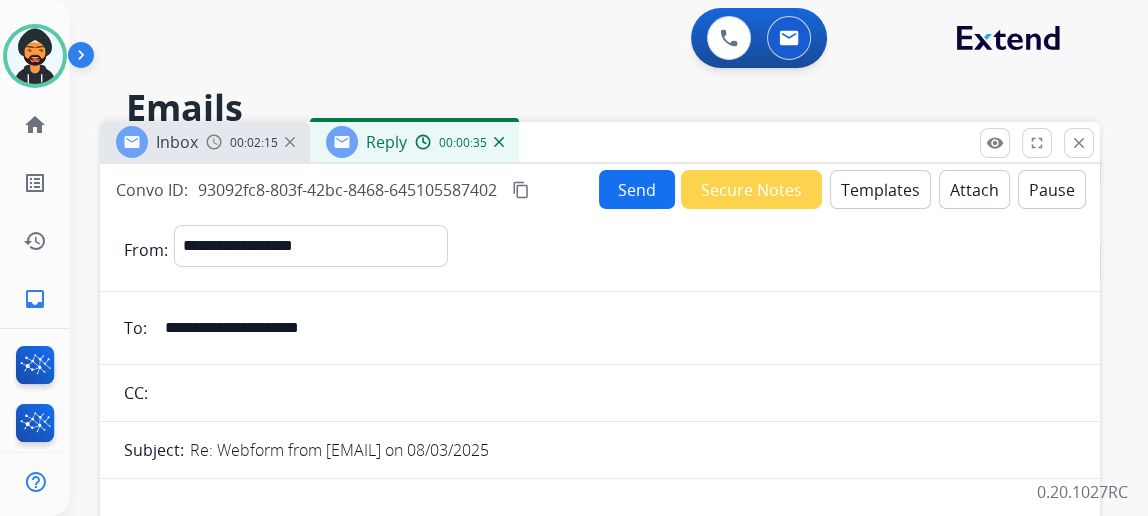 drag, startPoint x: 600, startPoint y: 193, endPoint x: 615, endPoint y: 193, distance: 15 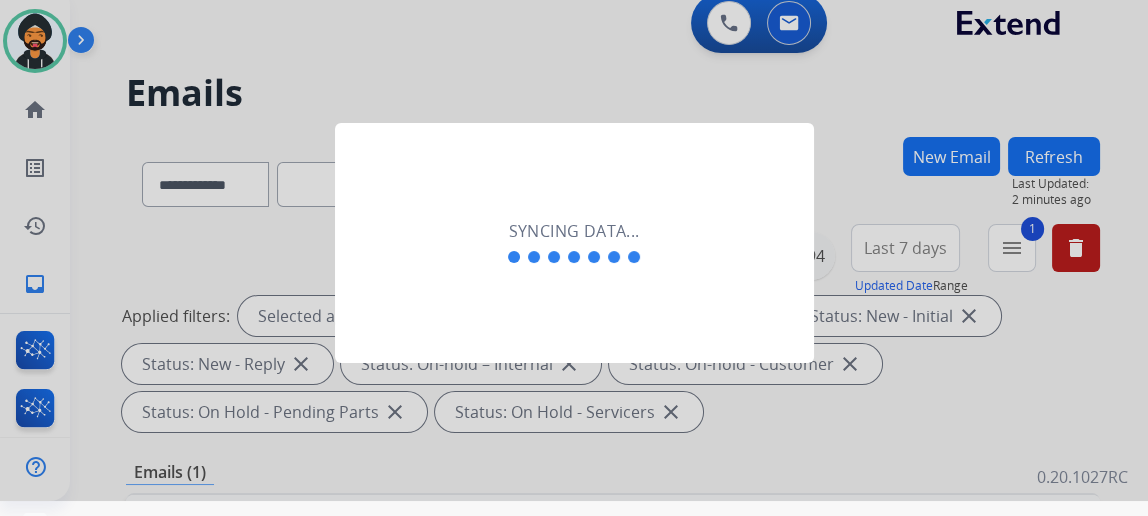 scroll, scrollTop: 0, scrollLeft: 0, axis: both 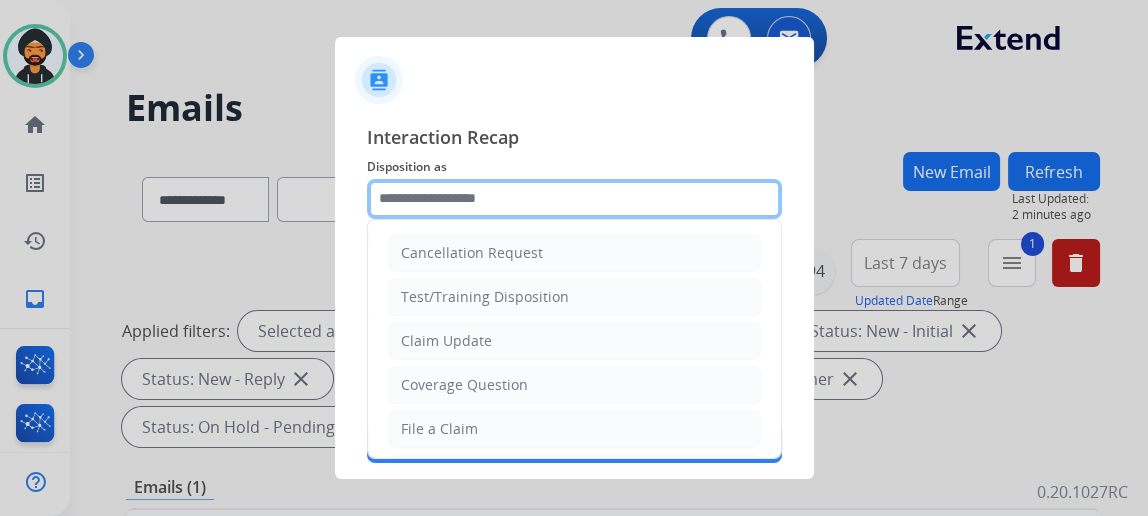 click 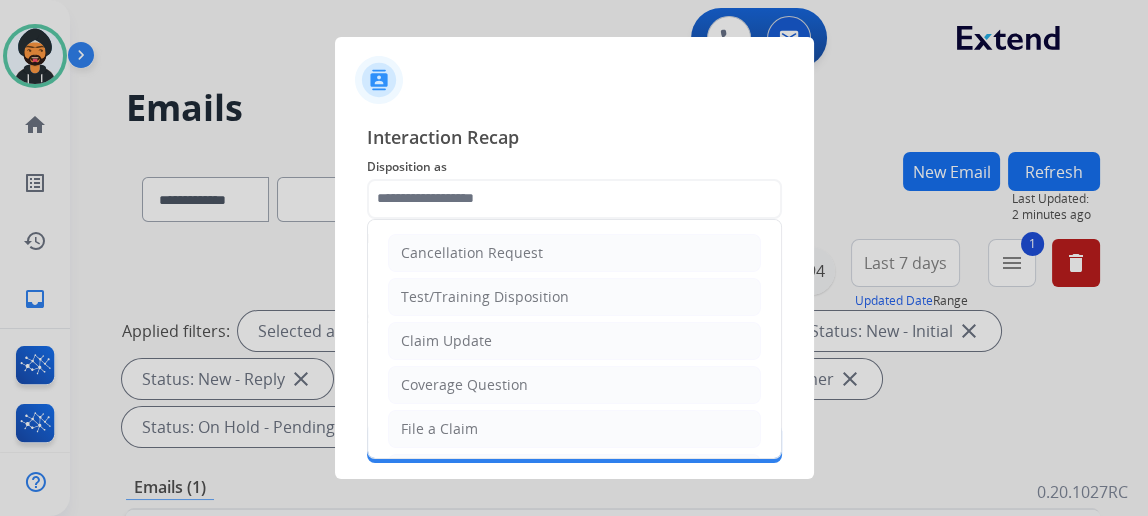 click on "Claim Update" 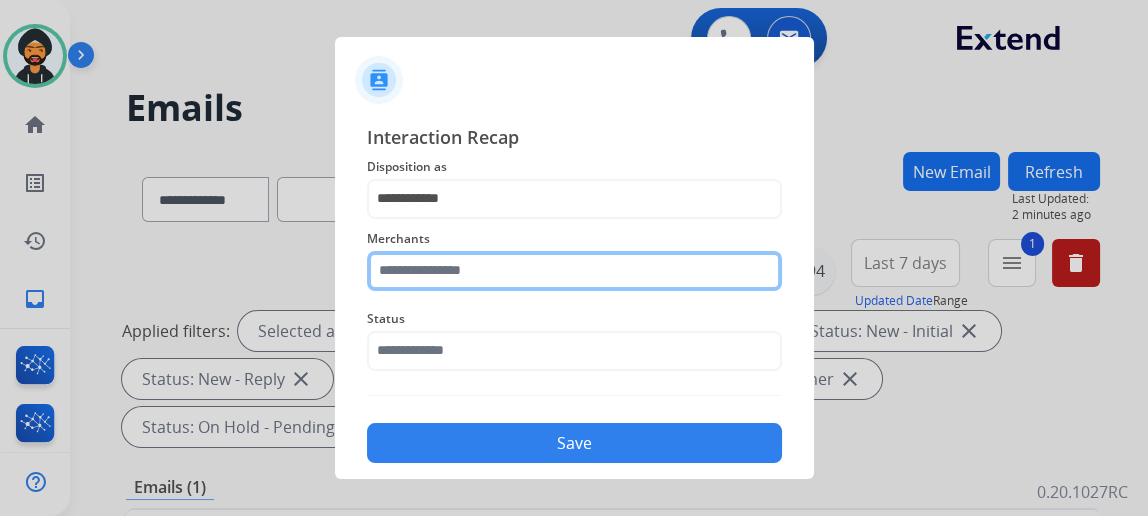 click 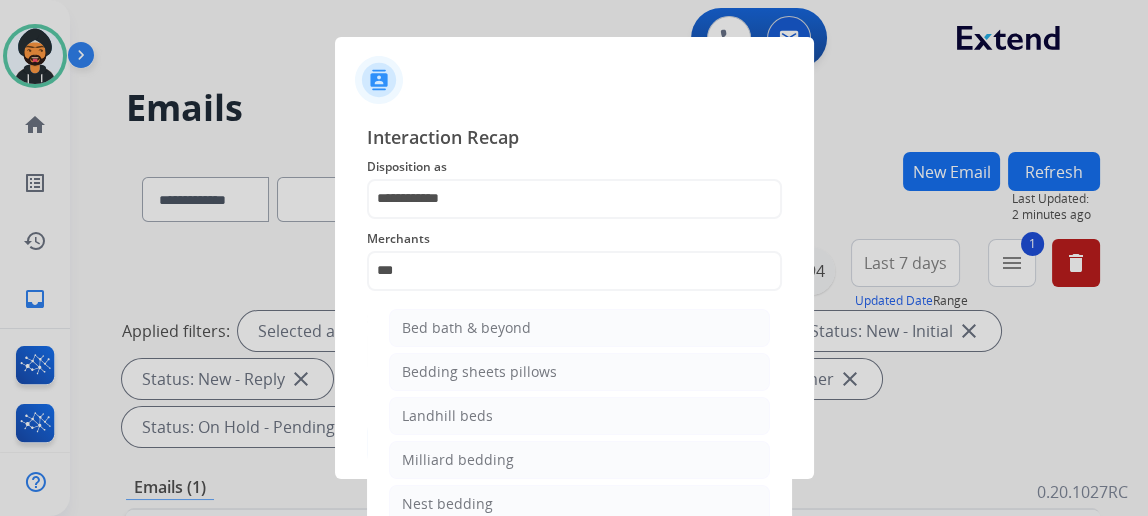 click on "Bed bath & beyond" 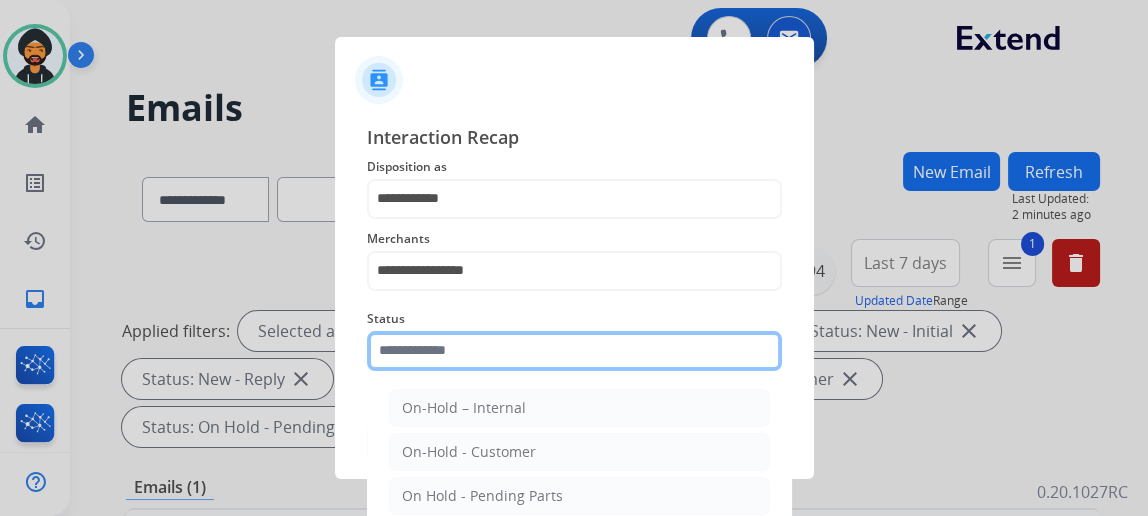 click 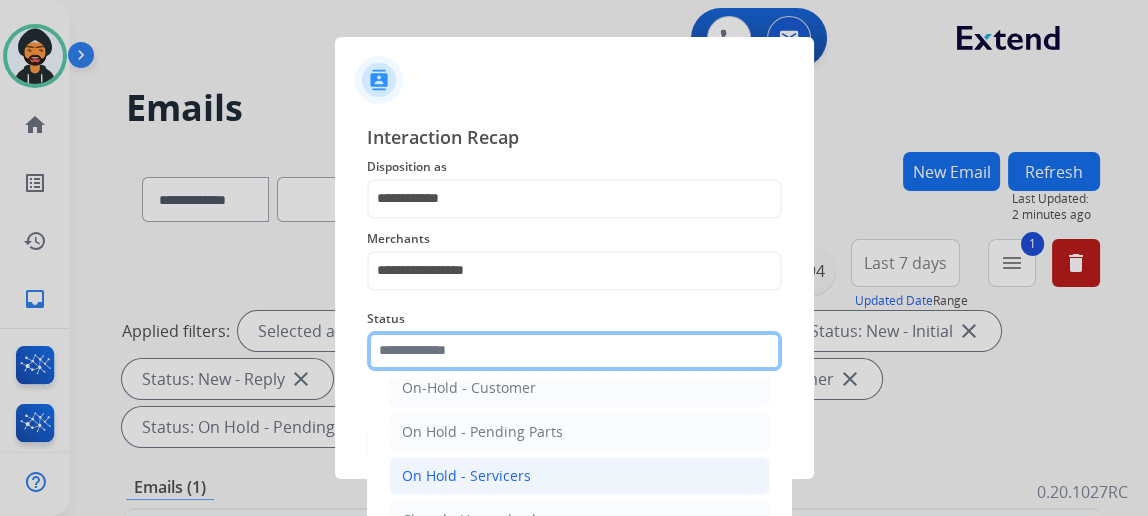 scroll, scrollTop: 112, scrollLeft: 0, axis: vertical 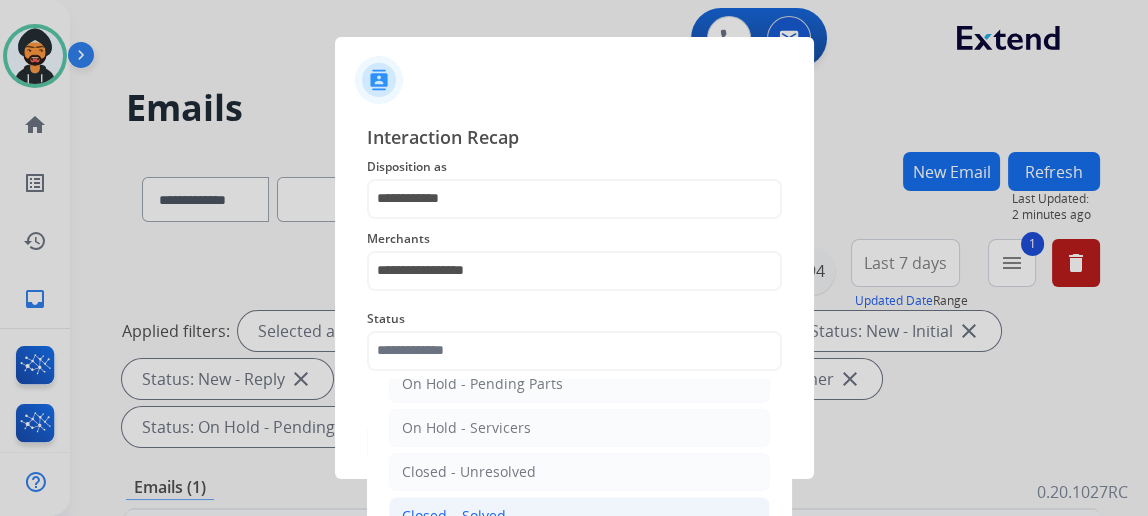 click on "Closed – Solved" 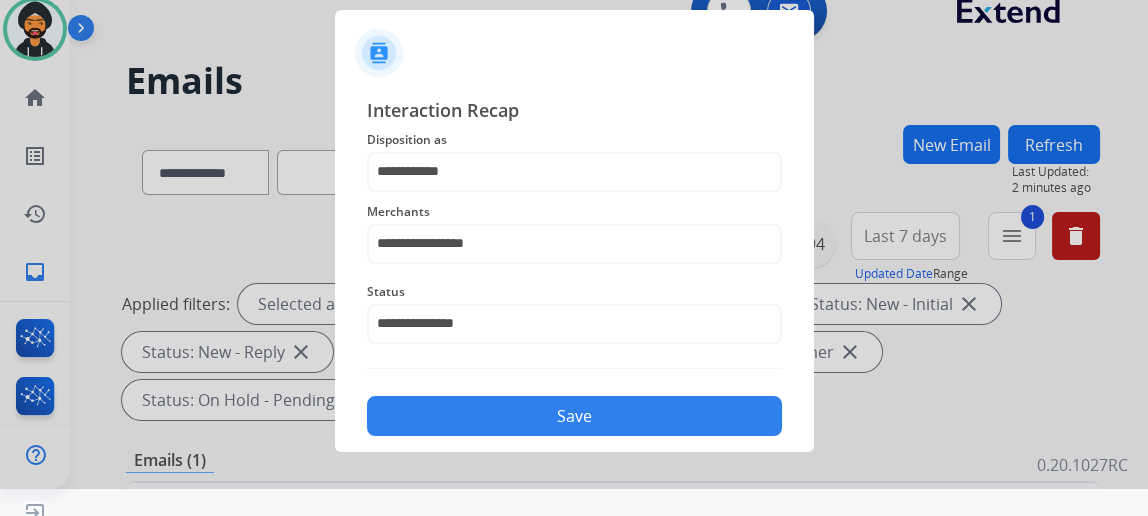 scroll, scrollTop: 43, scrollLeft: 0, axis: vertical 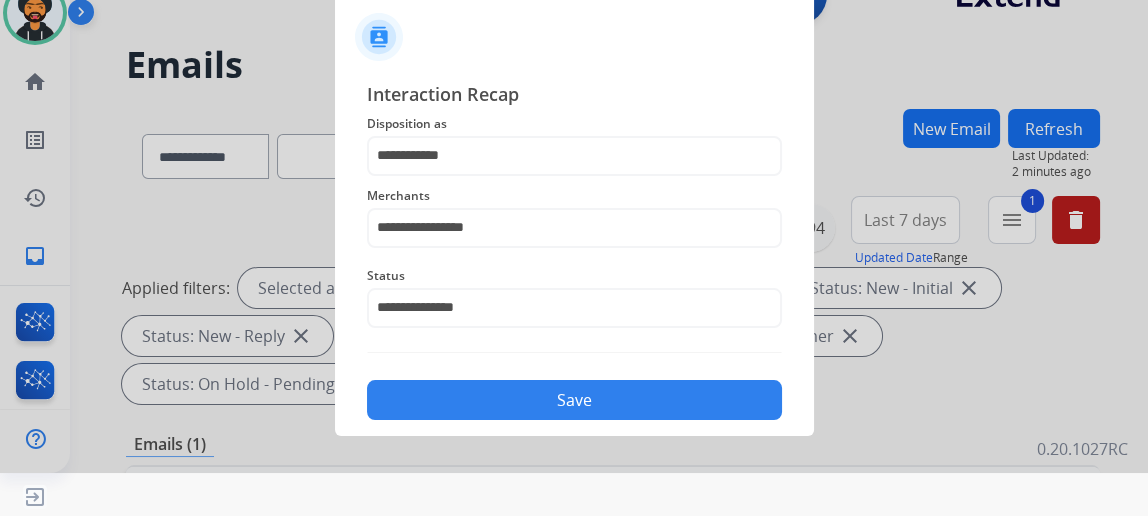 click on "Save" 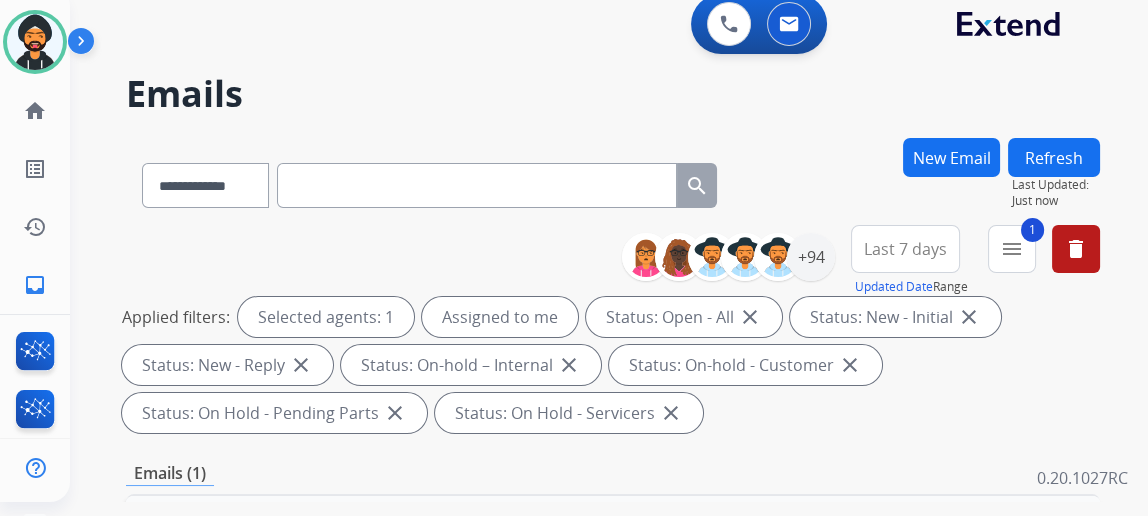 scroll, scrollTop: 0, scrollLeft: 0, axis: both 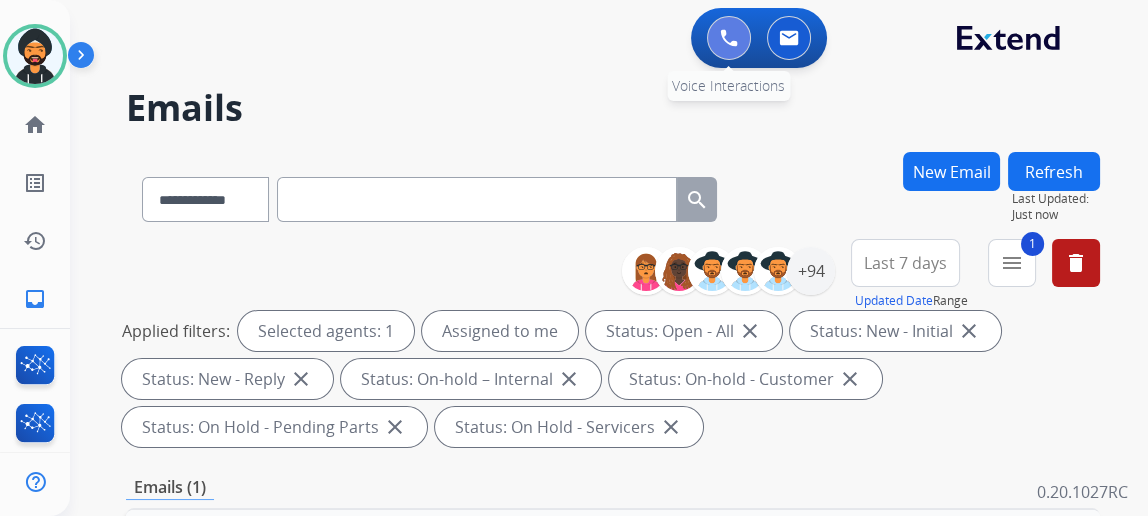 click at bounding box center [729, 38] 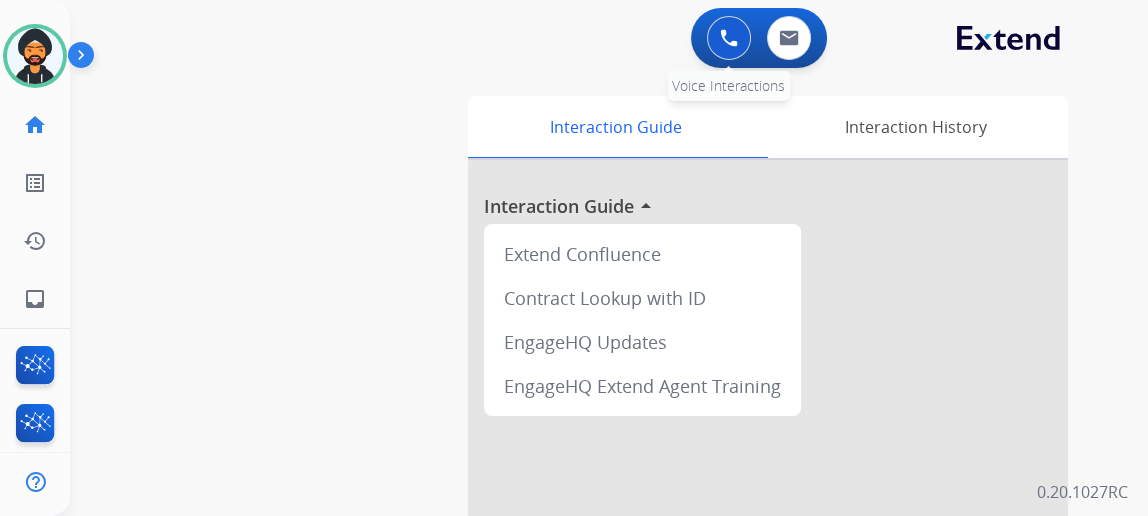 click at bounding box center [729, 38] 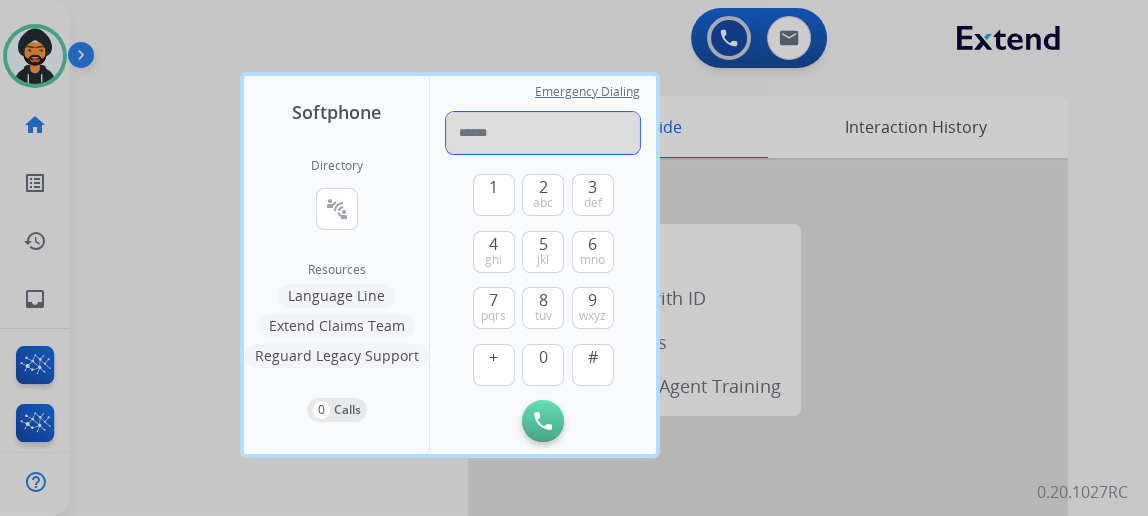 drag, startPoint x: 486, startPoint y: 151, endPoint x: 490, endPoint y: 128, distance: 23.345236 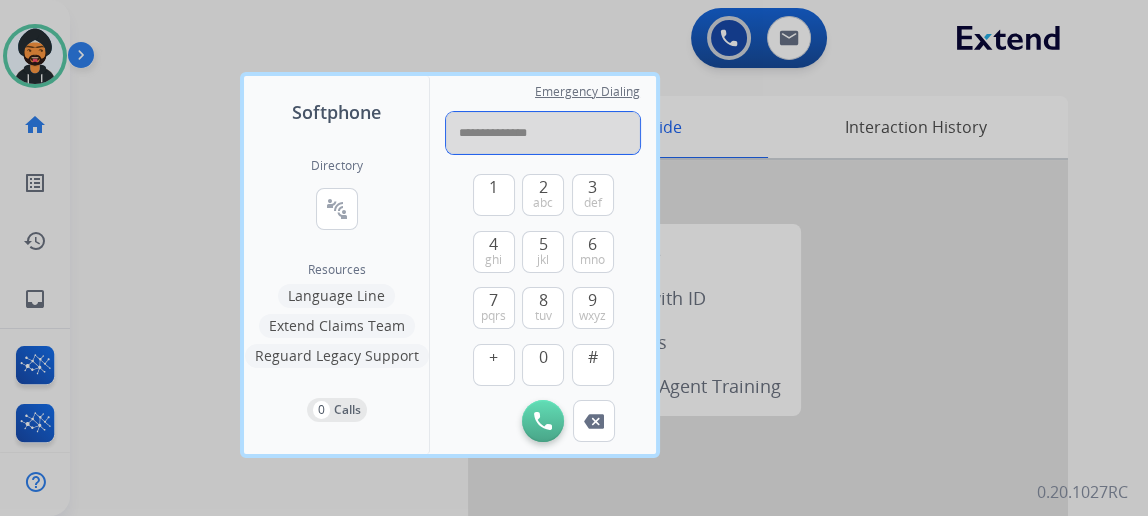 type on "**********" 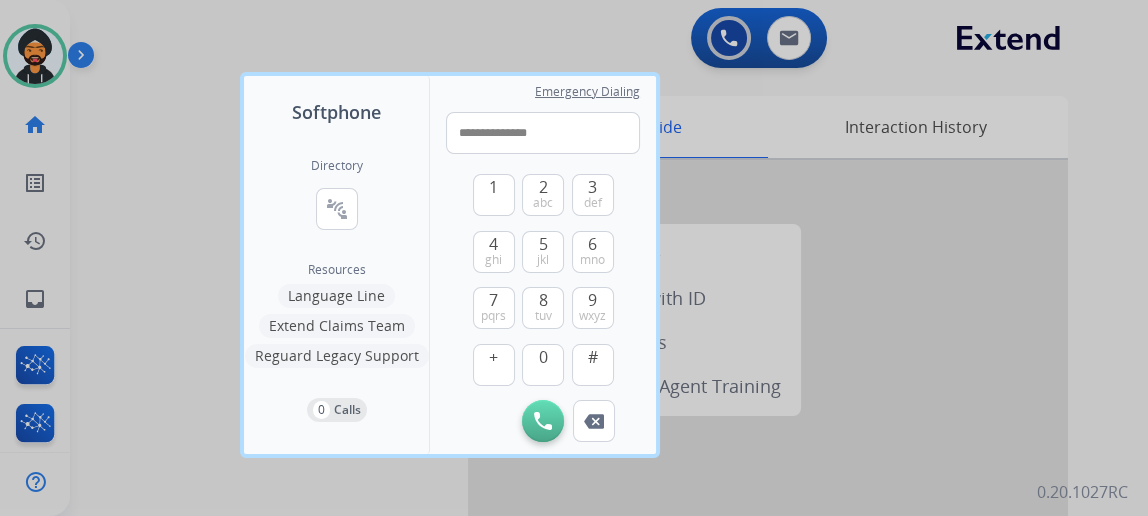 click on "Initiate Call" at bounding box center (543, 421) 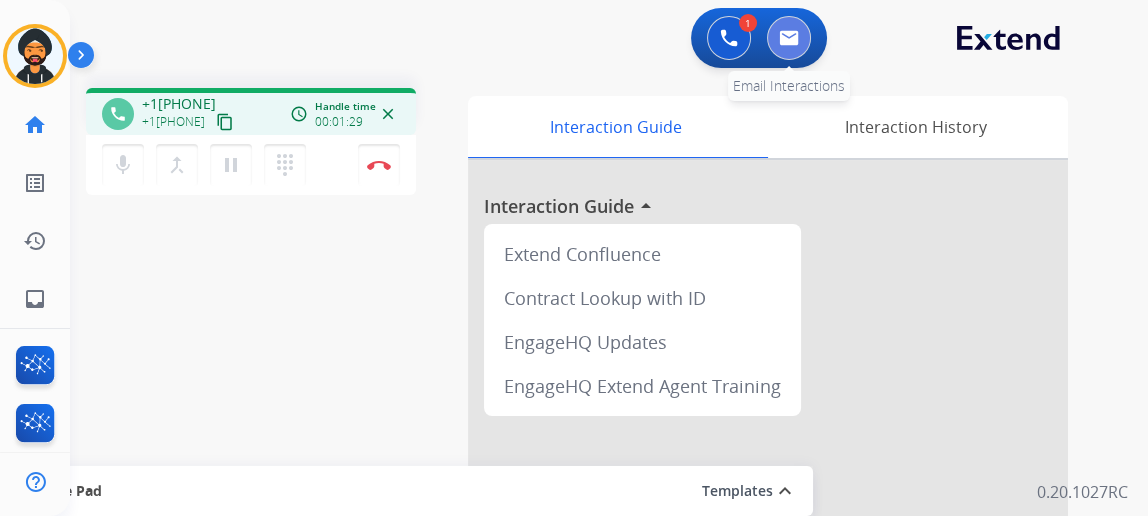 click at bounding box center (789, 38) 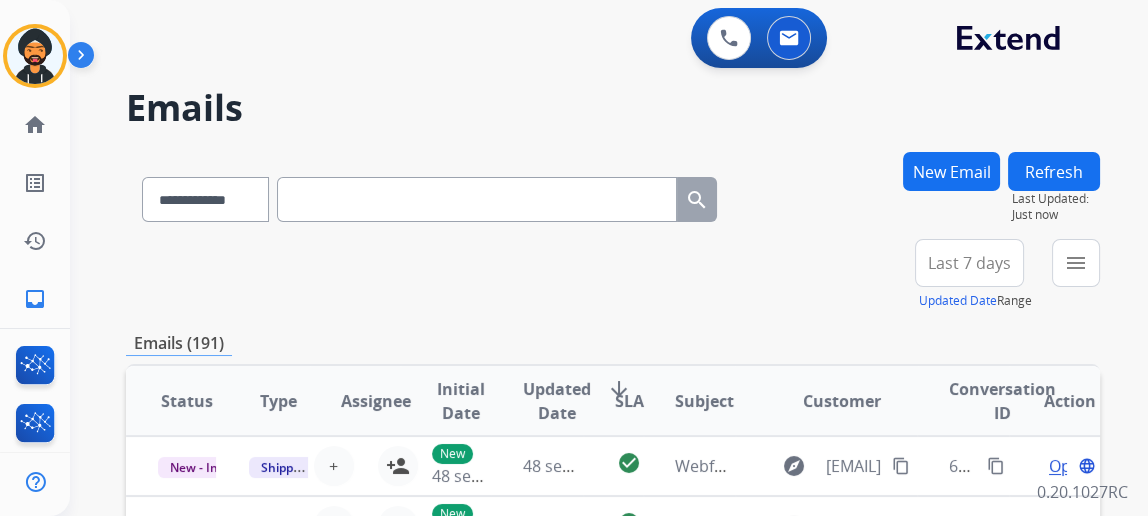 click on "New Email" at bounding box center (951, 171) 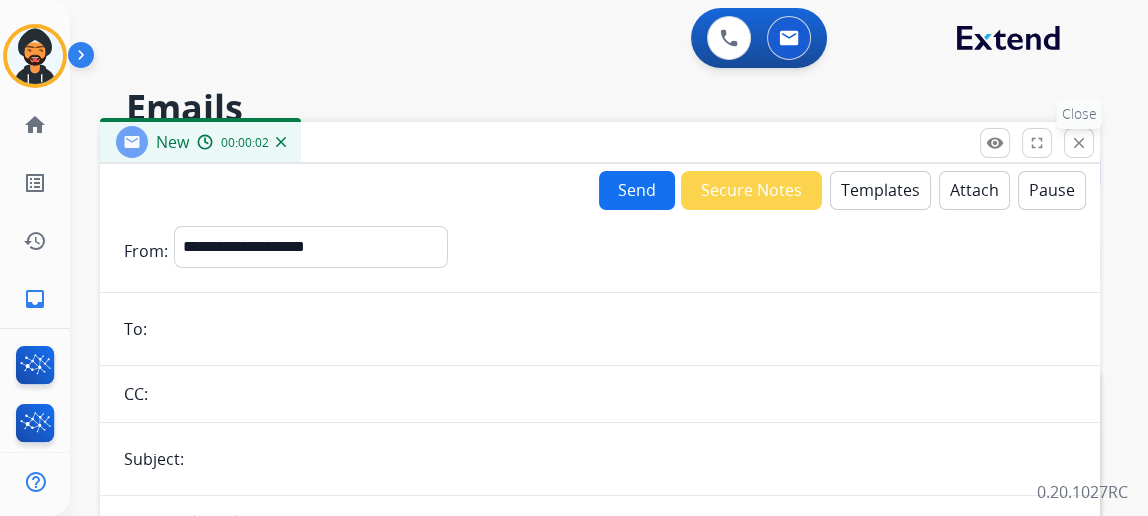 click on "close" at bounding box center (1079, 143) 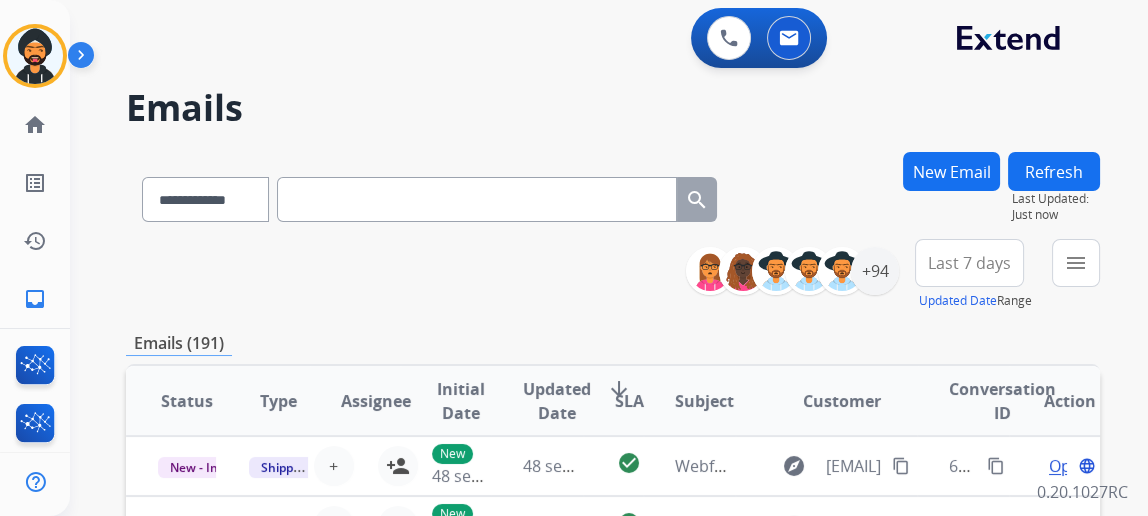 paste on "**********" 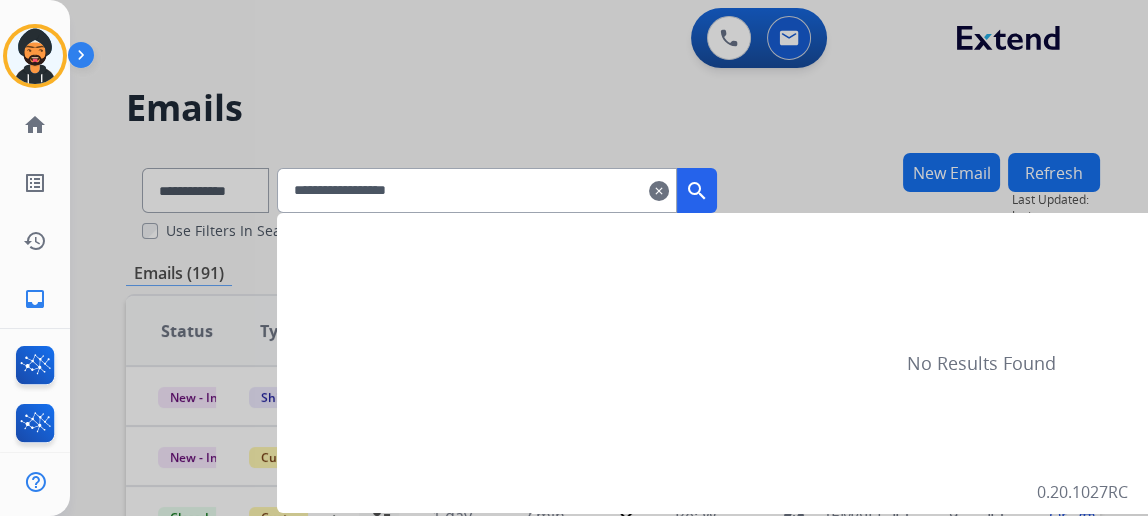 type on "**********" 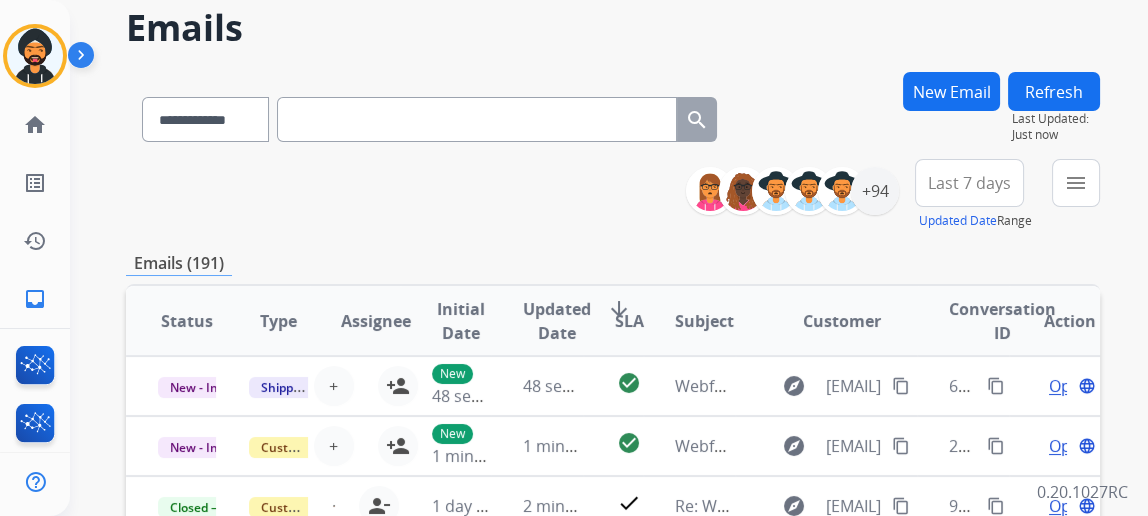 scroll, scrollTop: 0, scrollLeft: 0, axis: both 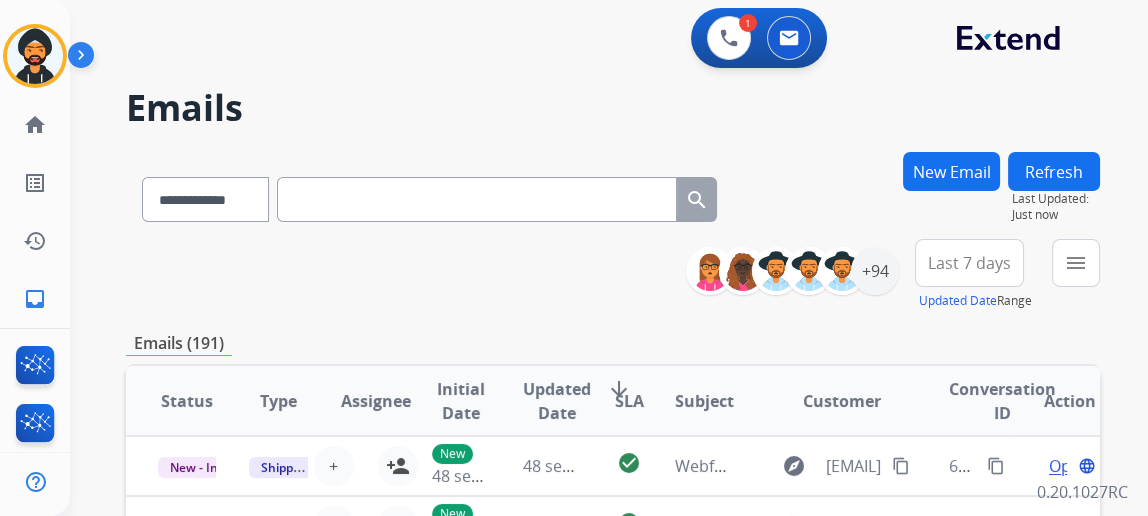 paste on "**********" 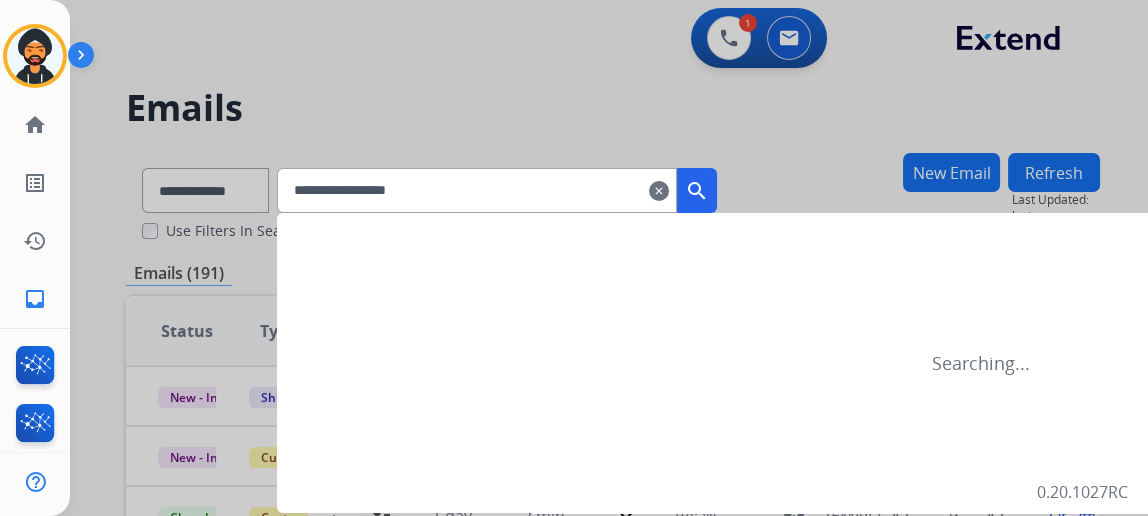 type on "**********" 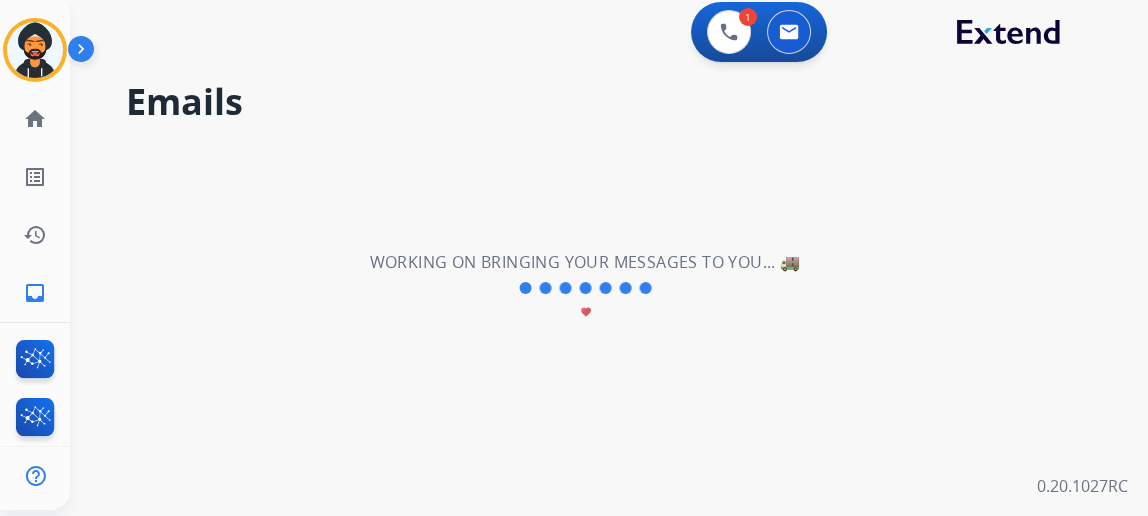 scroll, scrollTop: 0, scrollLeft: 0, axis: both 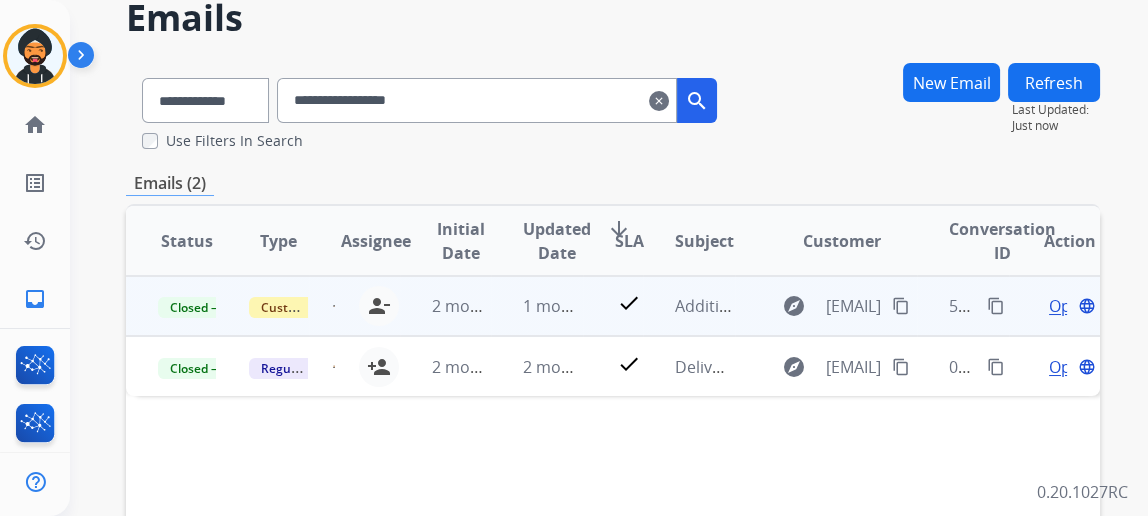 click on "Open" at bounding box center (1069, 306) 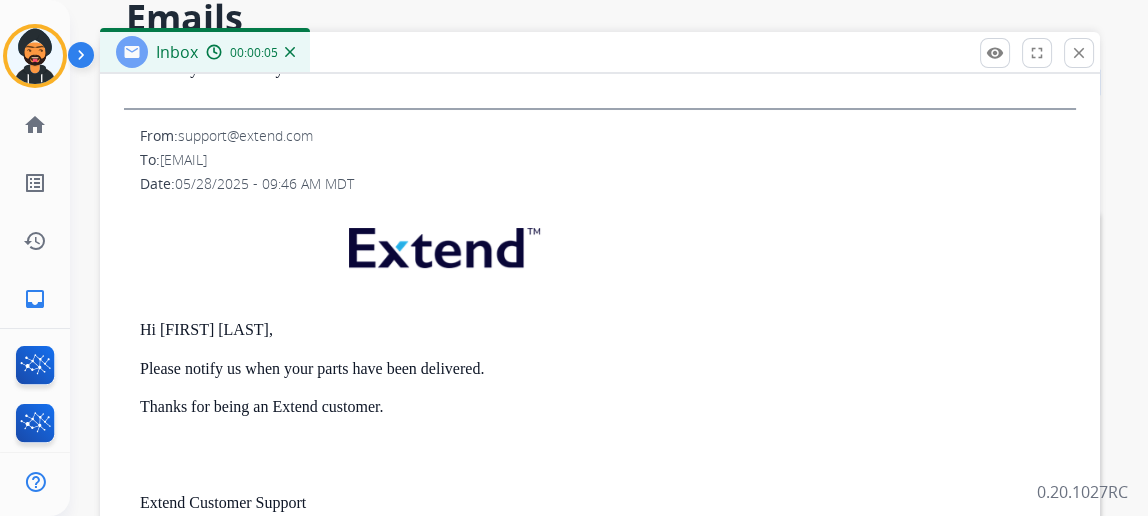 scroll, scrollTop: 796, scrollLeft: 0, axis: vertical 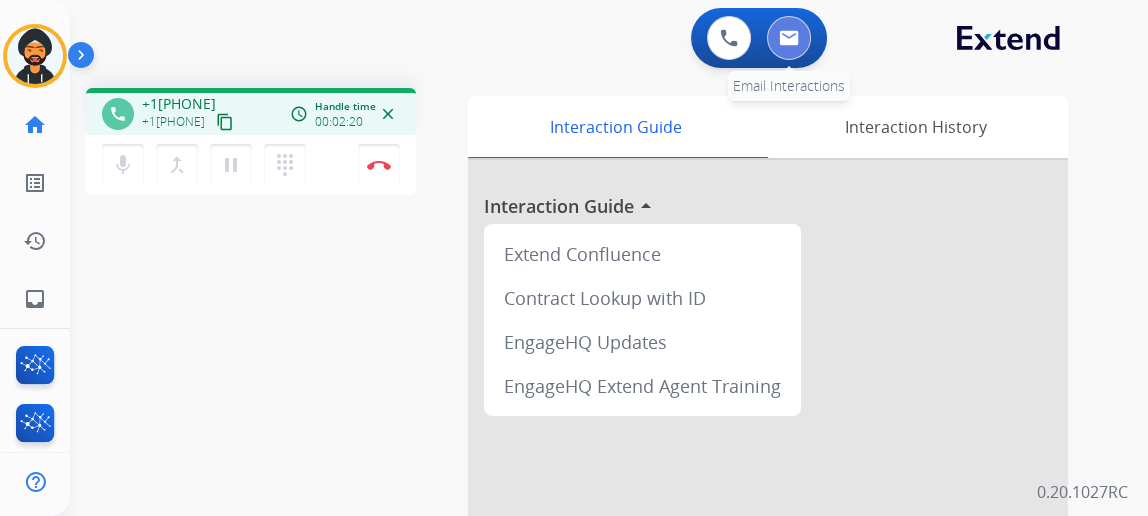 click at bounding box center [789, 38] 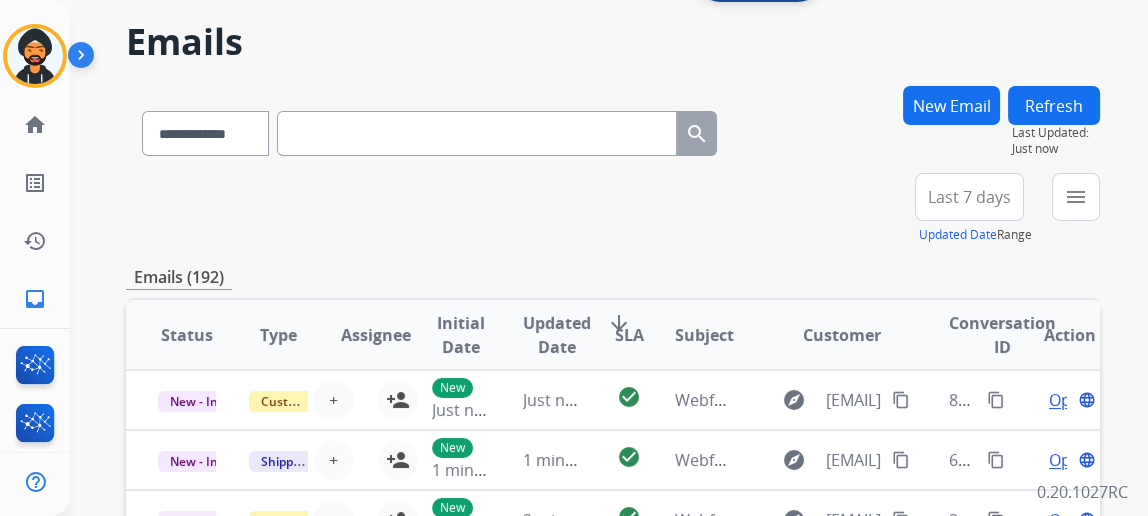 scroll, scrollTop: 0, scrollLeft: 0, axis: both 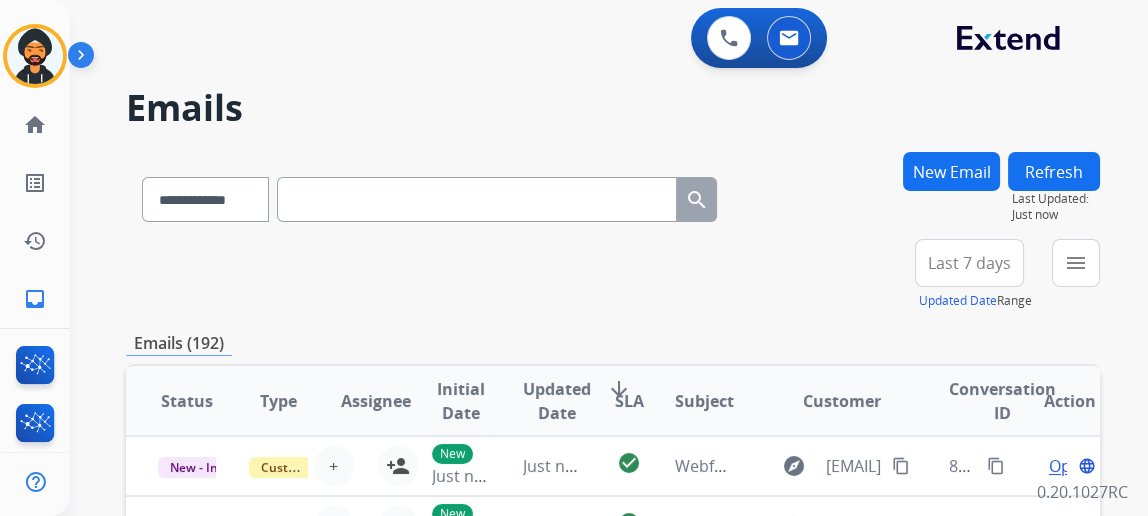 paste on "**********" 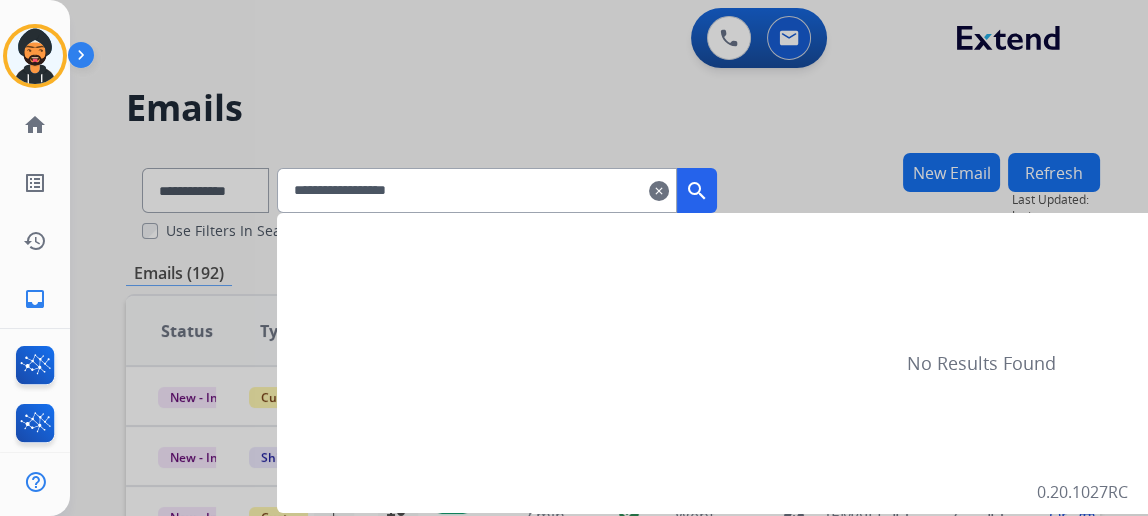 type on "**********" 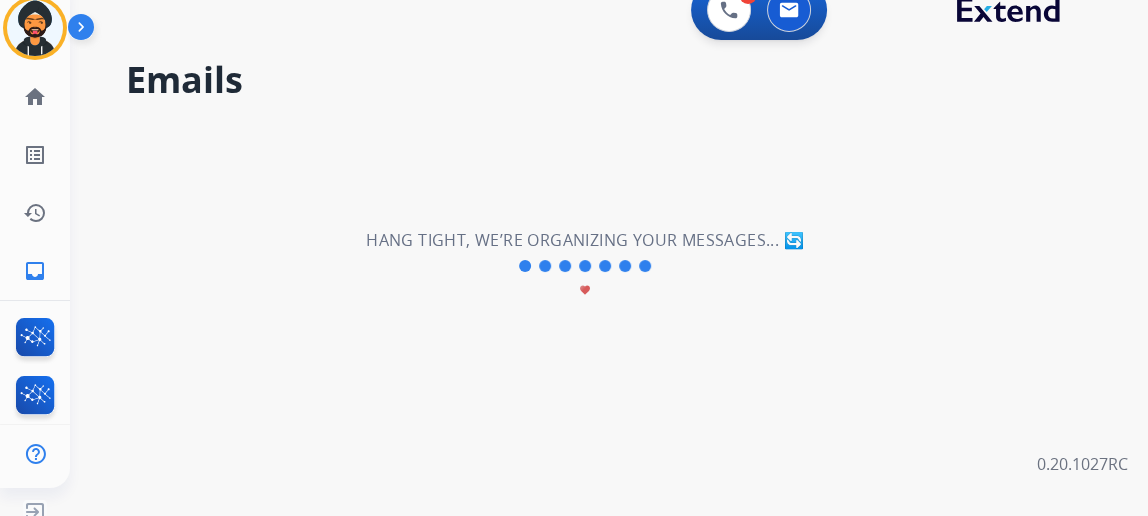 scroll, scrollTop: 43, scrollLeft: 0, axis: vertical 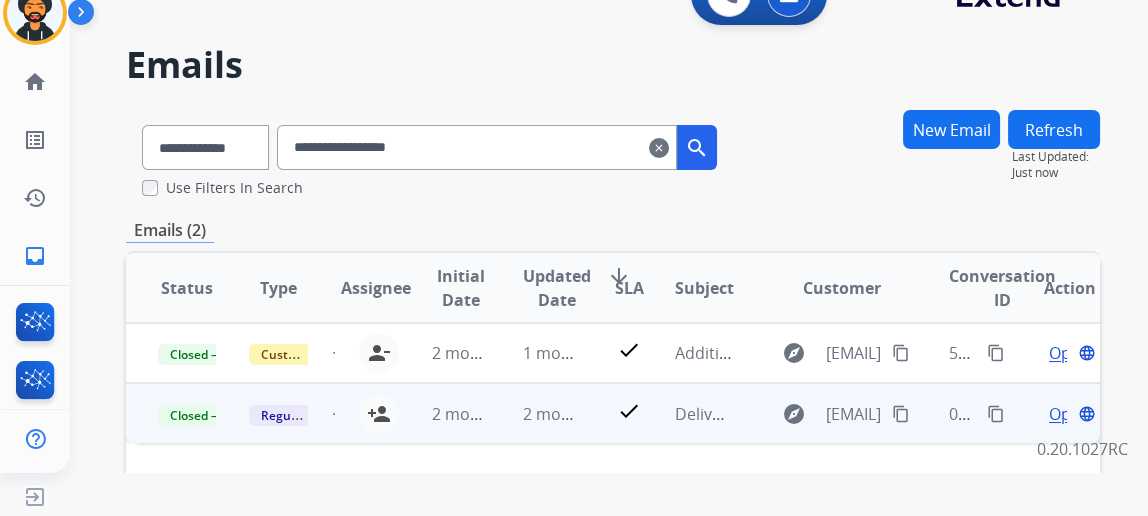 click on "Open" at bounding box center [1069, 414] 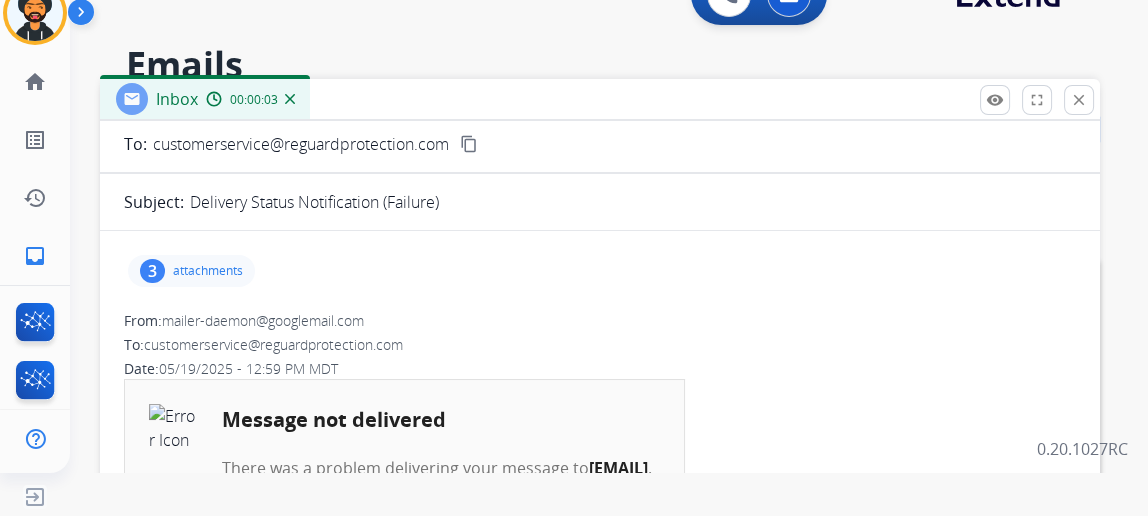 scroll, scrollTop: 0, scrollLeft: 0, axis: both 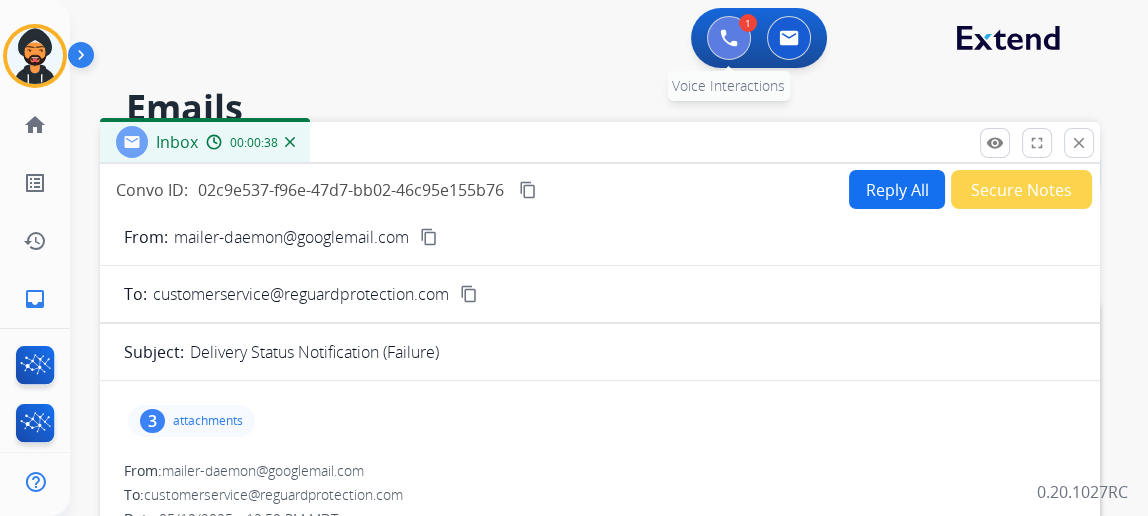 click at bounding box center (729, 38) 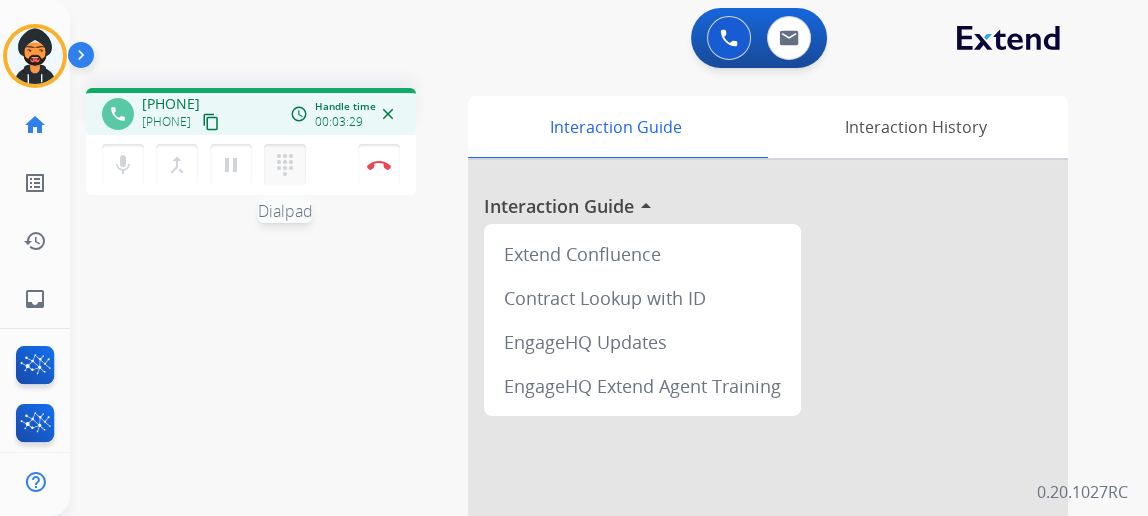 click on "dialpad" at bounding box center (285, 165) 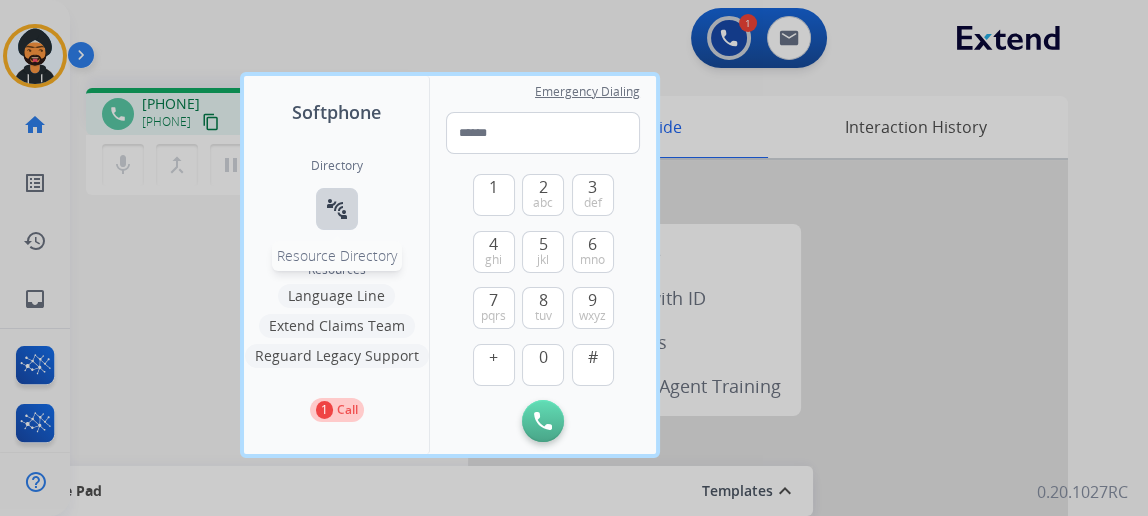 click on "connect_without_contact" at bounding box center (337, 209) 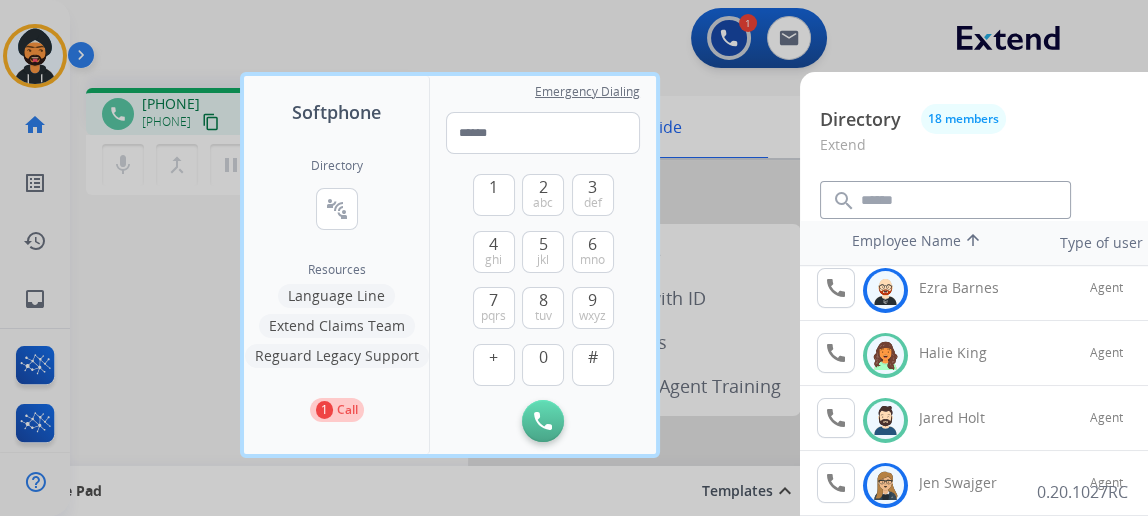 scroll, scrollTop: 272, scrollLeft: 0, axis: vertical 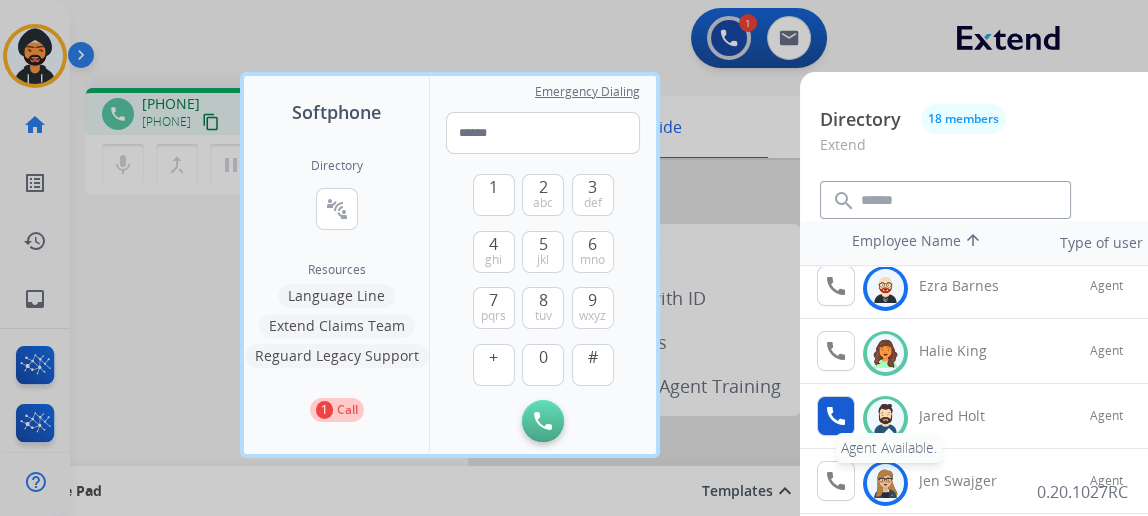 click on "call" at bounding box center (836, 416) 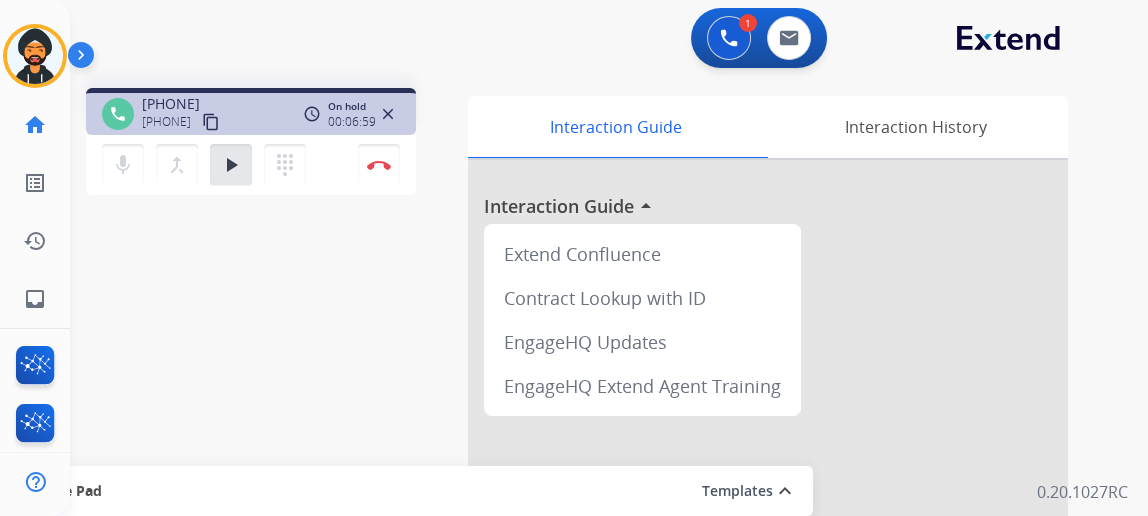 click at bounding box center [768, 533] 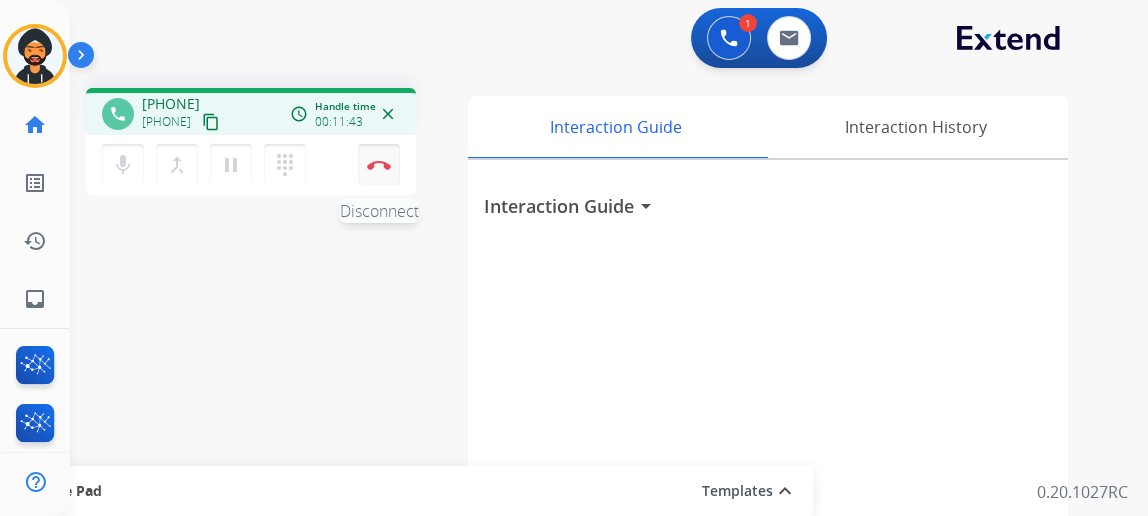 click on "Disconnect" at bounding box center (379, 165) 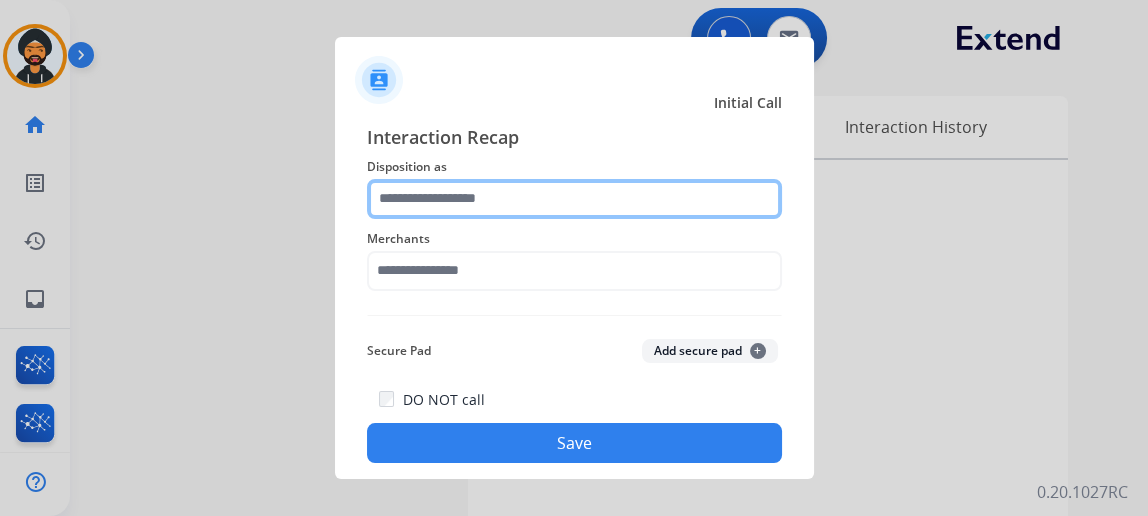 click 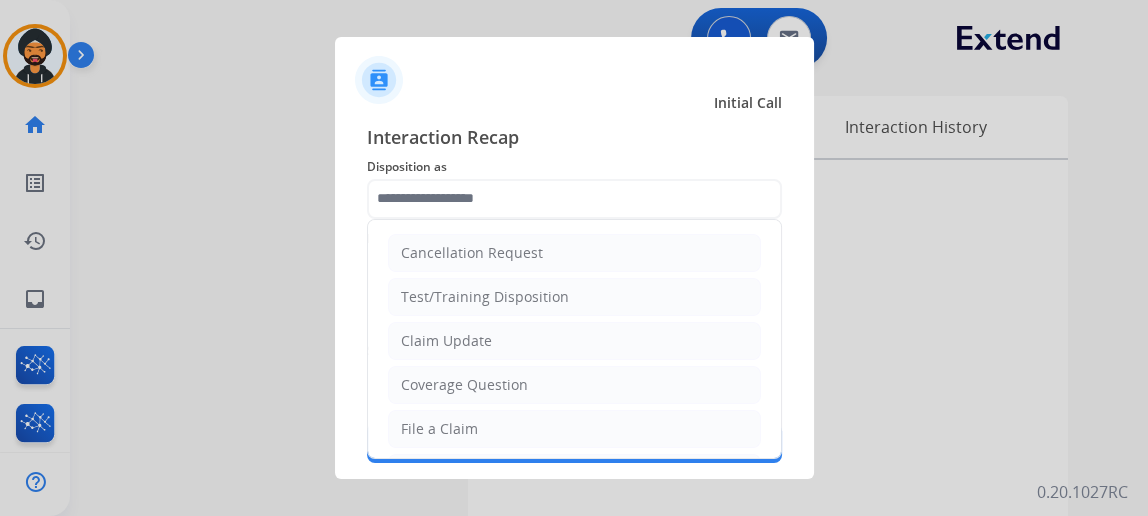 click on "Claim Update" 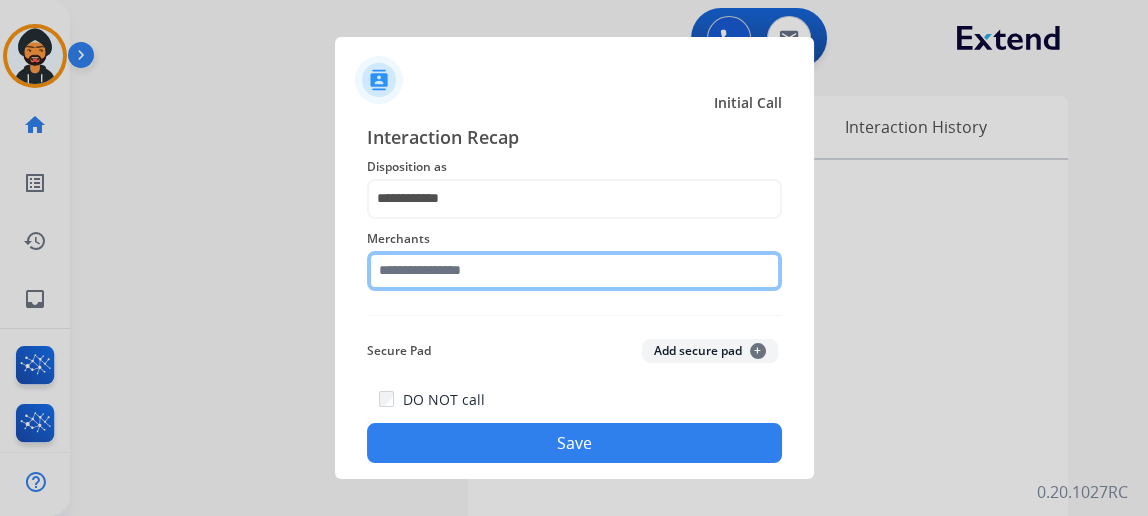 click 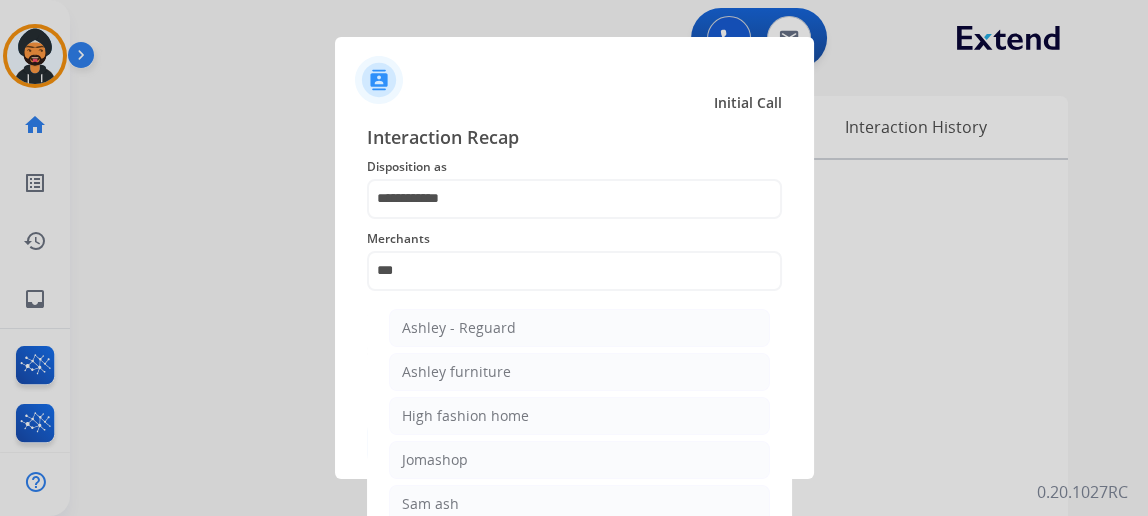 click on "Ashley - Reguard" 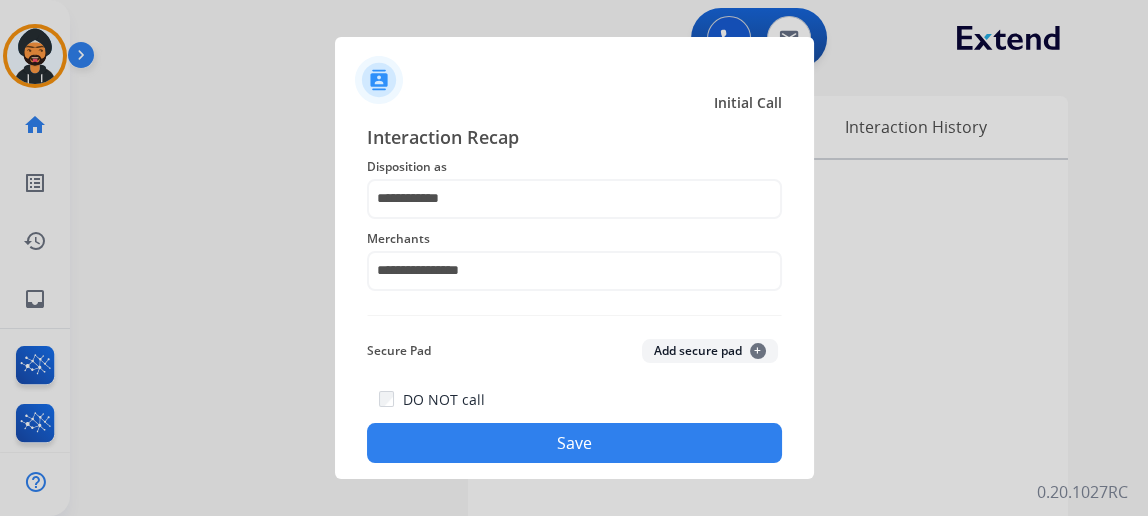 click on "Save" 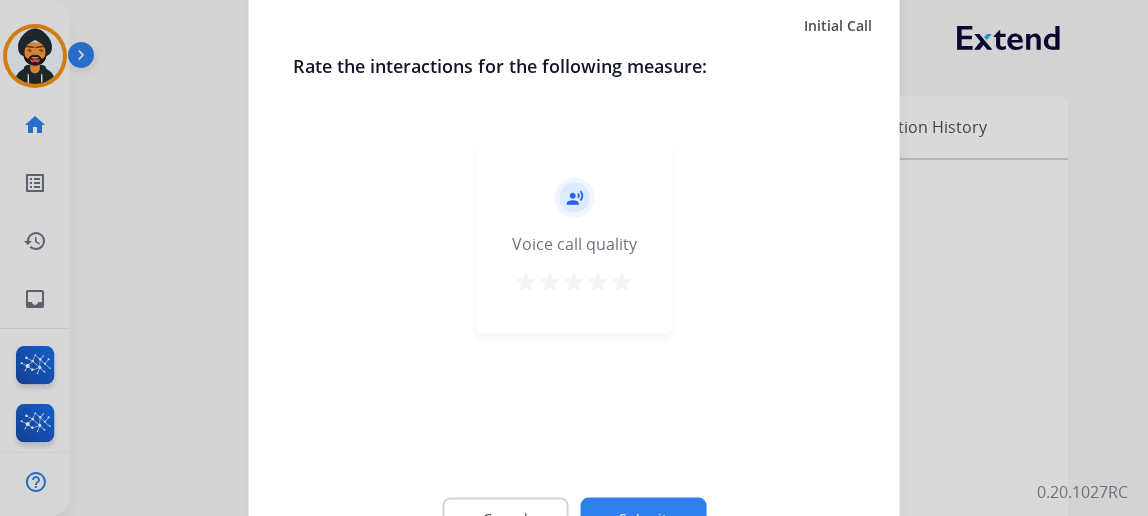 click on "Submit" 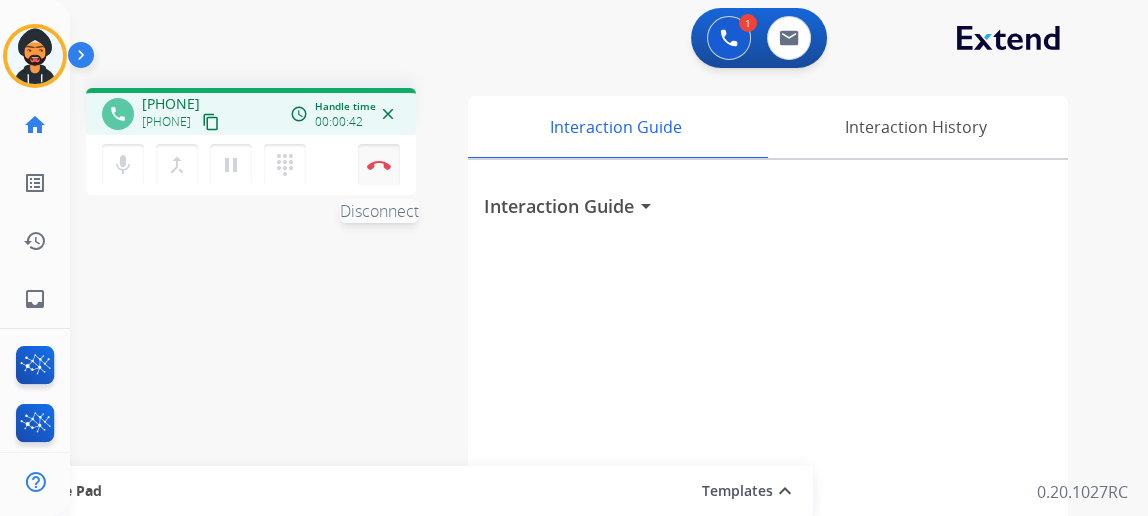 click at bounding box center (379, 165) 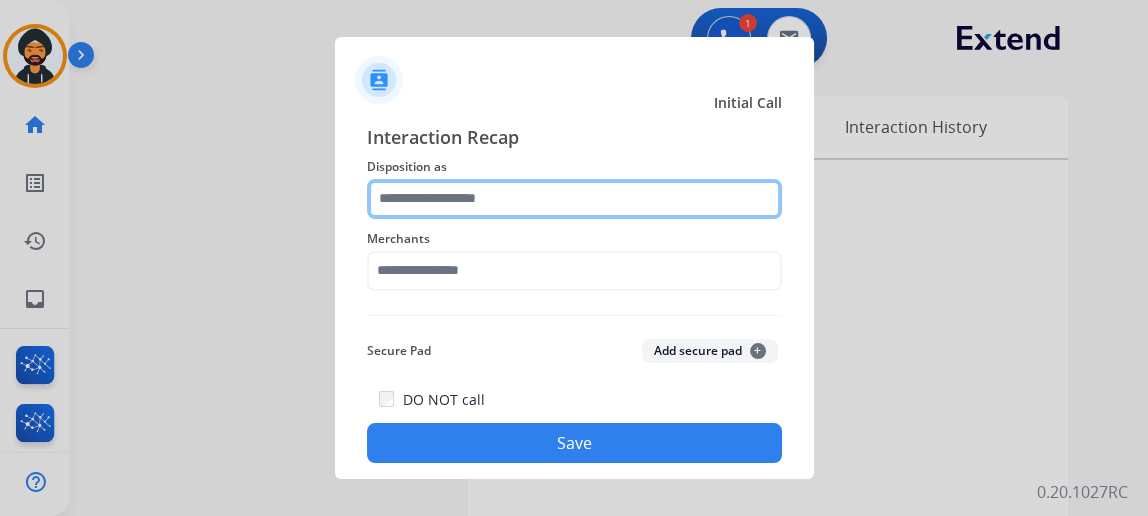 click 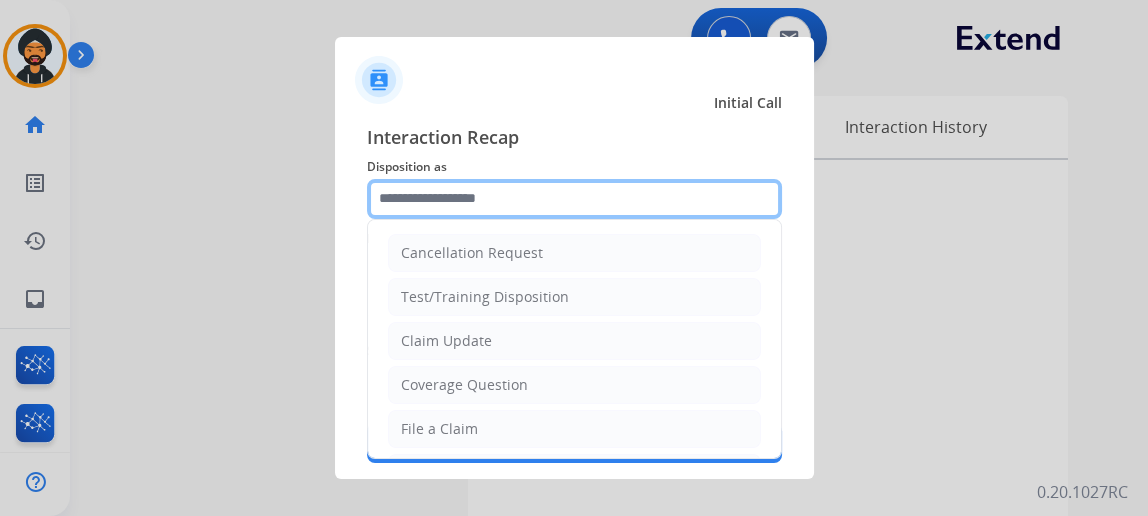 click 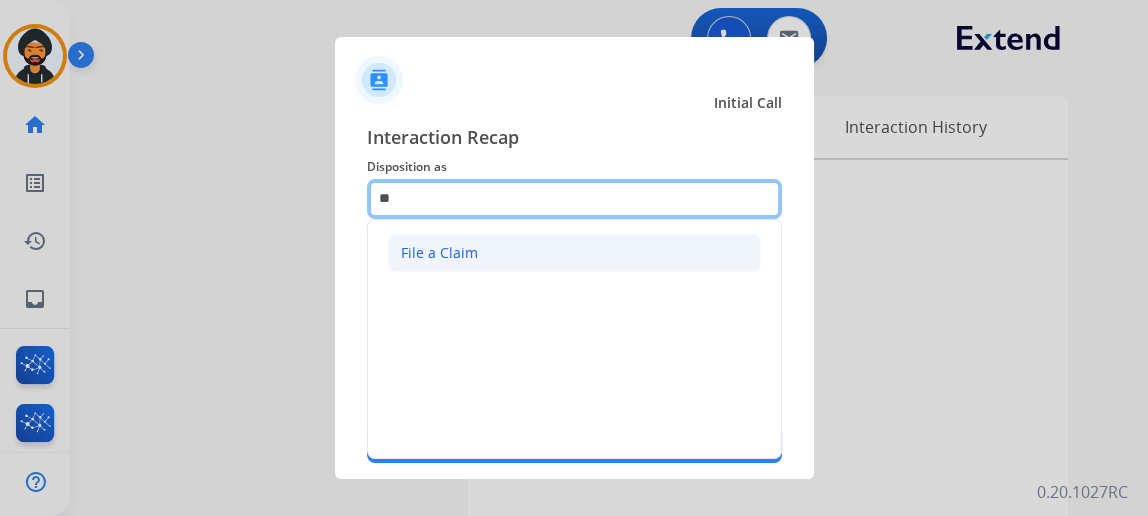 type on "*" 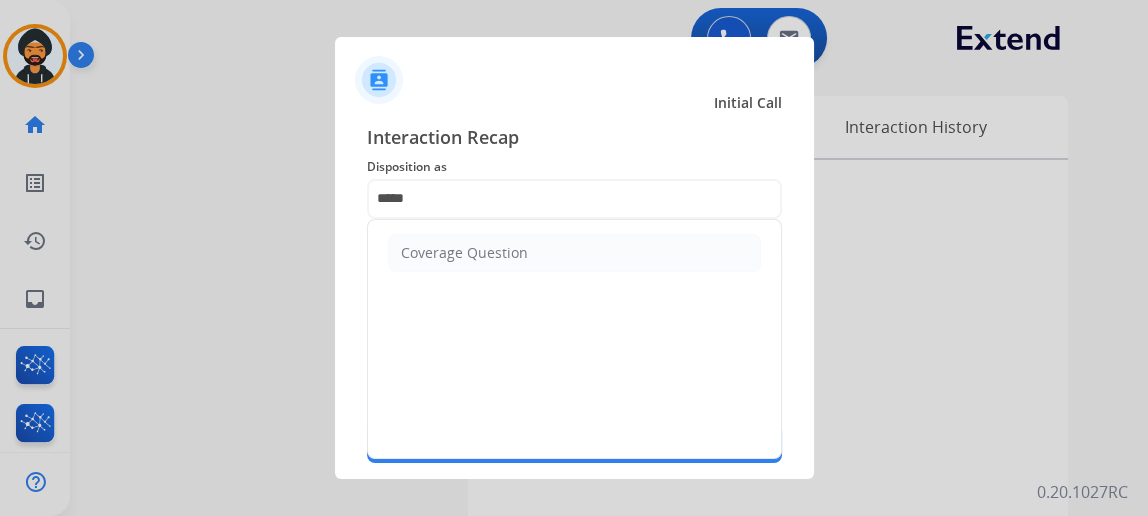click on "Coverage Question" 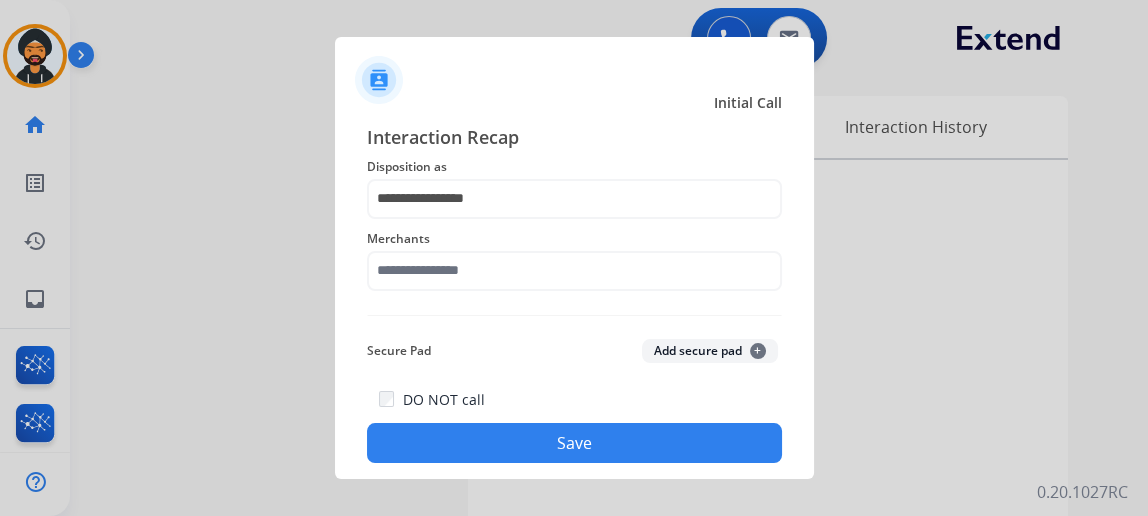 click on "Merchants" 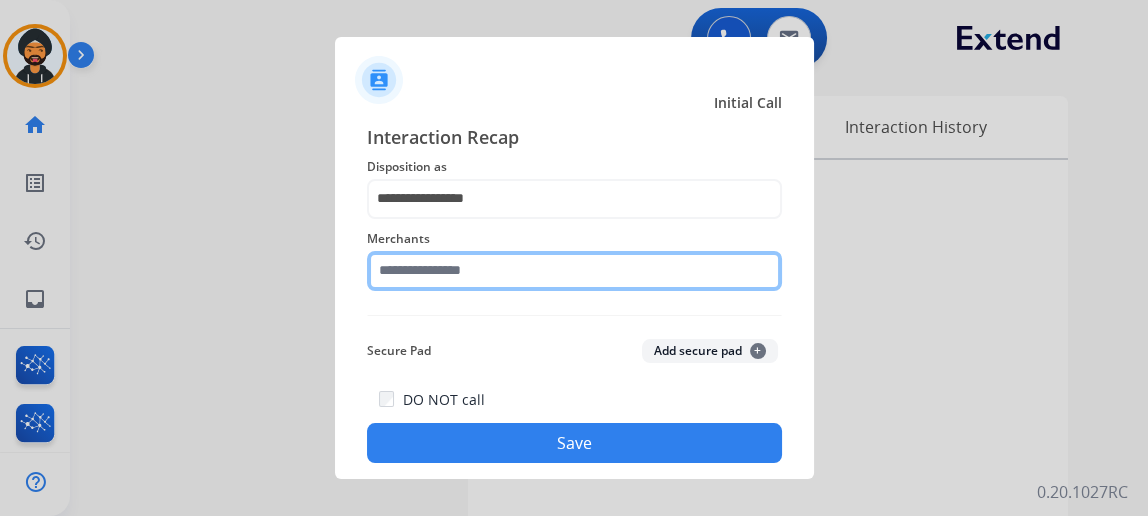 click 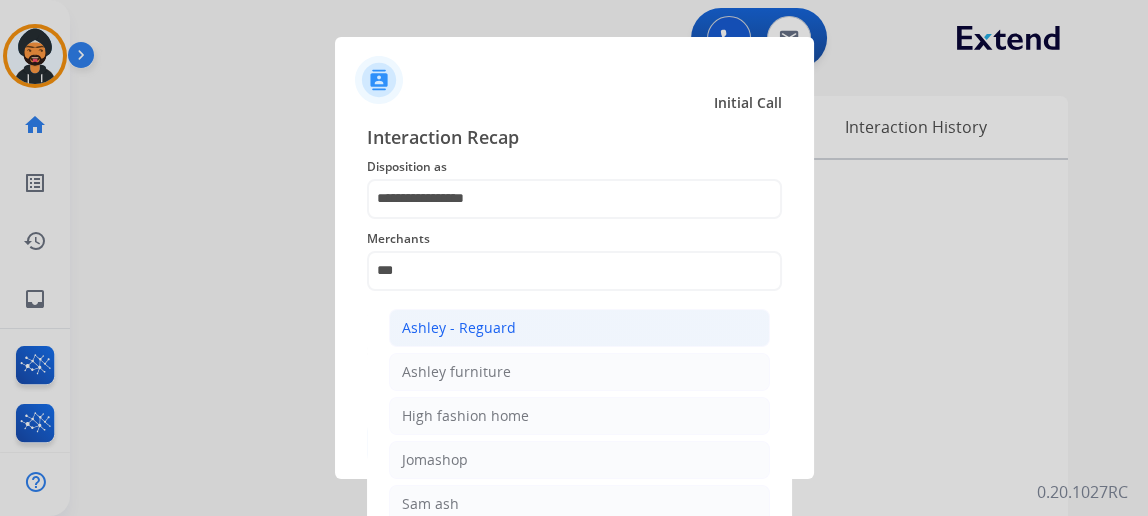 click on "Ashley - Reguard" 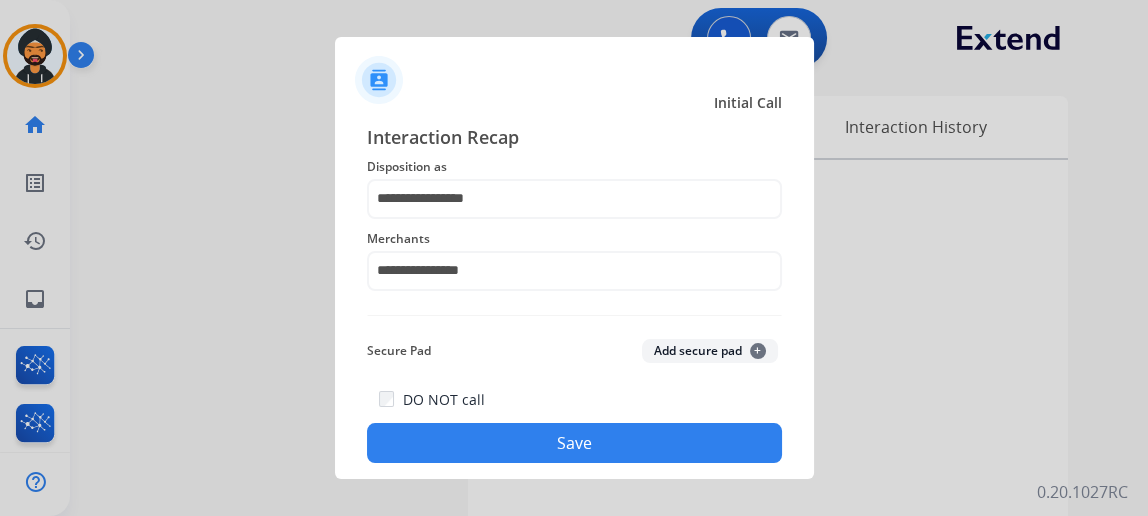 click on "Save" 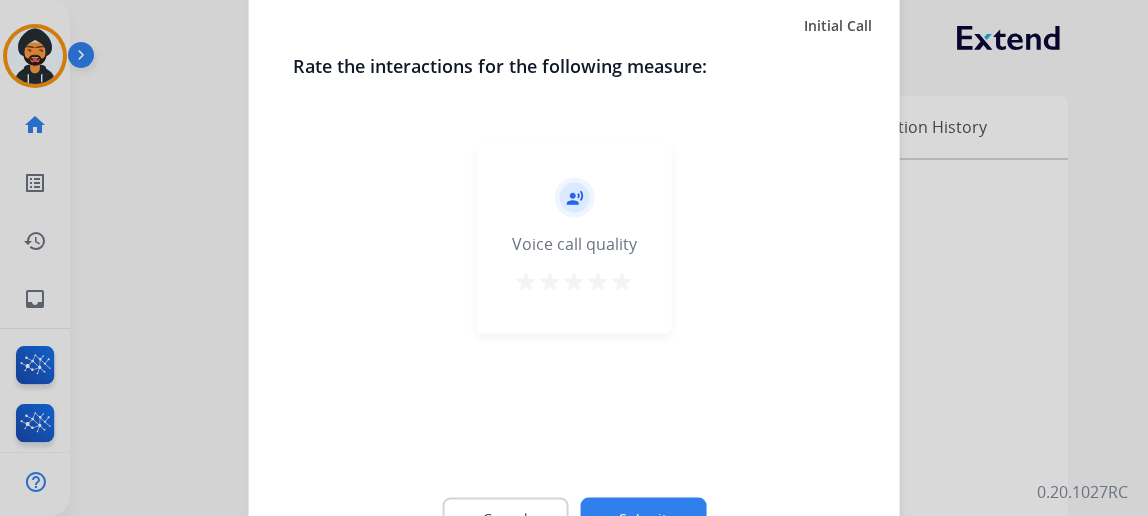 click on "Submit" 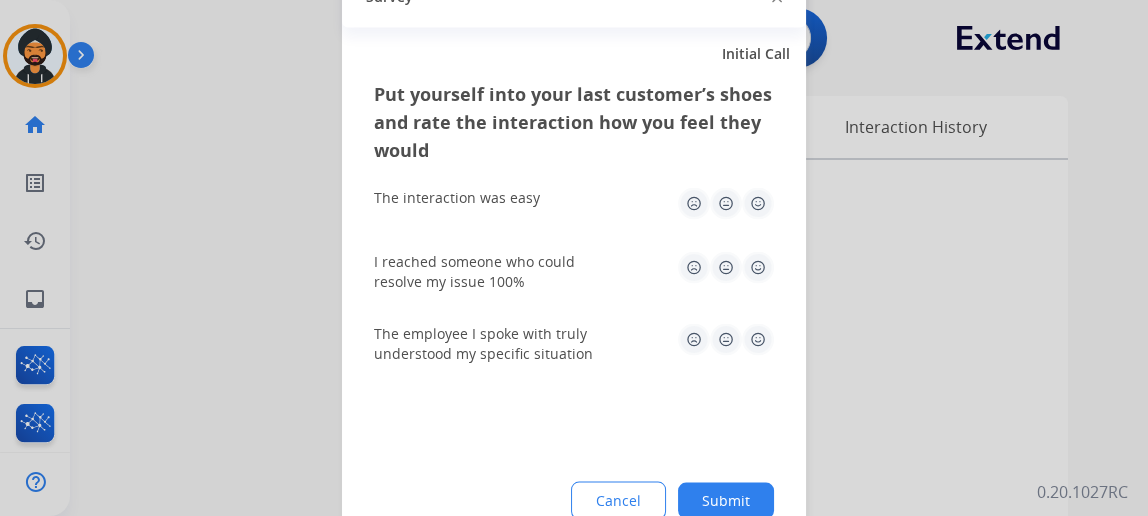 drag, startPoint x: 699, startPoint y: 477, endPoint x: 734, endPoint y: 511, distance: 48.79549 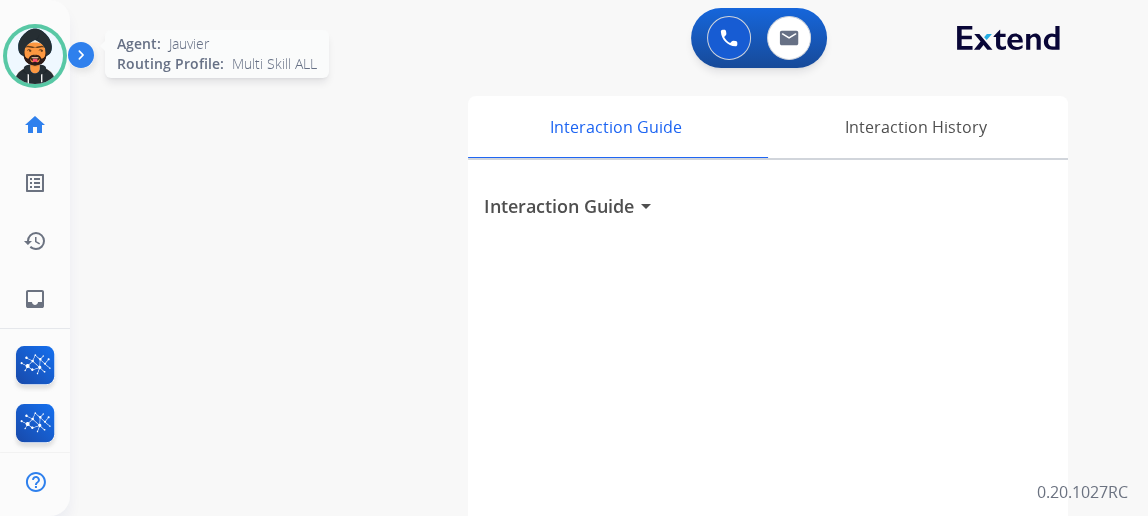 click at bounding box center [35, 56] 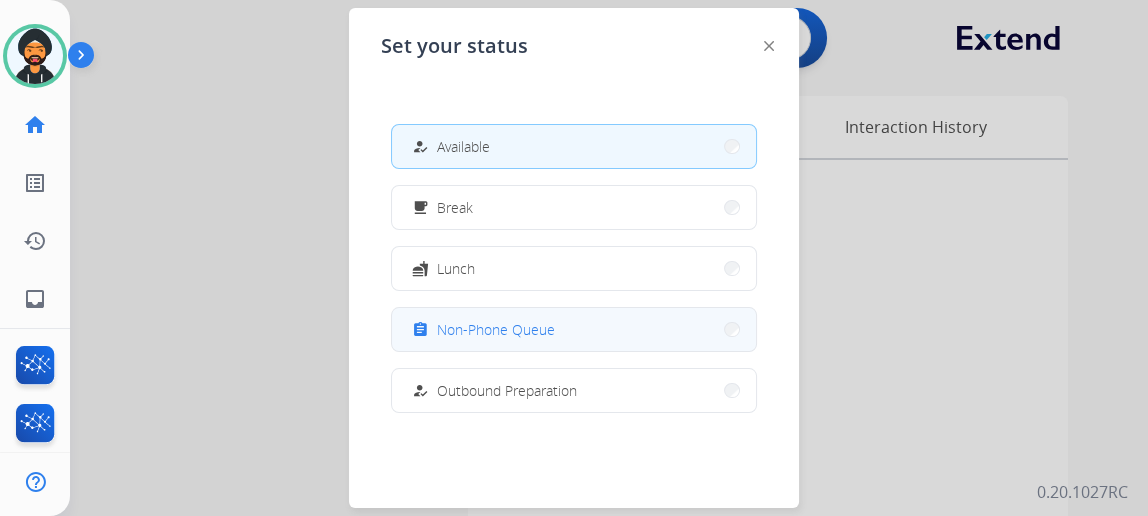 click on "Non-Phone Queue" at bounding box center (496, 329) 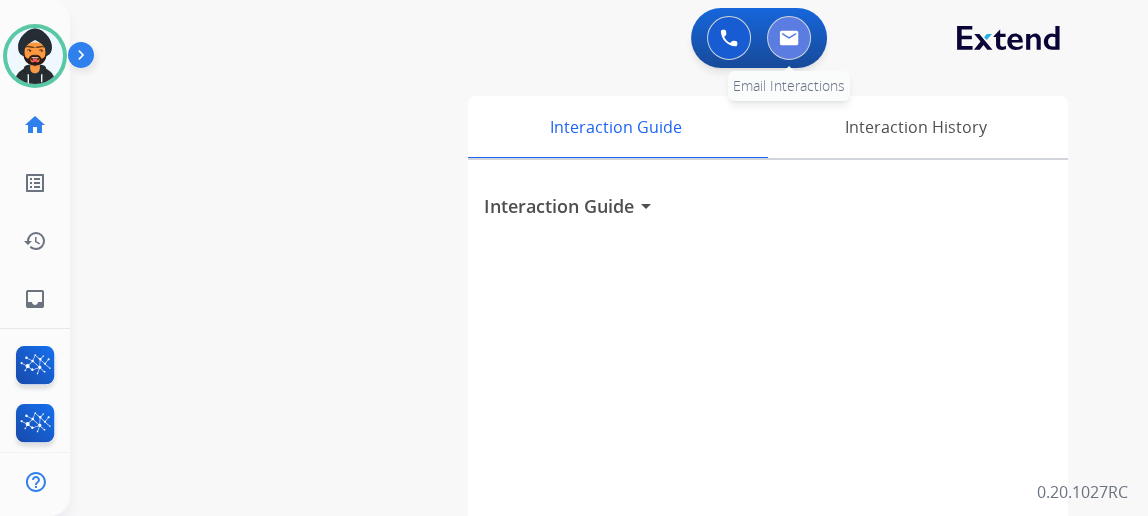 click at bounding box center [789, 38] 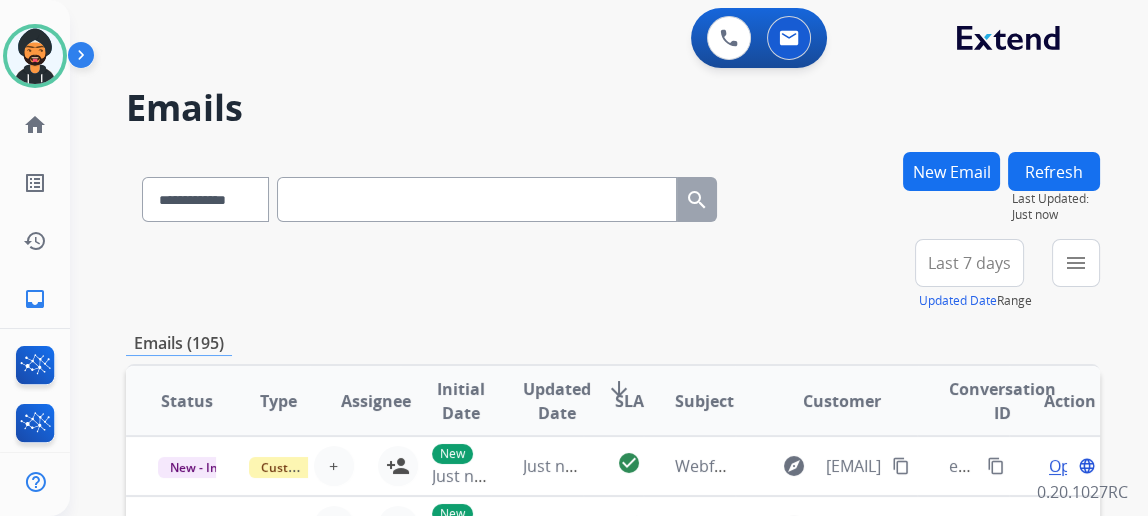paste on "**********" 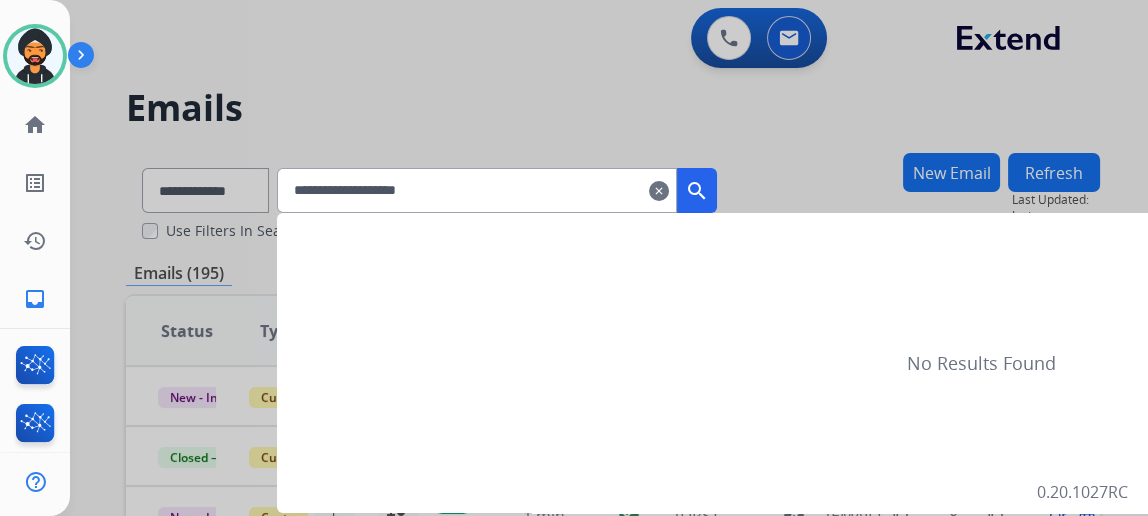 type on "**********" 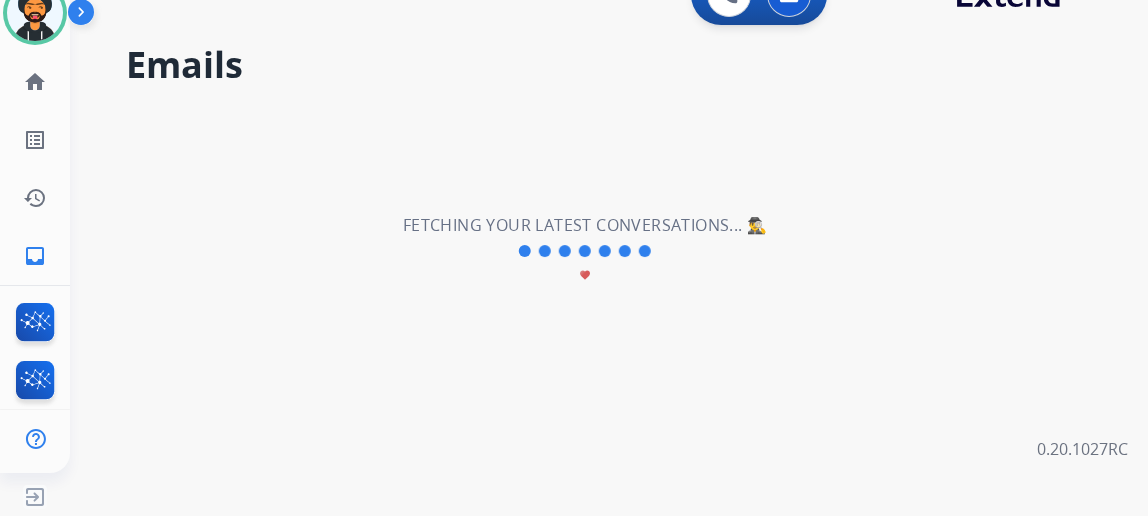 scroll, scrollTop: 0, scrollLeft: 0, axis: both 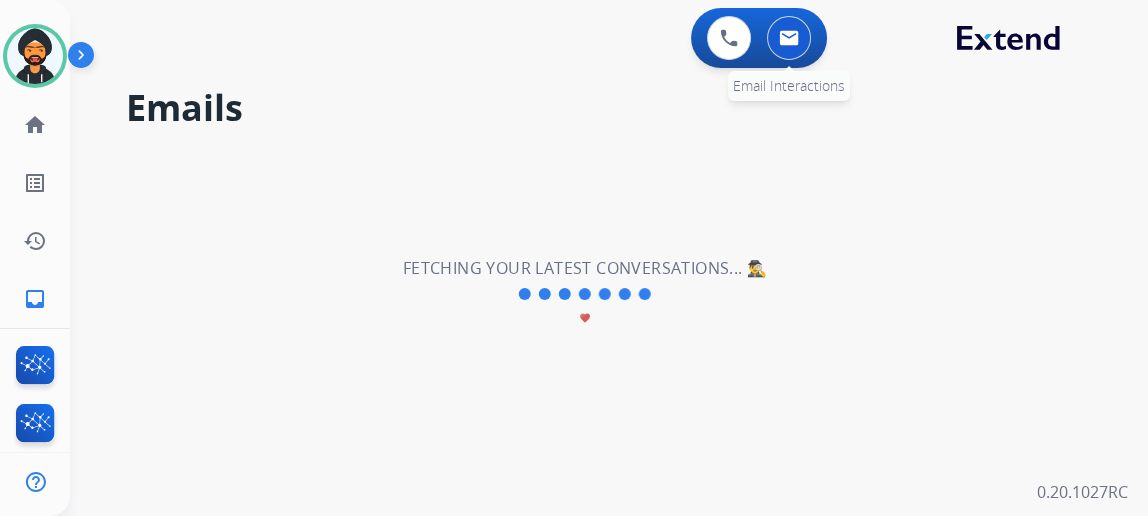 click at bounding box center [789, 38] 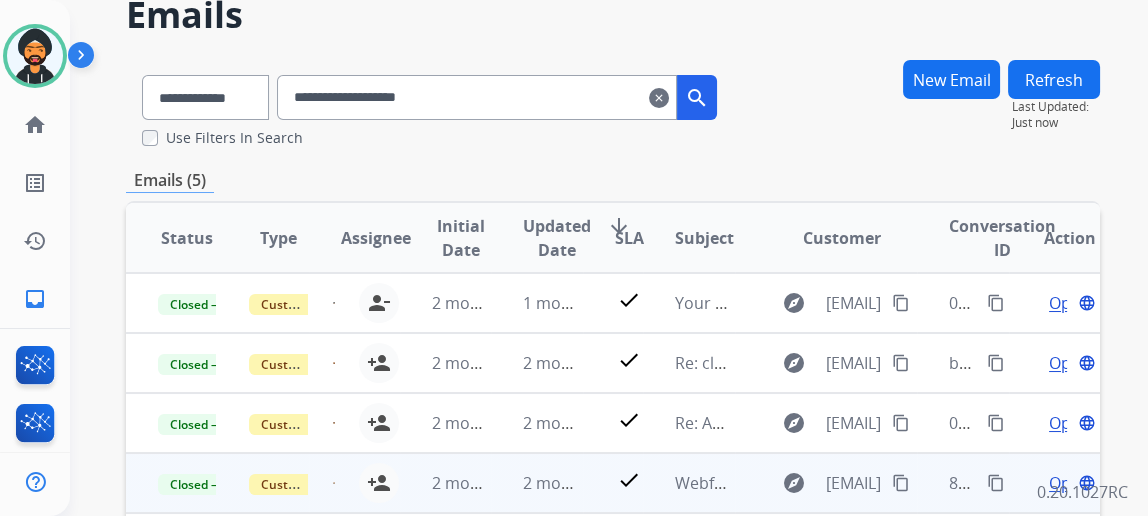 scroll, scrollTop: 181, scrollLeft: 0, axis: vertical 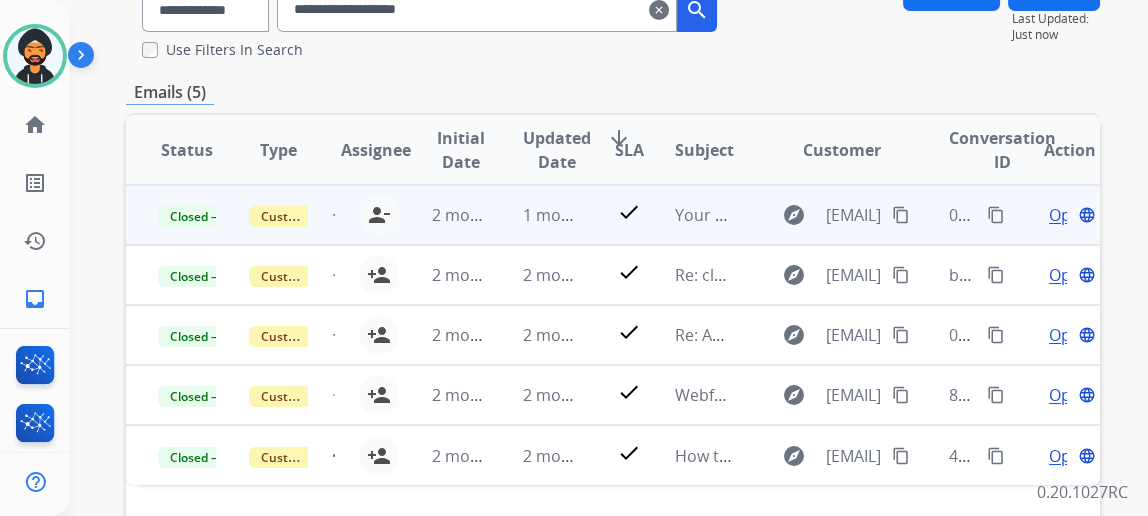 click on "Open" at bounding box center [1069, 215] 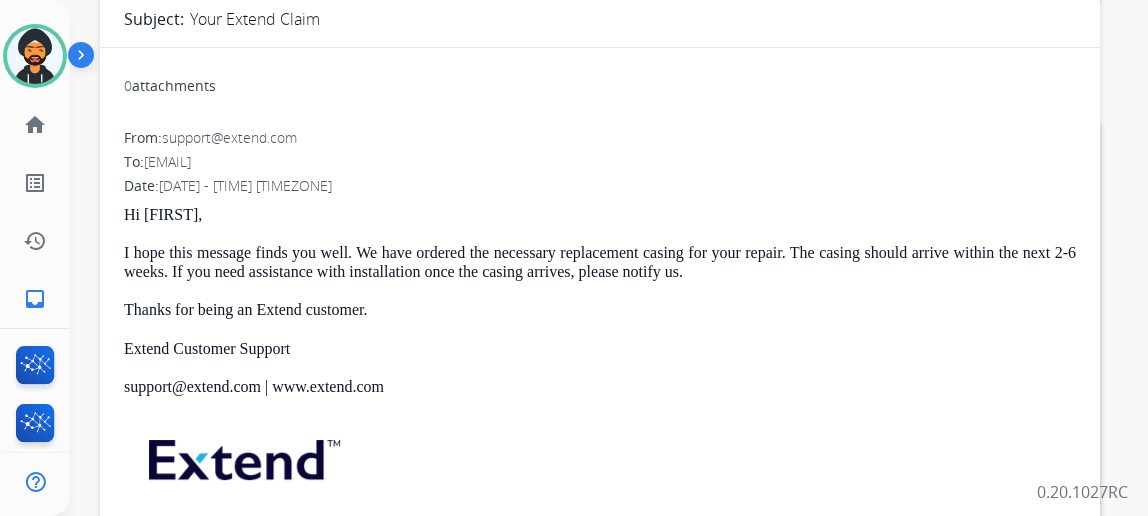scroll, scrollTop: 181, scrollLeft: 0, axis: vertical 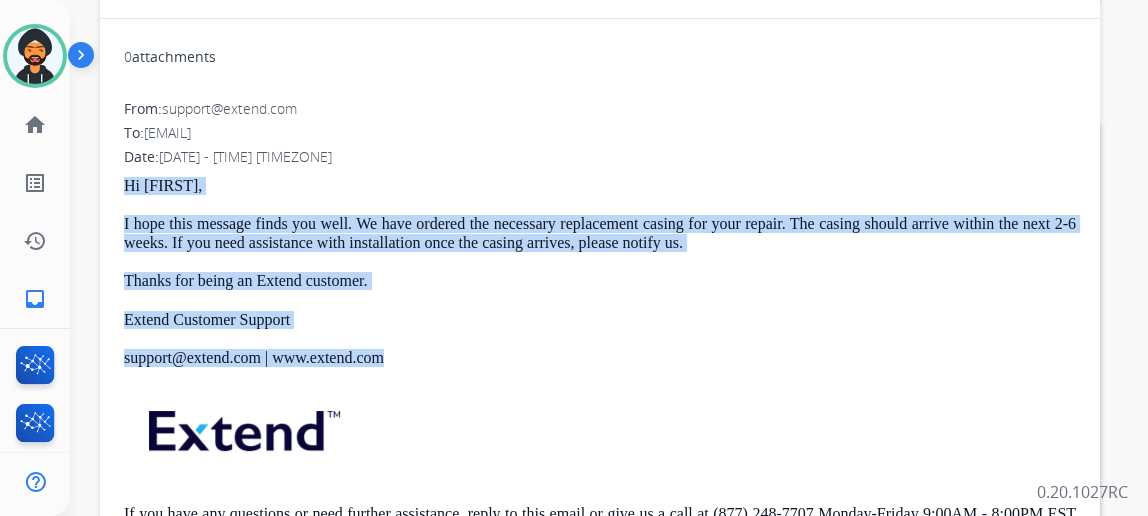 drag, startPoint x: 434, startPoint y: 357, endPoint x: 125, endPoint y: 169, distance: 361.6974 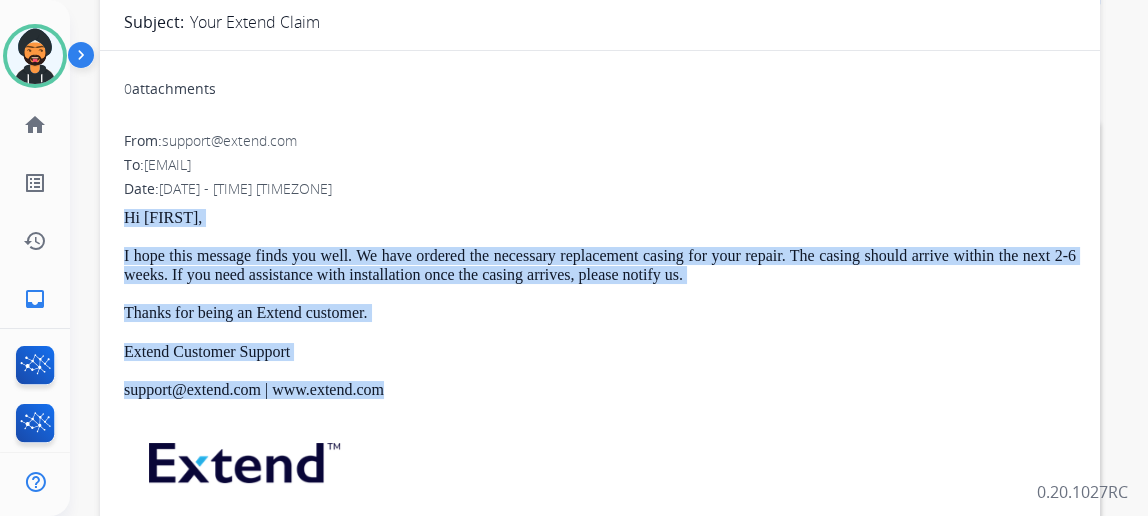 scroll, scrollTop: 0, scrollLeft: 0, axis: both 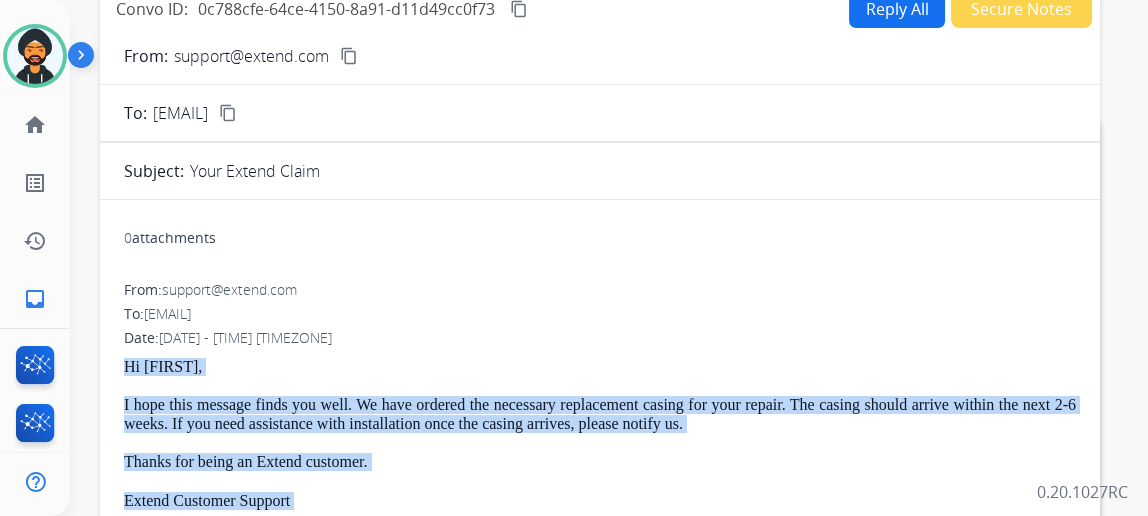 click on "Reply All" at bounding box center [897, 8] 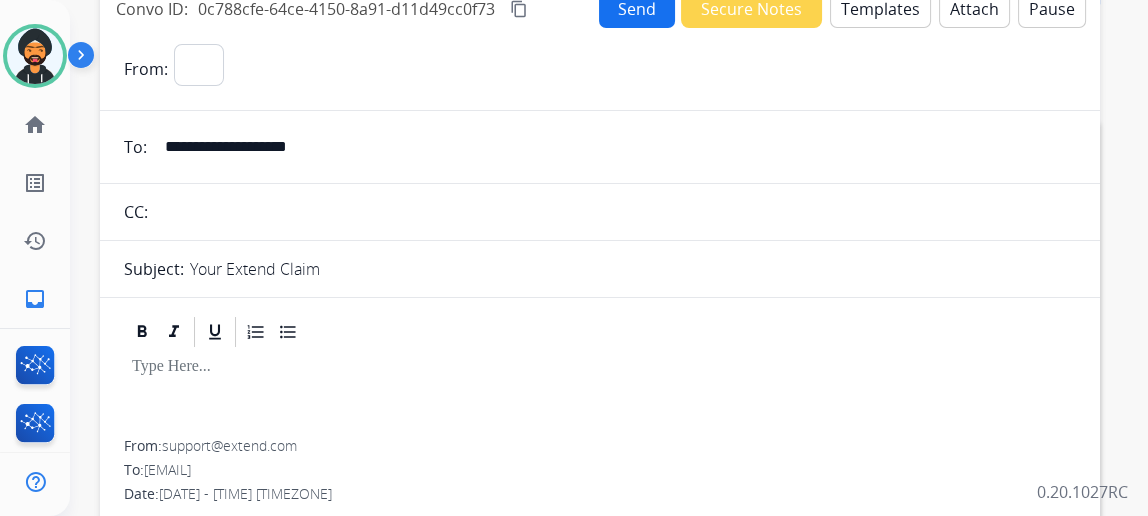 select on "**********" 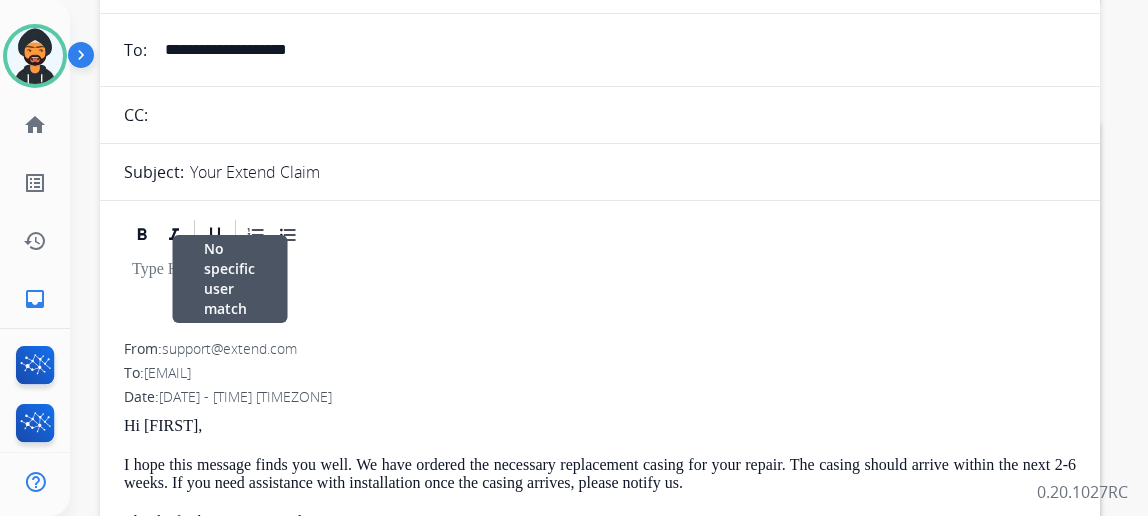 scroll, scrollTop: 90, scrollLeft: 0, axis: vertical 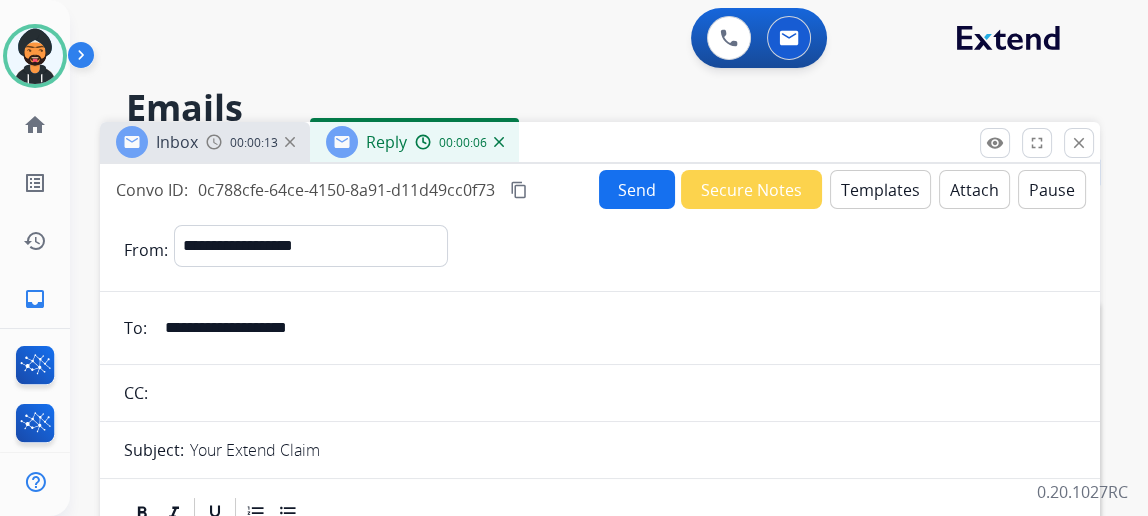click on "Send" at bounding box center (637, 189) 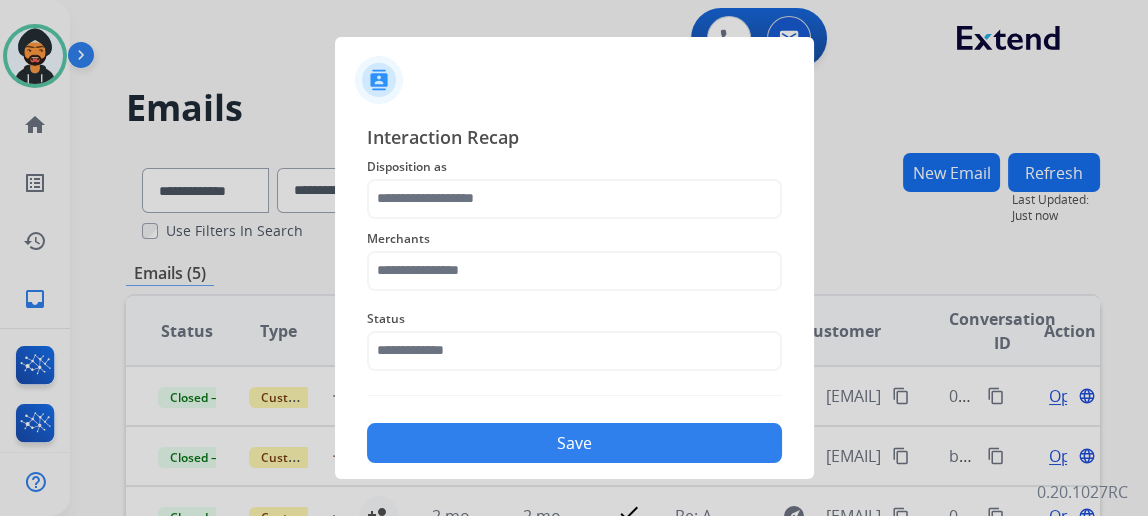 click on "Disposition as" 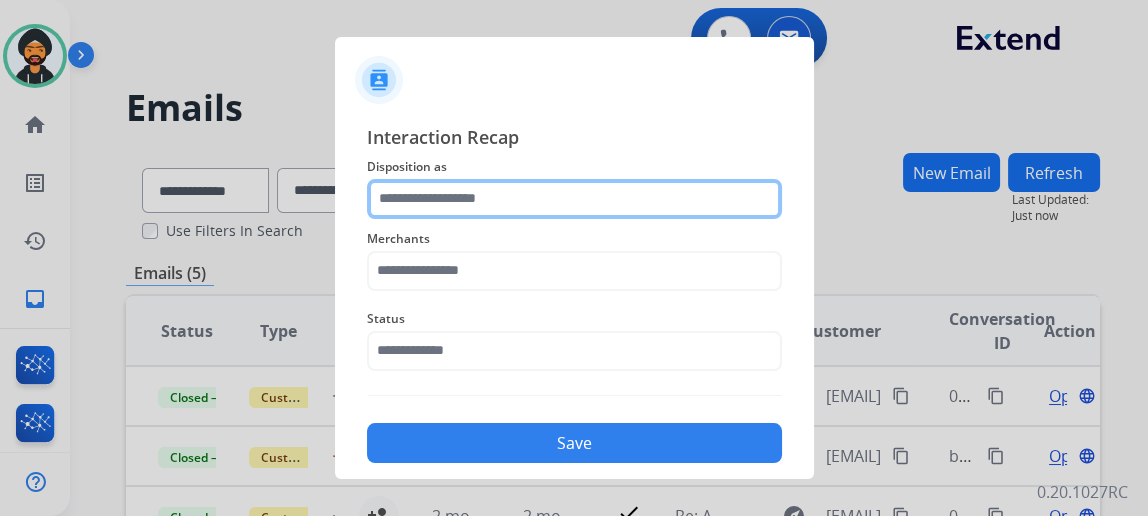 click 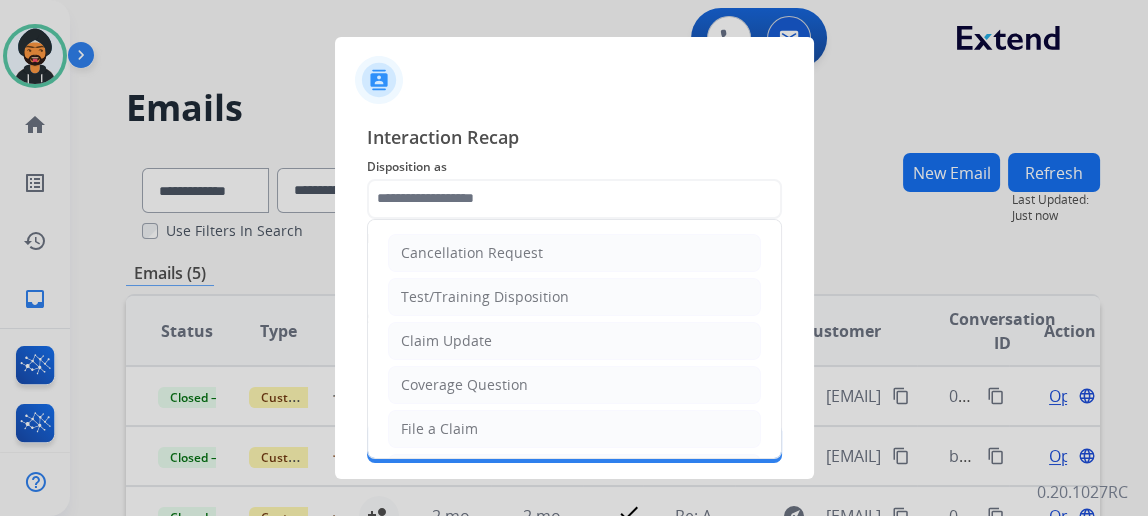 drag, startPoint x: 465, startPoint y: 336, endPoint x: 473, endPoint y: 274, distance: 62.514 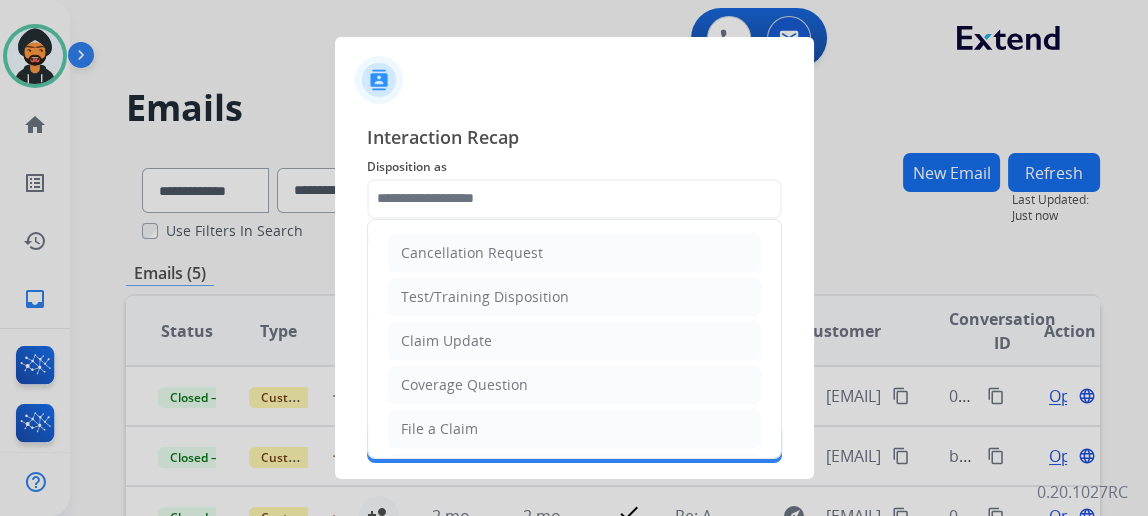 click on "Claim Update" 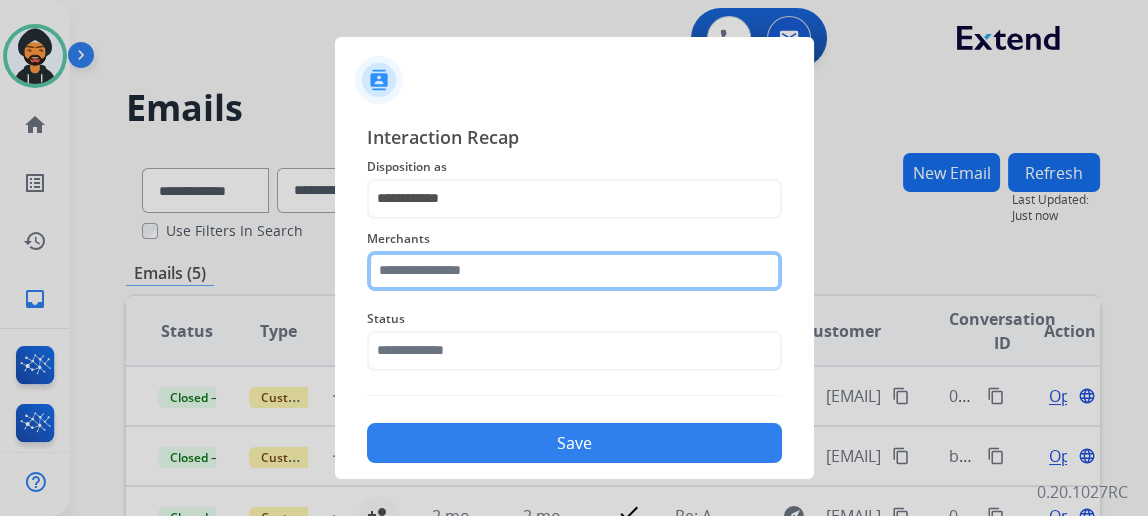 click 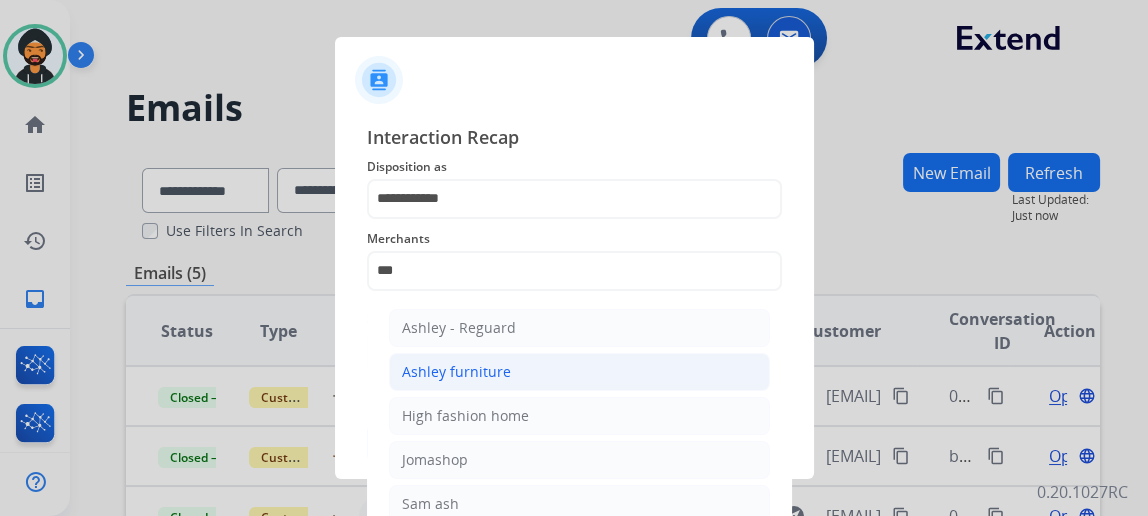 click on "Ashley furniture" 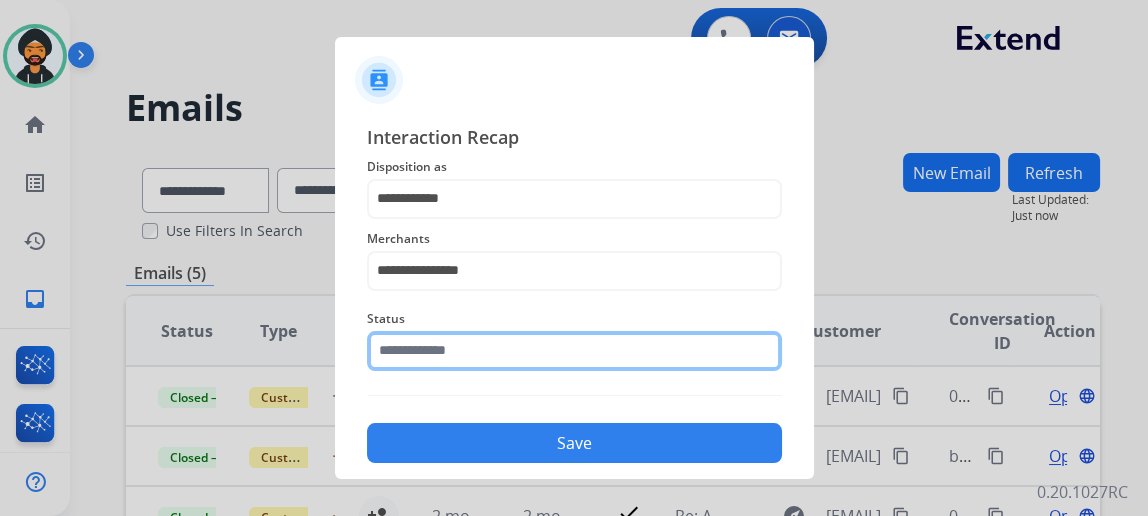 click 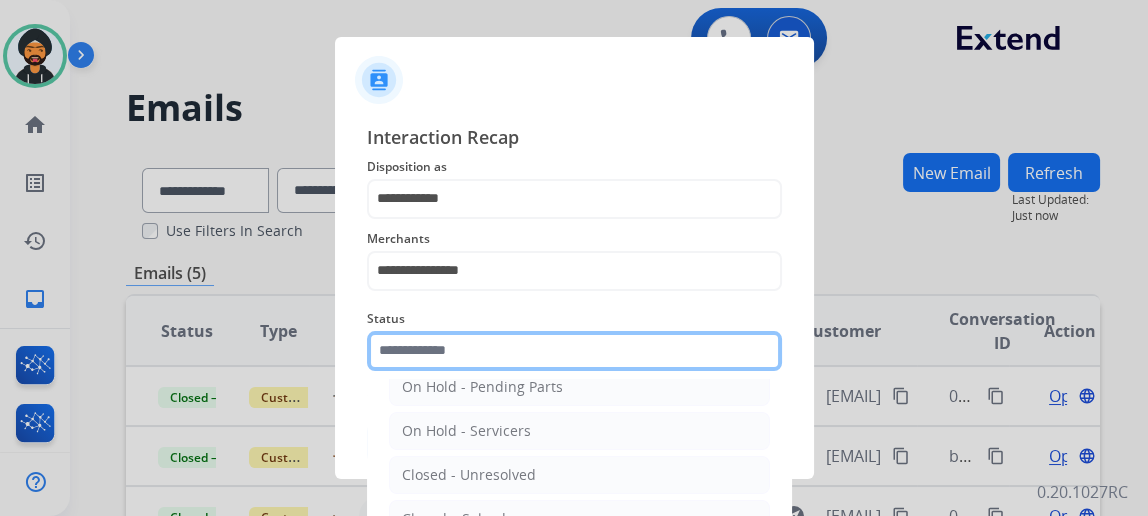 scroll, scrollTop: 112, scrollLeft: 0, axis: vertical 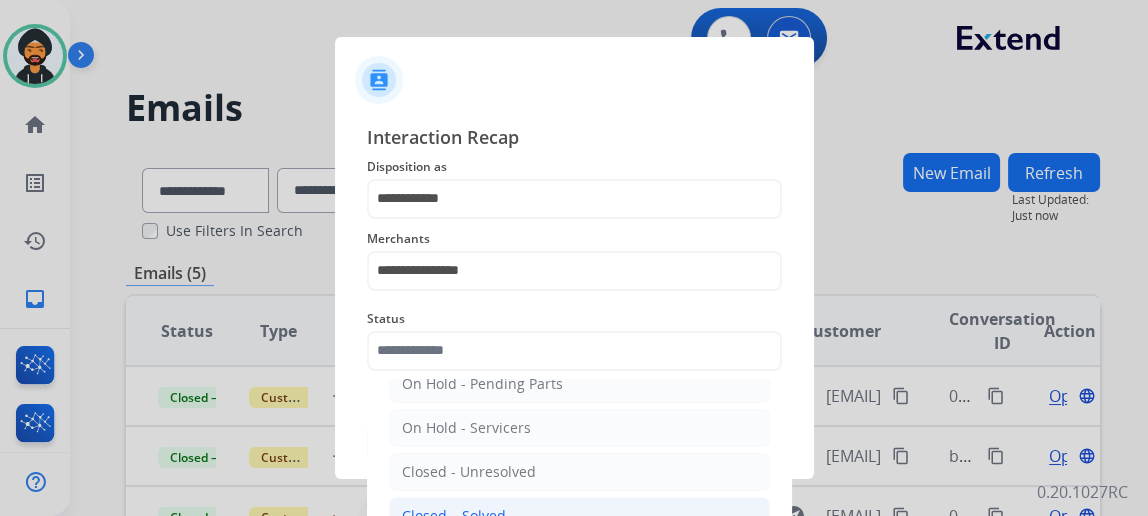 click on "Closed – Solved" 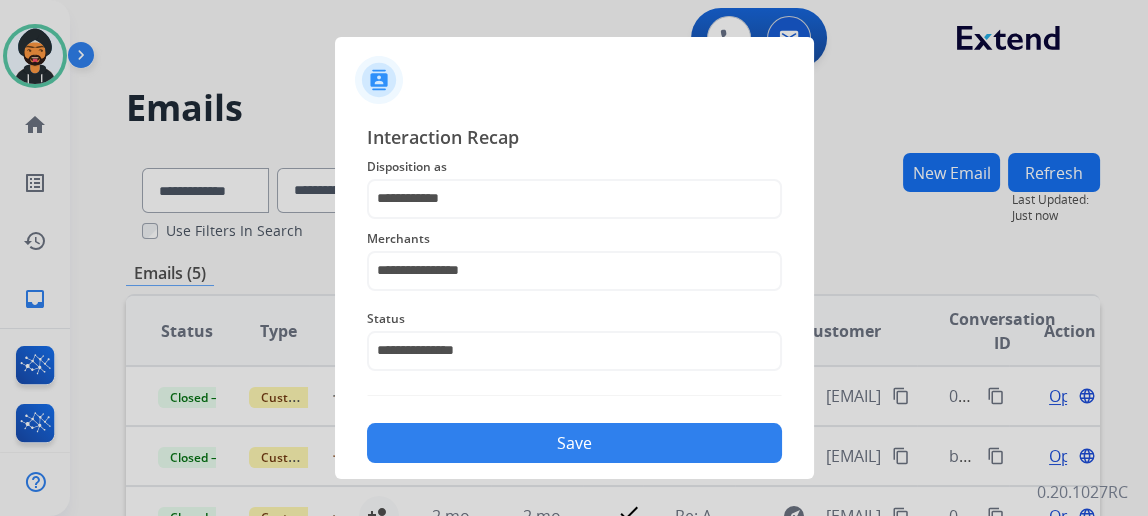 click on "Save" 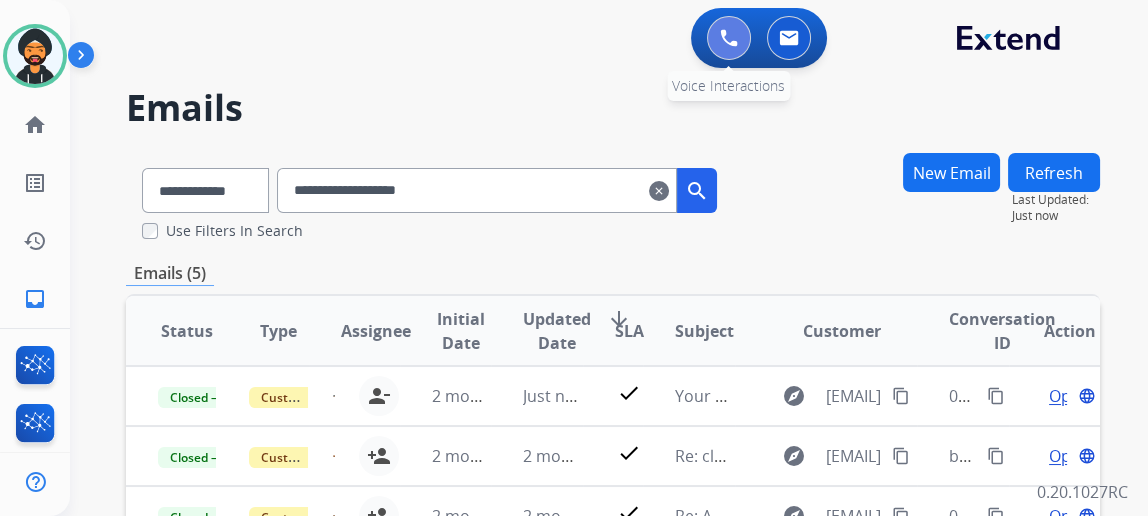 click at bounding box center (729, 38) 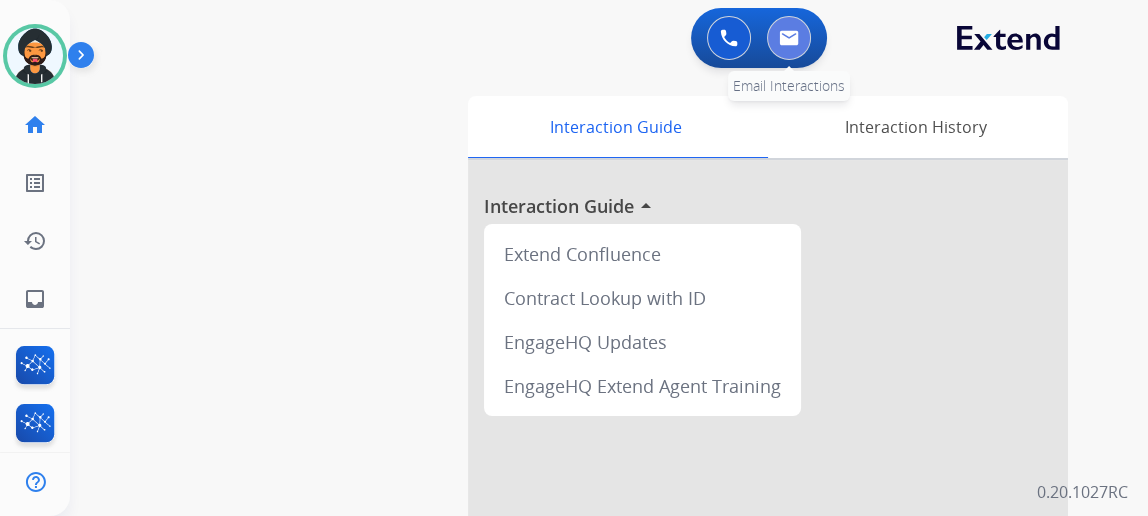 click at bounding box center [789, 38] 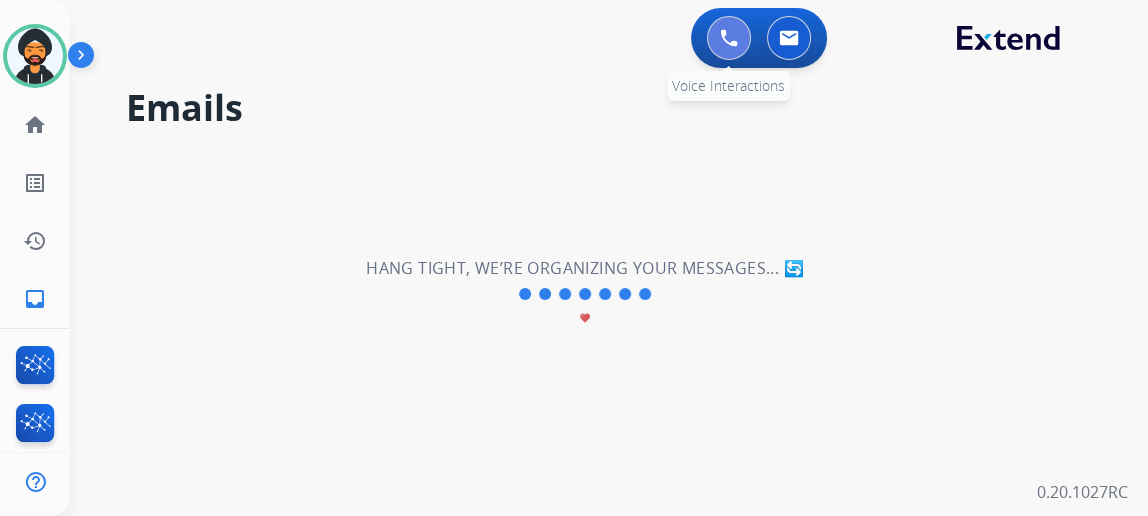 click at bounding box center [729, 38] 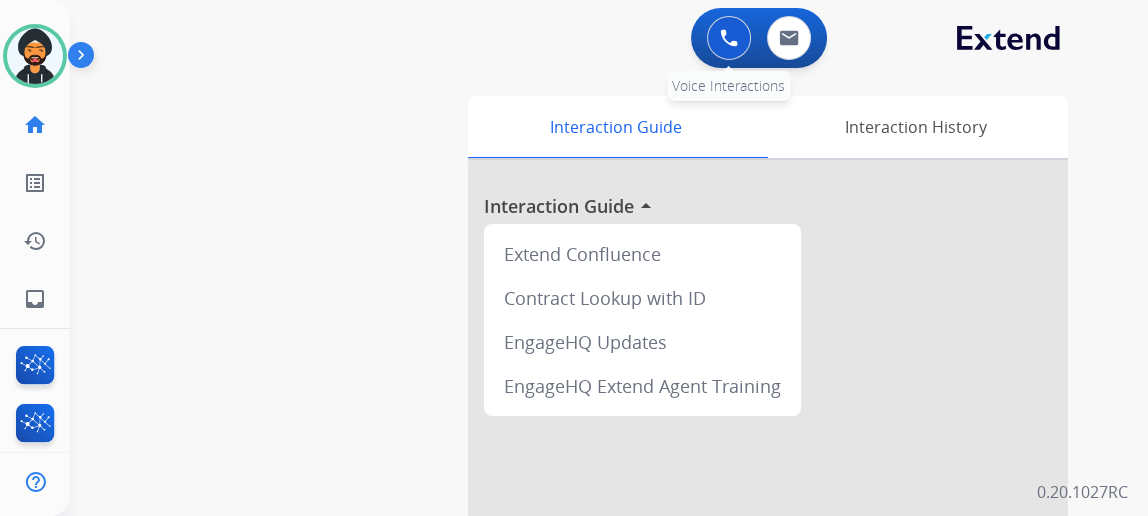 click at bounding box center [729, 38] 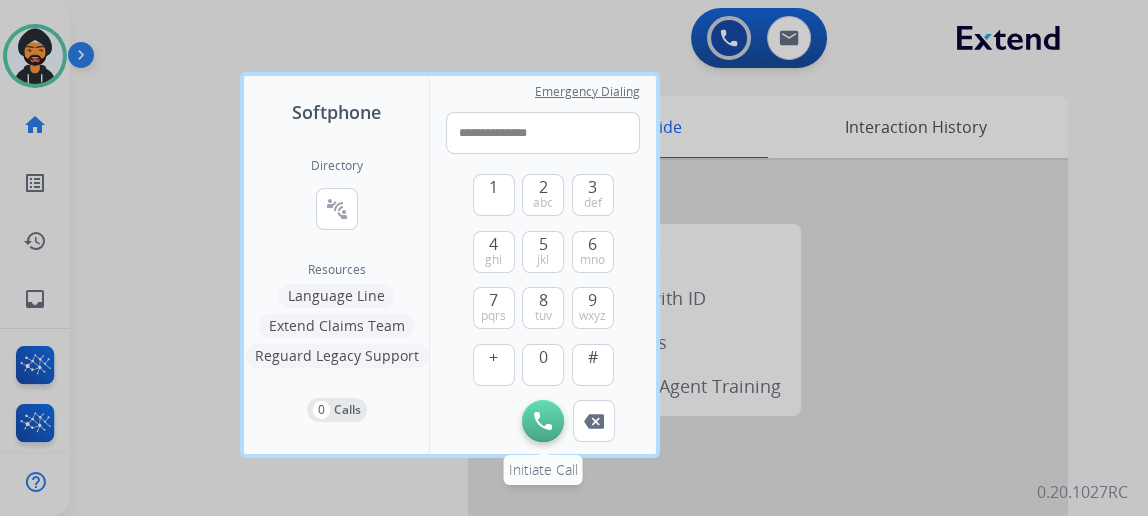 type on "**********" 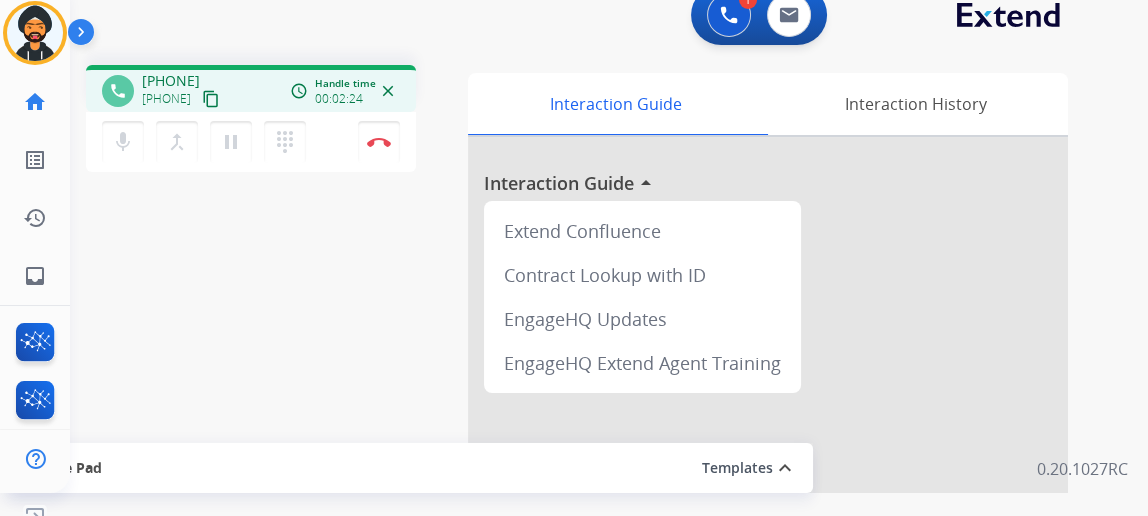 scroll, scrollTop: 43, scrollLeft: 0, axis: vertical 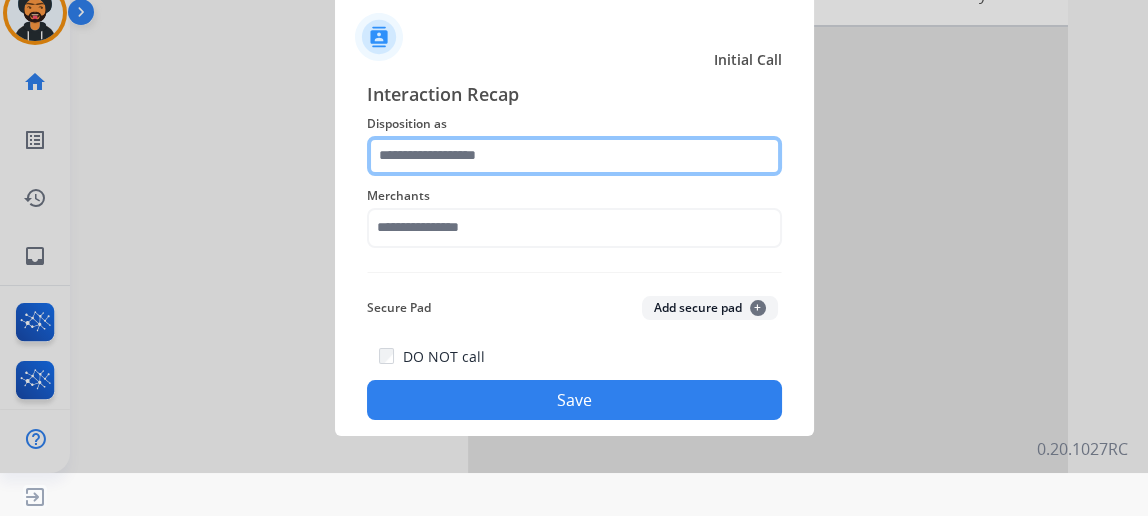 click 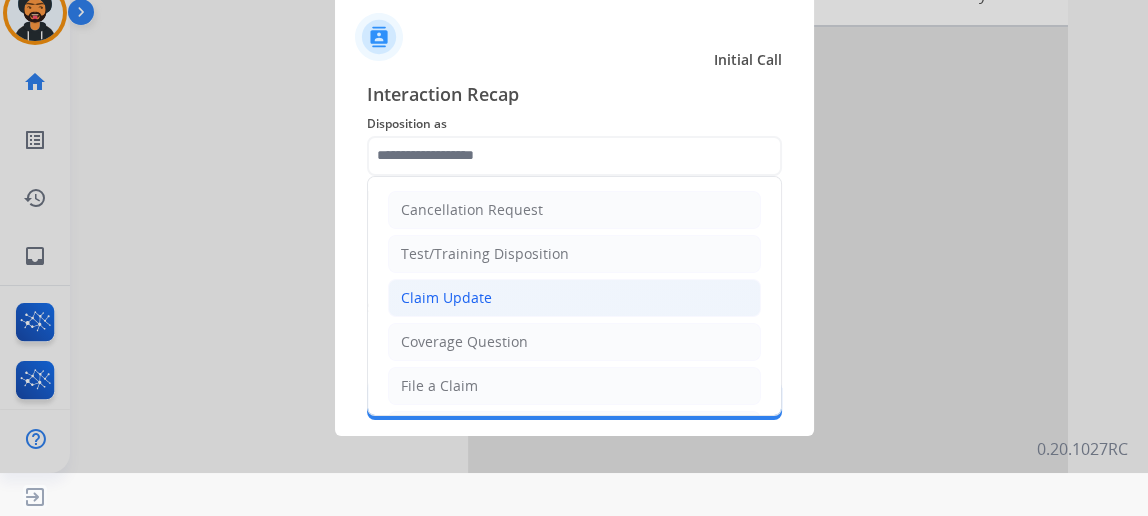 click on "Claim Update" 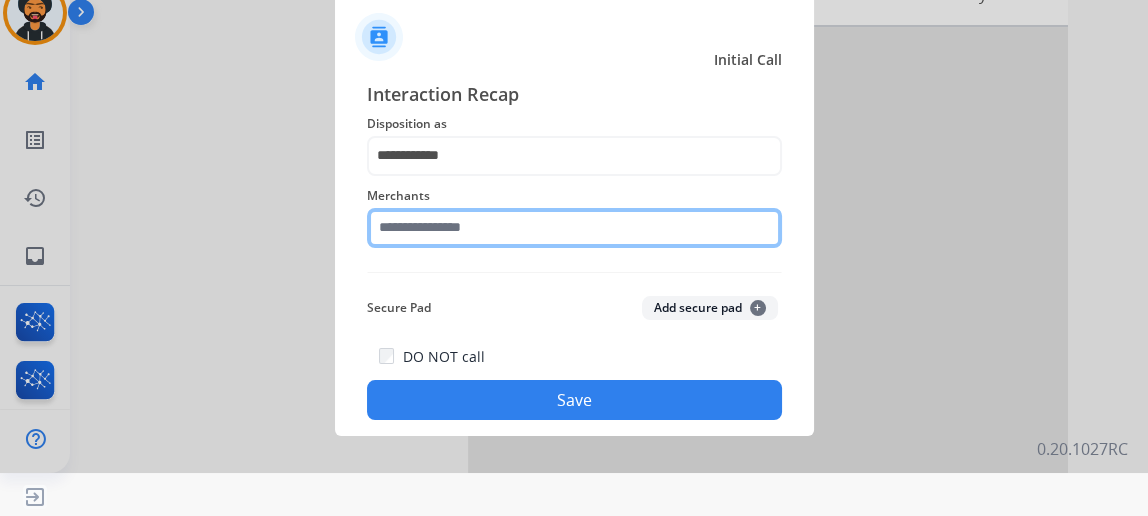 click 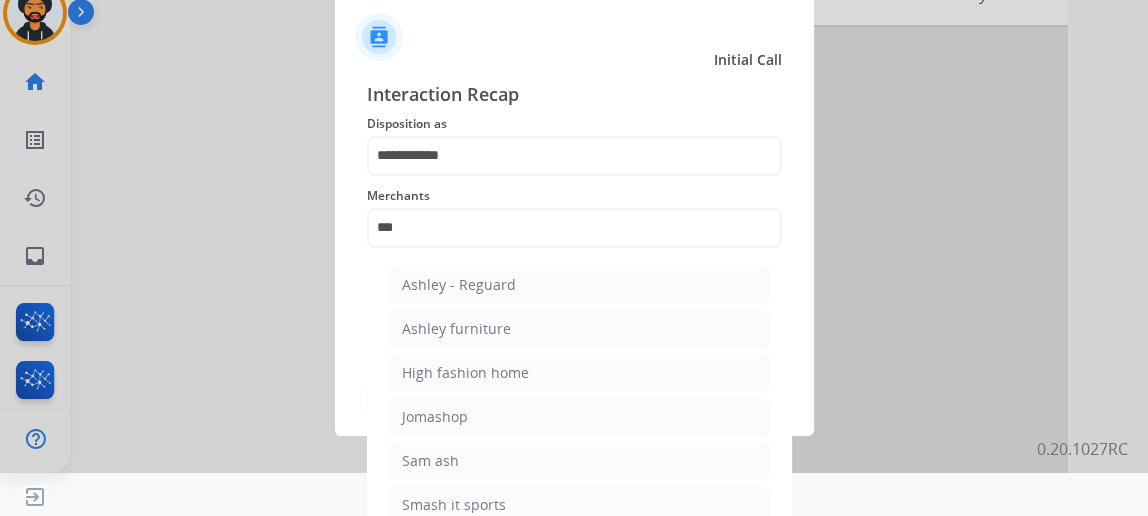 drag, startPoint x: 468, startPoint y: 294, endPoint x: 483, endPoint y: 302, distance: 17 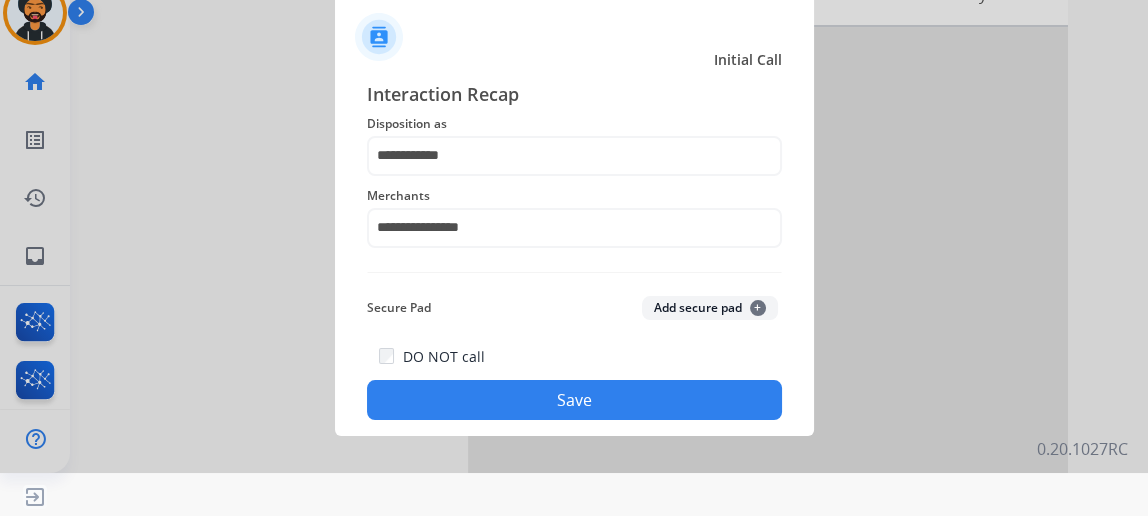 click on "Save" 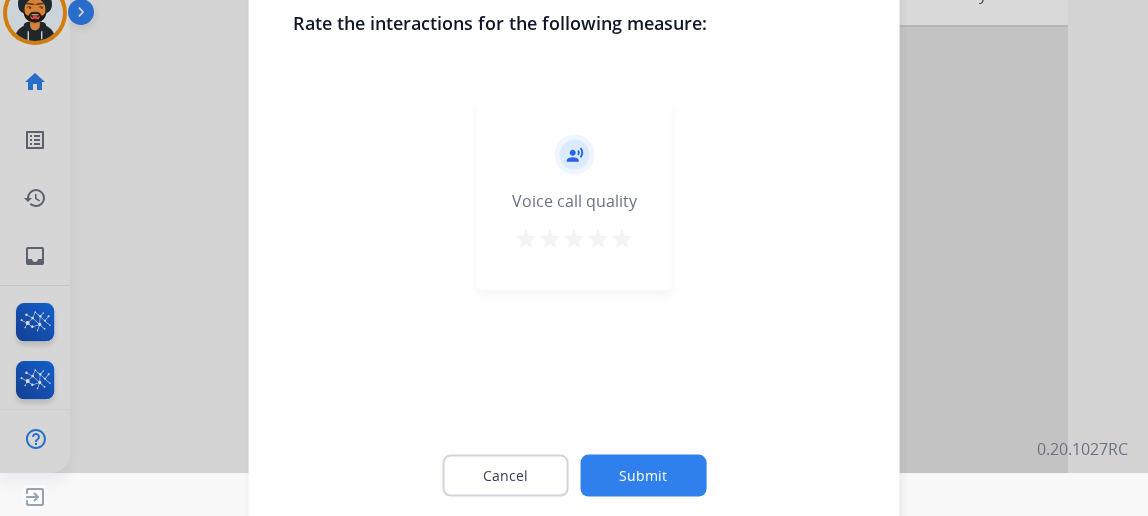 click on "Submit" 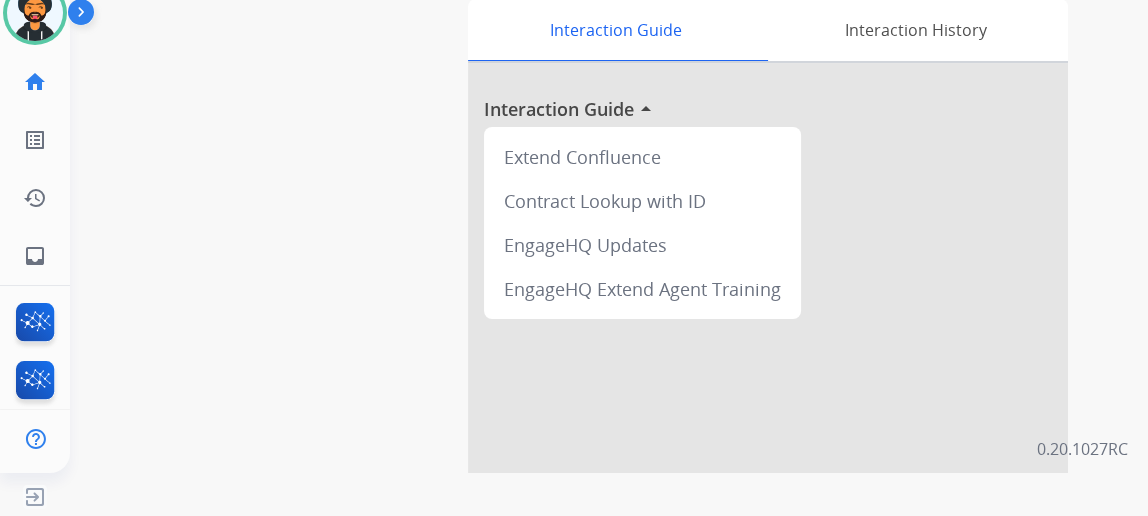 scroll, scrollTop: 0, scrollLeft: 0, axis: both 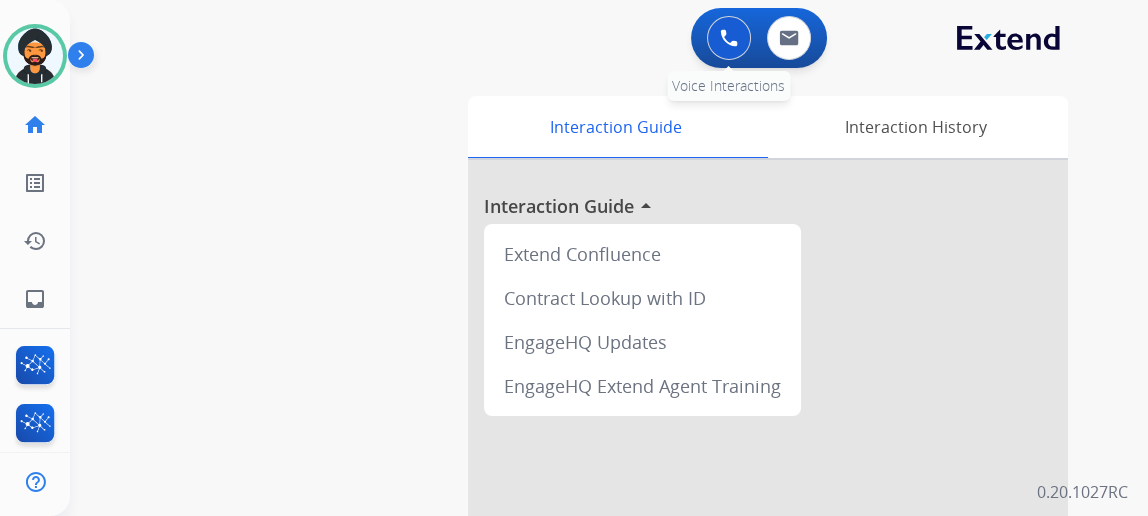 click at bounding box center (729, 38) 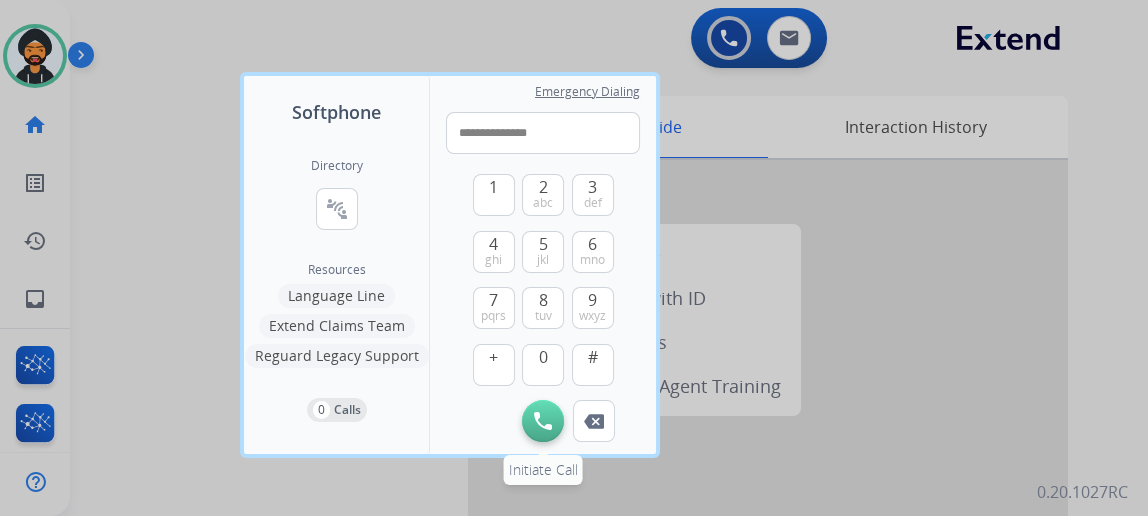 type on "**********" 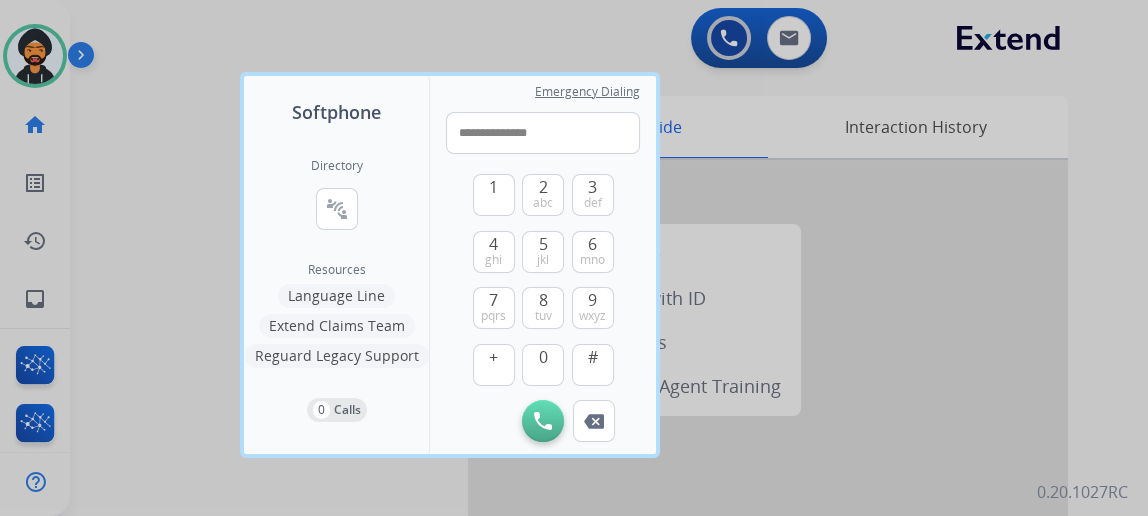 click on "Initiate Call" at bounding box center [543, 421] 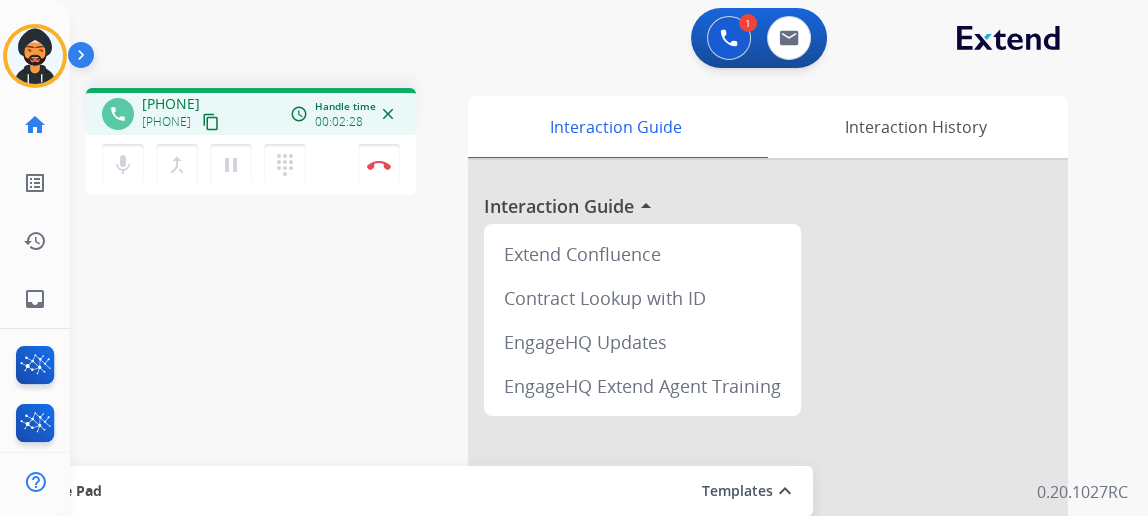 click on "mic Mute merge_type Bridge pause Hold dialpad Dialpad Disconnect" at bounding box center [251, 165] 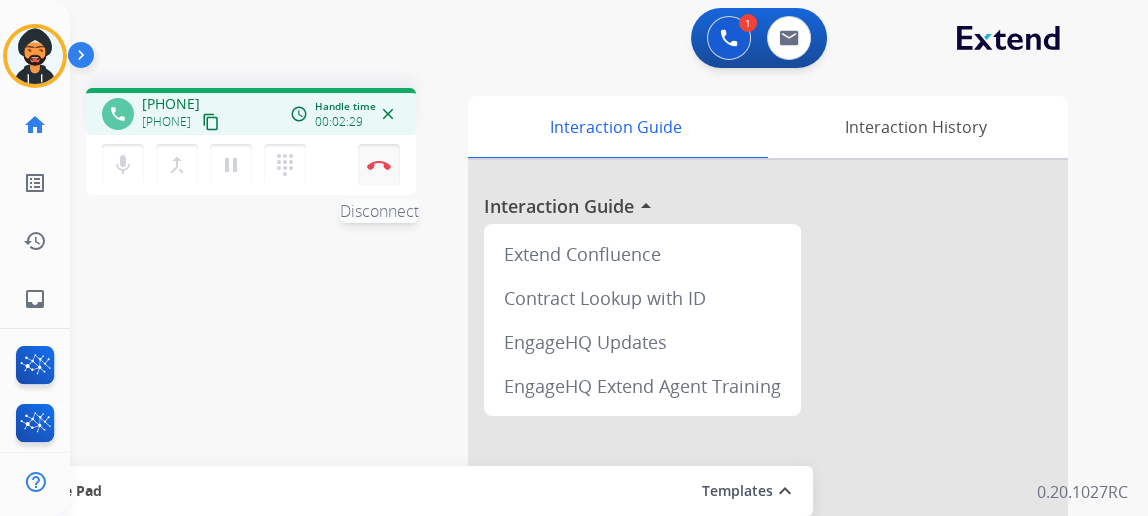 click on "Disconnect" at bounding box center [379, 165] 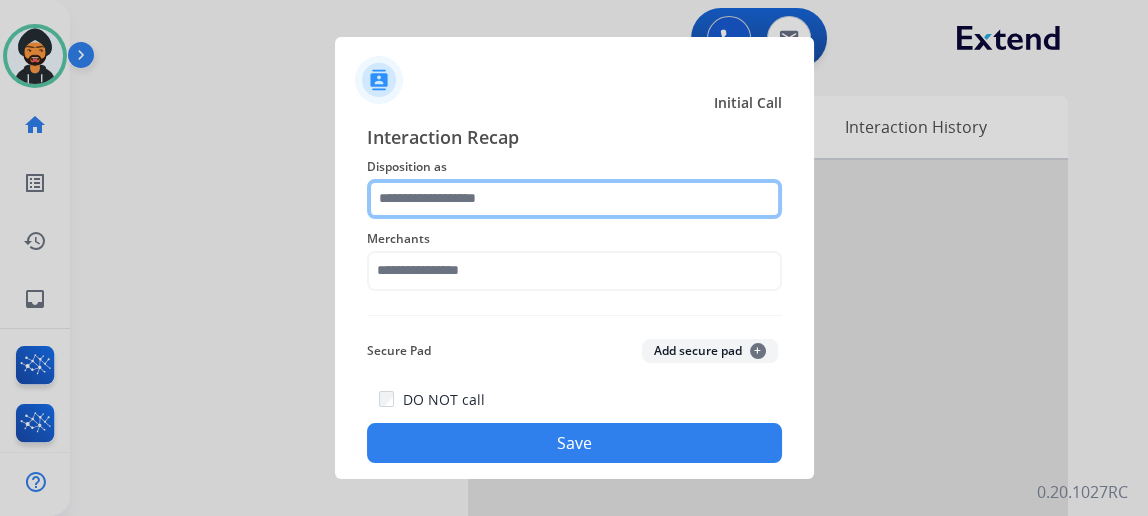 click 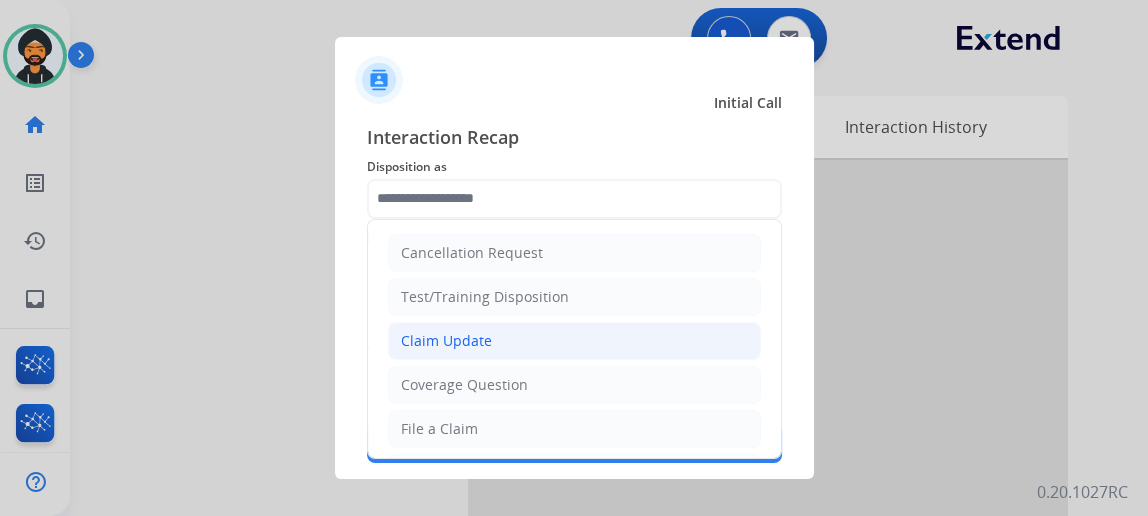 click on "Claim Update" 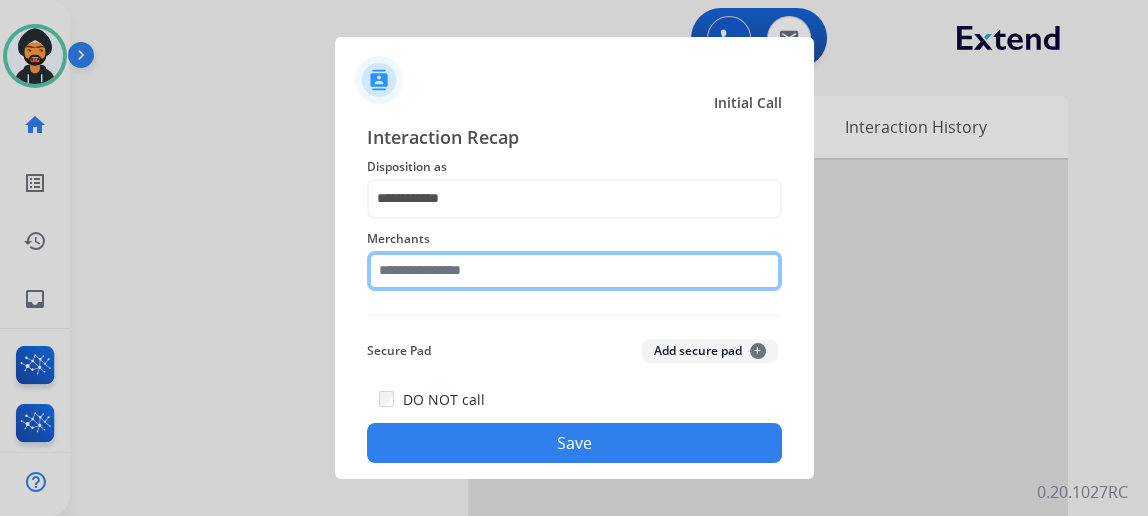 click 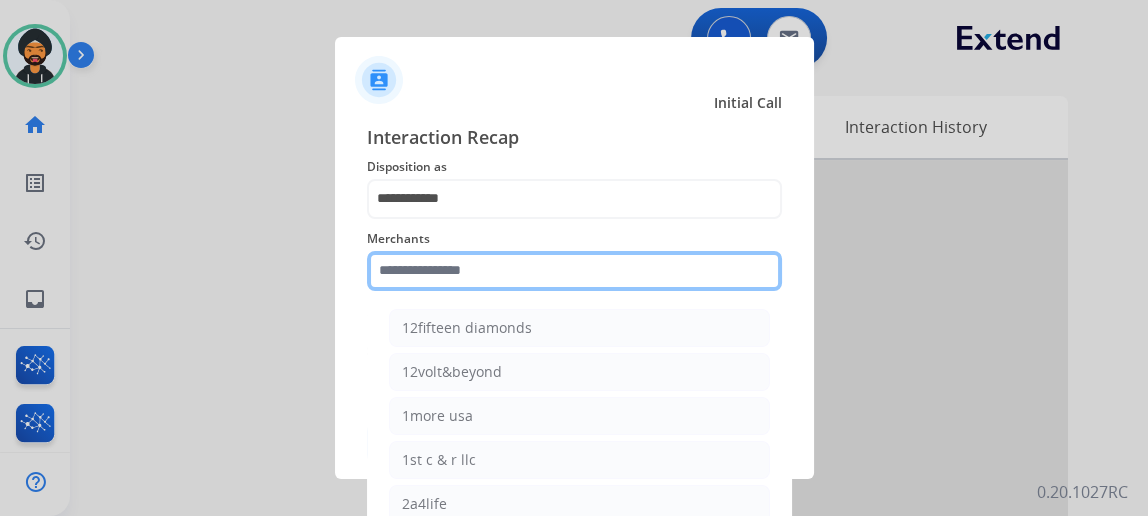 click 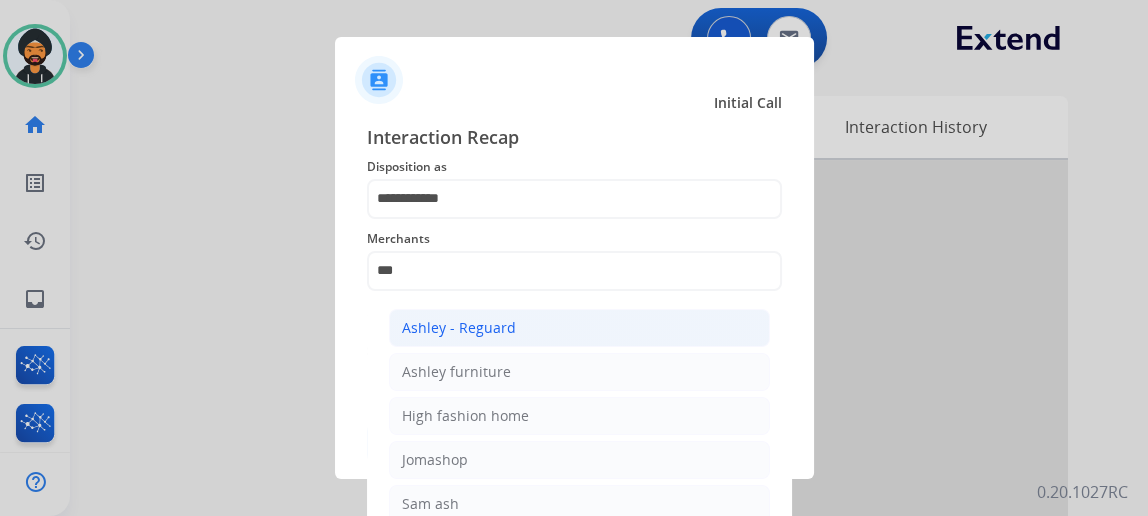 click on "Ashley - Reguard" 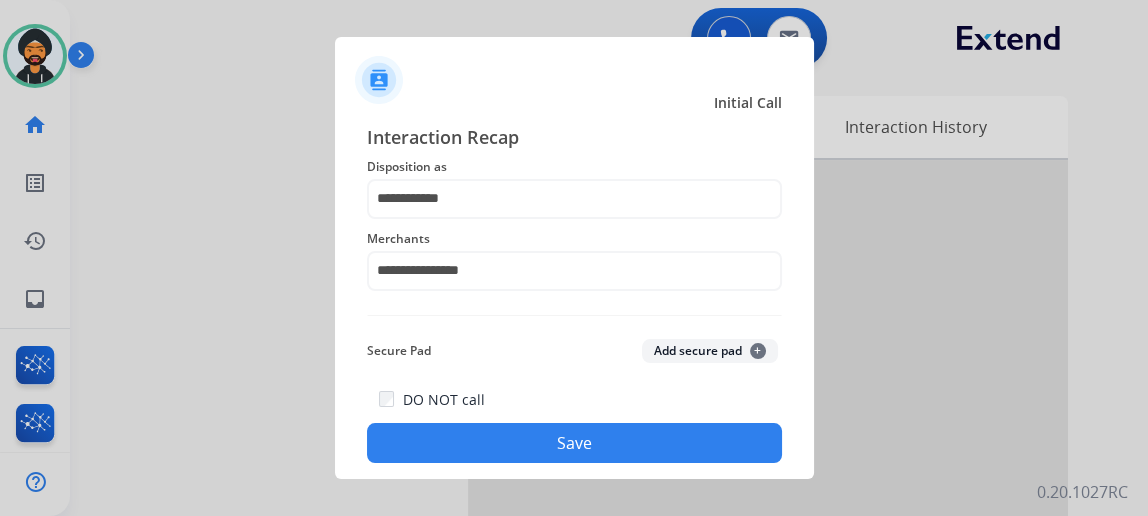 drag, startPoint x: 589, startPoint y: 406, endPoint x: 587, endPoint y: 423, distance: 17.117243 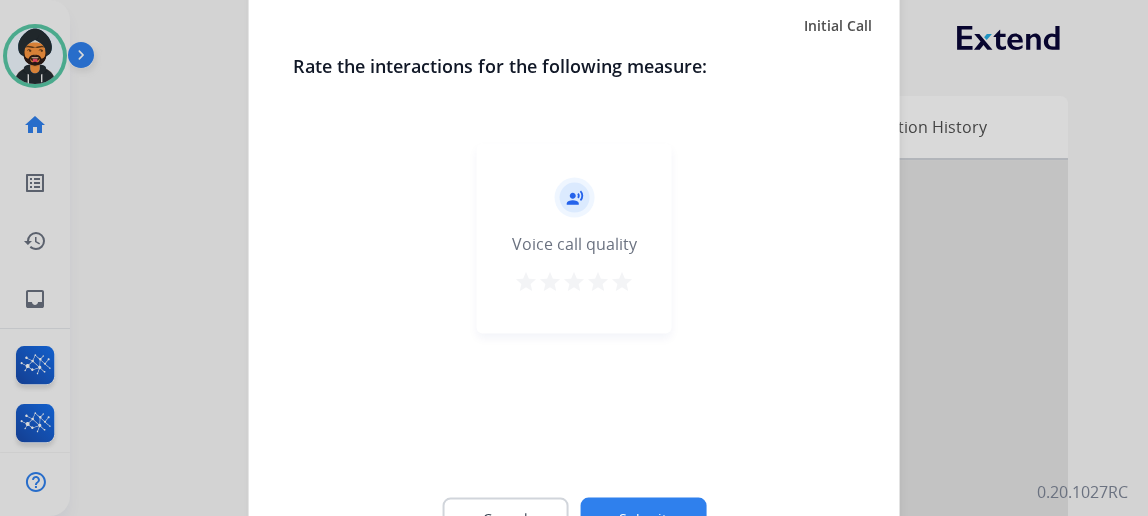drag, startPoint x: 660, startPoint y: 496, endPoint x: 664, endPoint y: 485, distance: 11.7046995 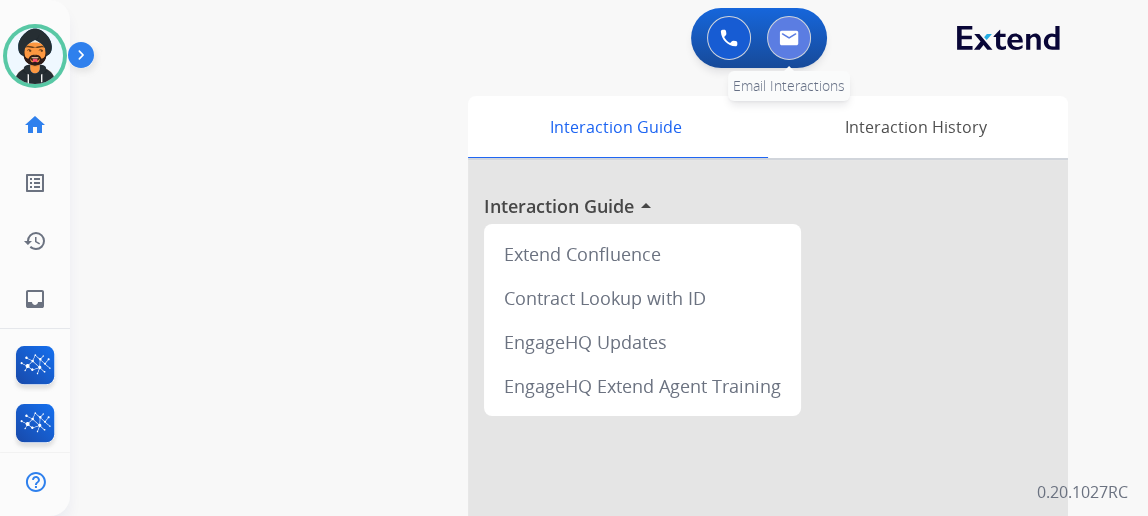 click at bounding box center [789, 38] 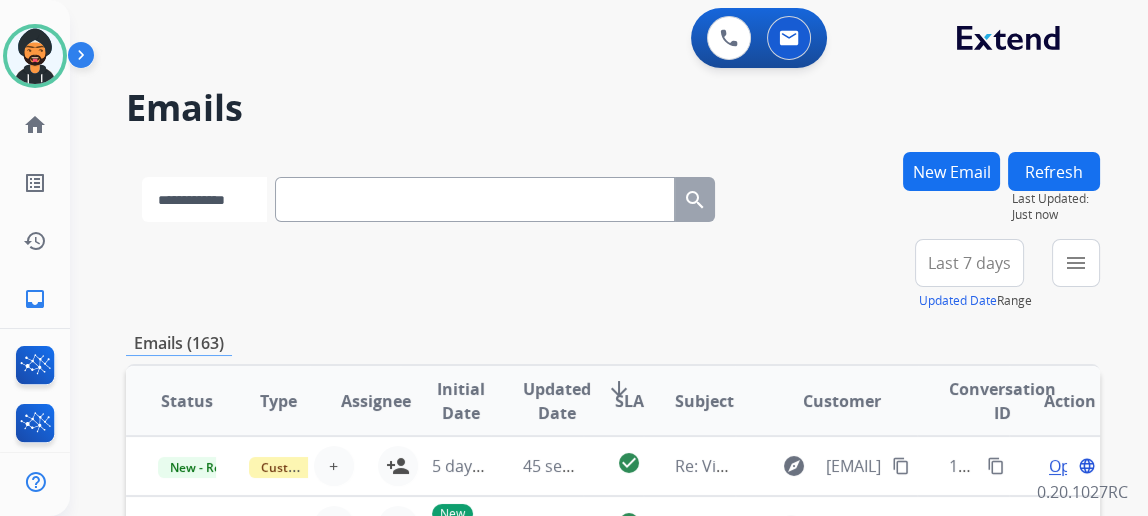 click on "**********" at bounding box center (204, 199) 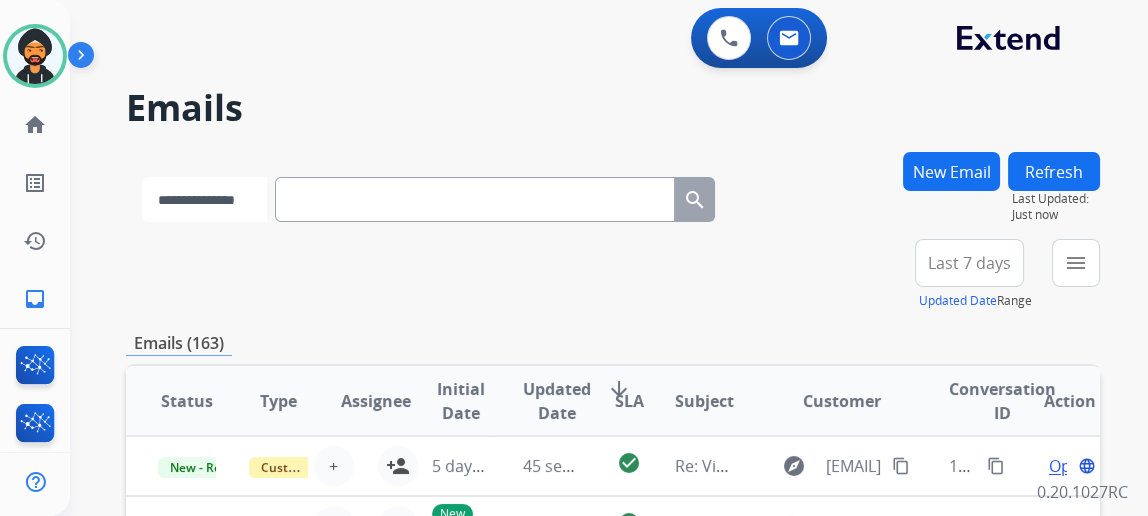 click on "**********" at bounding box center [204, 199] 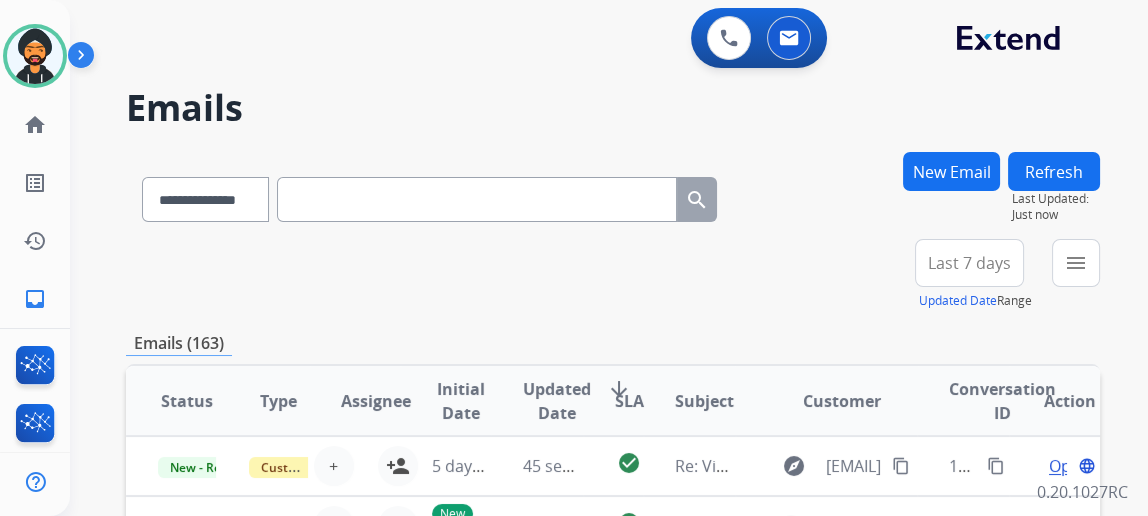 paste on "**********" 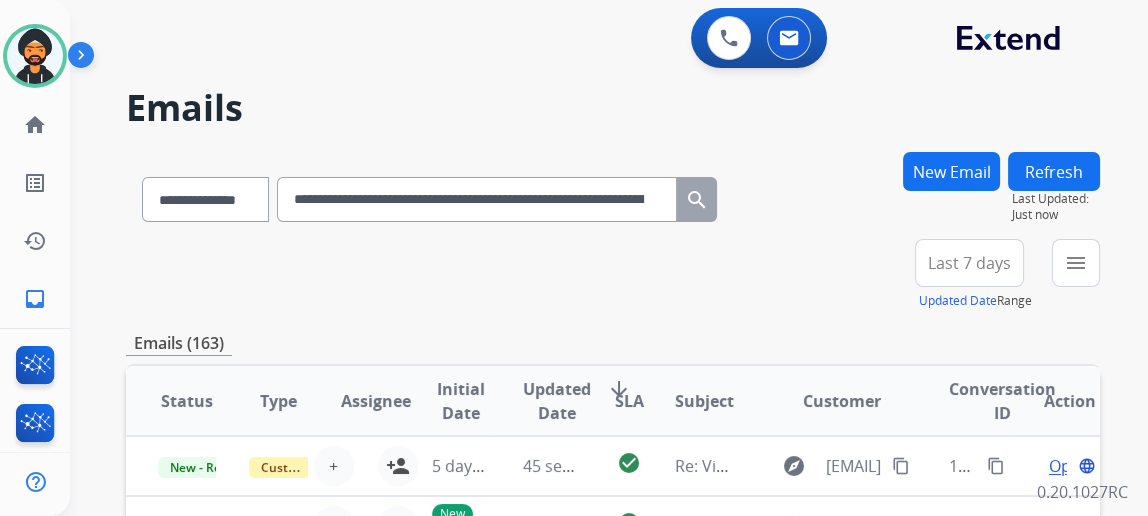 scroll, scrollTop: 0, scrollLeft: 1561, axis: horizontal 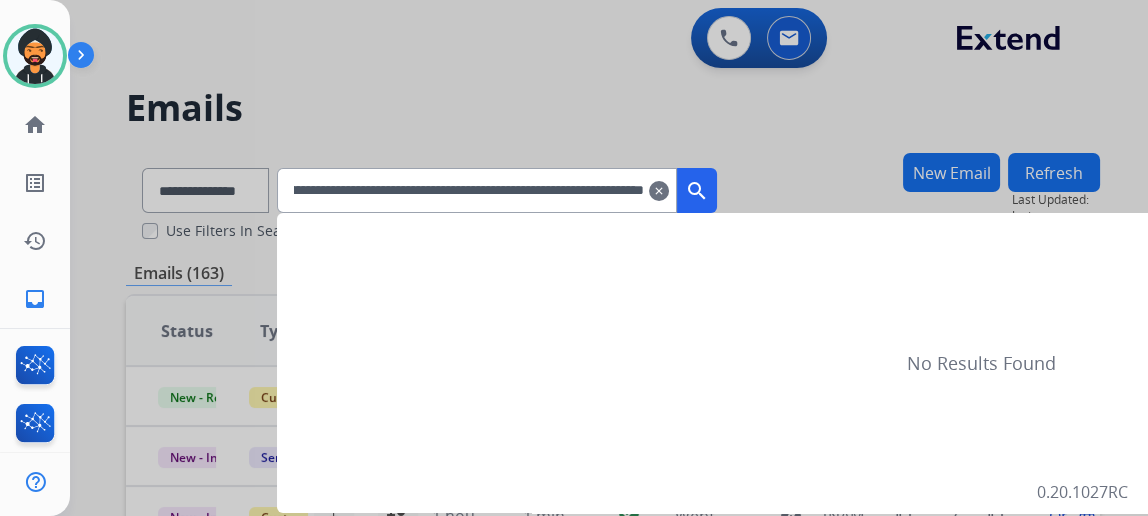 type on "**********" 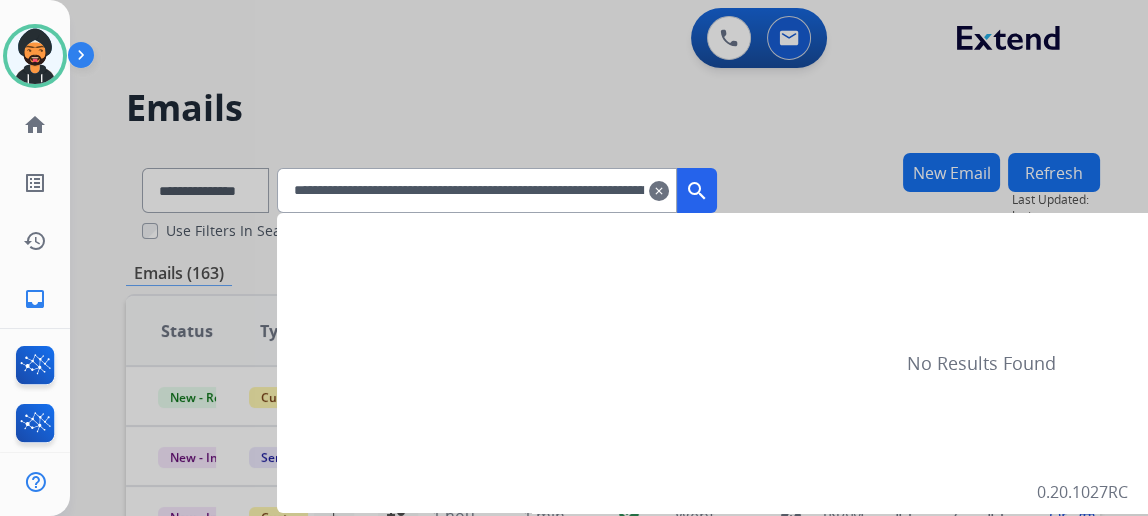 click on "search" at bounding box center [697, 191] 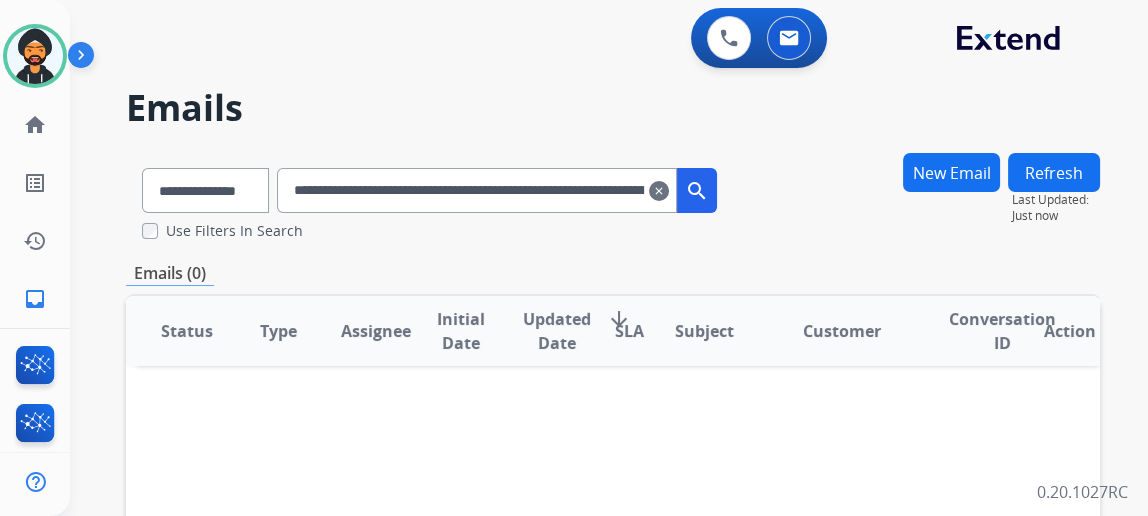 click on "**********" at bounding box center (477, 190) 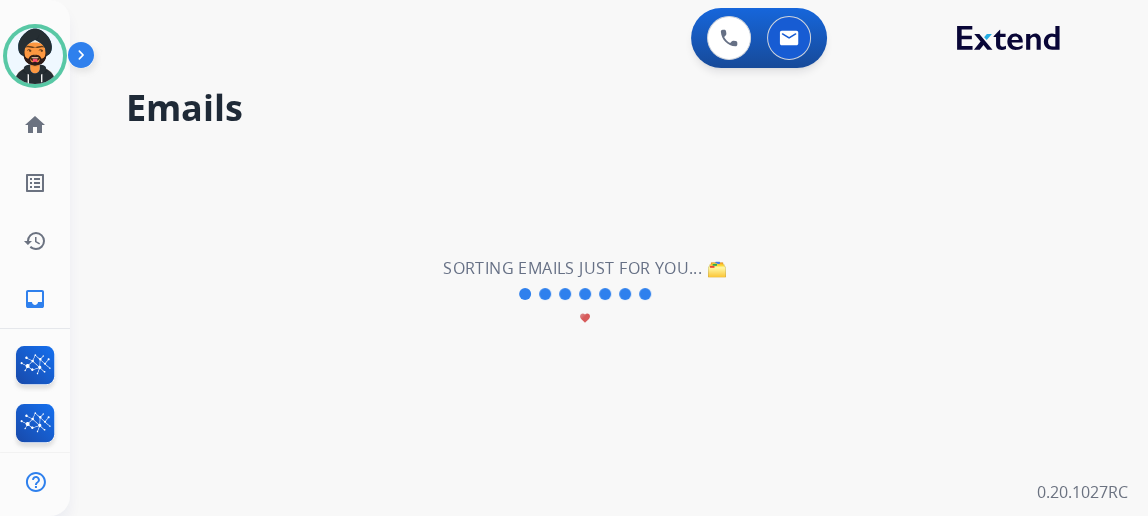 select on "**********" 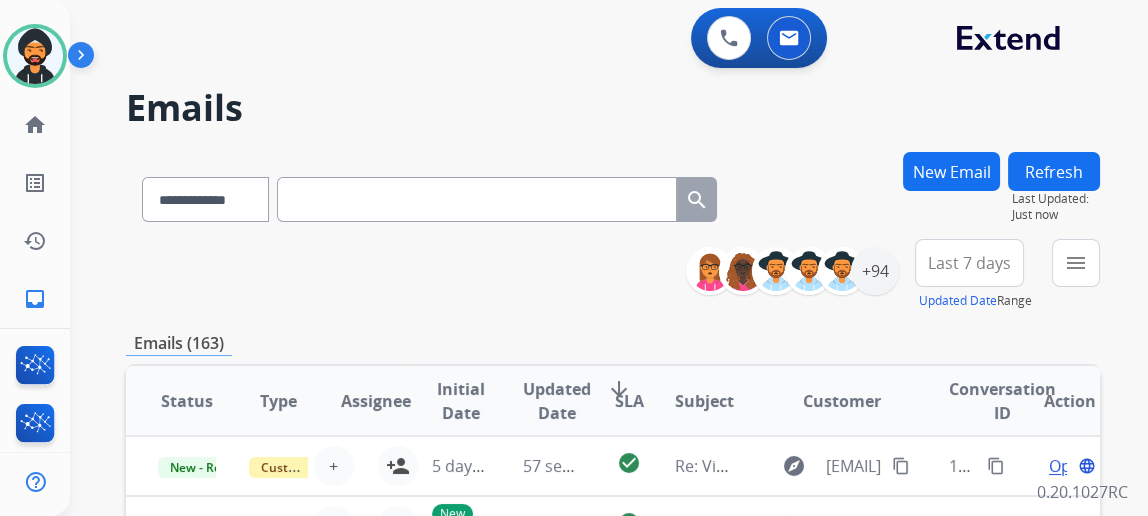 paste on "**********" 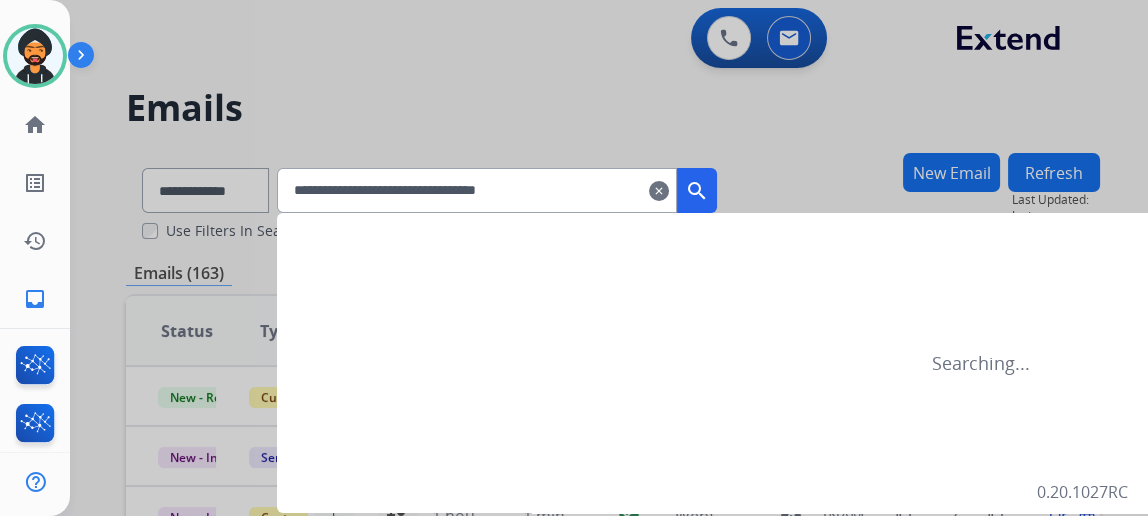 type on "**********" 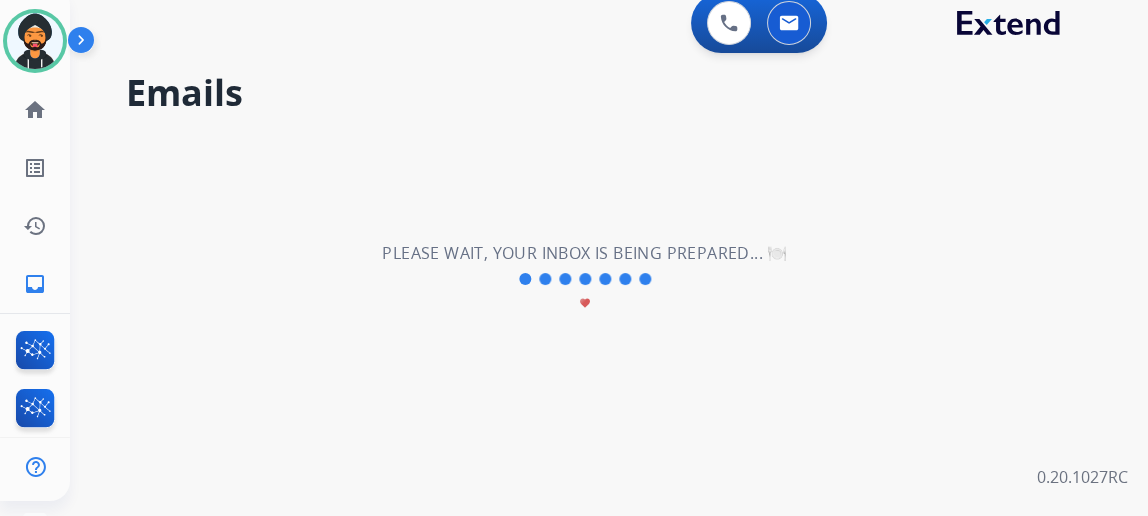 scroll, scrollTop: 0, scrollLeft: 0, axis: both 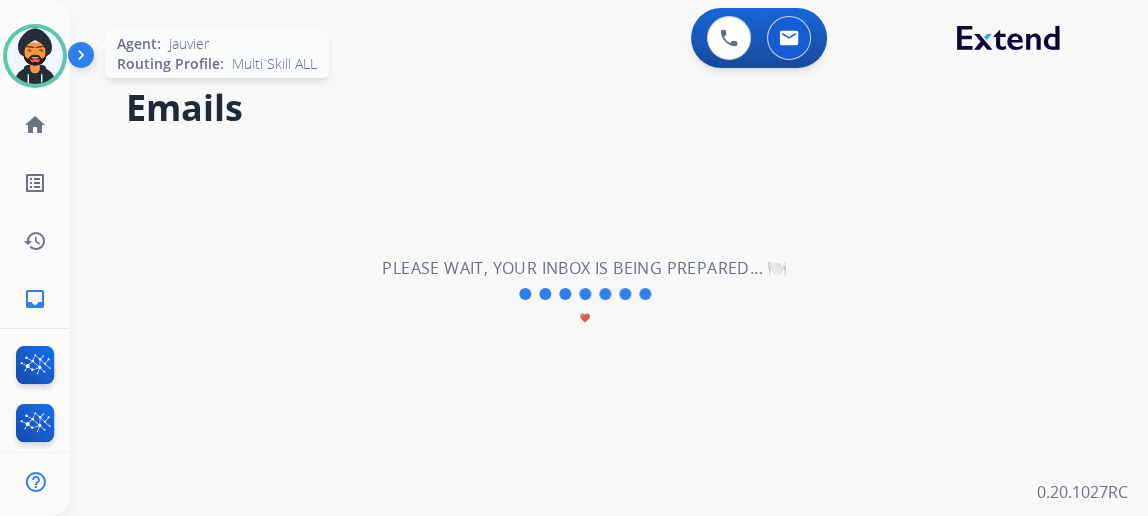 click at bounding box center [35, 56] 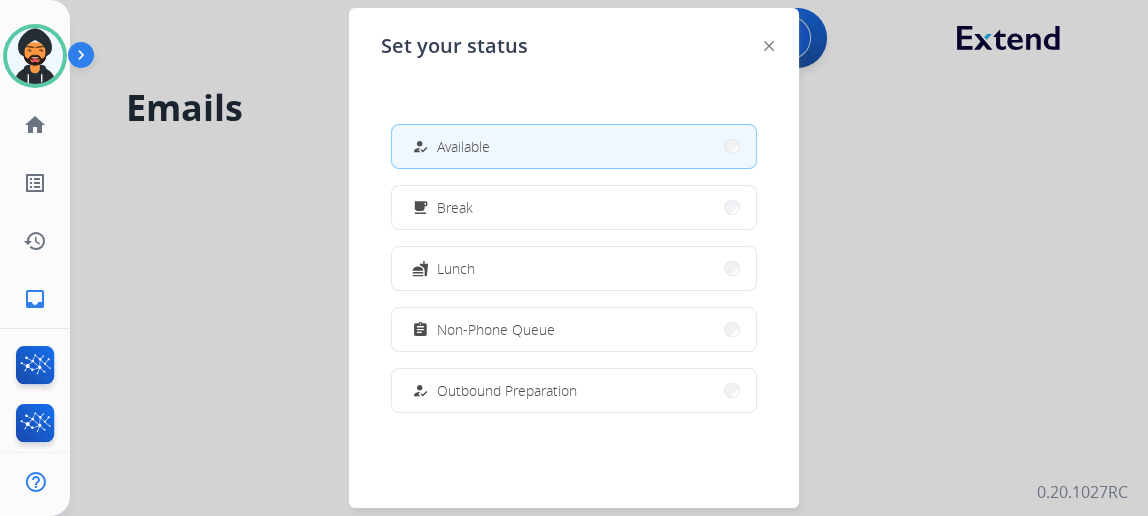 click at bounding box center [574, 258] 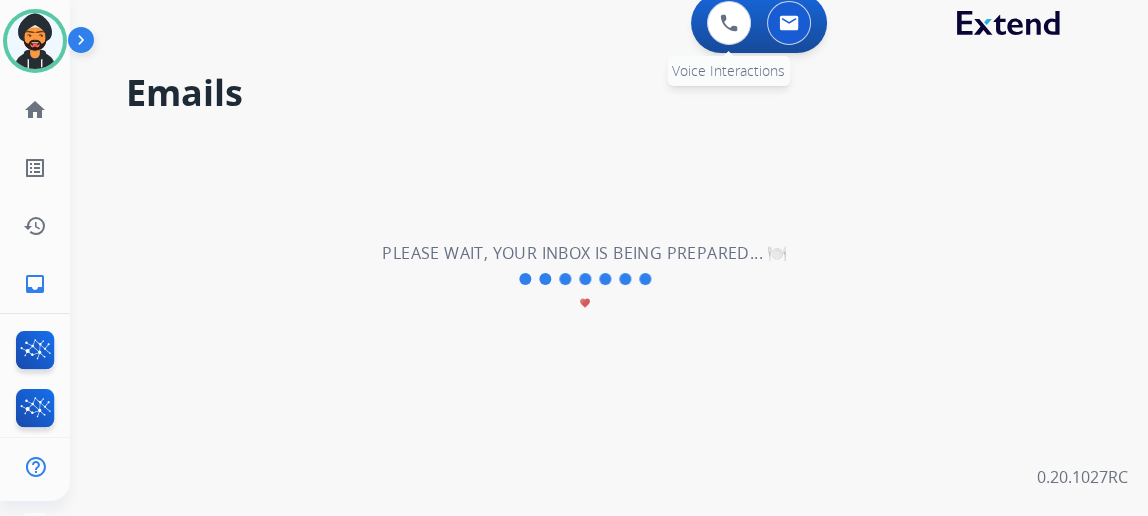 scroll, scrollTop: 0, scrollLeft: 0, axis: both 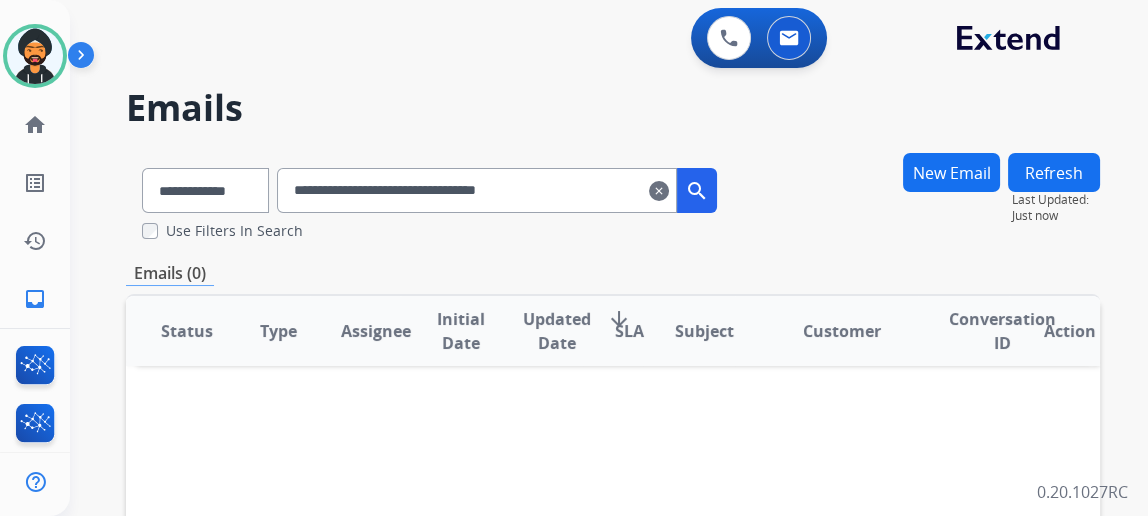 click on "**********" at bounding box center (477, 190) 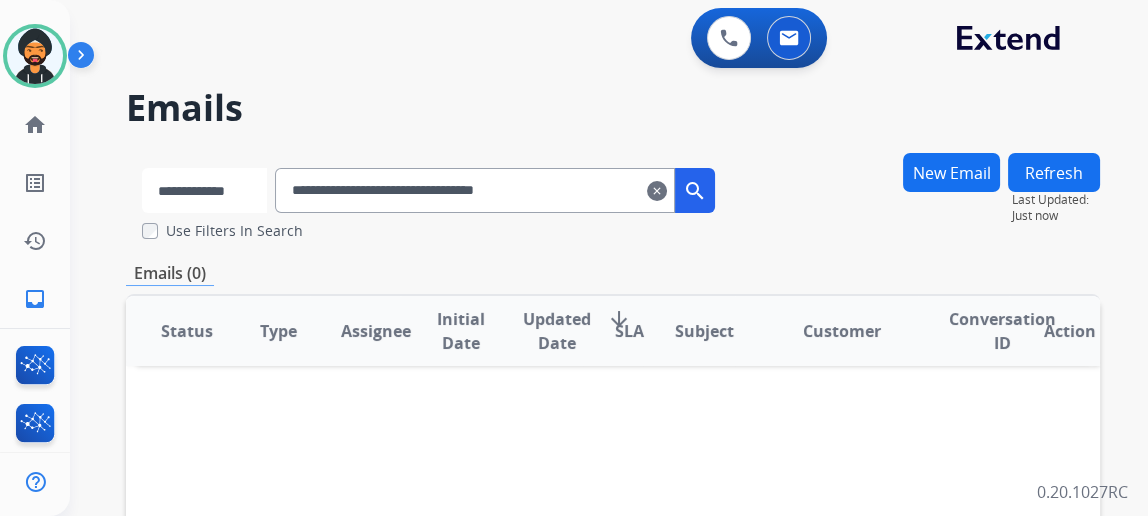 click on "**********" at bounding box center (204, 190) 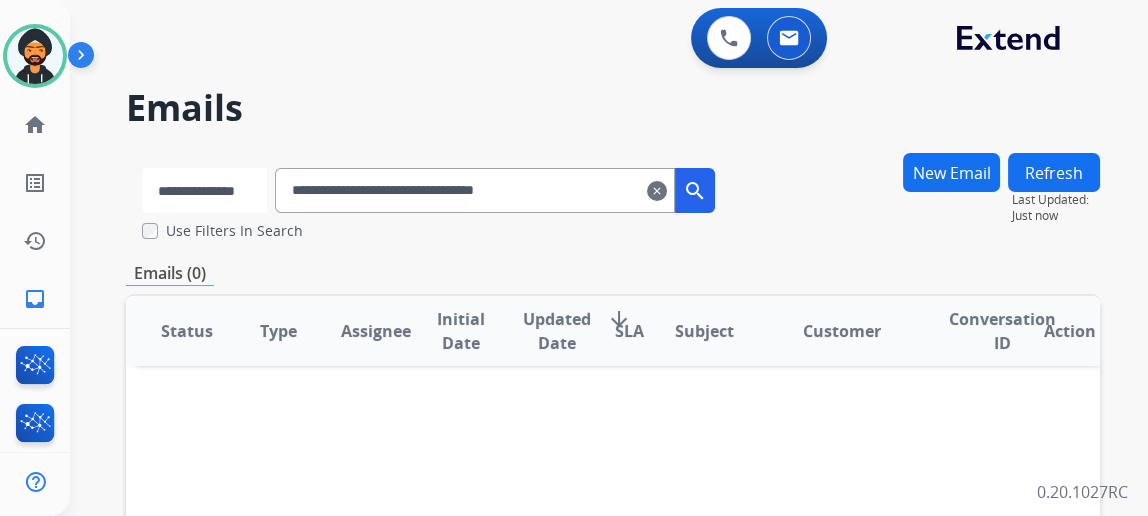 click on "**********" at bounding box center [204, 190] 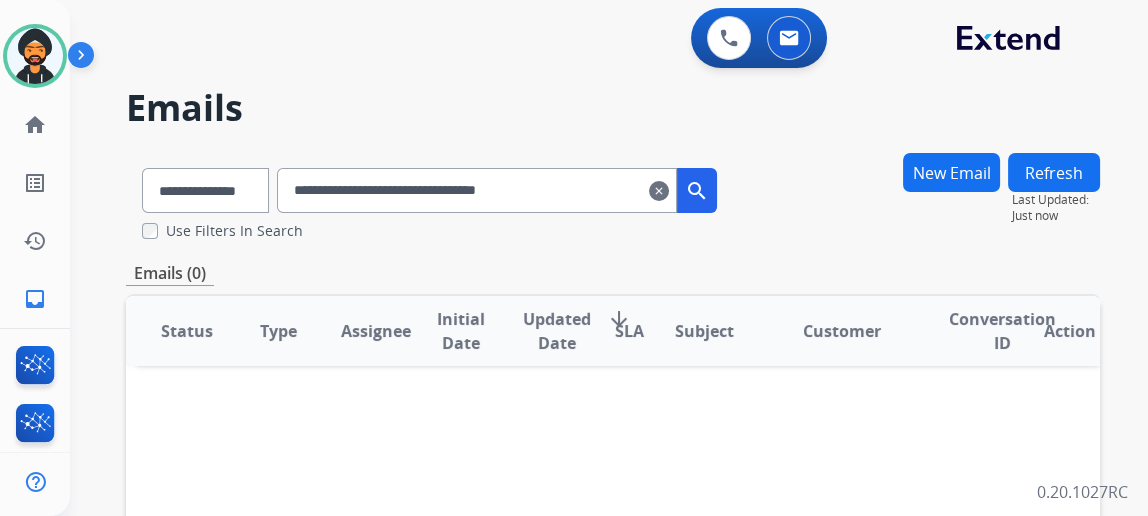 click on "search" at bounding box center [697, 190] 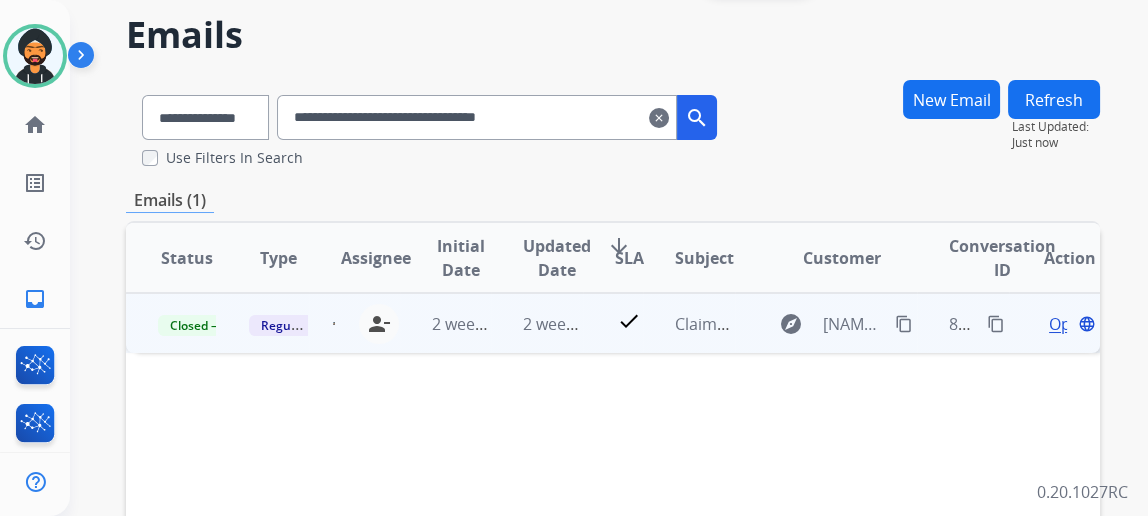 scroll, scrollTop: 90, scrollLeft: 0, axis: vertical 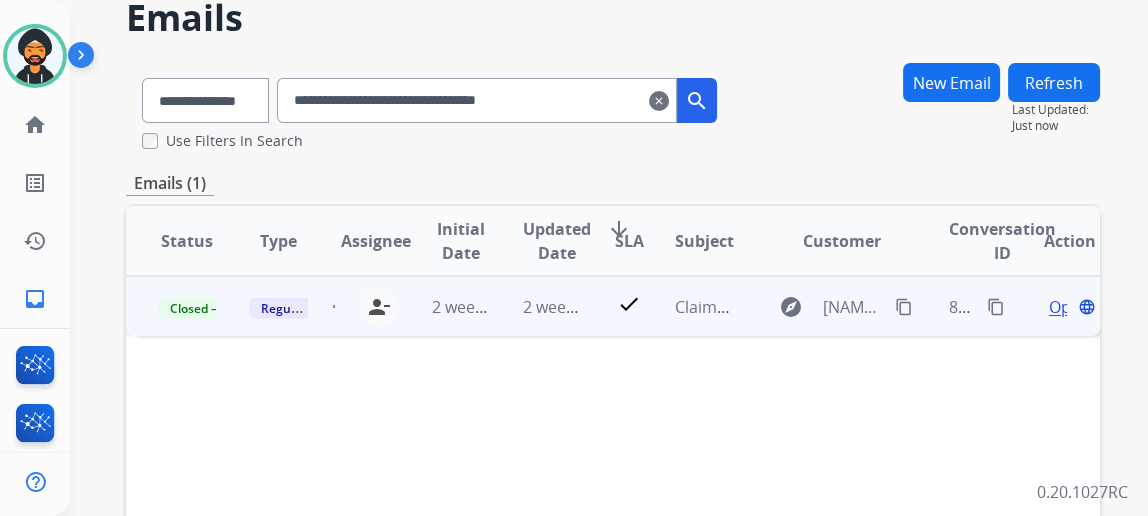 click on "Open" at bounding box center (1069, 307) 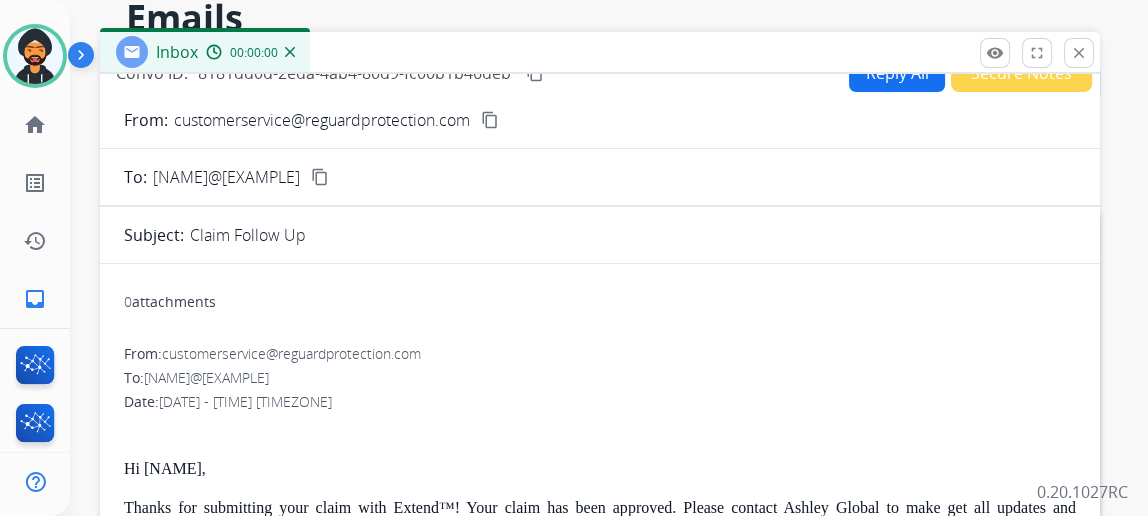 scroll, scrollTop: 40, scrollLeft: 0, axis: vertical 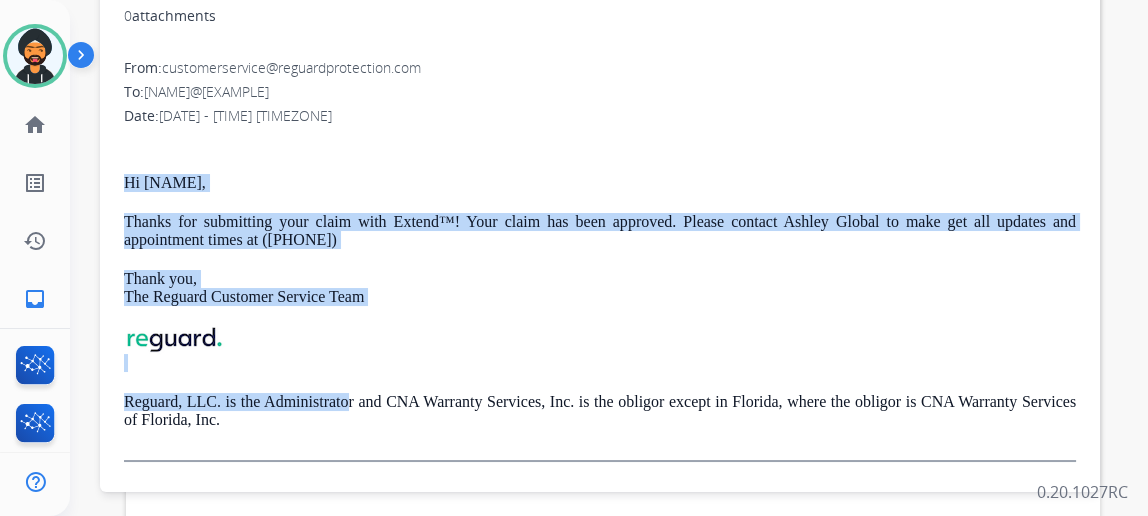 drag, startPoint x: 361, startPoint y: 403, endPoint x: 141, endPoint y: 179, distance: 313.96814 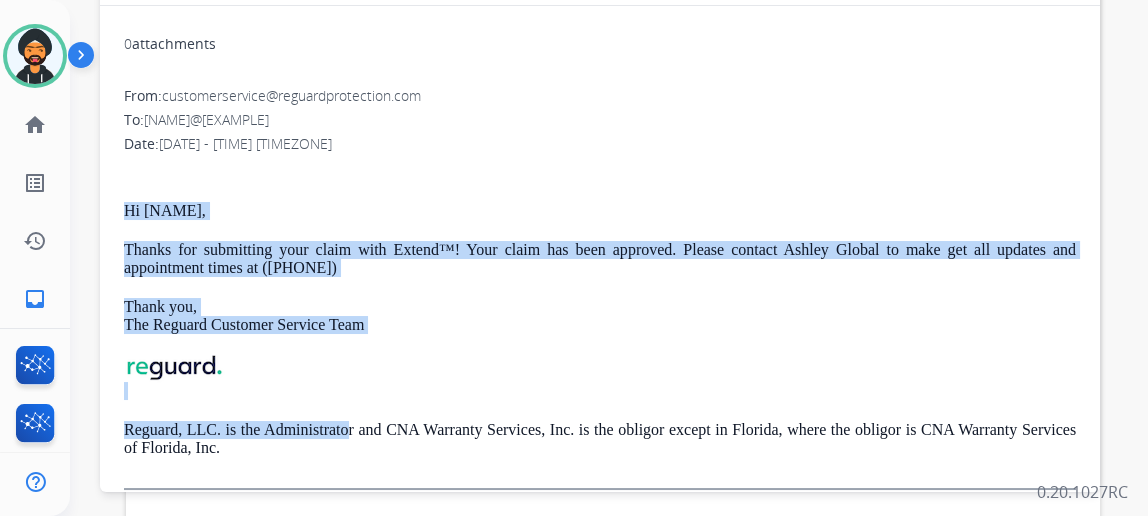 scroll, scrollTop: 0, scrollLeft: 0, axis: both 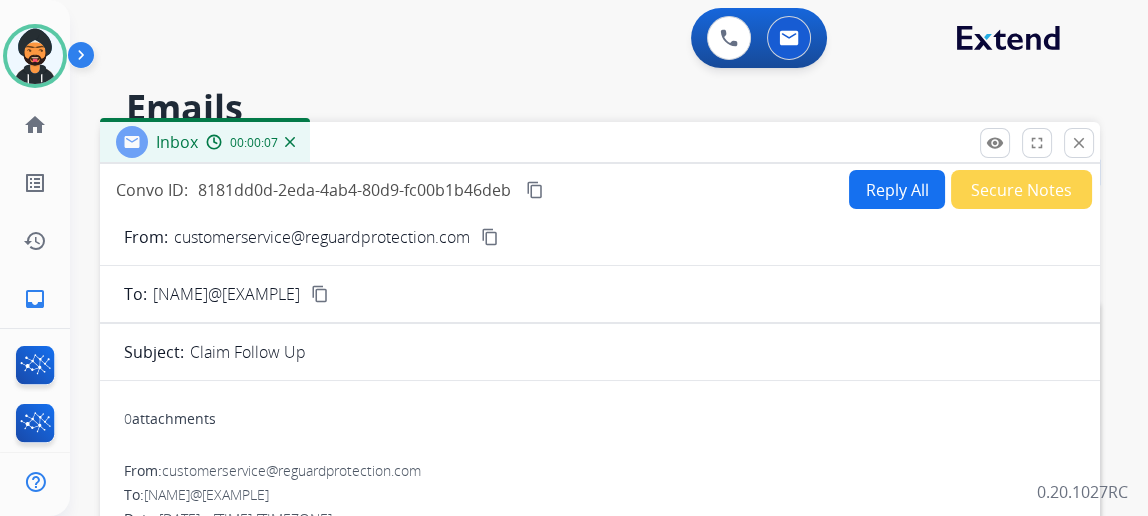 click on "Reply All" at bounding box center (897, 189) 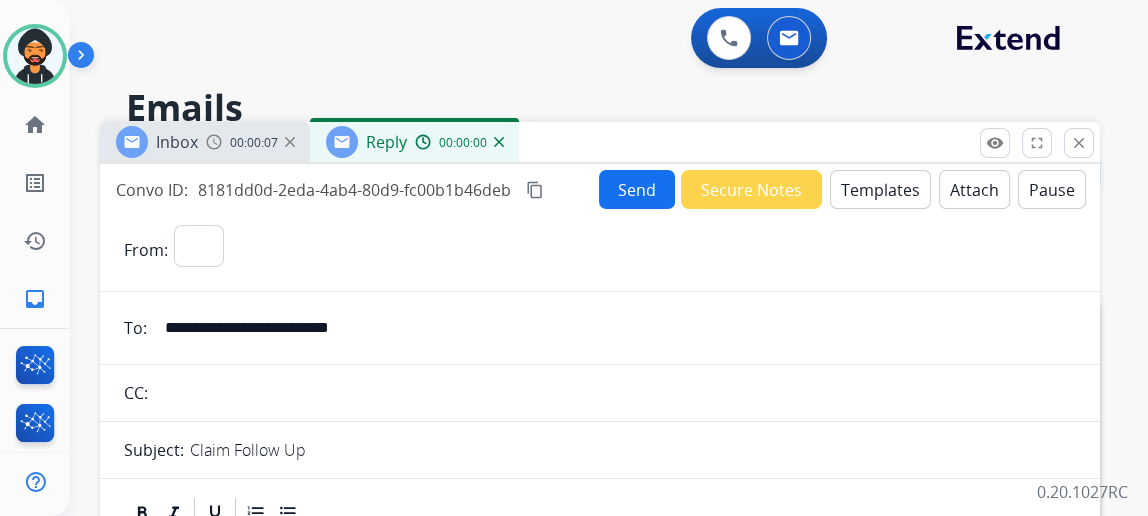 select on "**********" 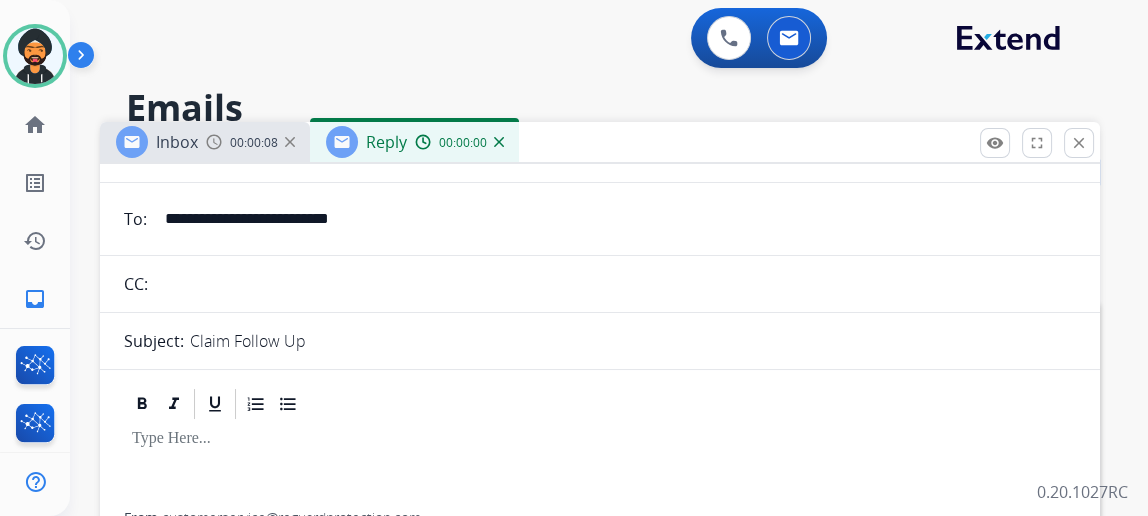 scroll, scrollTop: 195, scrollLeft: 0, axis: vertical 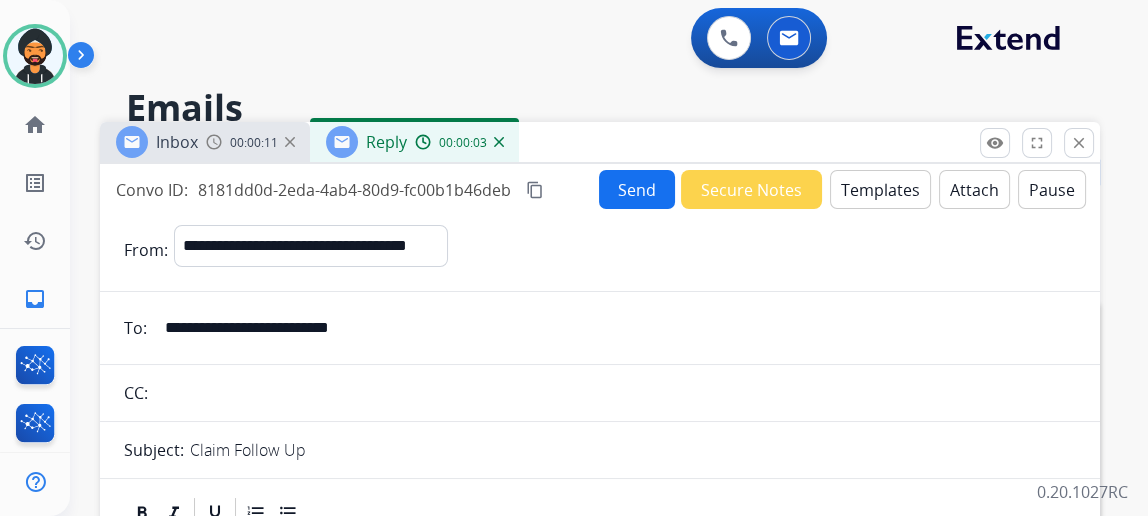 click on "Send" at bounding box center [637, 189] 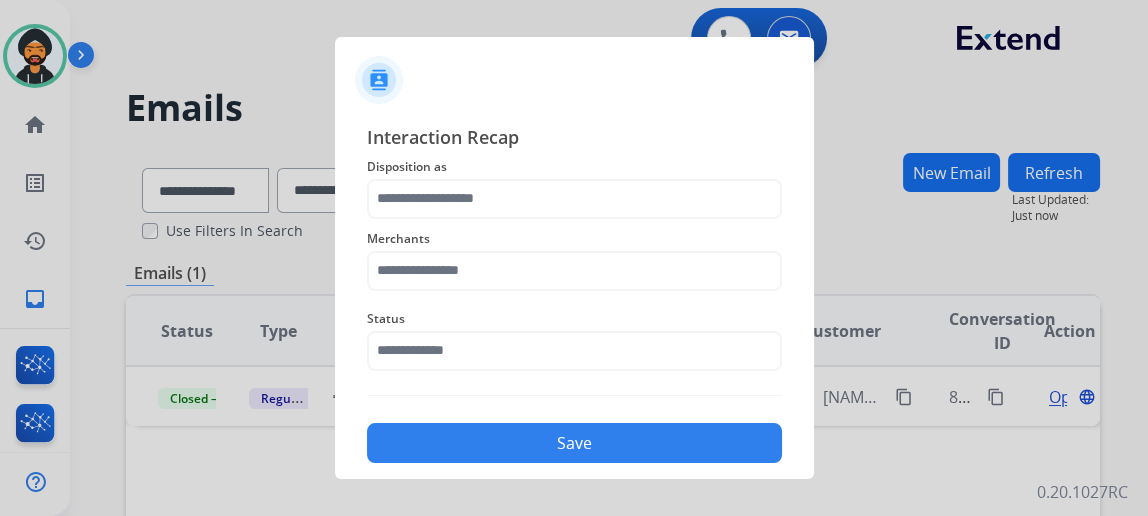 click on "Disposition as" 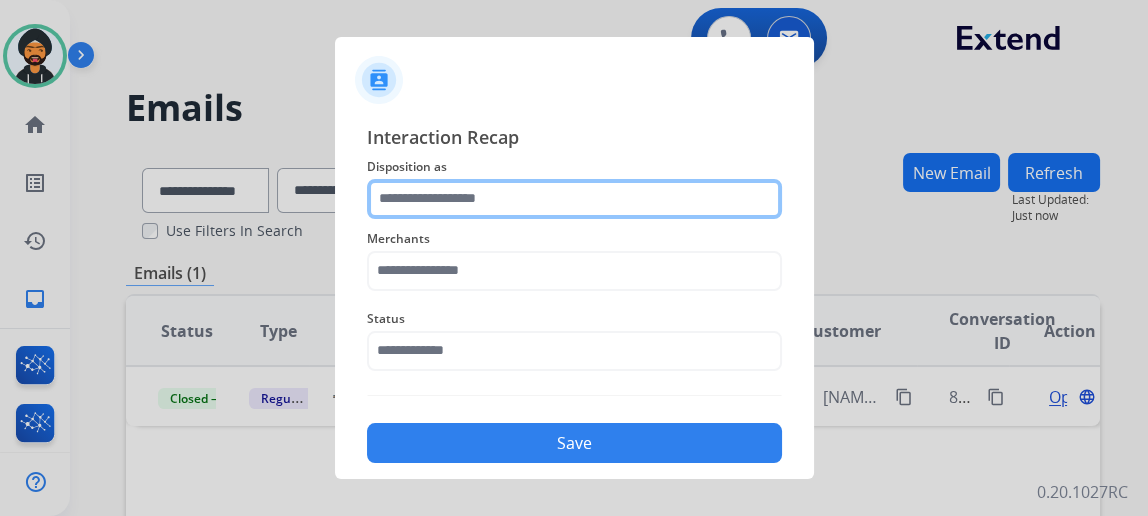 click 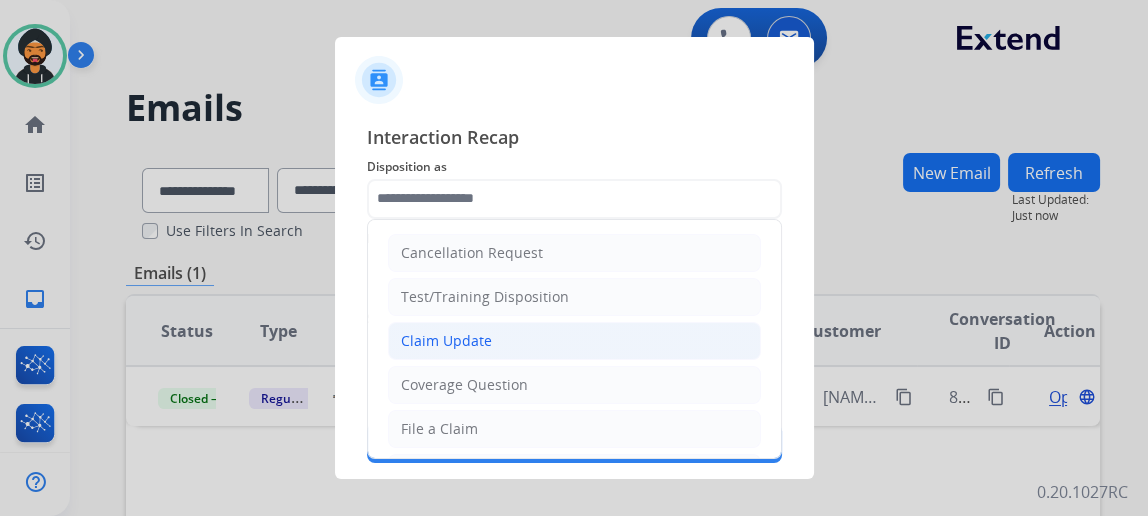 click on "Claim Update" 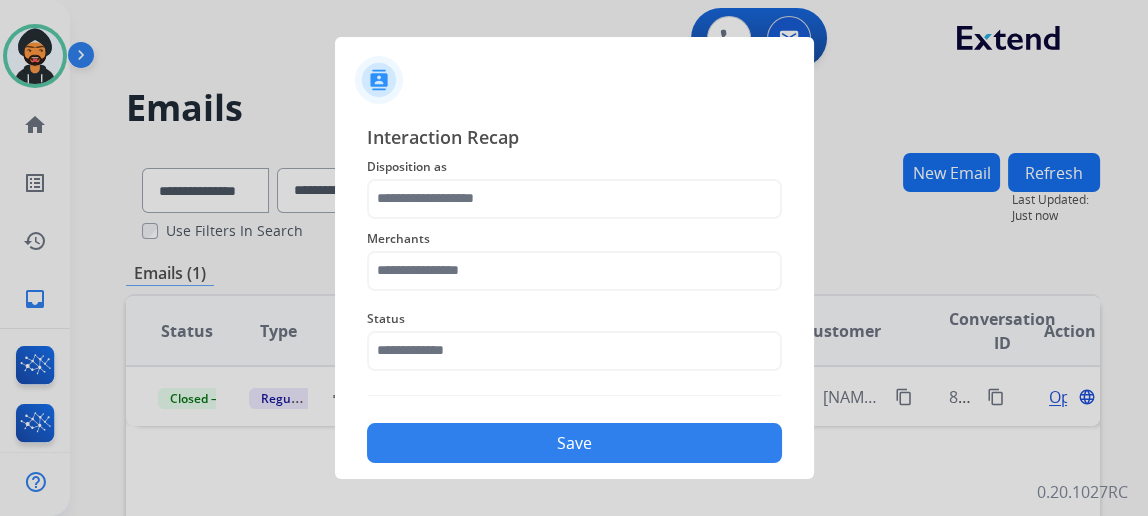type on "**********" 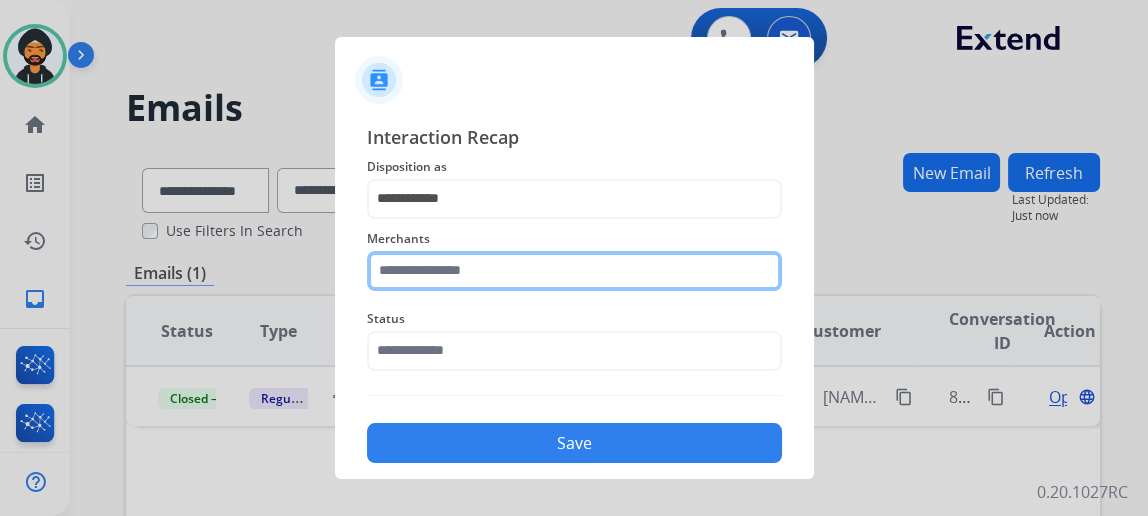 click 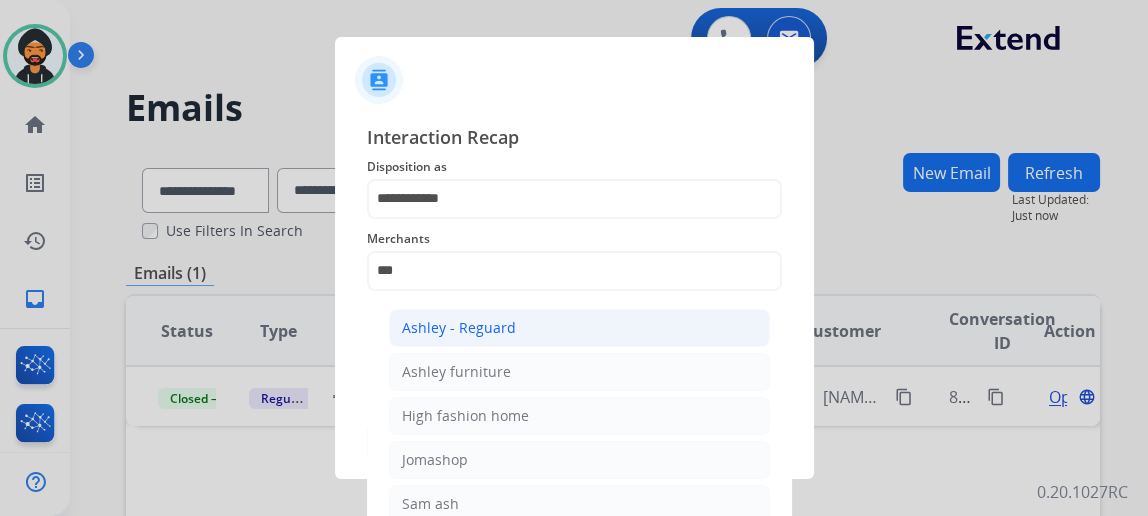 click on "Ashley - Reguard" 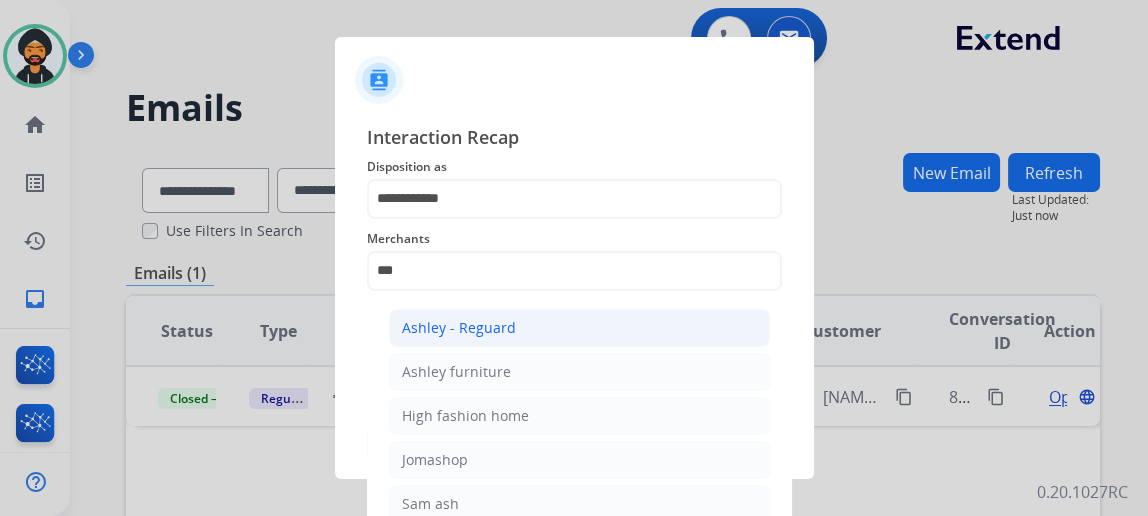 type on "**********" 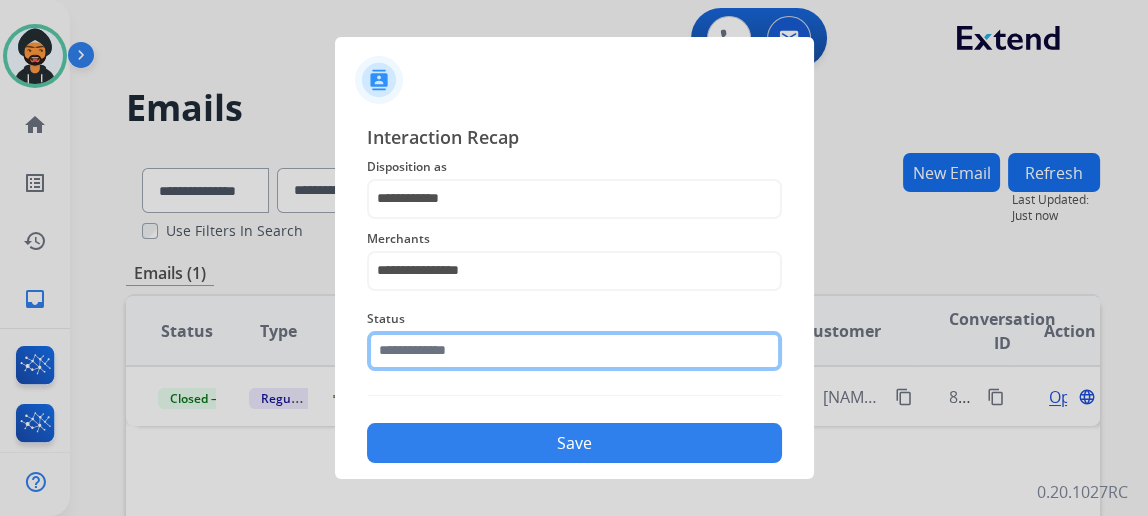click 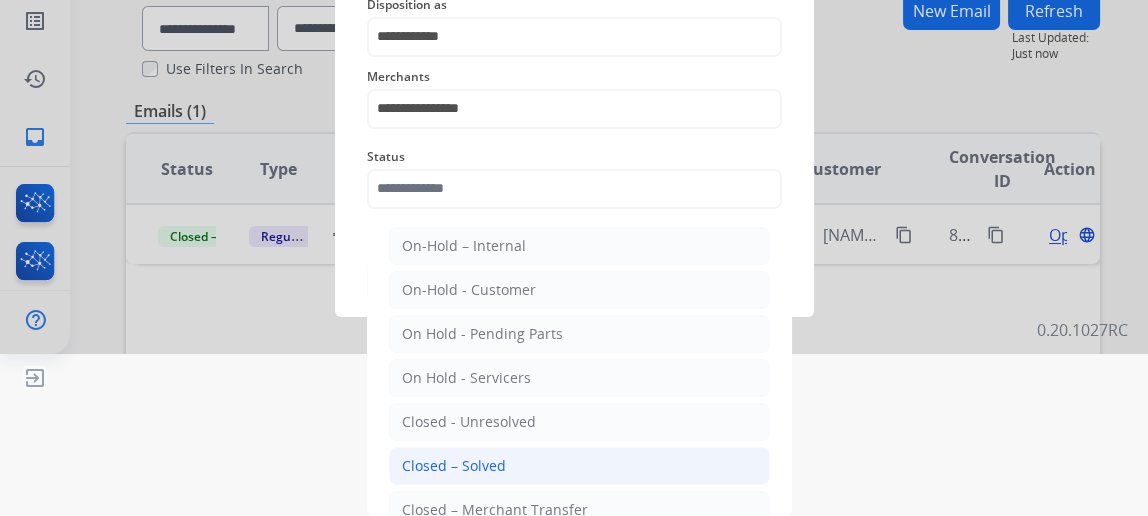 click on "Closed – Solved" 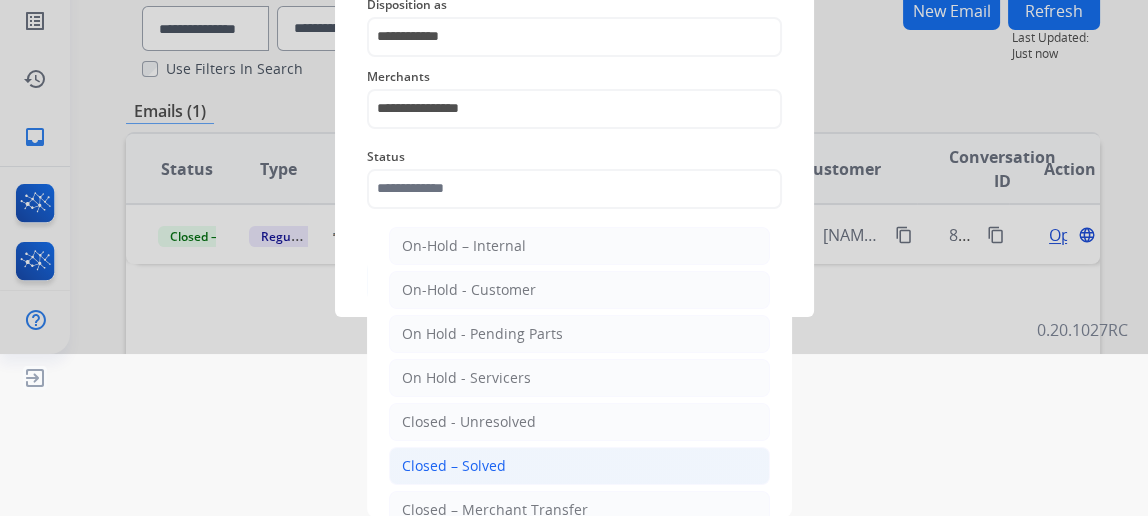 type on "**********" 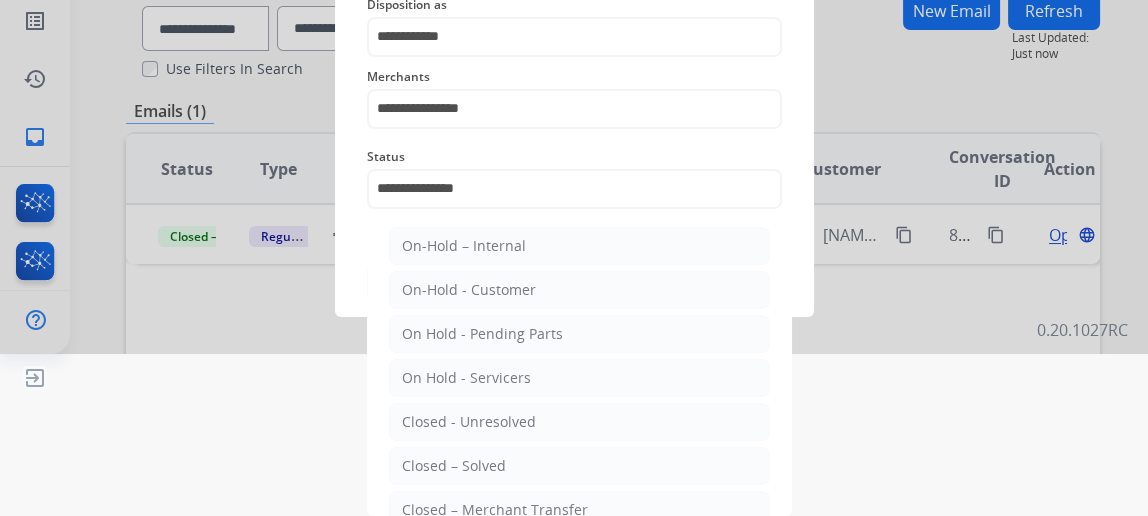 scroll, scrollTop: 43, scrollLeft: 0, axis: vertical 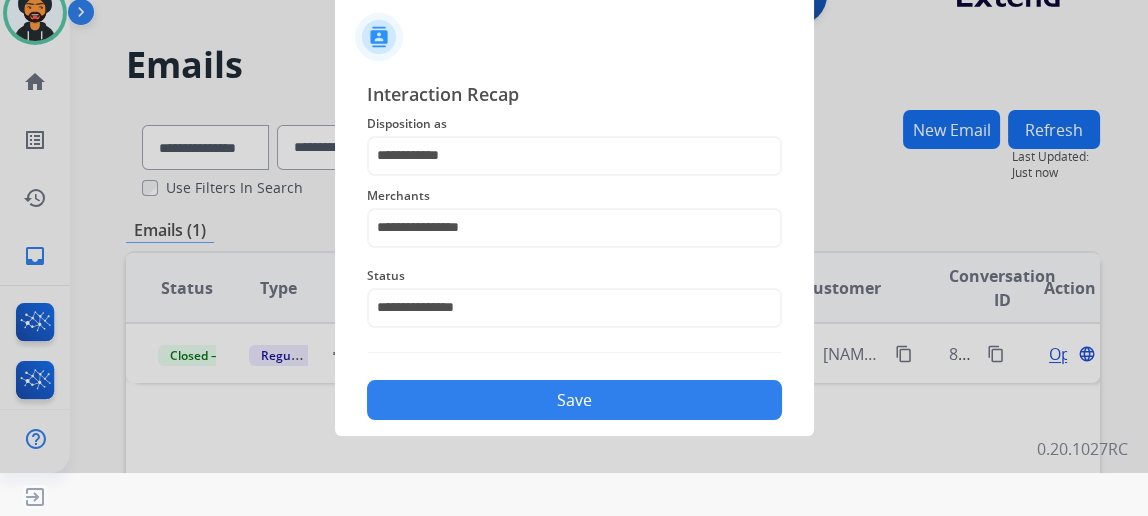 click on "Save" 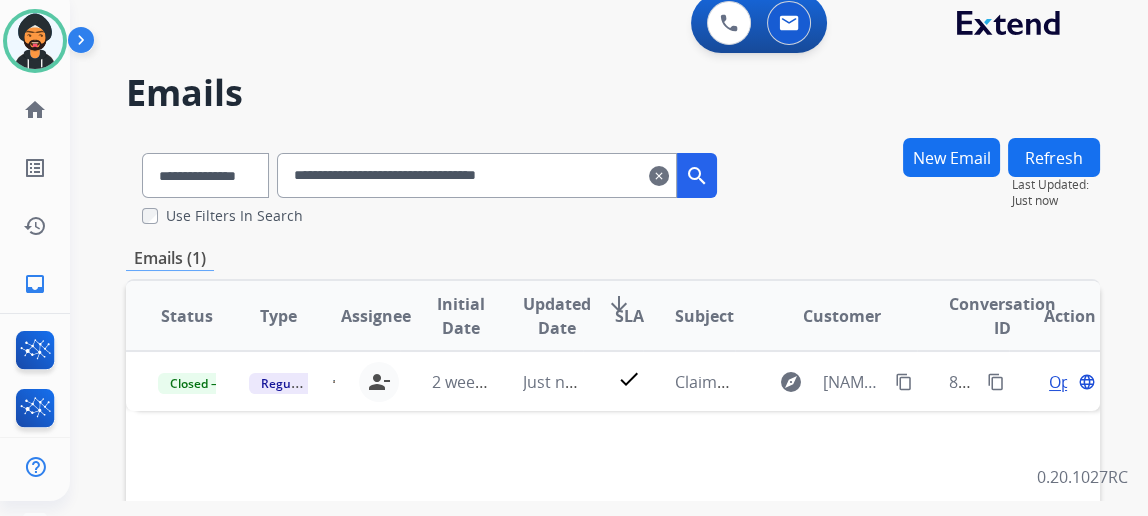 scroll, scrollTop: 0, scrollLeft: 0, axis: both 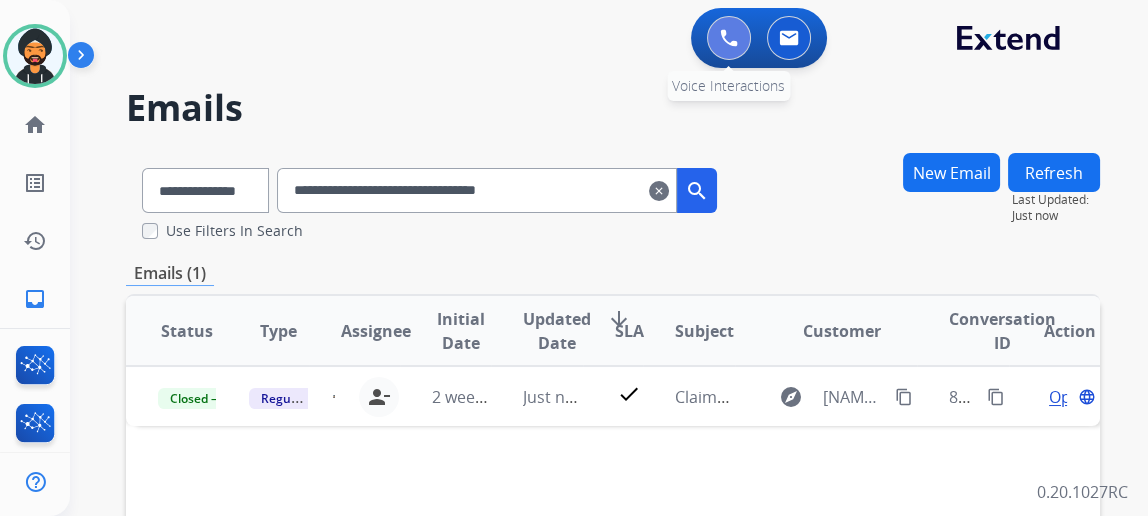 click at bounding box center (729, 38) 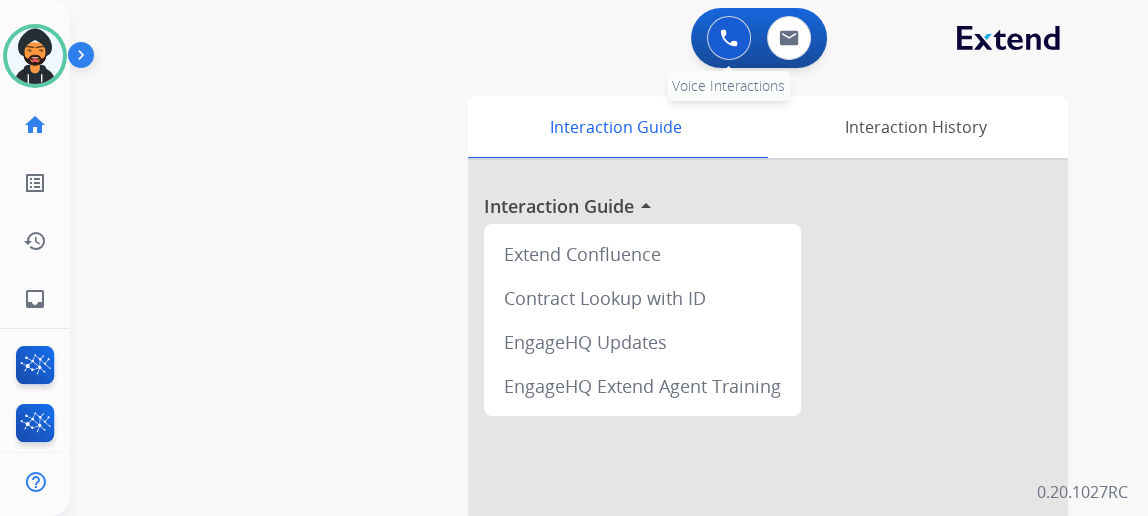 click at bounding box center (729, 38) 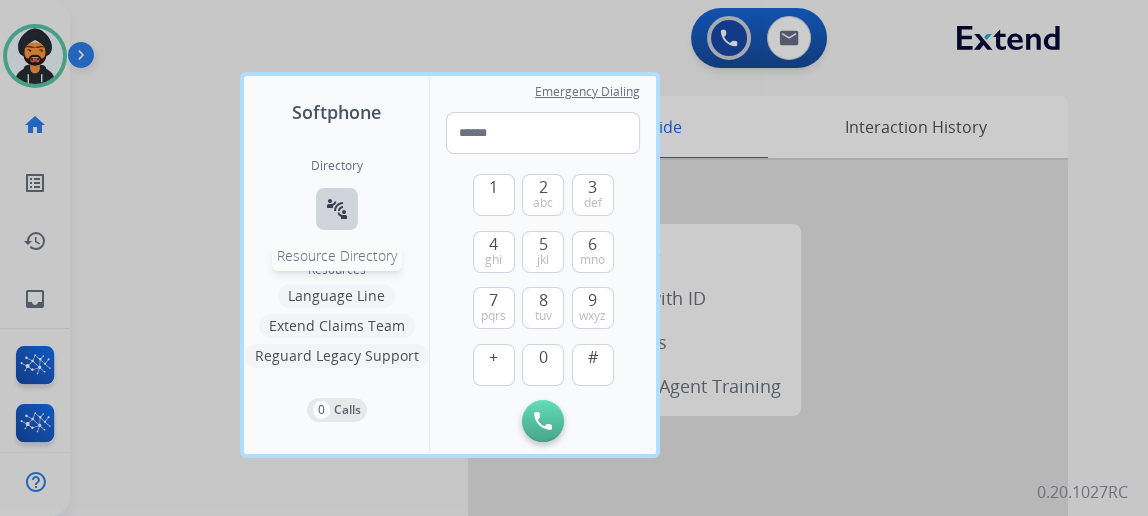 click on "connect_without_contact Resource Directory" at bounding box center (337, 209) 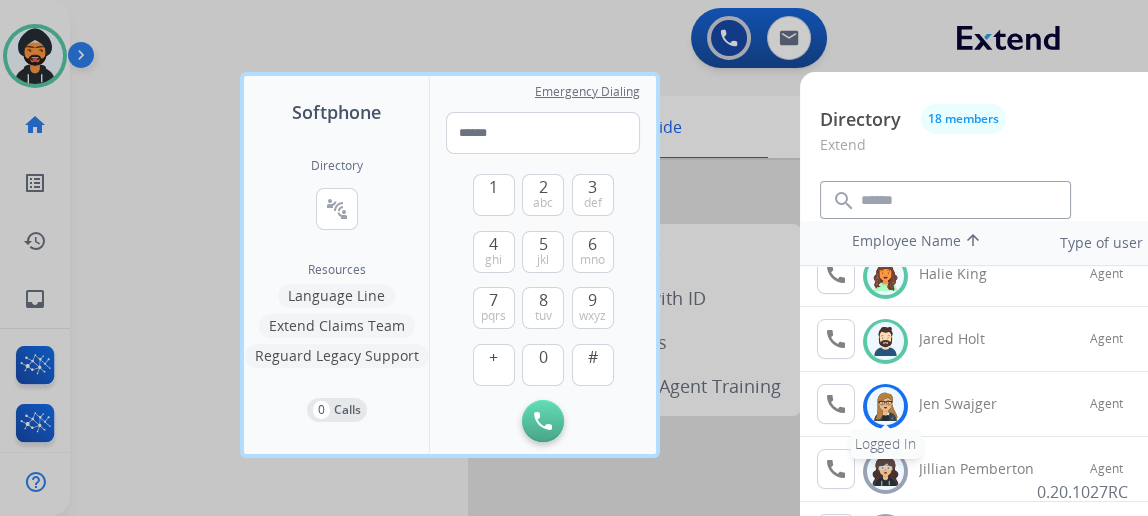 scroll, scrollTop: 363, scrollLeft: 0, axis: vertical 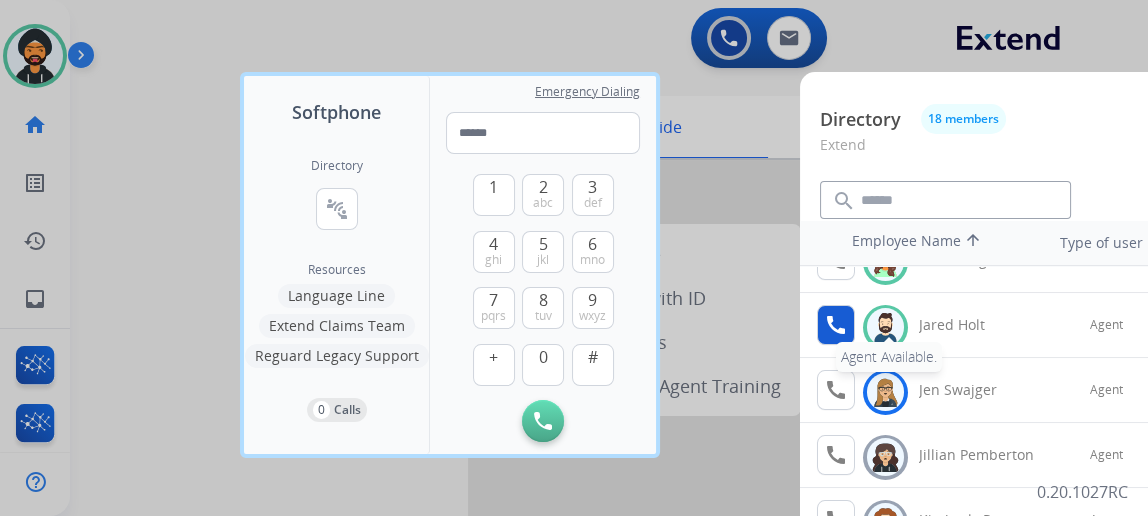 click on "call" at bounding box center (836, 325) 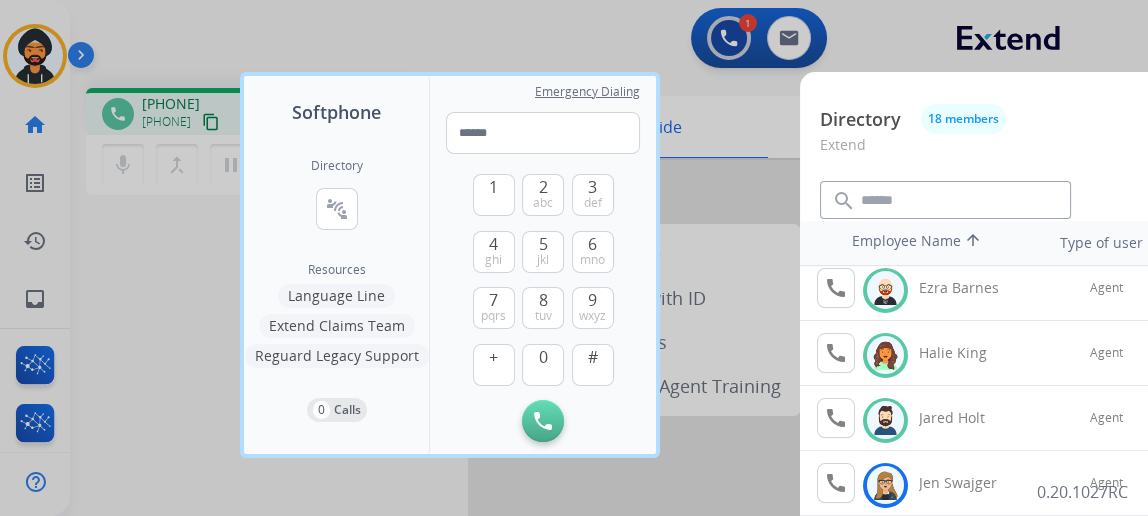 scroll, scrollTop: 272, scrollLeft: 0, axis: vertical 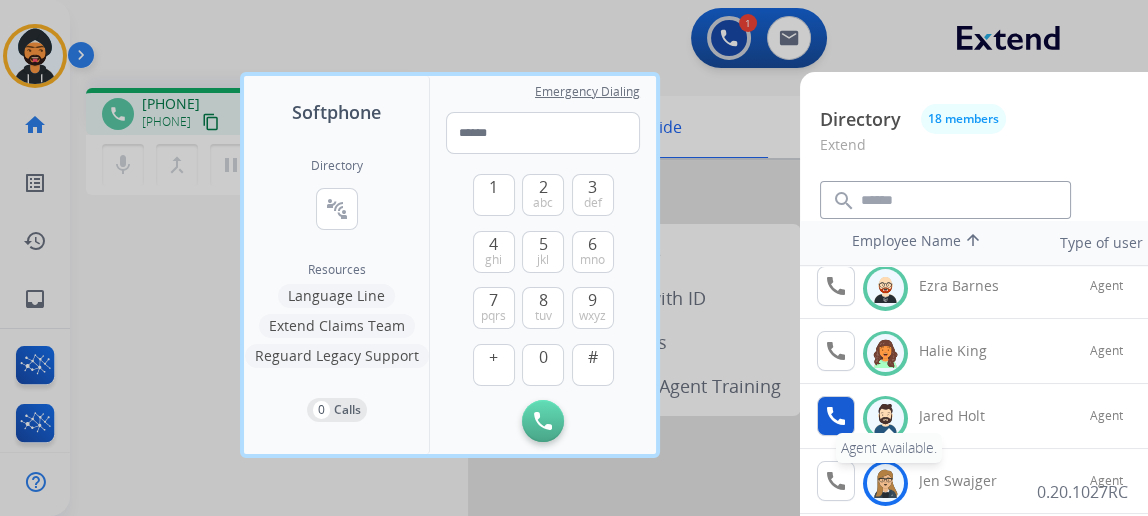 click on "call" at bounding box center [836, 416] 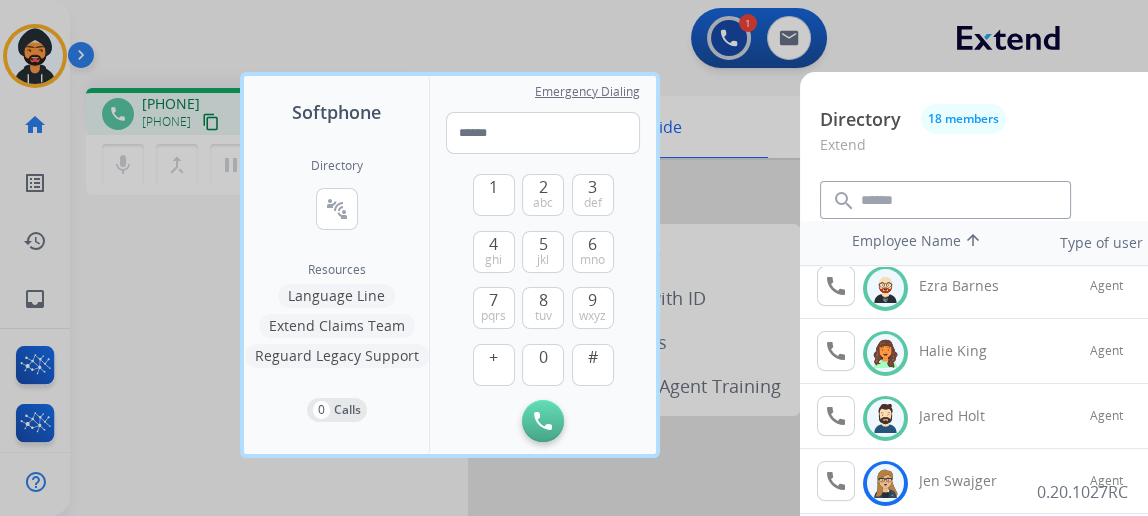 scroll, scrollTop: 0, scrollLeft: 0, axis: both 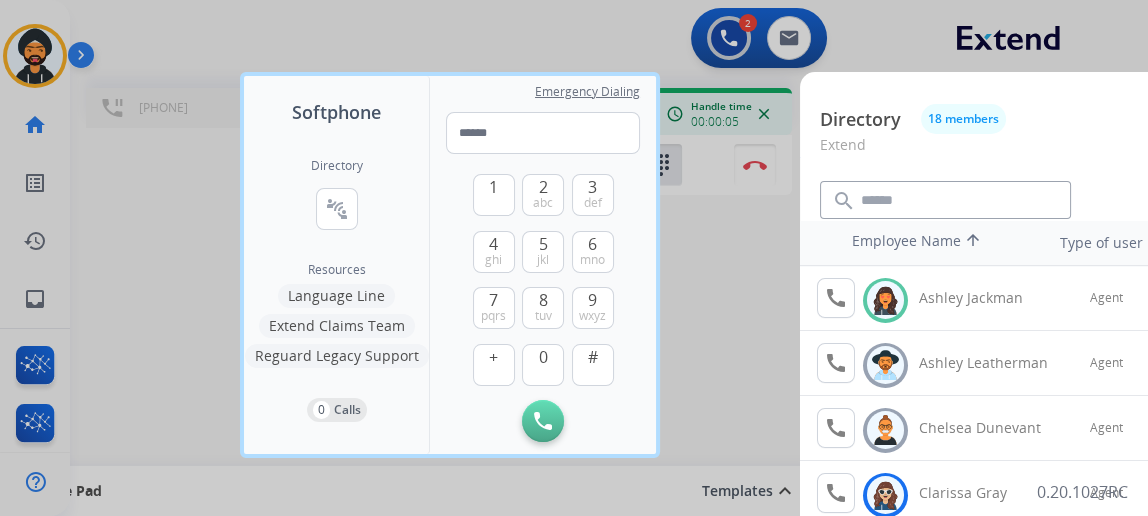 click at bounding box center [574, 258] 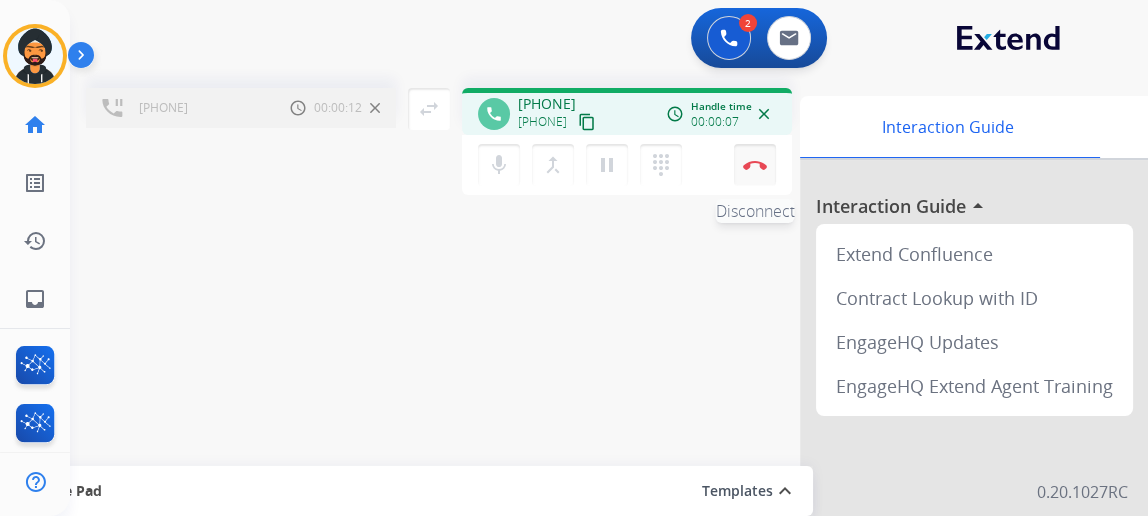click on "Disconnect" at bounding box center [755, 165] 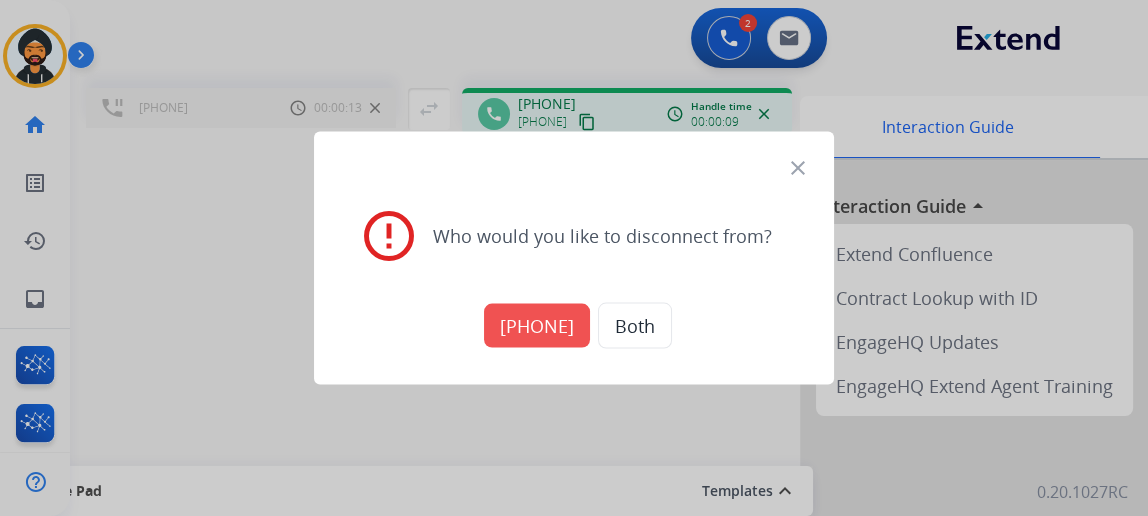 click on "+17015154260" at bounding box center [537, 326] 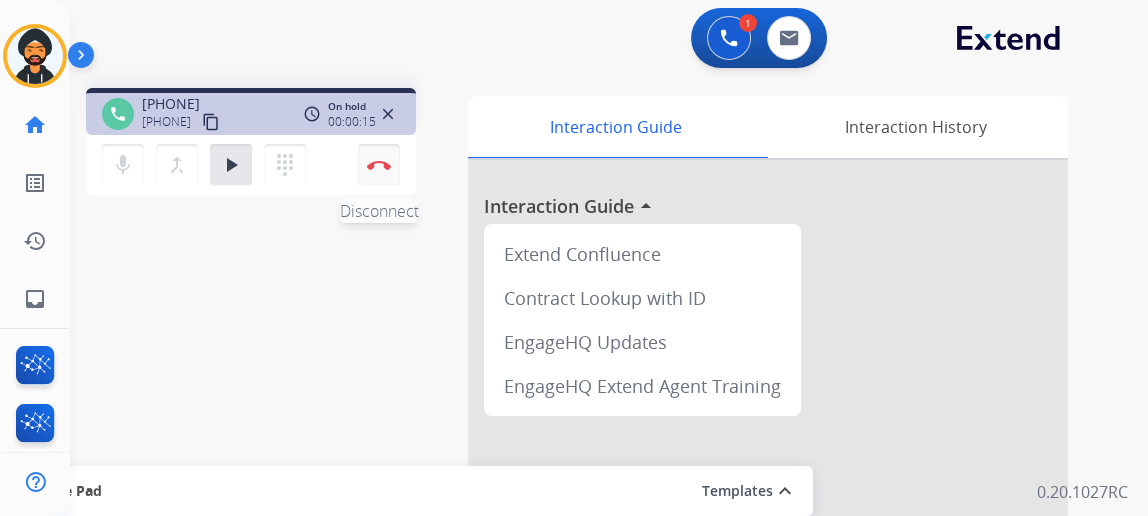 click at bounding box center (379, 165) 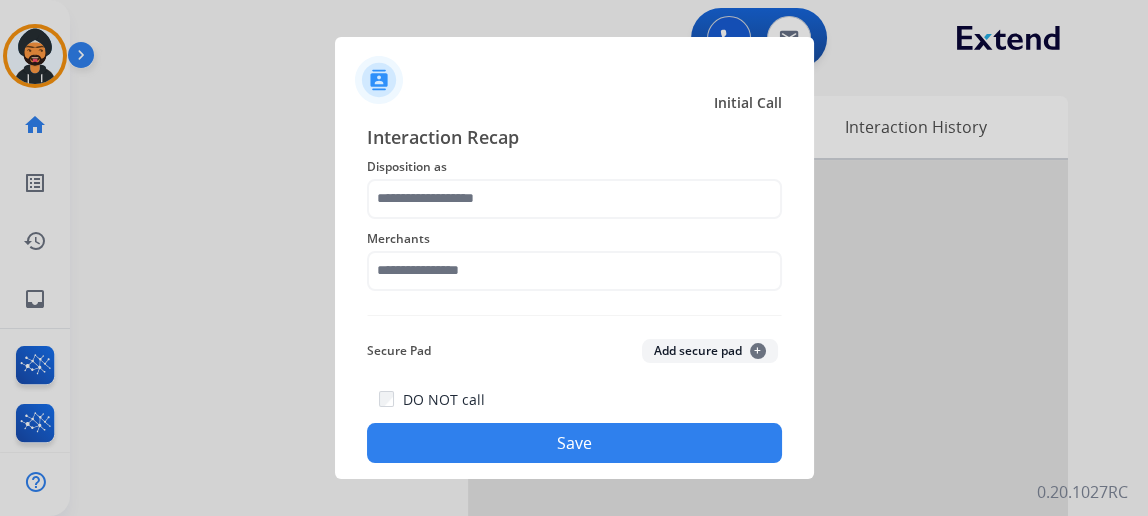 drag, startPoint x: 922, startPoint y: 120, endPoint x: 553, endPoint y: 205, distance: 378.66345 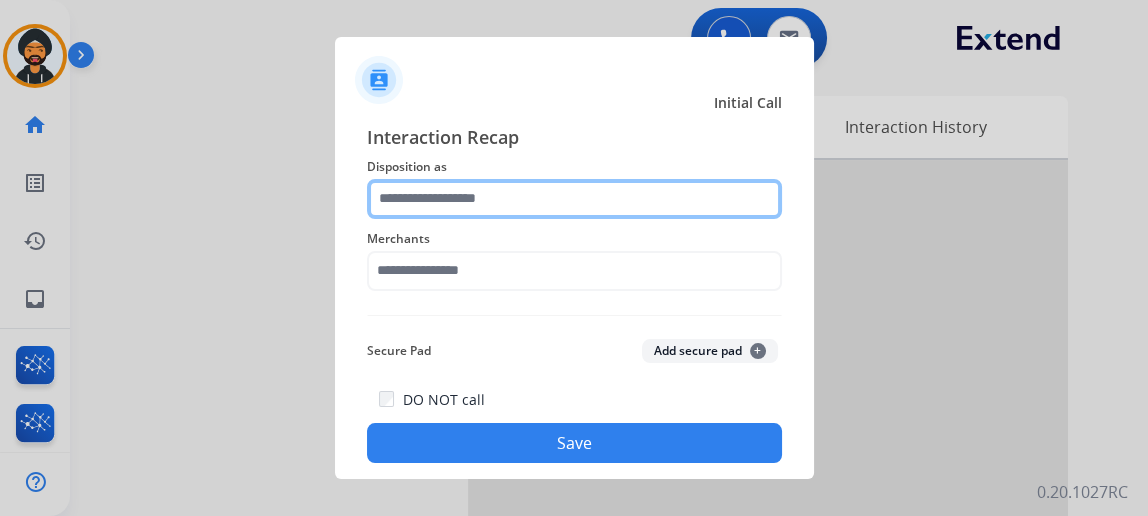 click 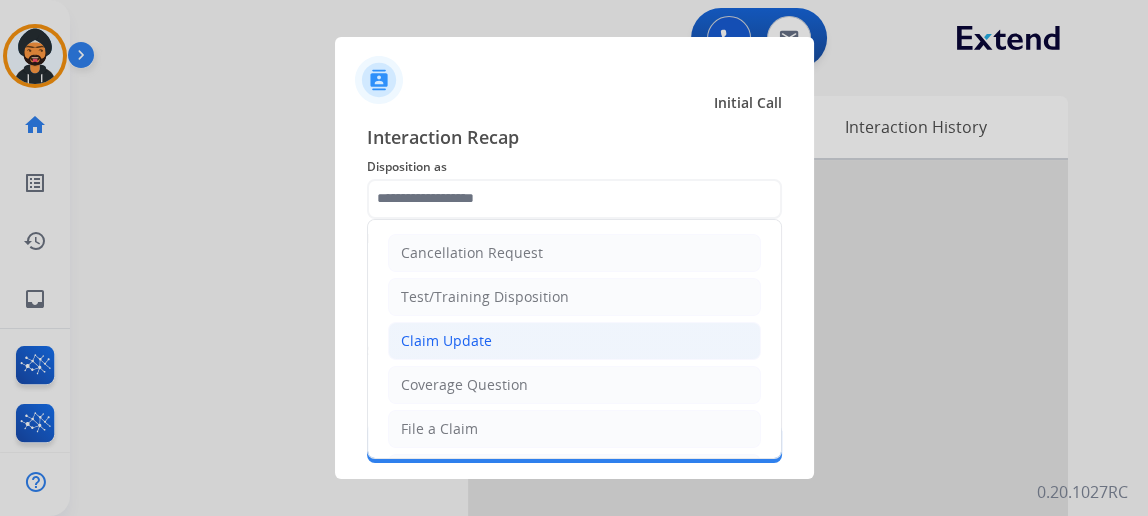 click on "Claim Update" 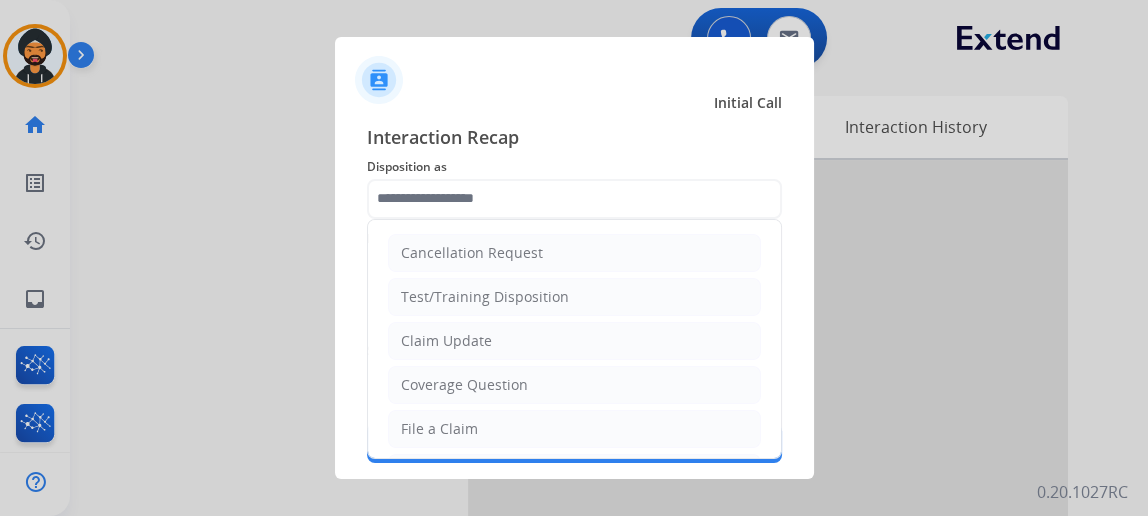 type on "**********" 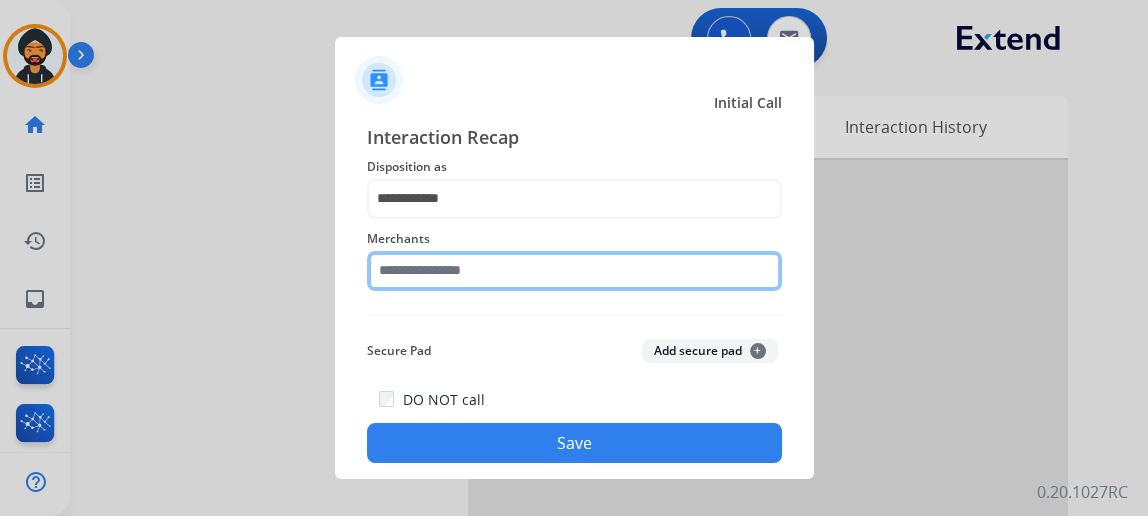 click 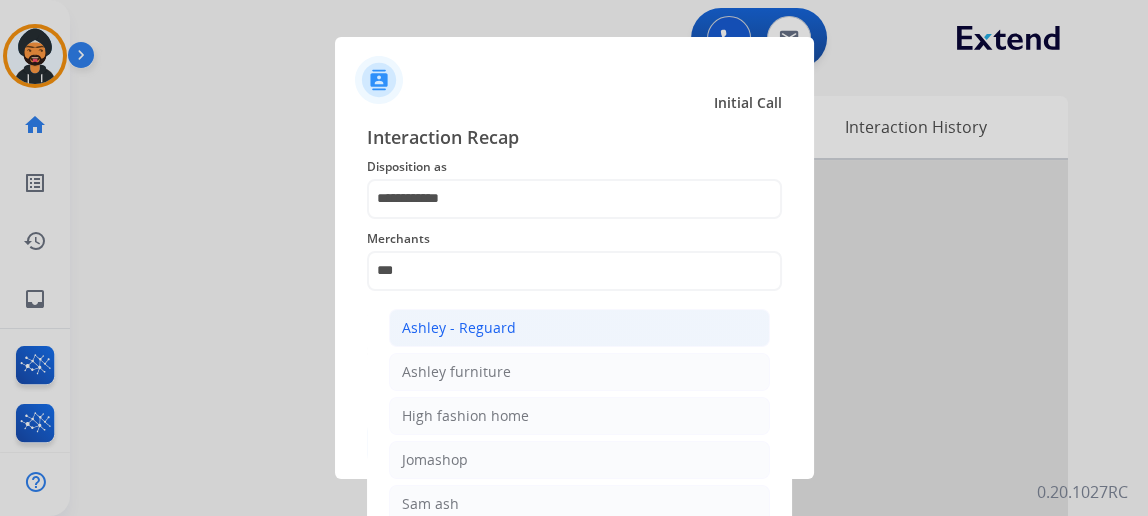 click on "Ashley - Reguard" 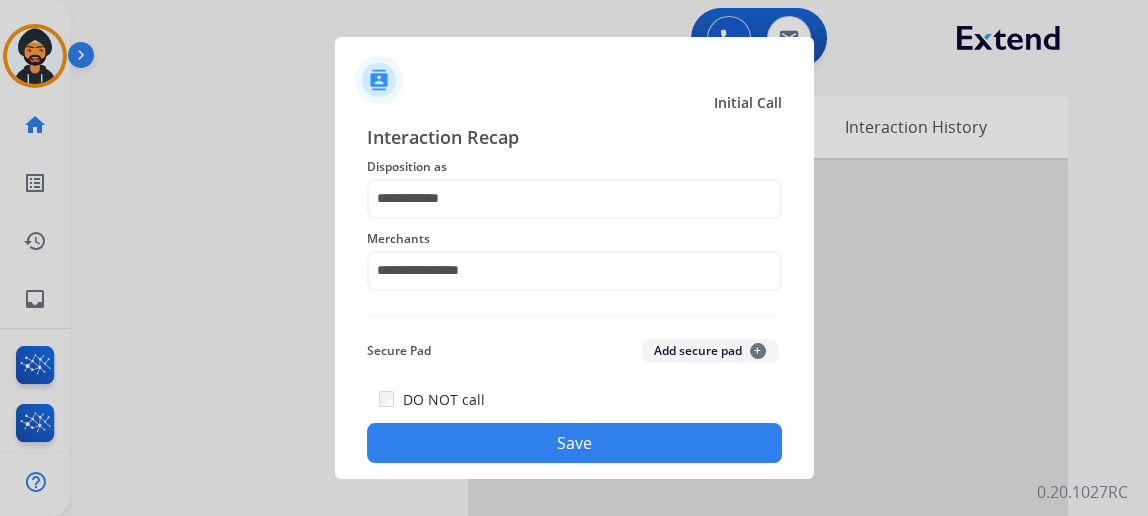 click on "Save" 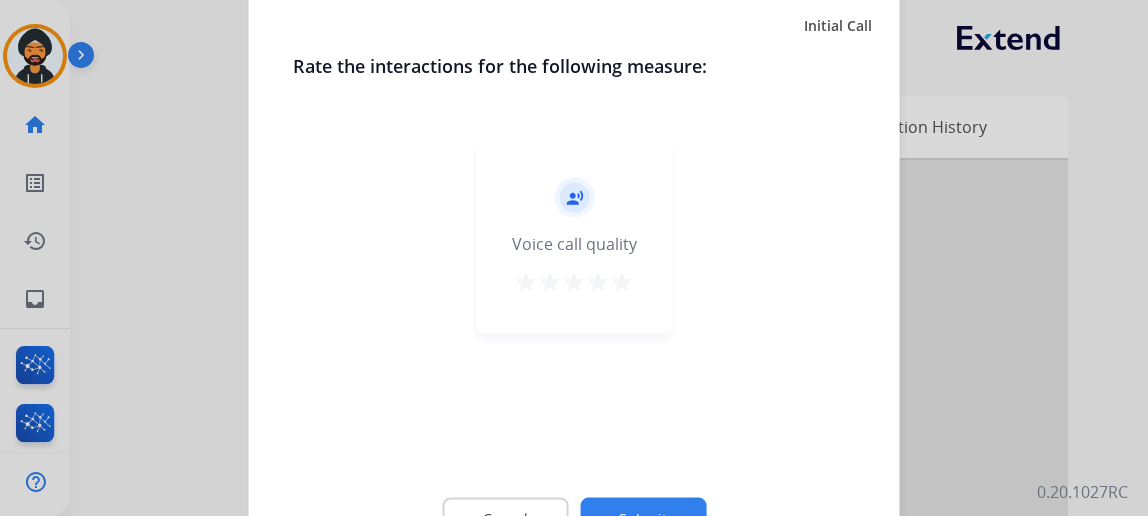 click on "Submit" 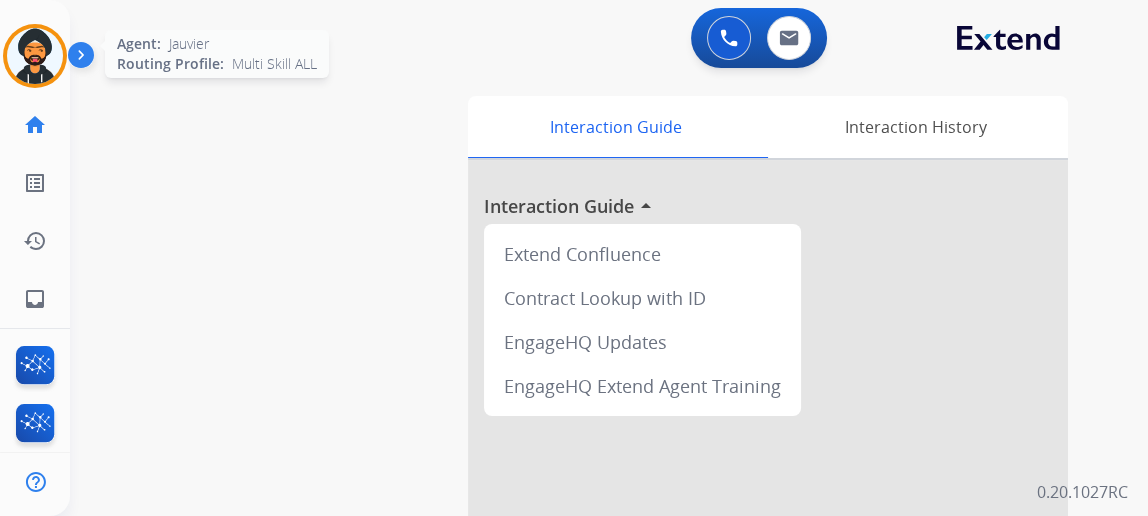 click at bounding box center (35, 56) 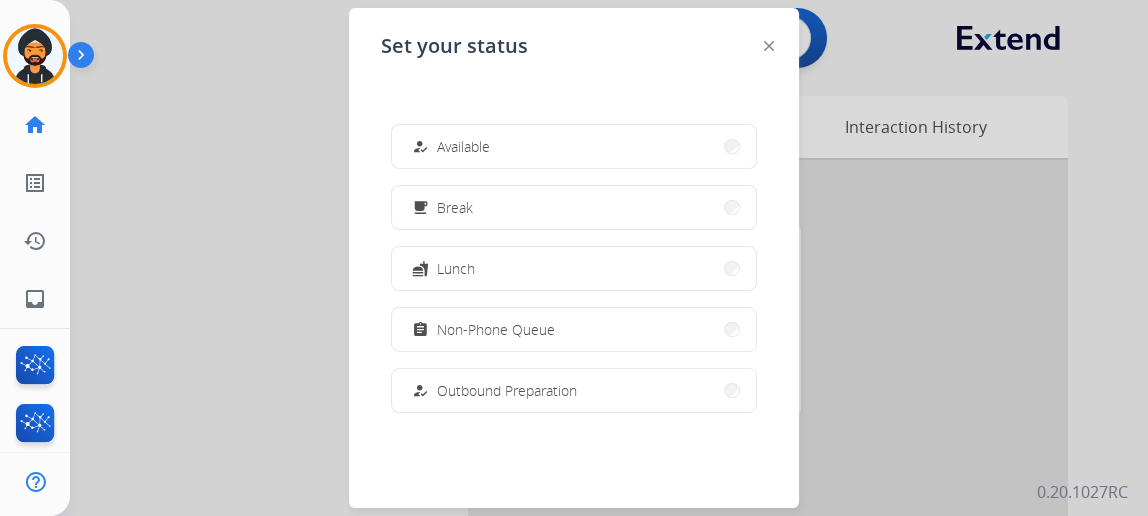 click on "how_to_reg Available" at bounding box center [449, 147] 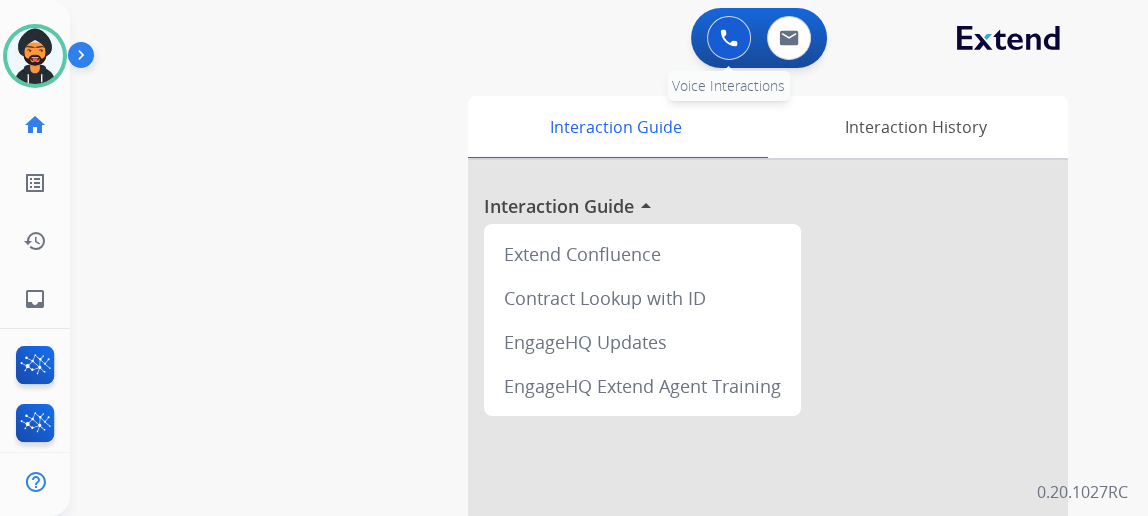 click at bounding box center [729, 38] 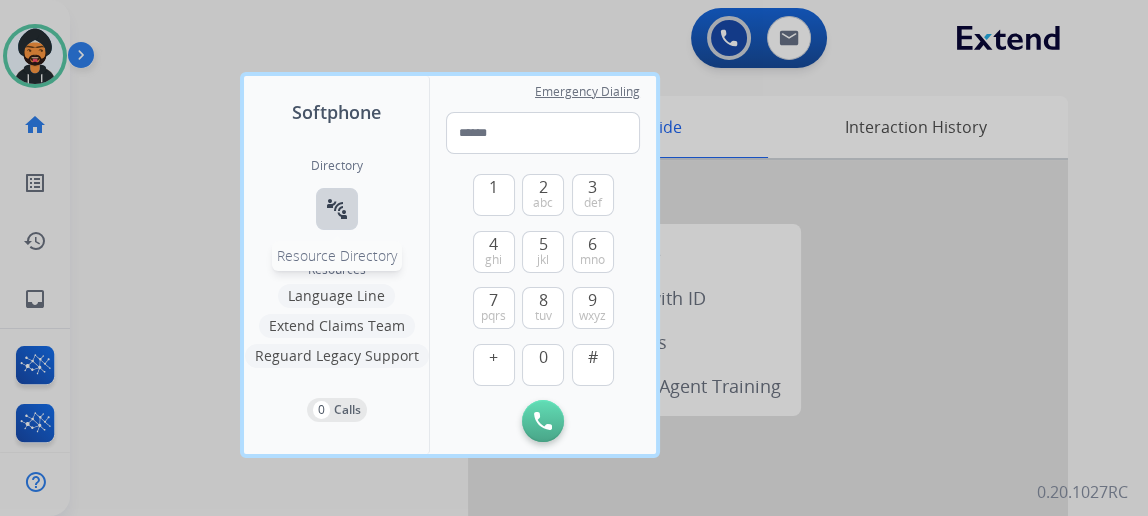 click on "connect_without_contact Resource Directory" at bounding box center [337, 209] 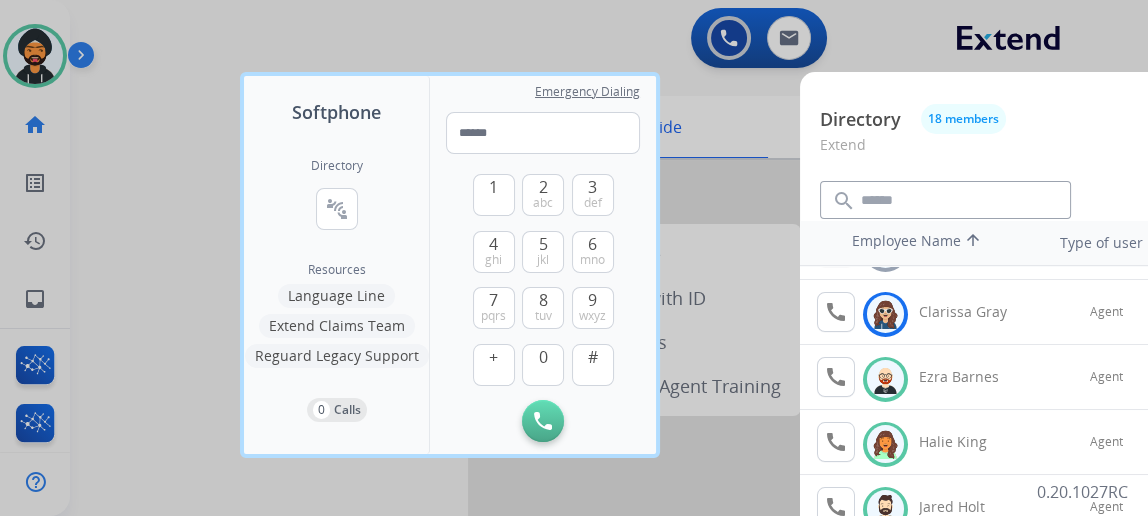 scroll, scrollTop: 363, scrollLeft: 0, axis: vertical 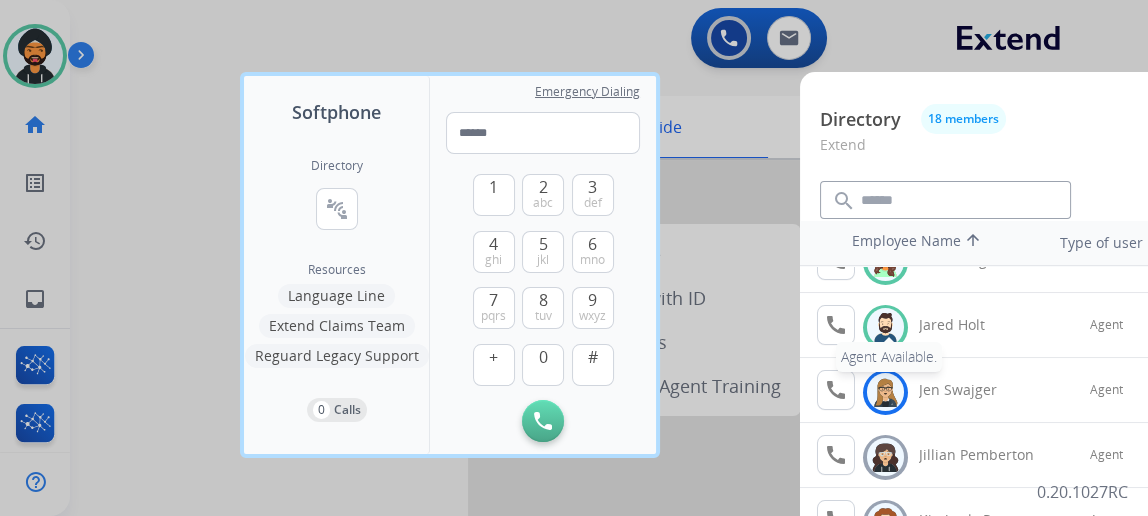 click on "call" at bounding box center [836, 325] 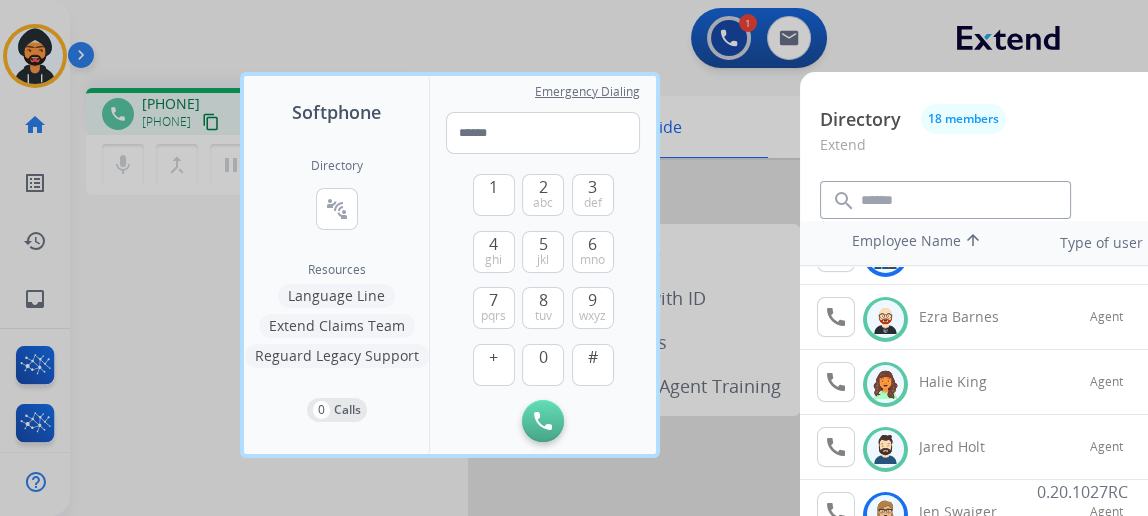 scroll, scrollTop: 272, scrollLeft: 0, axis: vertical 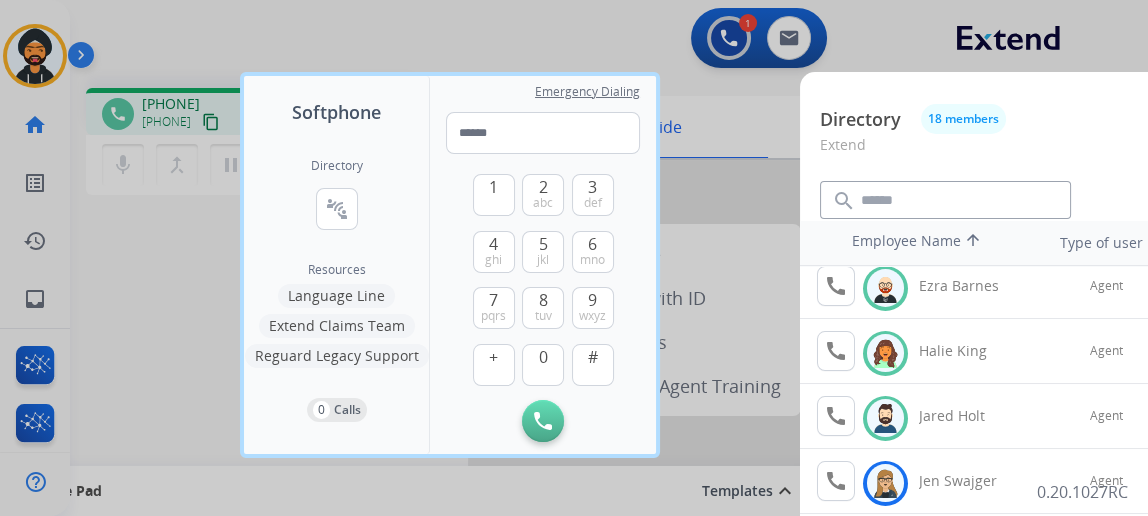 click on "Agent" at bounding box center (1106, 416) 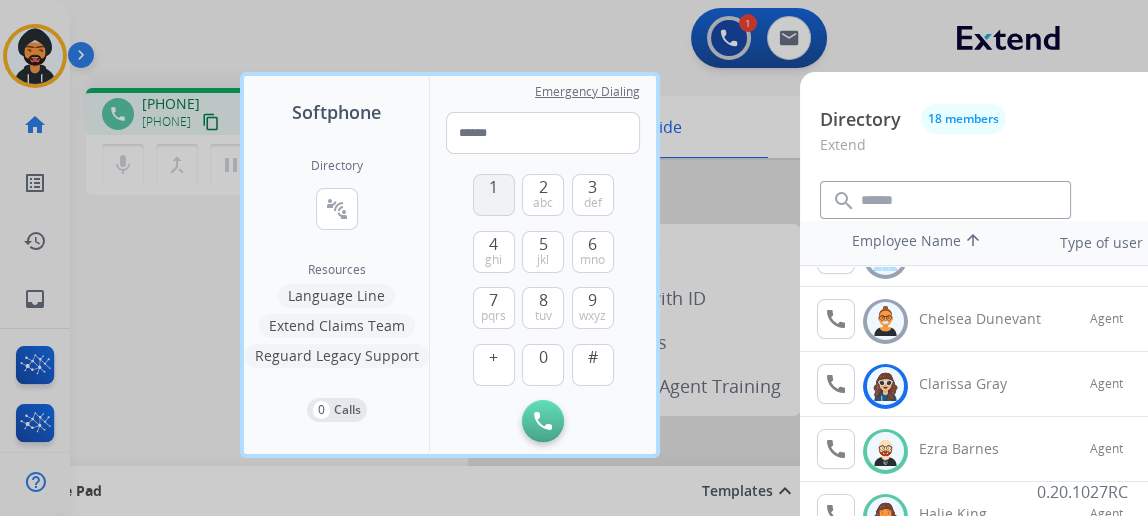 scroll, scrollTop: 90, scrollLeft: 0, axis: vertical 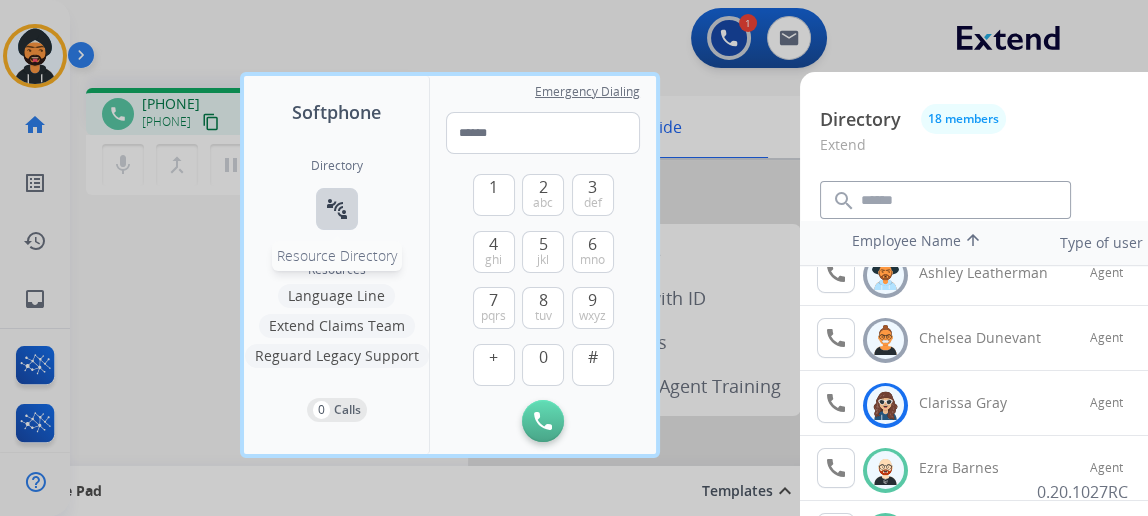 click on "connect_without_contact" at bounding box center (337, 209) 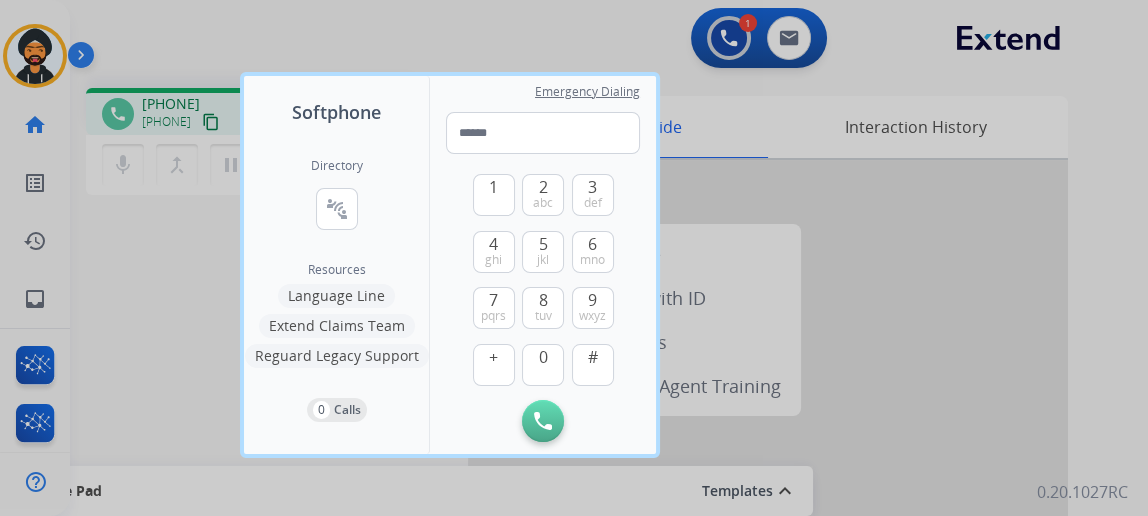 click at bounding box center (574, 258) 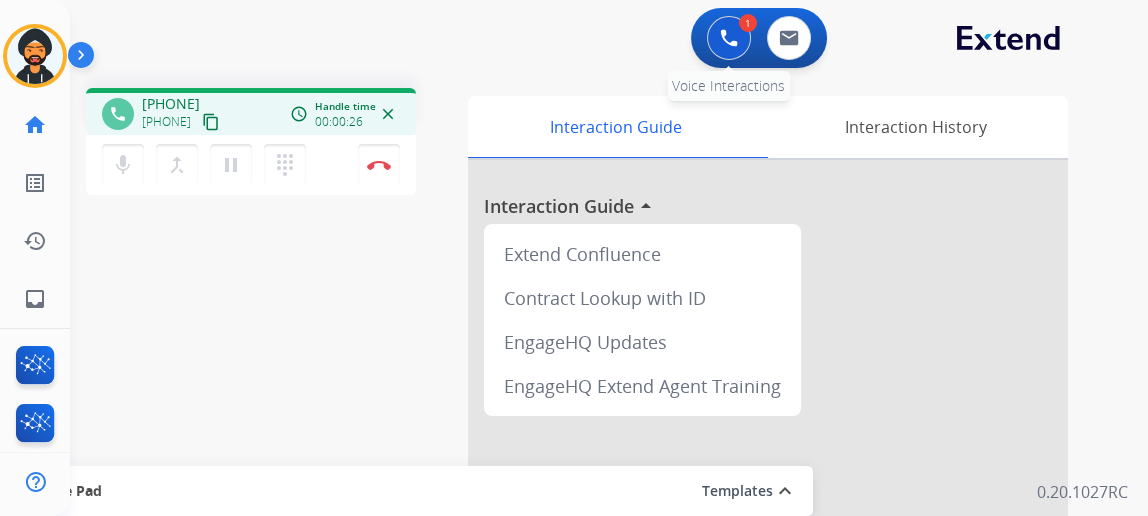 click at bounding box center [729, 38] 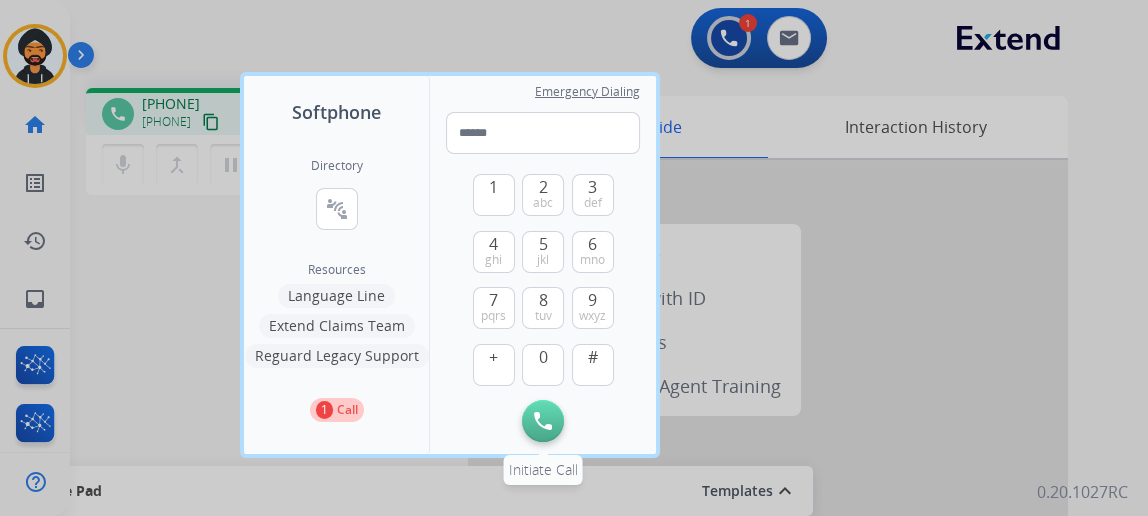 click on "Initiate Call" at bounding box center (543, 421) 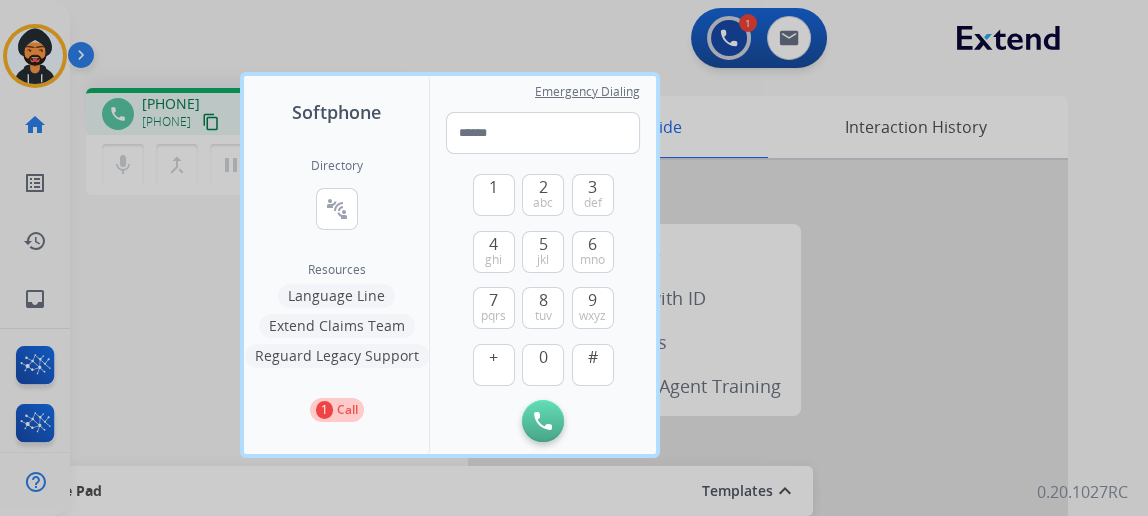 click on "Call" at bounding box center [347, 410] 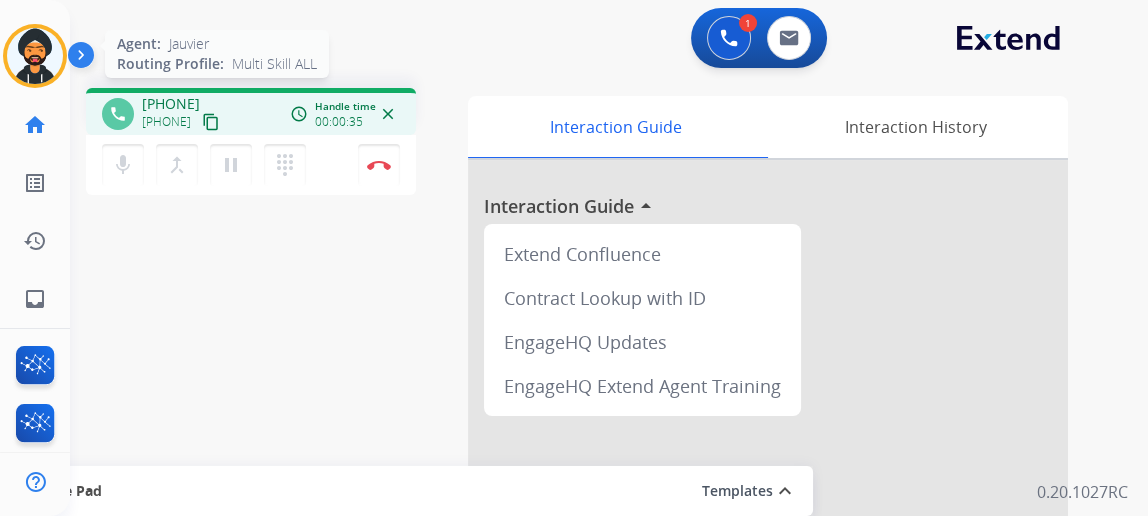 click at bounding box center [35, 56] 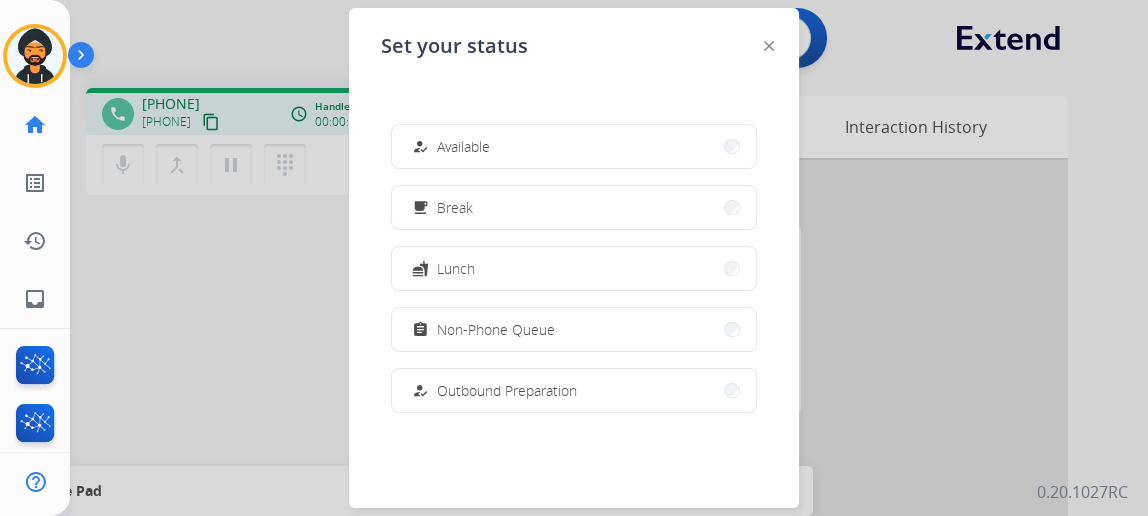 click at bounding box center (574, 258) 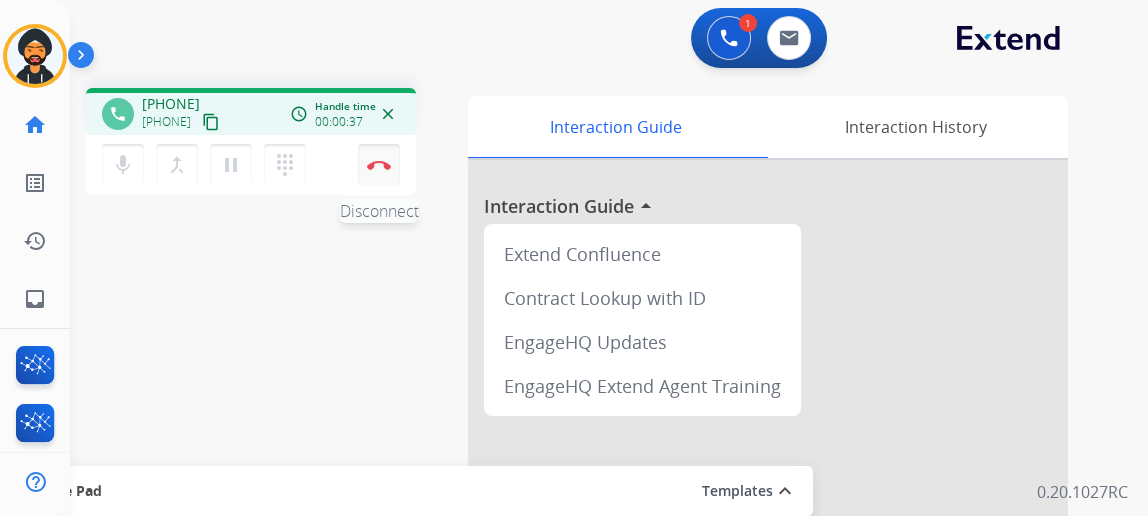 click at bounding box center (379, 165) 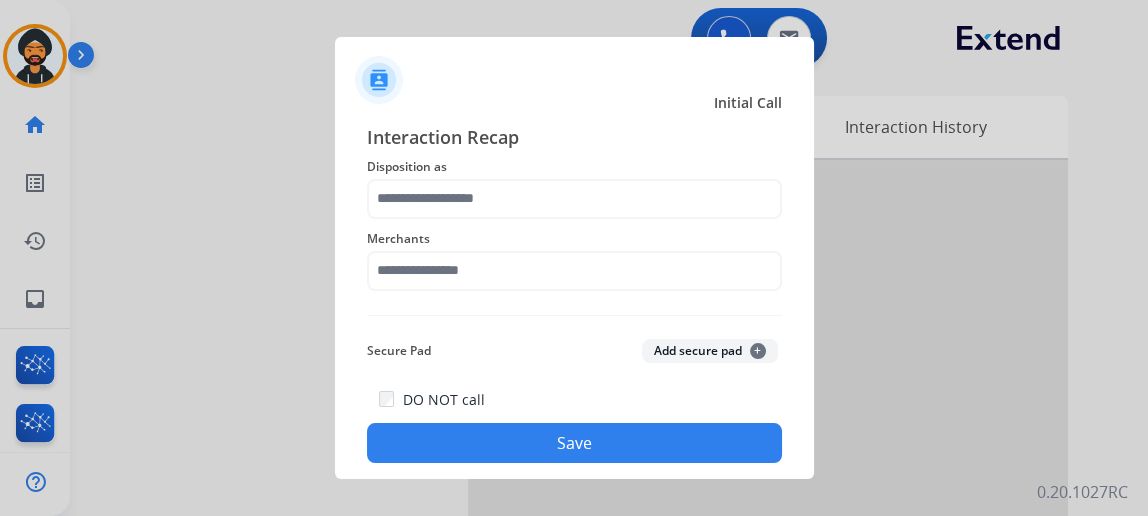 drag, startPoint x: 543, startPoint y: 417, endPoint x: 576, endPoint y: 423, distance: 33.54102 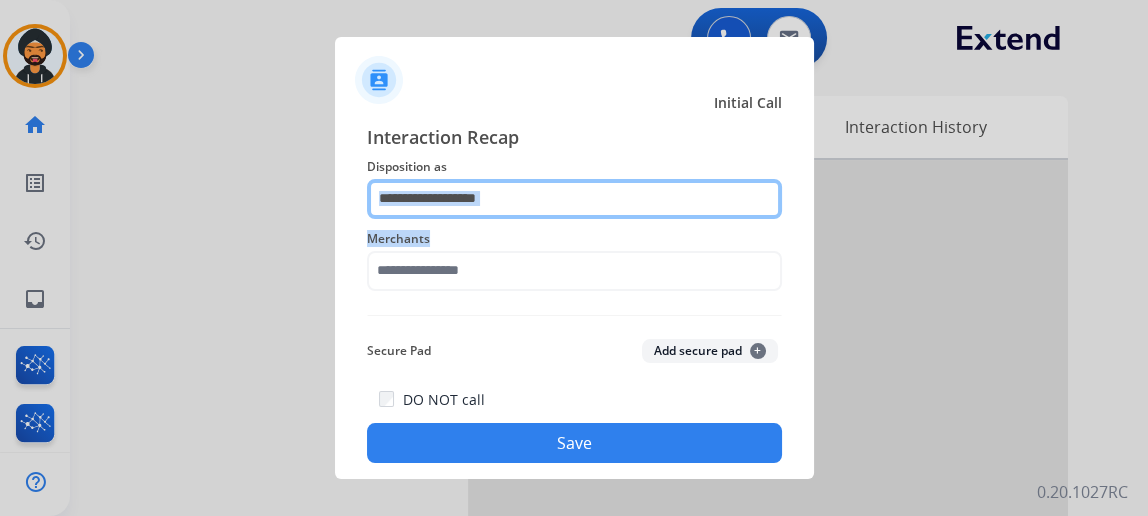 click 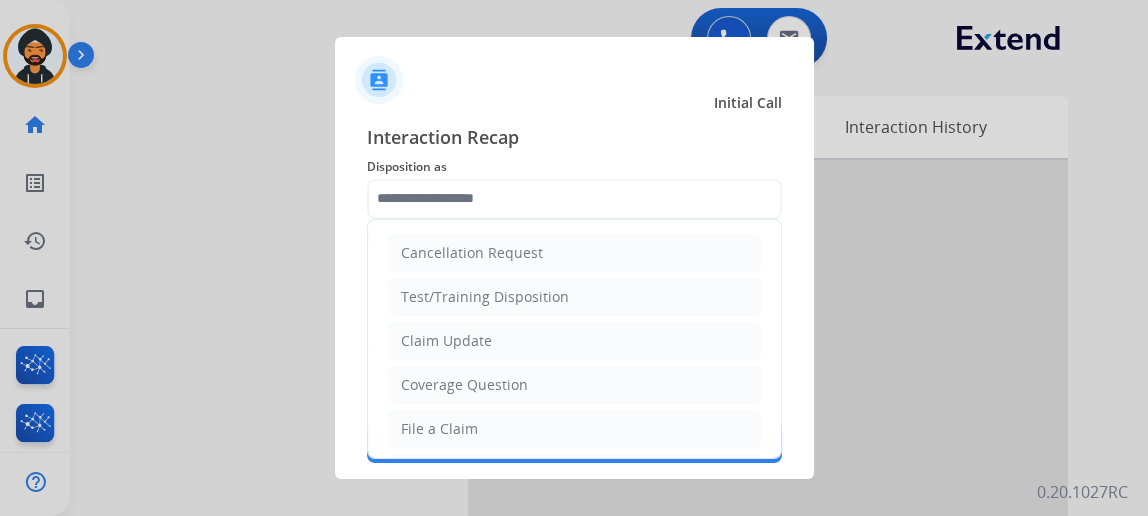 drag, startPoint x: 466, startPoint y: 349, endPoint x: 443, endPoint y: 291, distance: 62.39391 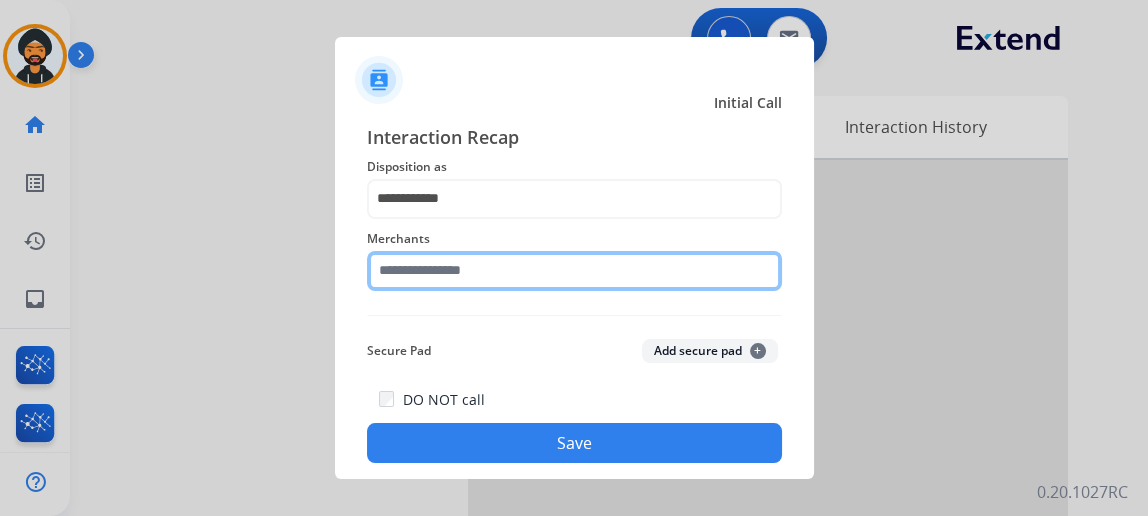 click 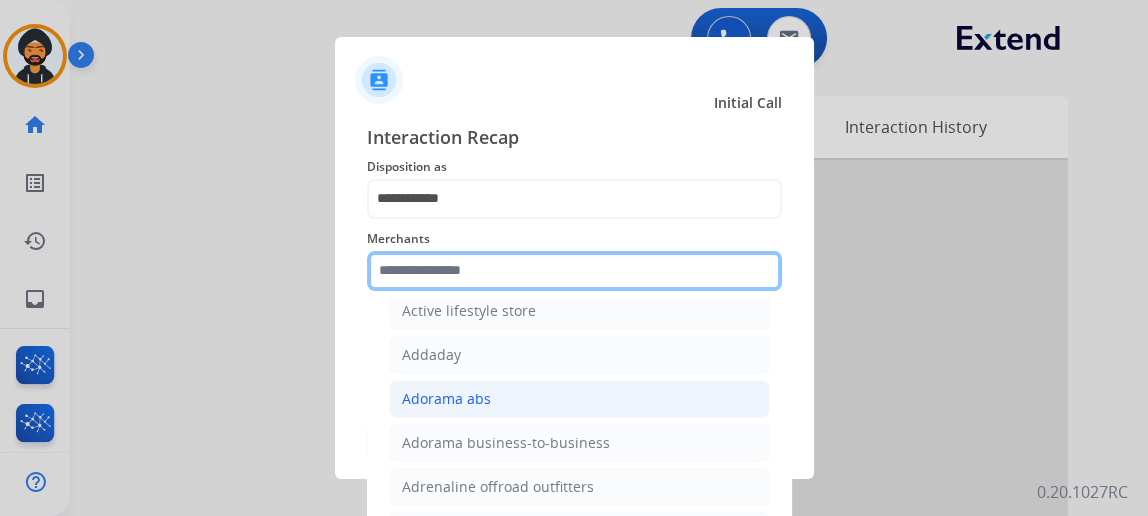scroll, scrollTop: 0, scrollLeft: 0, axis: both 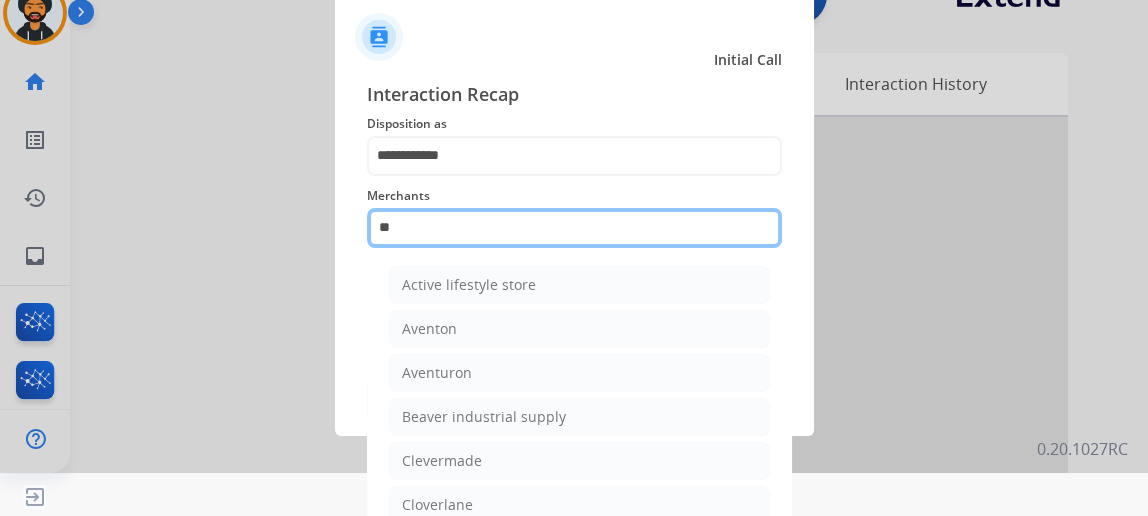 type on "*" 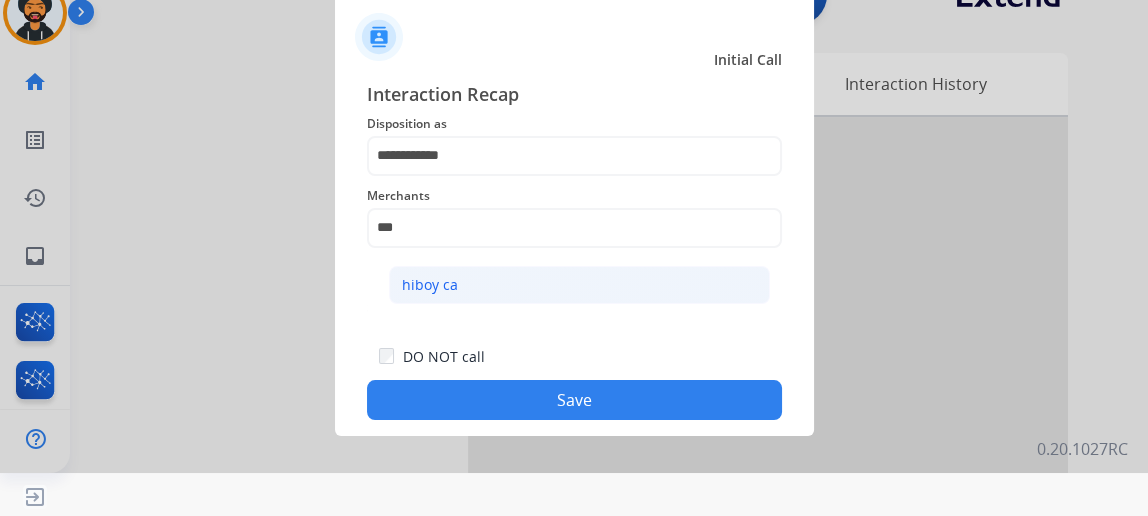 click on "hiboy ca" 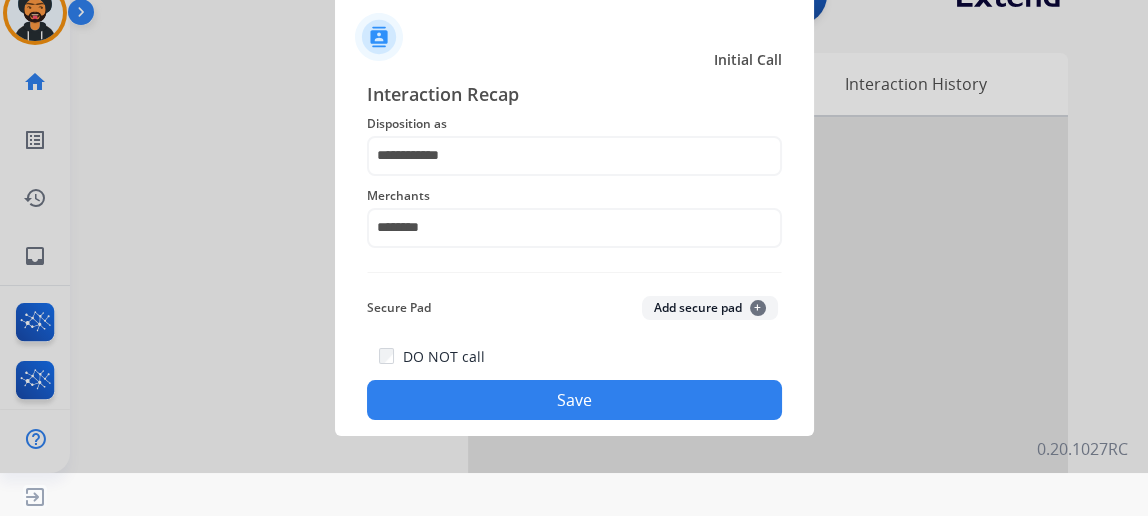 click on "Save" 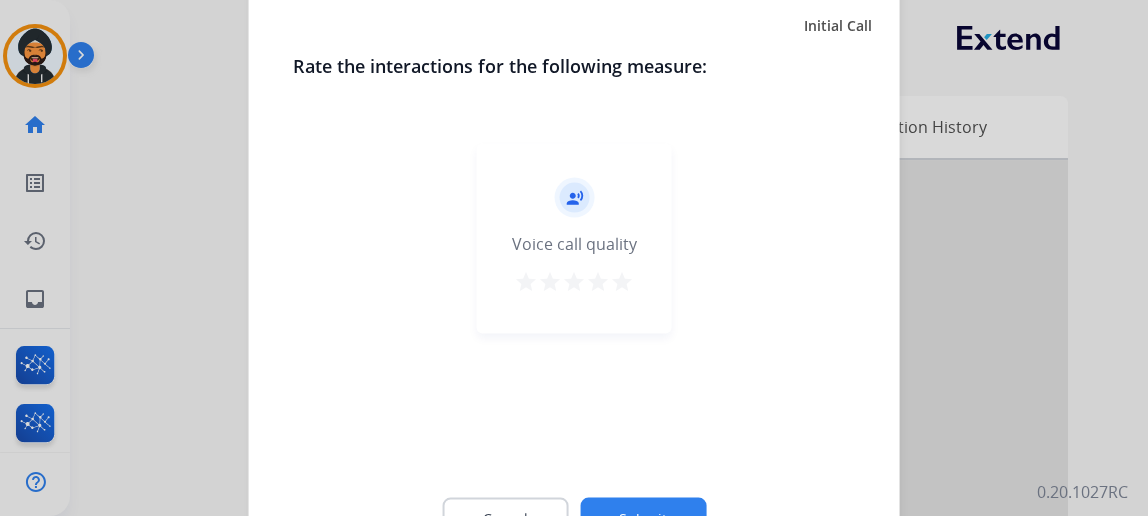 scroll, scrollTop: 59, scrollLeft: 0, axis: vertical 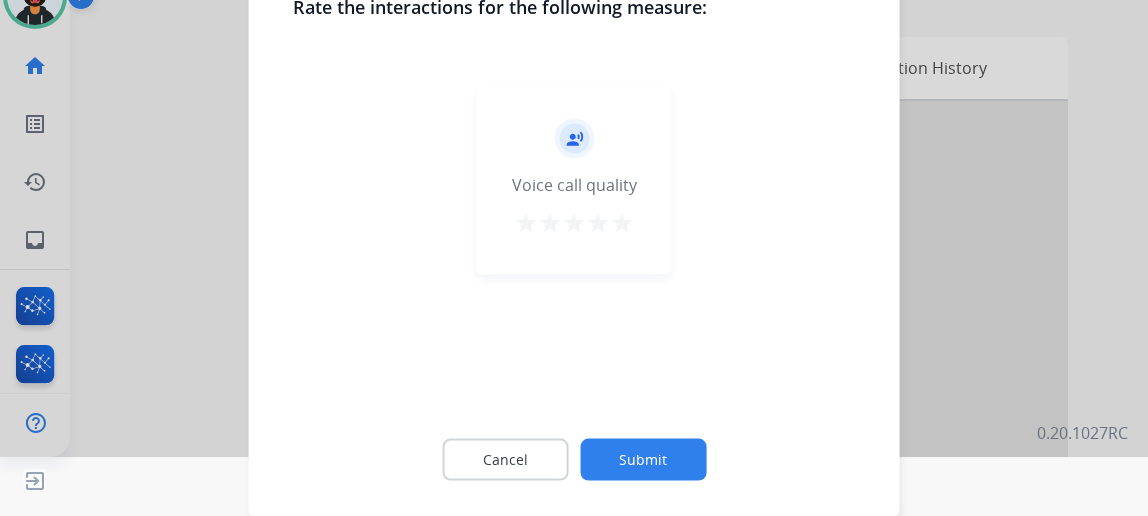 click on "Submit" 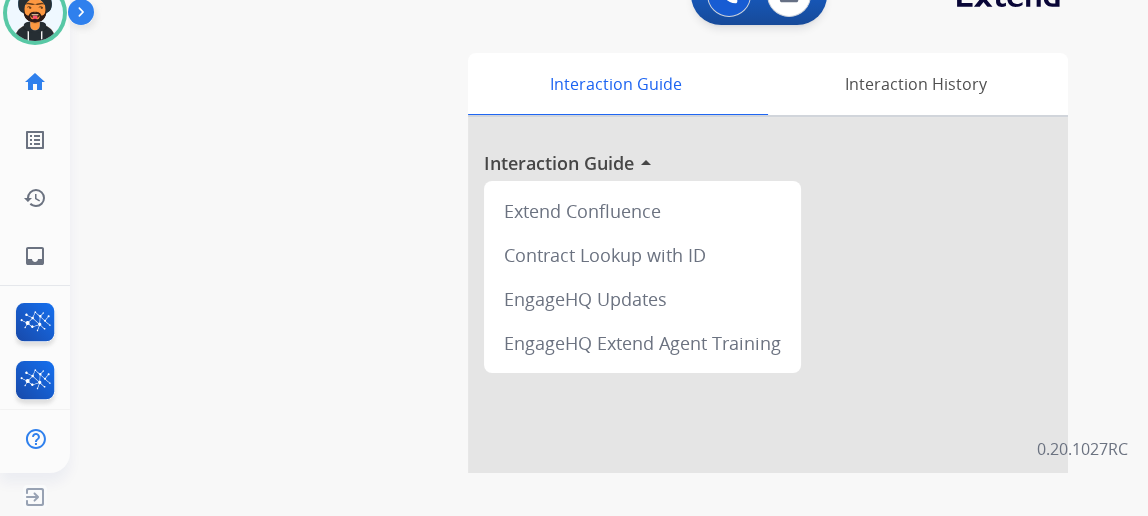 drag, startPoint x: 985, startPoint y: 225, endPoint x: 922, endPoint y: 229, distance: 63.126858 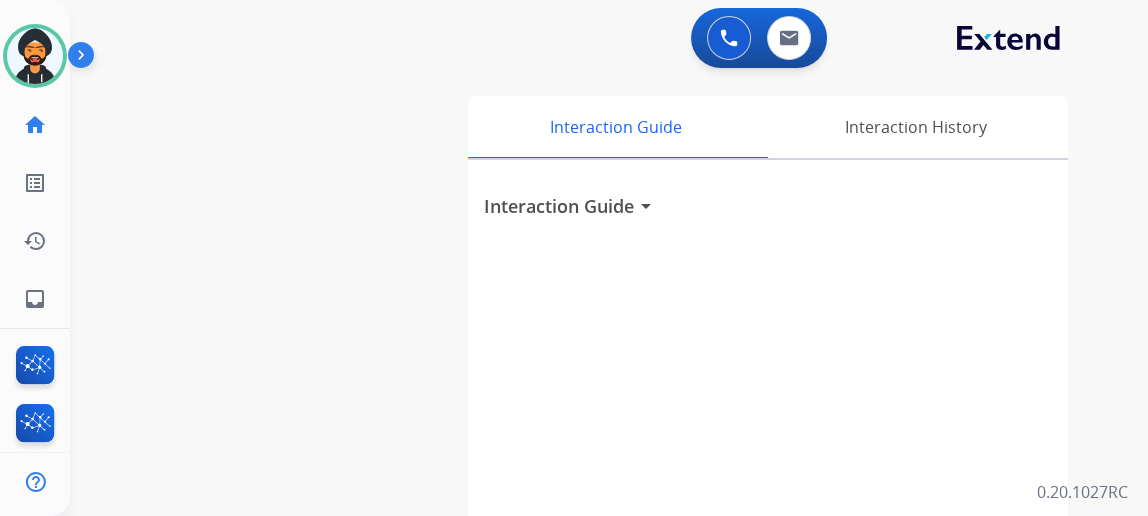 scroll, scrollTop: 0, scrollLeft: 0, axis: both 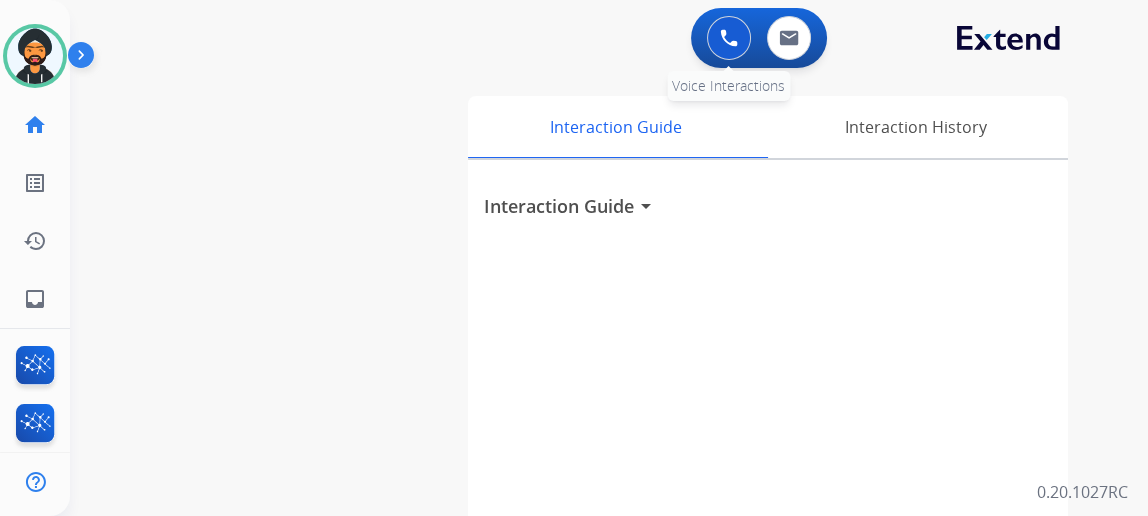 drag, startPoint x: 723, startPoint y: 42, endPoint x: 740, endPoint y: 43, distance: 17.029387 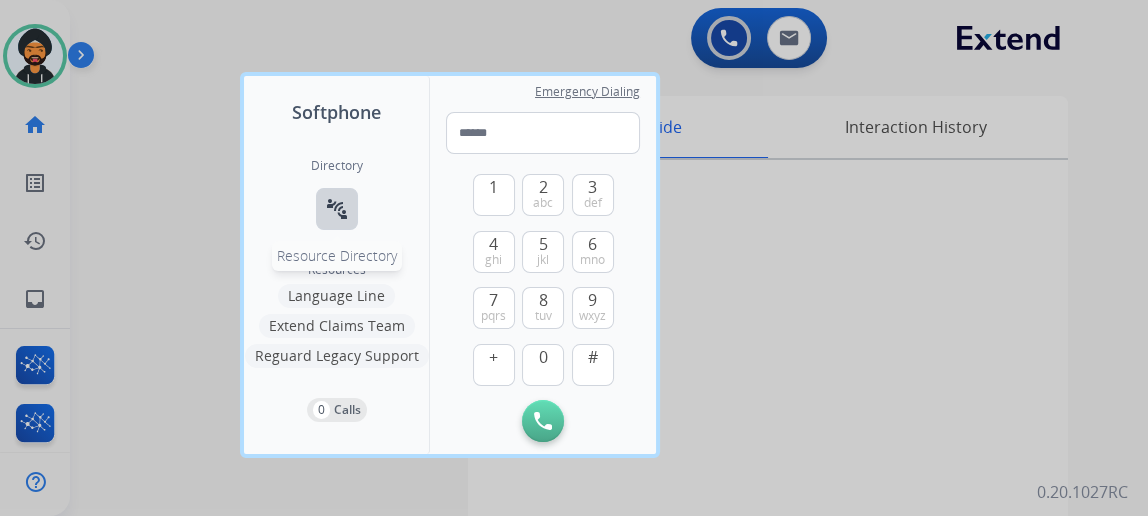 click on "connect_without_contact" at bounding box center [337, 209] 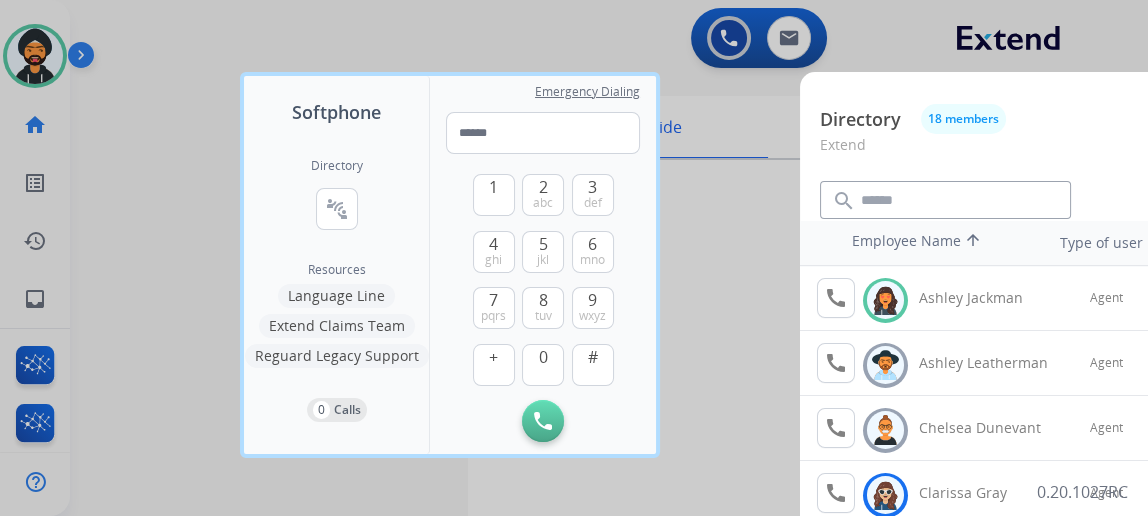 drag, startPoint x: 1032, startPoint y: 91, endPoint x: 1028, endPoint y: 102, distance: 11.7046995 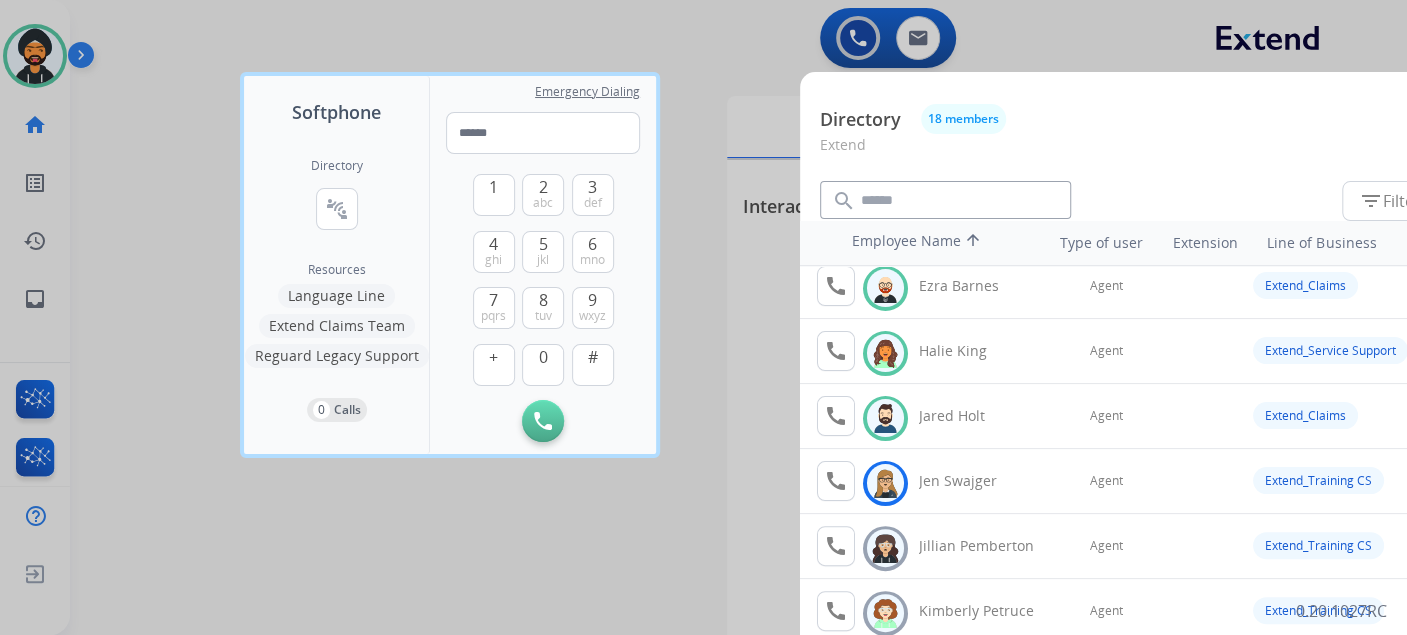 scroll, scrollTop: 272, scrollLeft: 0, axis: vertical 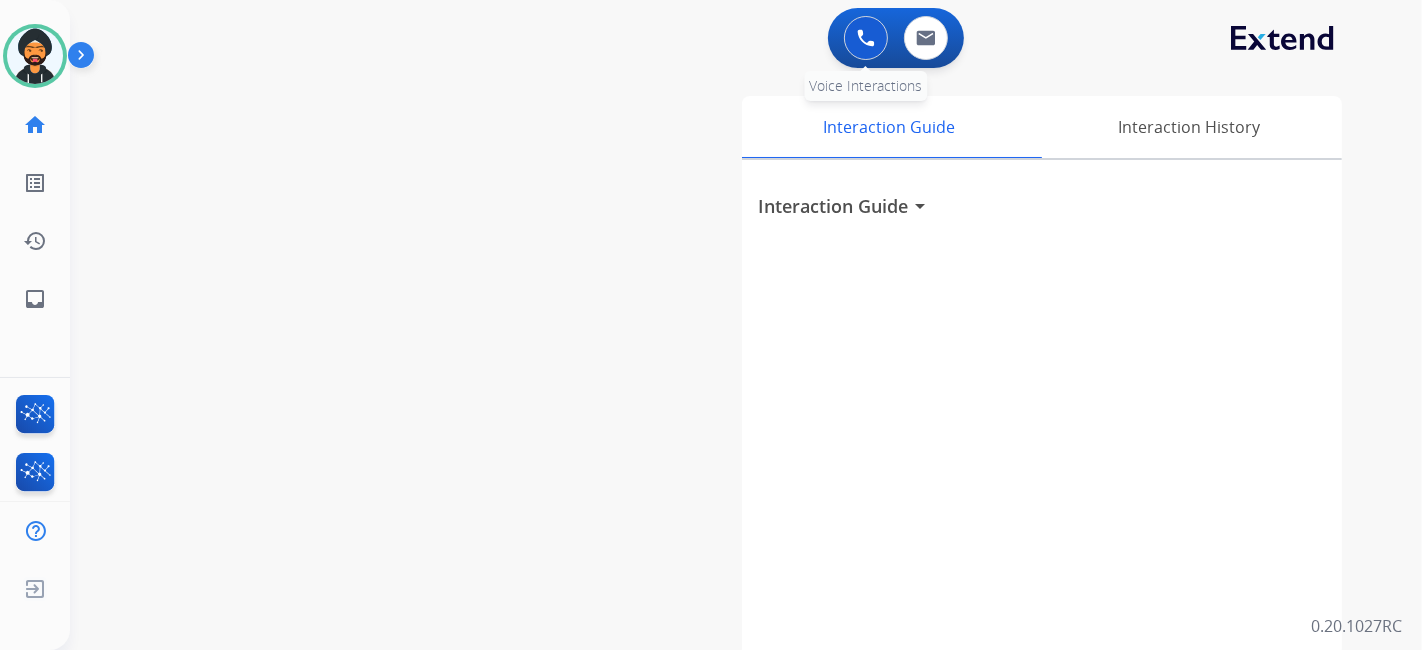 click at bounding box center (866, 38) 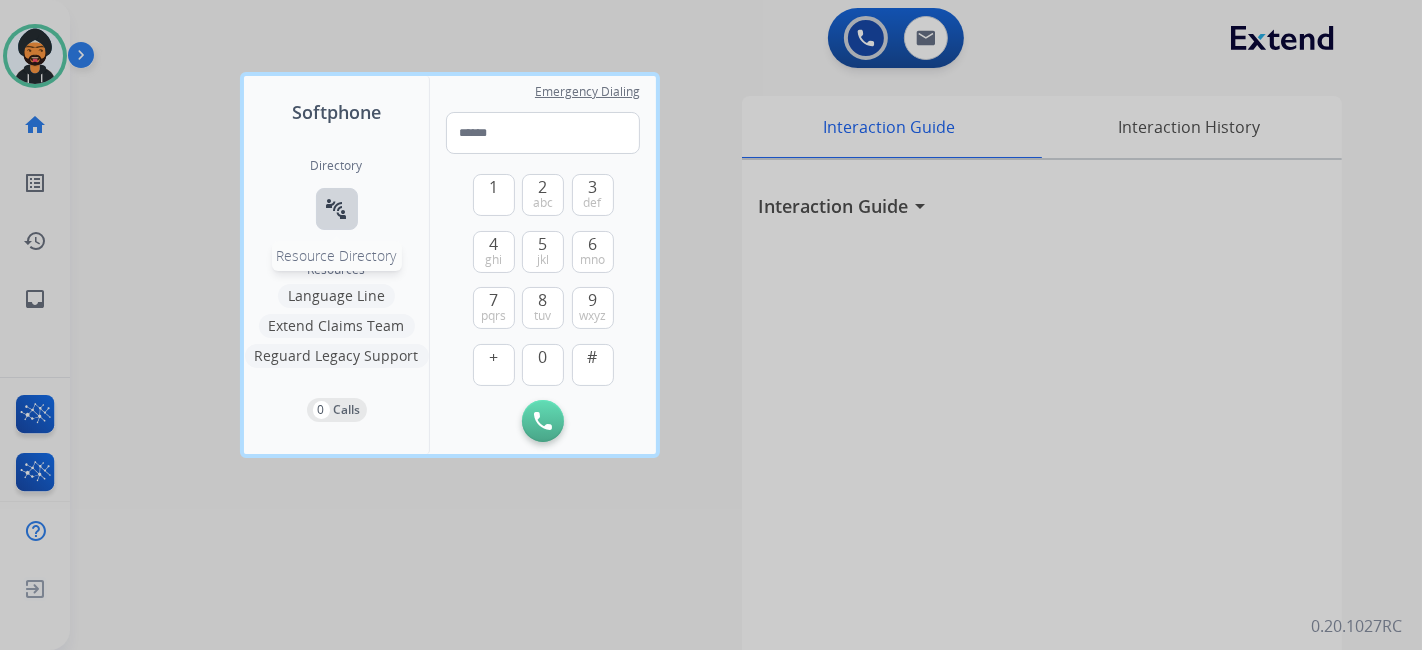click on "connect_without_contact" at bounding box center (337, 209) 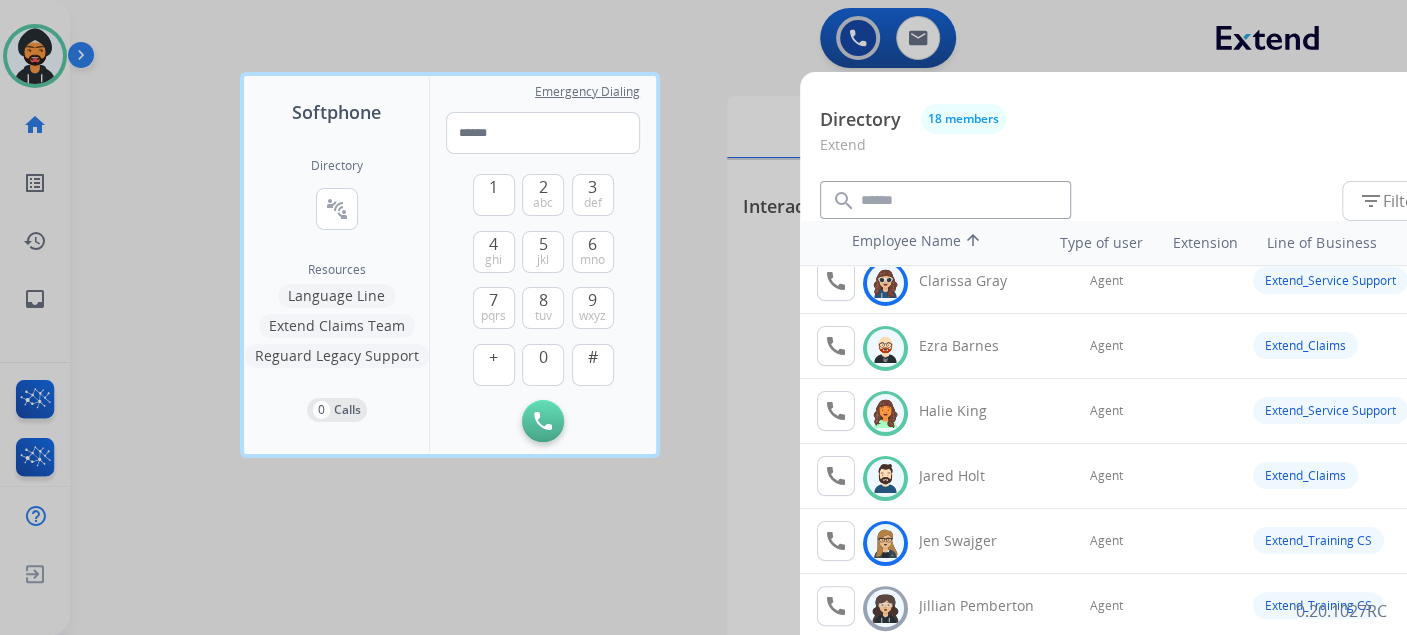 scroll, scrollTop: 222, scrollLeft: 0, axis: vertical 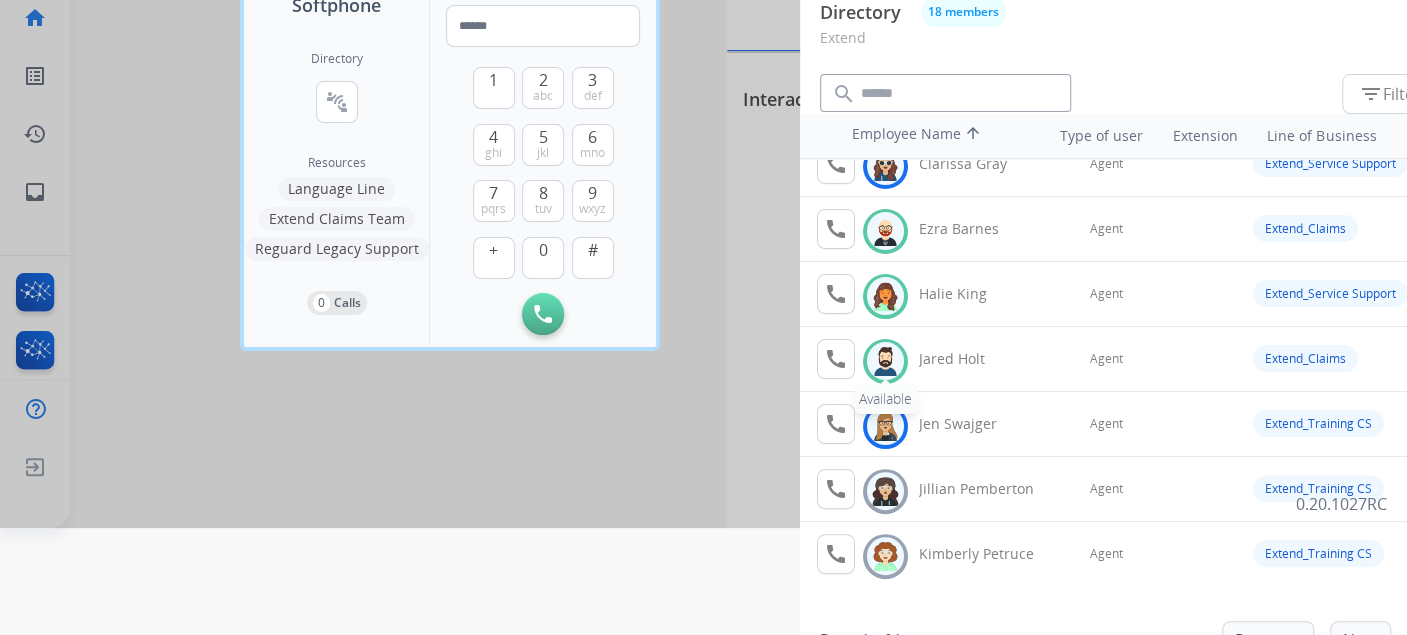 click at bounding box center (885, 361) 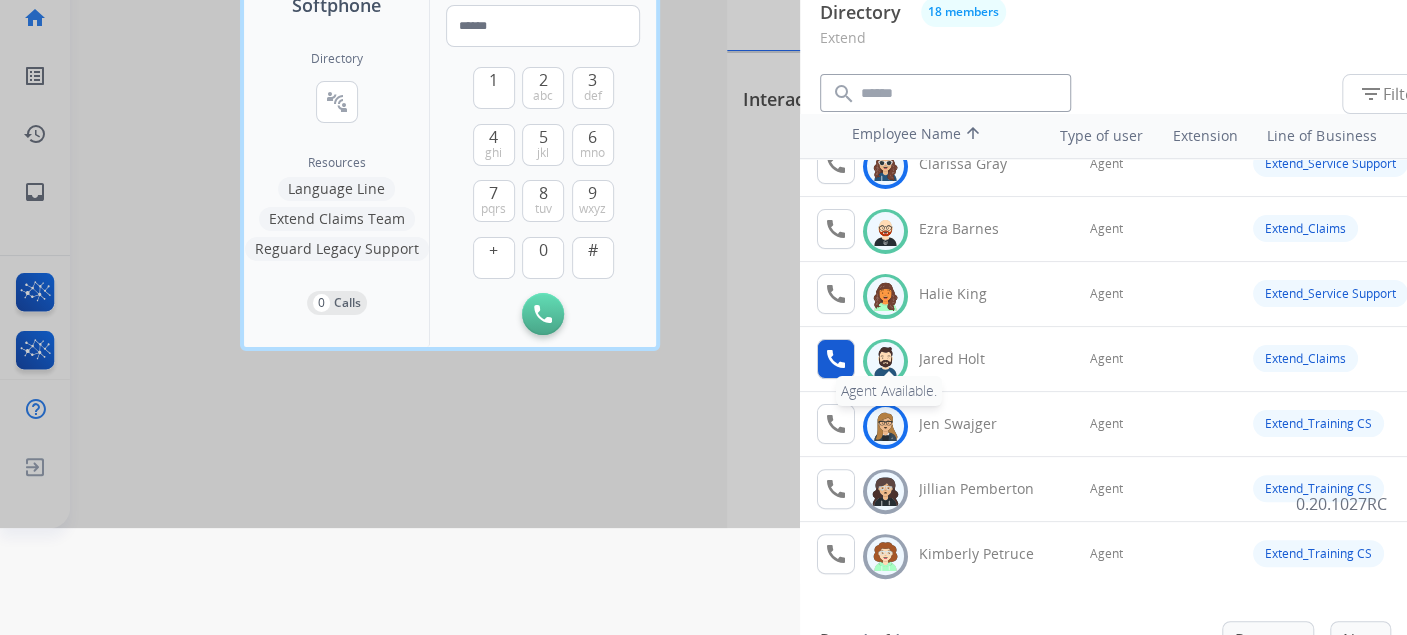 click on "call" at bounding box center (836, 359) 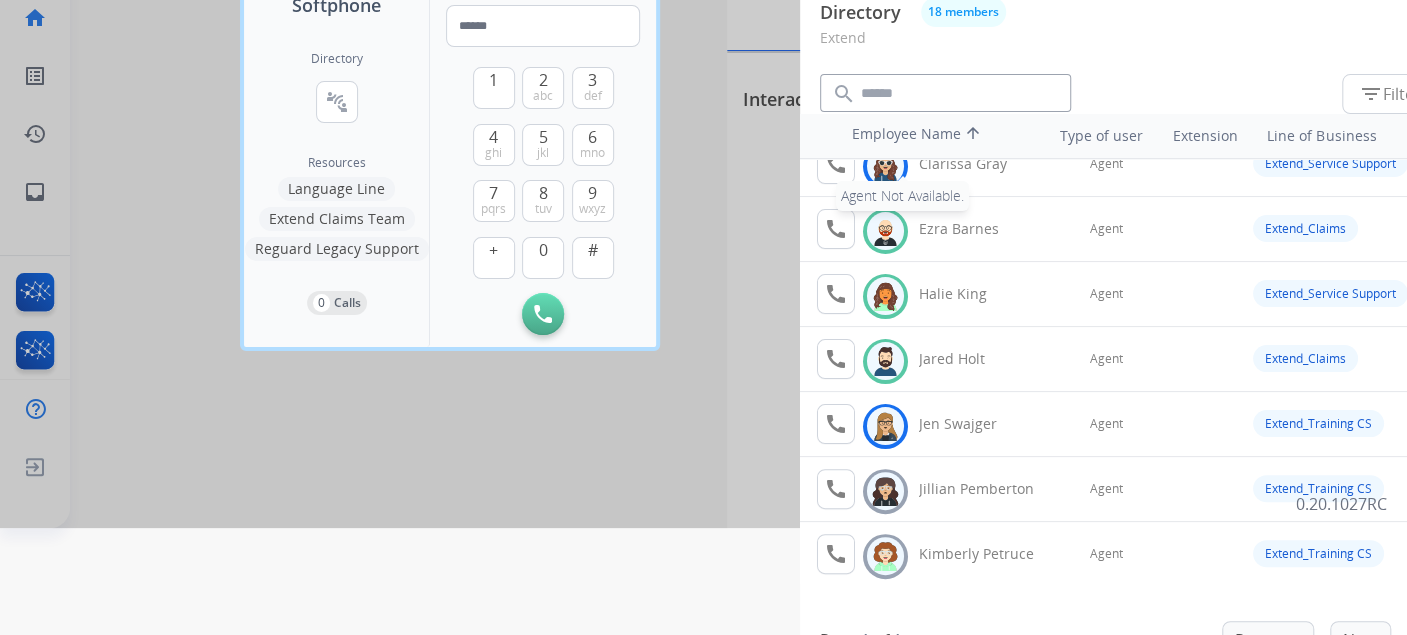 scroll, scrollTop: 0, scrollLeft: 0, axis: both 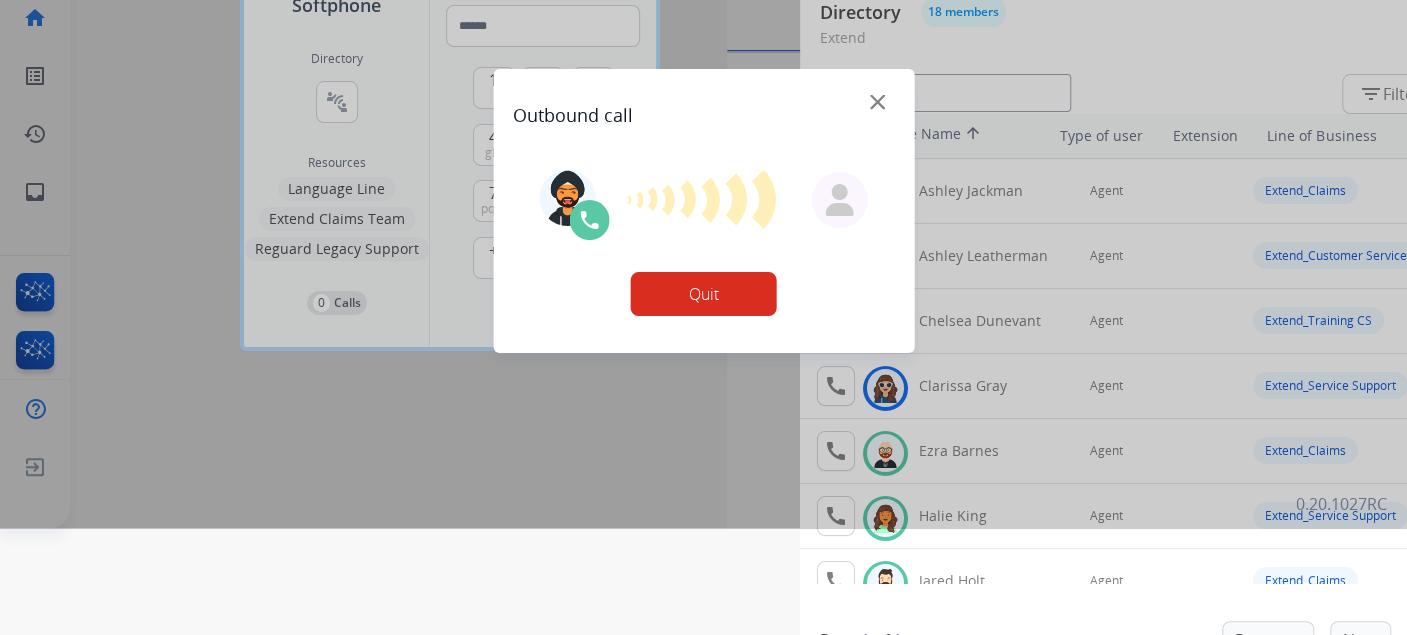 click on "Quit" at bounding box center (704, 294) 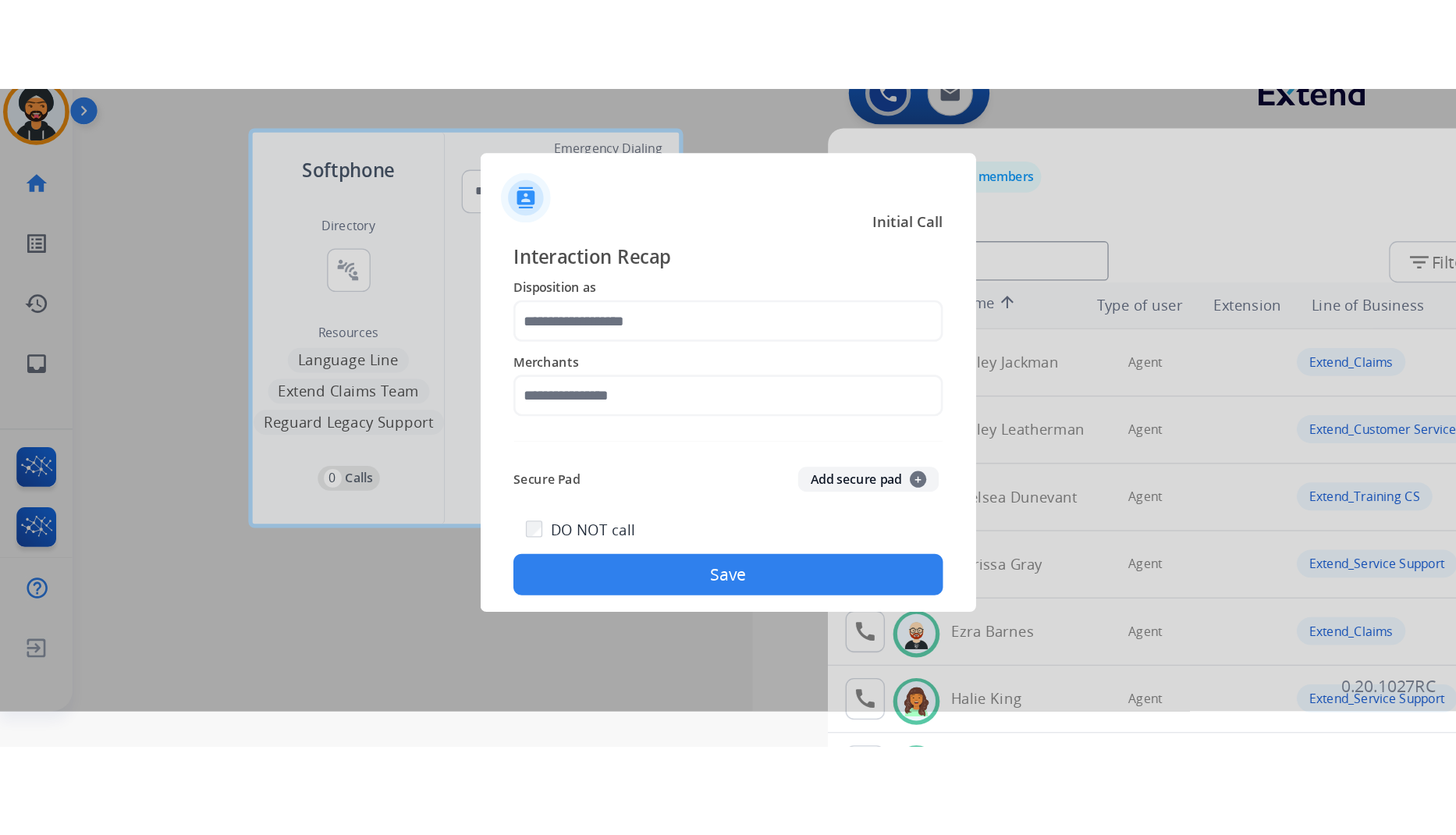 scroll, scrollTop: 0, scrollLeft: 0, axis: both 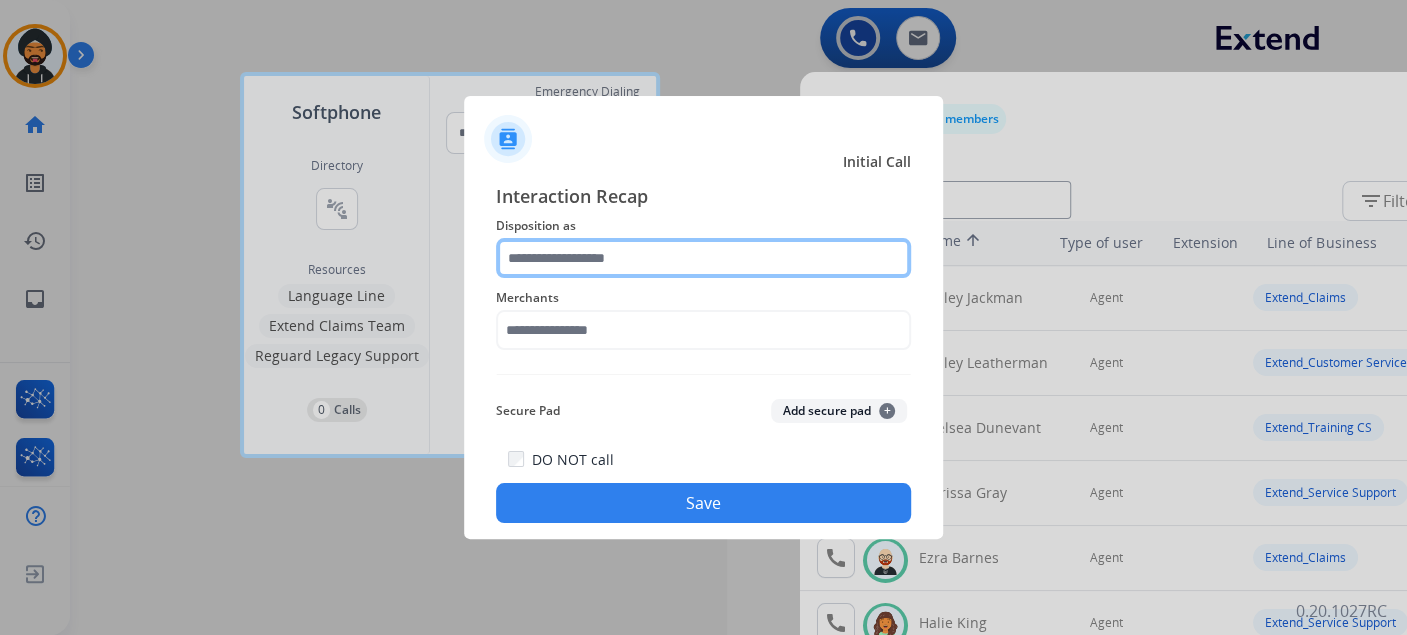 click 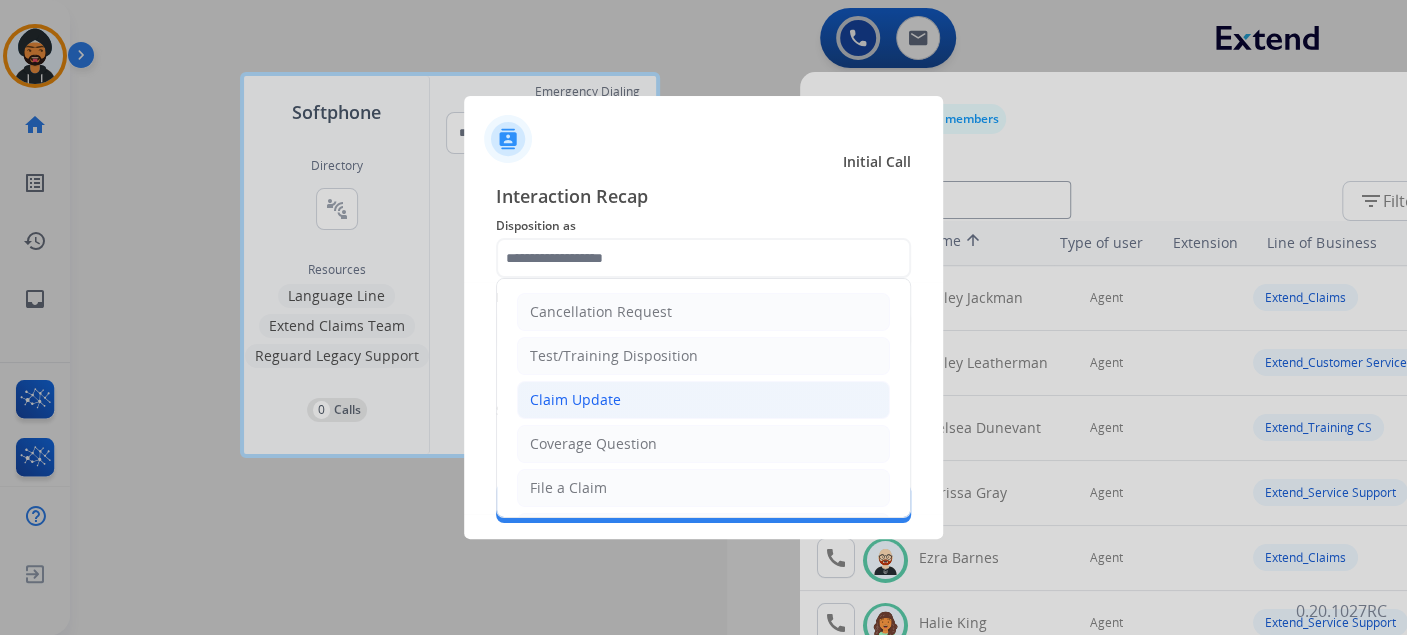 click on "Claim Update" 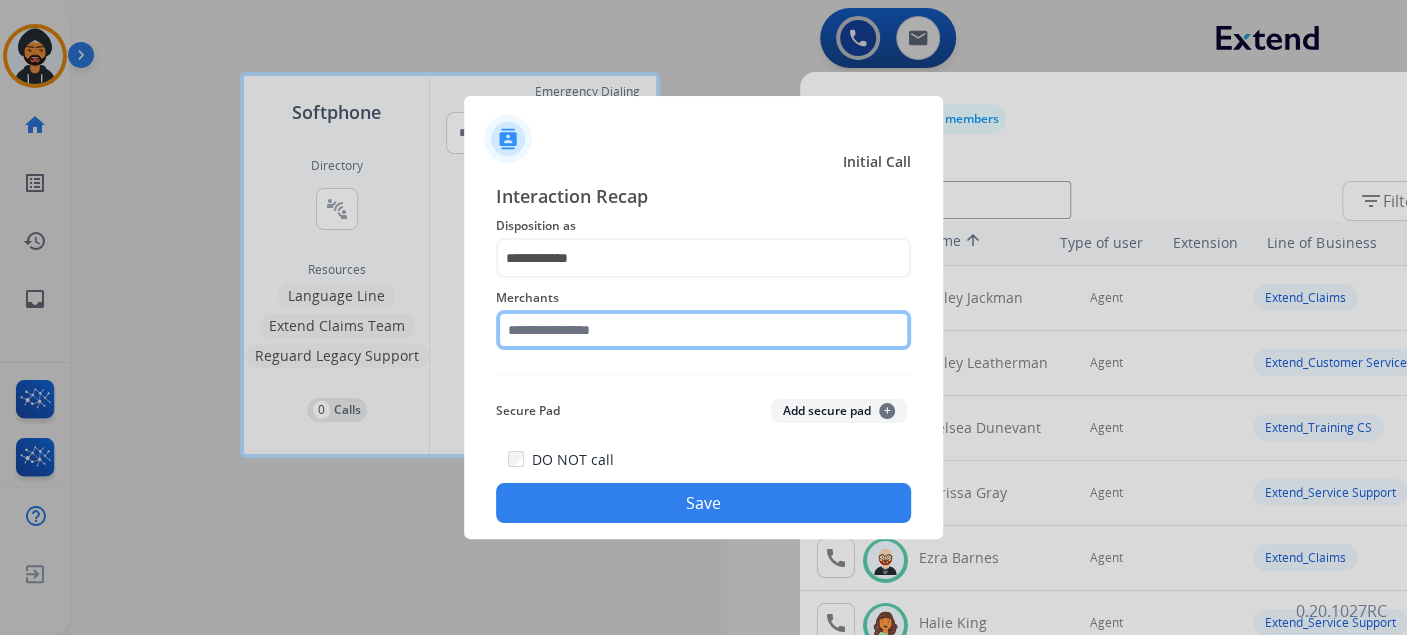 click 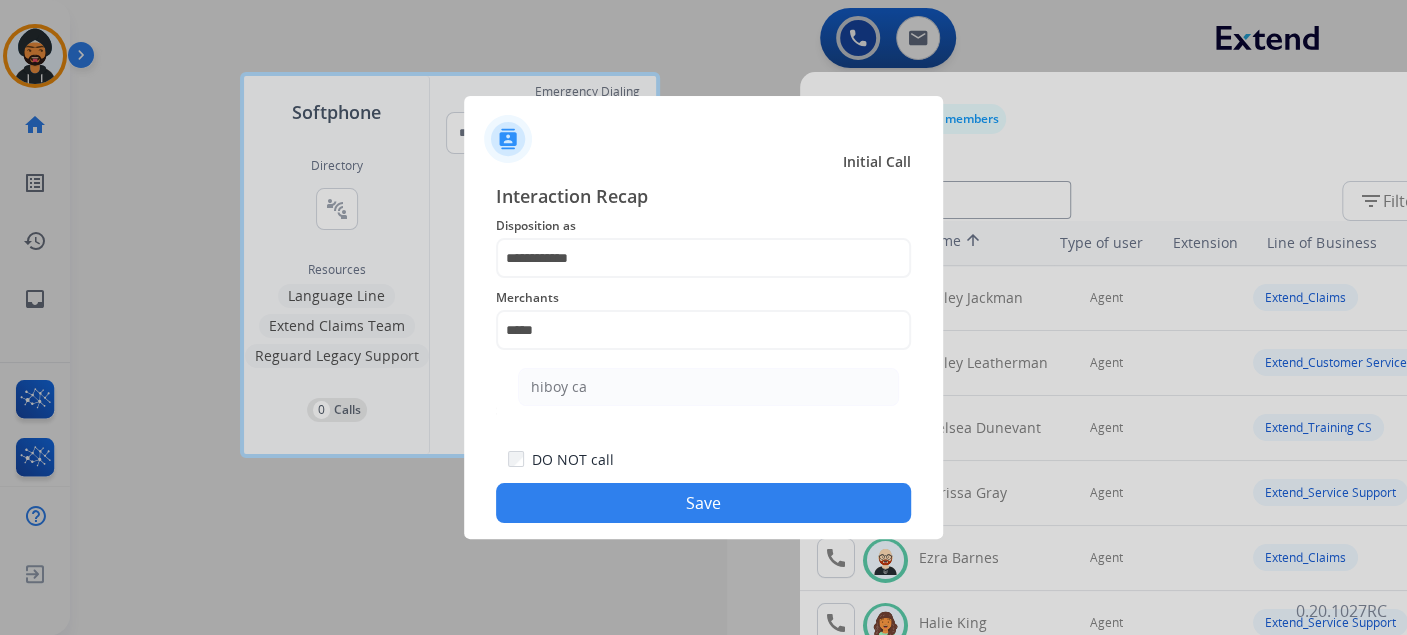 click on "Save" 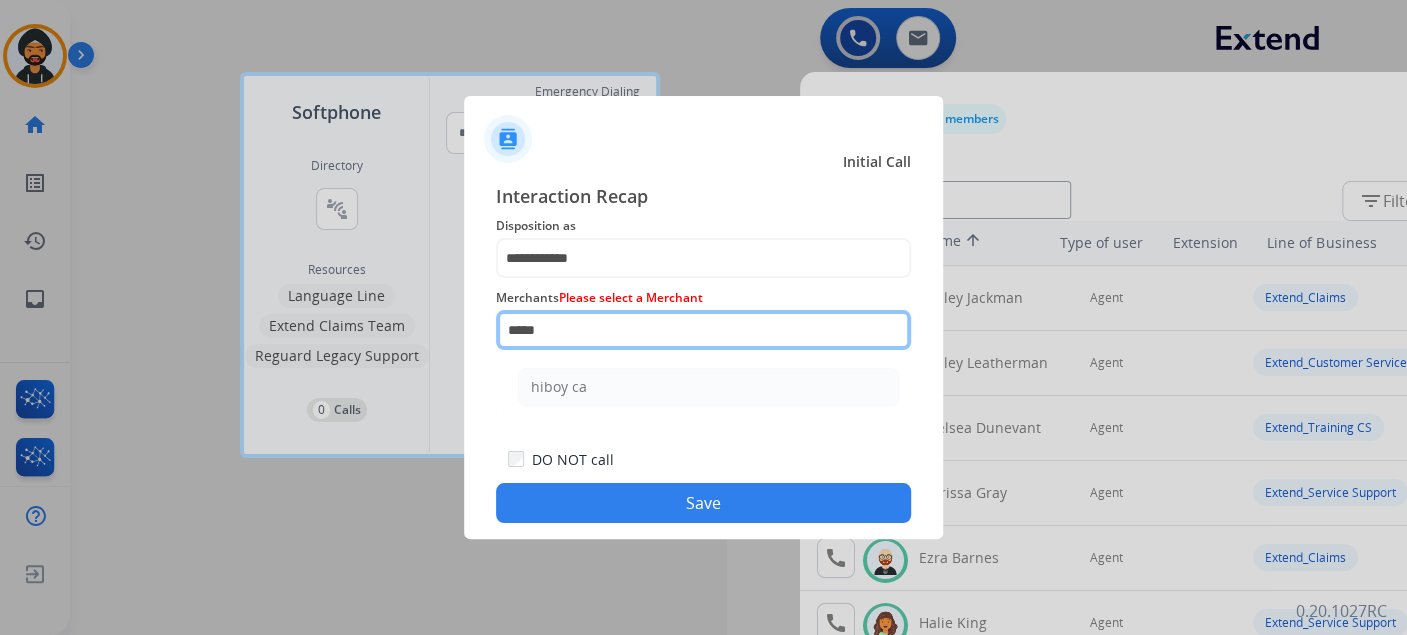 click on "*****" 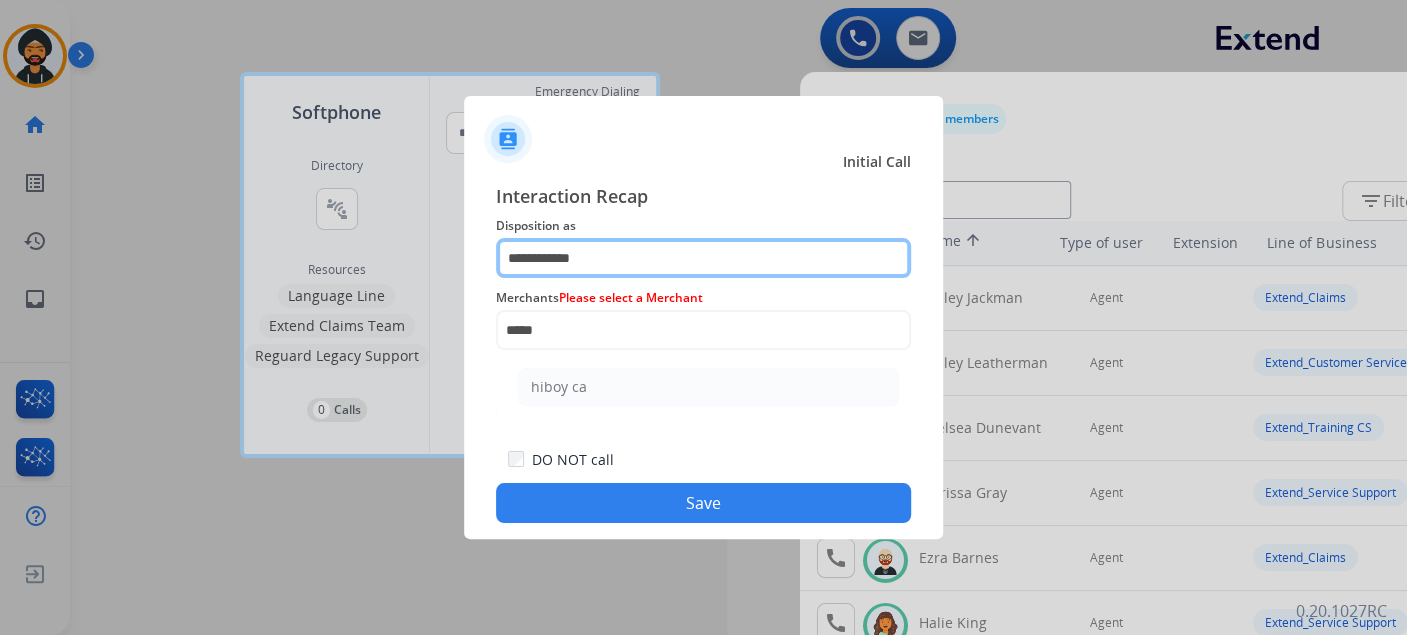 click on "**********" 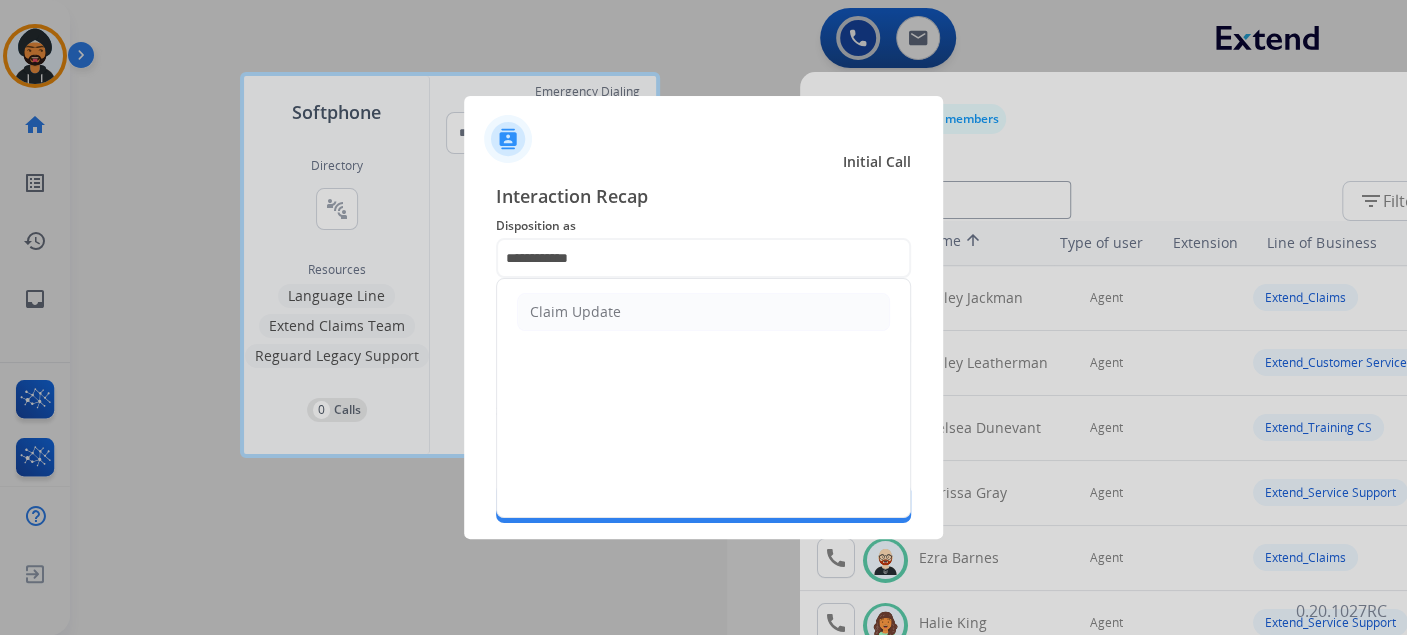 click on "Claim Update" 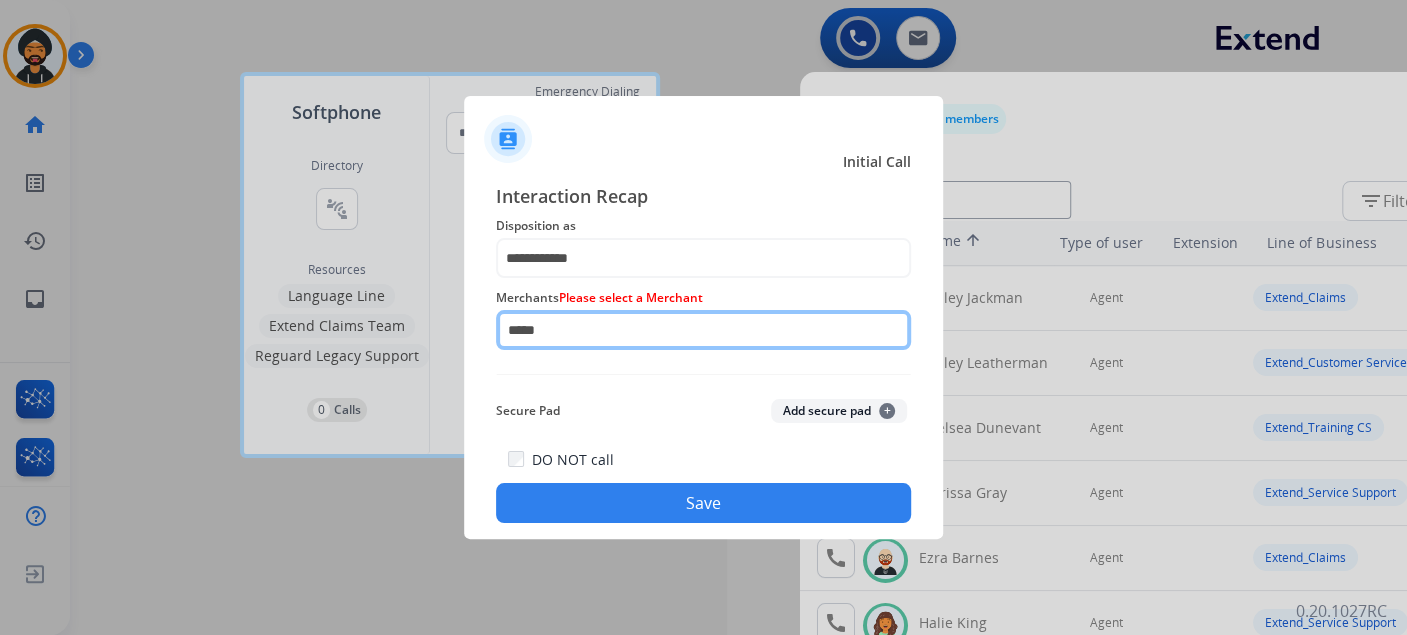click on "*****" 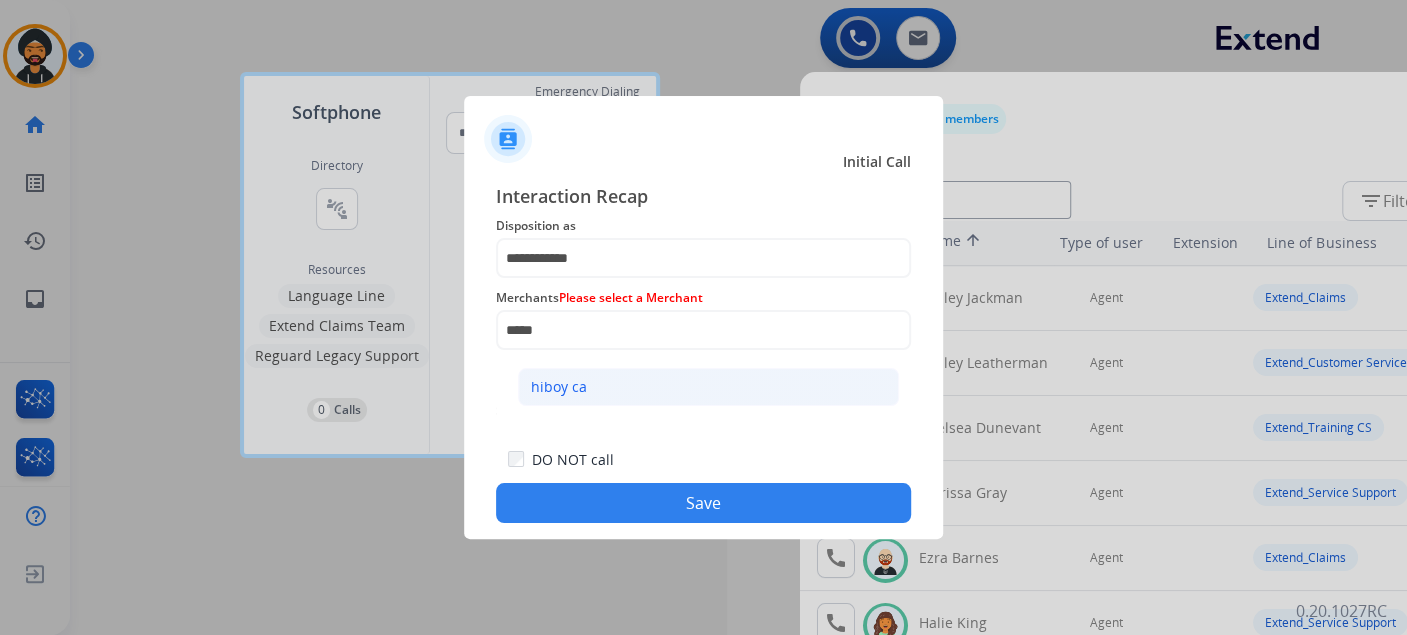 drag, startPoint x: 569, startPoint y: 375, endPoint x: 588, endPoint y: 402, distance: 33.01515 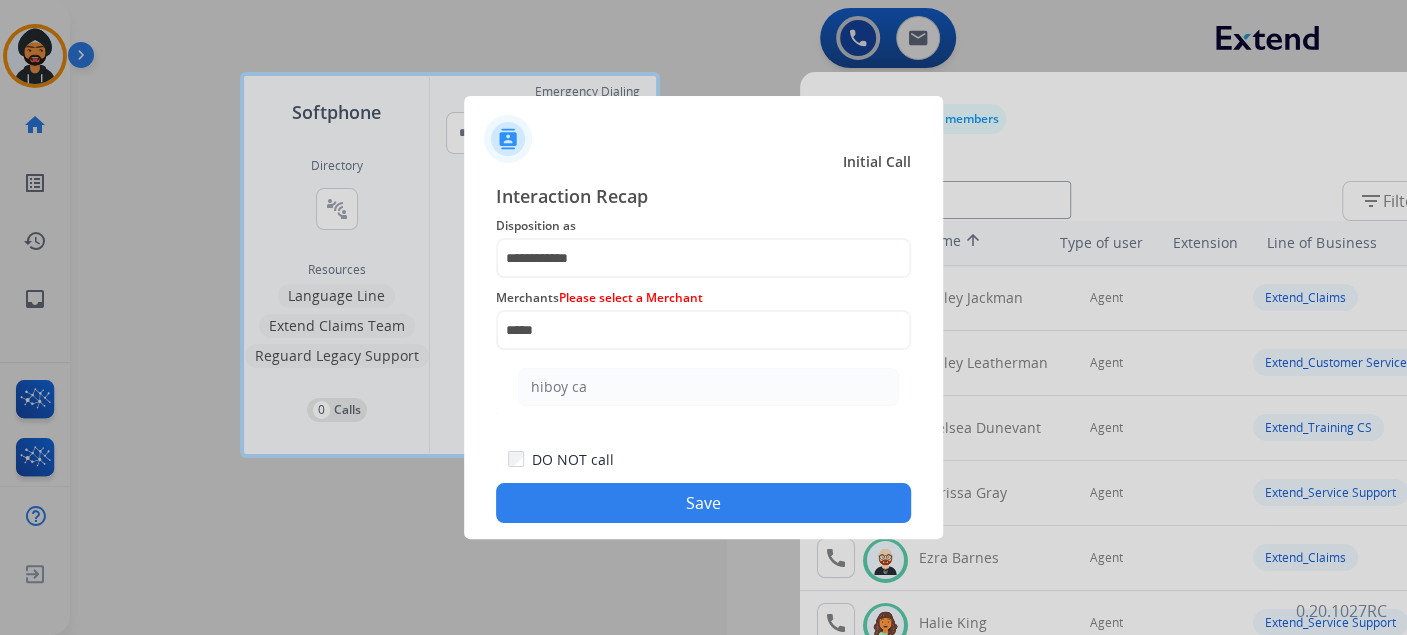 click on "hiboy ca" 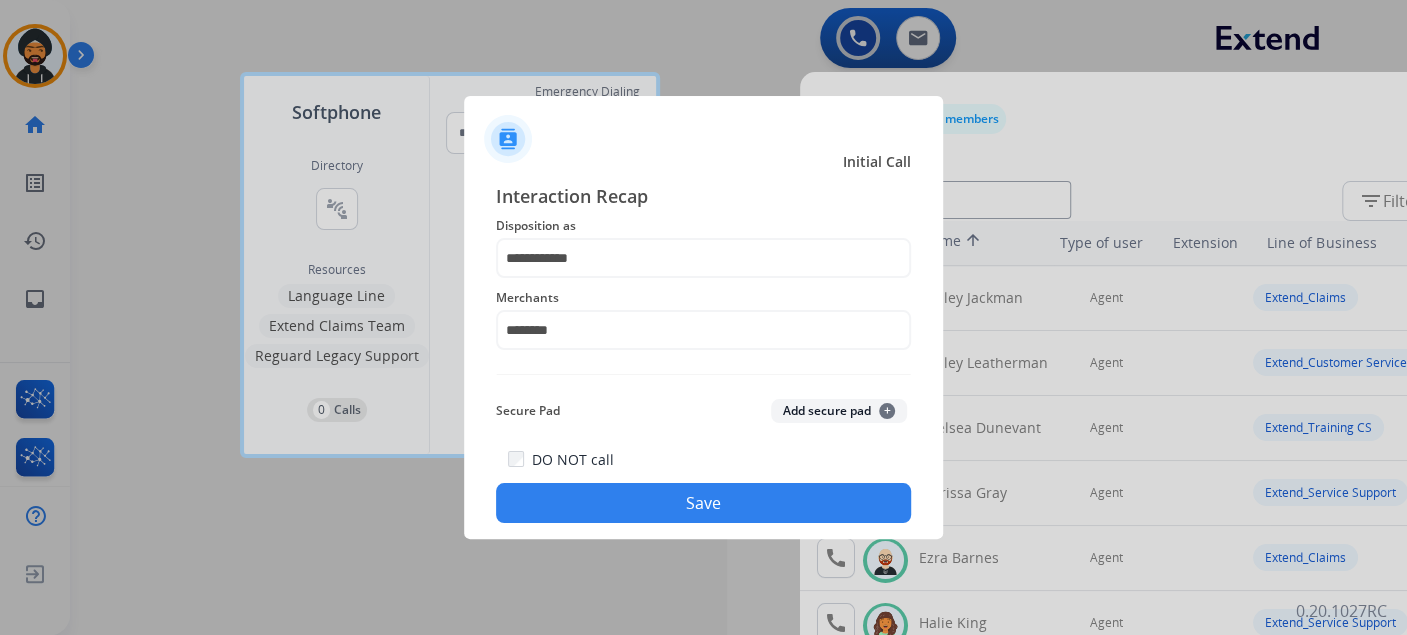 click on "Save" 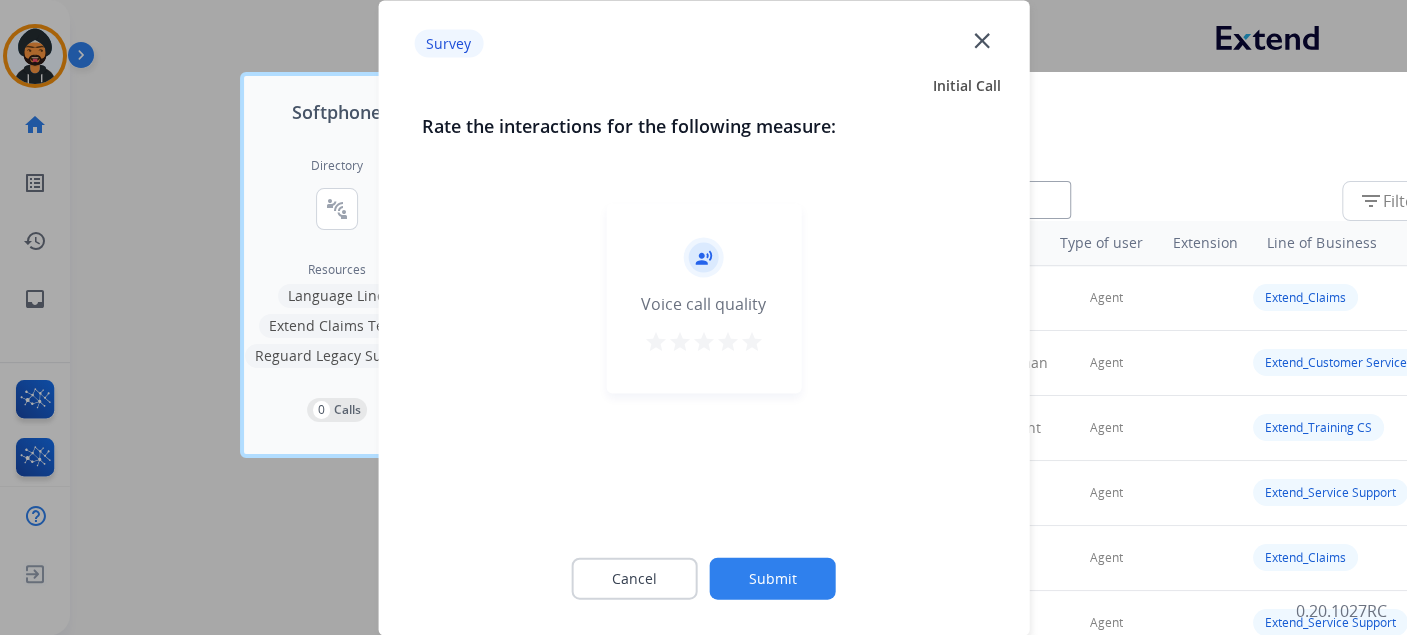 drag, startPoint x: 795, startPoint y: 583, endPoint x: 782, endPoint y: 550, distance: 35.468296 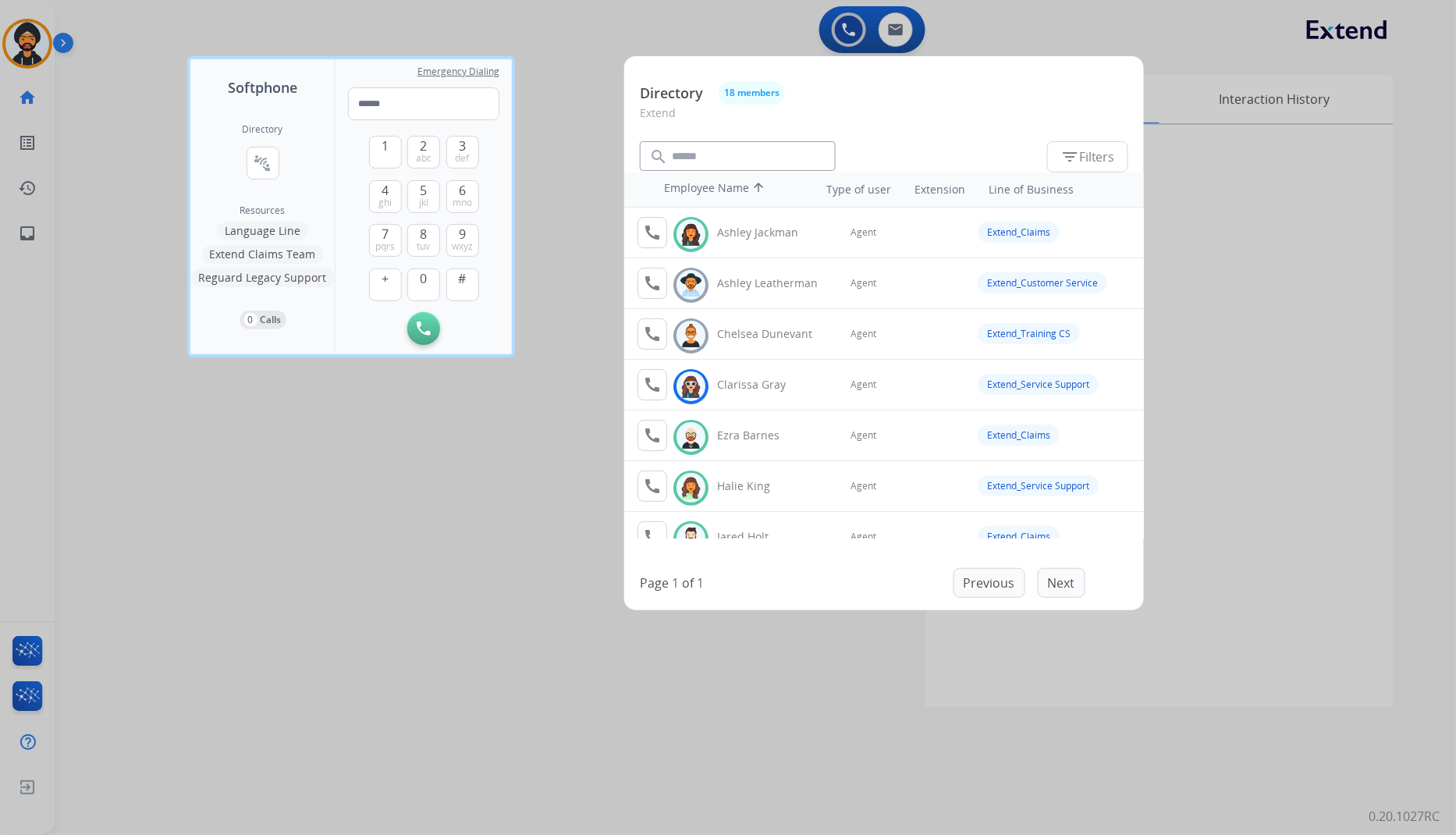 click at bounding box center [728, 418] 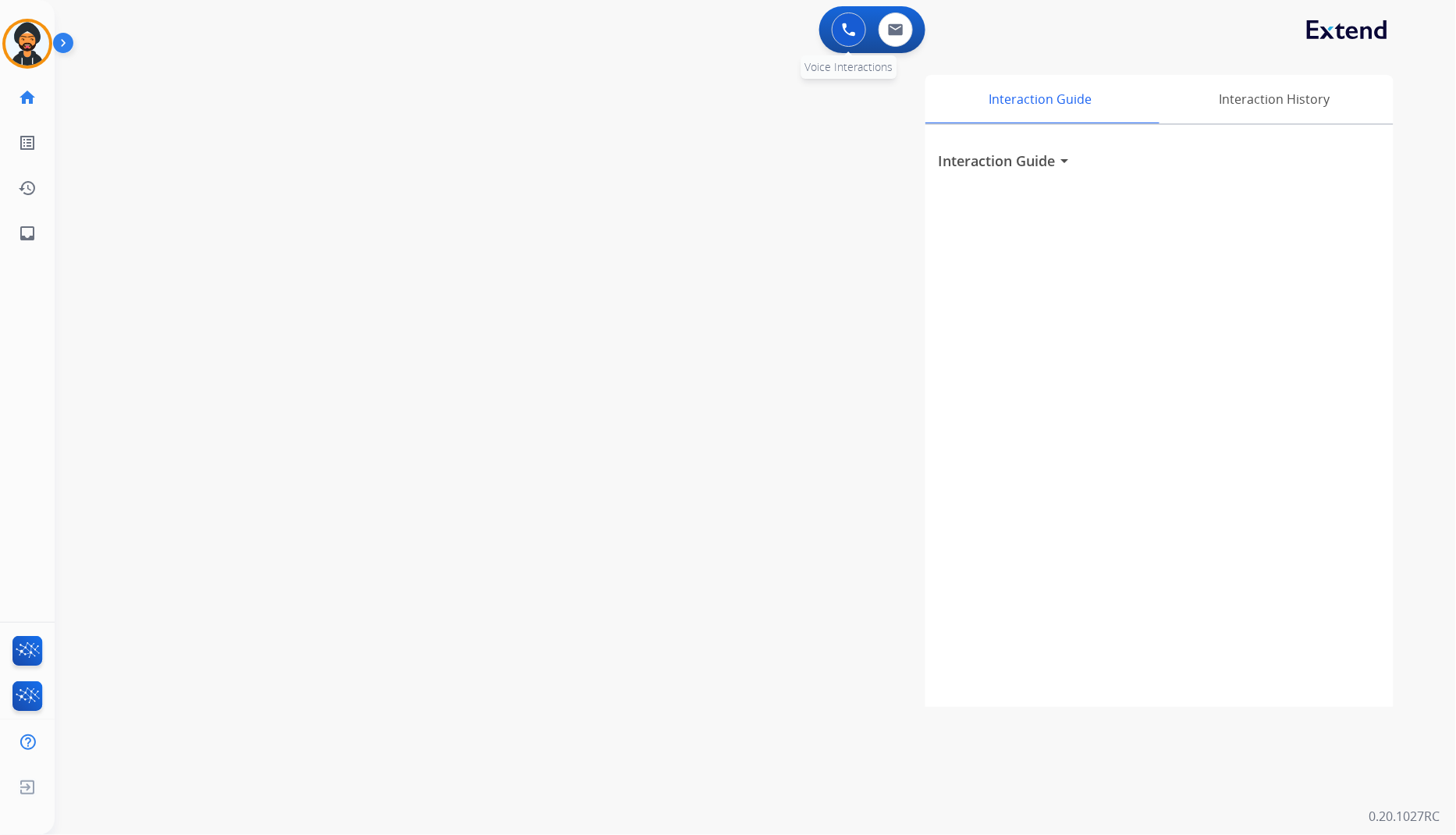 click at bounding box center [849, 30] 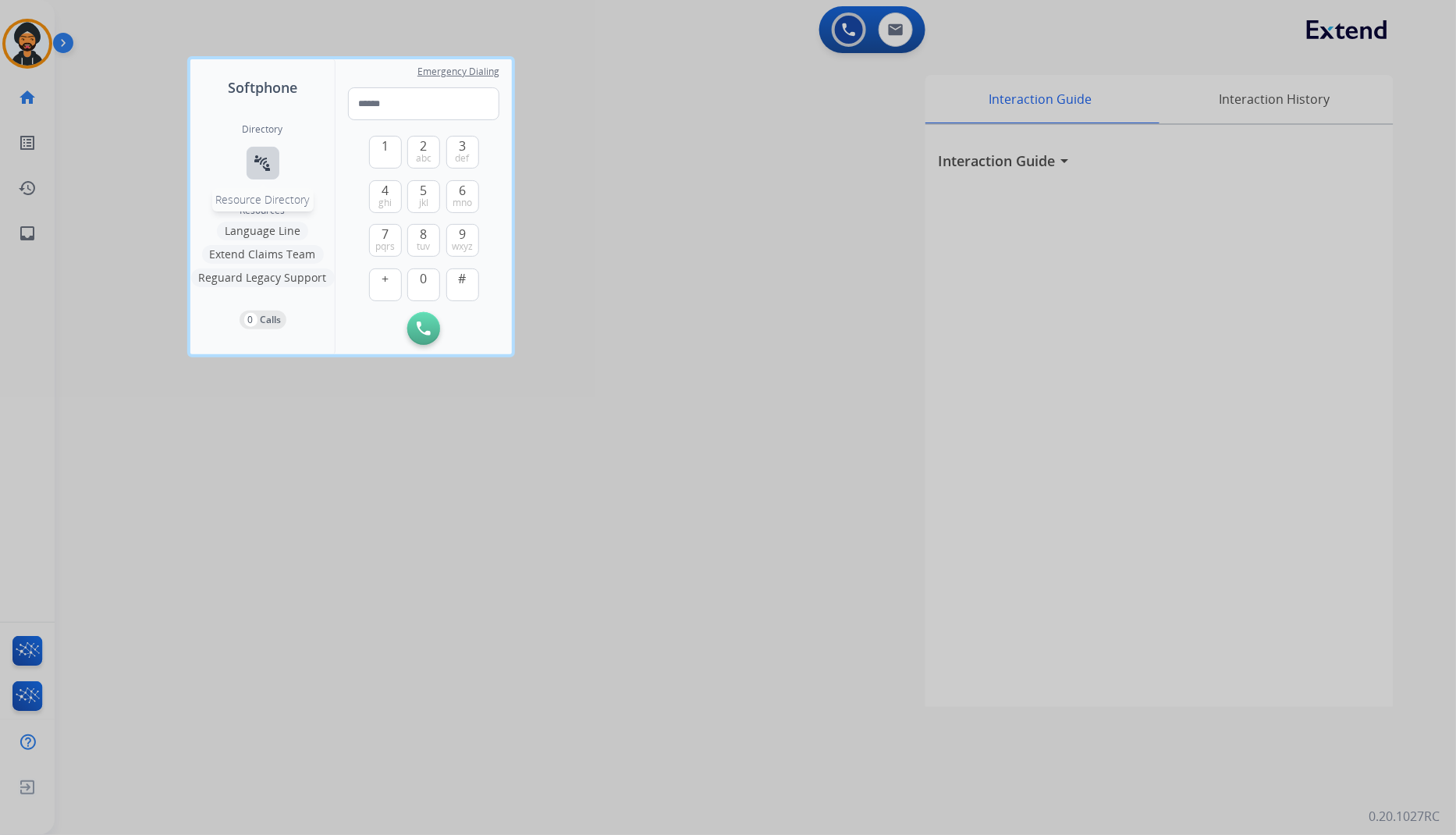 click on "connect_without_contact" at bounding box center [263, 163] 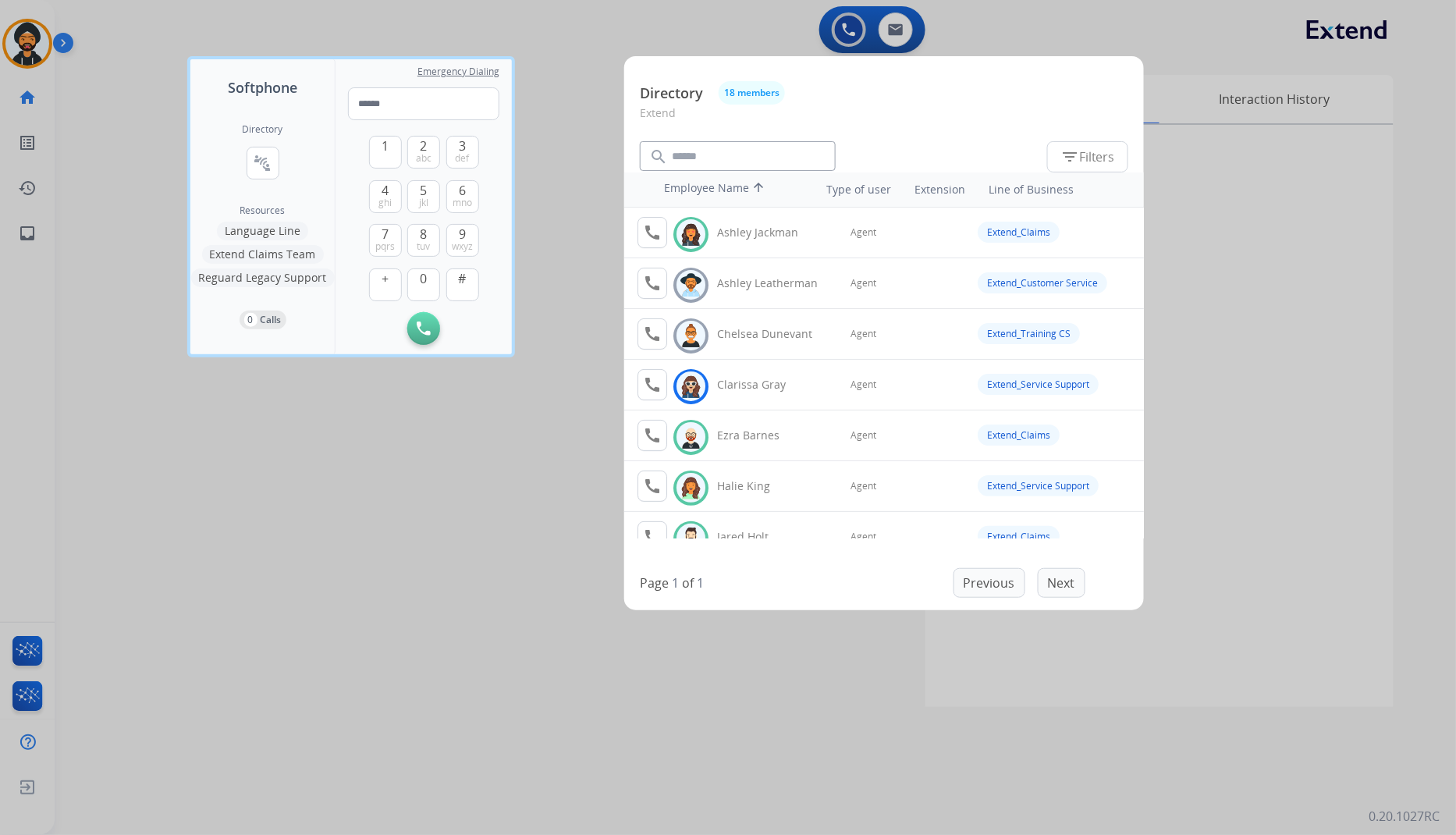 scroll, scrollTop: 87, scrollLeft: 0, axis: vertical 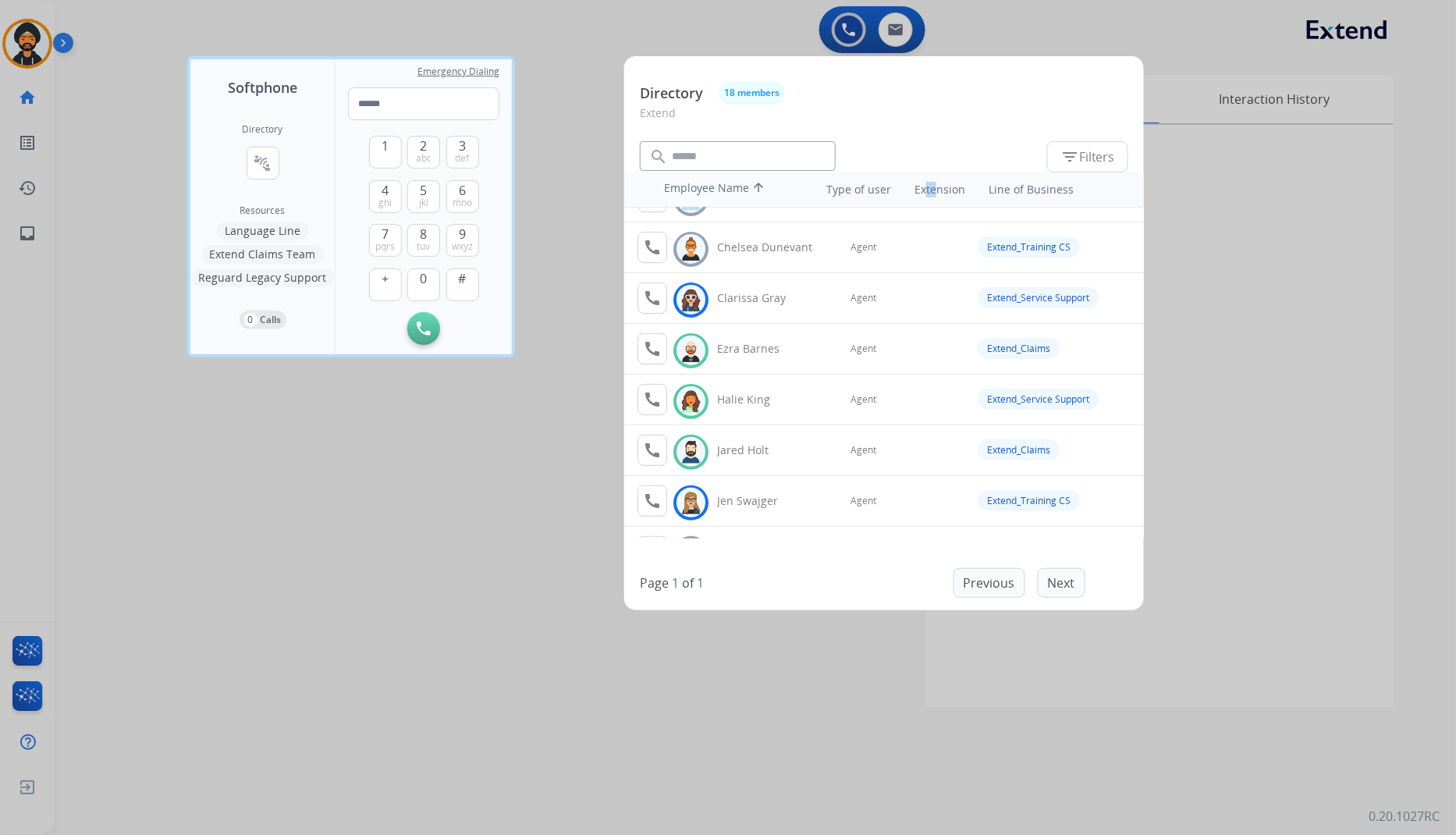drag, startPoint x: 929, startPoint y: 183, endPoint x: 935, endPoint y: 203, distance: 20.88061 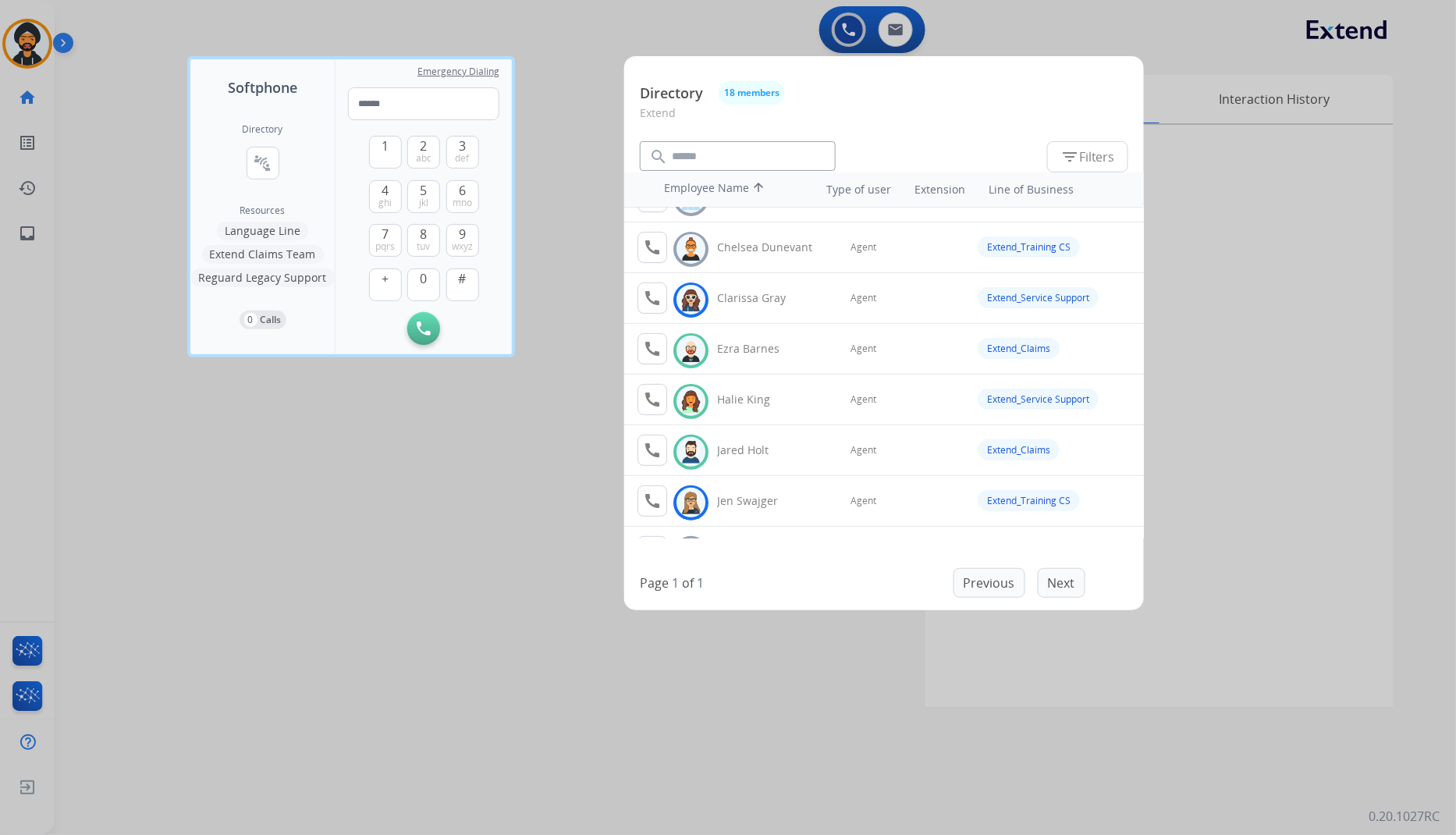 click at bounding box center [927, 247] 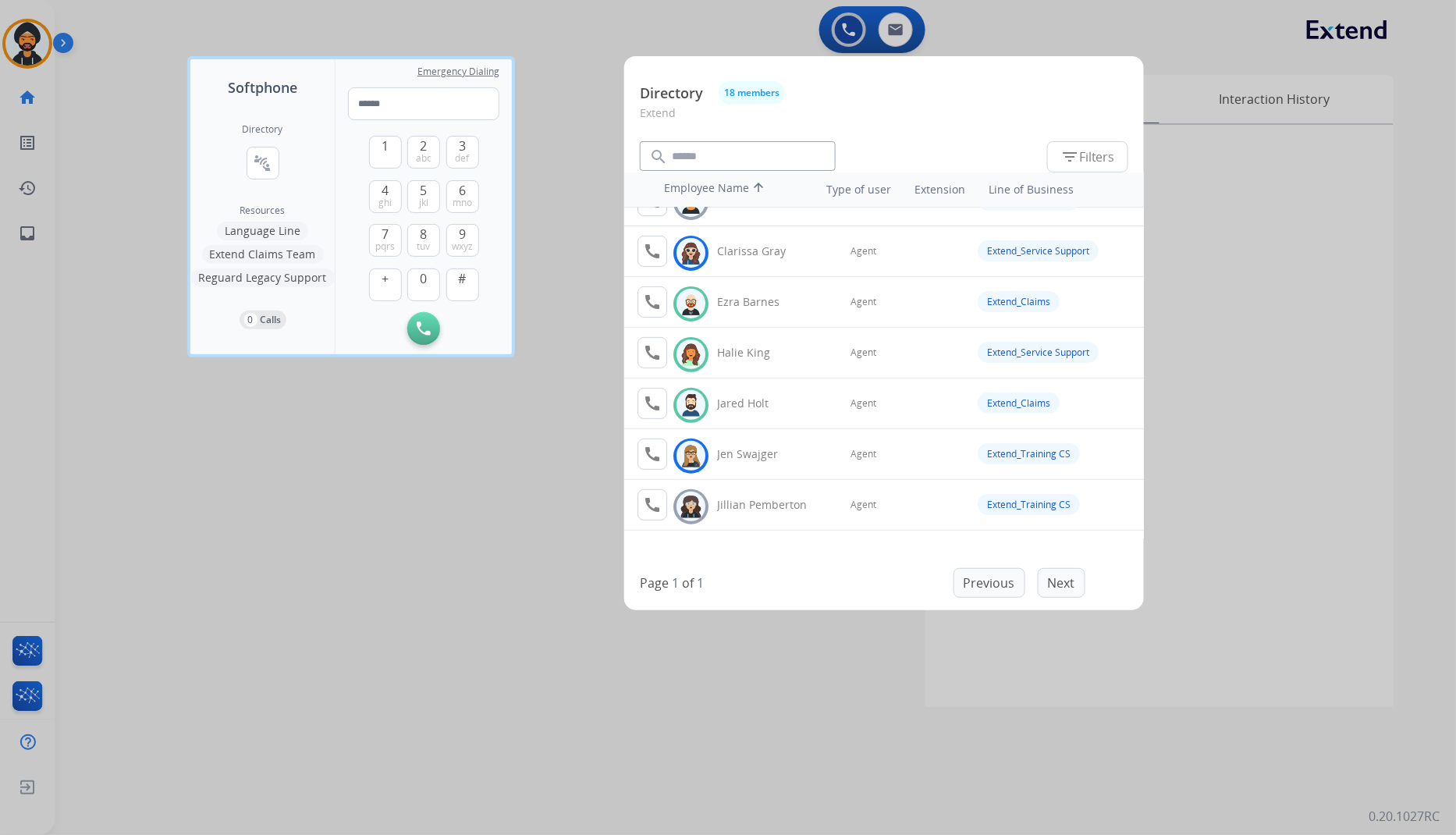 scroll, scrollTop: 173, scrollLeft: 0, axis: vertical 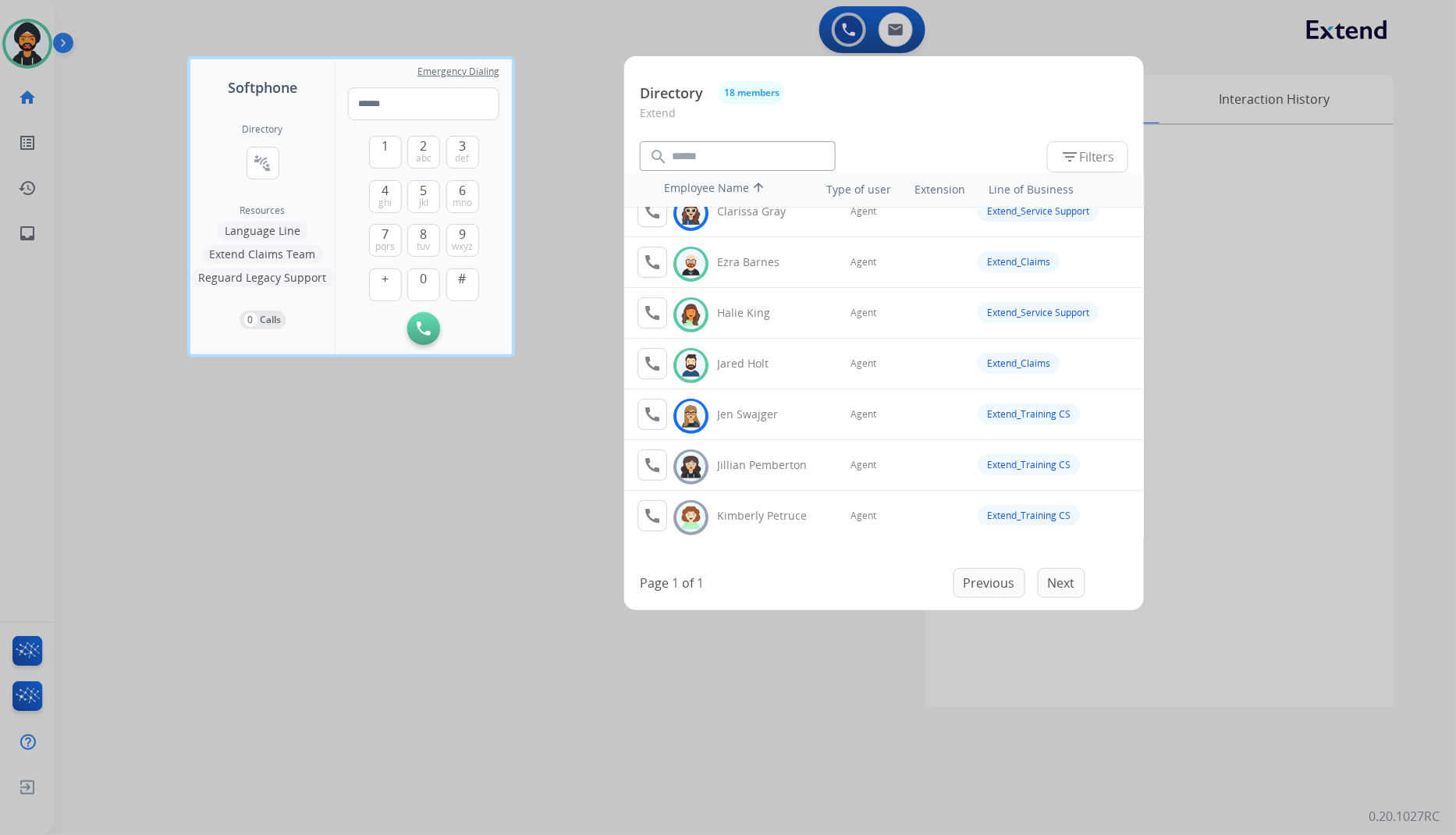 click at bounding box center (728, 418) 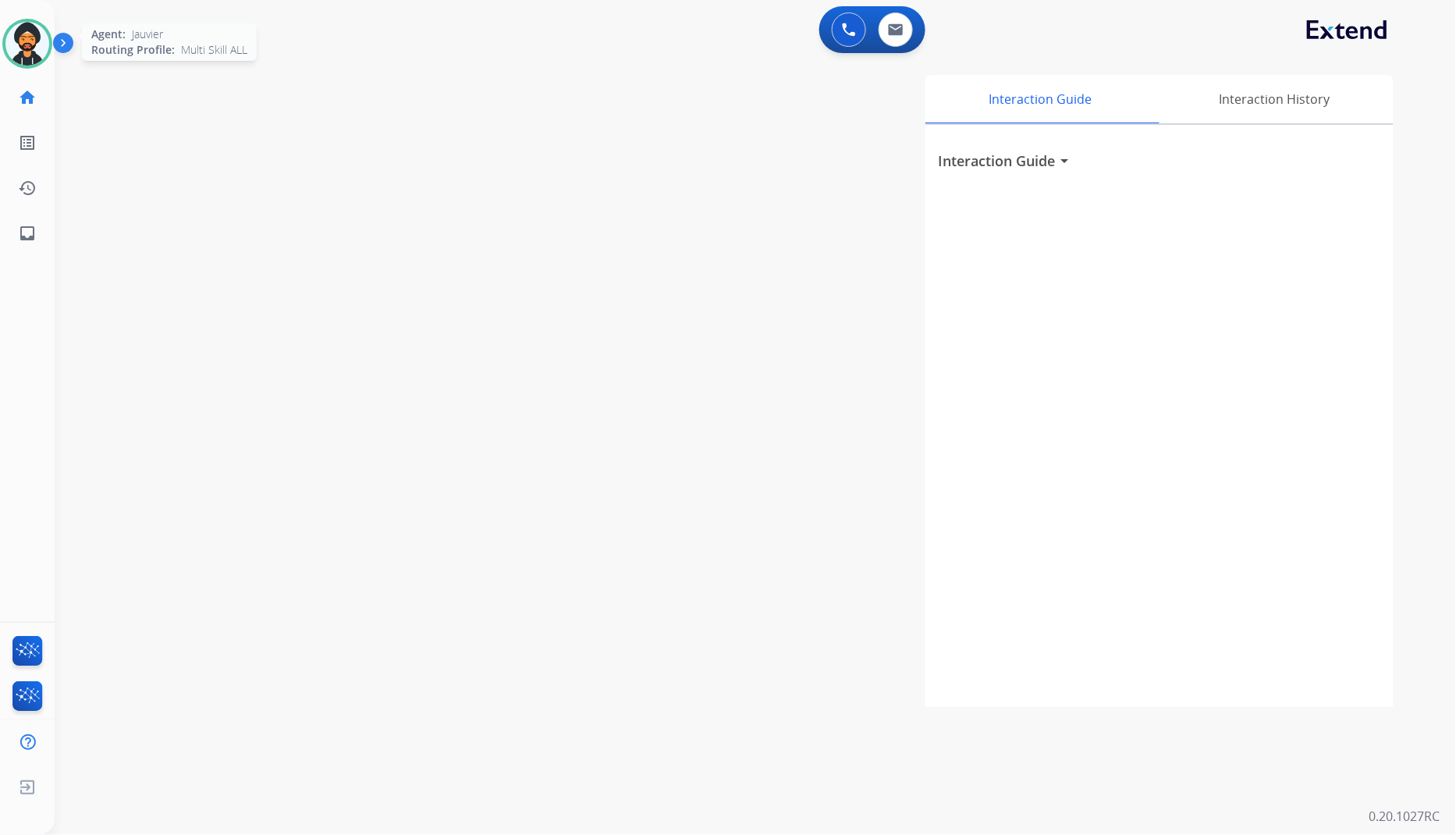 click at bounding box center [27, 44] 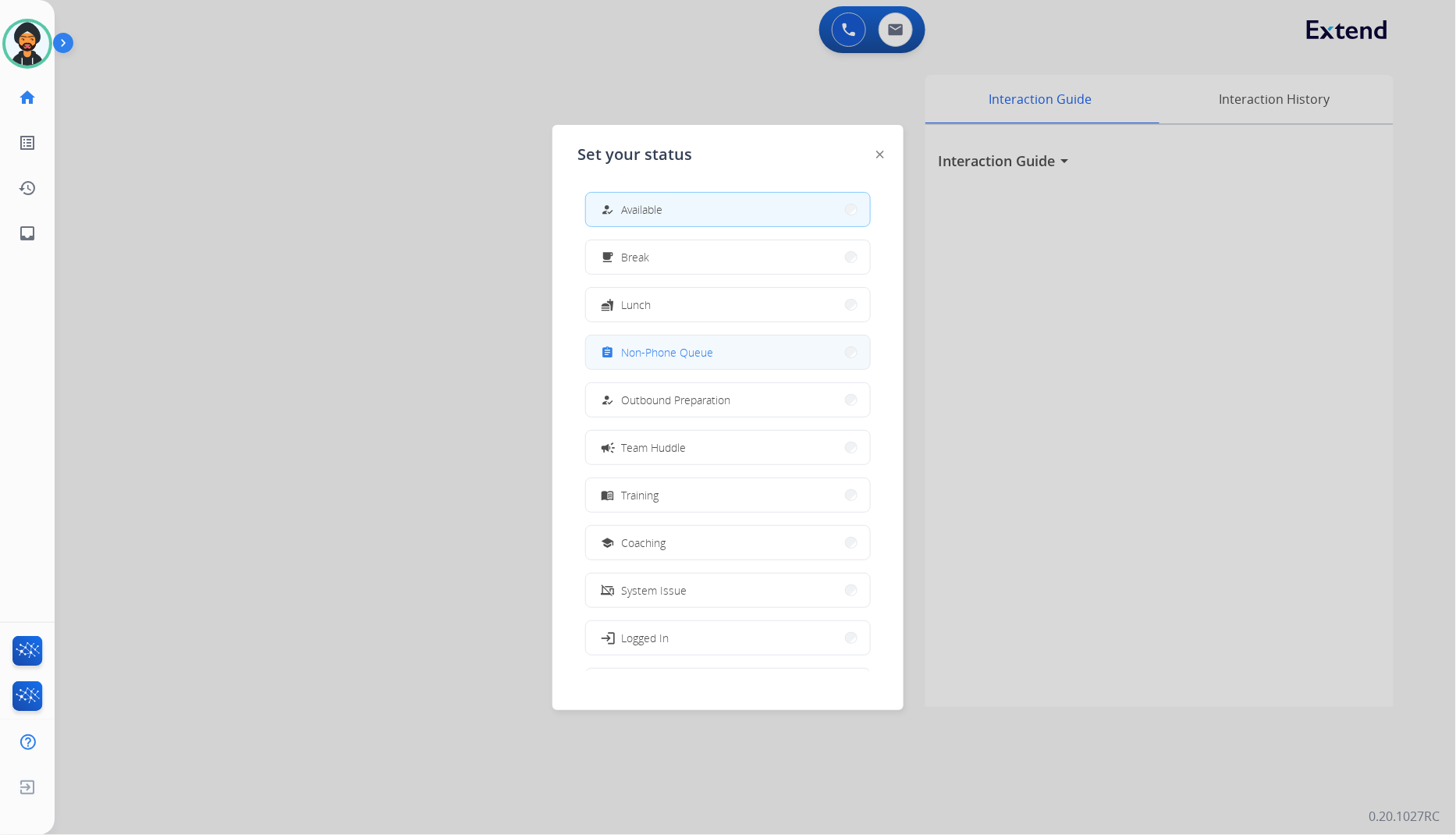 click on "Non-Phone Queue" at bounding box center [667, 352] 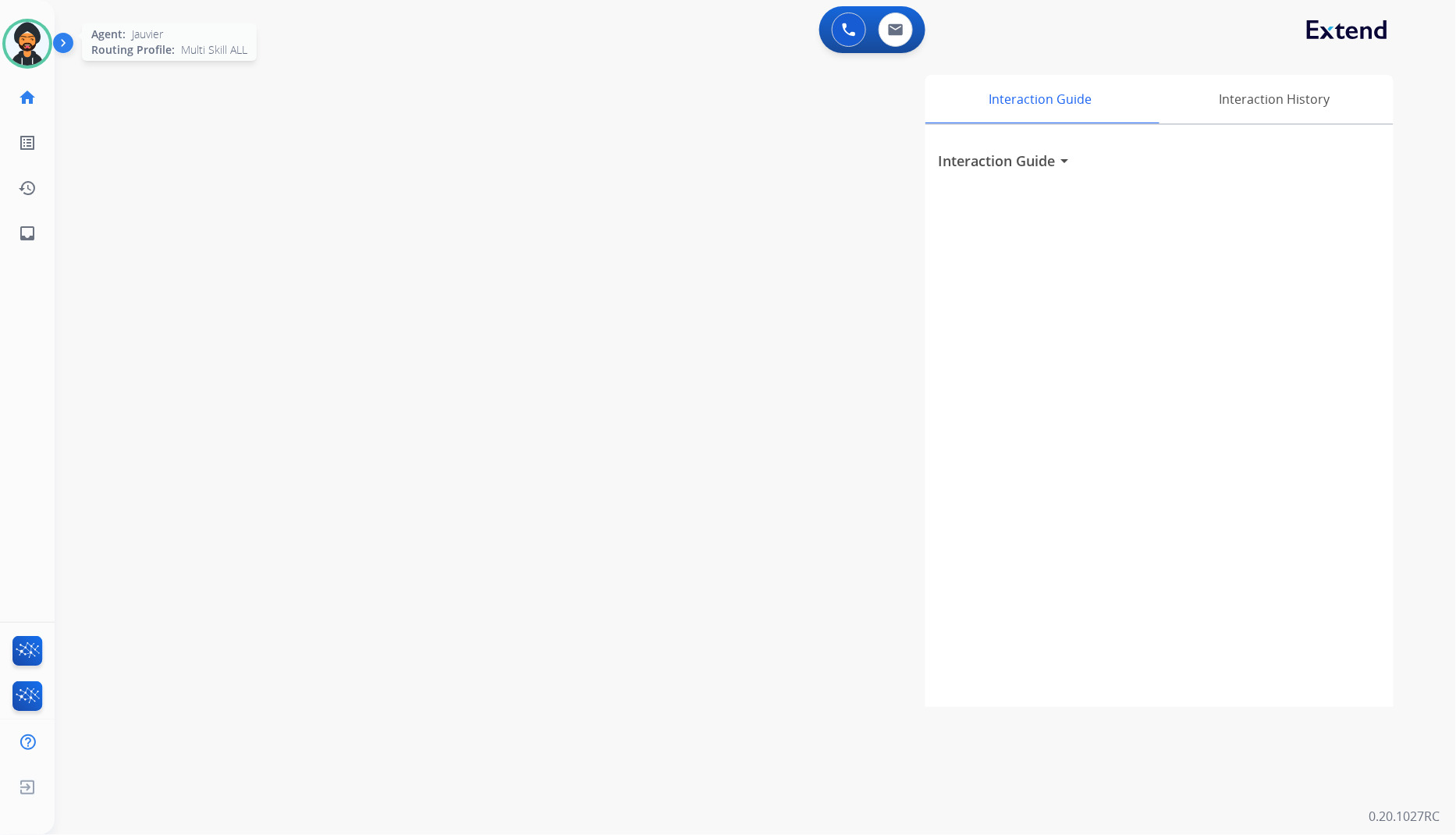 click at bounding box center (27, 44) 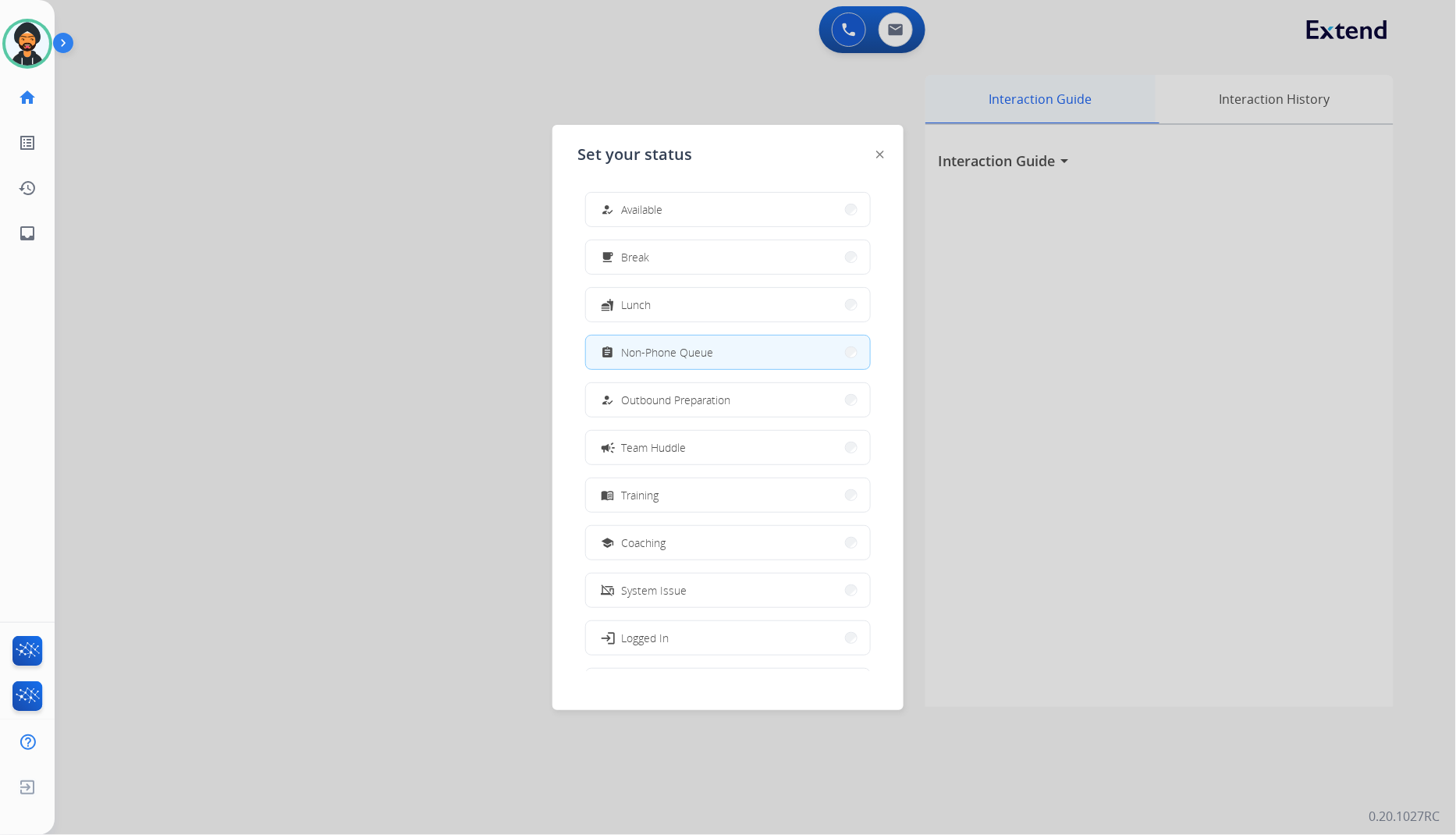 drag, startPoint x: 999, startPoint y: 122, endPoint x: 966, endPoint y: 76, distance: 56.612719 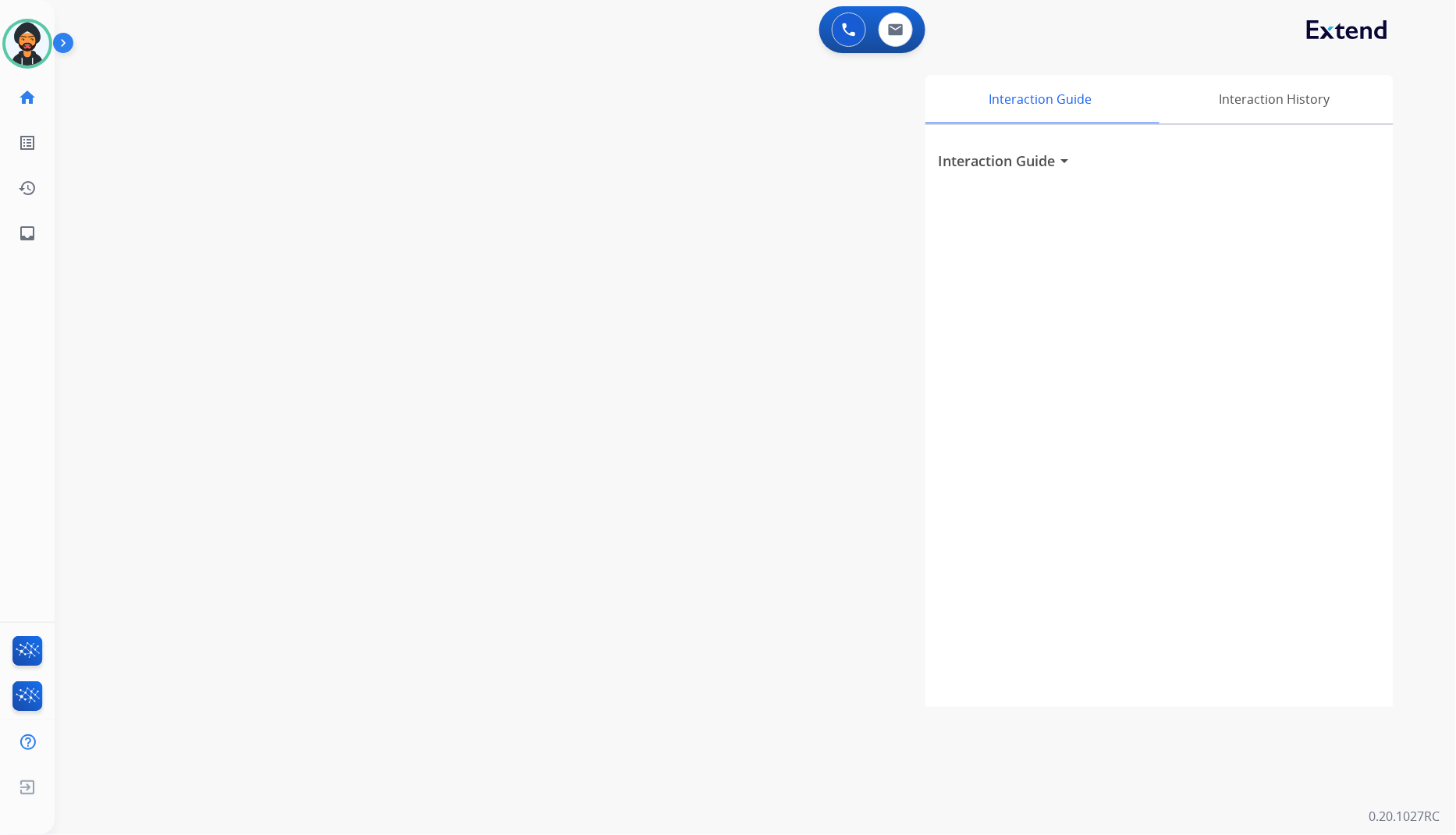 drag, startPoint x: 845, startPoint y: 9, endPoint x: 844, endPoint y: 19, distance: 10.0498756 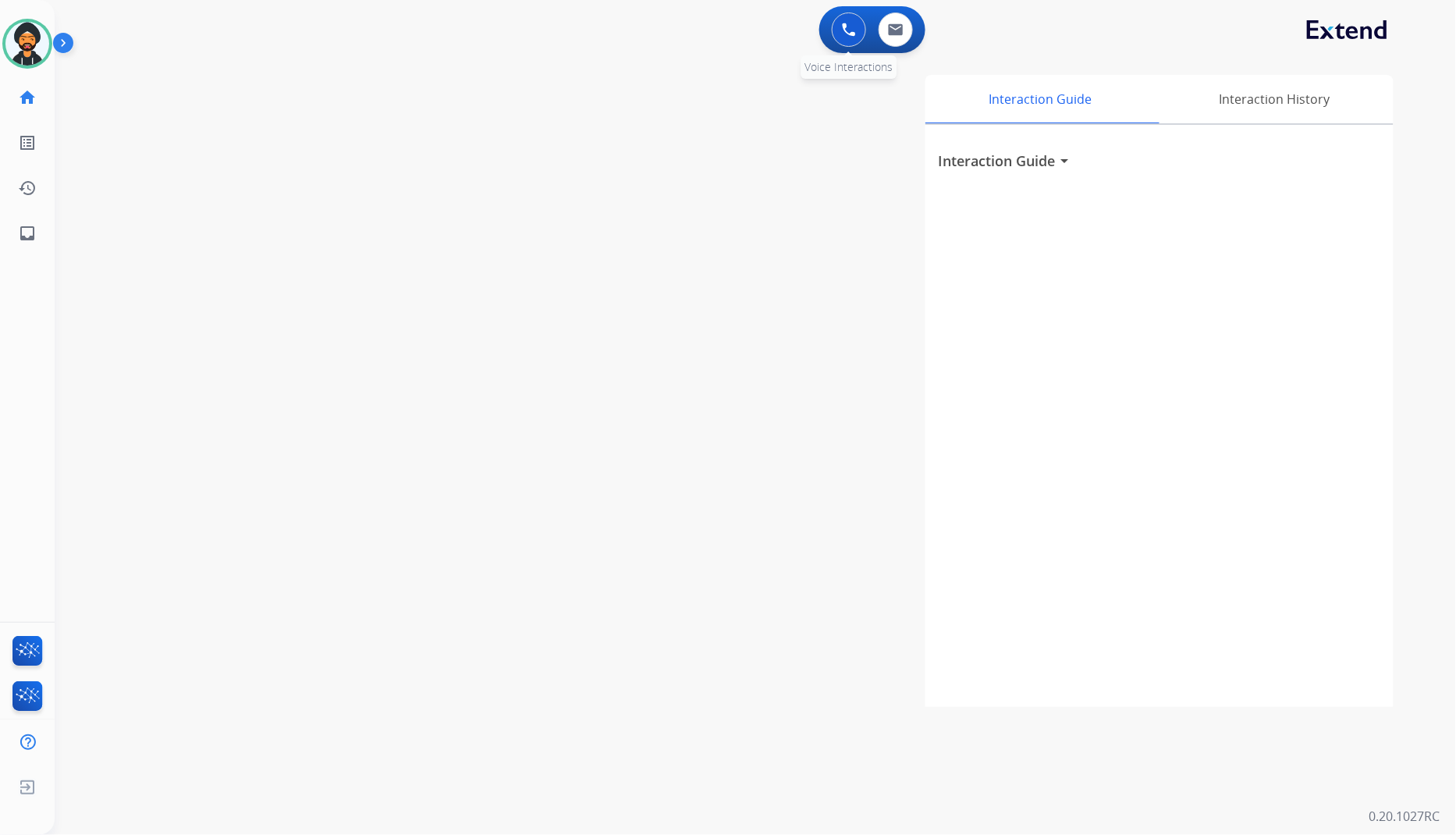 click on "0 Voice Interactions  0  Email Interactions" at bounding box center (872, 30) 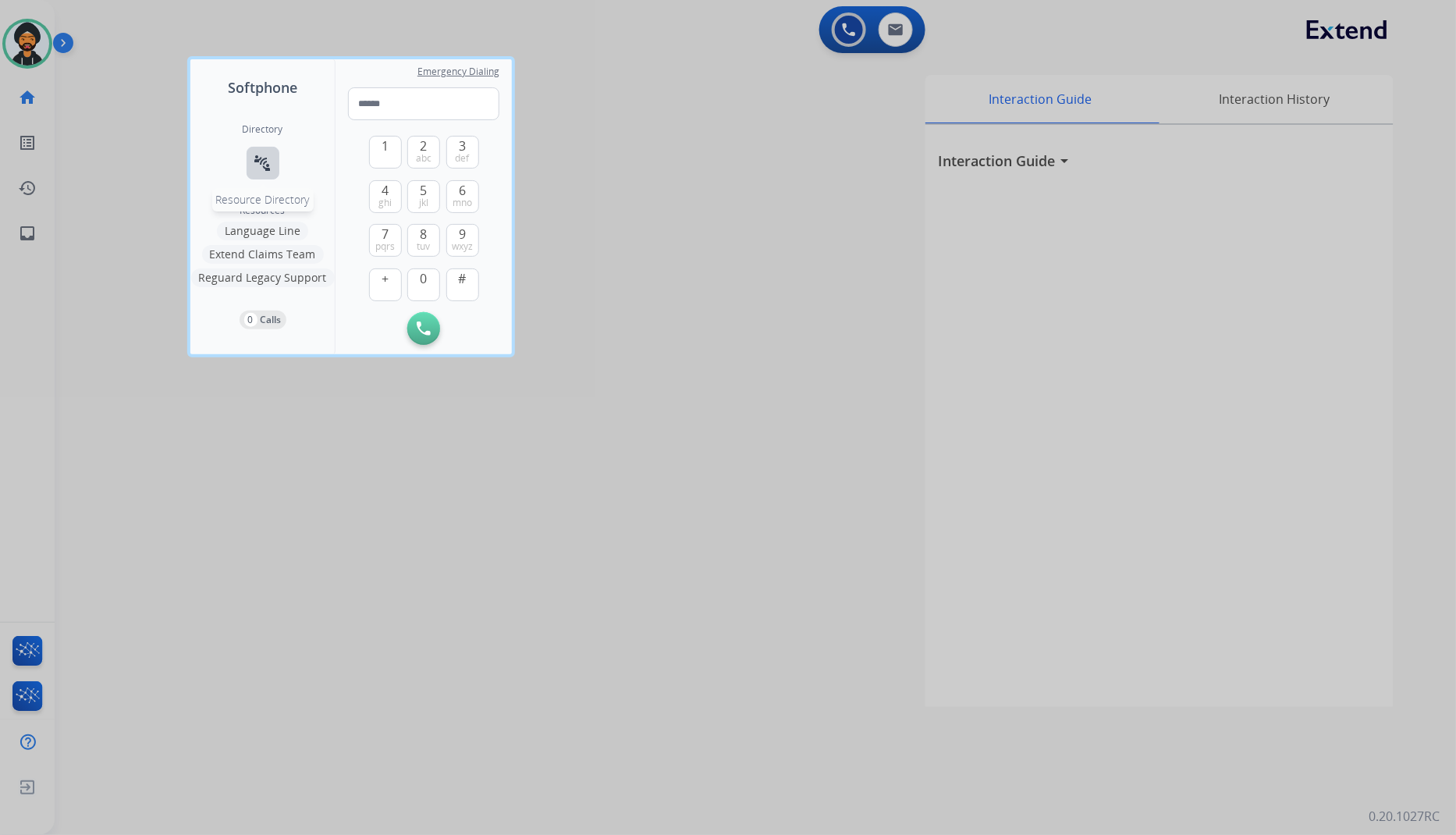 click on "connect_without_contact" at bounding box center (263, 163) 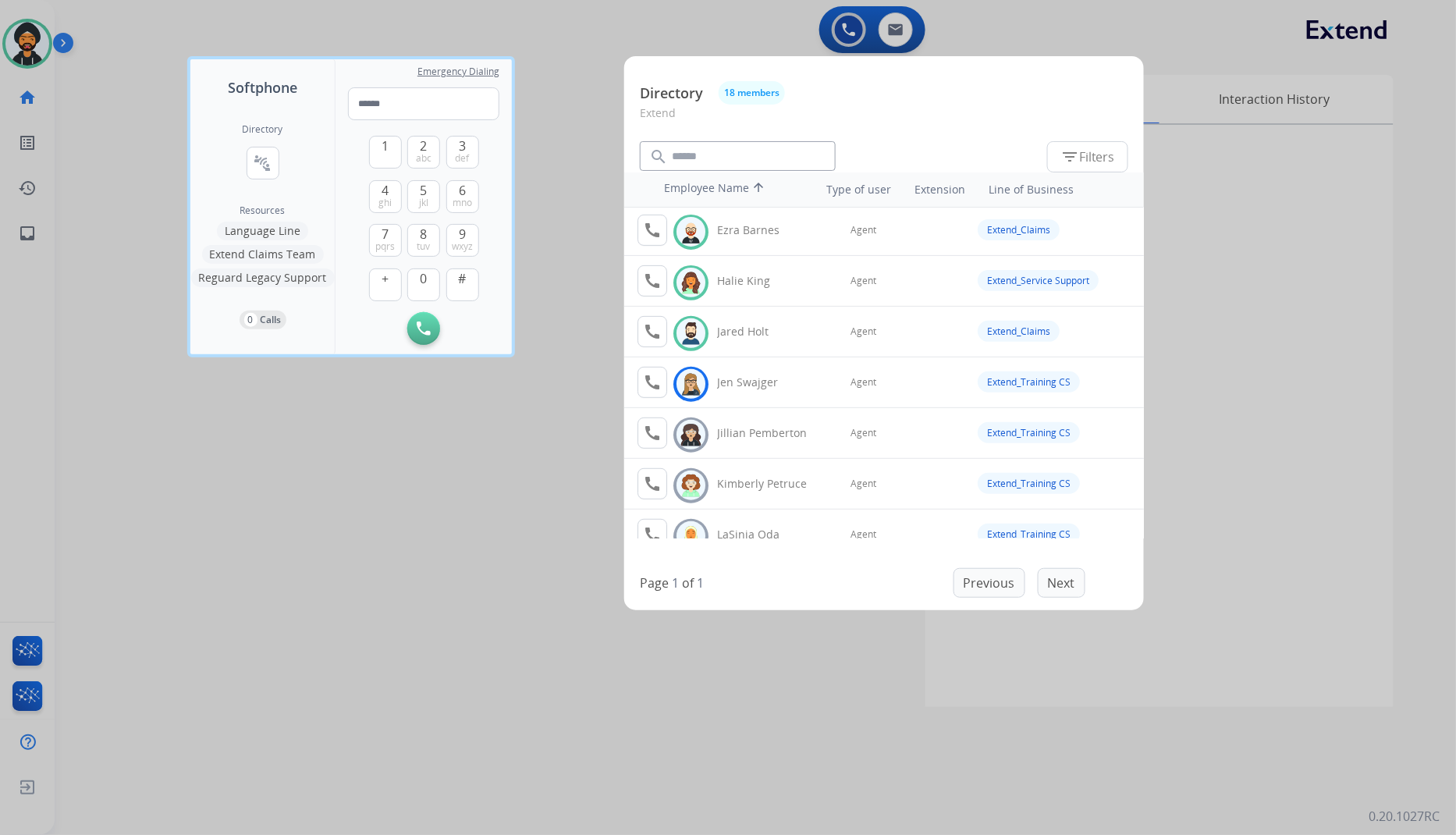 scroll, scrollTop: 260, scrollLeft: 0, axis: vertical 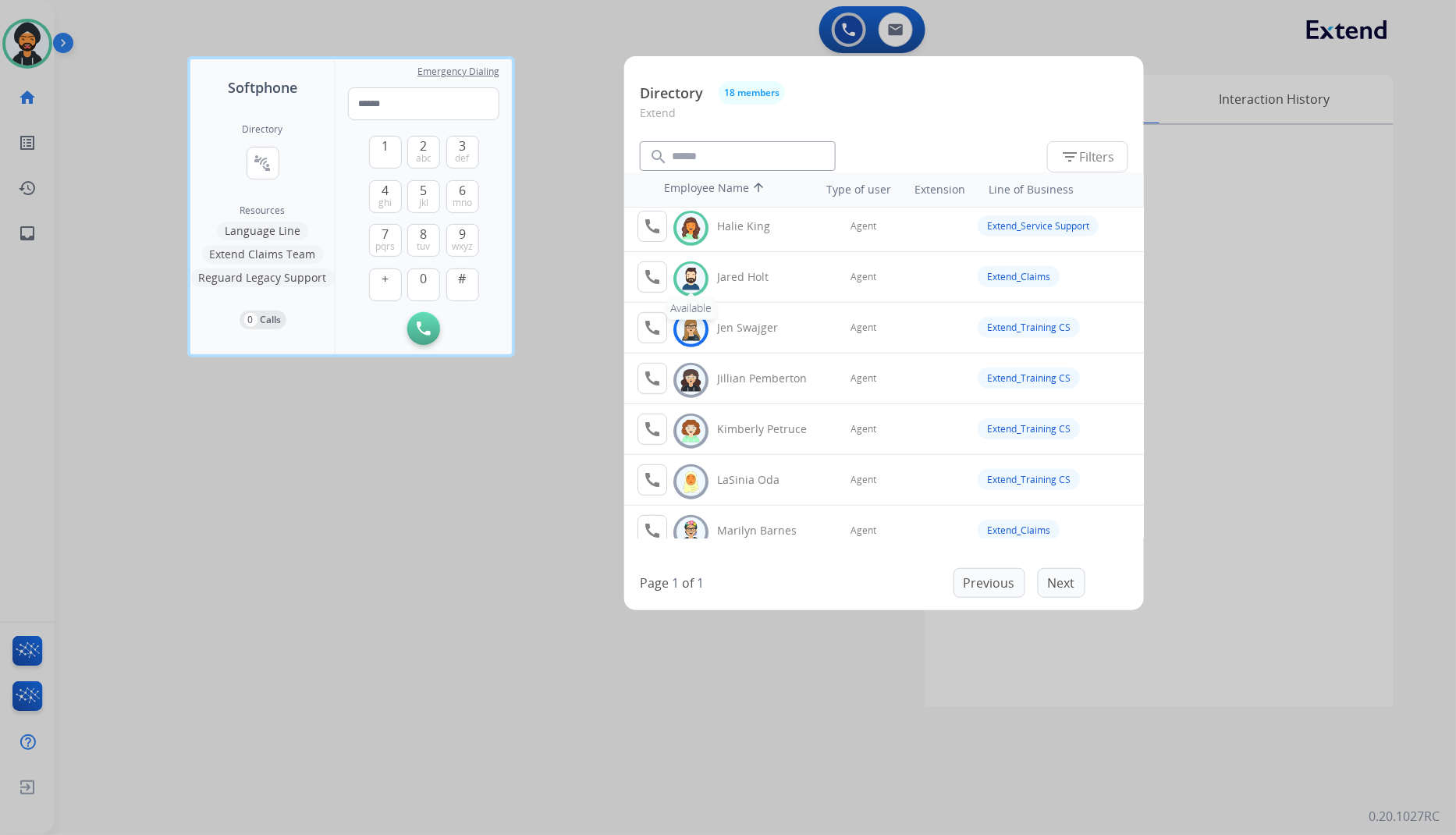 click at bounding box center [691, 279] 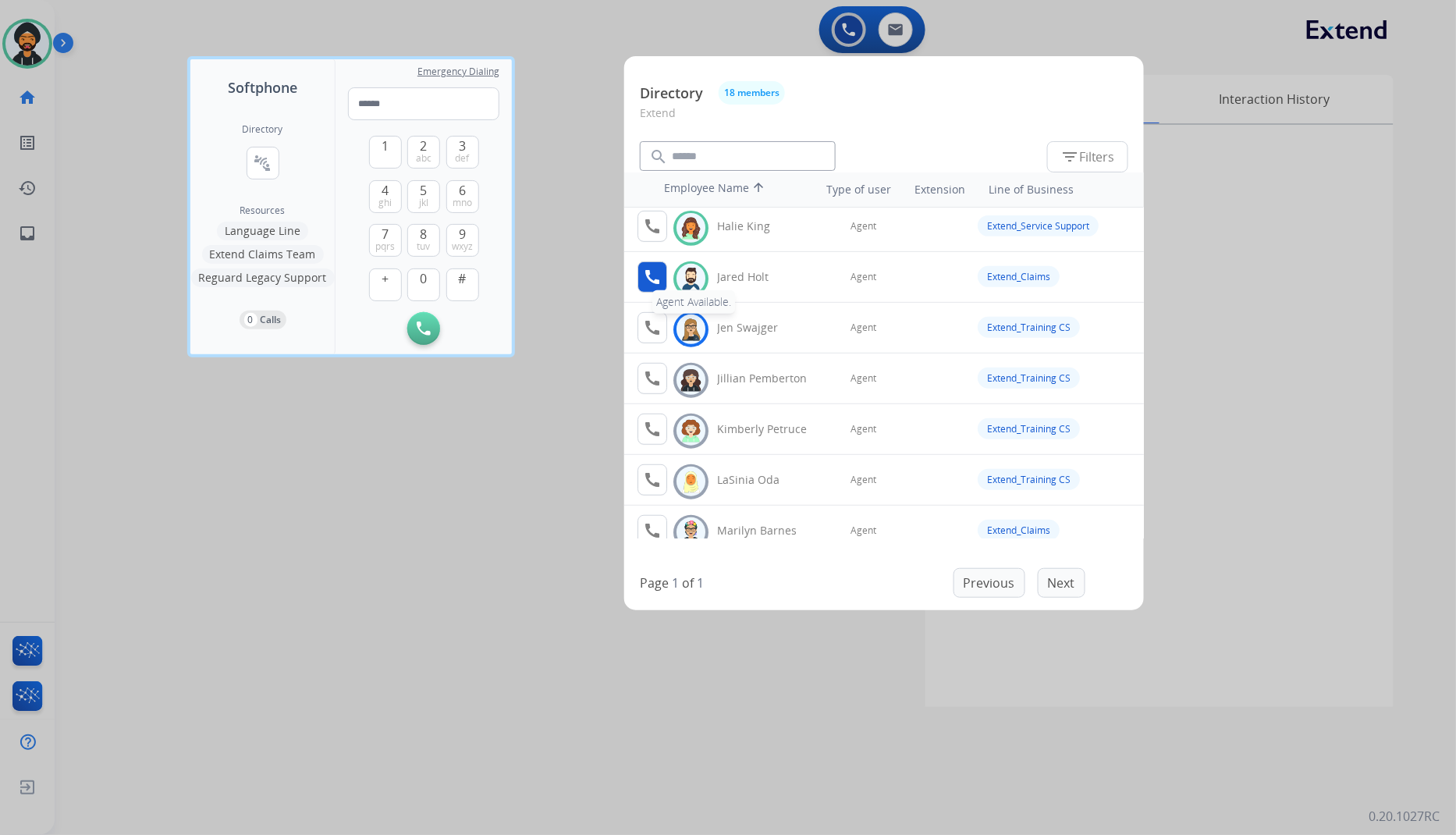 click on "call" at bounding box center (652, 277) 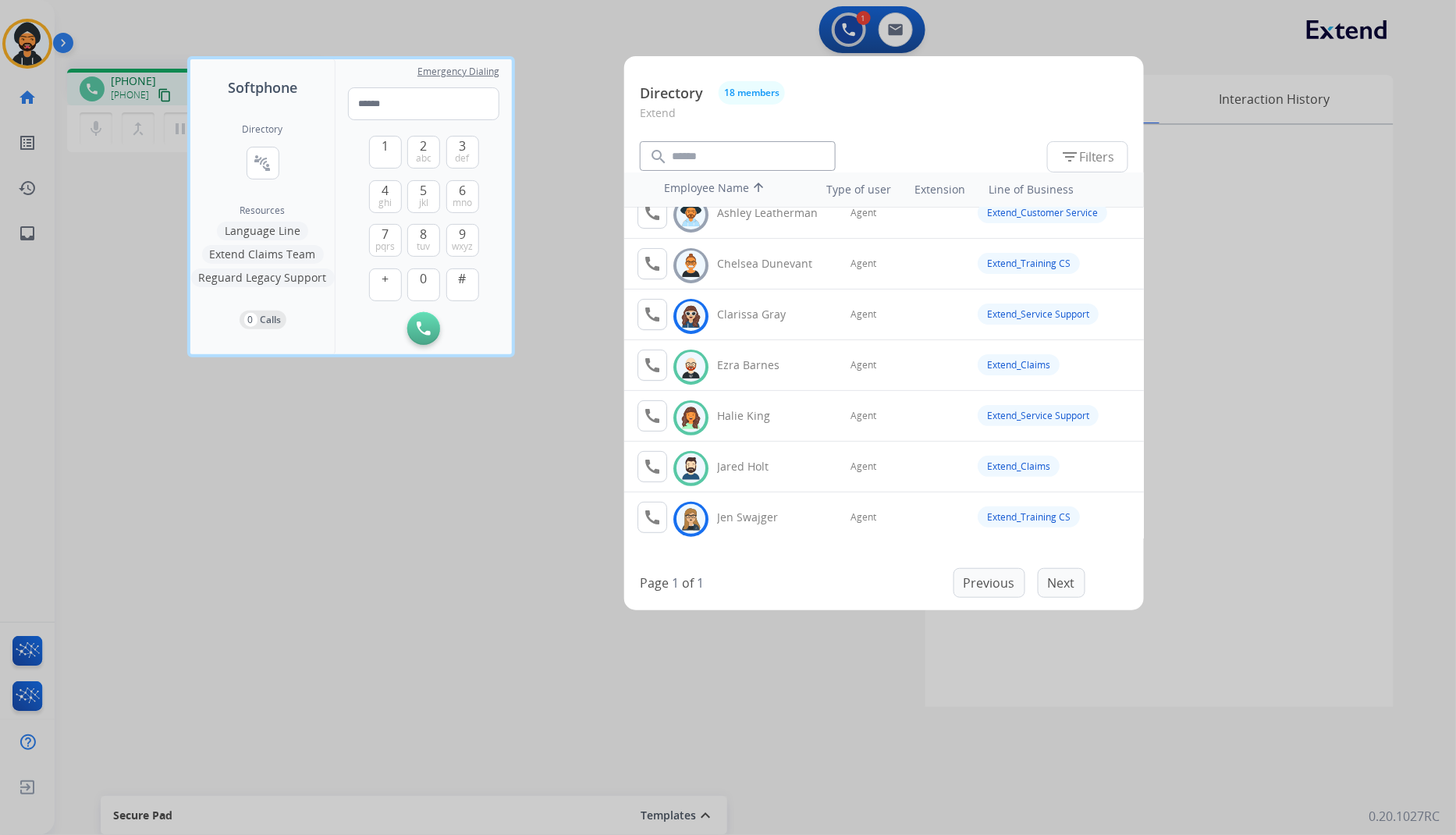 scroll, scrollTop: 0, scrollLeft: 0, axis: both 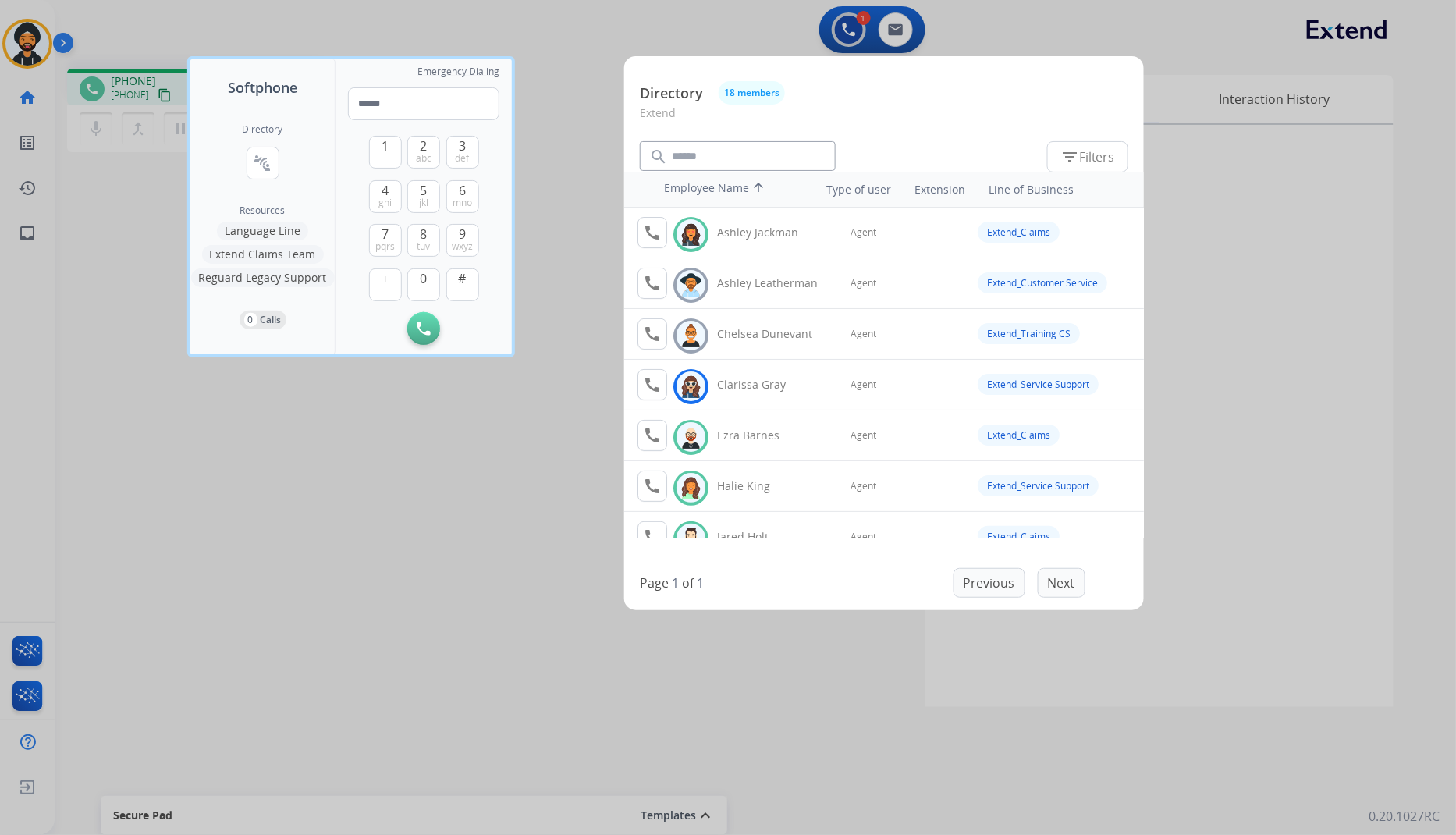 click at bounding box center (728, 418) 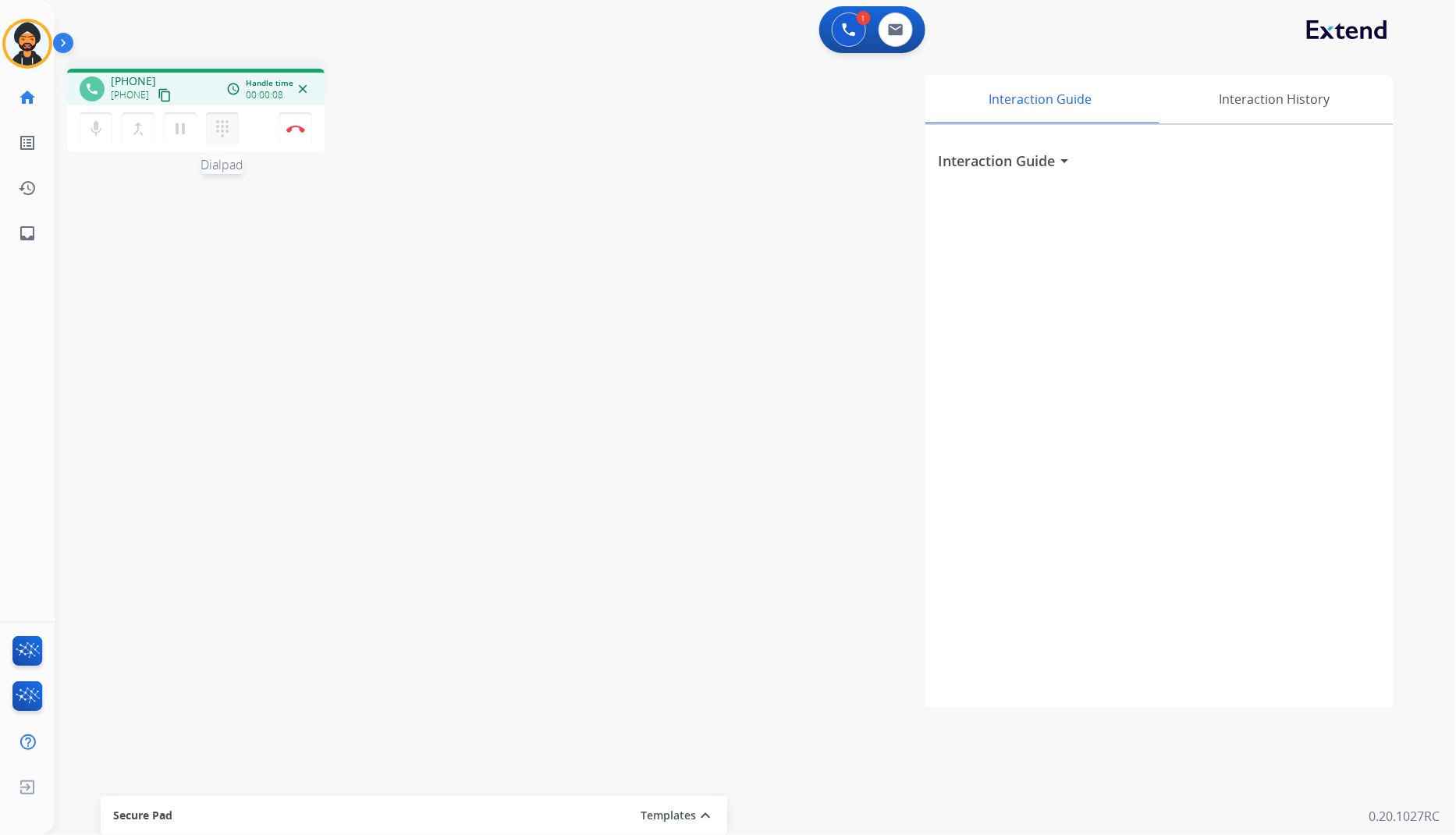 click on "dialpad" at bounding box center [222, 129] 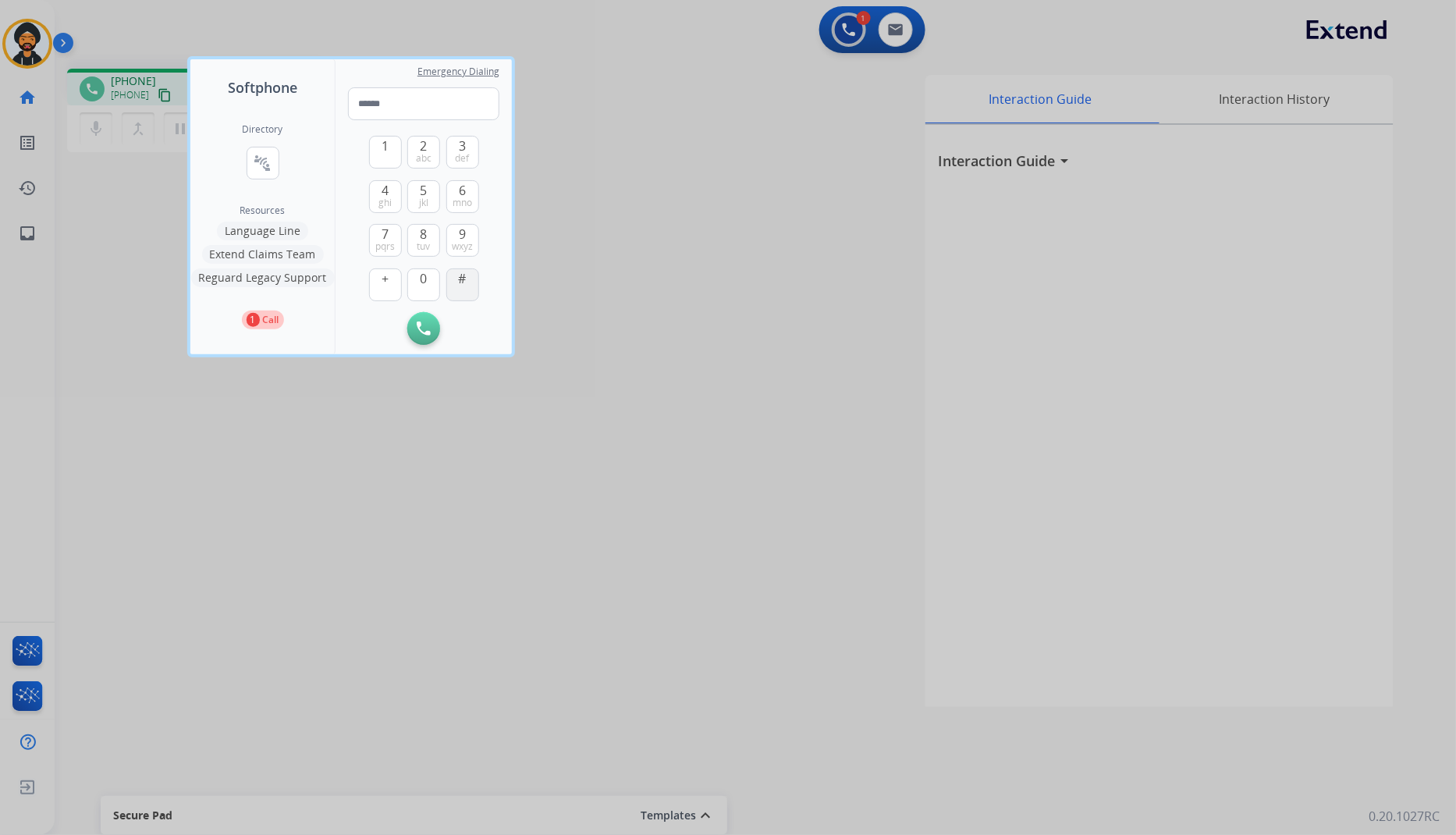 click on "#" at bounding box center (463, 279) 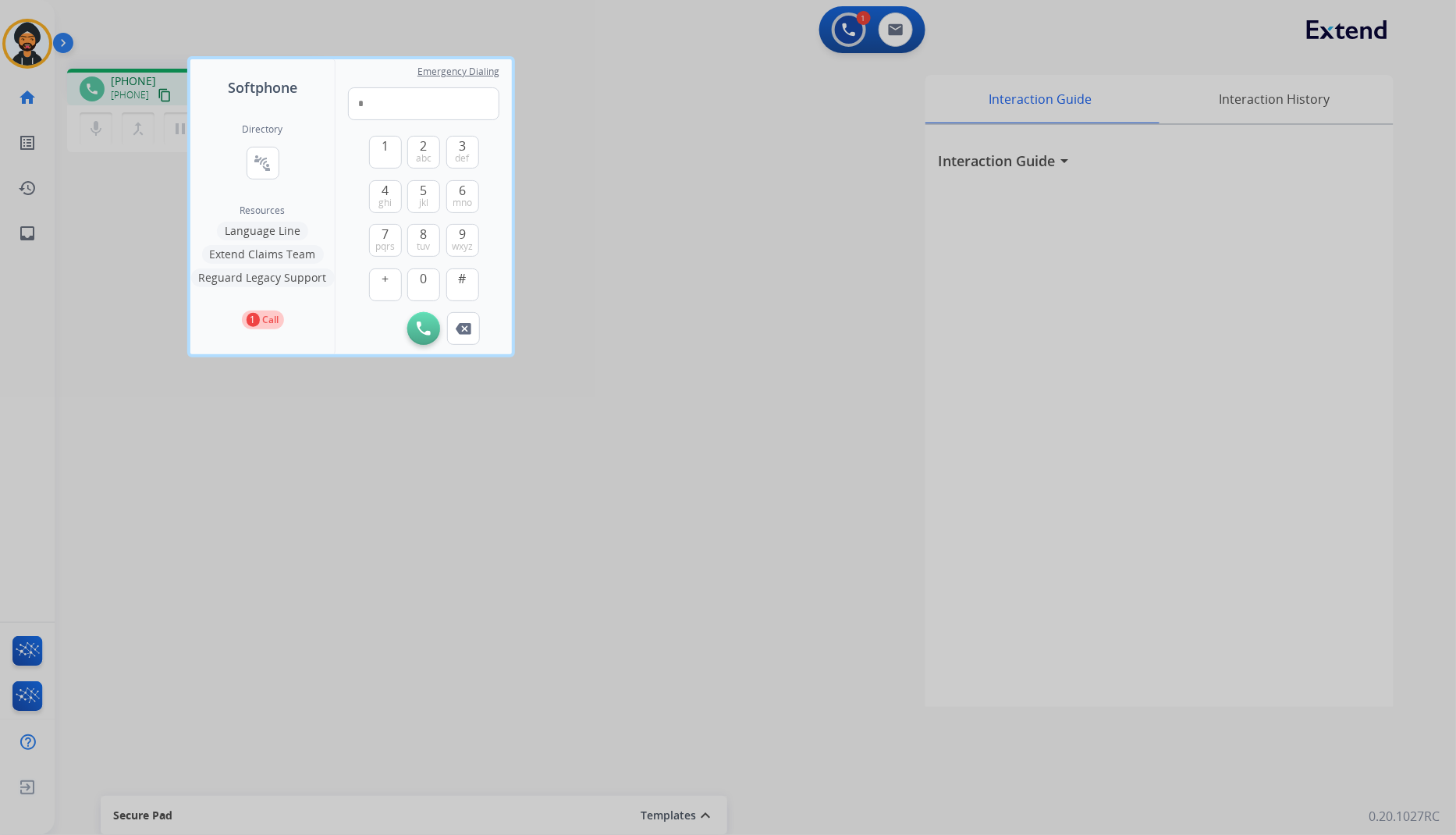click on "1" at bounding box center [253, 320] 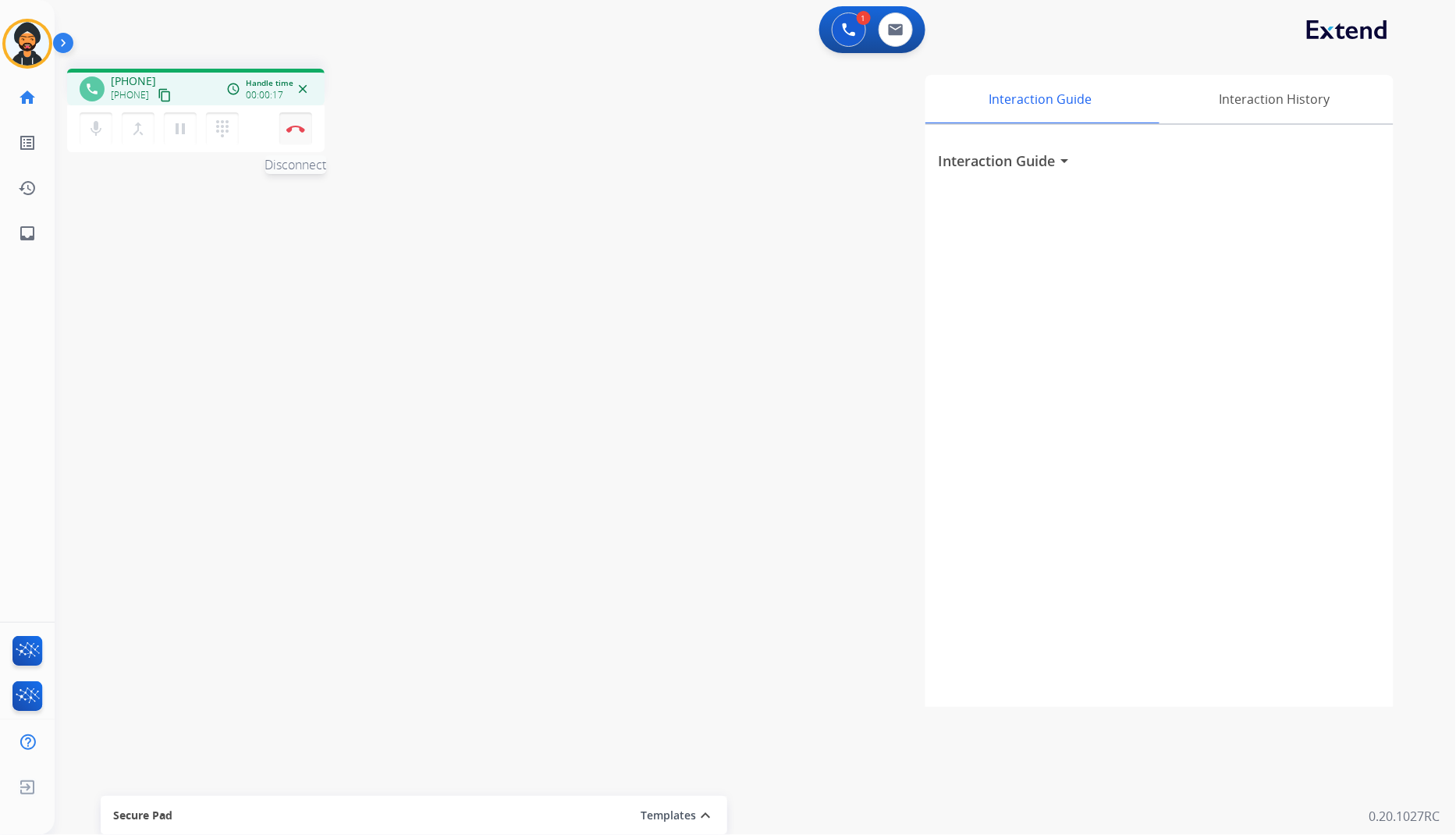 click on "mic Mute merge_type Bridge pause Hold dialpad Dialpad Disconnect" at bounding box center [196, 129] 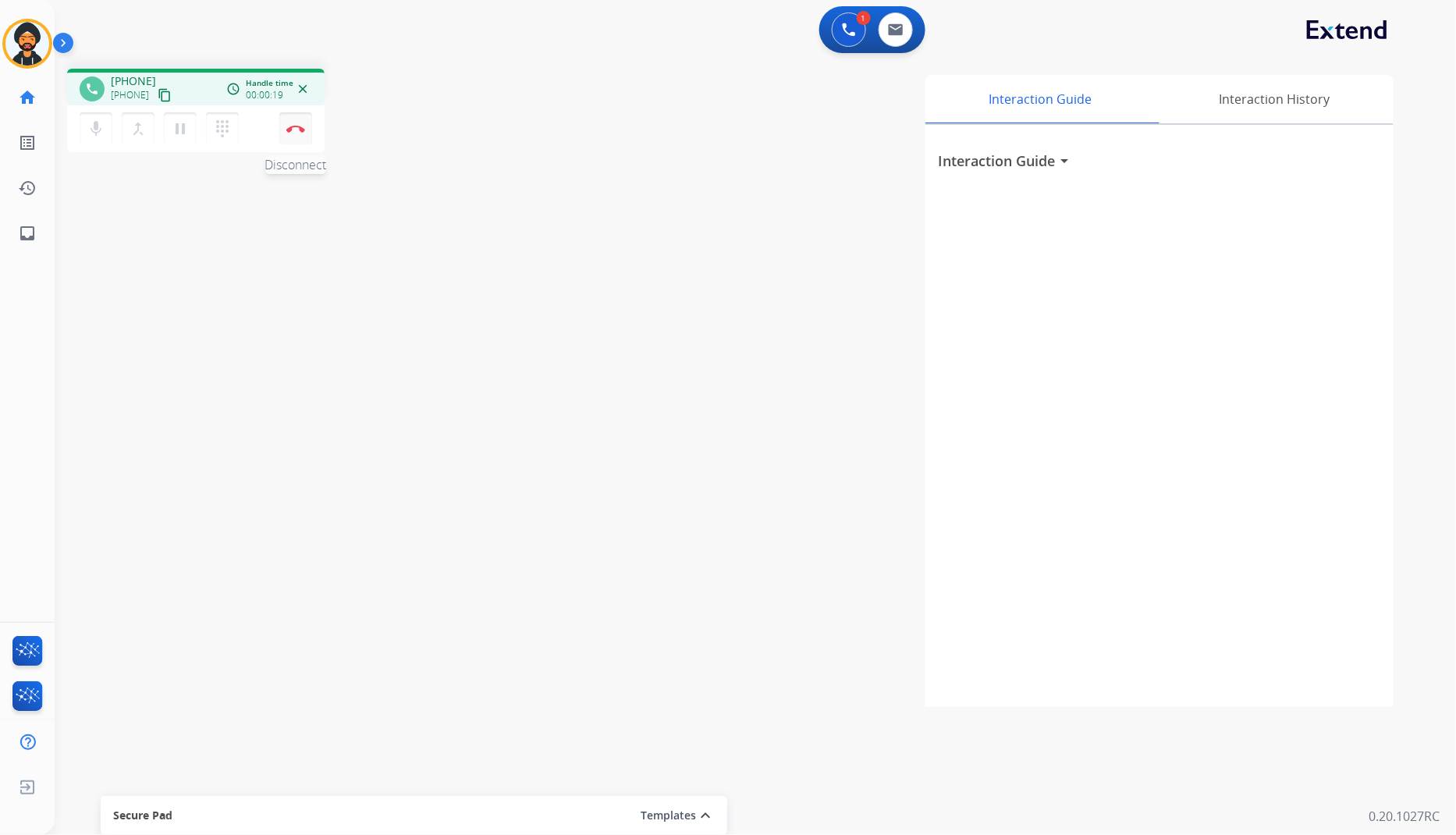 click on "Disconnect" at bounding box center [296, 129] 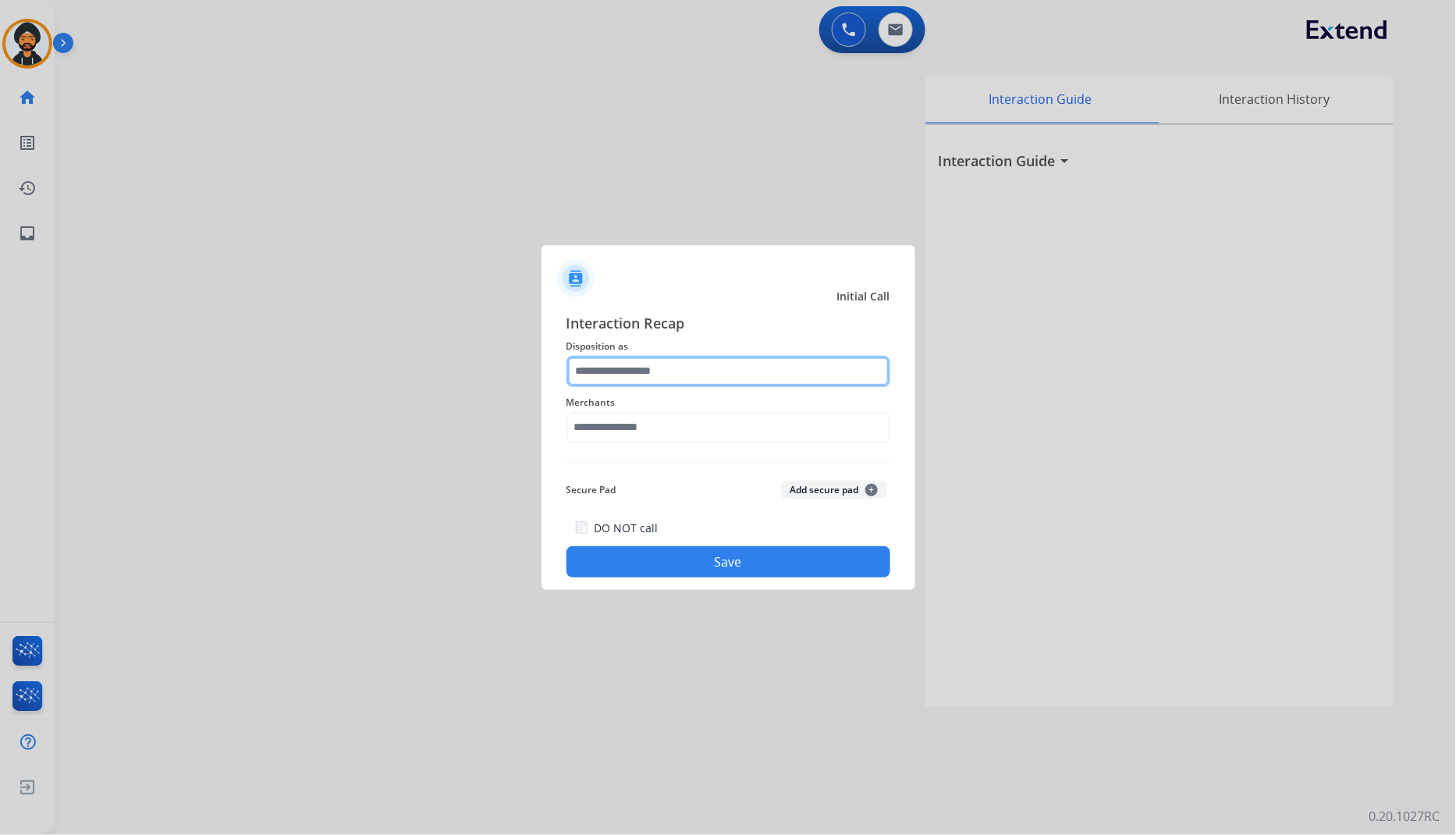 click 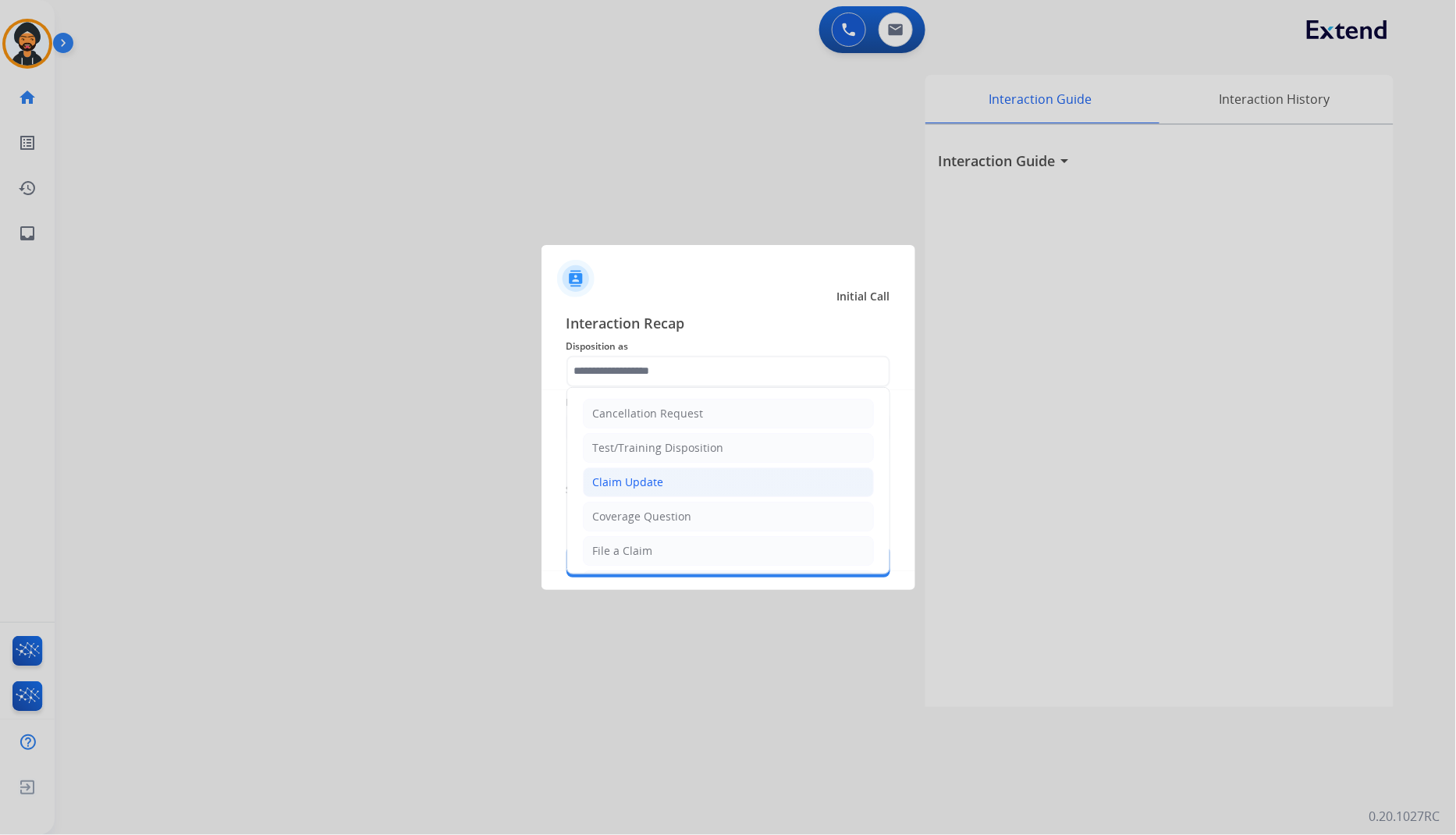 click on "Claim Update" 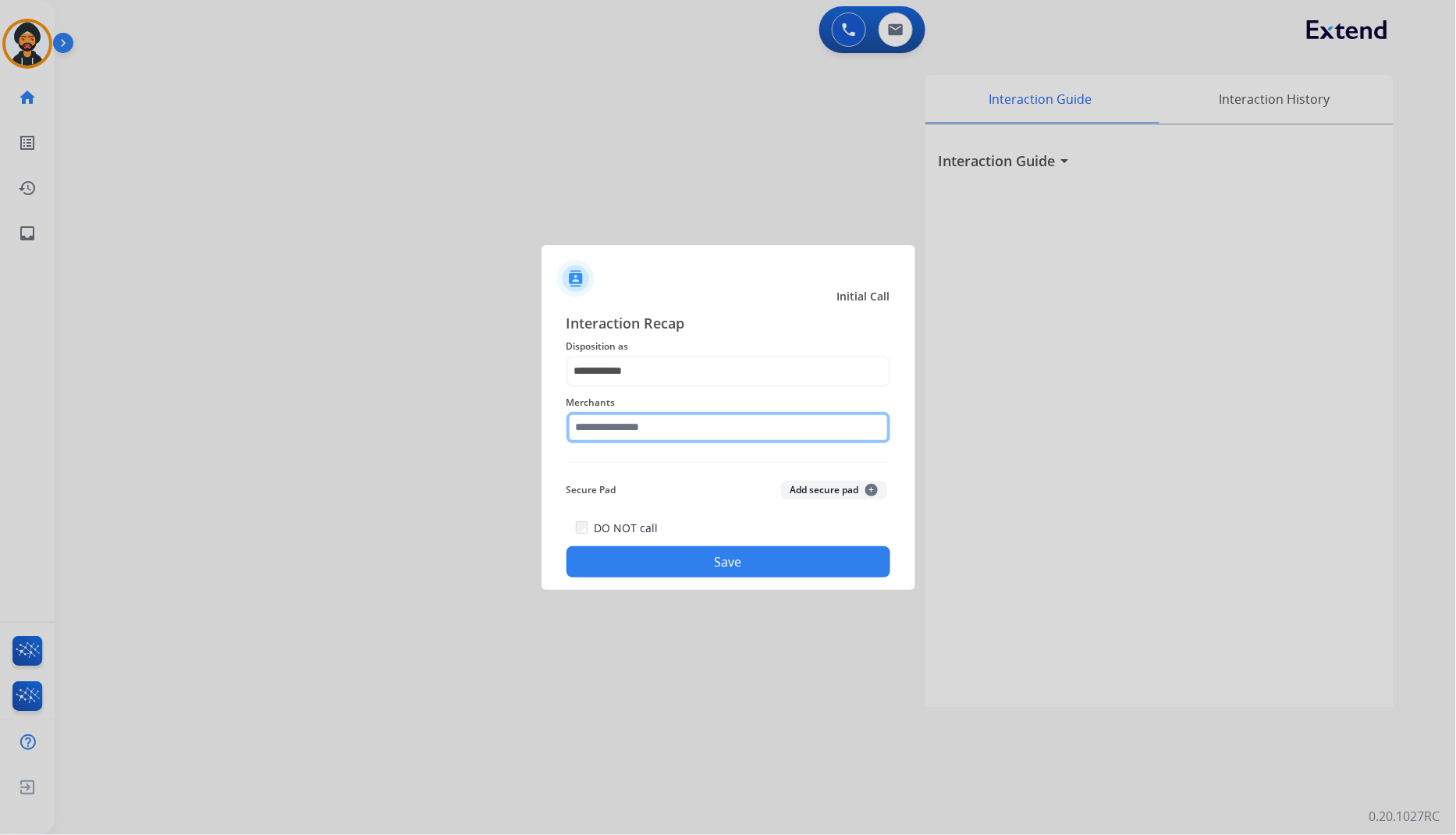click 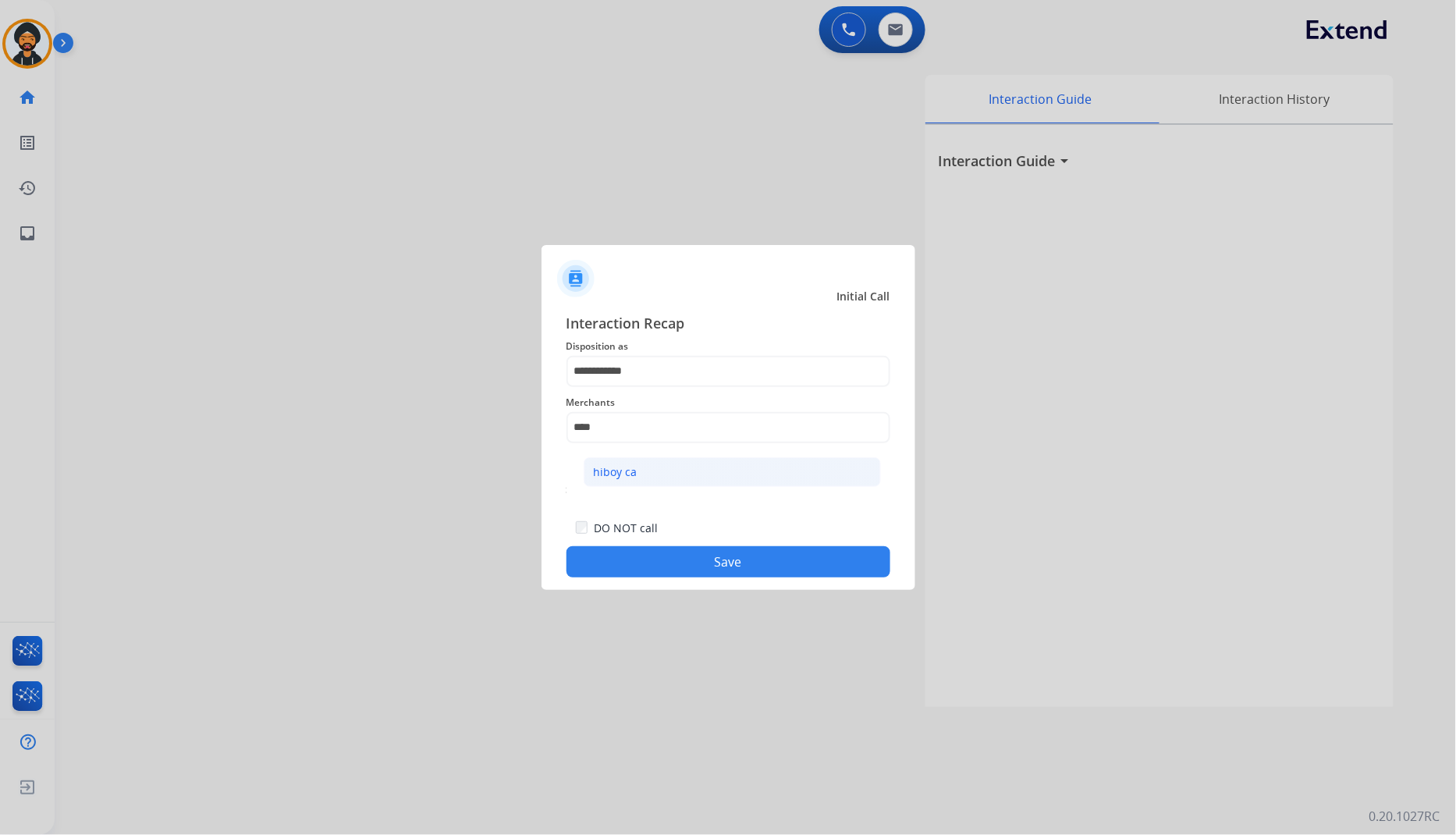 click on "hiboy ca" 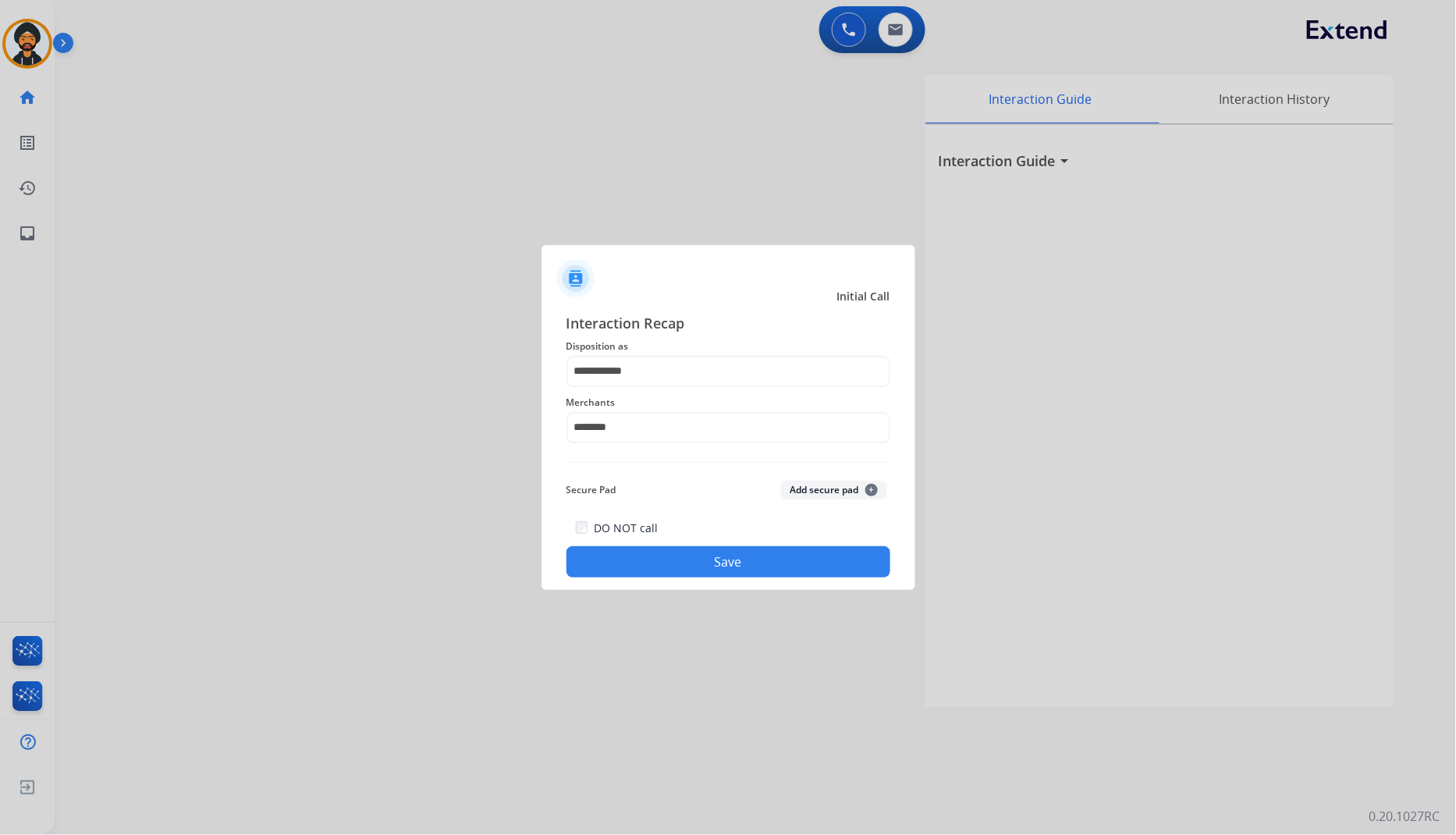 click on "Save" 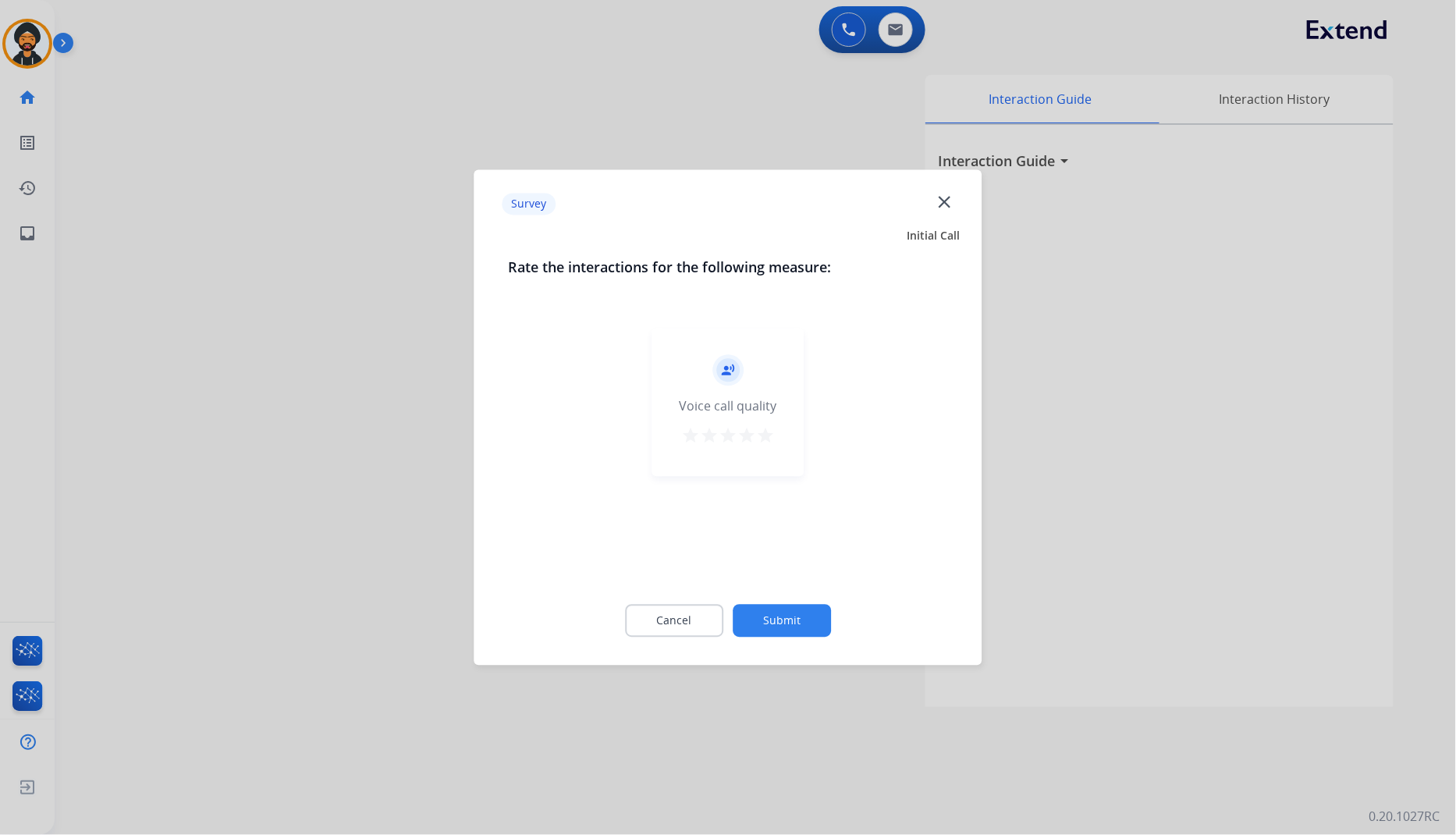click on "Submit" 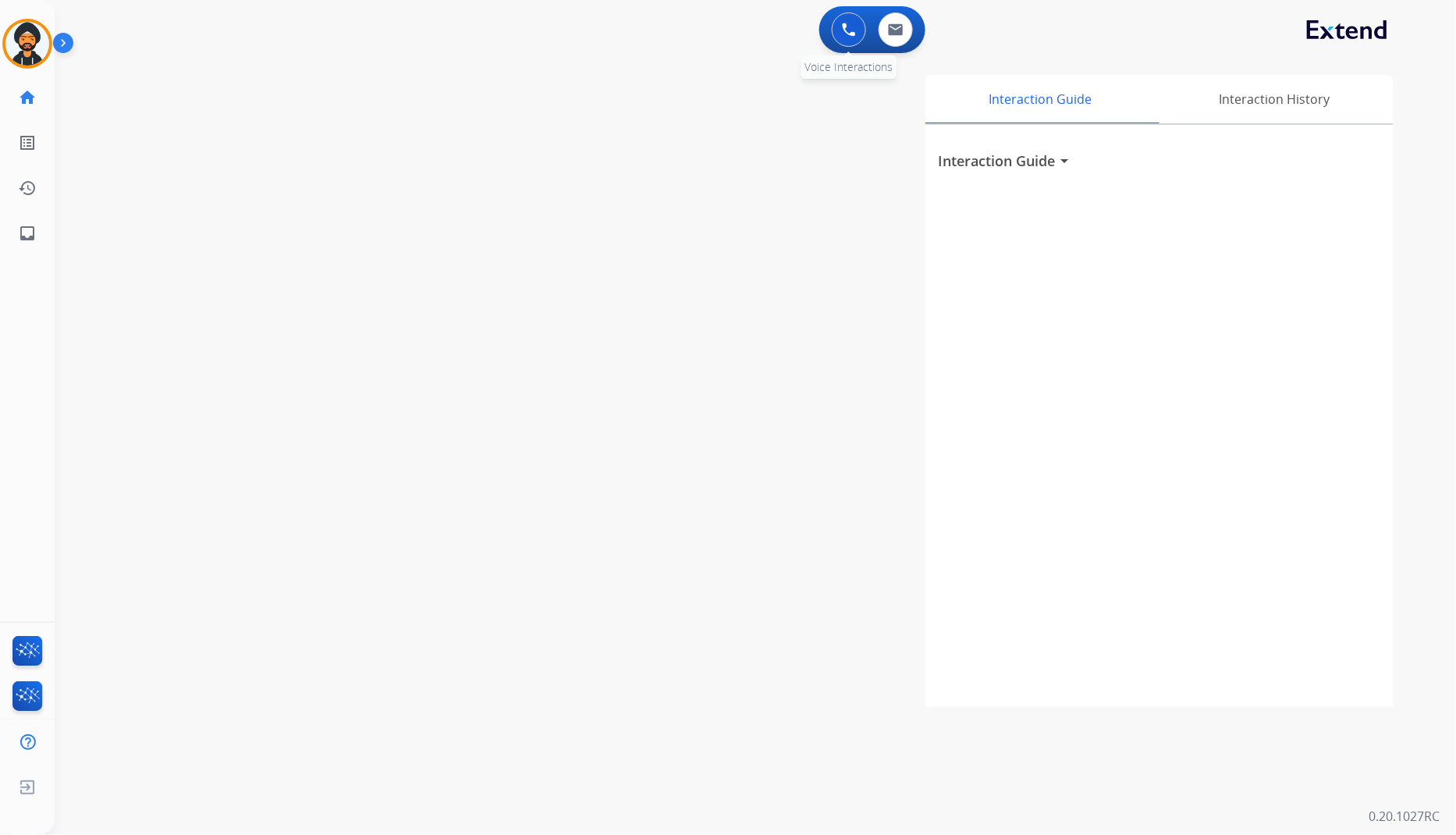 click at bounding box center (849, 30) 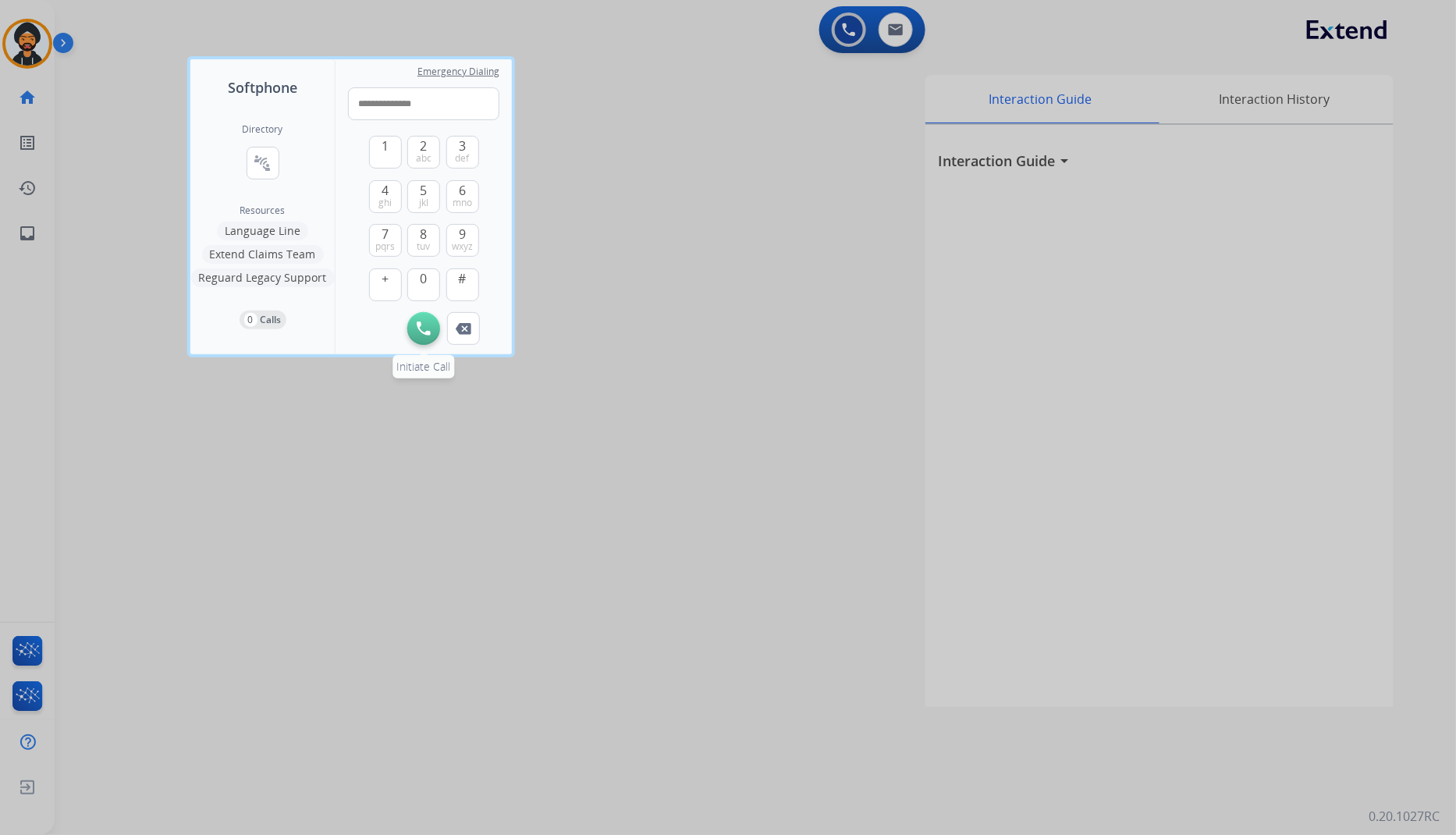 type on "**********" 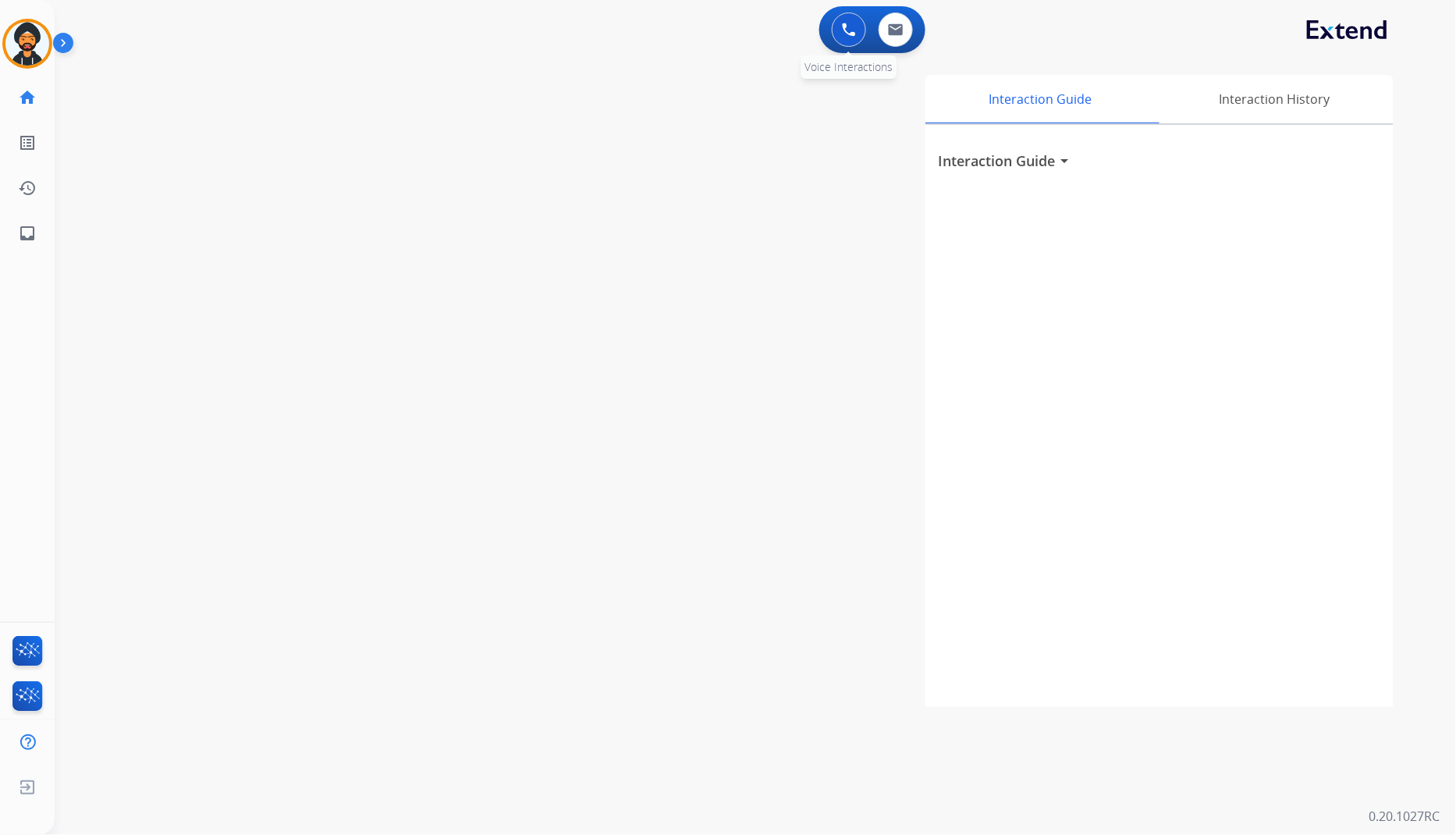 click at bounding box center [849, 30] 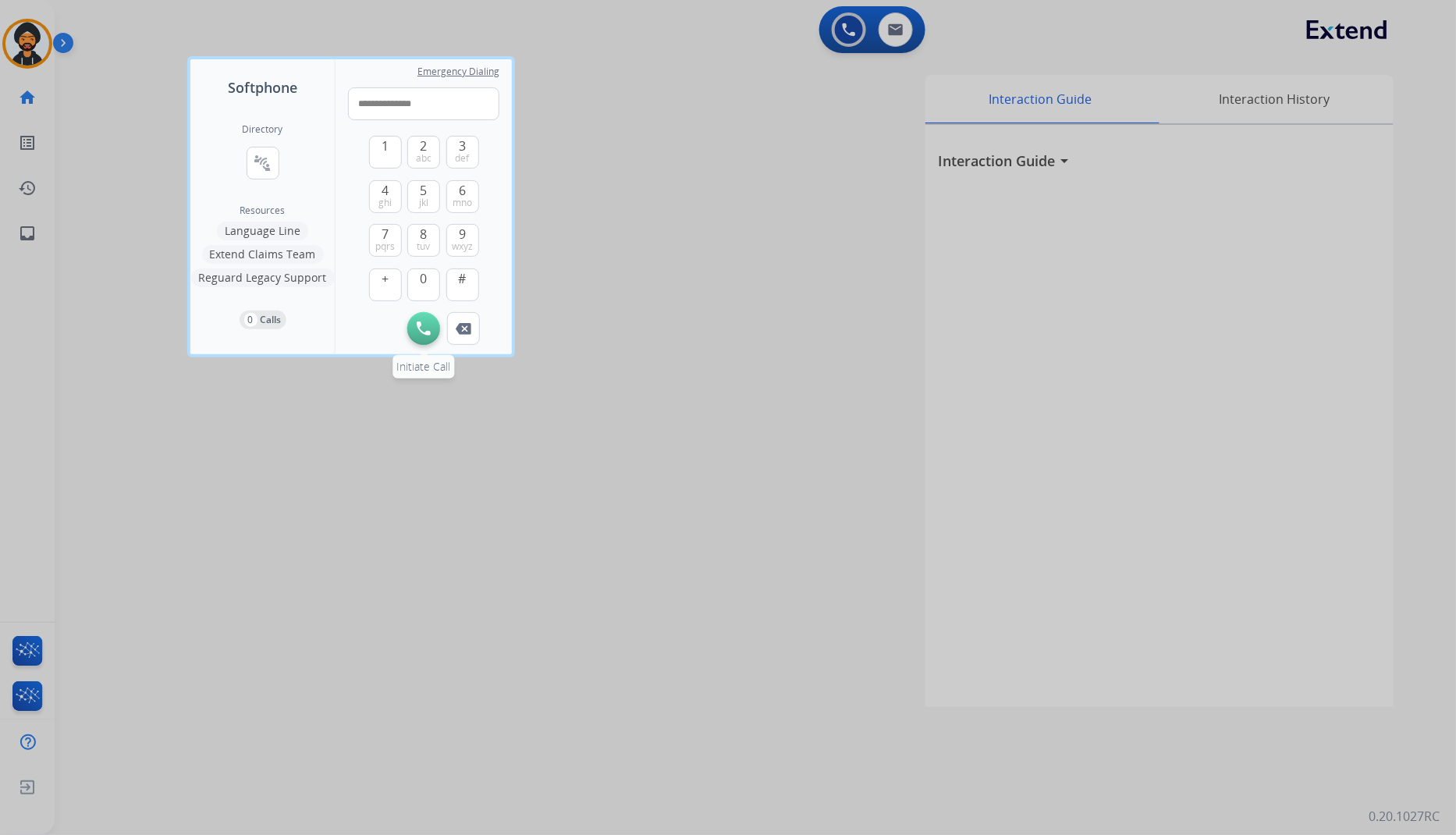 type on "**********" 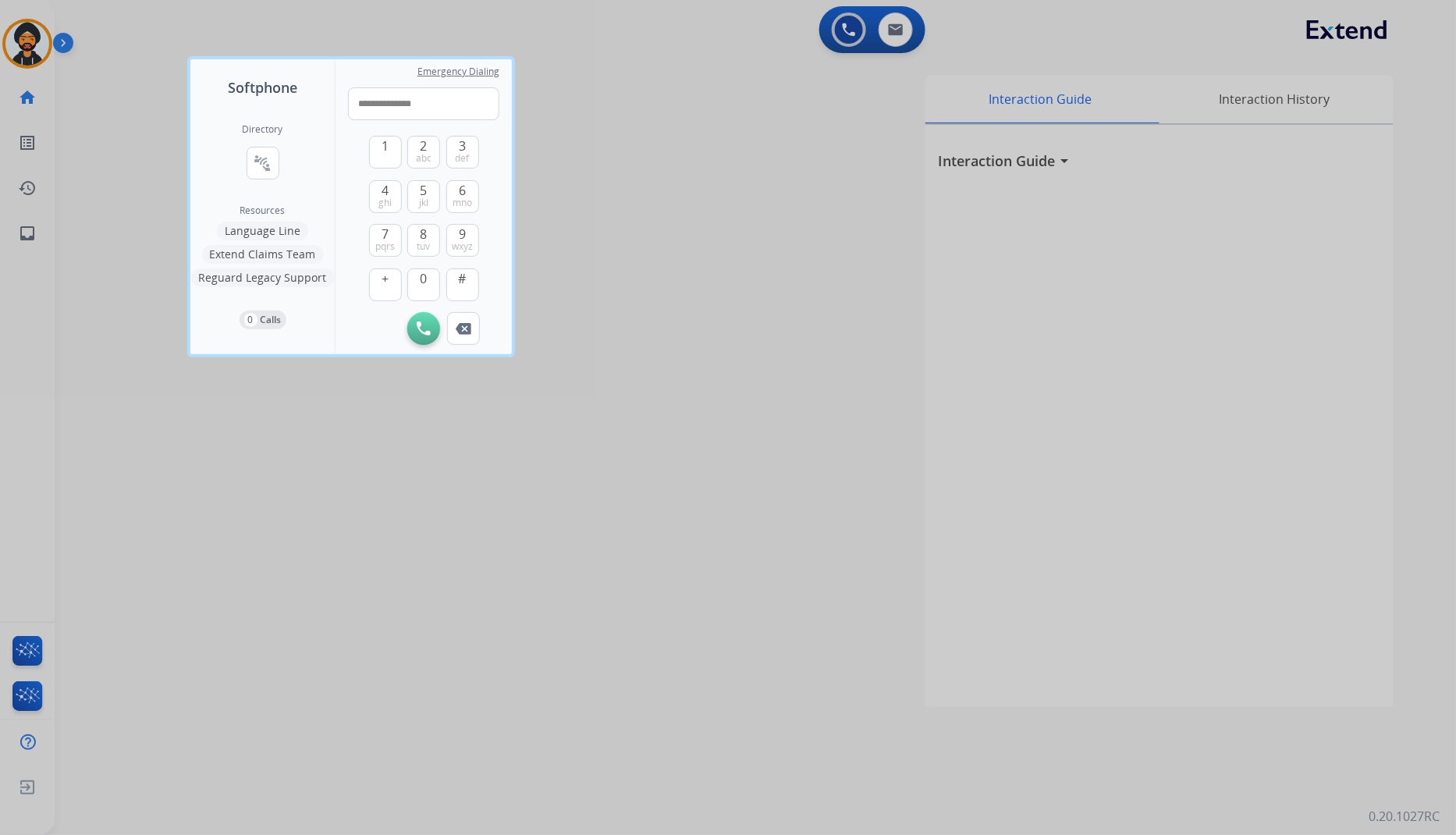 click at bounding box center (424, 329) 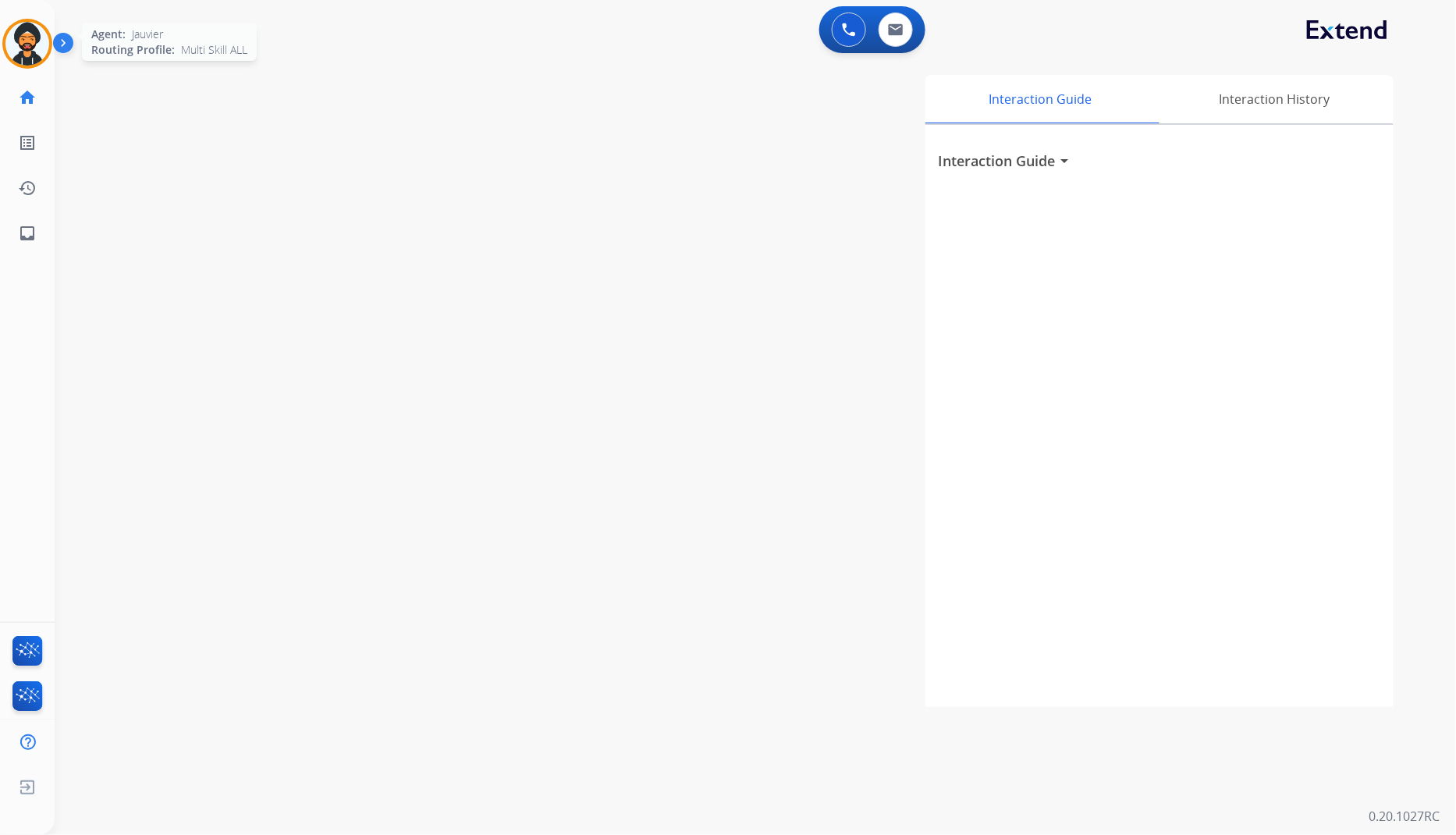 click at bounding box center (27, 44) 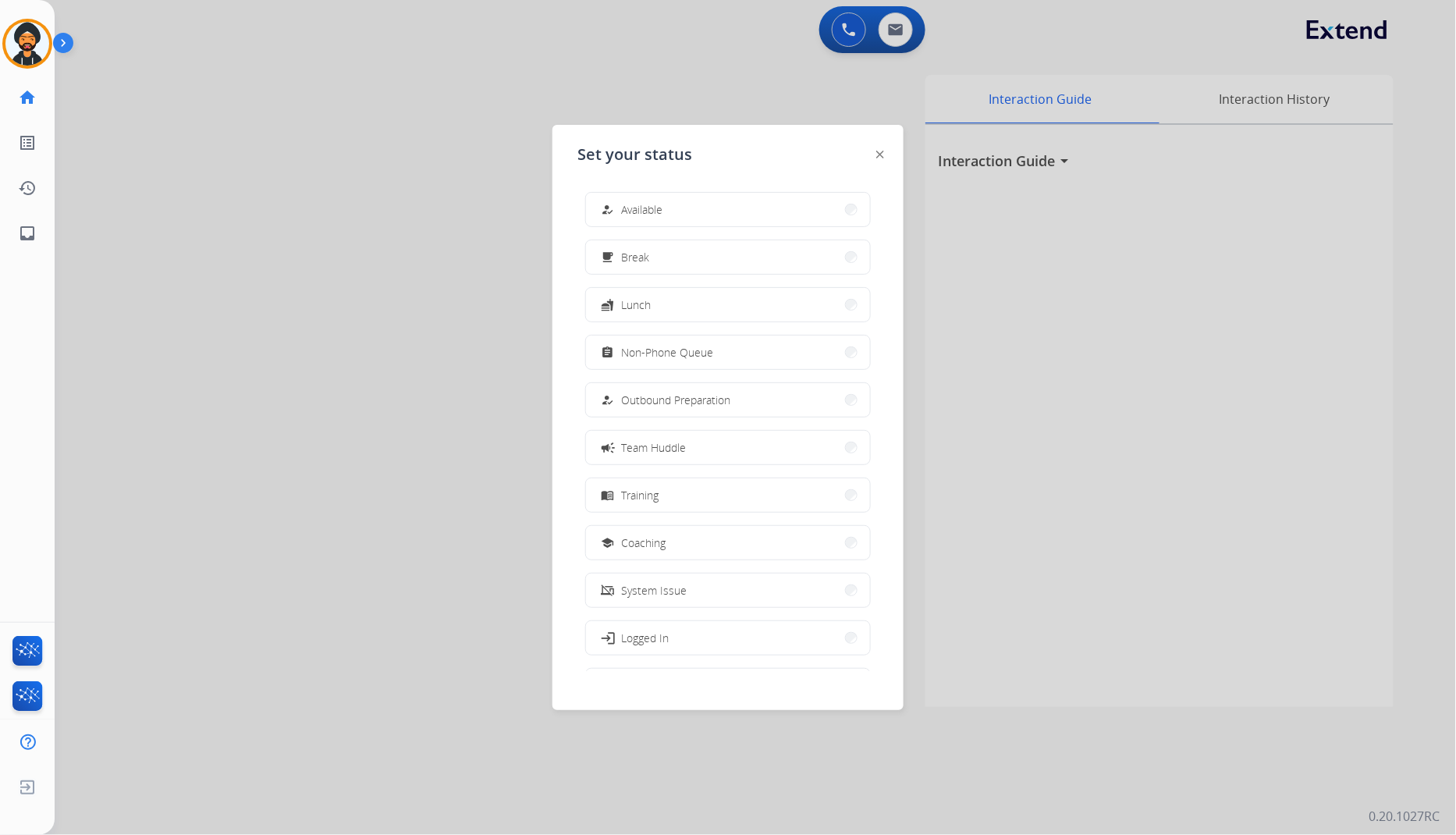 drag, startPoint x: 654, startPoint y: 199, endPoint x: 676, endPoint y: 200, distance: 22.02272 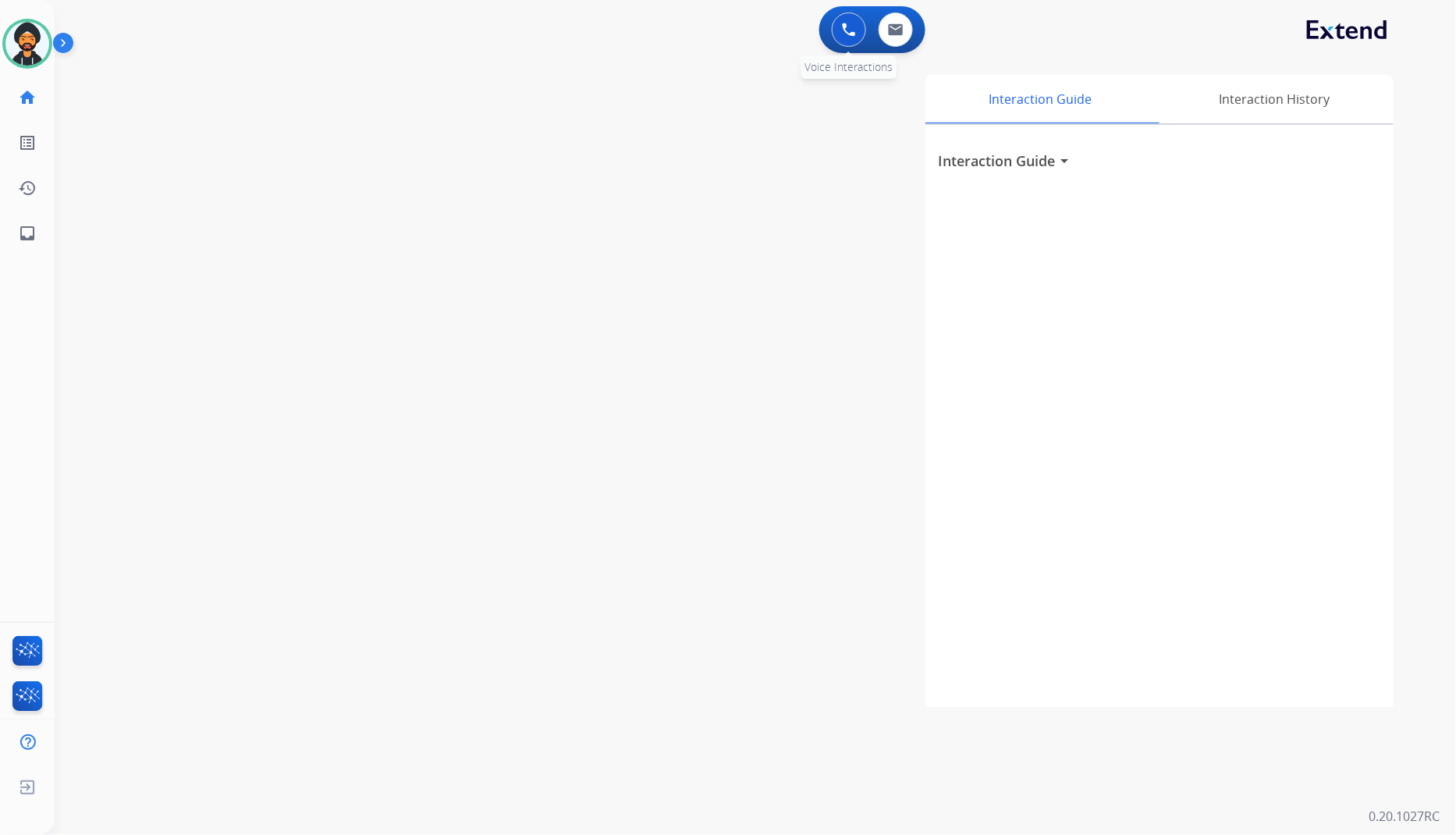 click at bounding box center [849, 30] 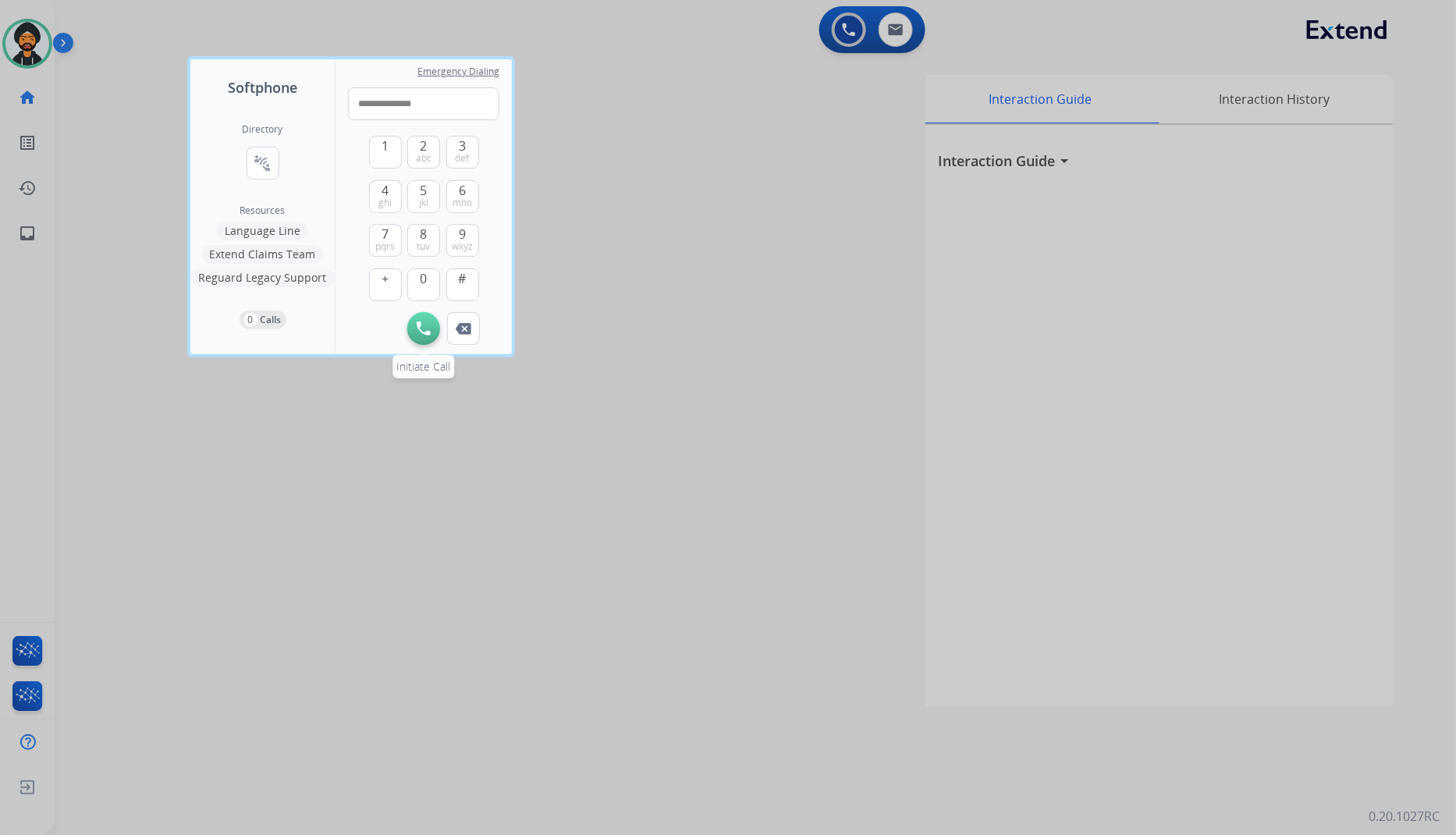 type on "**********" 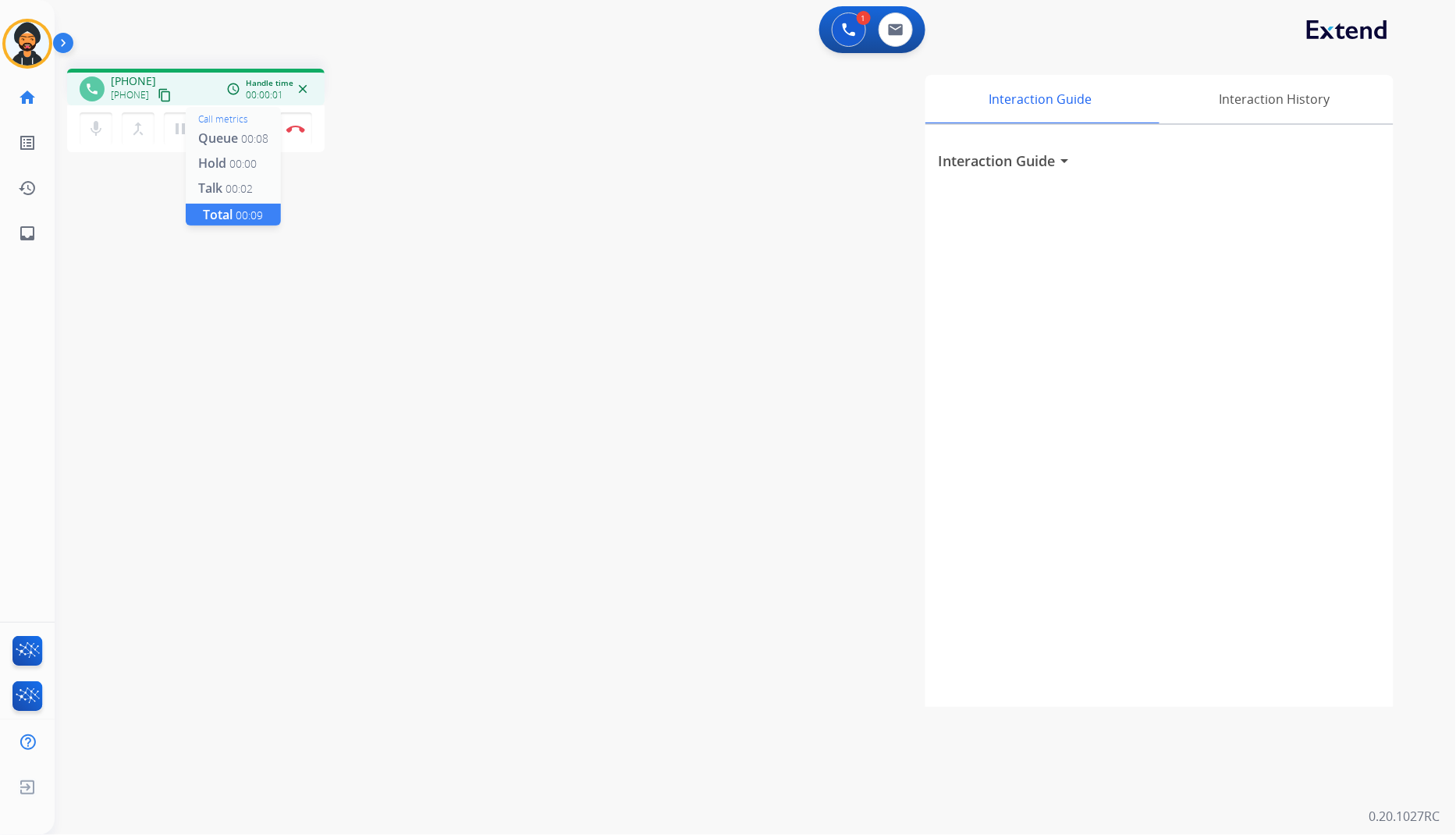 click on "Queue" at bounding box center (218, 138) 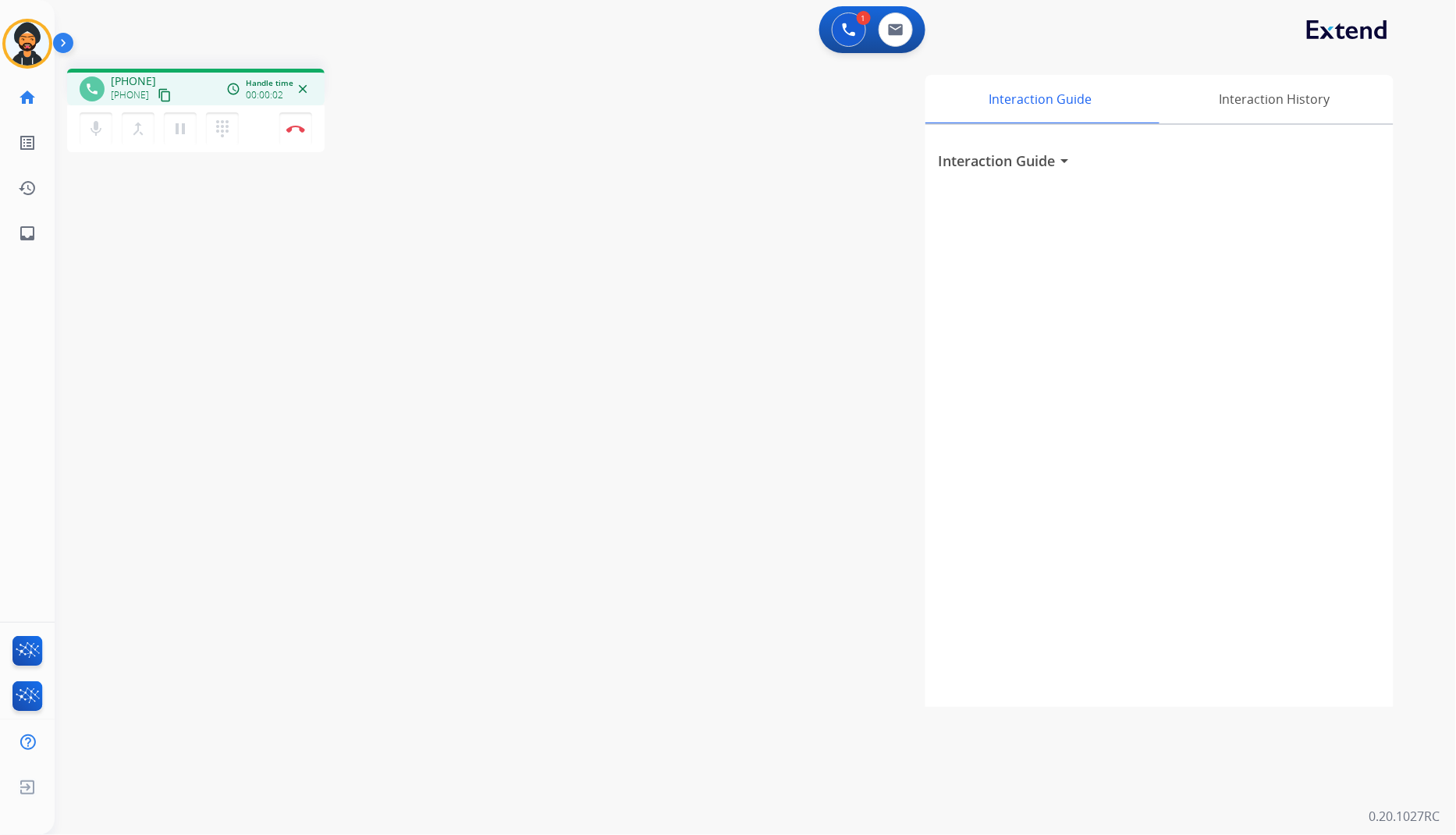 click on "phone +16462917705 +16462917705 content_copy access_time Call metrics Queue   00:08 Hold   00:00 Talk   00:03 Total   00:10 Handle time 00:00:02 close mic Mute merge_type Bridge pause Hold dialpad Dialpad Disconnect swap_horiz Break voice bridge close_fullscreen Connect 3-Way Call merge_type Separate 3-Way Call  Interaction Guide   Interaction History  Interaction Guide arrow_drop_down Secure Pad Templates expand_less Choose a template Save" at bounding box center (737, 382) 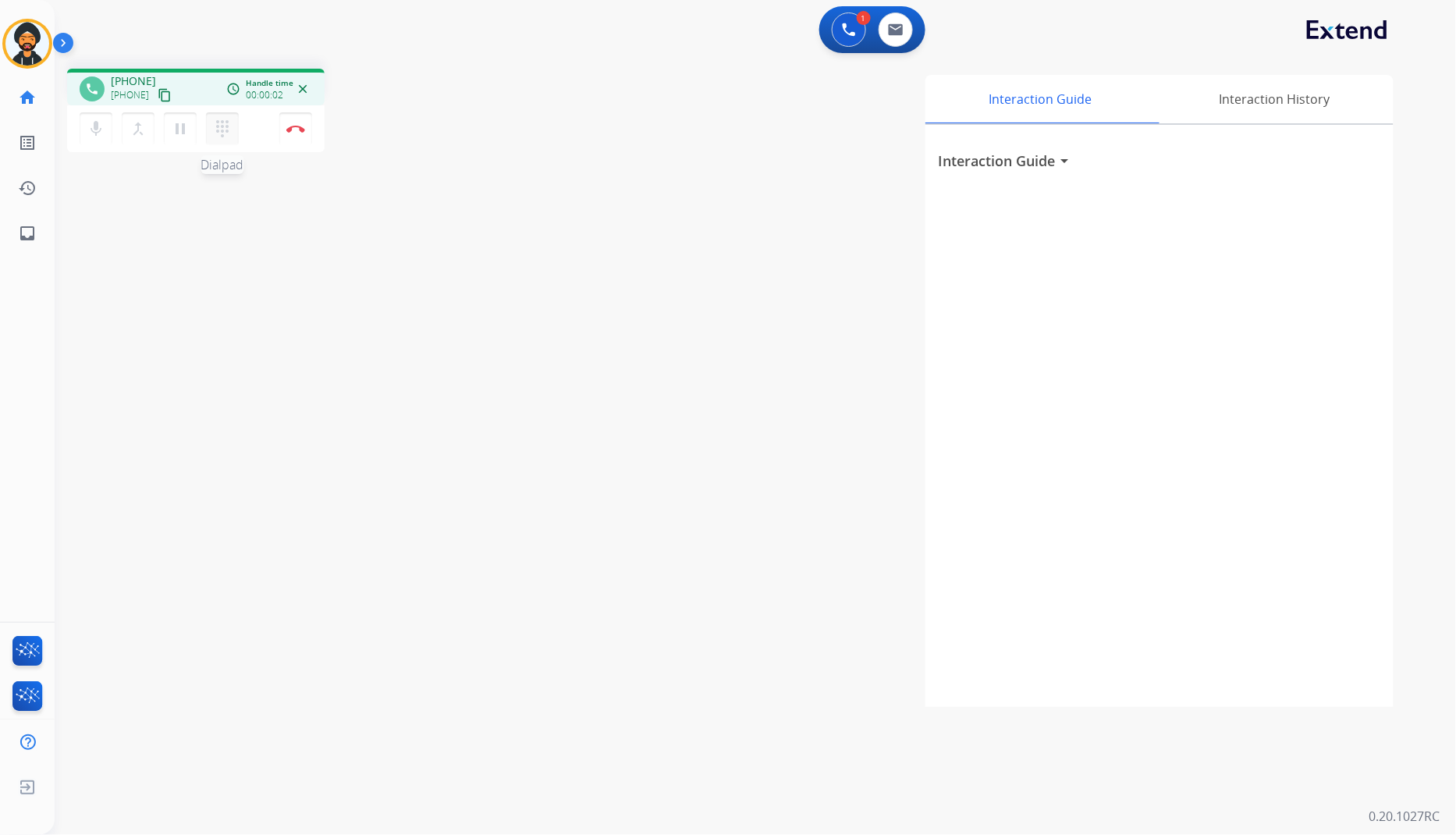 click on "dialpad" at bounding box center [222, 129] 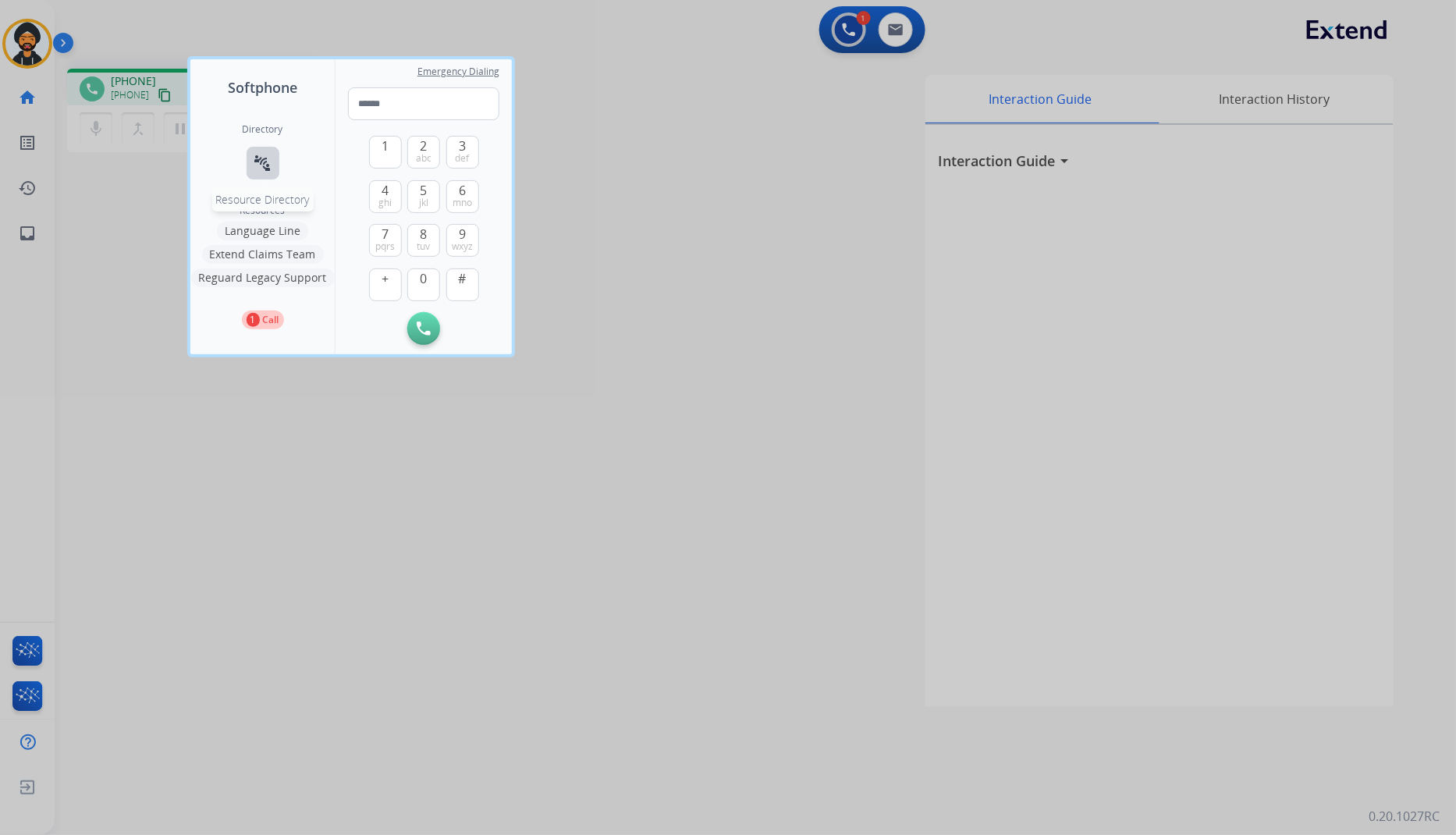 click on "connect_without_contact Resource Directory" at bounding box center (263, 163) 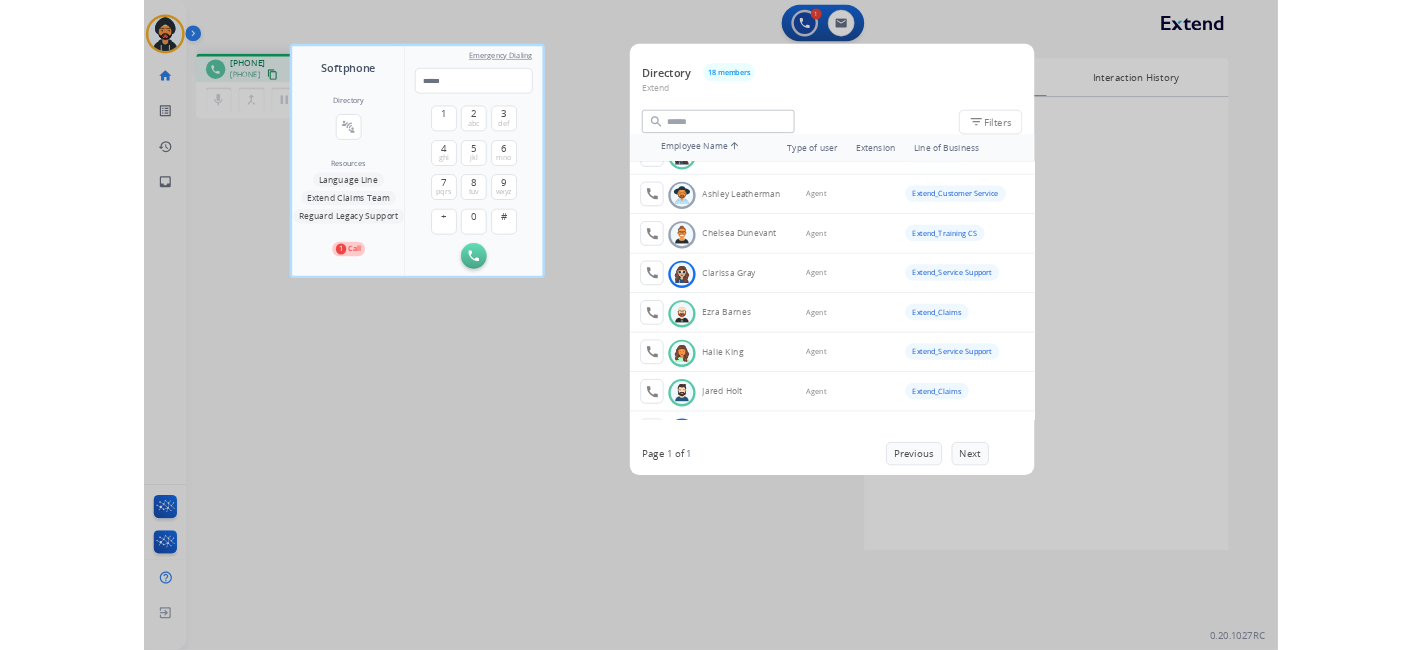 scroll, scrollTop: 111, scrollLeft: 0, axis: vertical 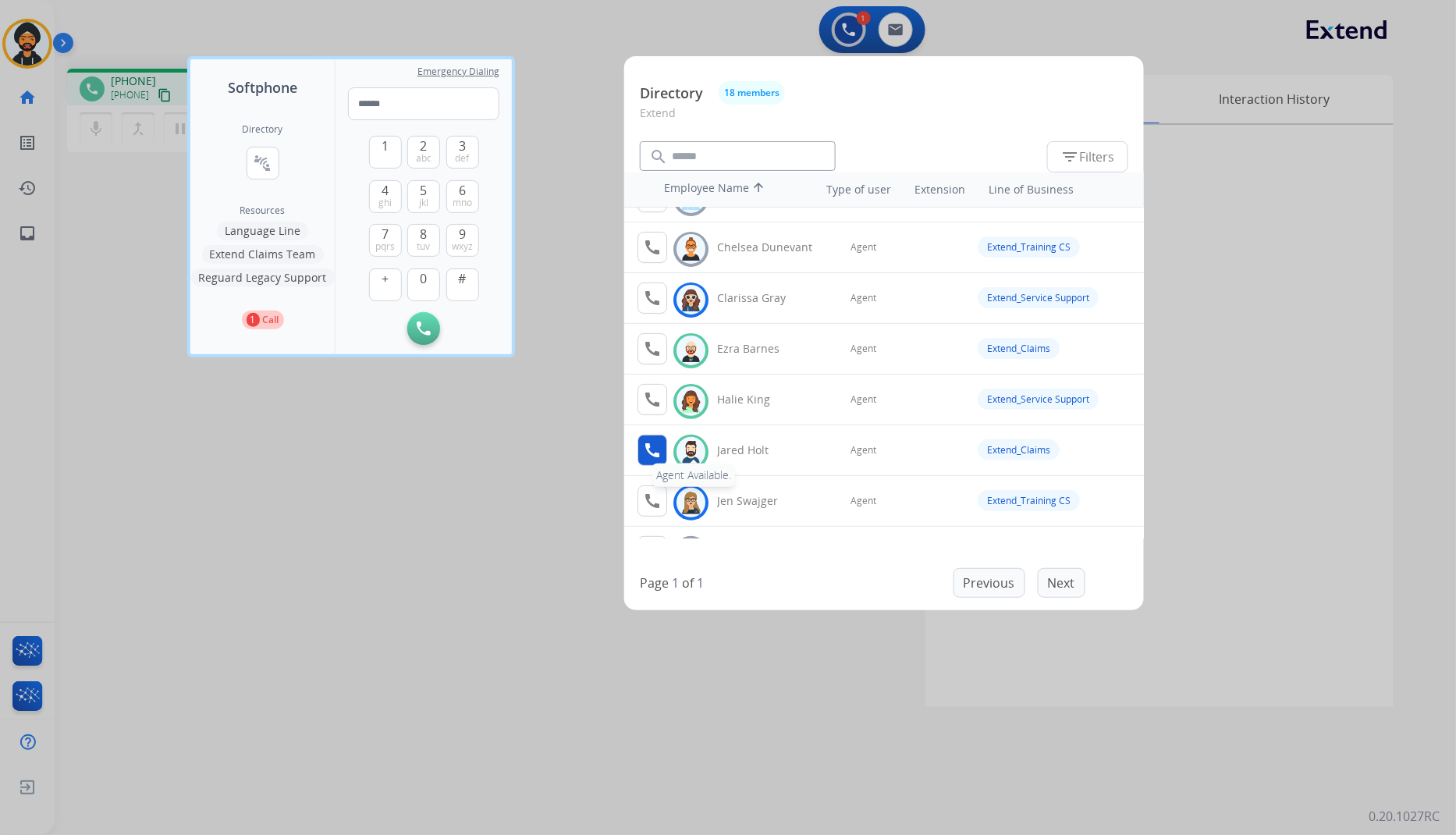 click on "call" at bounding box center [652, 450] 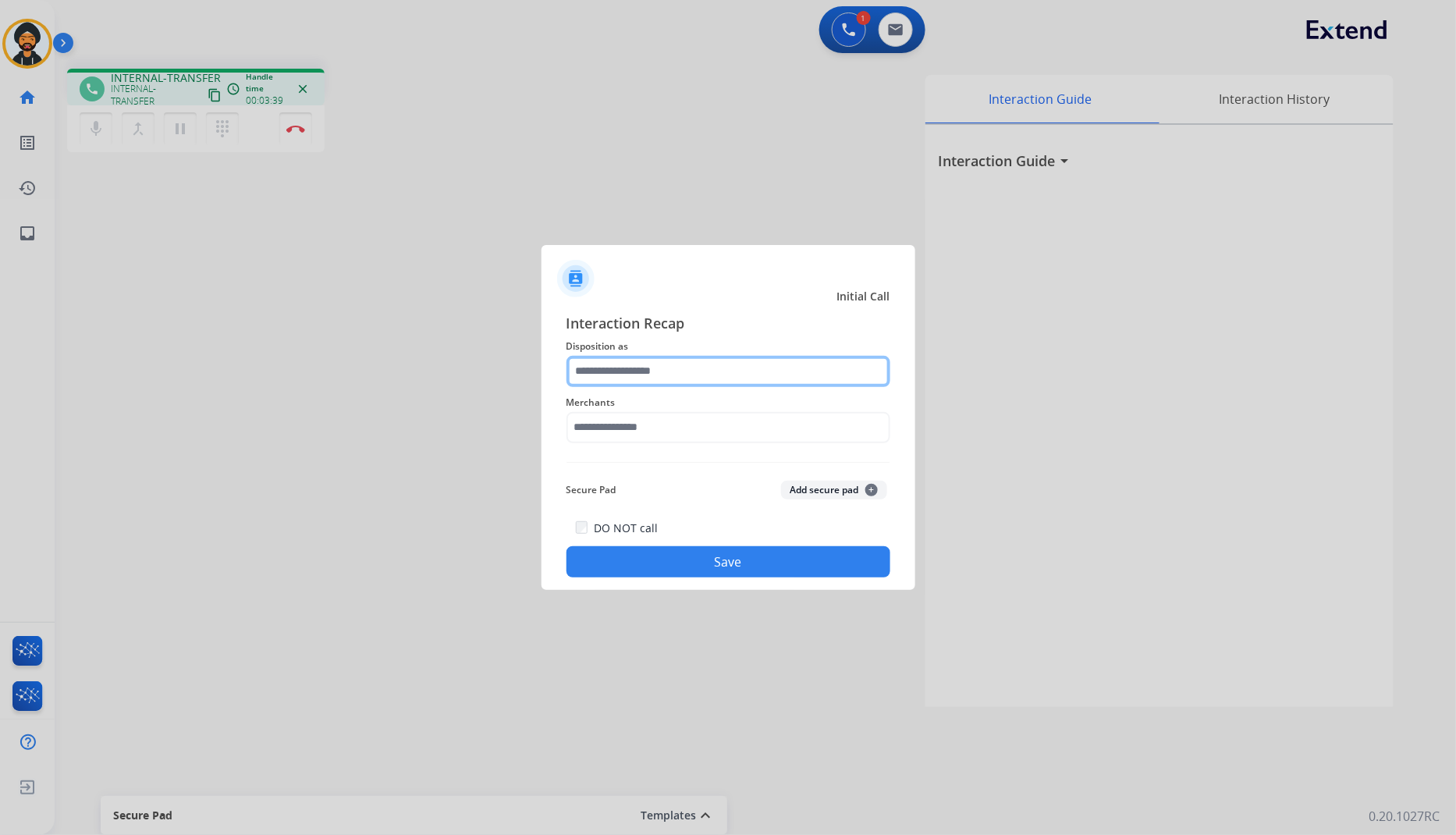 click 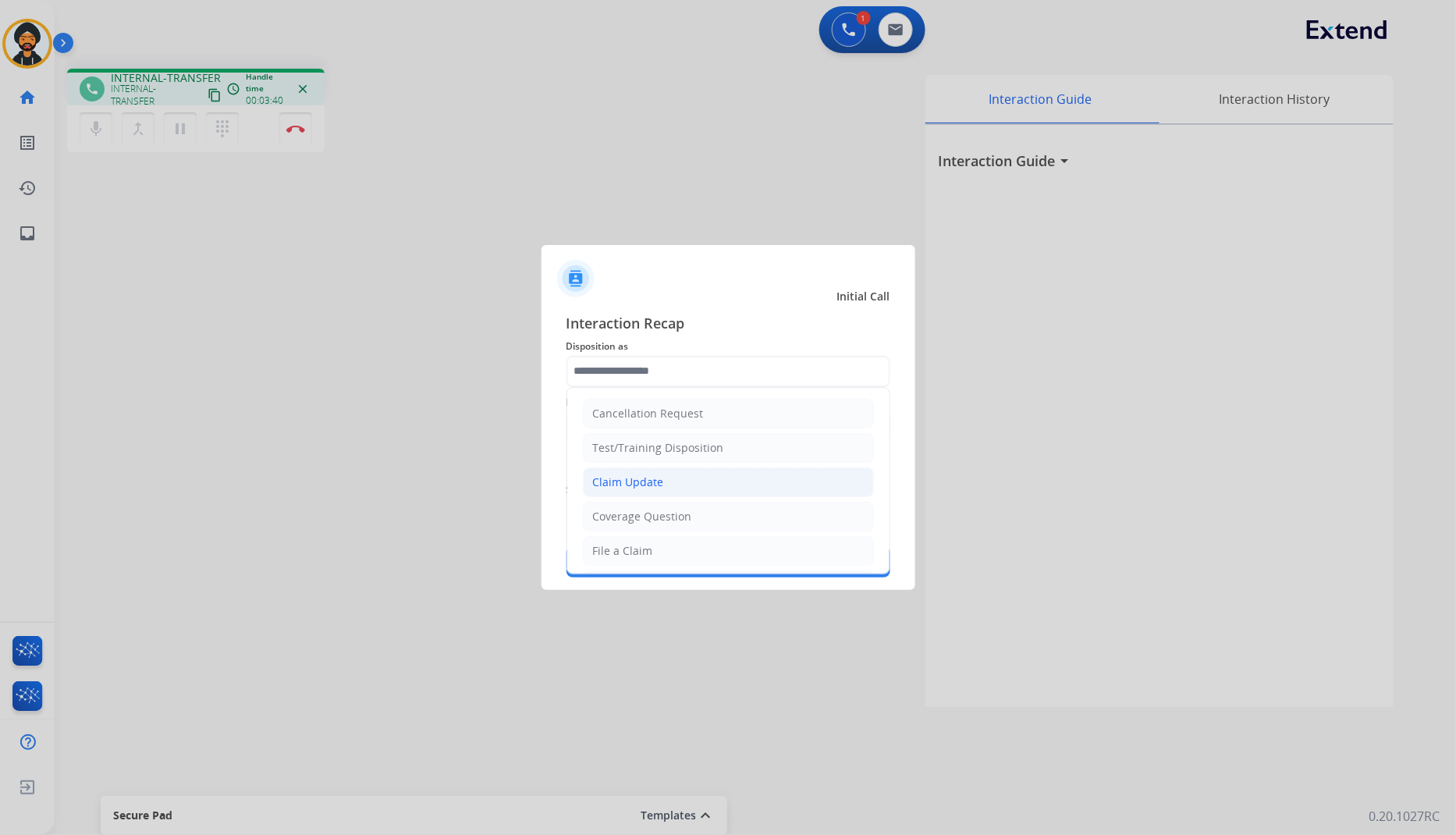 drag, startPoint x: 645, startPoint y: 488, endPoint x: 645, endPoint y: 462, distance: 26 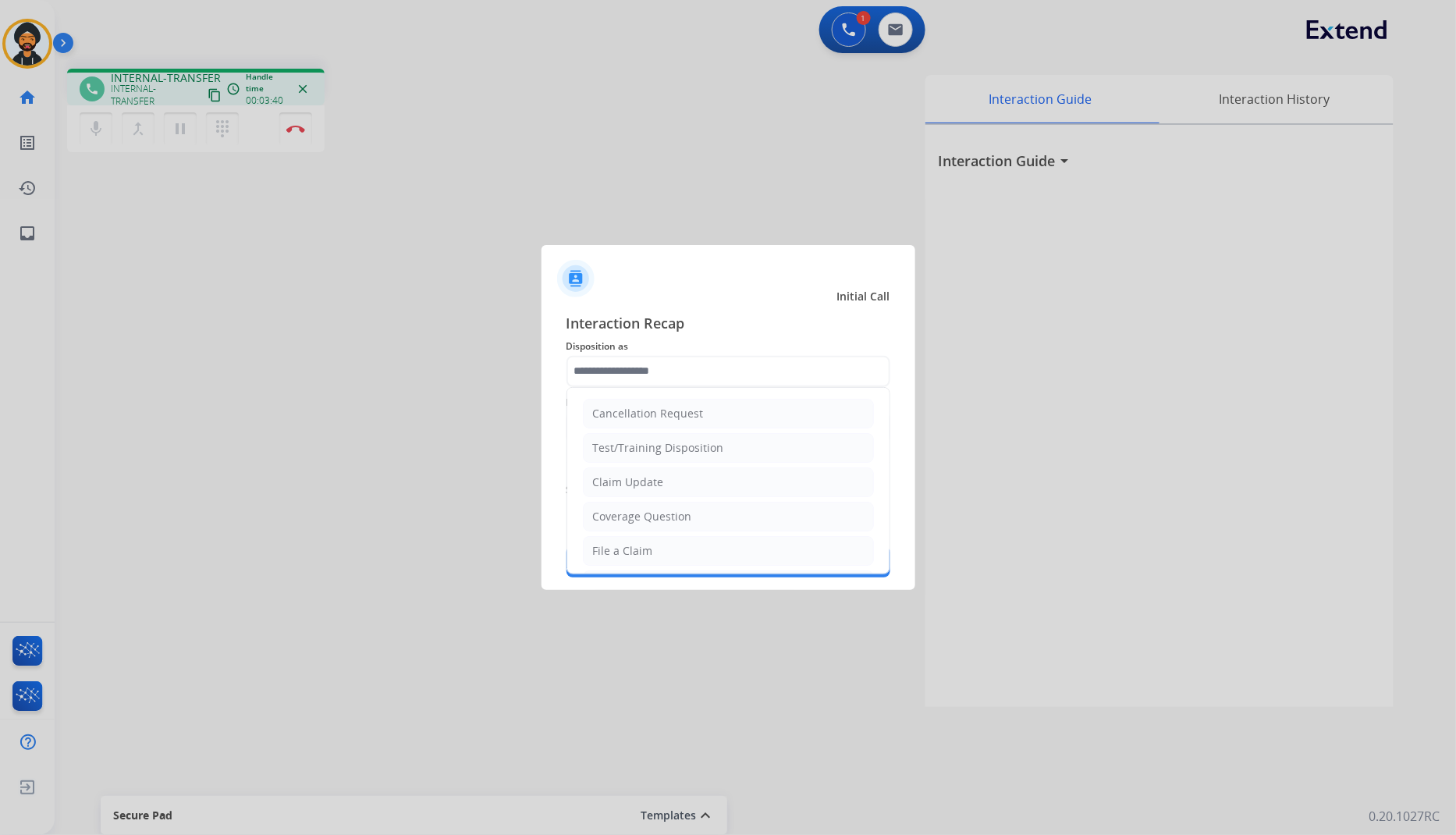 type on "**********" 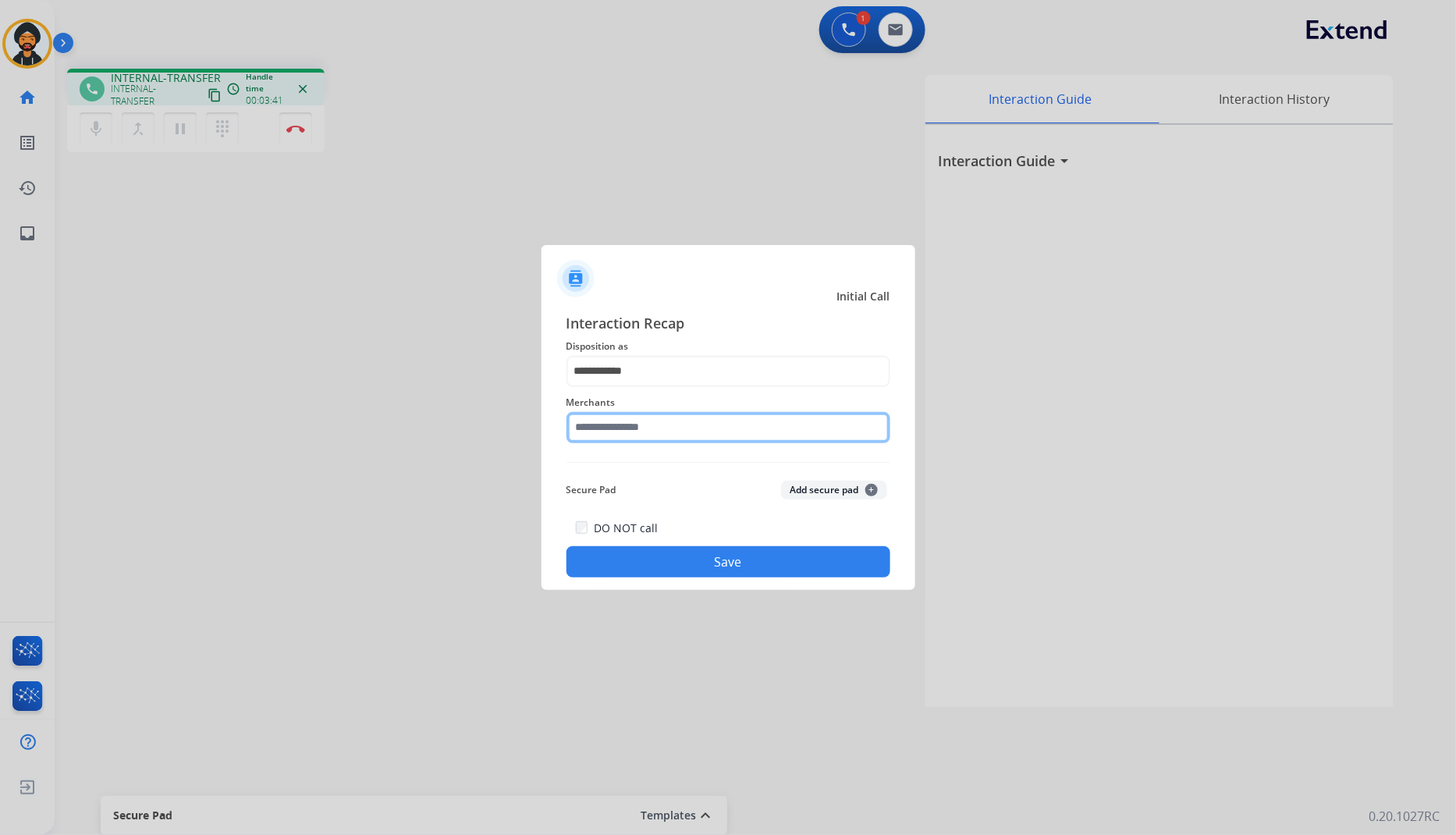 click 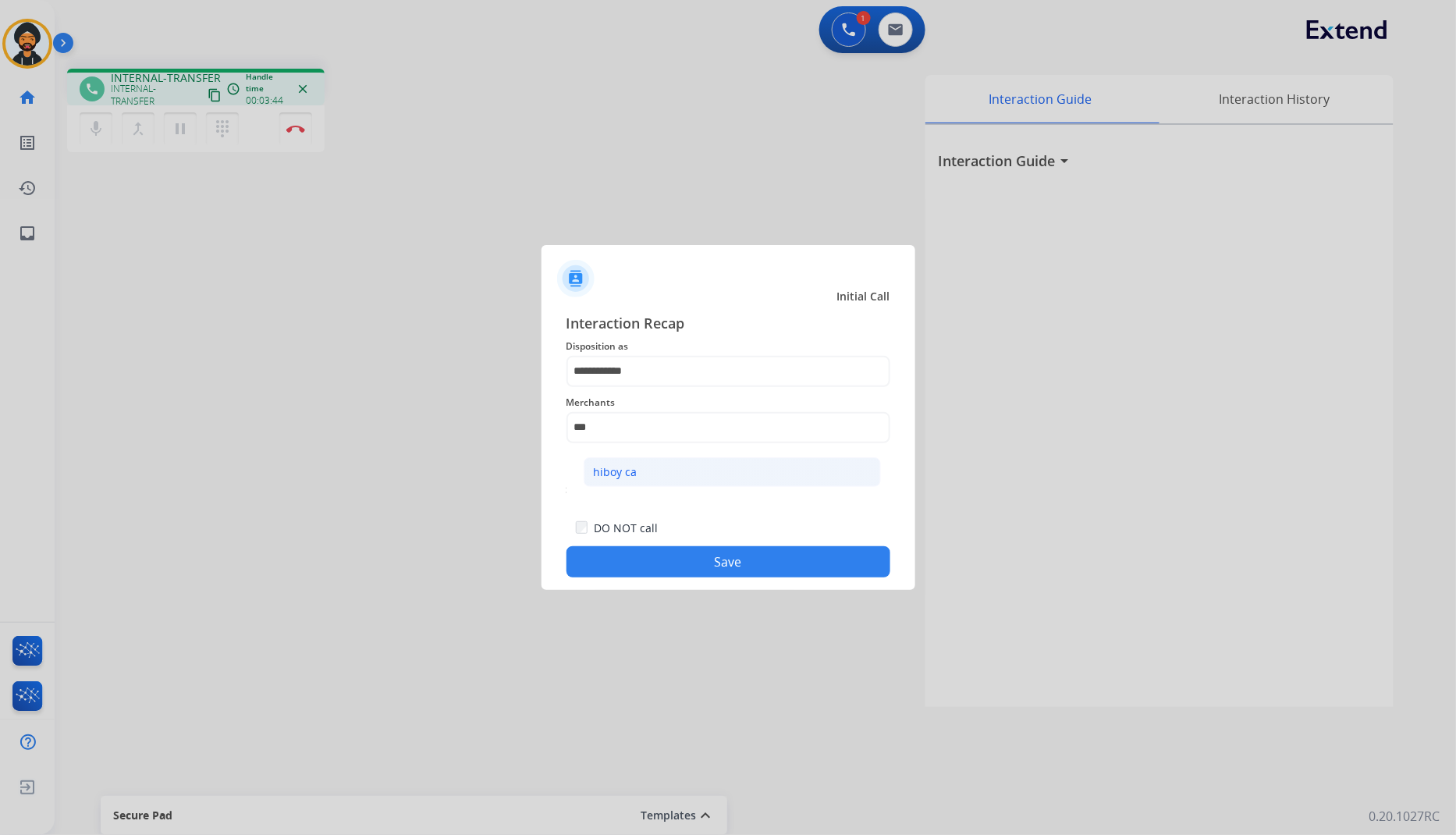 click on "hiboy ca" 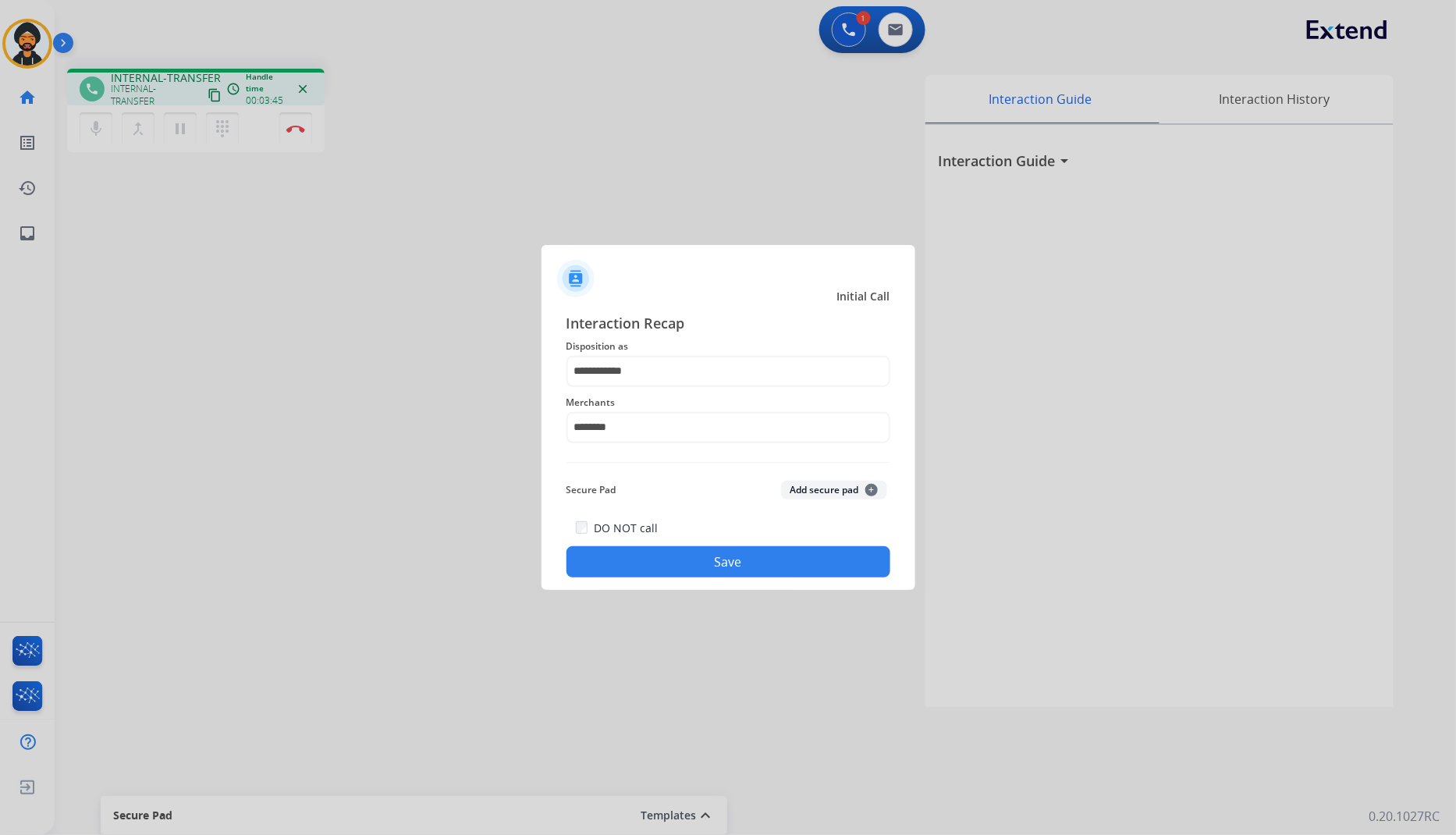 click on "Save" 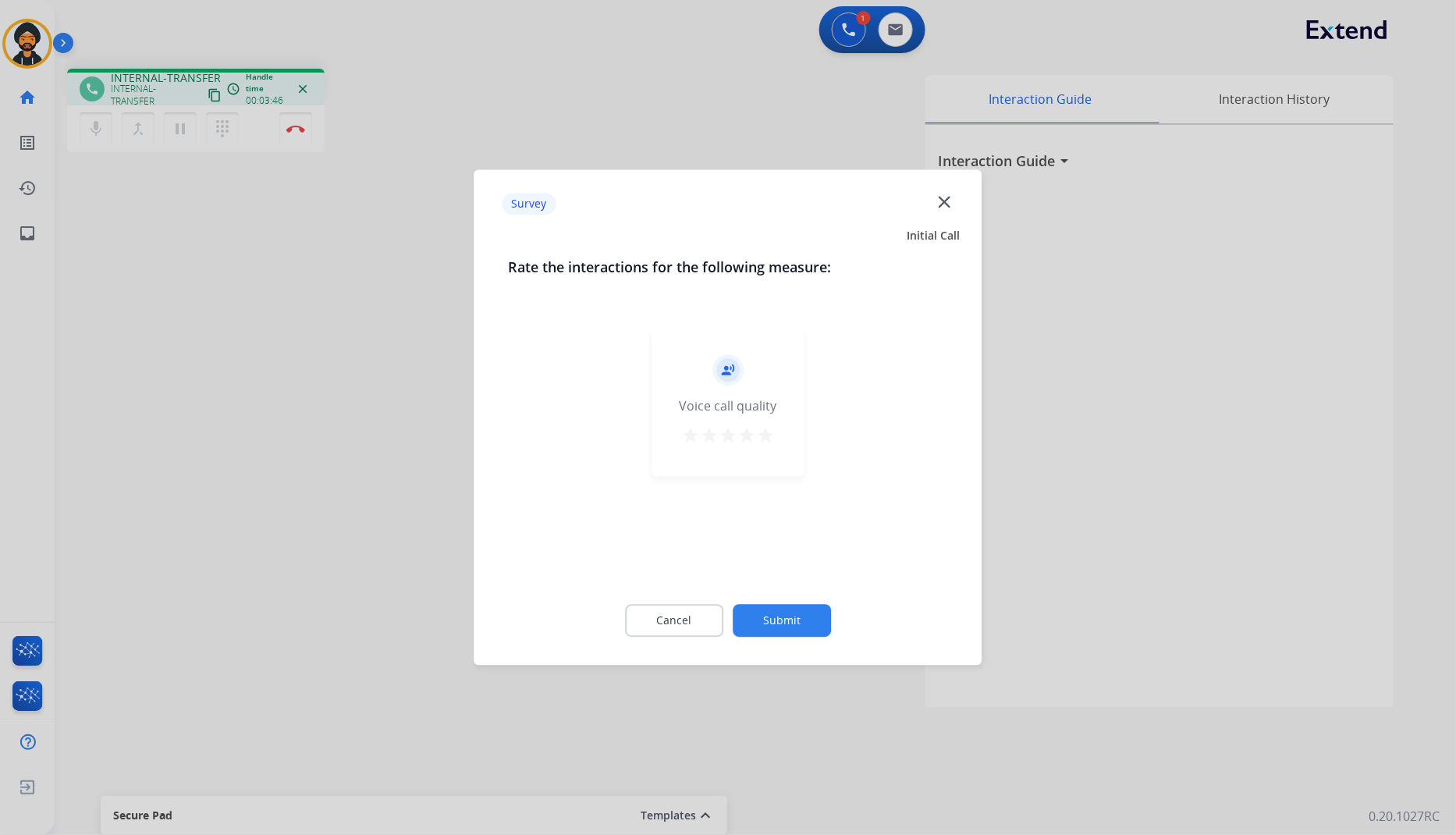 click on "Submit" 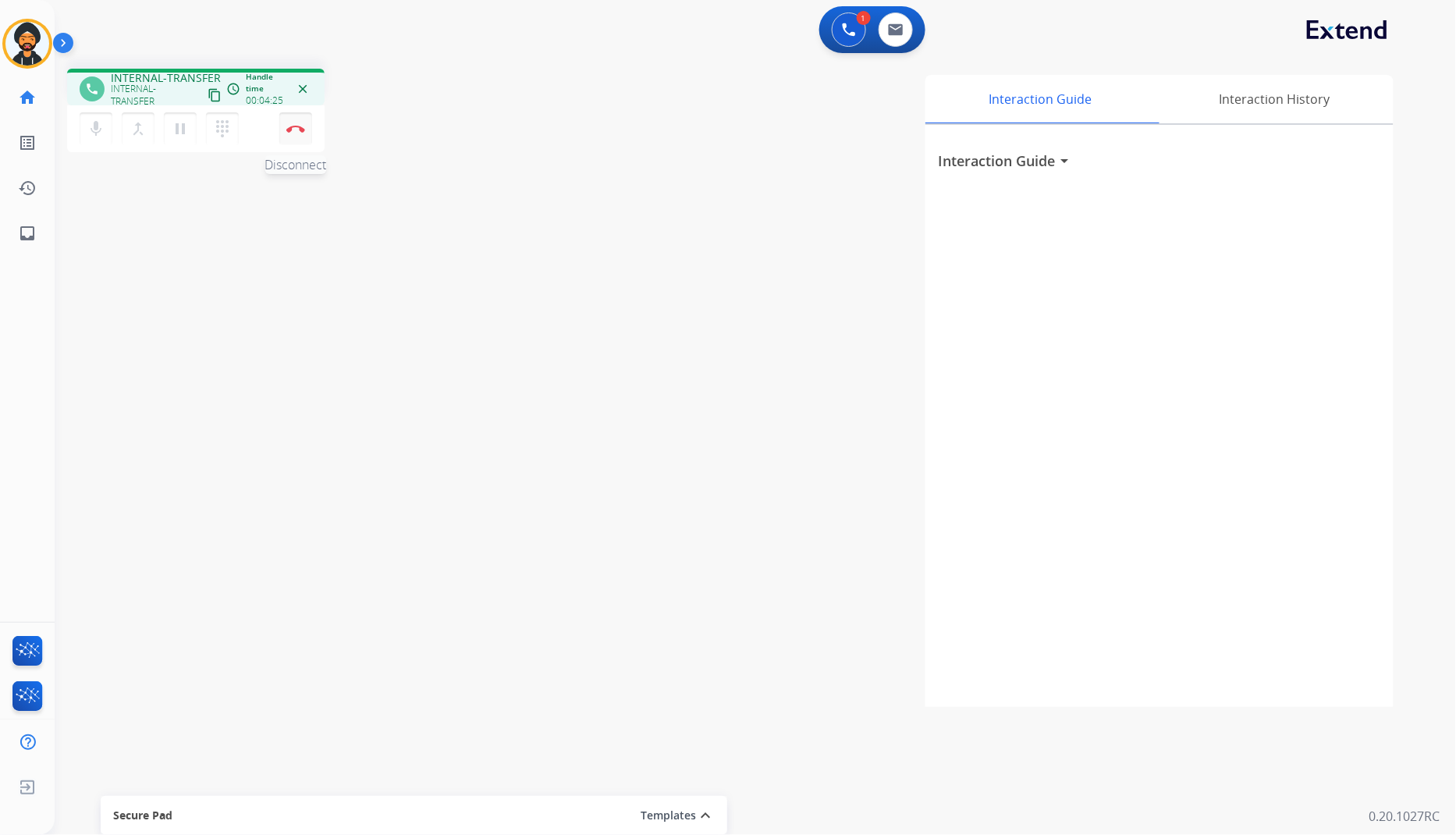 click at bounding box center (296, 129) 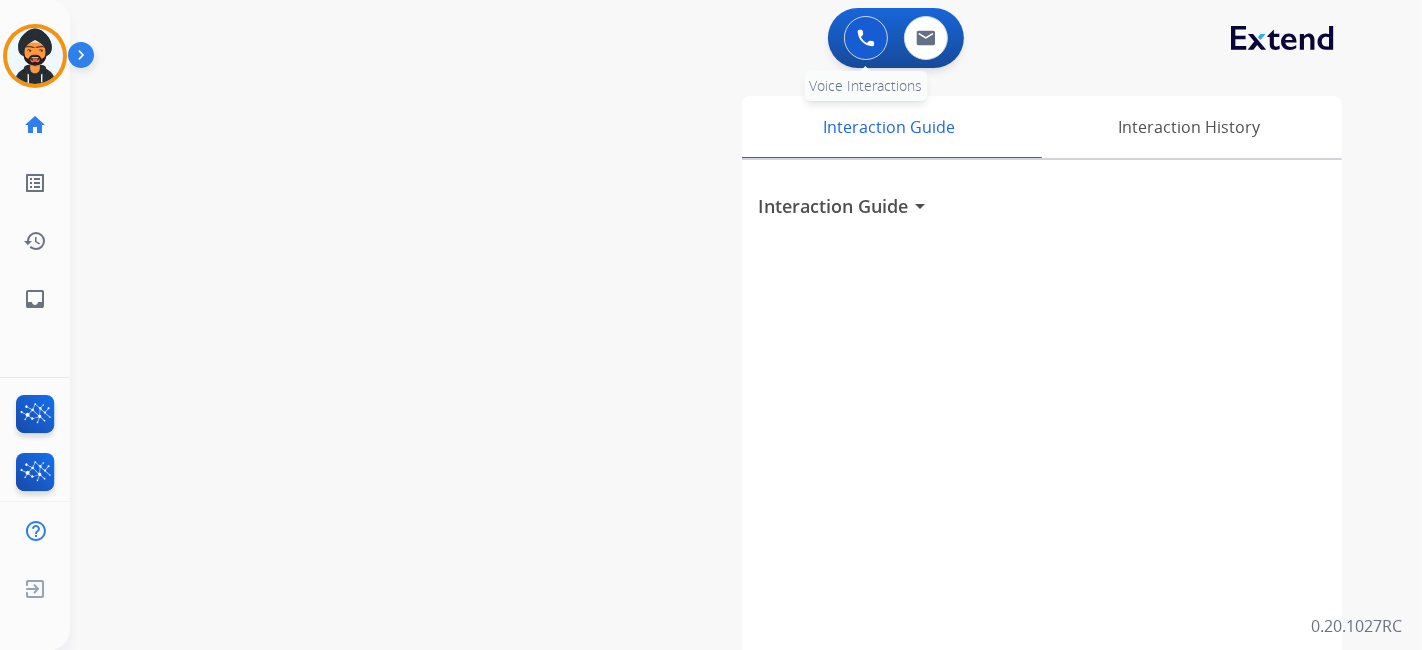 click at bounding box center [866, 38] 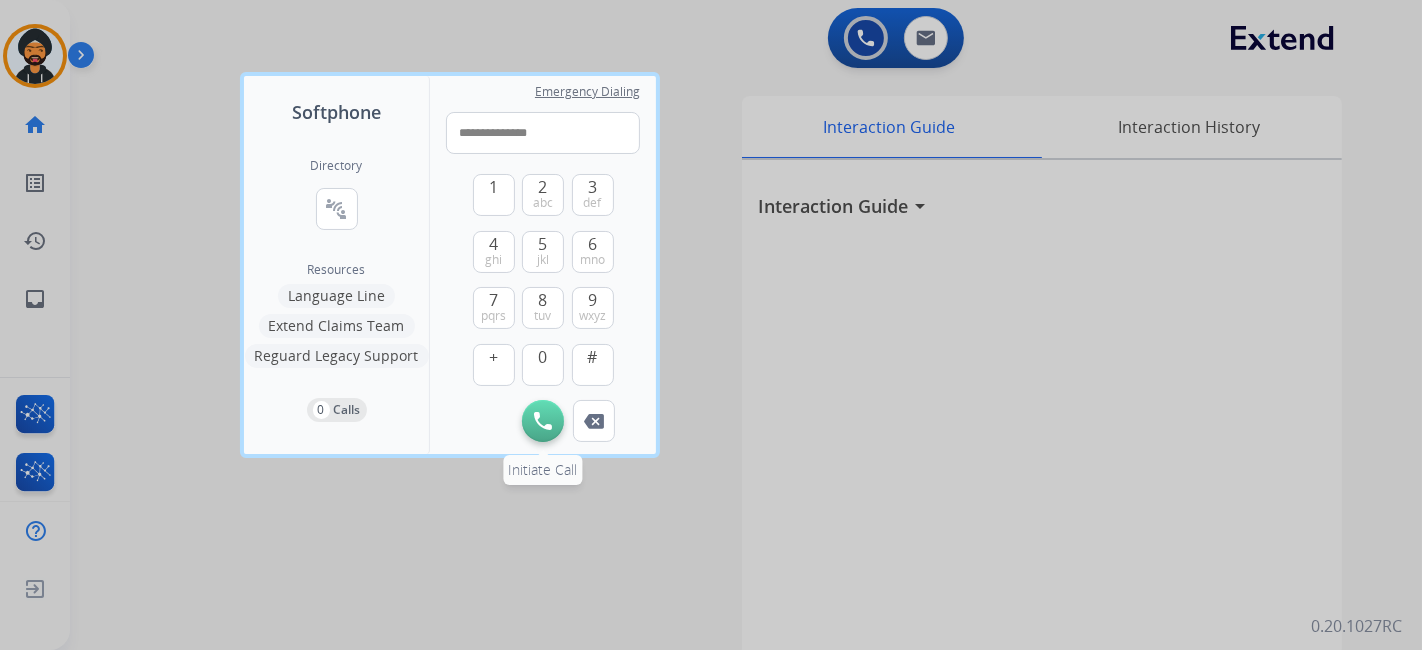 type on "**********" 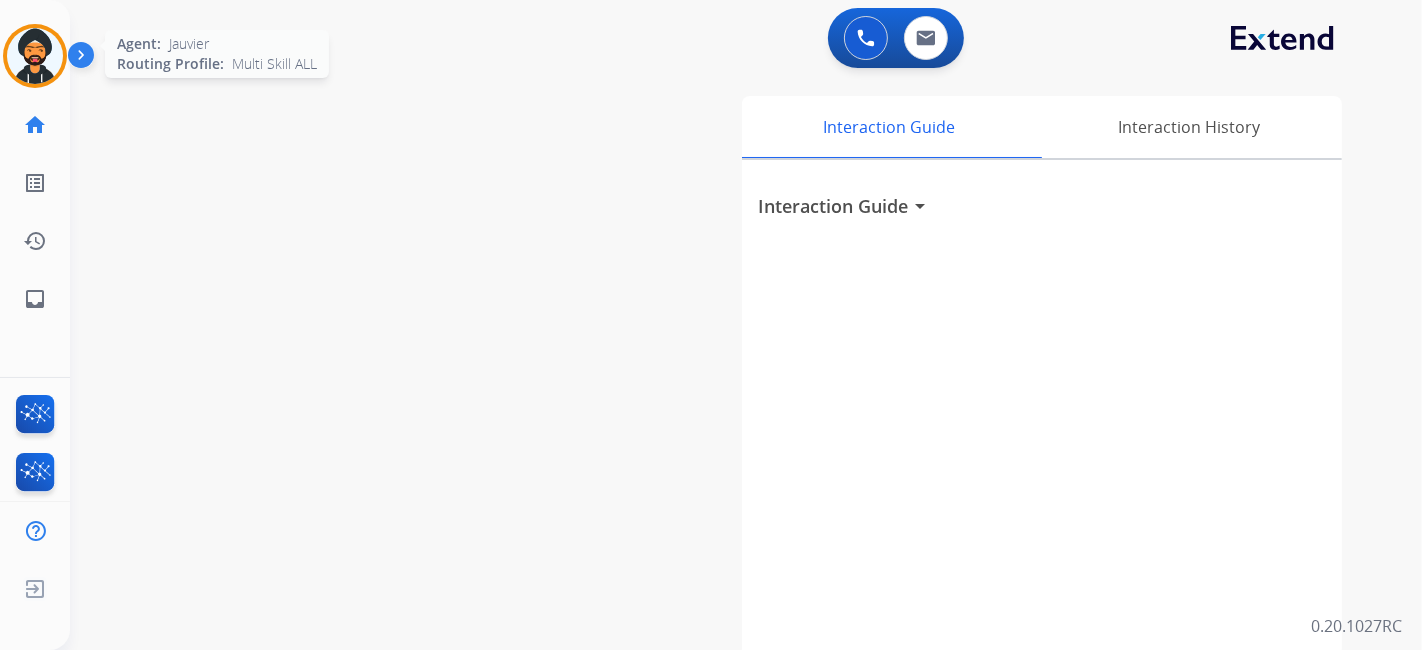 click at bounding box center (35, 56) 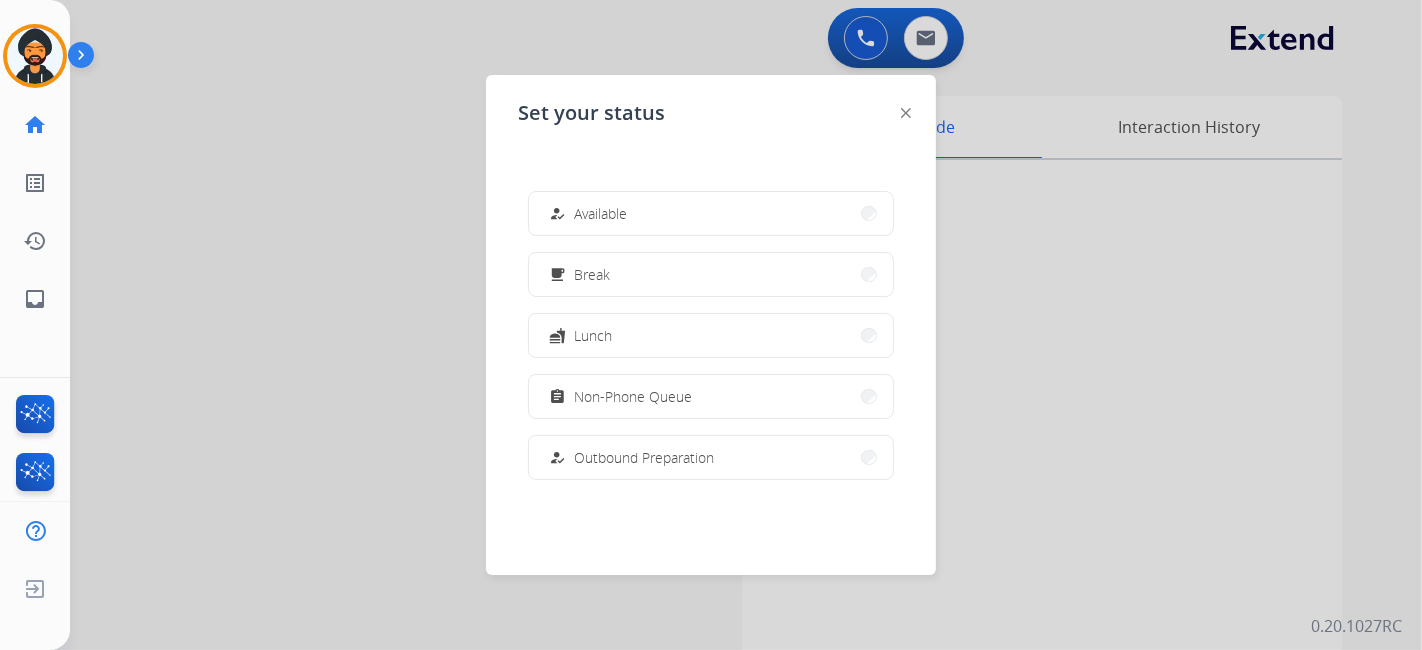 drag, startPoint x: 660, startPoint y: 201, endPoint x: 660, endPoint y: 187, distance: 14 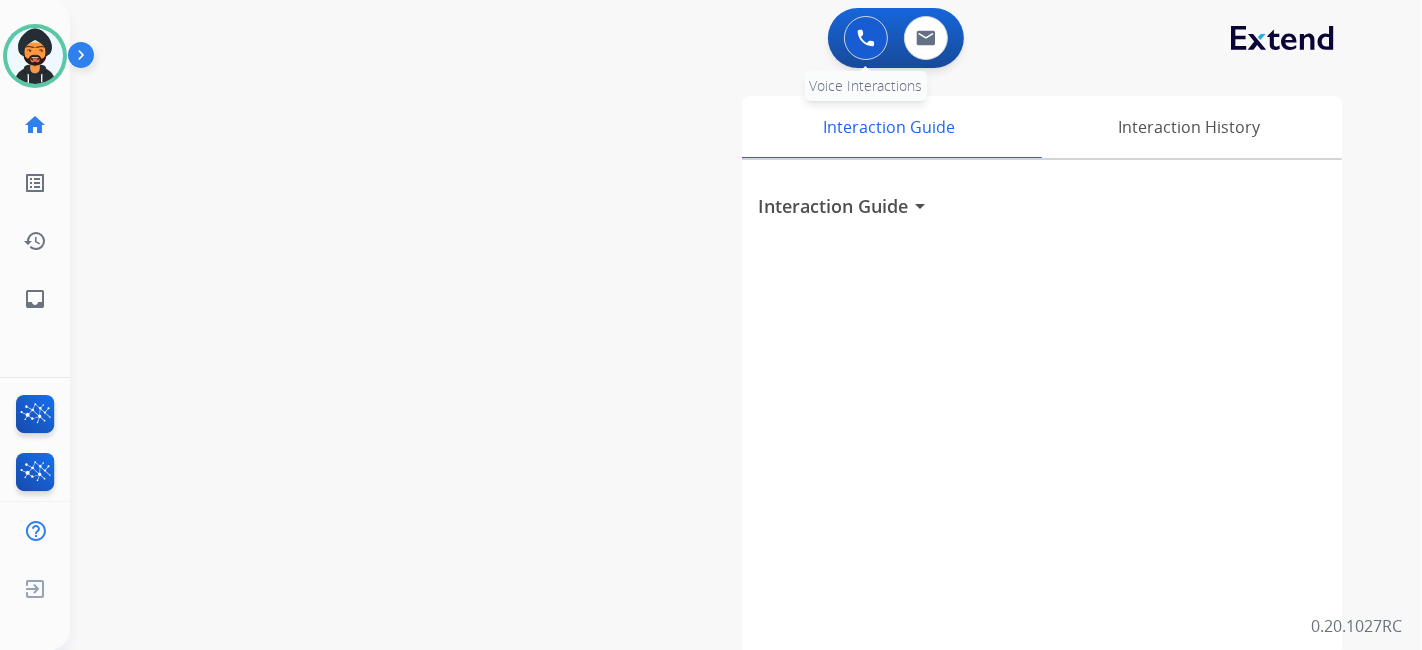 click at bounding box center (866, 38) 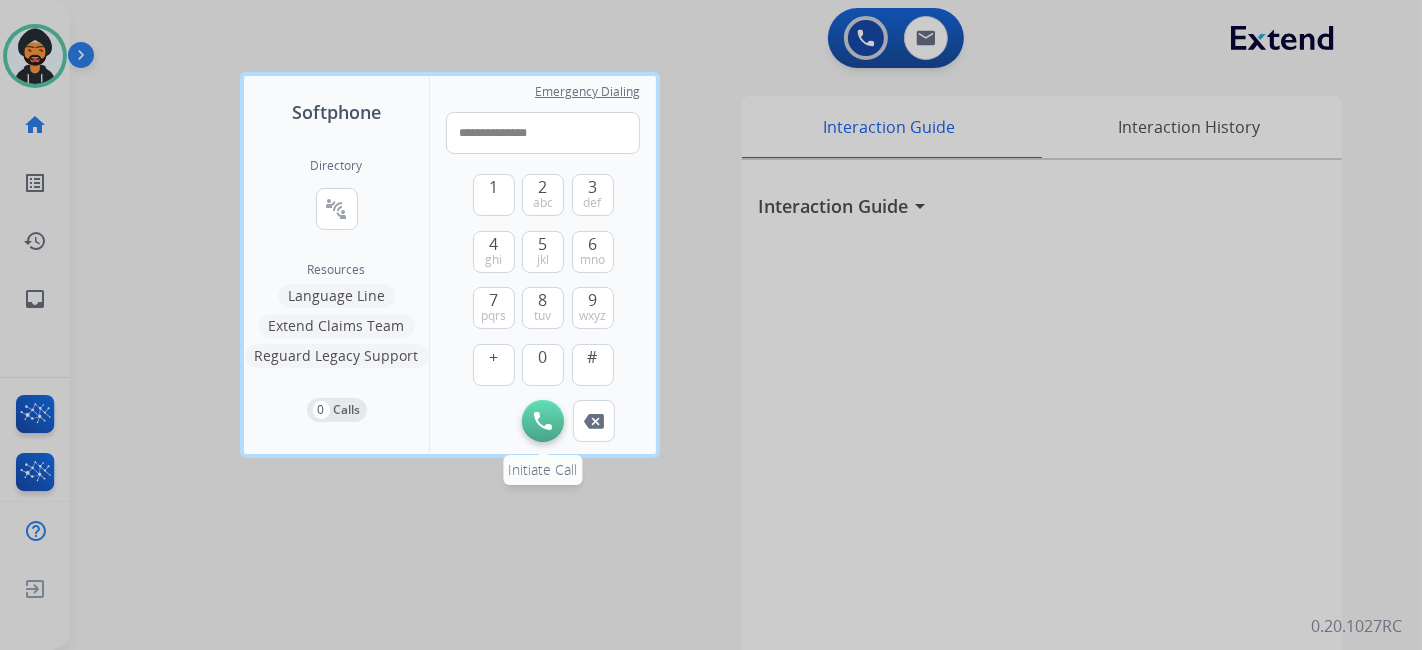 type on "**********" 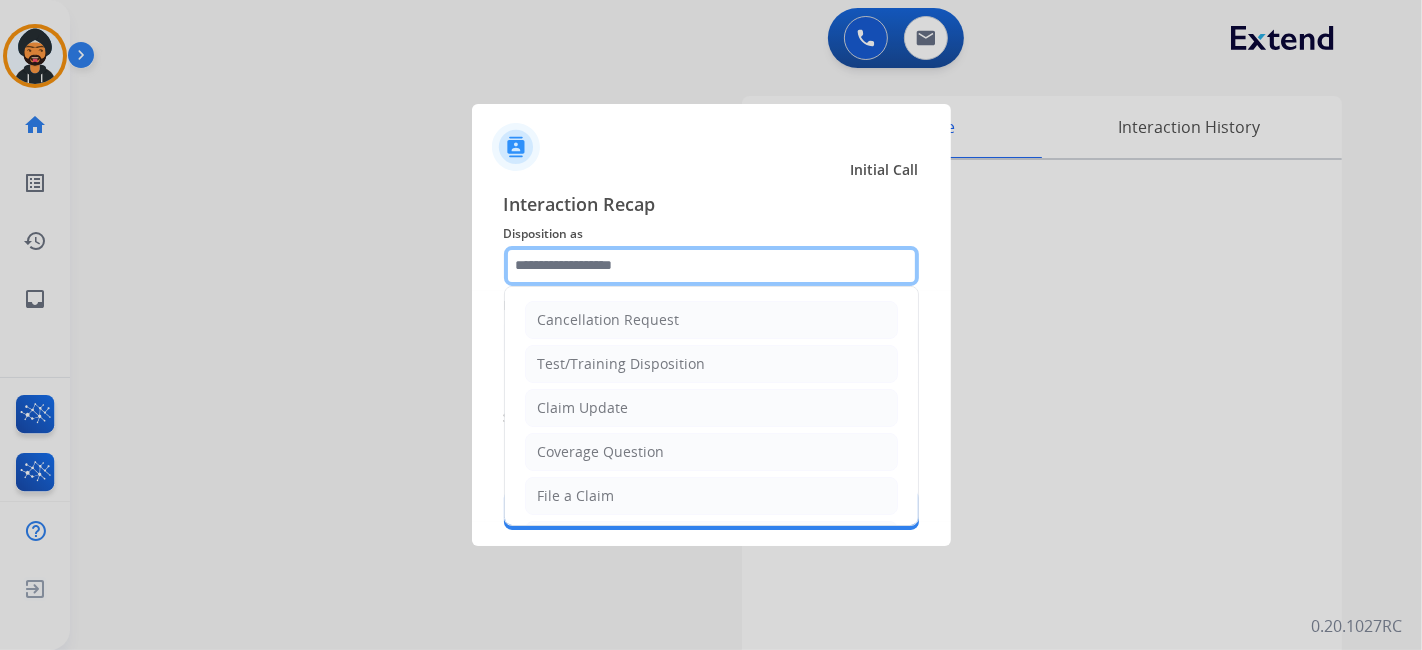 click 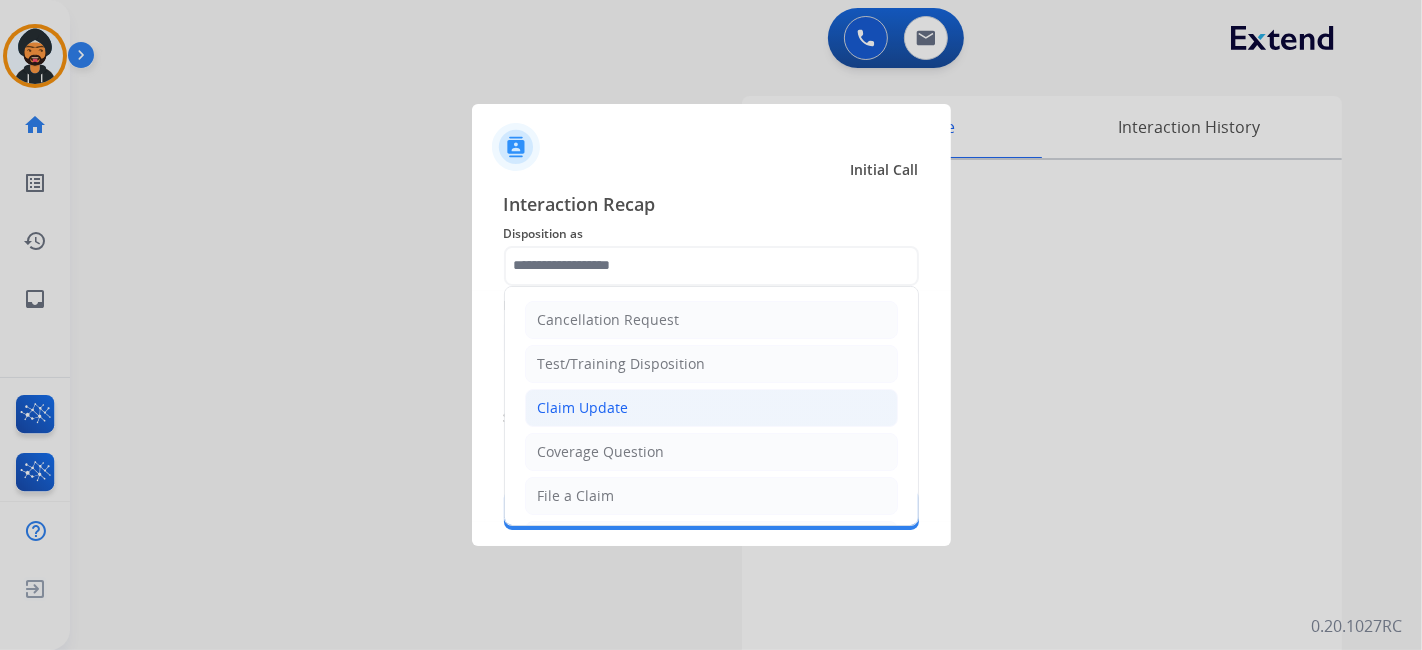 drag, startPoint x: 622, startPoint y: 404, endPoint x: 563, endPoint y: 279, distance: 138.22446 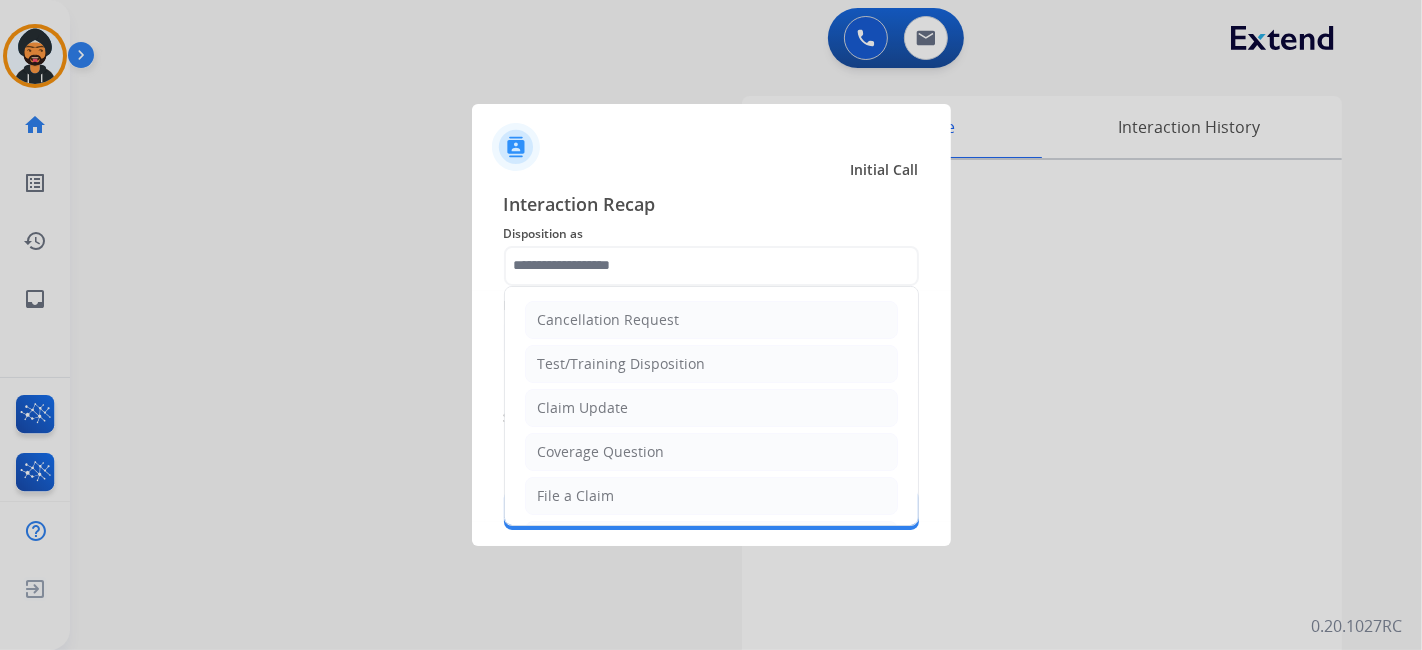click on "Claim Update" 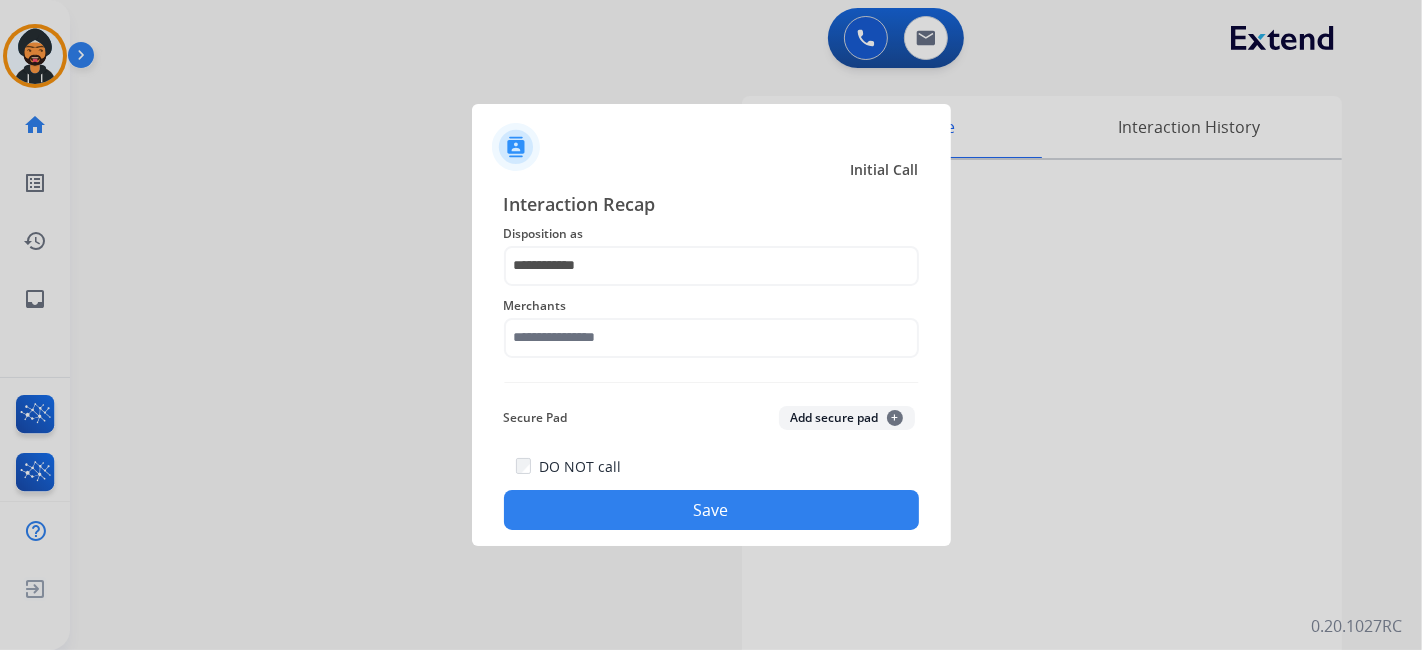 click on "Merchants" 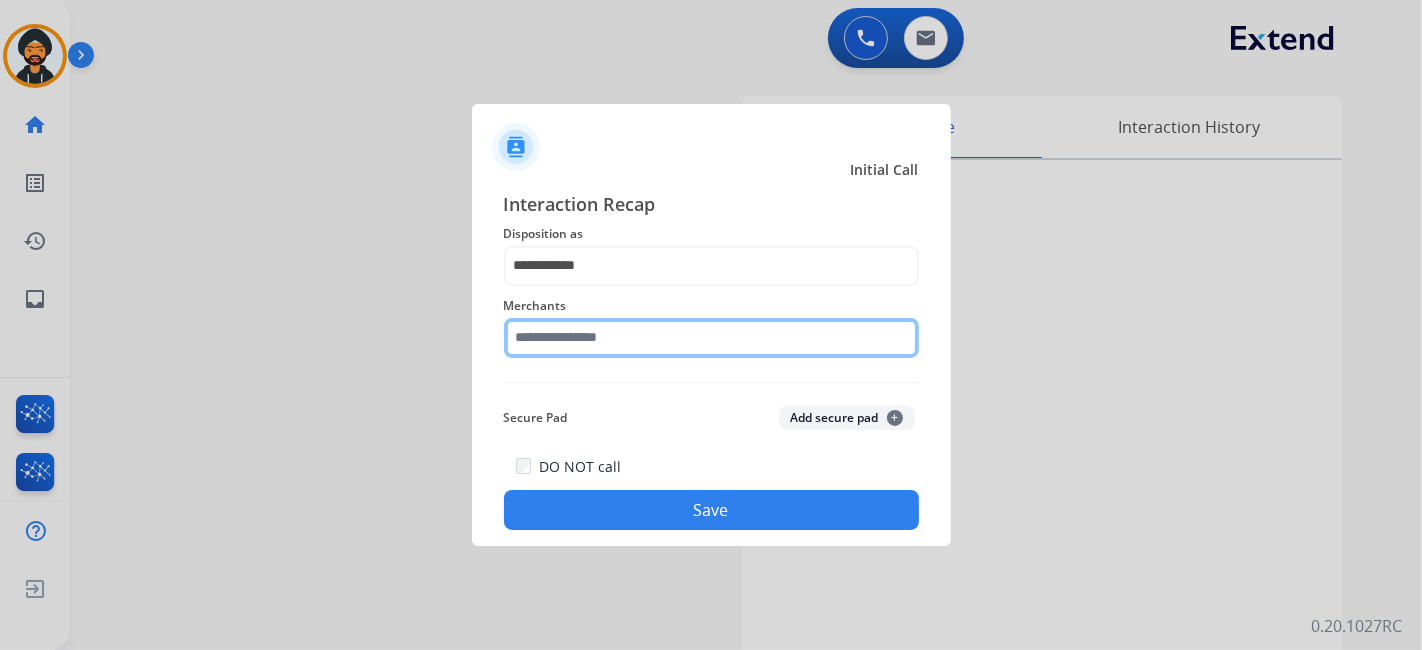 click 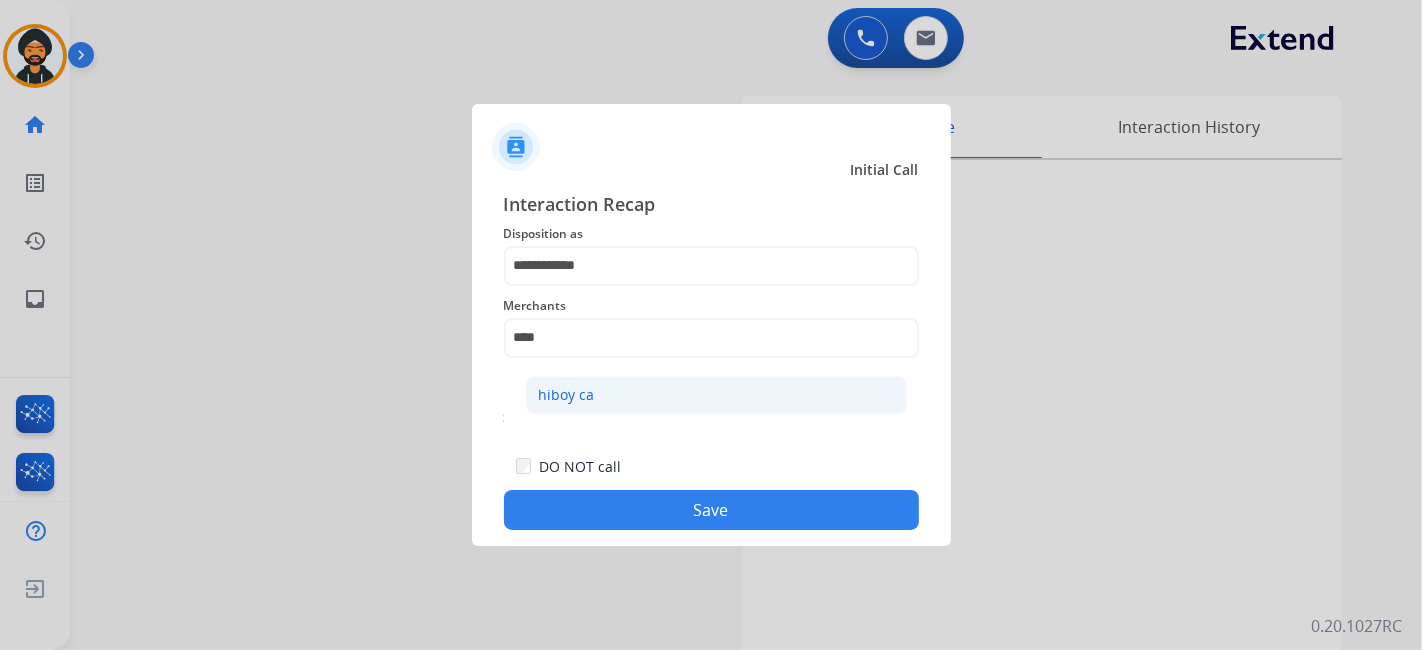 click on "hiboy ca" 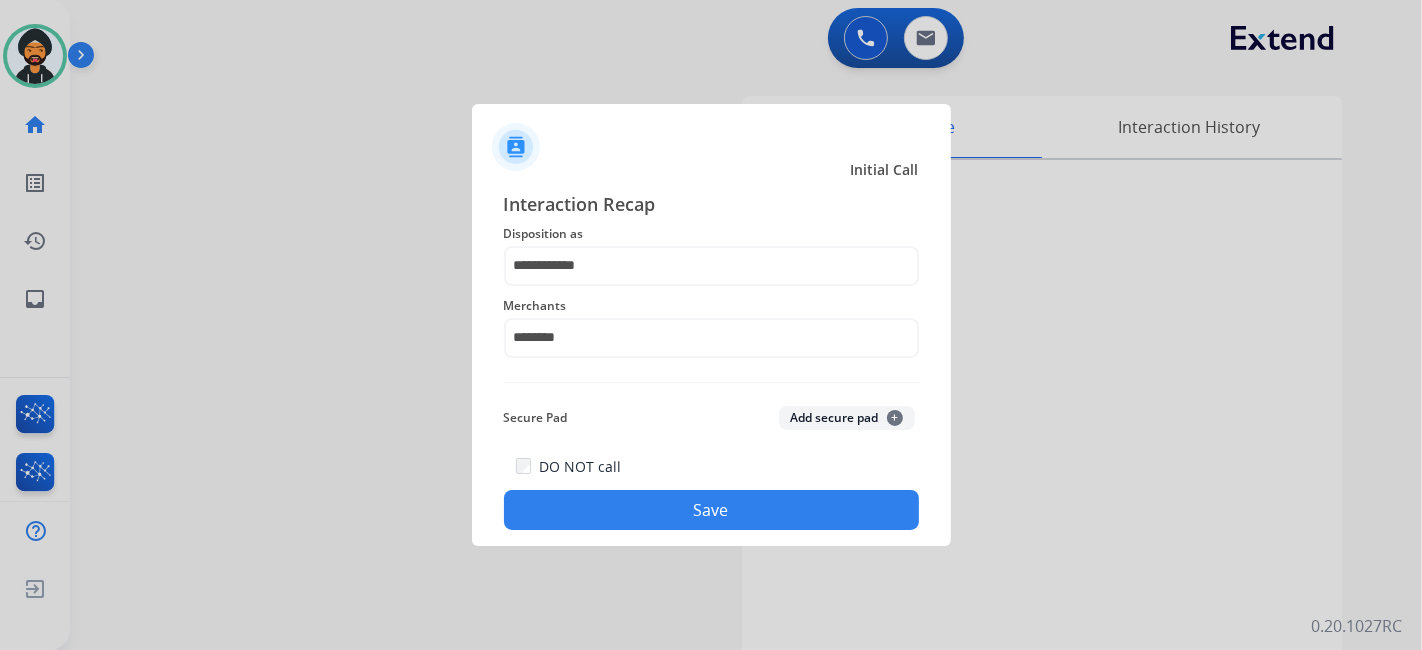 click on "DO NOT call   Save" 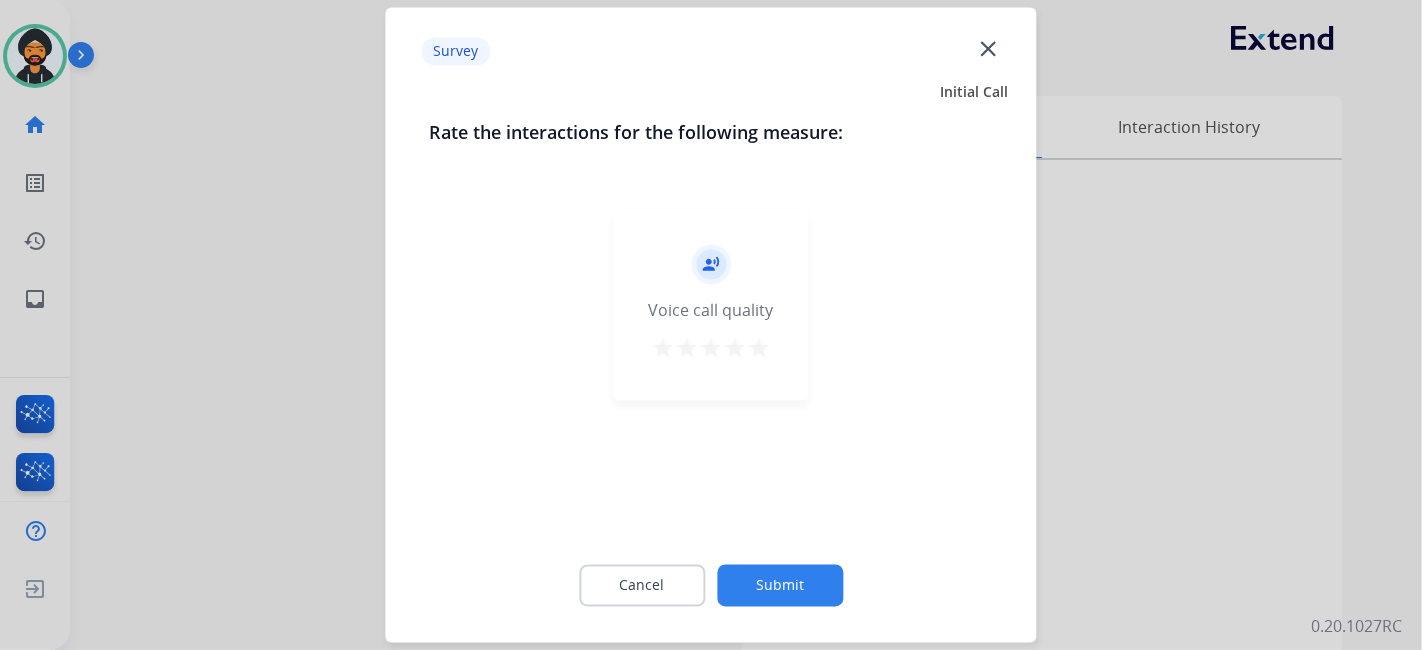 click on "Submit" 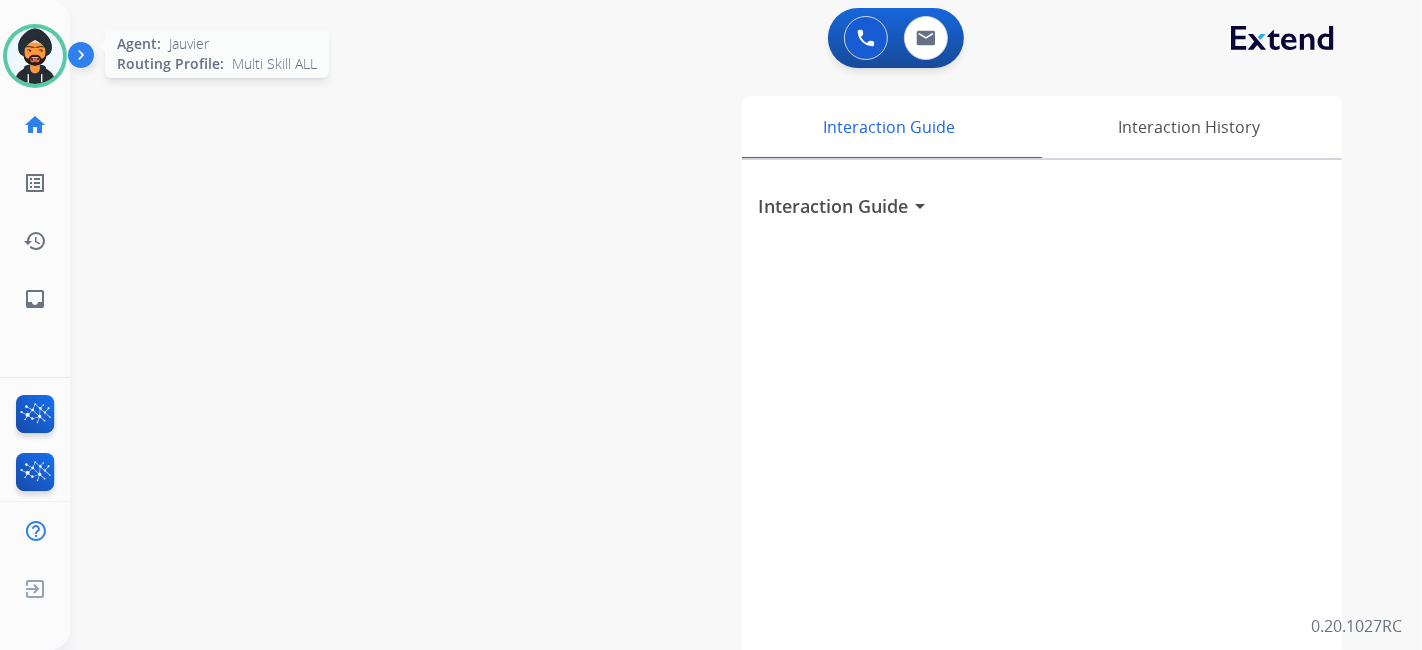 click at bounding box center (35, 56) 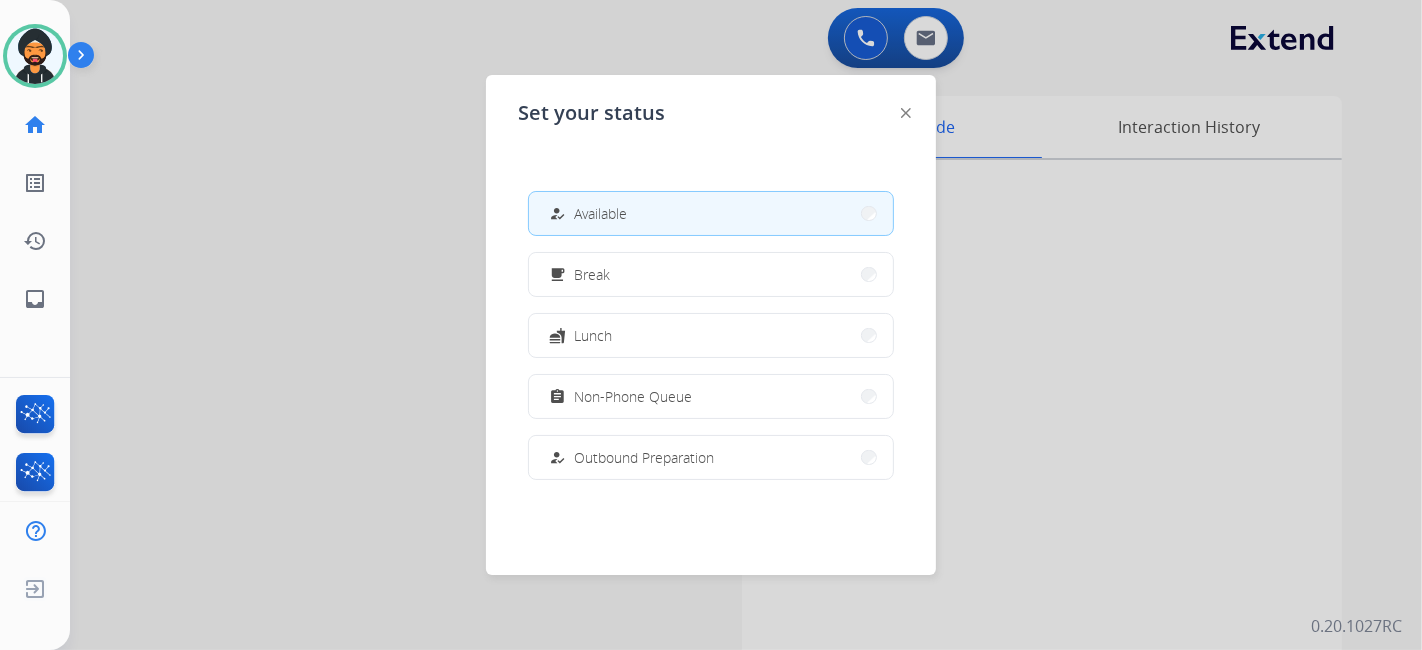 drag, startPoint x: 1110, startPoint y: 335, endPoint x: 1048, endPoint y: 278, distance: 84.21995 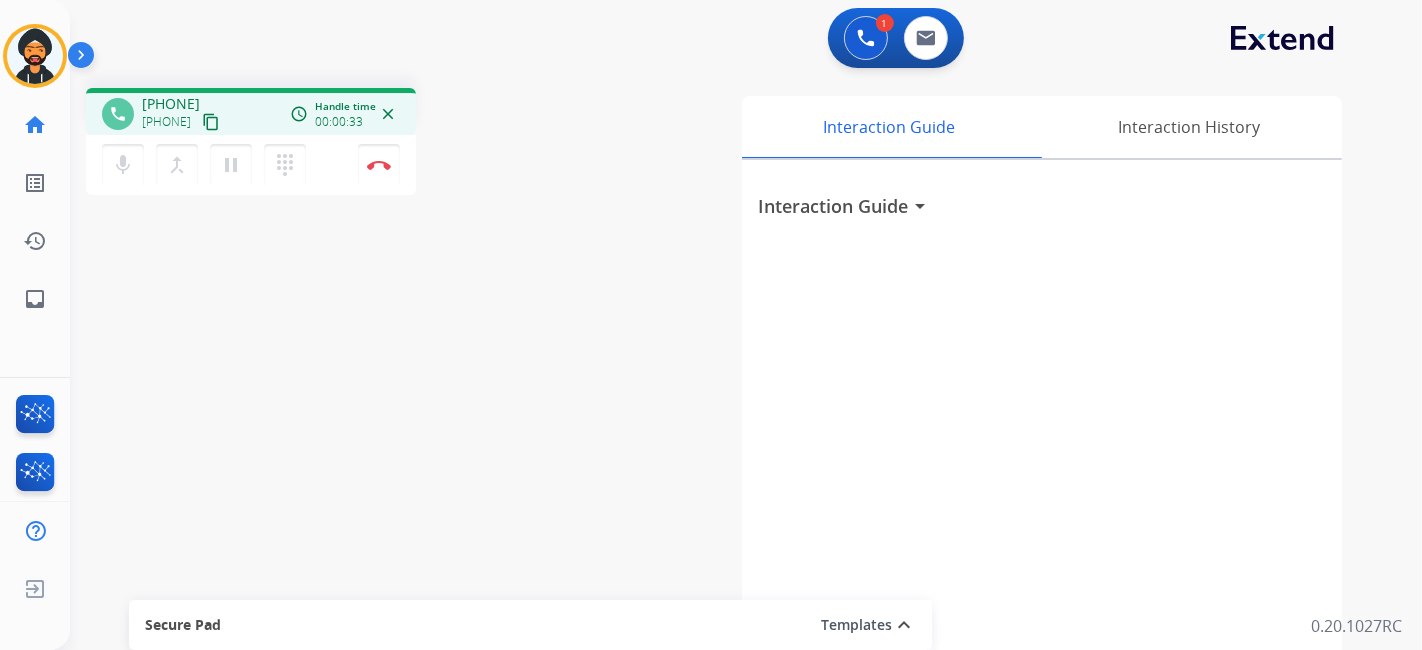 click on "content_copy" at bounding box center [211, 122] 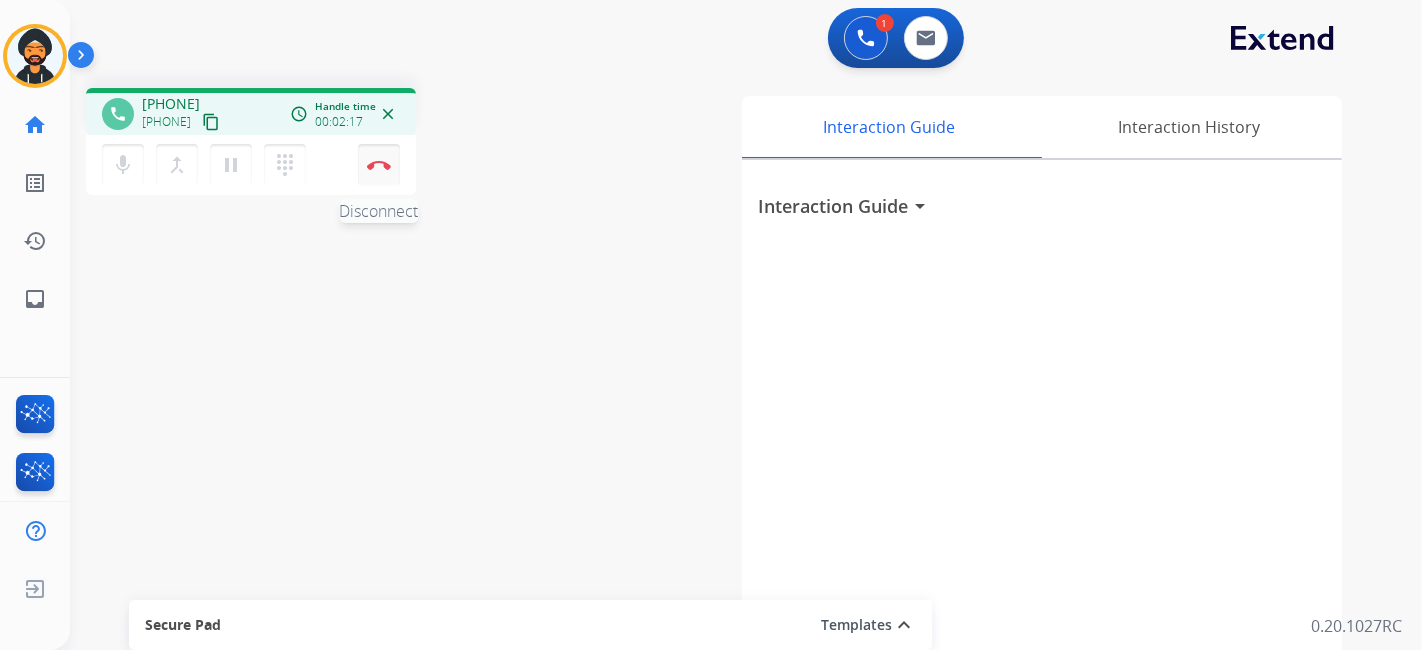 click on "Disconnect" at bounding box center (379, 165) 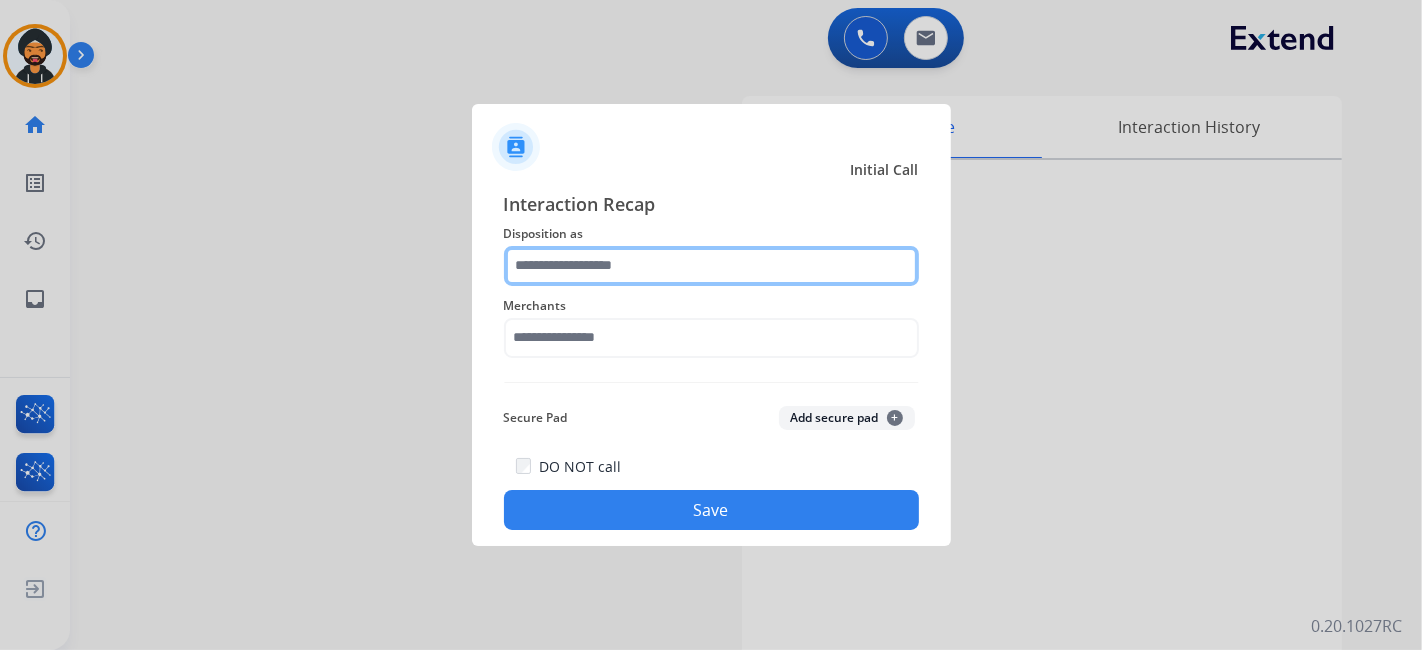 click 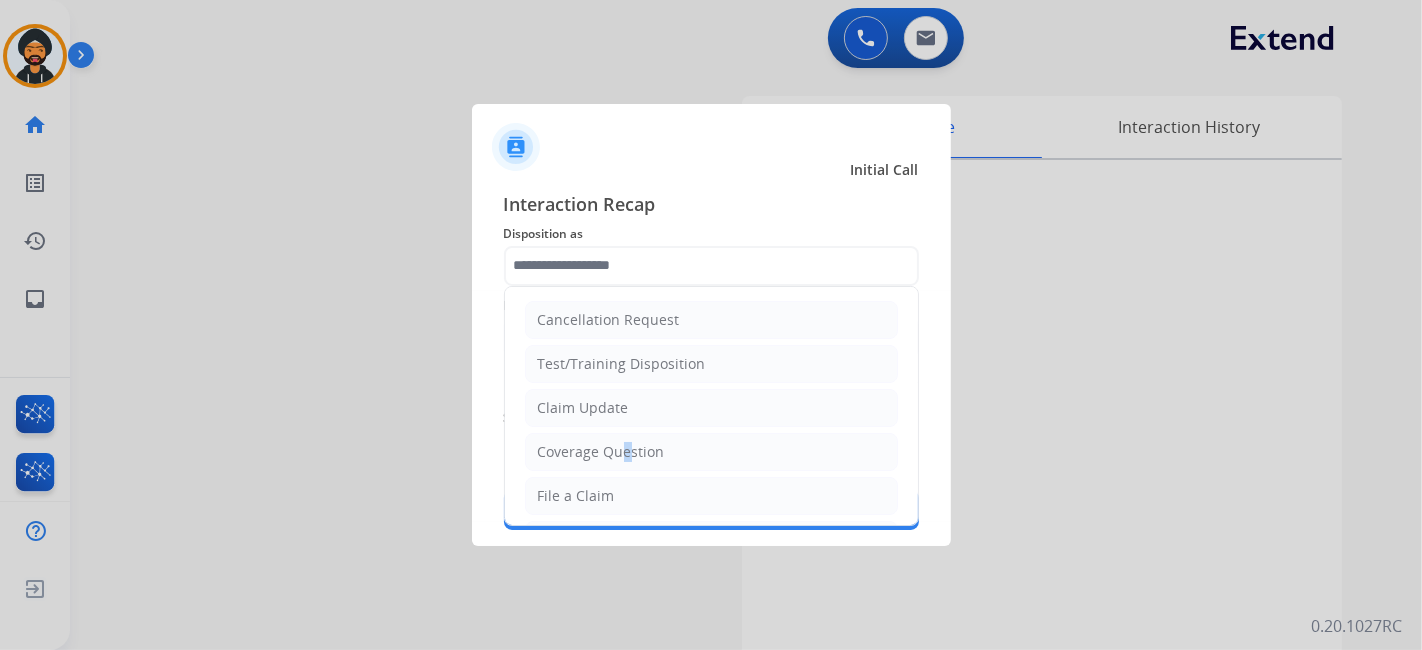 click on "Coverage Question" 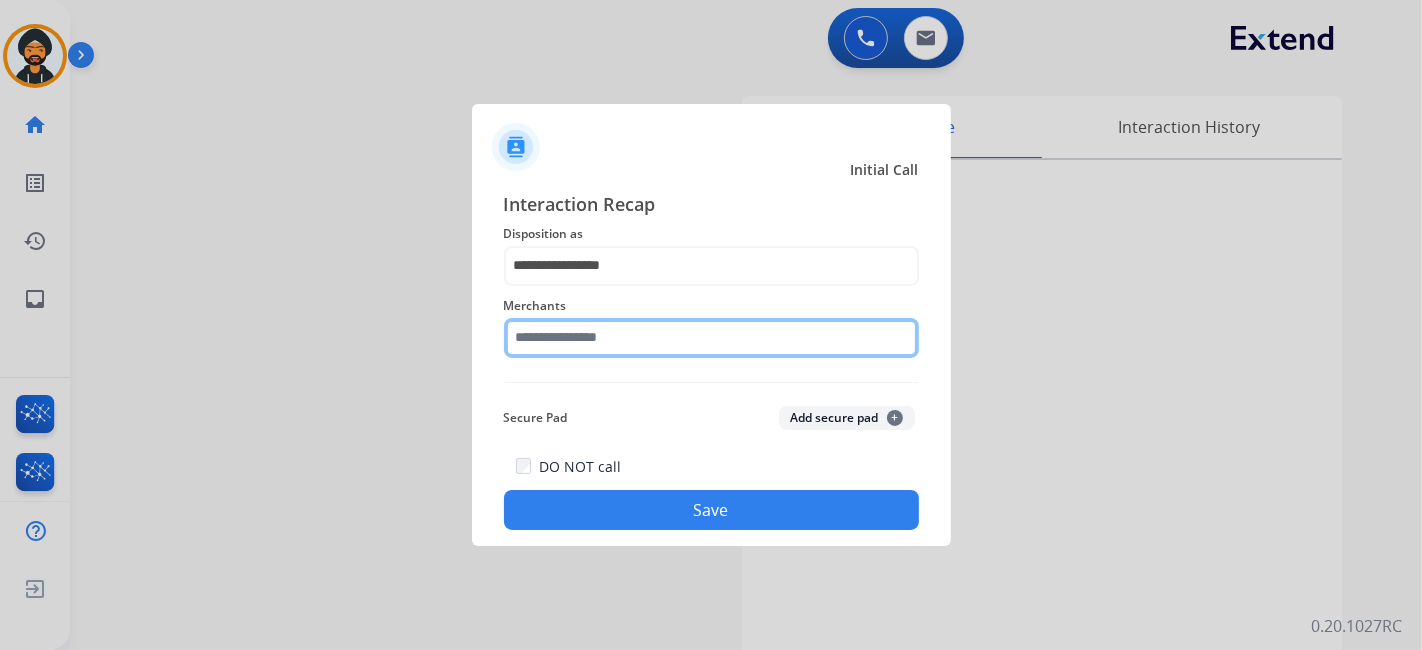 click 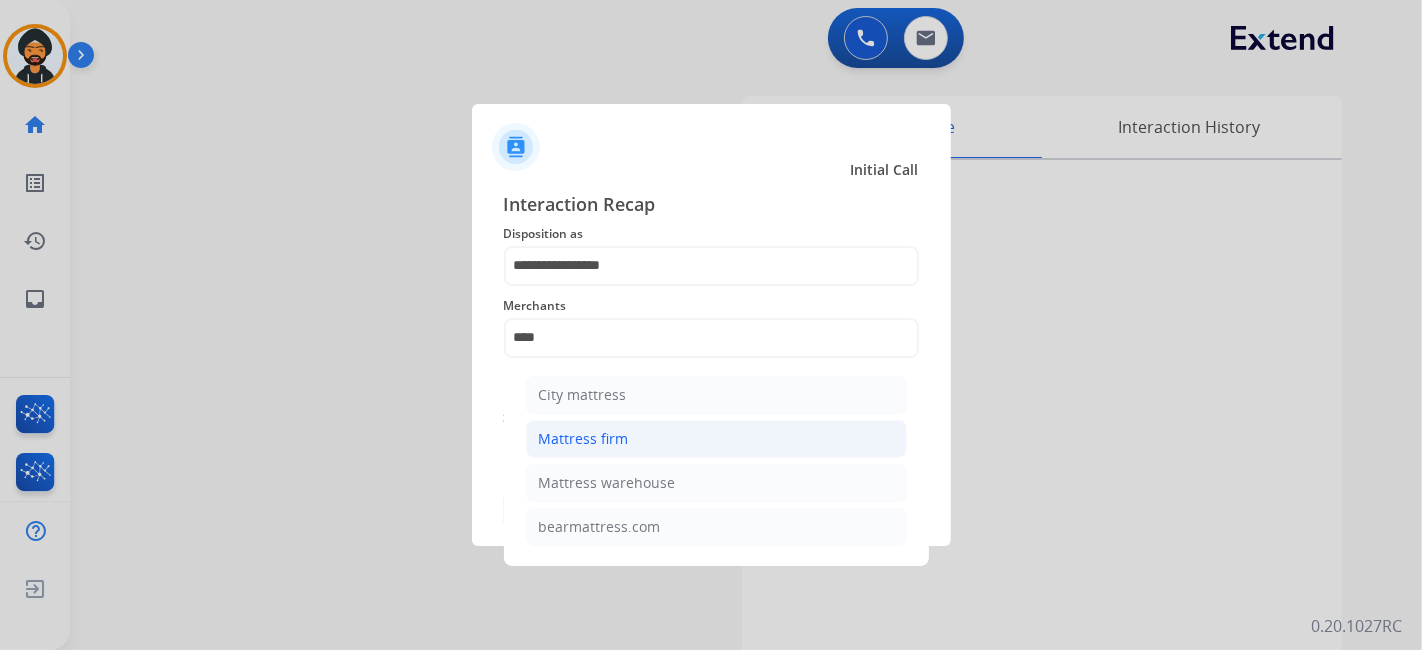 click on "Mattress firm" 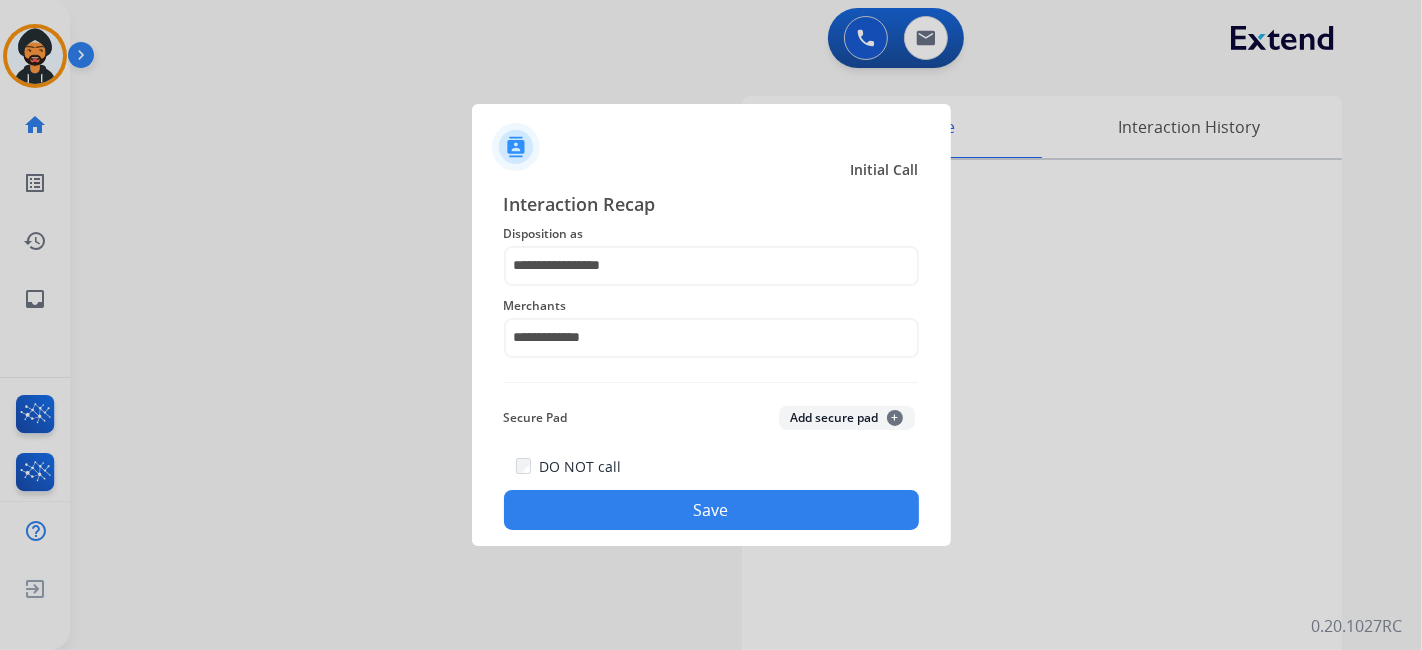 click on "Save" 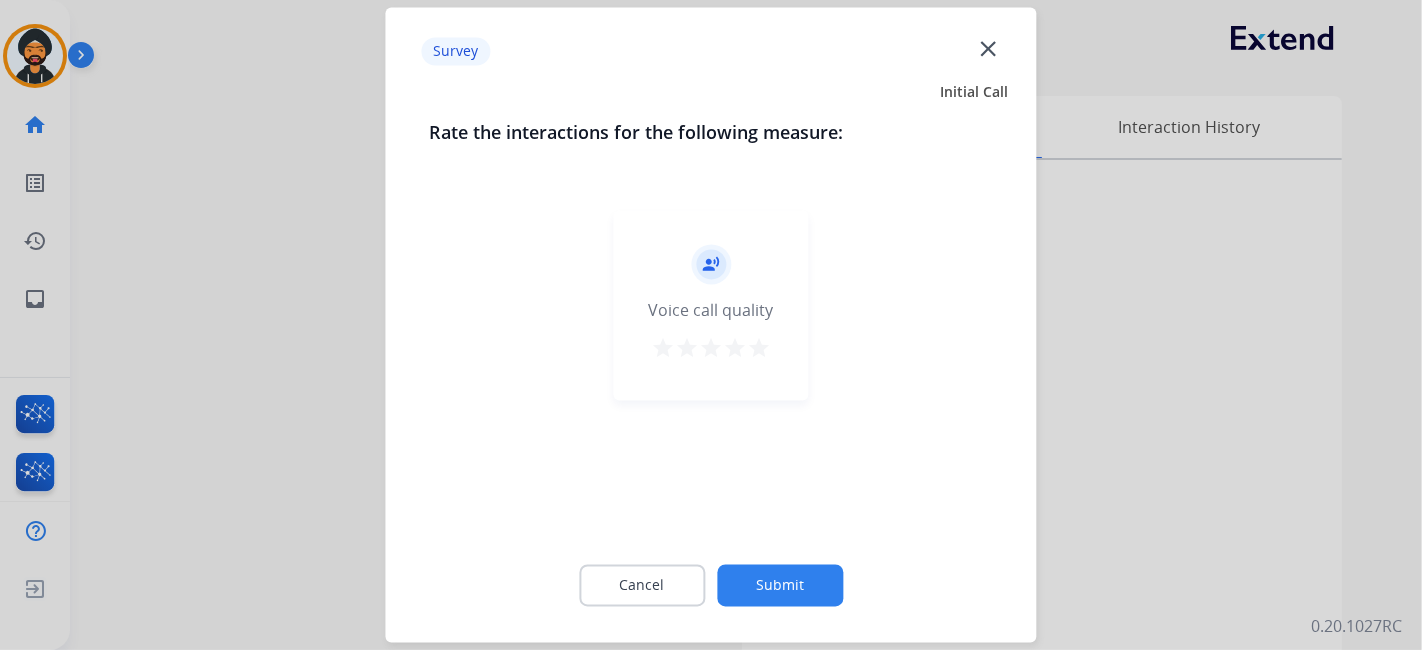 click on "Submit" 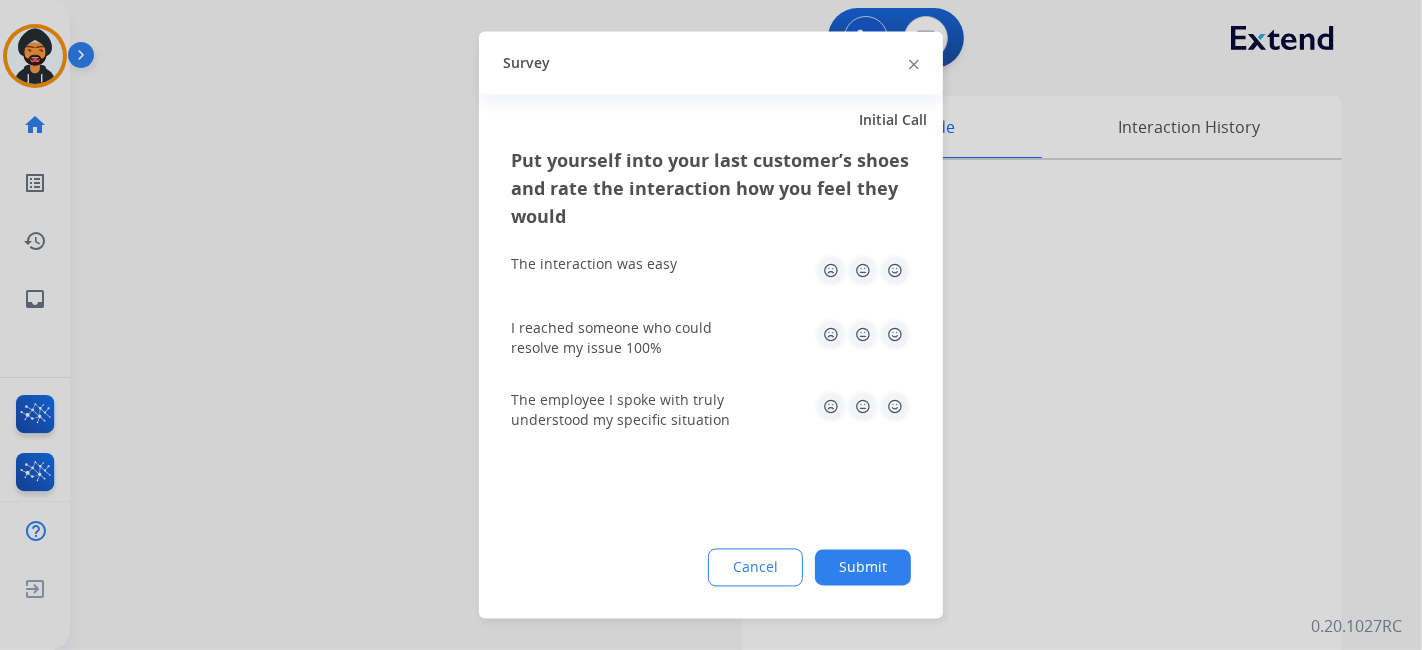 click on "Submit" 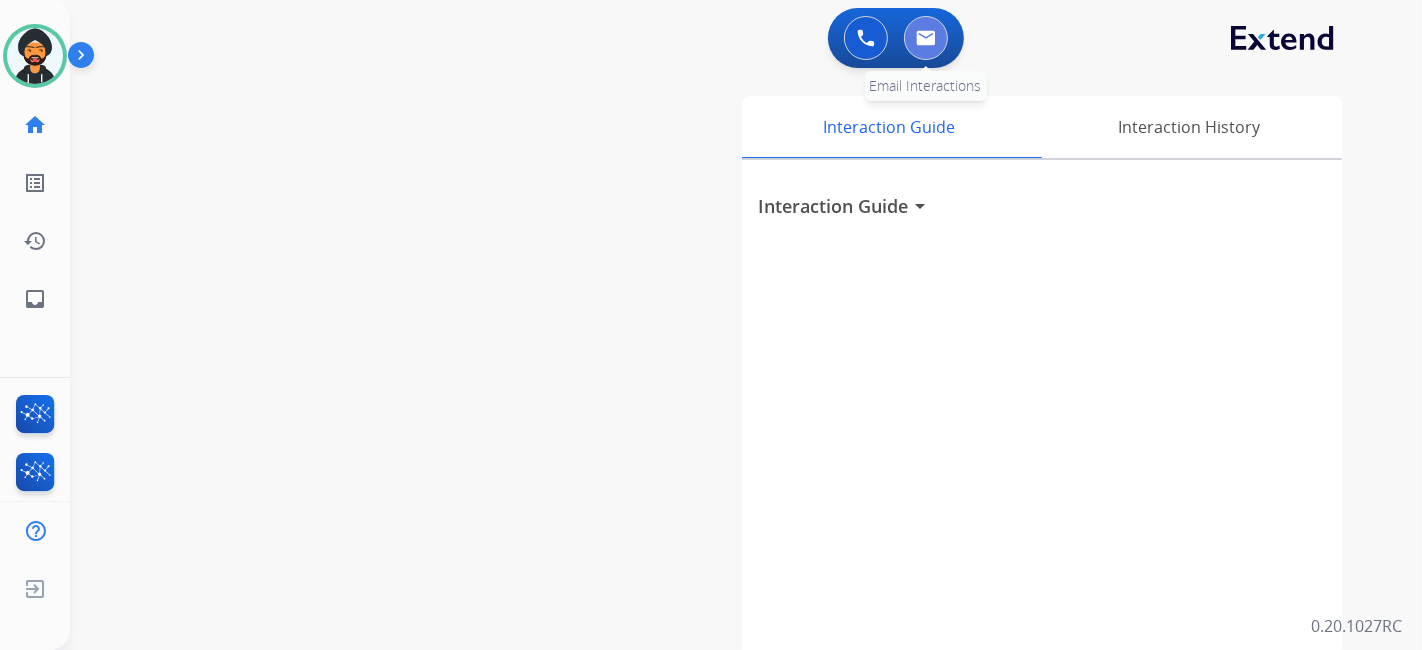 click at bounding box center [926, 38] 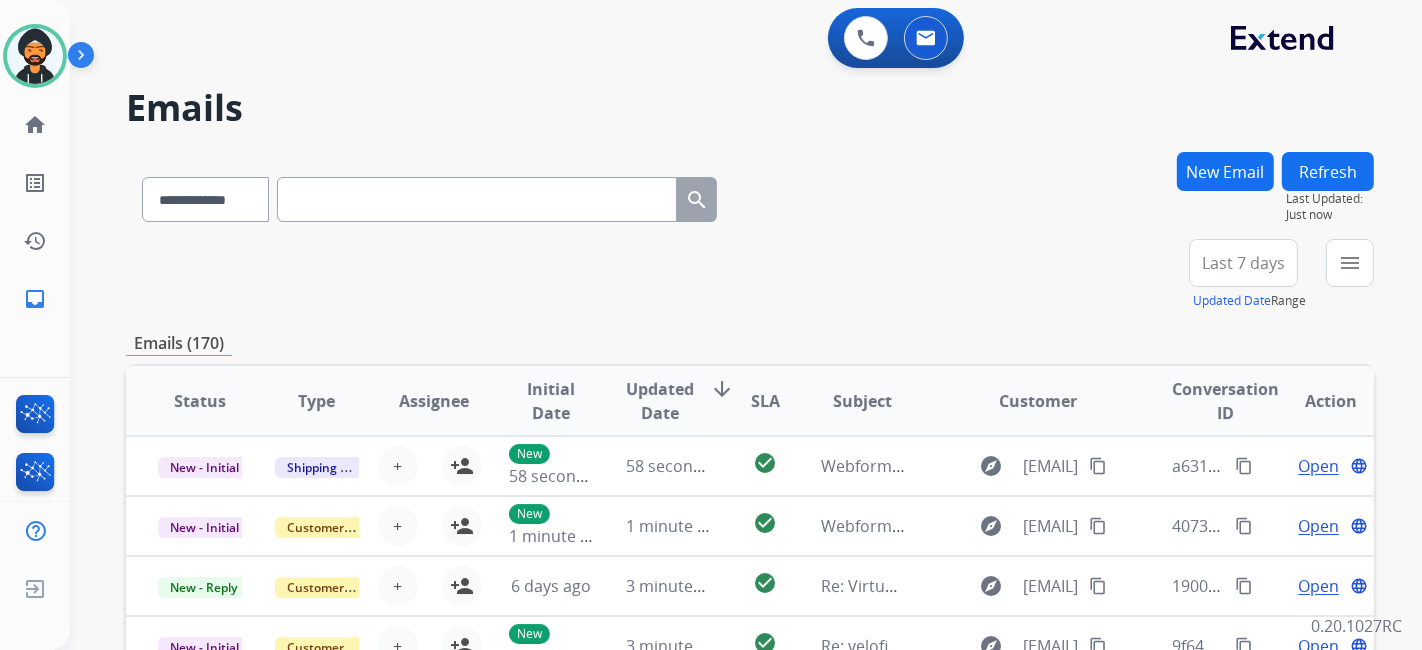click on "New Email" at bounding box center (1225, 171) 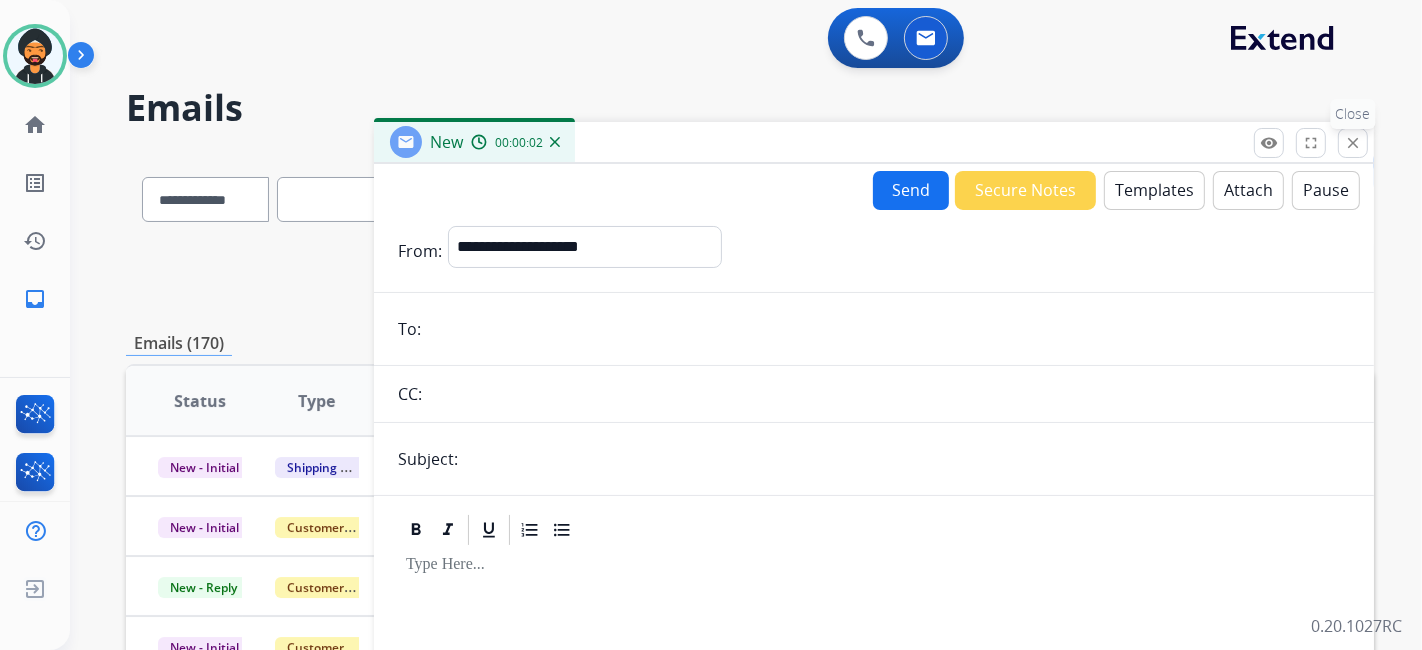 click on "close" at bounding box center (1353, 143) 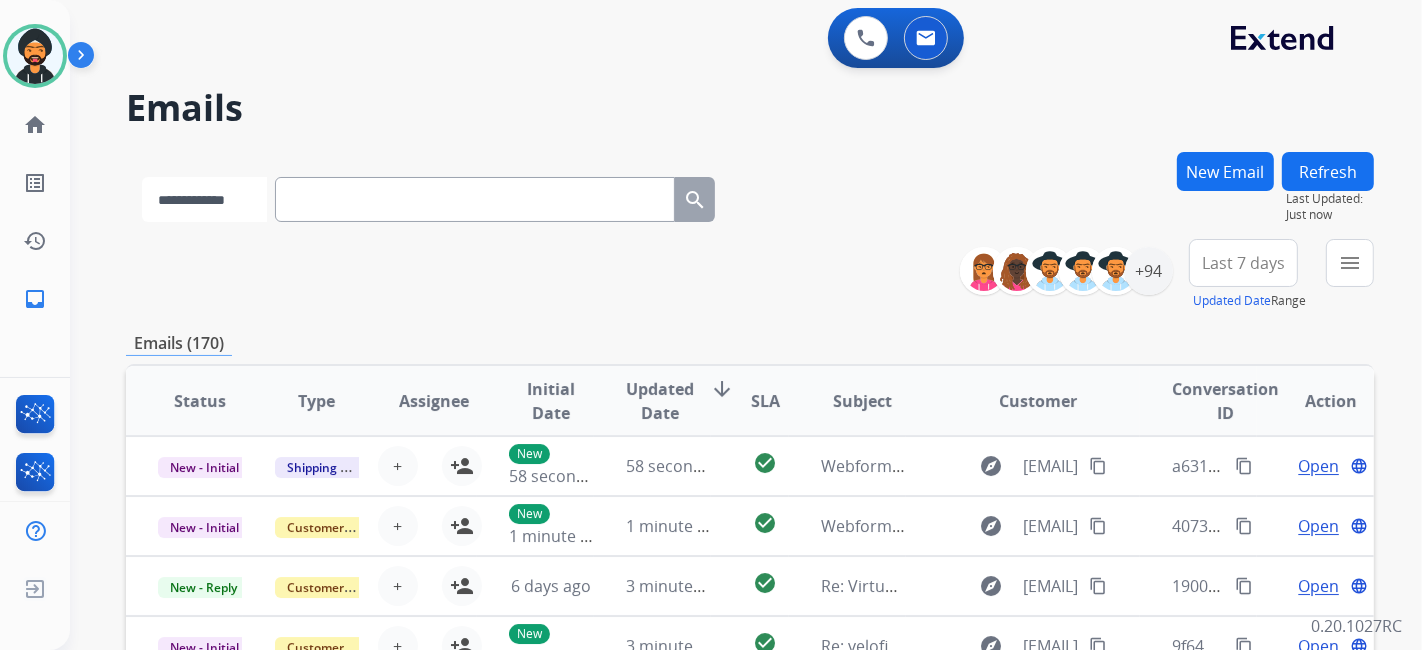 click on "**********" at bounding box center (204, 199) 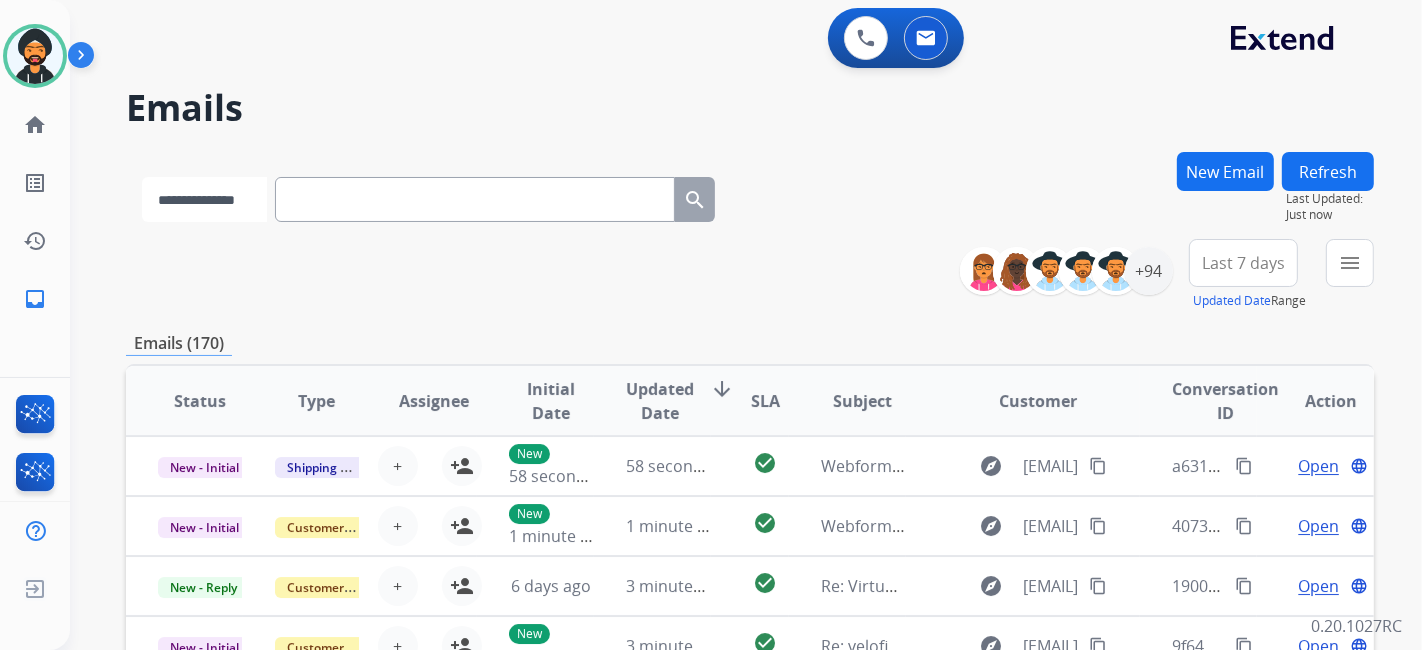click on "**********" at bounding box center (204, 199) 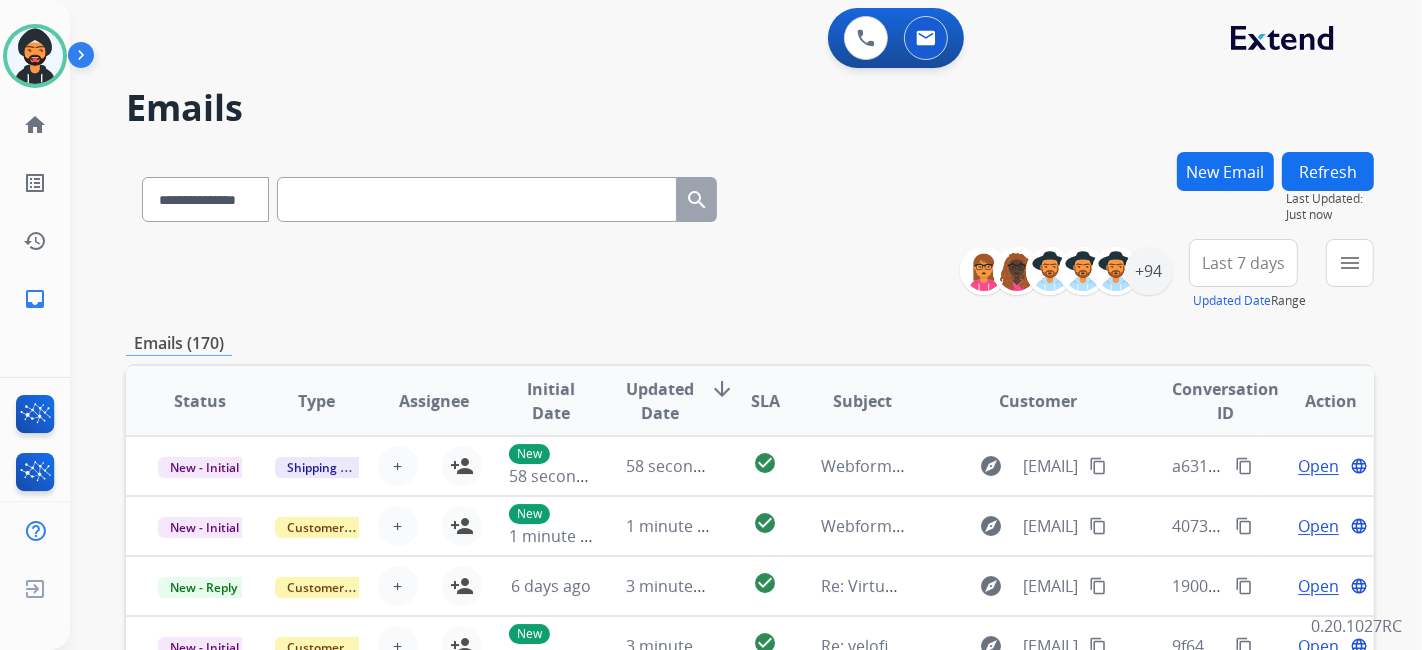 paste on "**********" 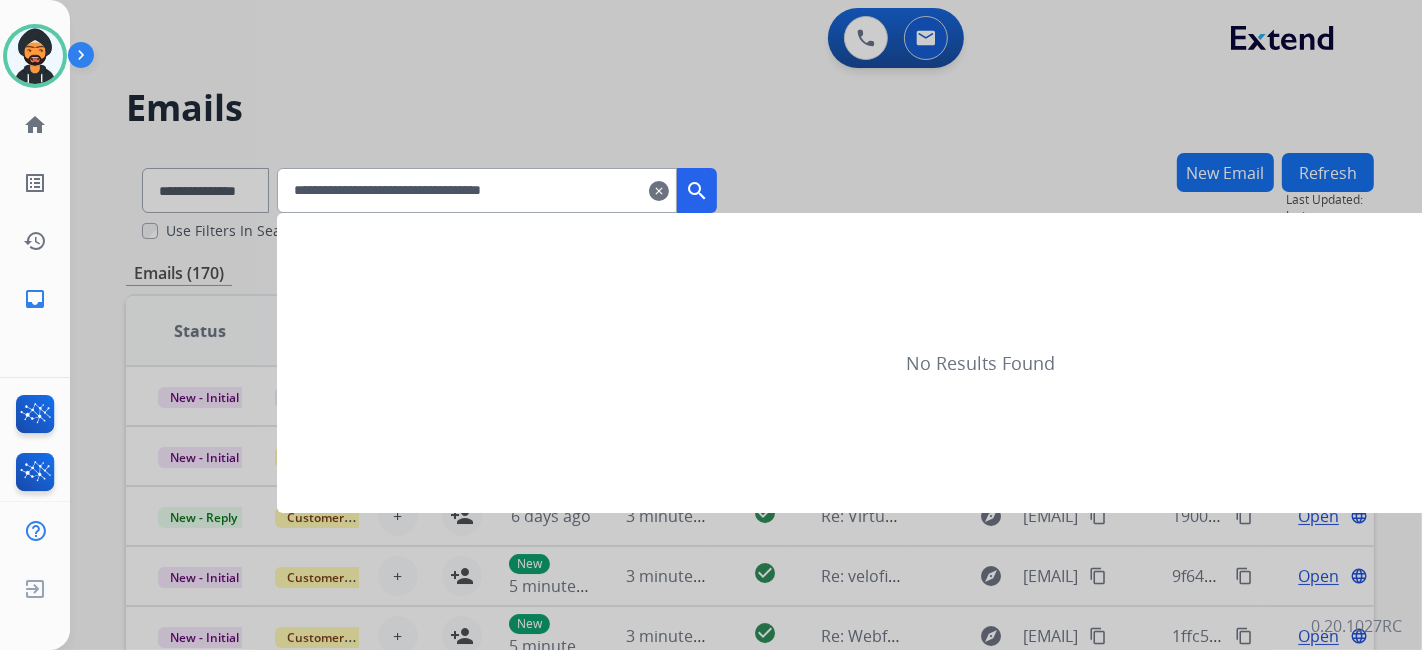 click on "search" at bounding box center (697, 191) 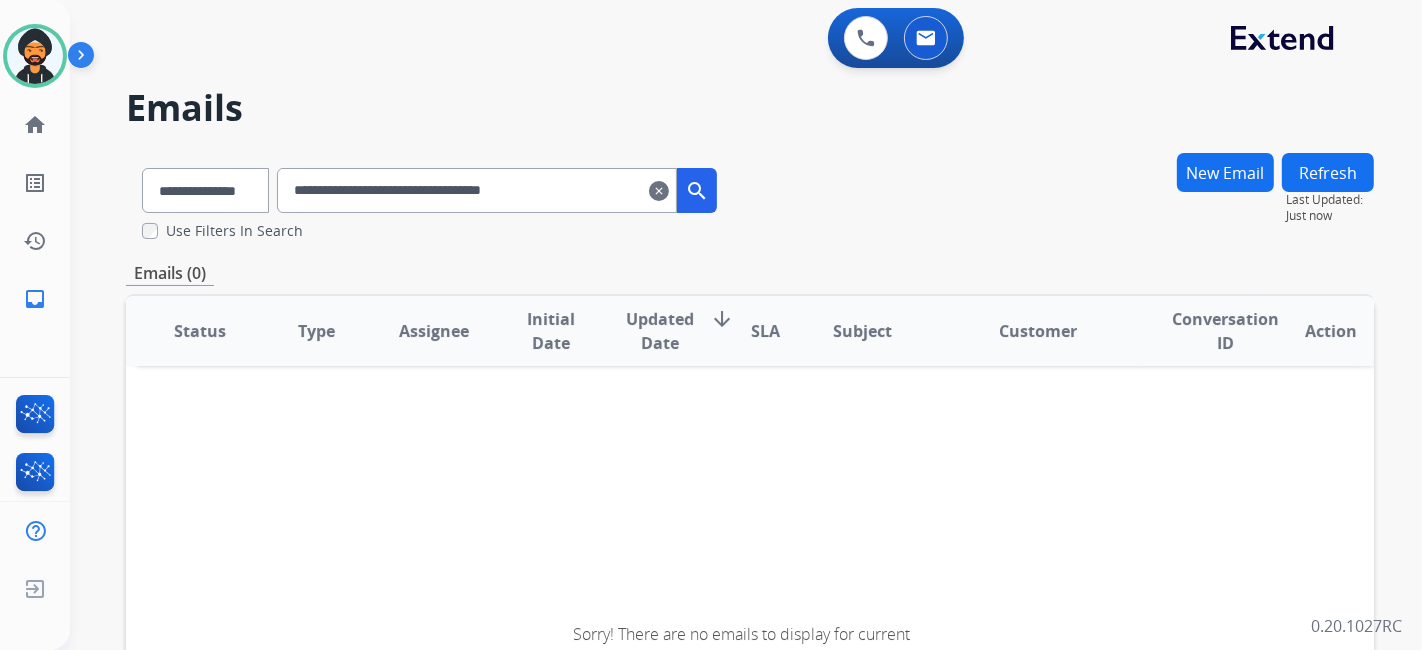 click on "**********" at bounding box center [477, 190] 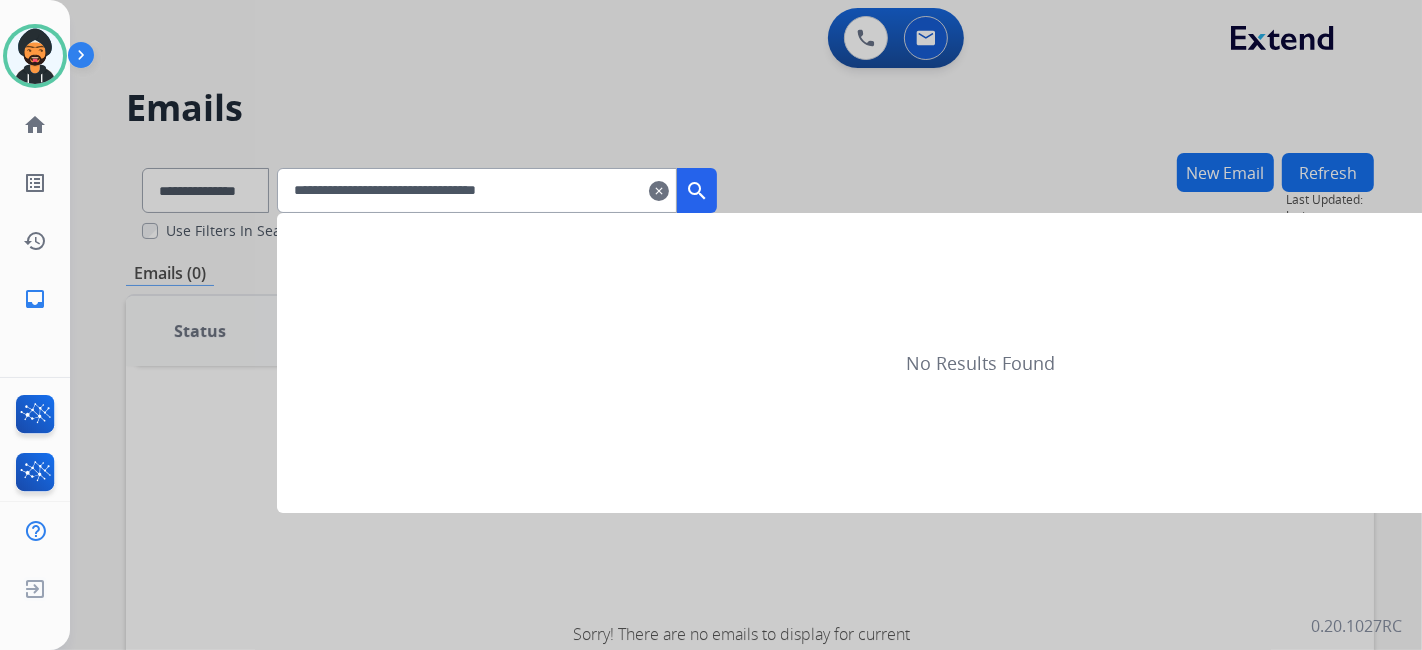 type on "**********" 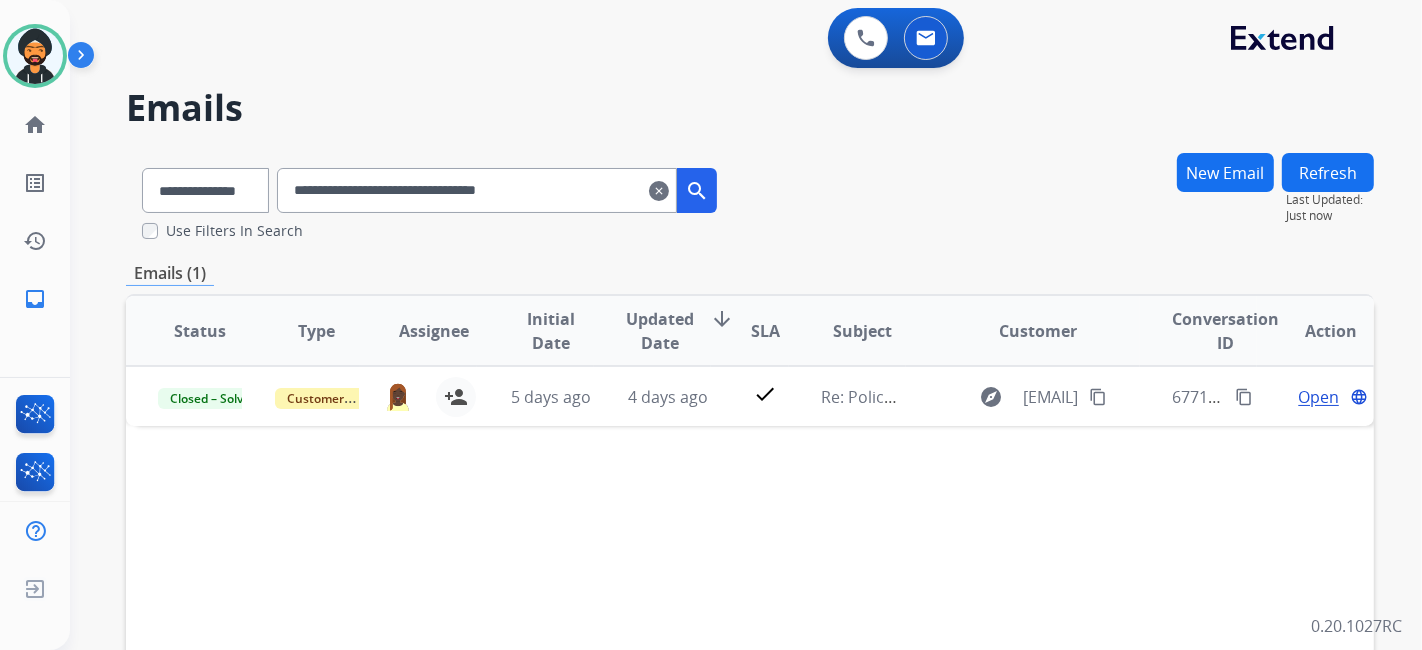 scroll, scrollTop: 222, scrollLeft: 0, axis: vertical 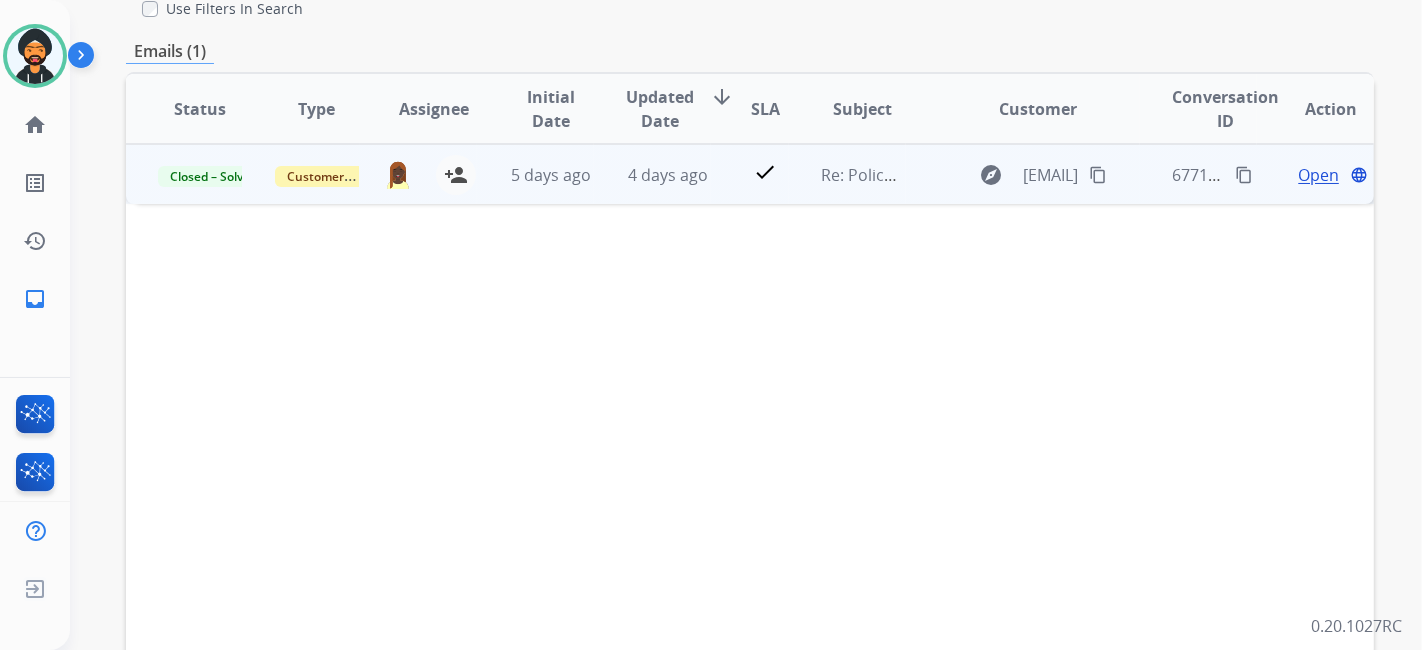 click on "Open" at bounding box center (1318, 175) 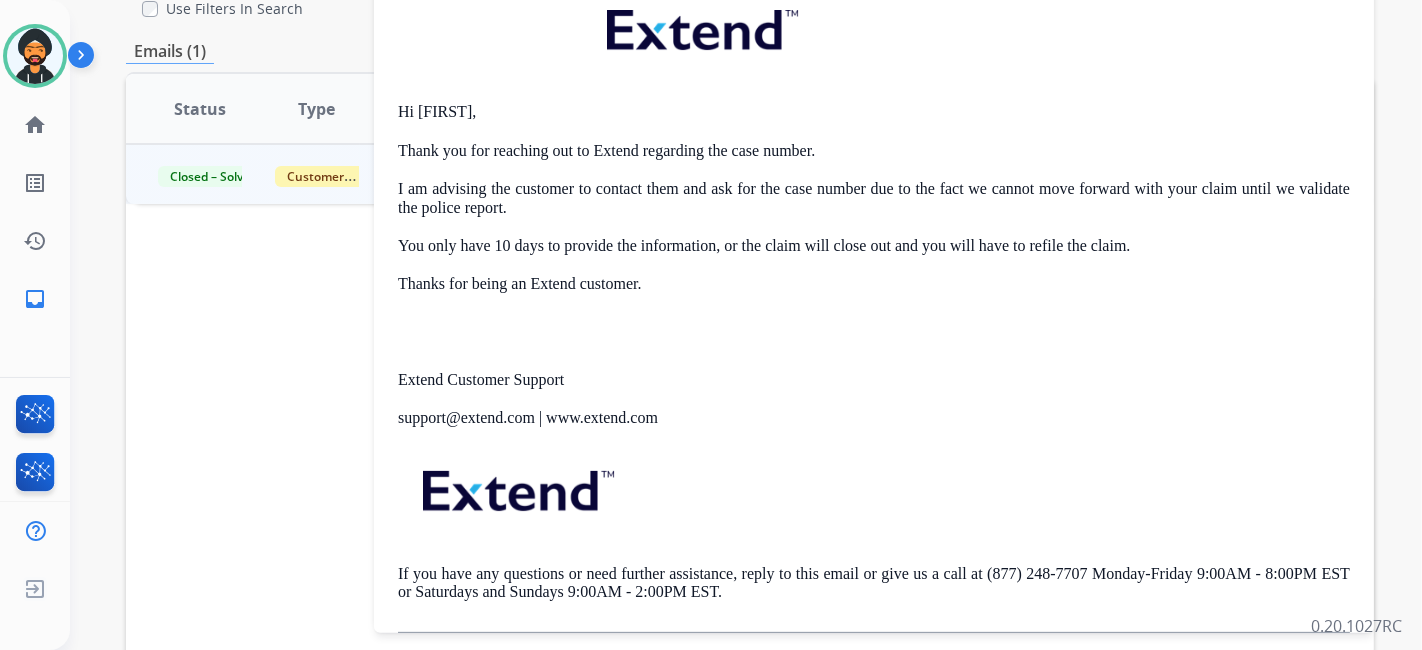 scroll, scrollTop: 333, scrollLeft: 0, axis: vertical 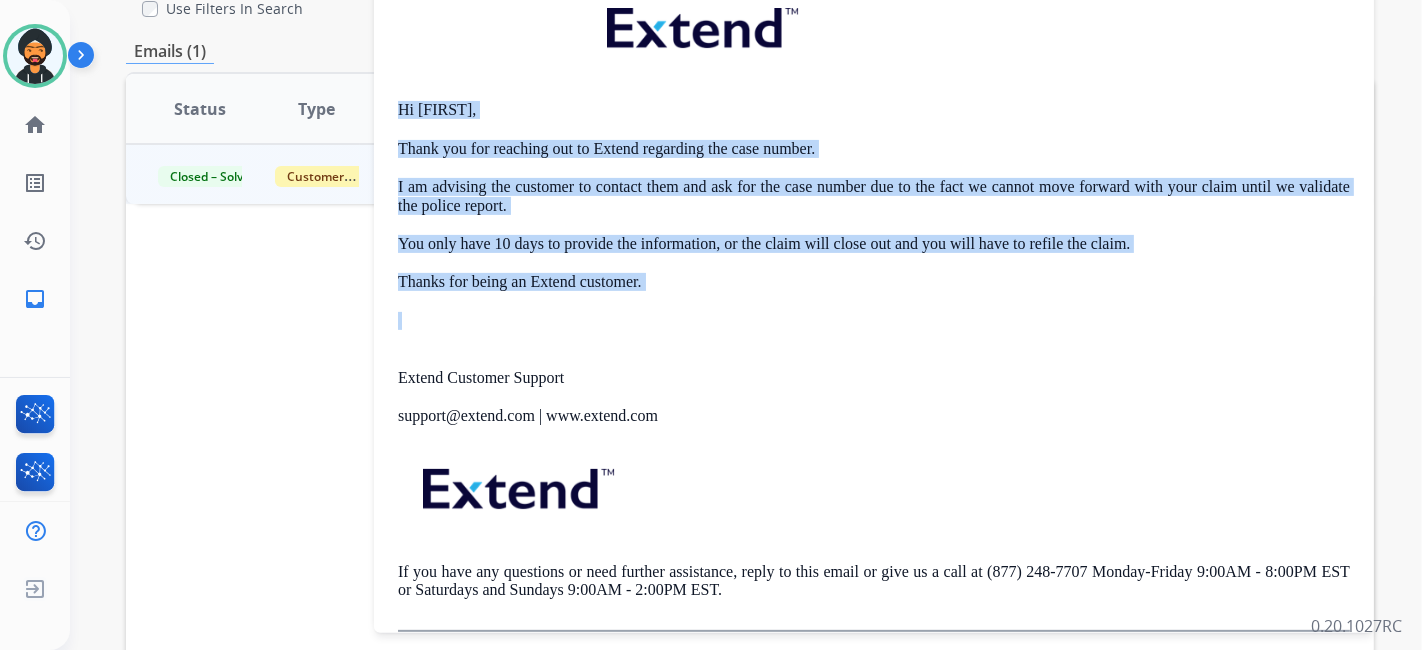 drag, startPoint x: 400, startPoint y: 103, endPoint x: 707, endPoint y: 316, distance: 373.6549 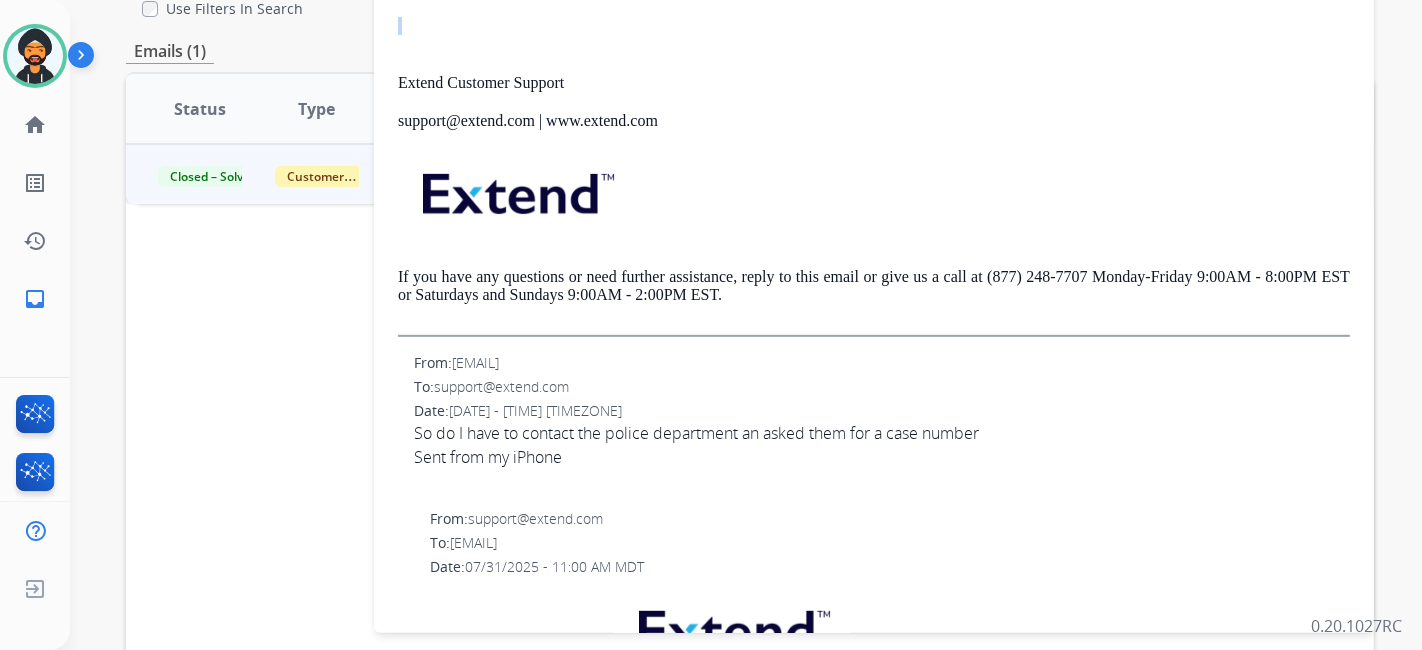scroll, scrollTop: 666, scrollLeft: 0, axis: vertical 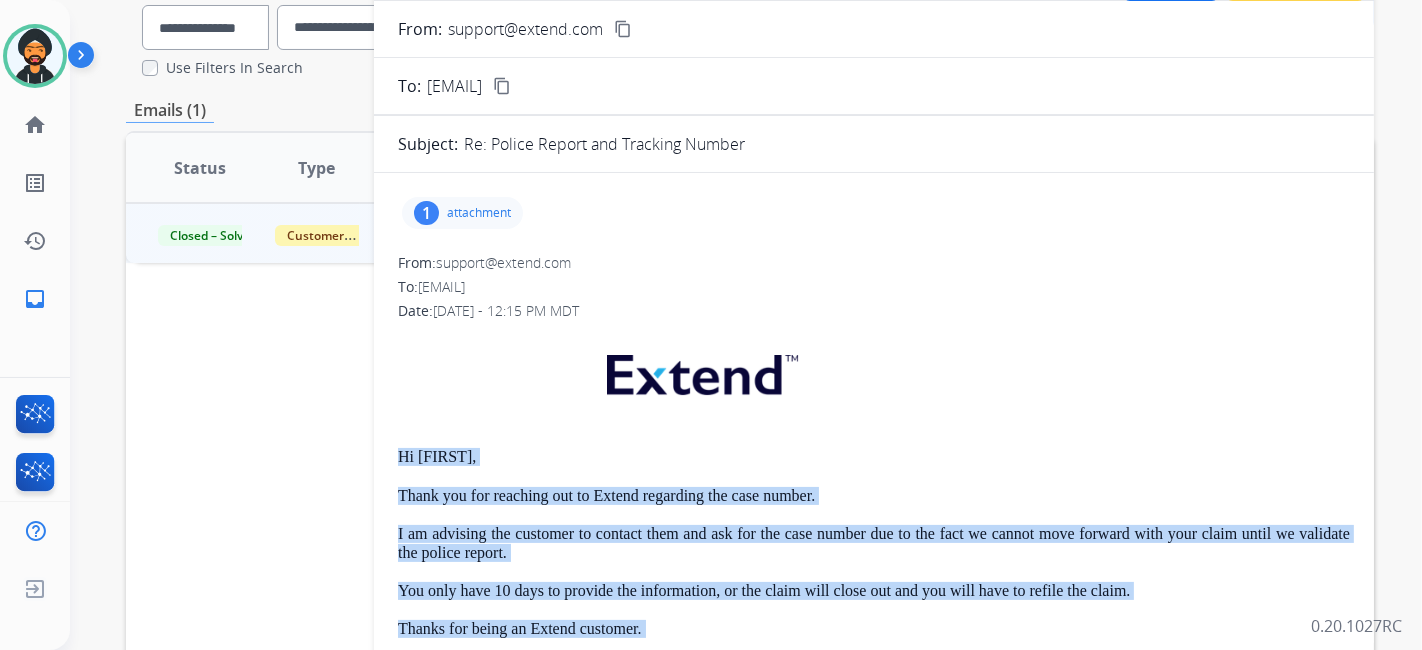 drag, startPoint x: 661, startPoint y: 238, endPoint x: 400, endPoint y: 447, distance: 334.36807 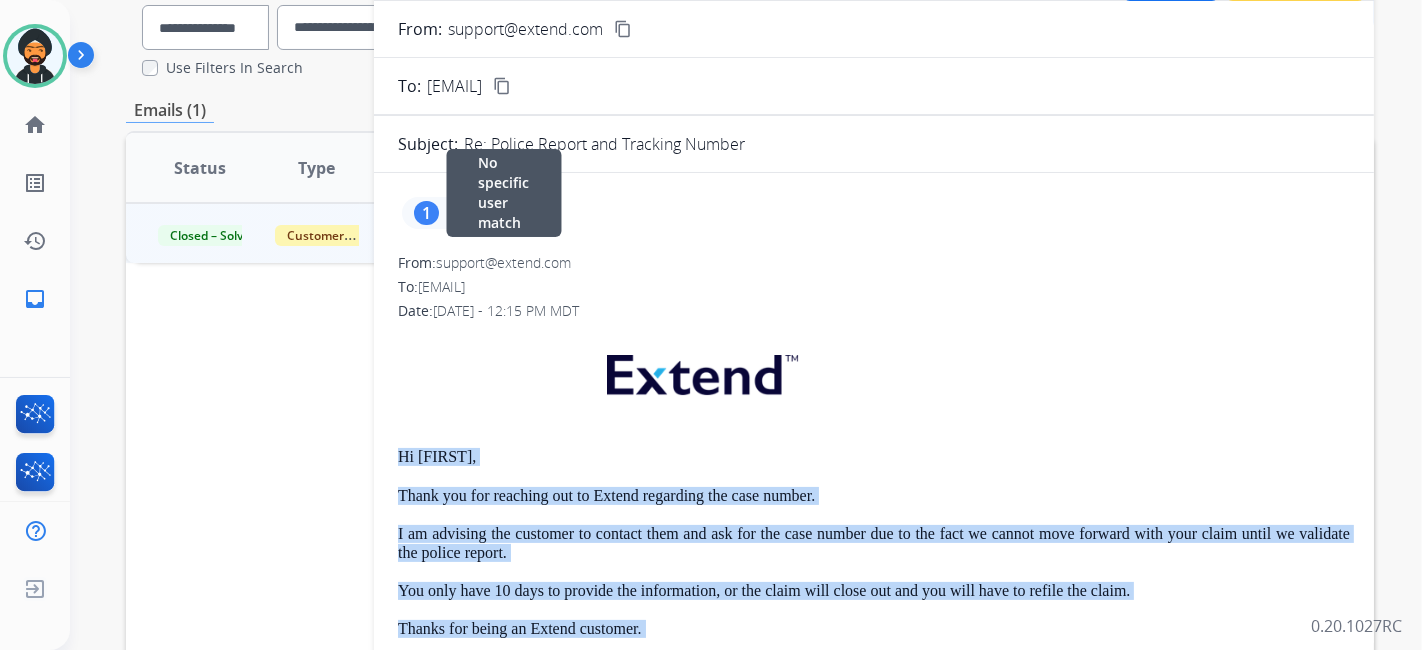 scroll, scrollTop: 0, scrollLeft: 0, axis: both 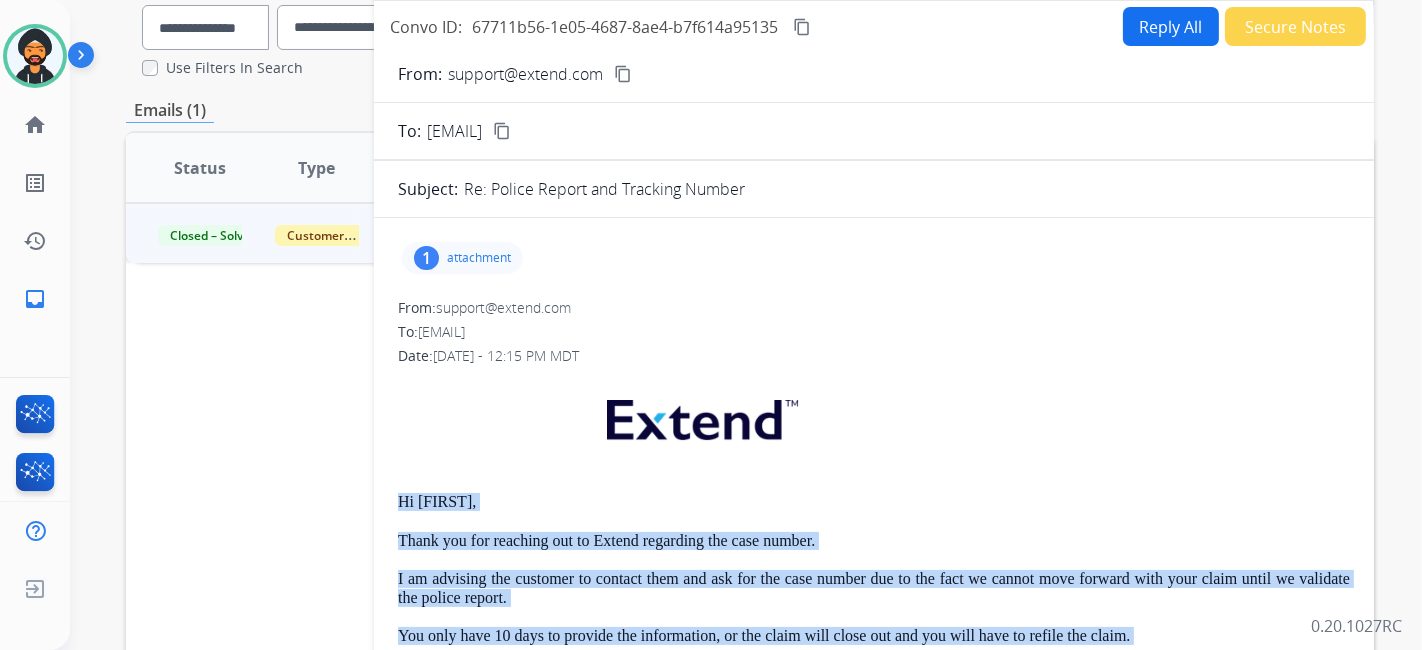 click on "Reply All" at bounding box center [1171, 26] 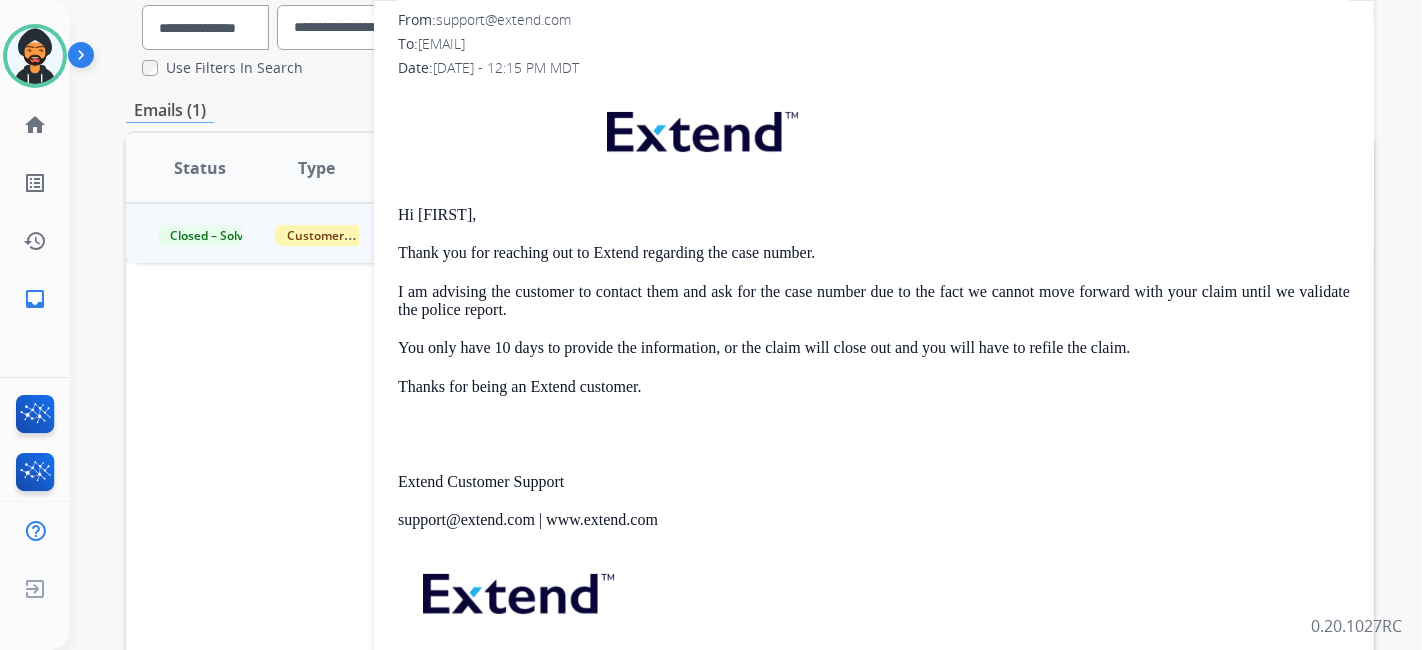 scroll, scrollTop: 222, scrollLeft: 0, axis: vertical 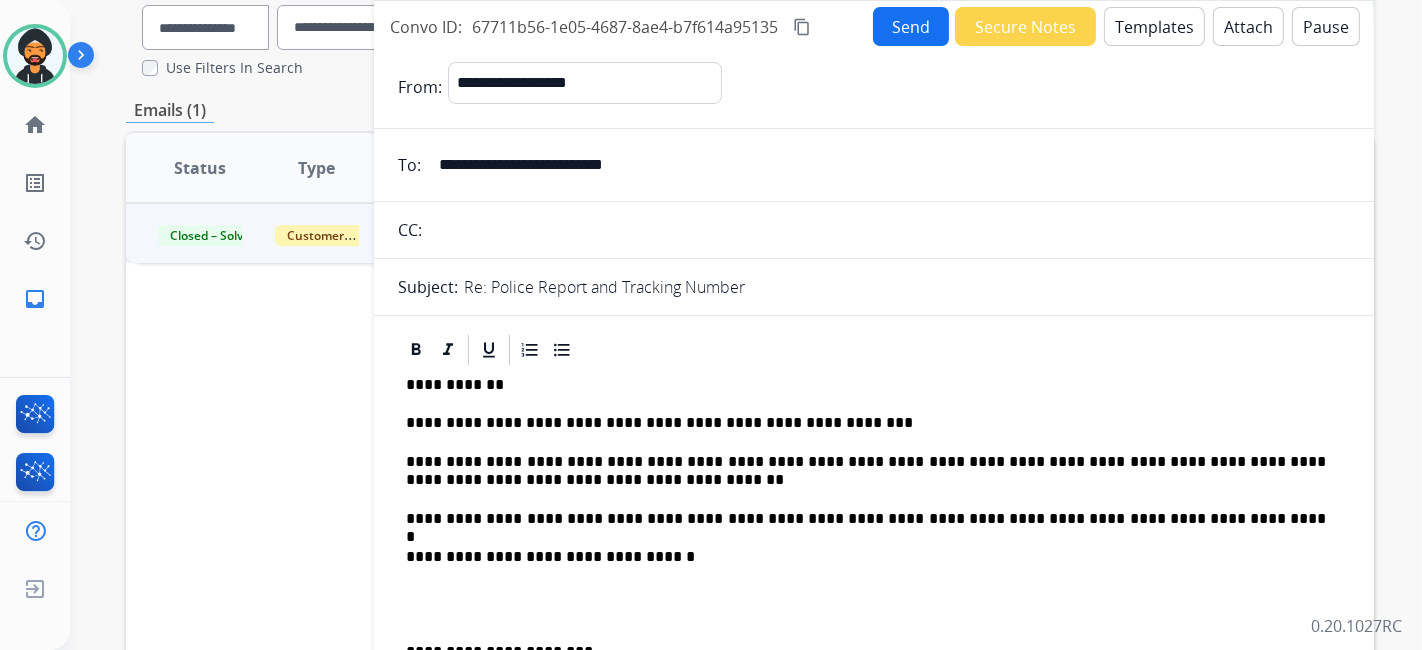 click on "Send" at bounding box center [911, 26] 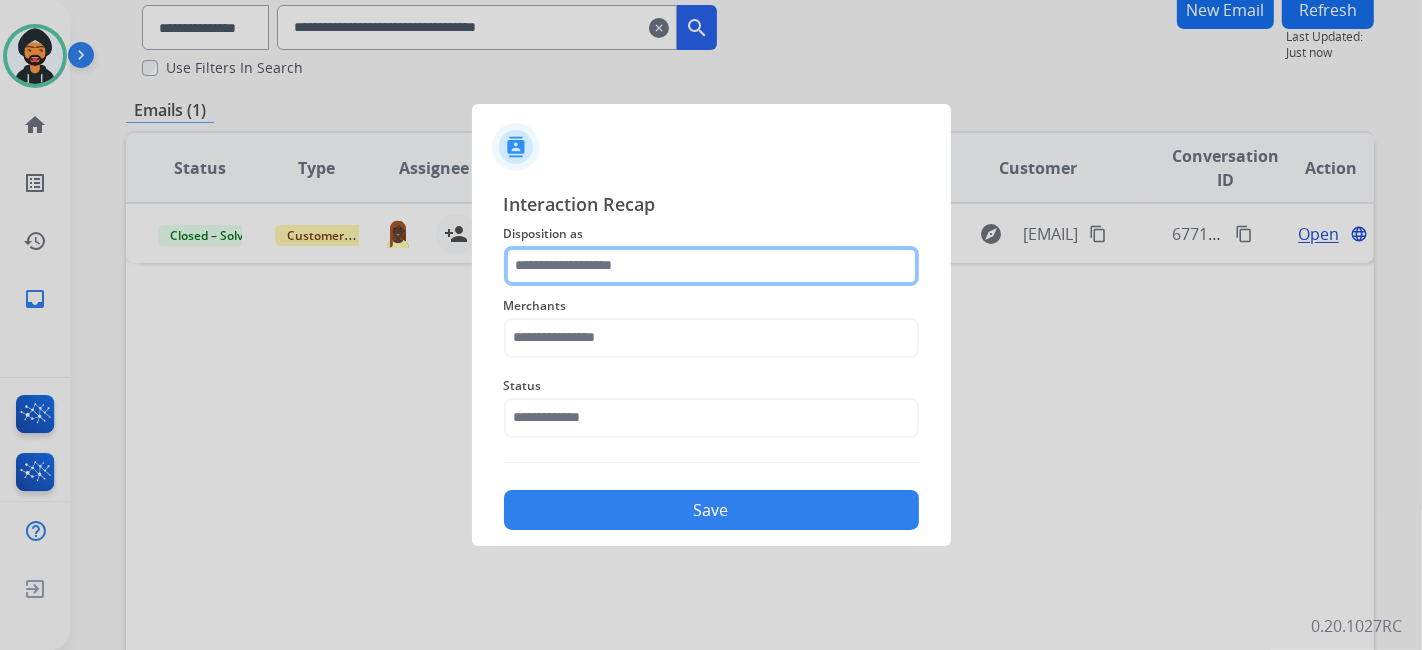 click 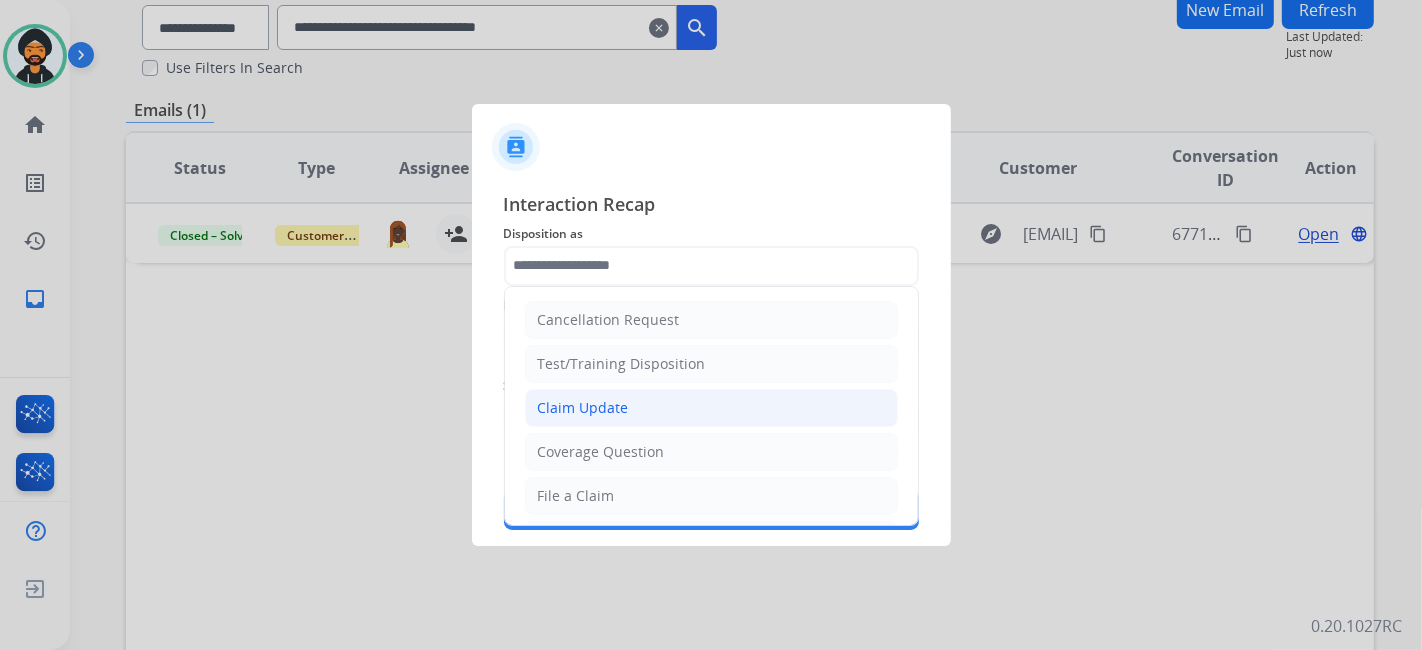click on "Claim Update" 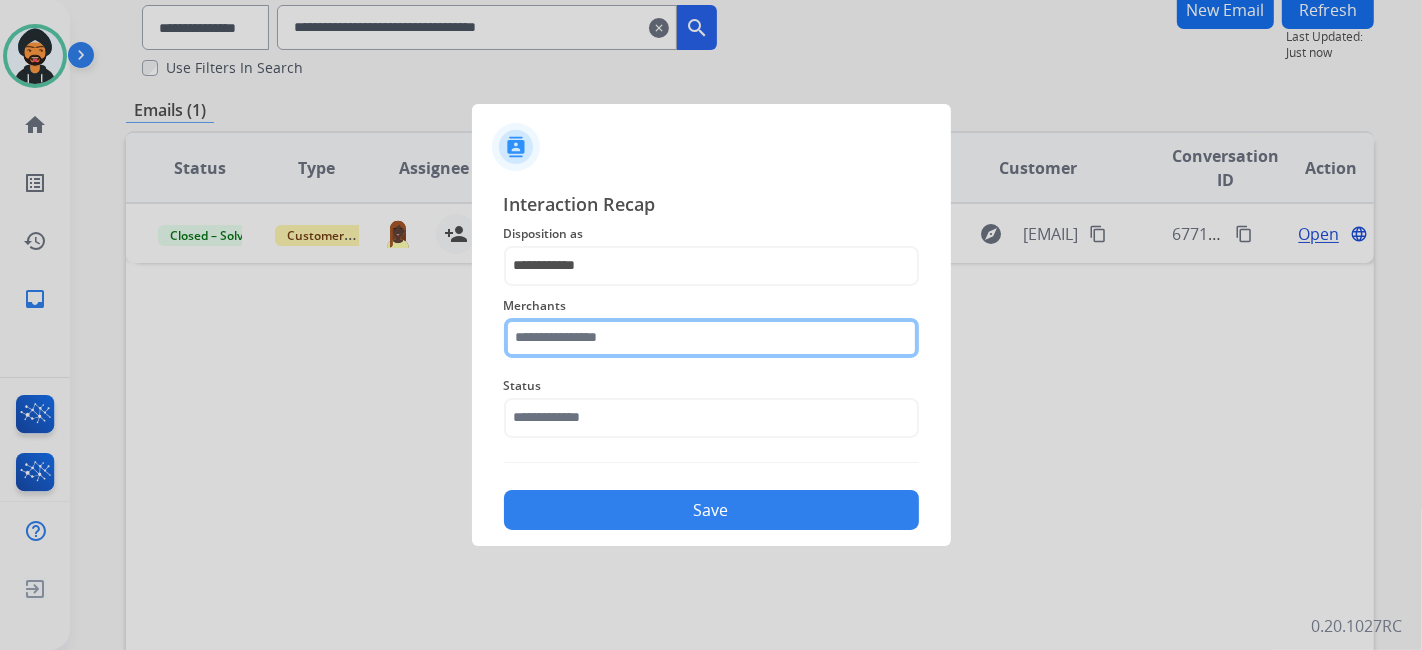 click on "Merchants" 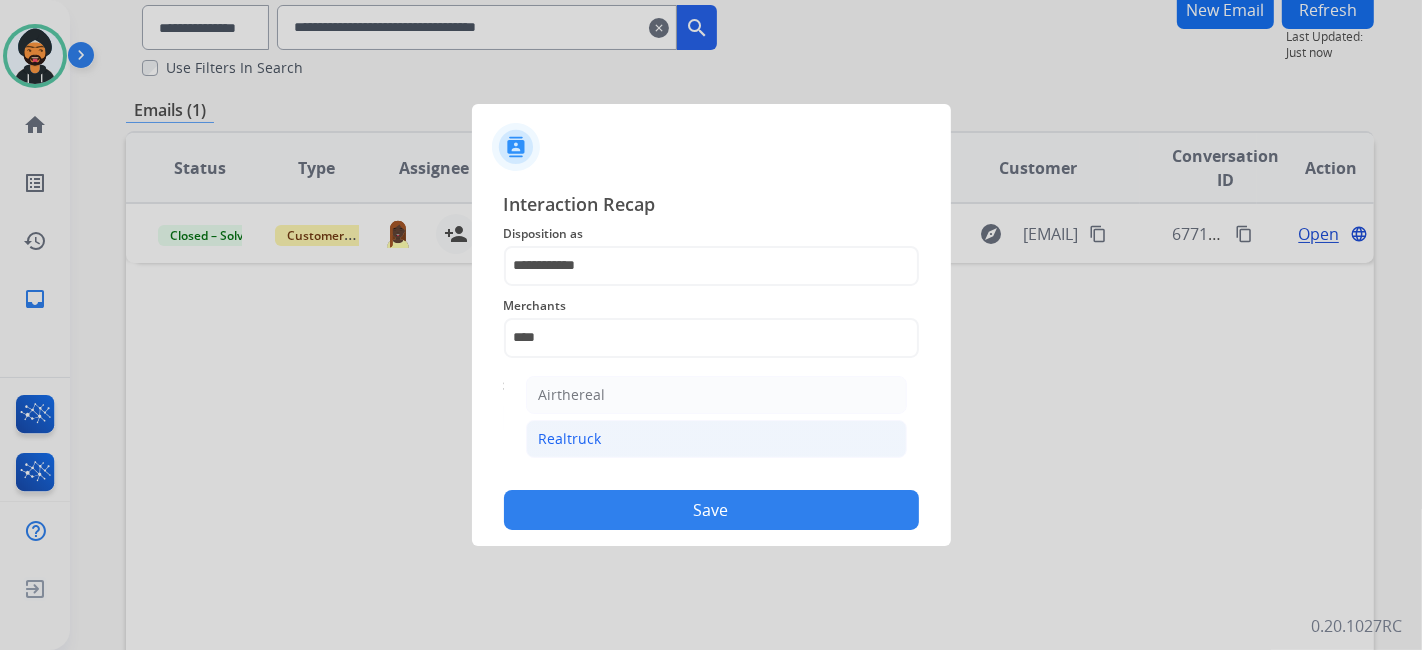 click on "Realtruck" 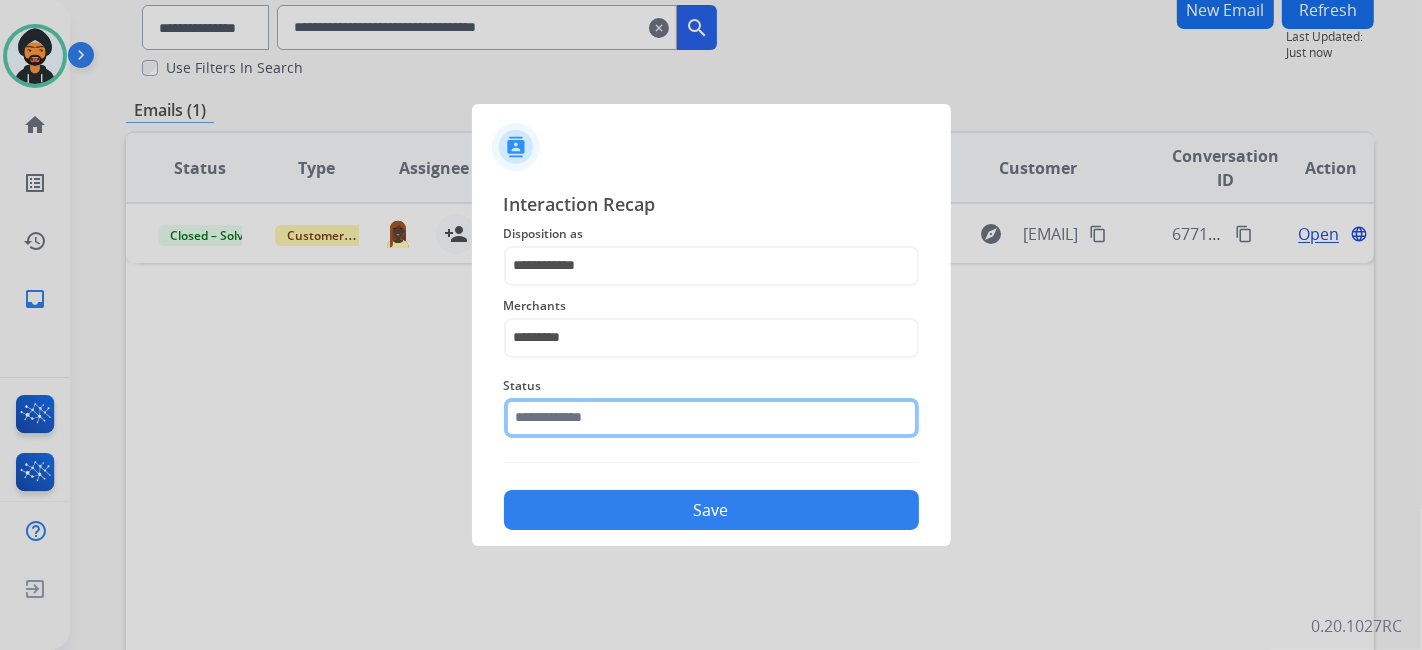 click 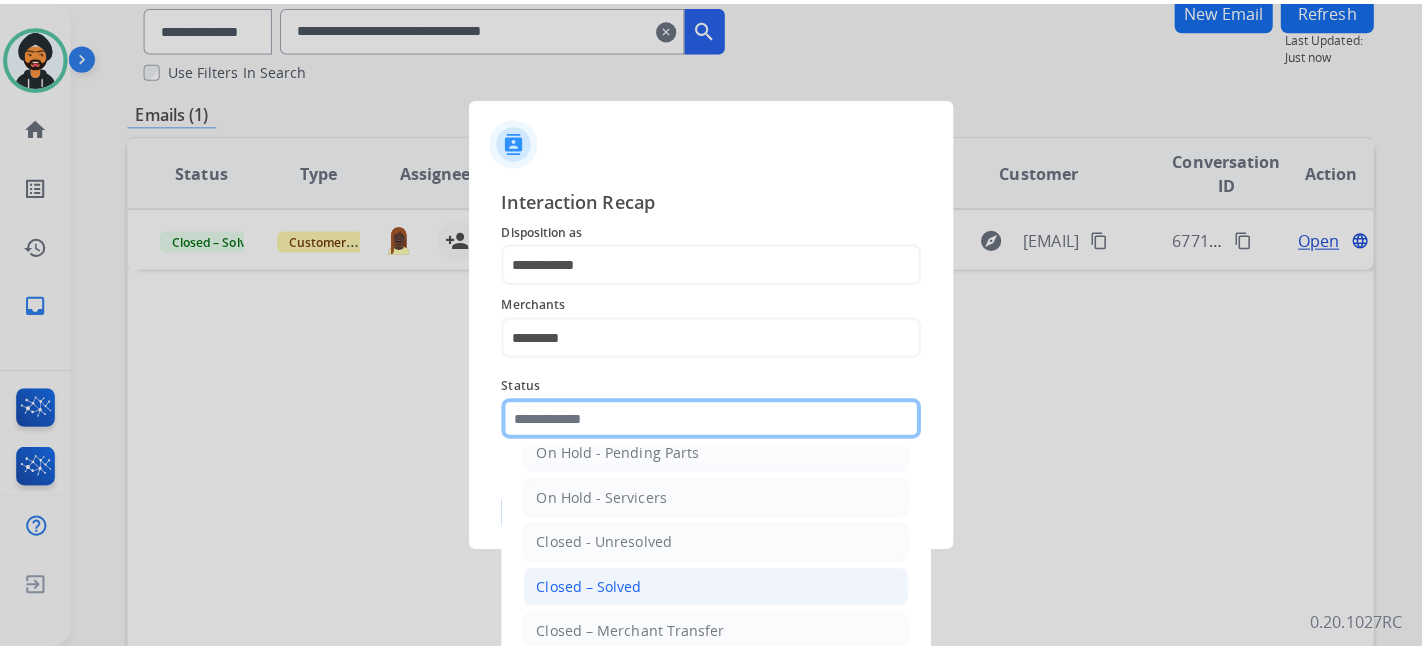 scroll, scrollTop: 115, scrollLeft: 0, axis: vertical 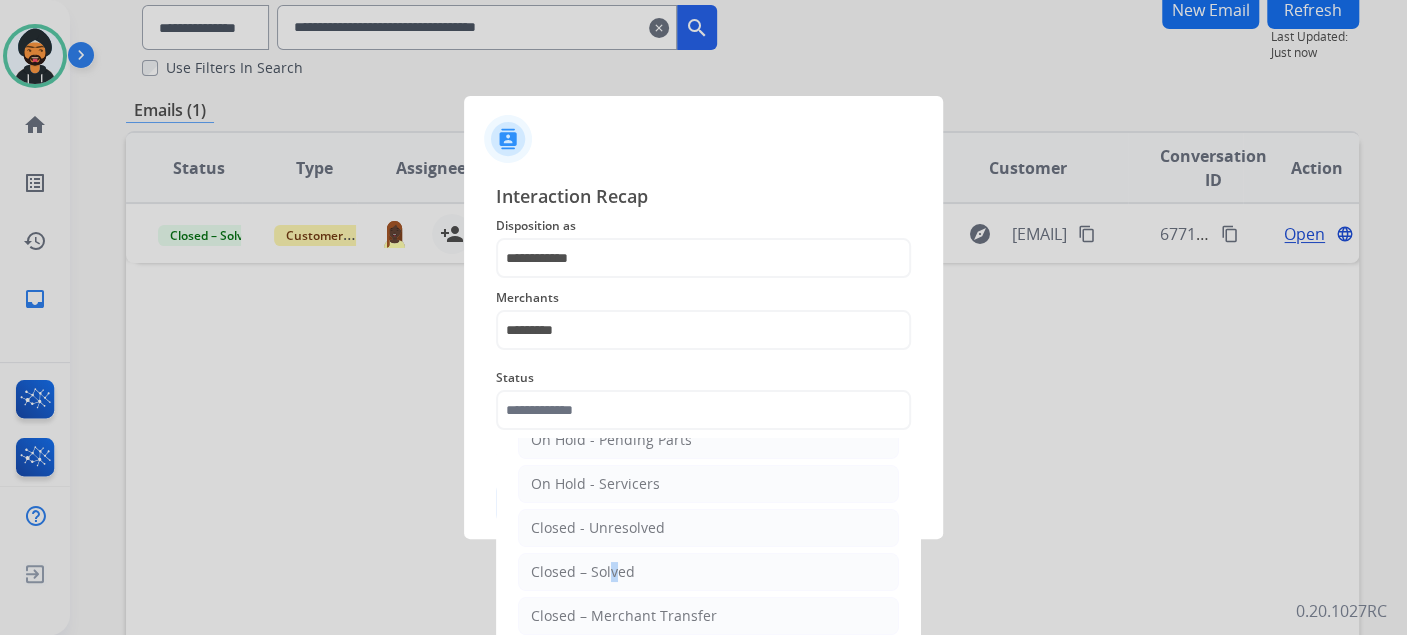 click on "Closed – Solved" 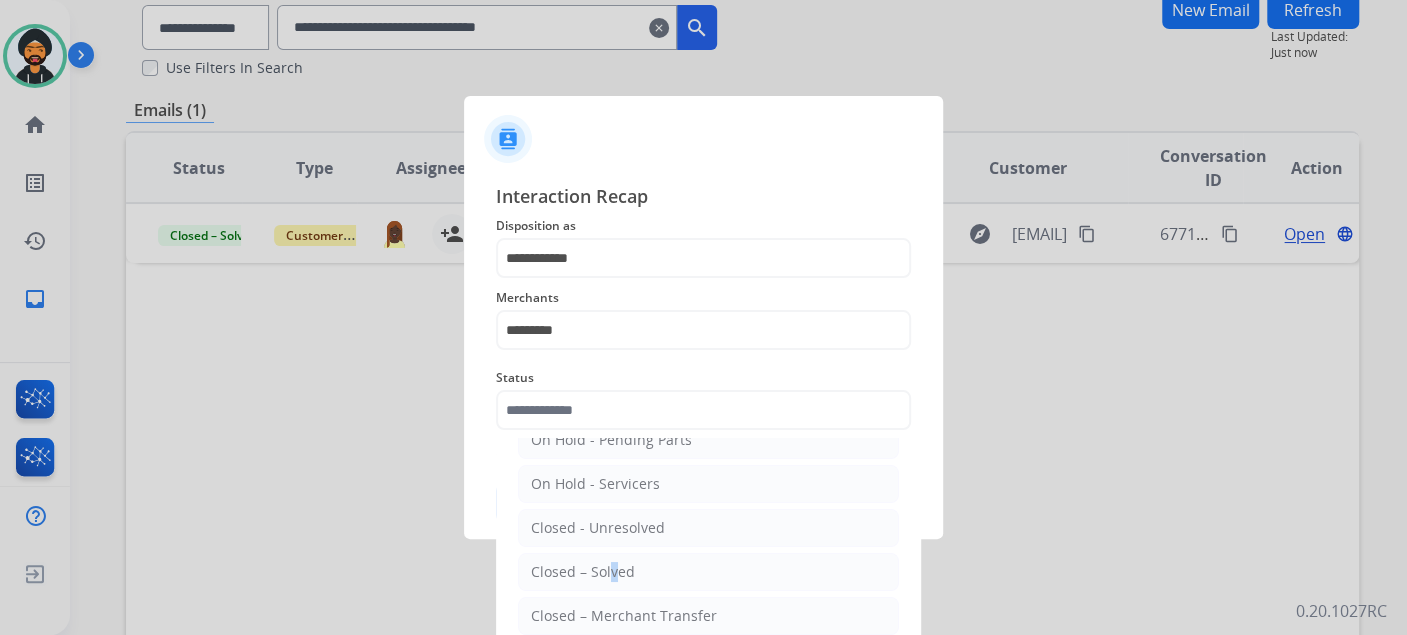 type on "**********" 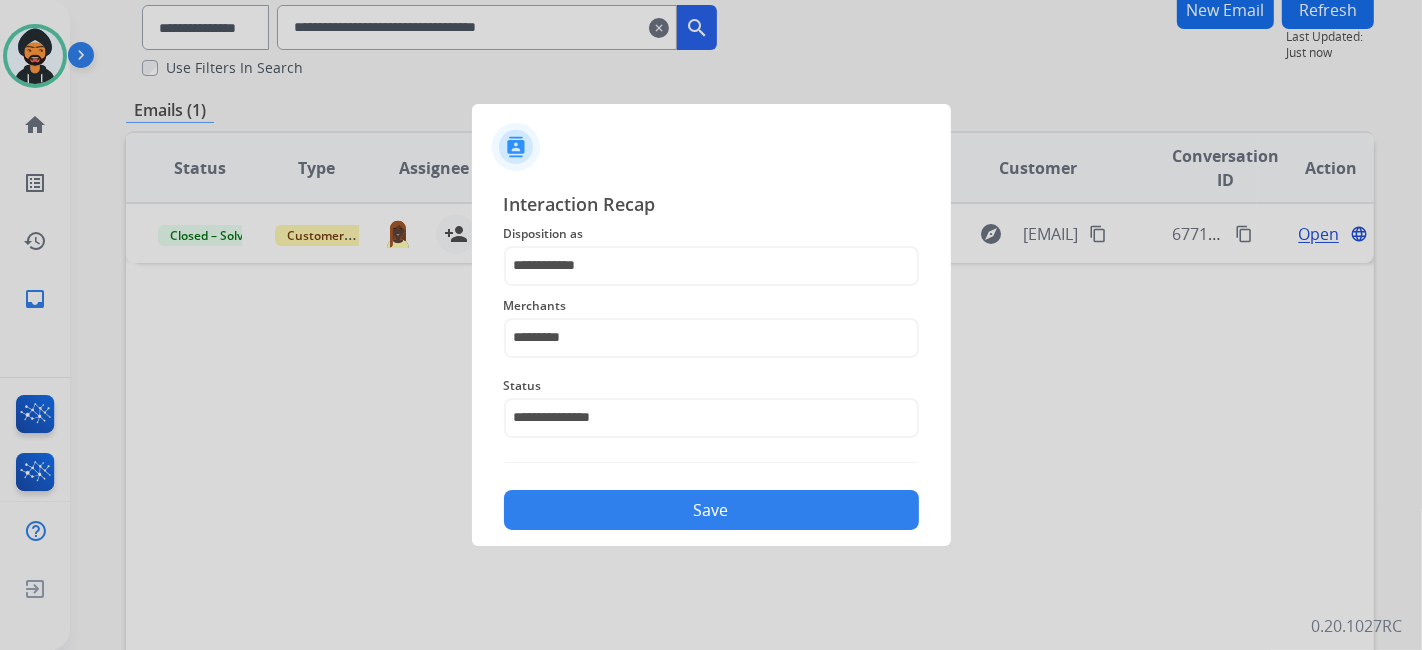 click on "Save" 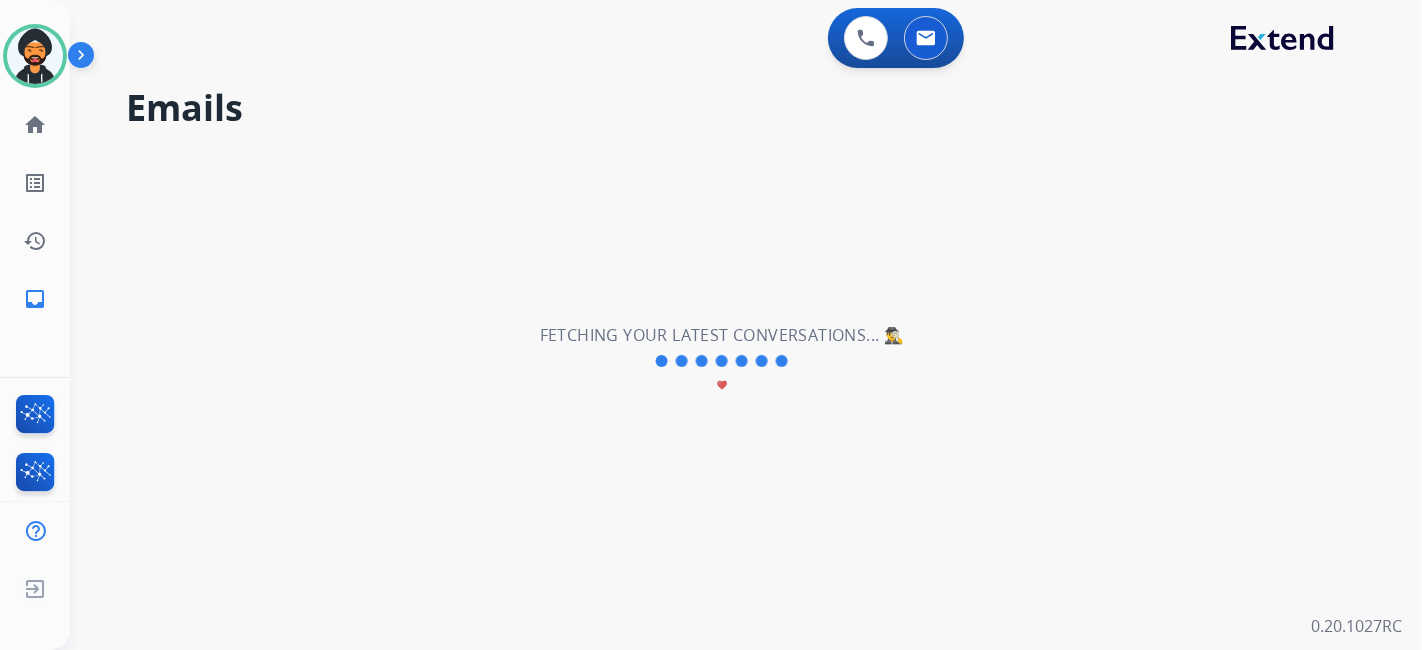 scroll, scrollTop: 0, scrollLeft: 0, axis: both 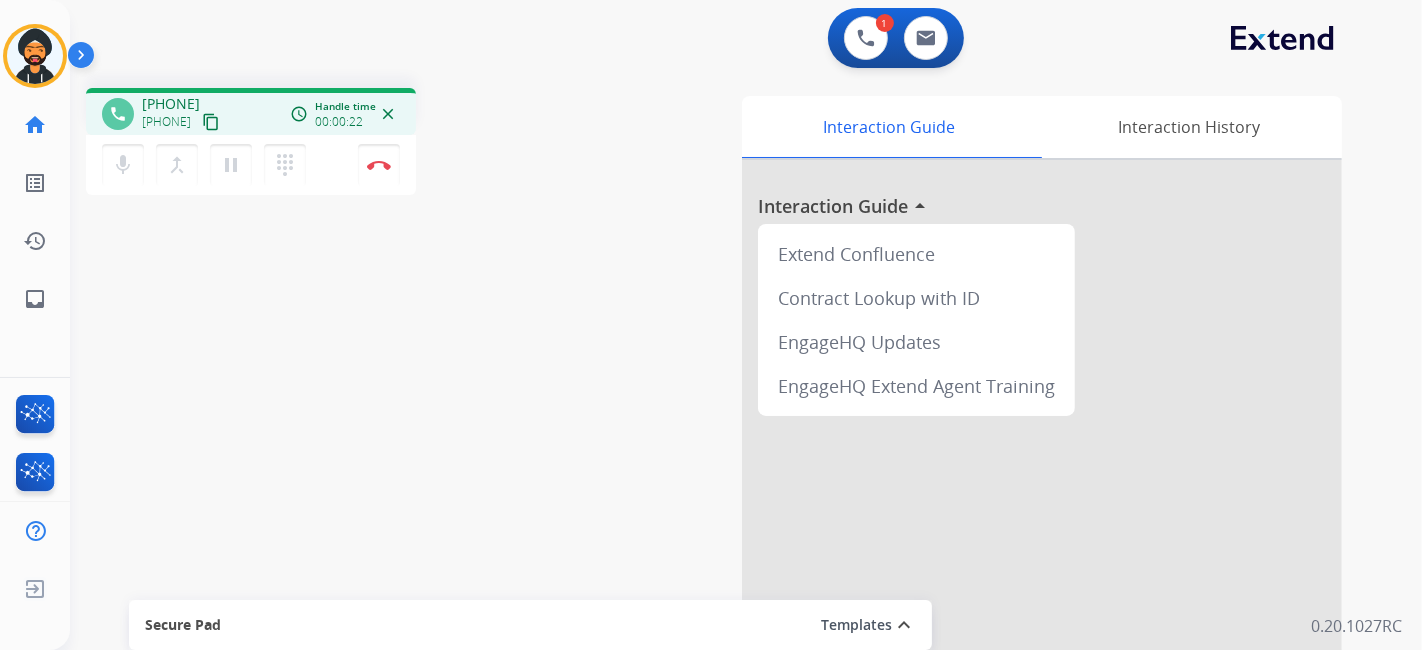 click on "content_copy" at bounding box center [211, 122] 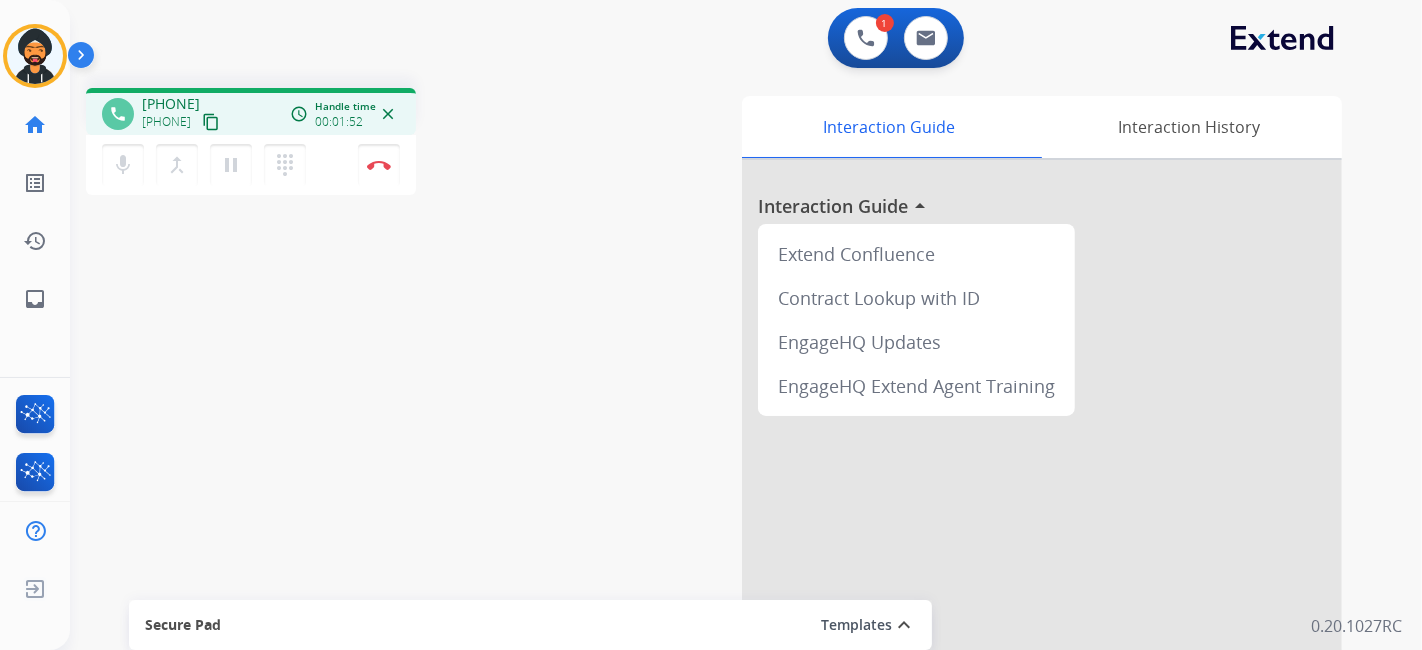 click on "content_copy" at bounding box center (211, 122) 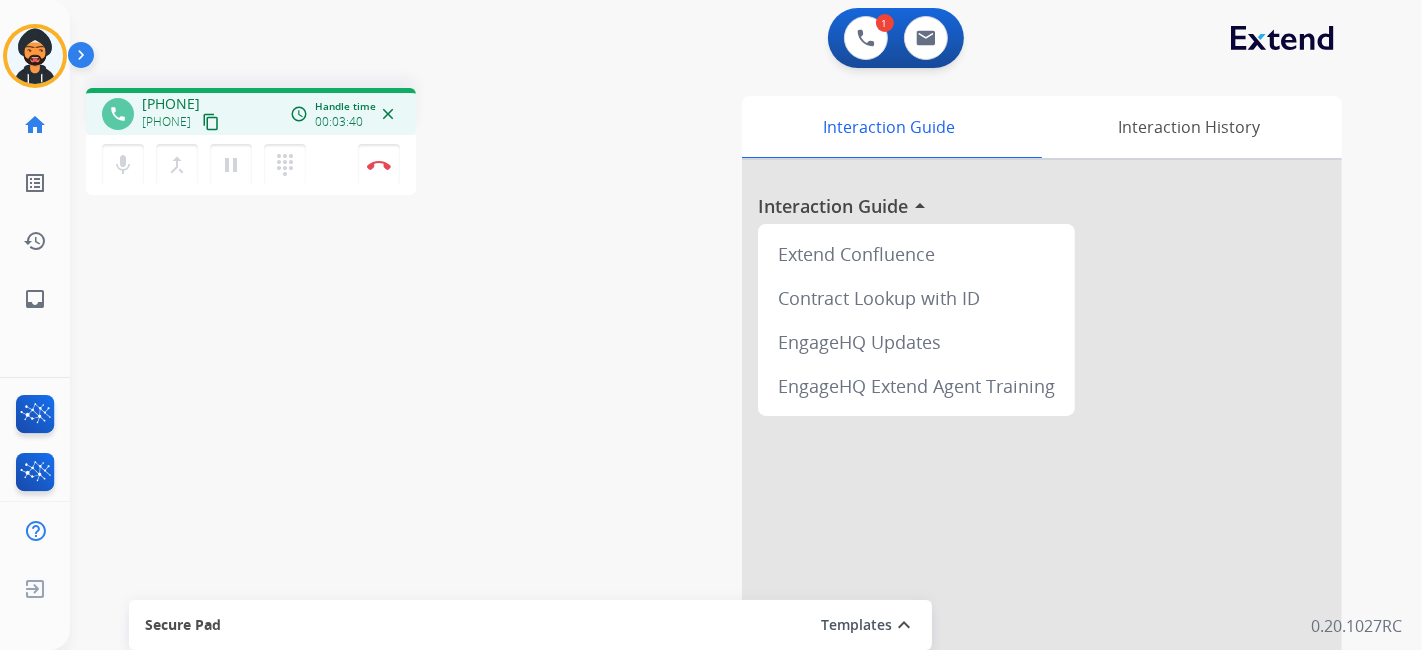 click on "mic Mute merge_type Bridge pause Hold dialpad Dialpad Disconnect" at bounding box center [251, 165] 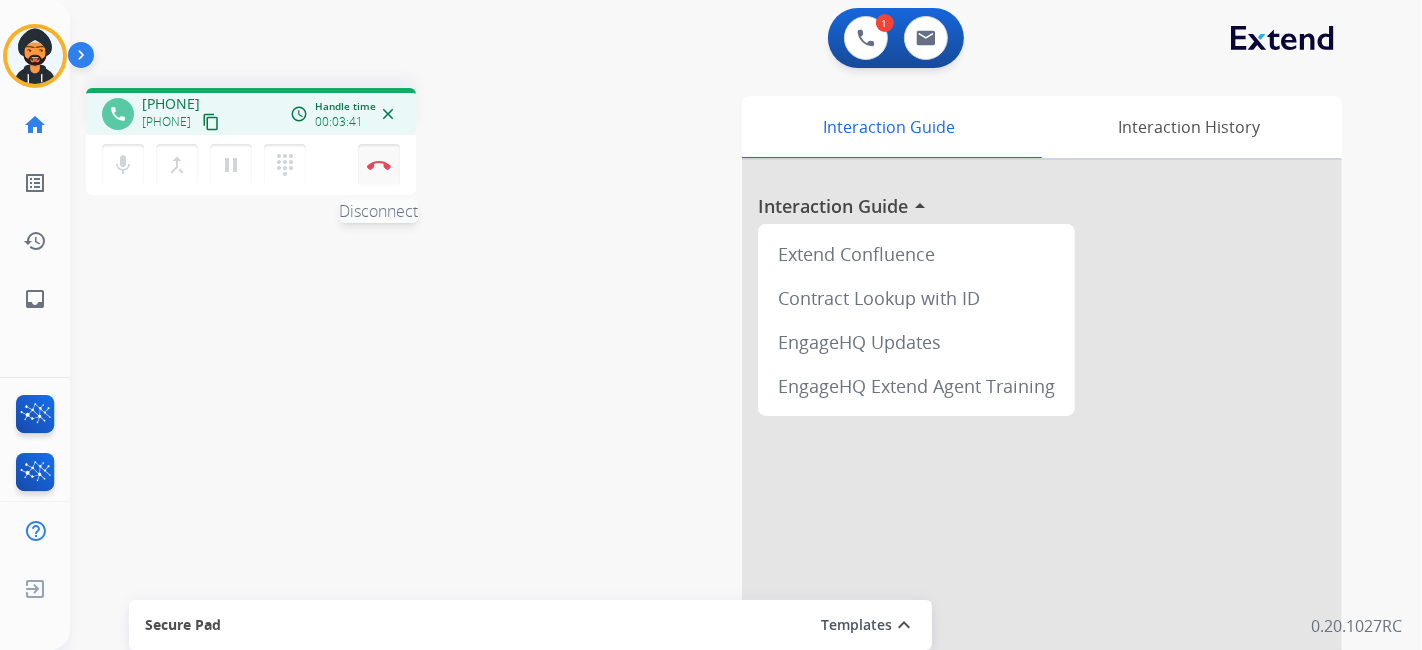 click on "Disconnect" at bounding box center [379, 165] 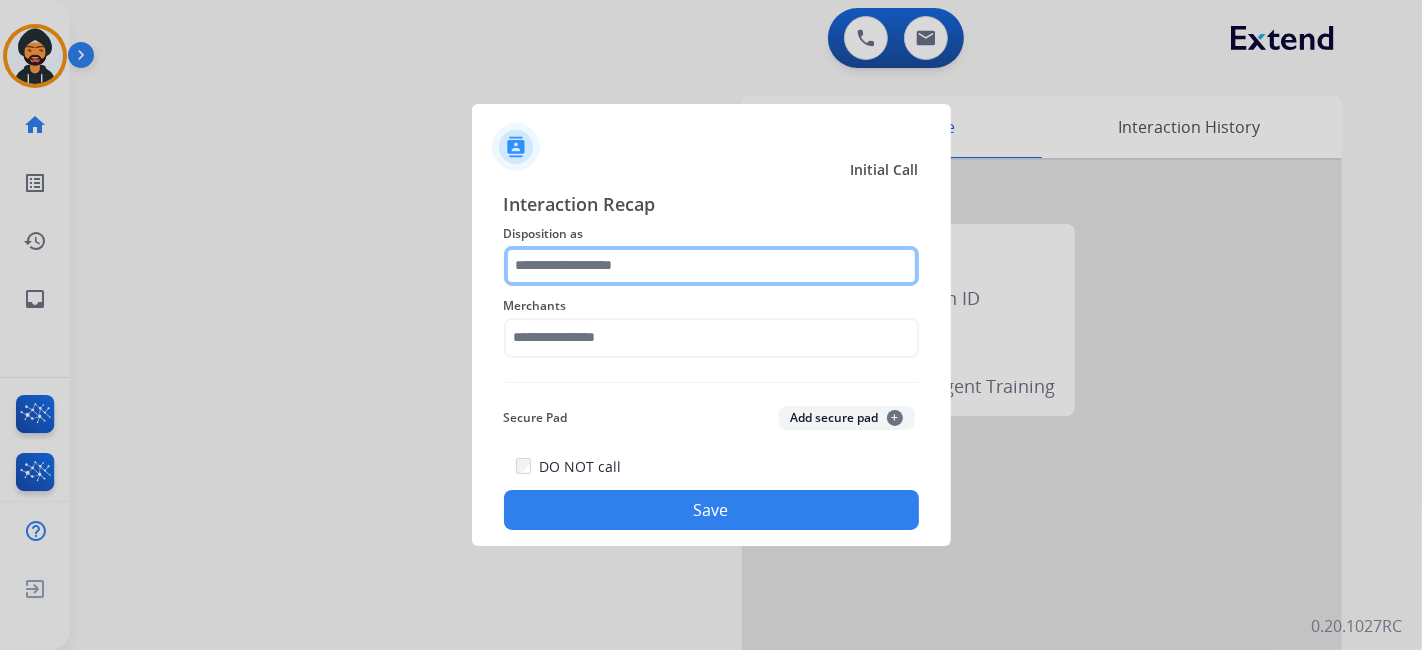 click 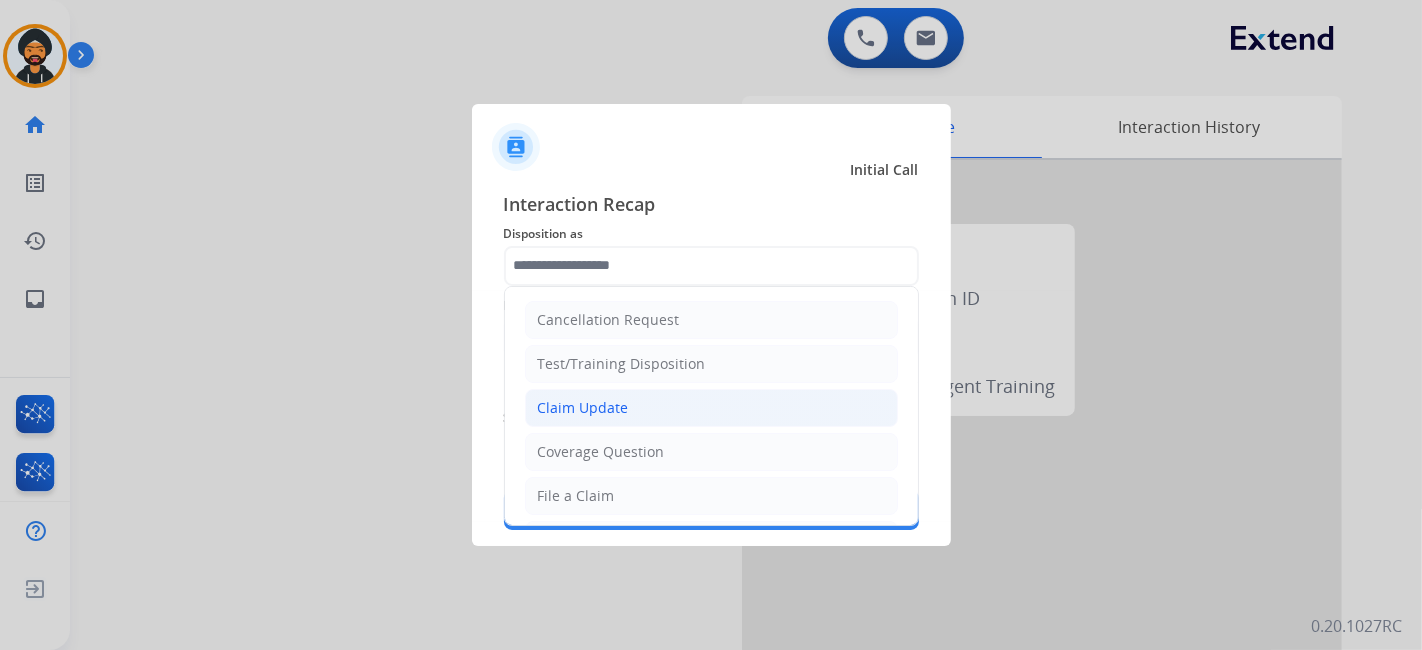 click on "Claim Update" 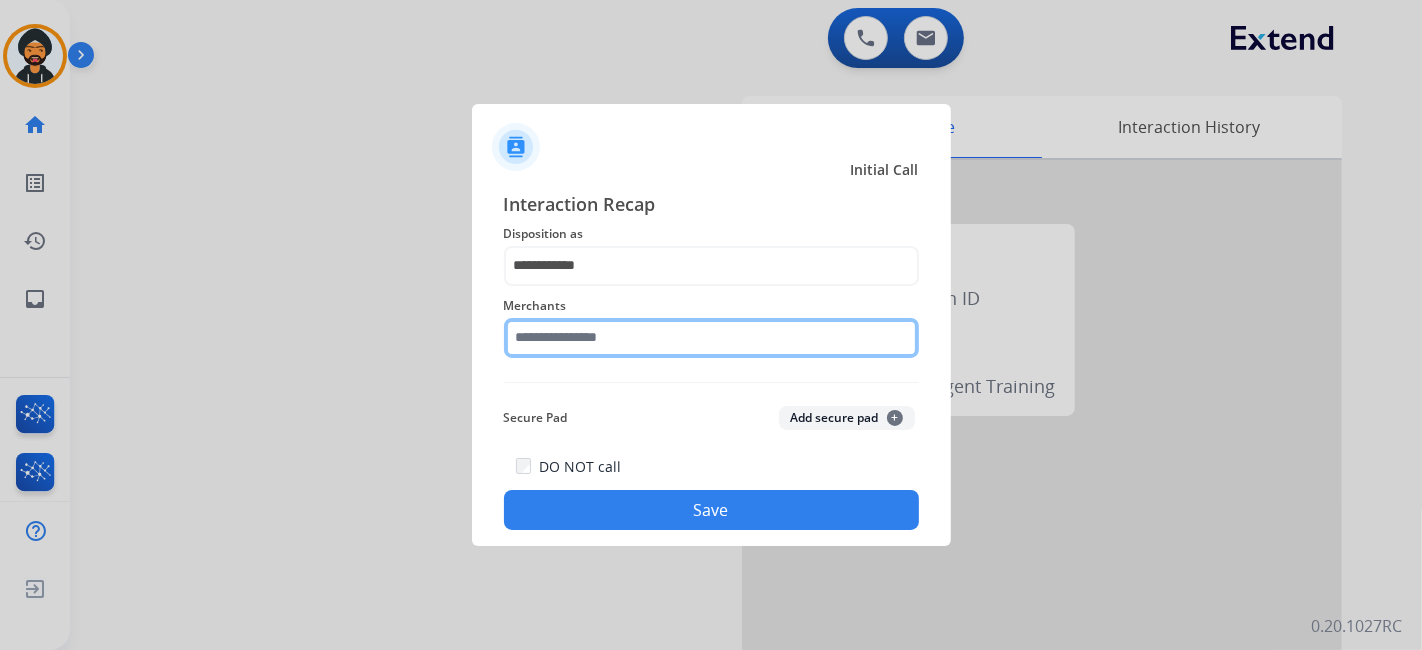 click 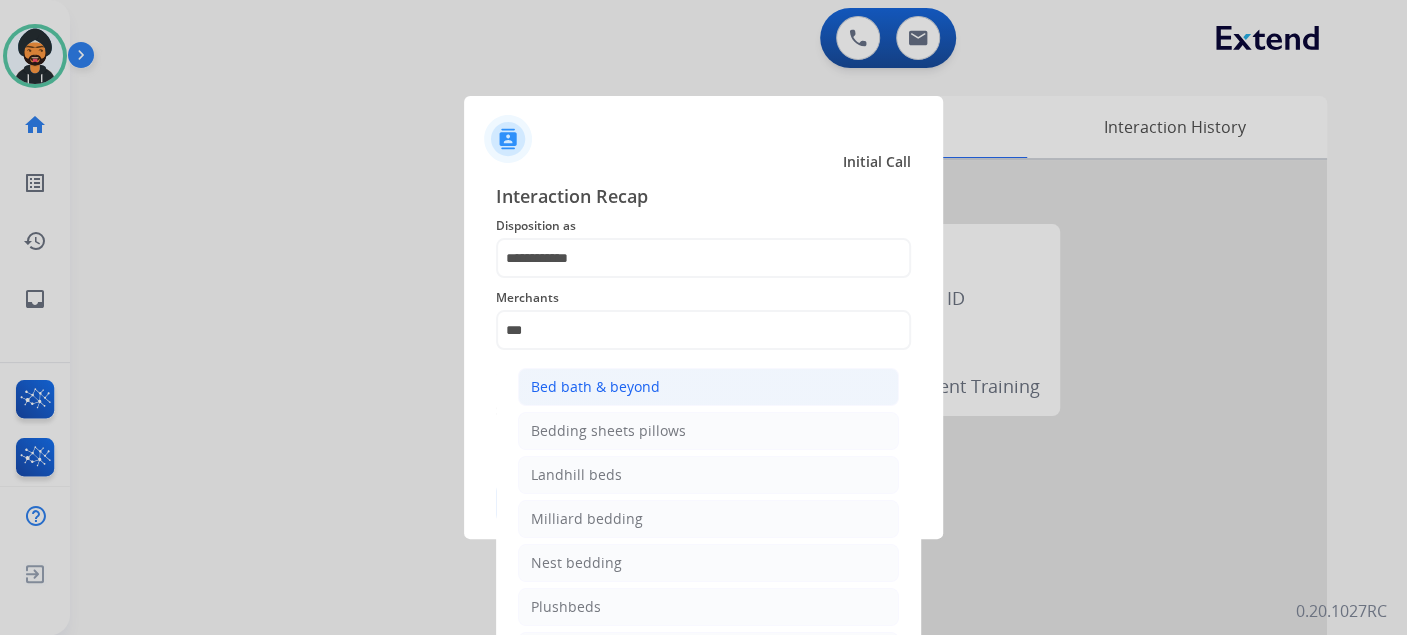 click on "Bed bath & beyond" 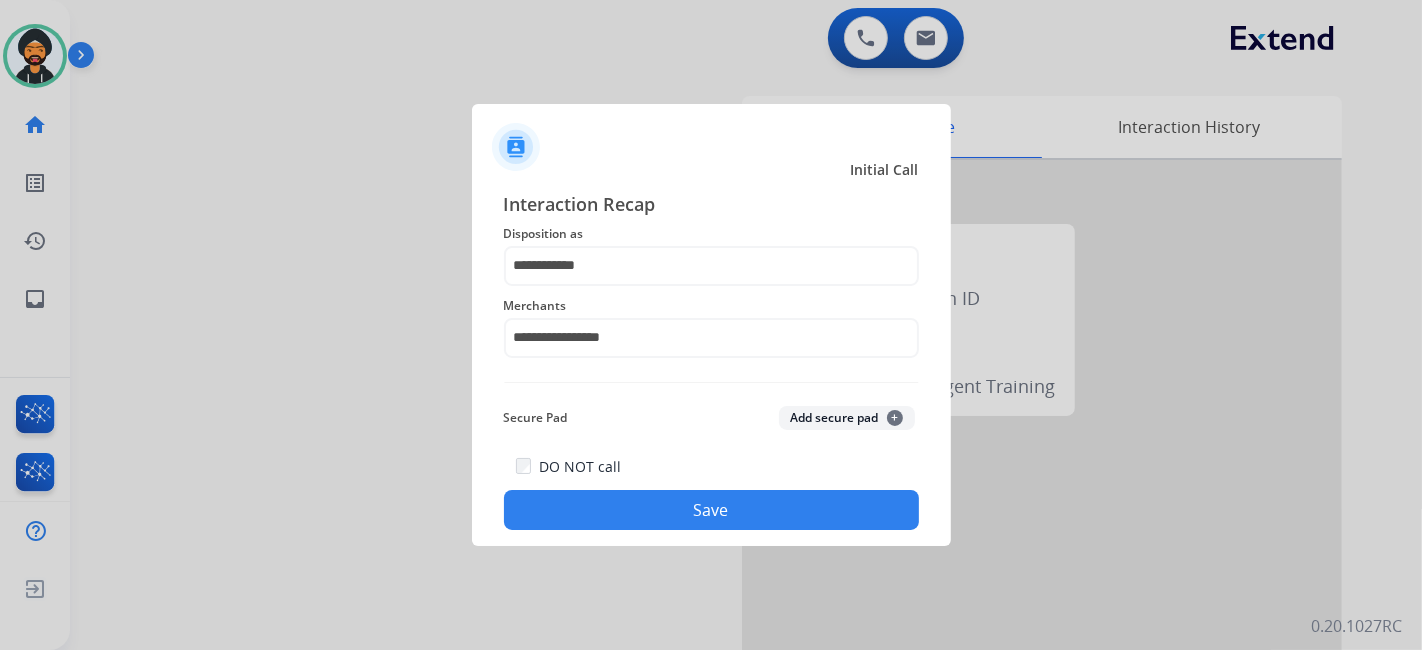 click on "Save" 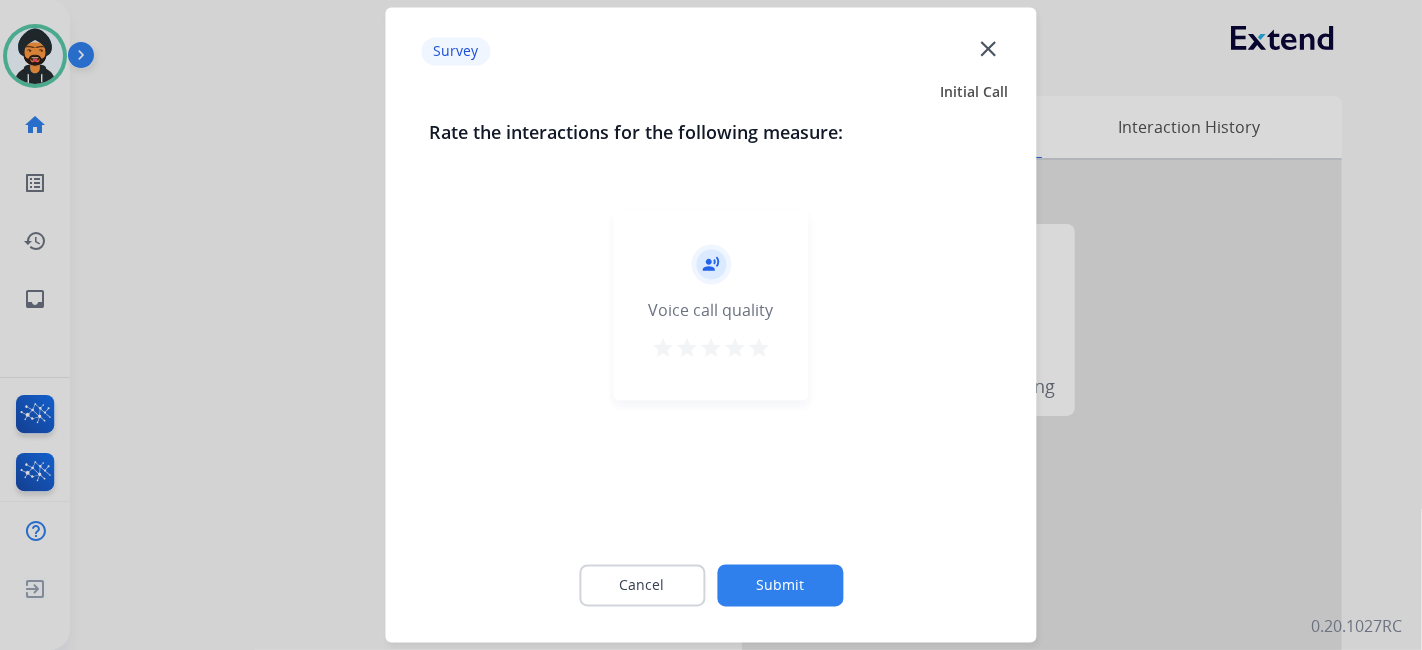 click on "Submit" 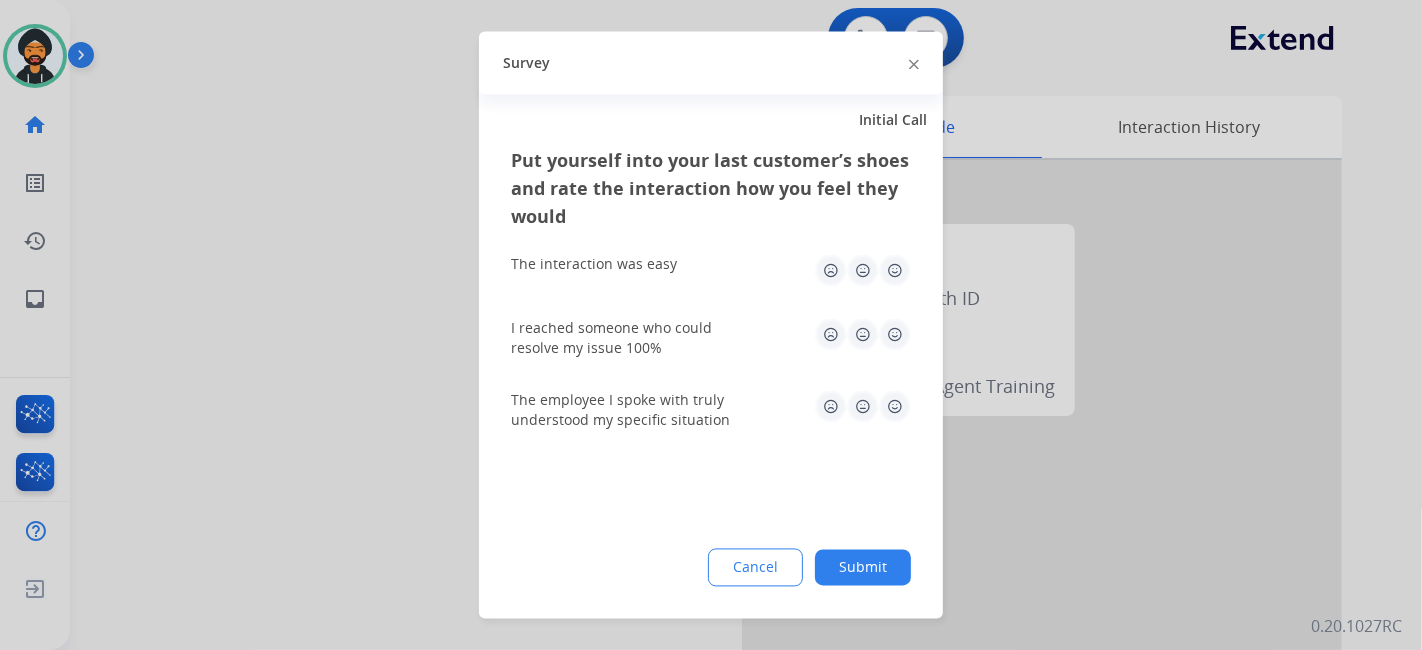 click on "Submit" 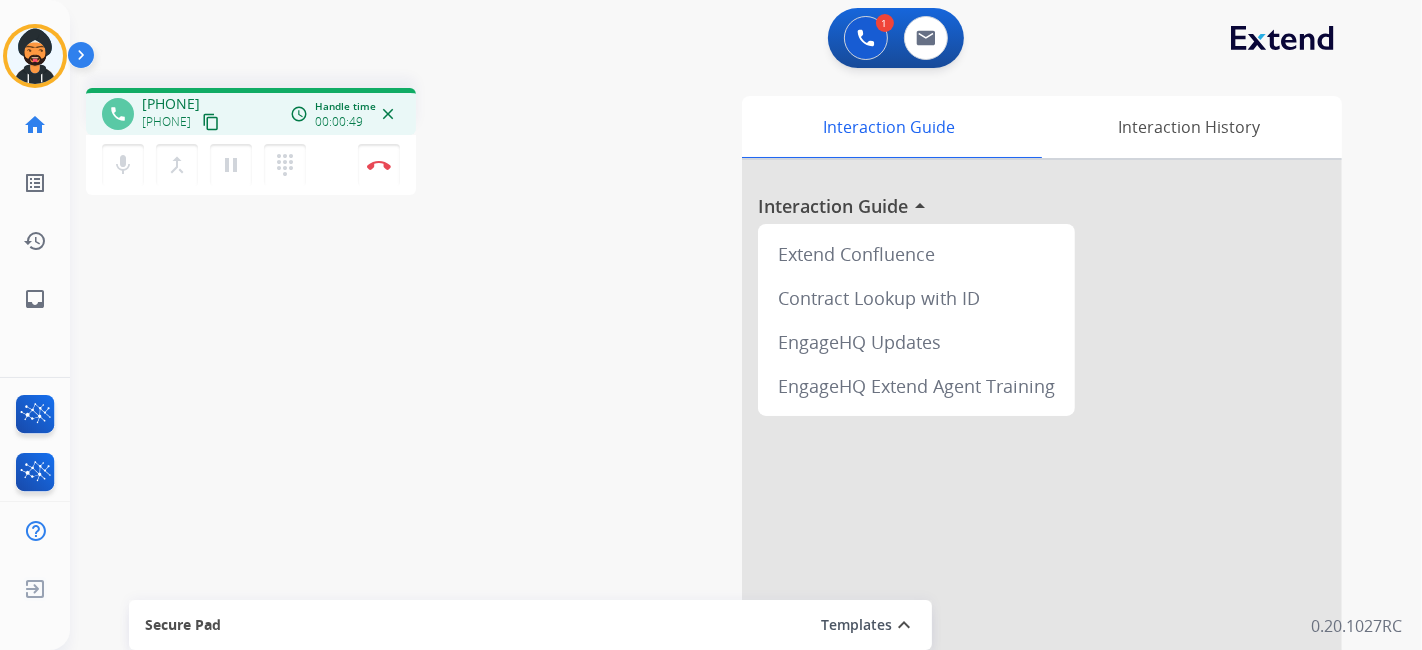 click on "content_copy" at bounding box center (211, 122) 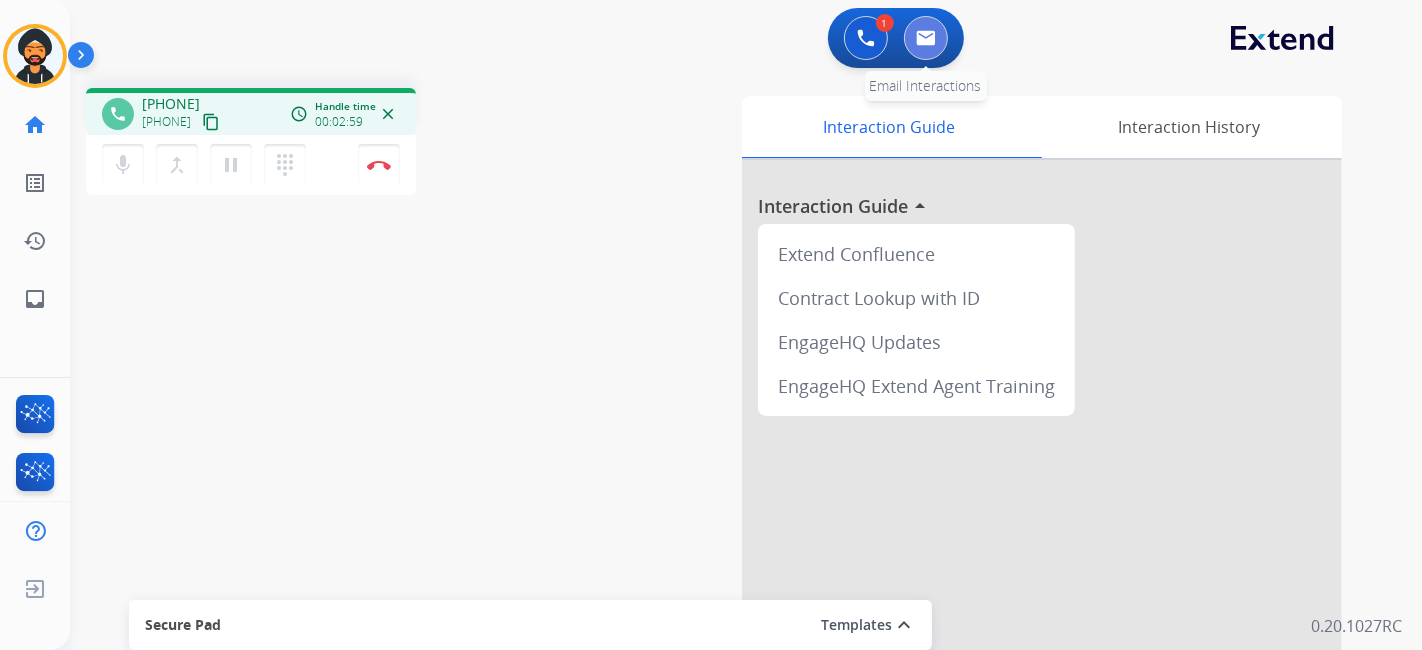 click at bounding box center (926, 38) 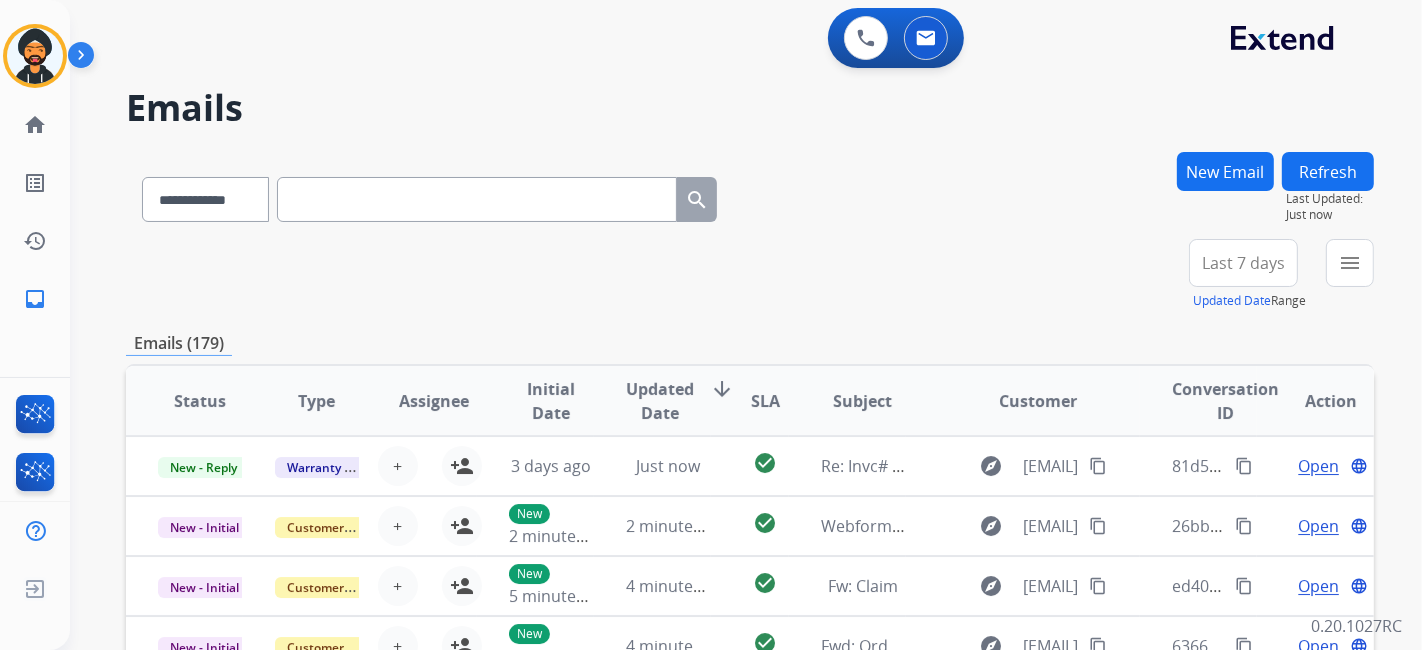 click on "New Email" at bounding box center (1225, 171) 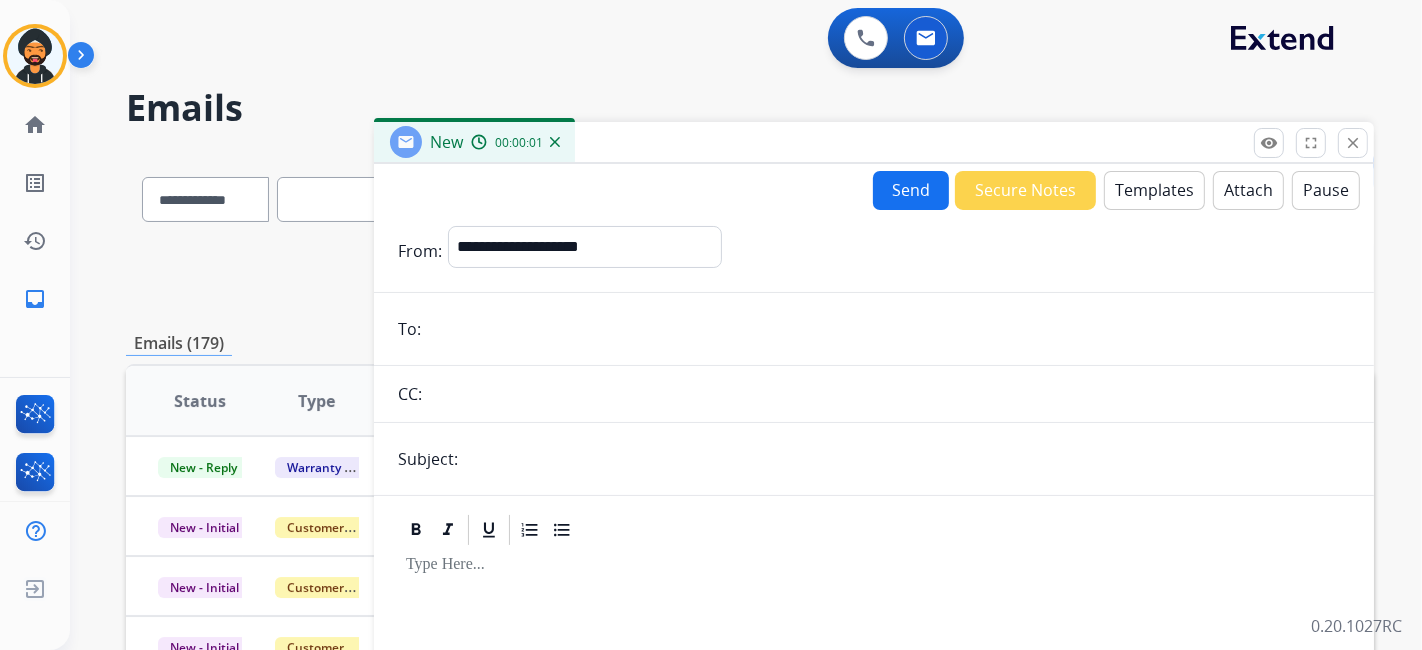 click on "Templates" at bounding box center [1154, 190] 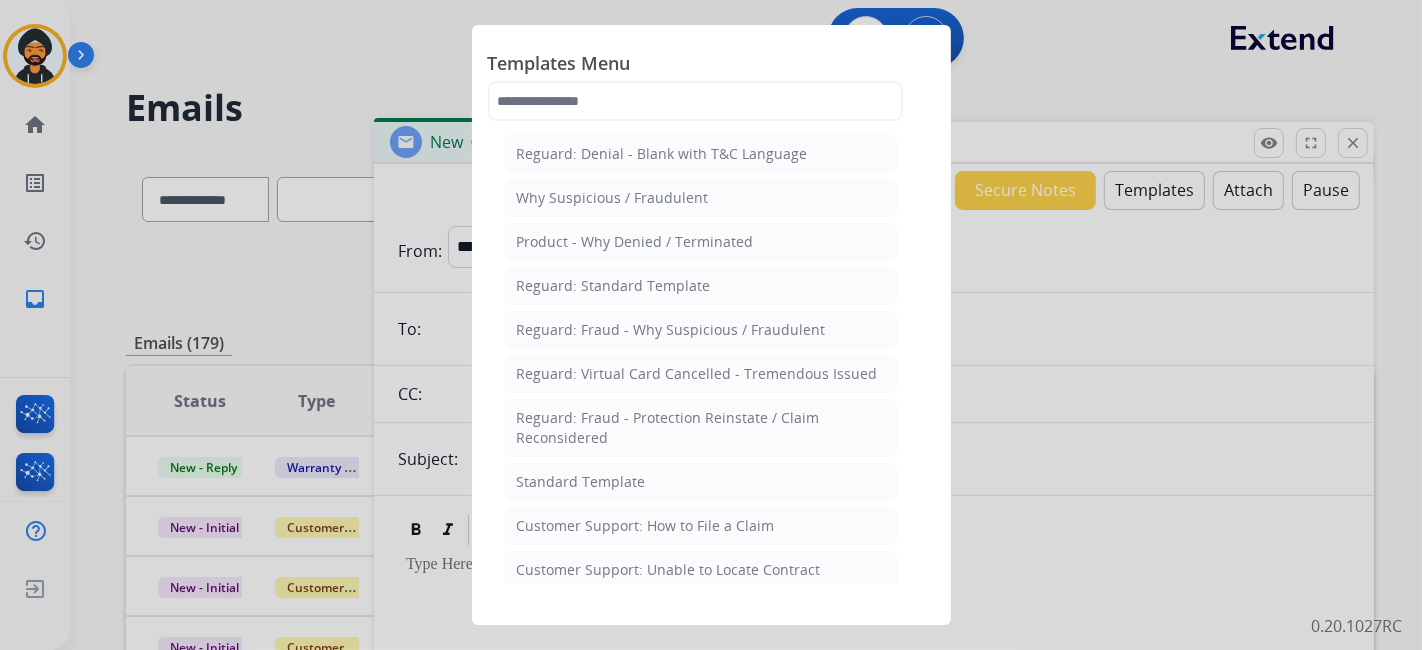 click 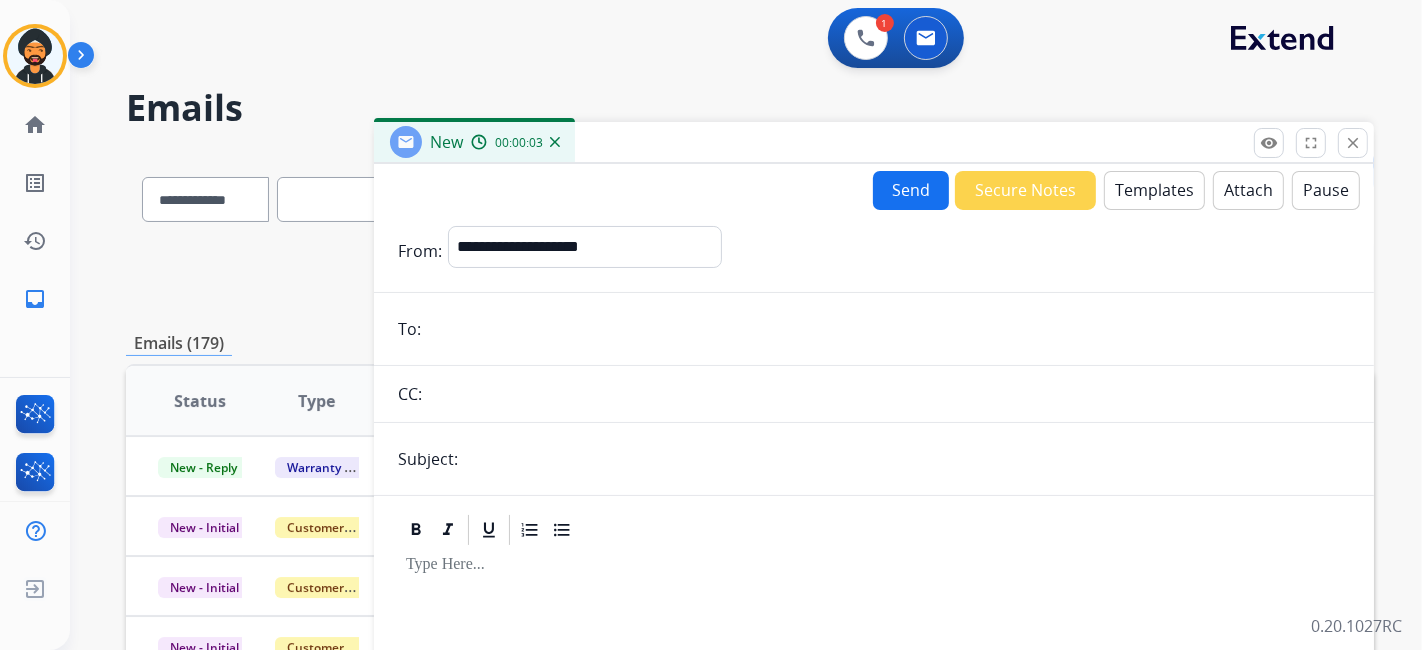 click on "New  00:00:03" at bounding box center (474, 142) 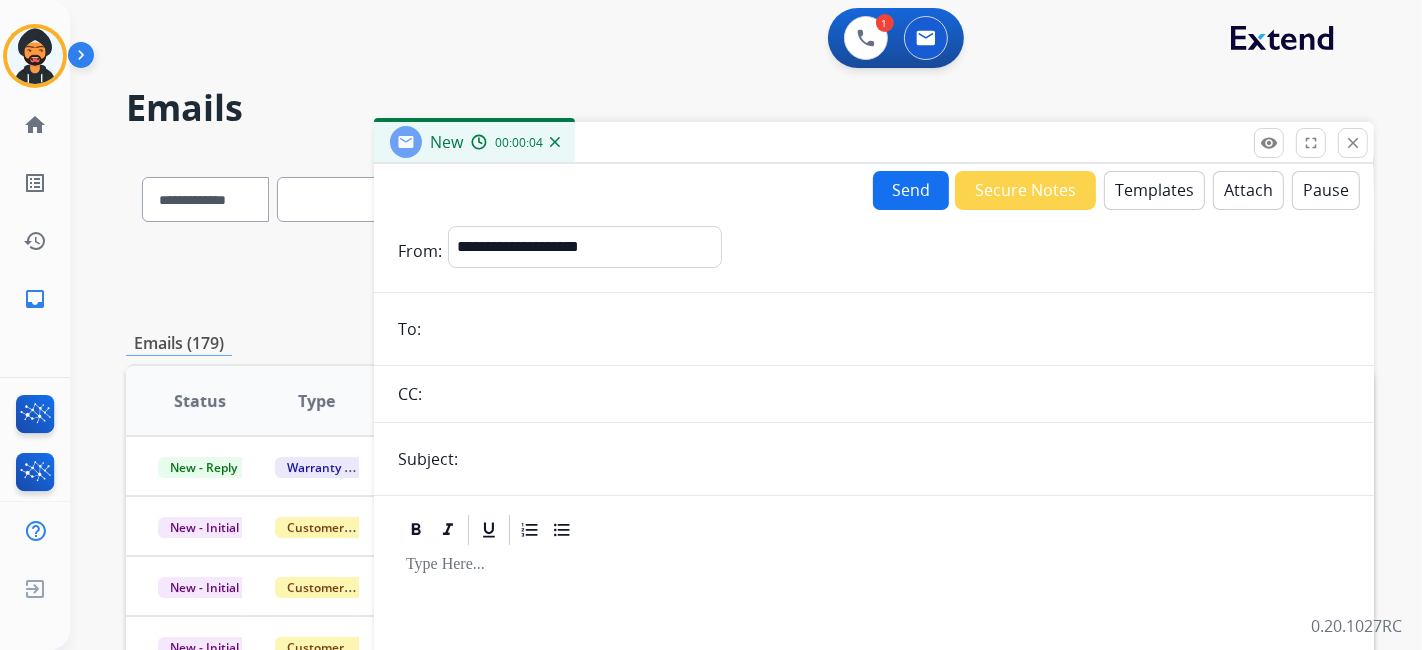 click on "New  00:00:04" at bounding box center (474, 142) 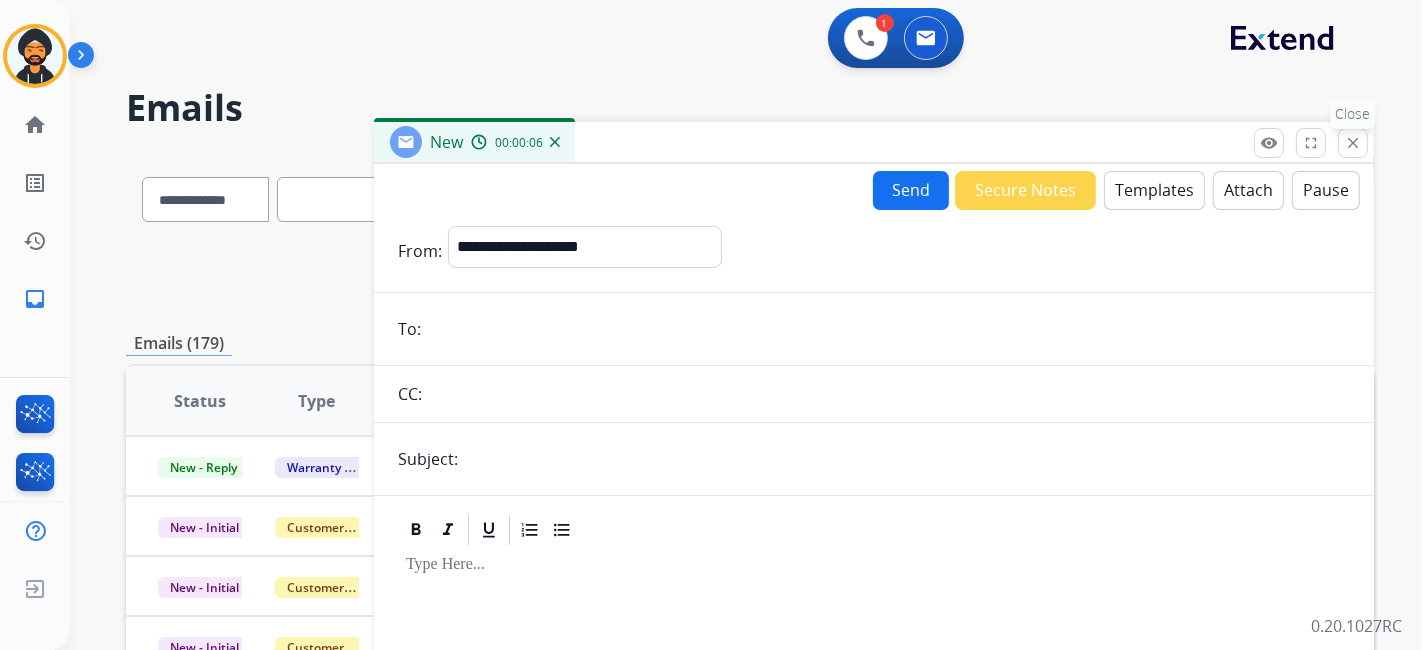 click on "close" at bounding box center [1353, 143] 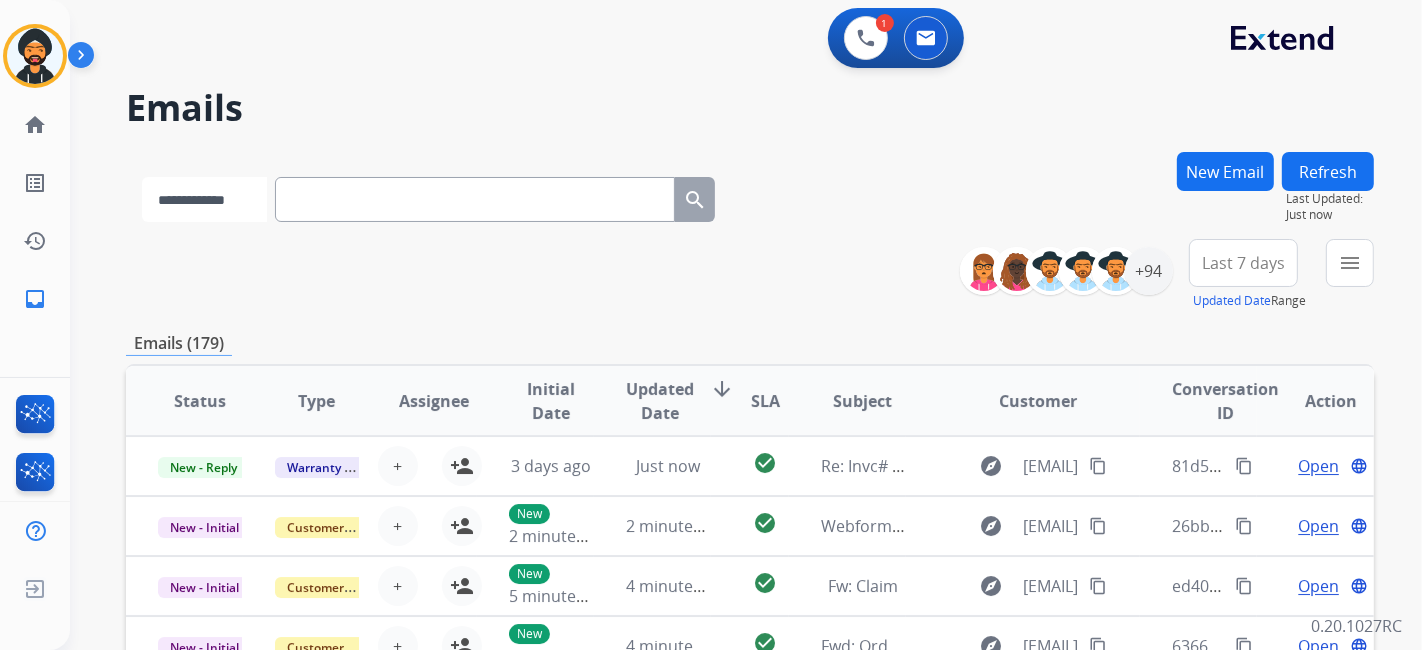 drag, startPoint x: 405, startPoint y: 194, endPoint x: 236, endPoint y: 188, distance: 169.10648 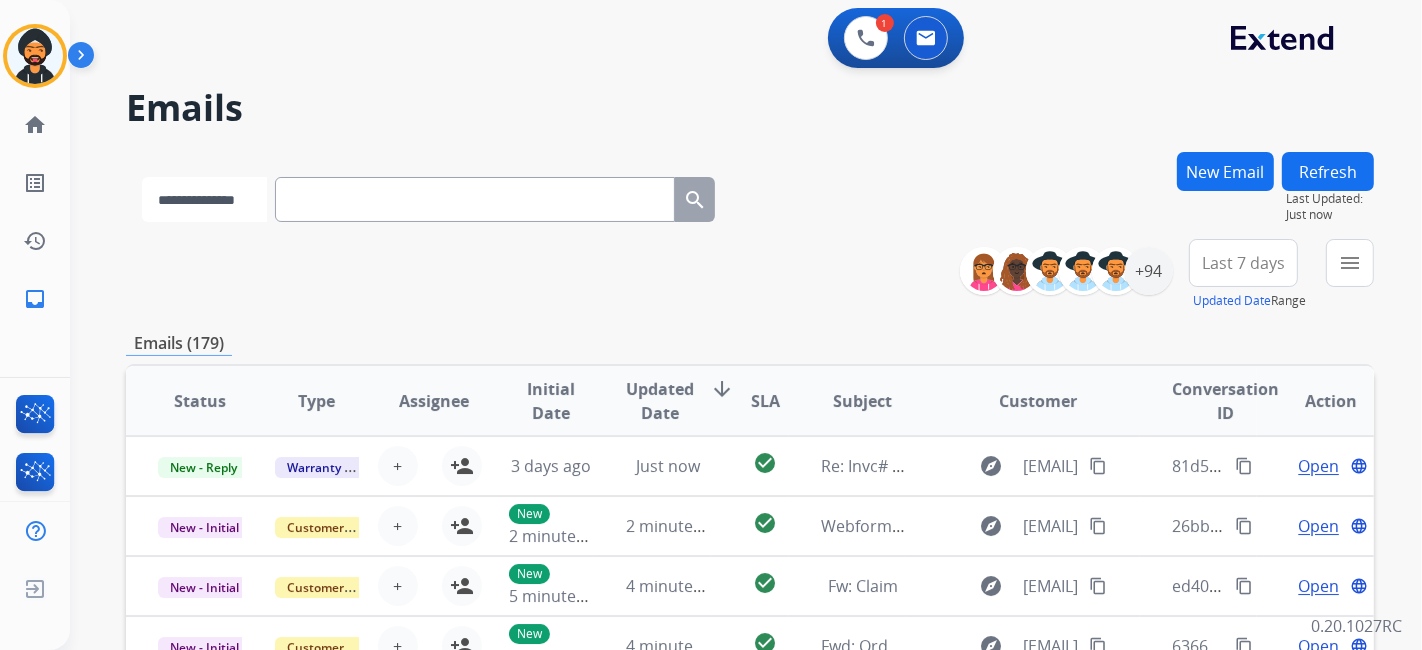 click on "**********" at bounding box center (204, 199) 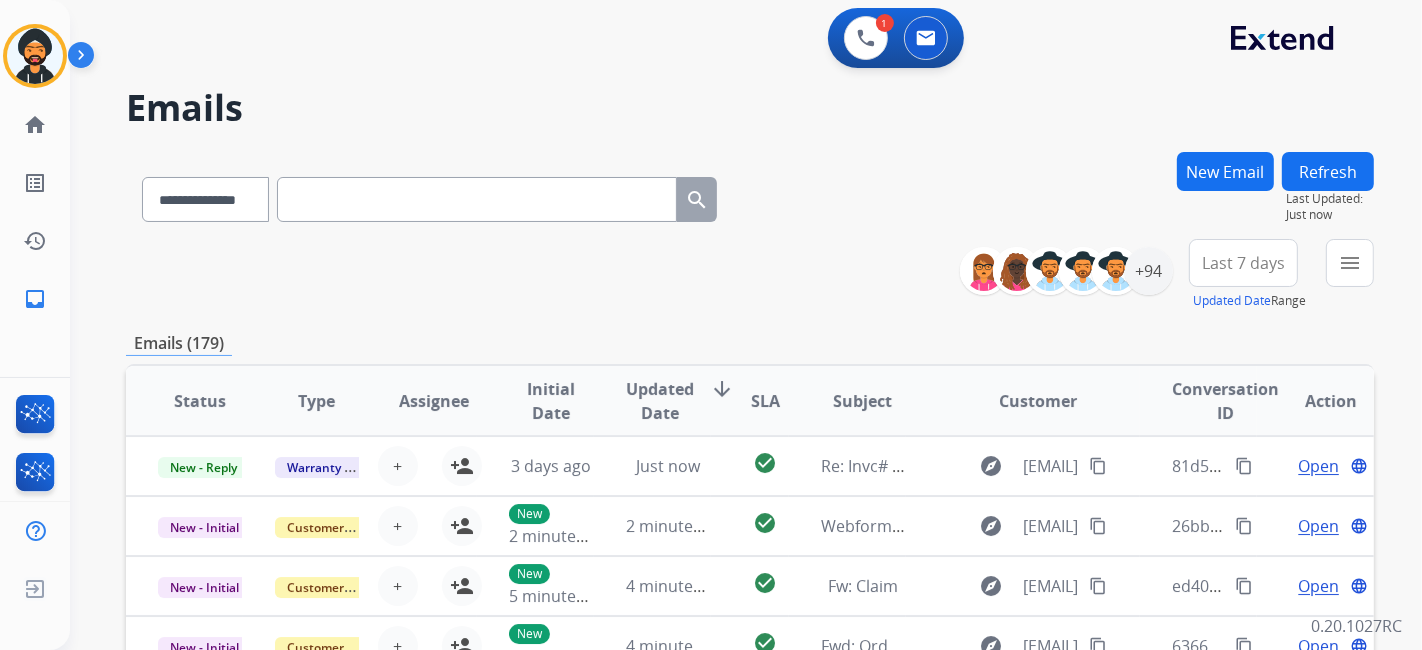 paste on "**********" 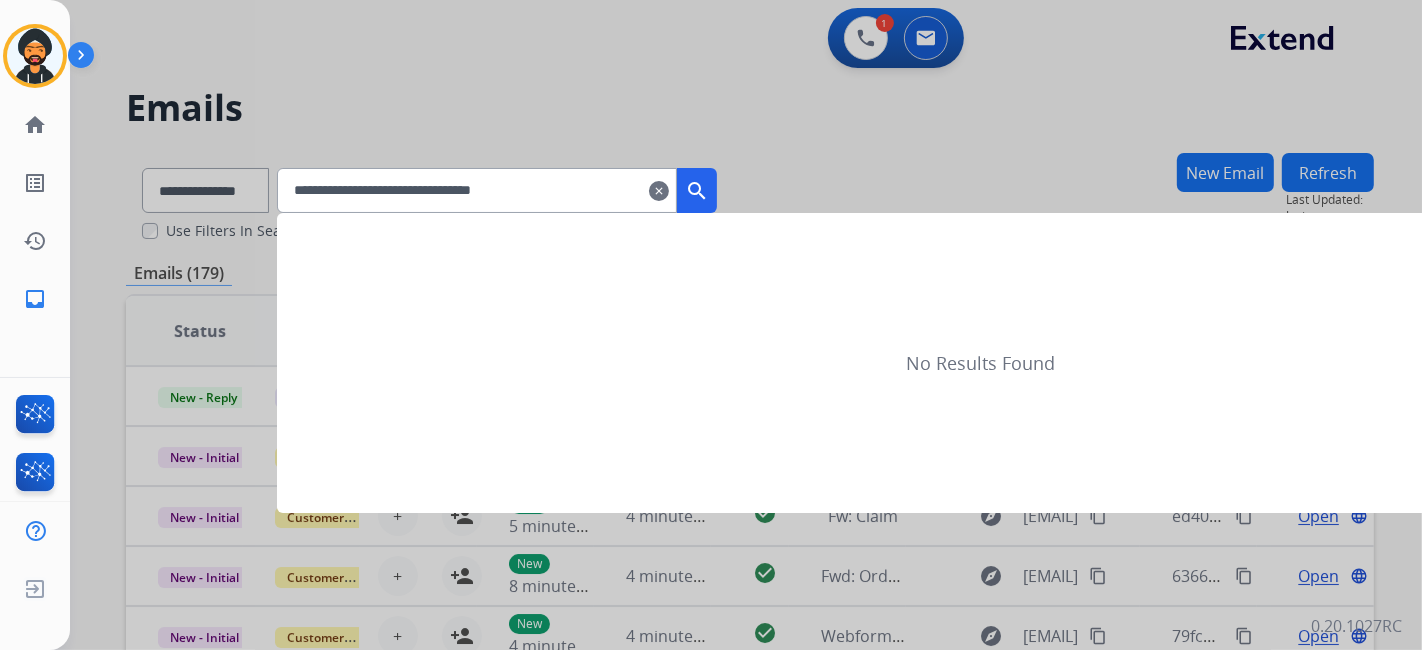 click on "search" at bounding box center (697, 191) 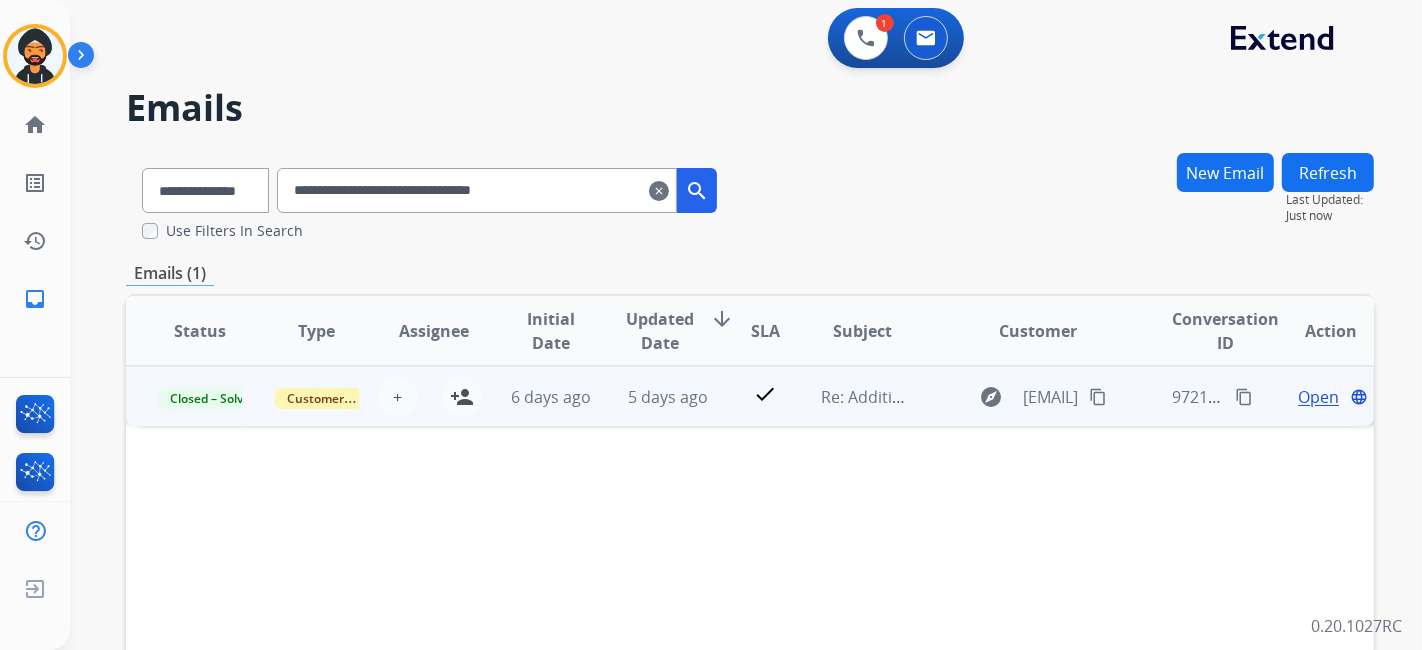 click on "Open" at bounding box center (1318, 397) 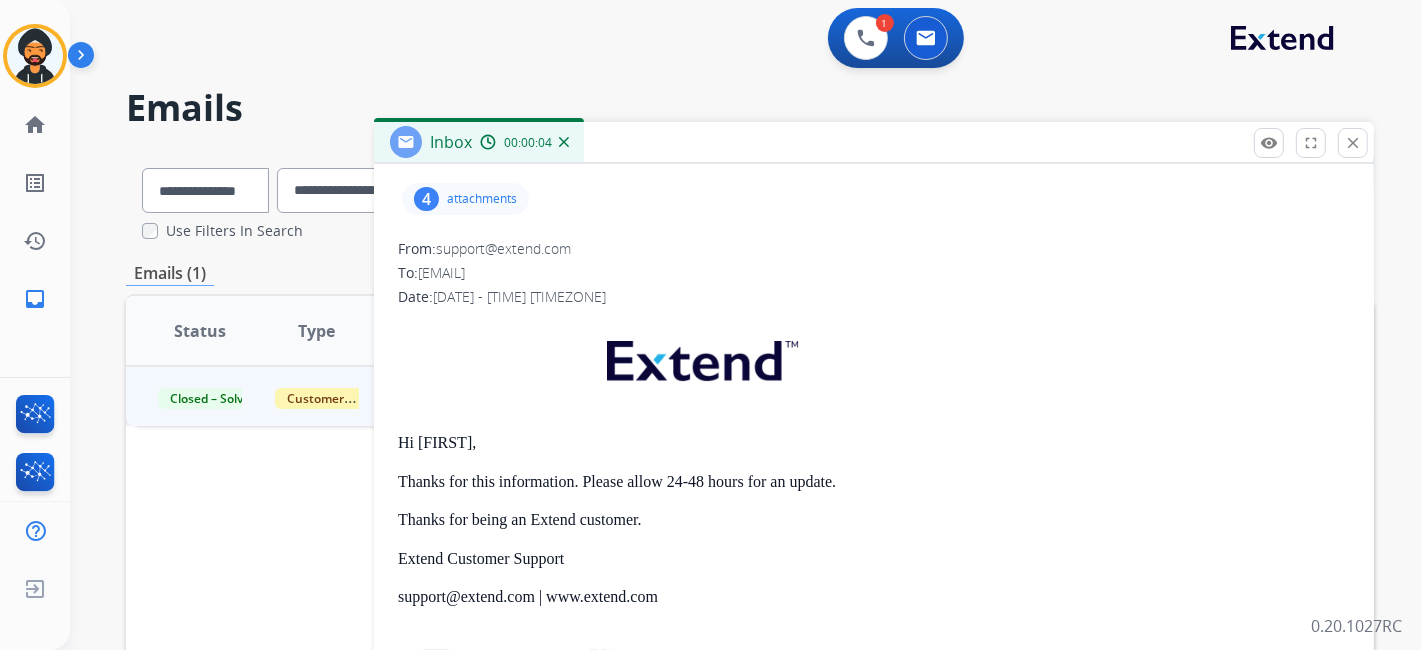 scroll, scrollTop: 0, scrollLeft: 0, axis: both 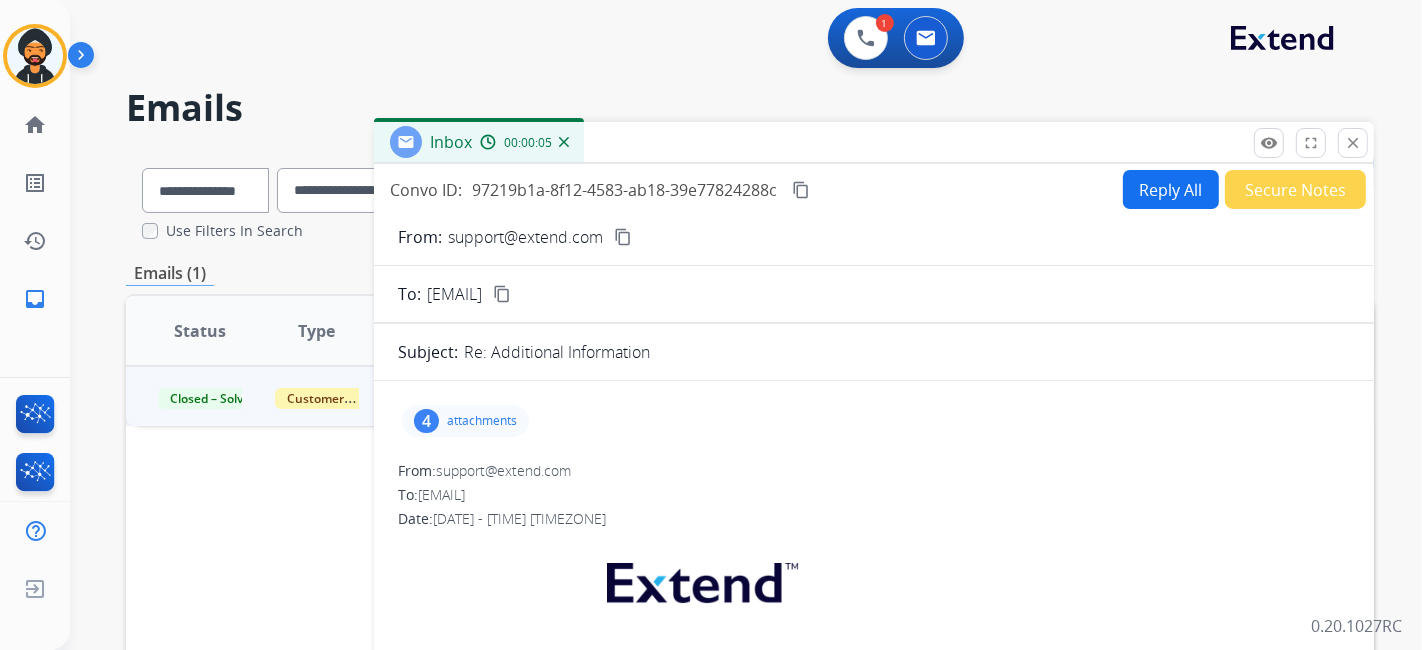 click on "4 attachments" at bounding box center (465, 421) 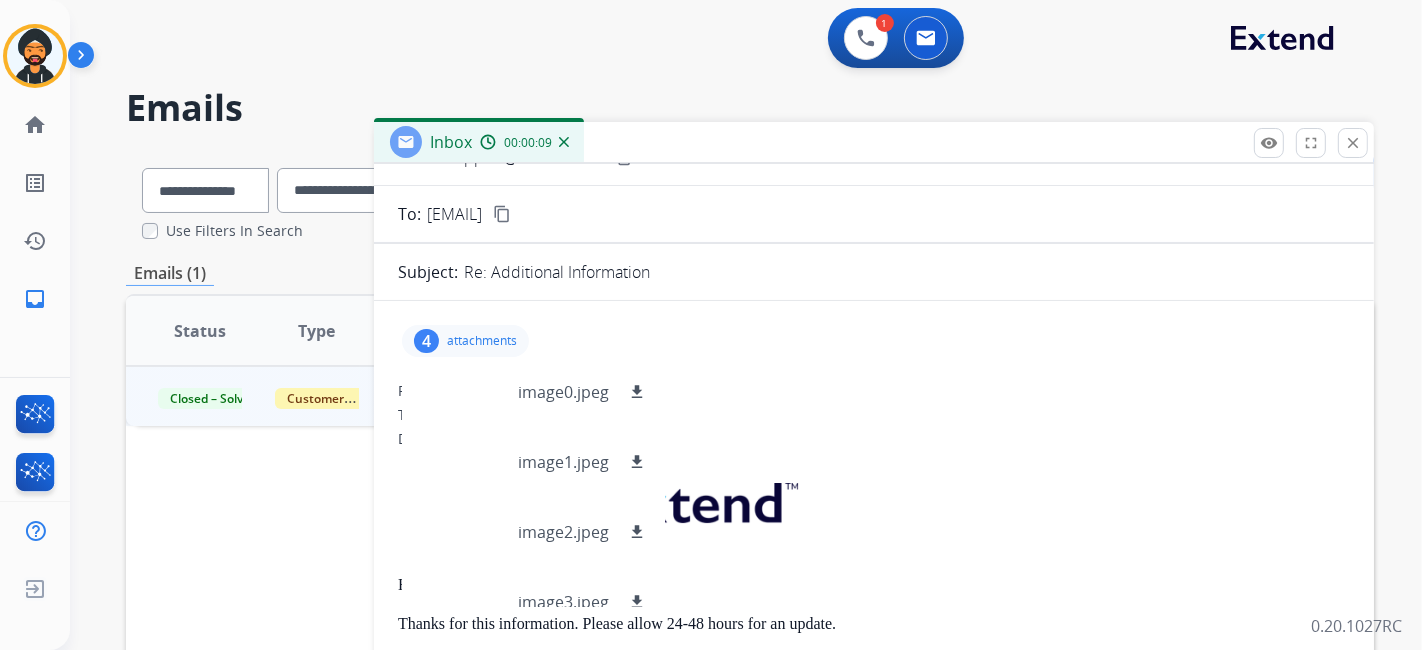 scroll, scrollTop: 0, scrollLeft: 0, axis: both 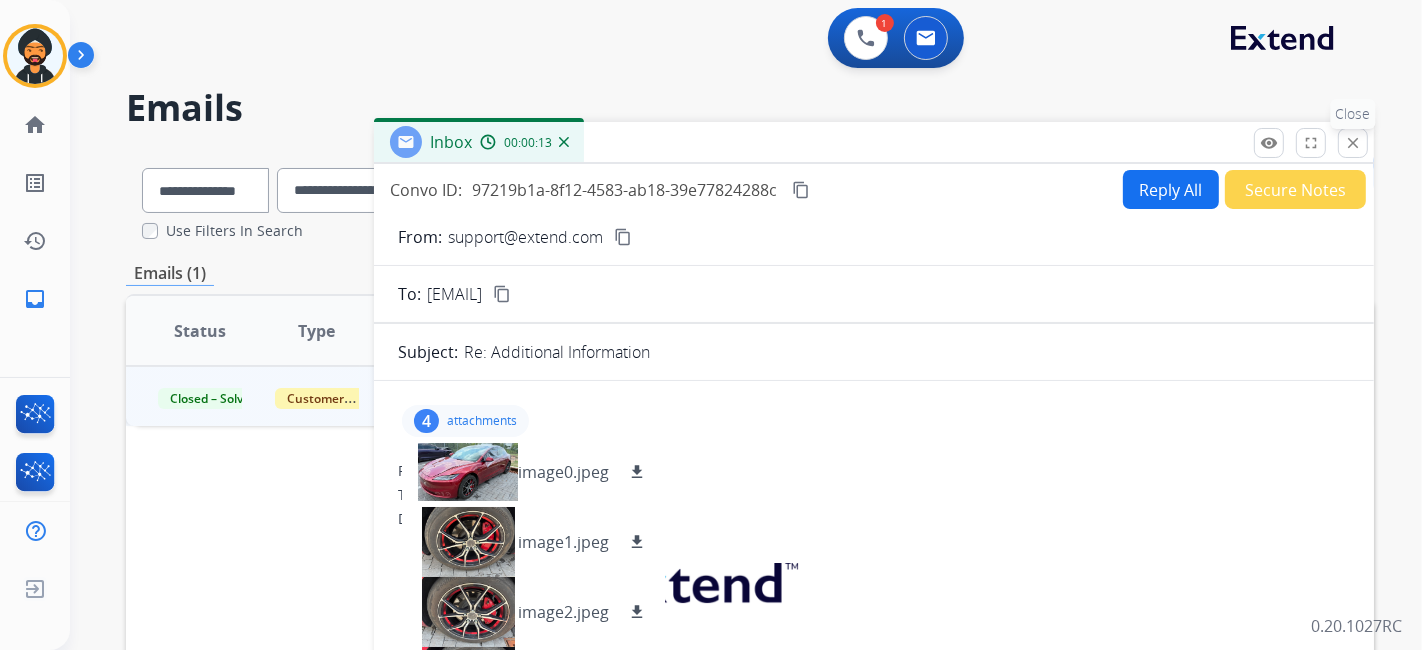 click on "close" at bounding box center [1353, 143] 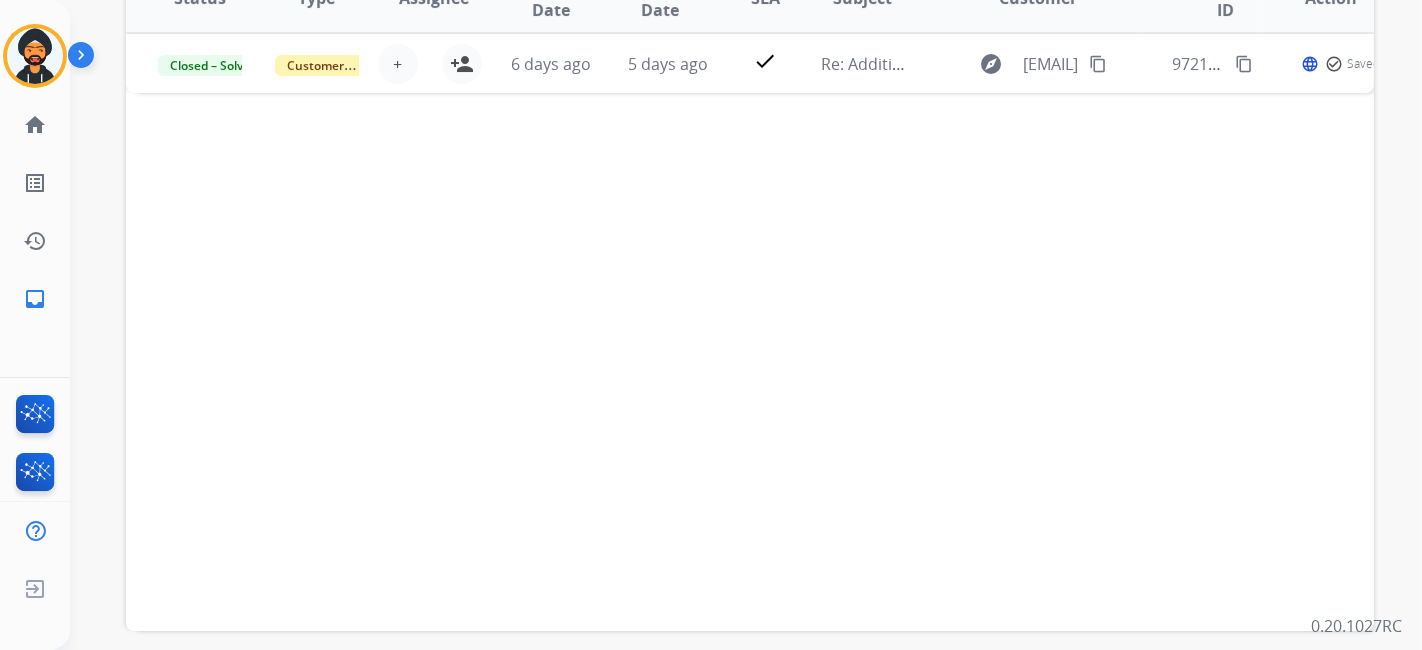 scroll, scrollTop: 111, scrollLeft: 0, axis: vertical 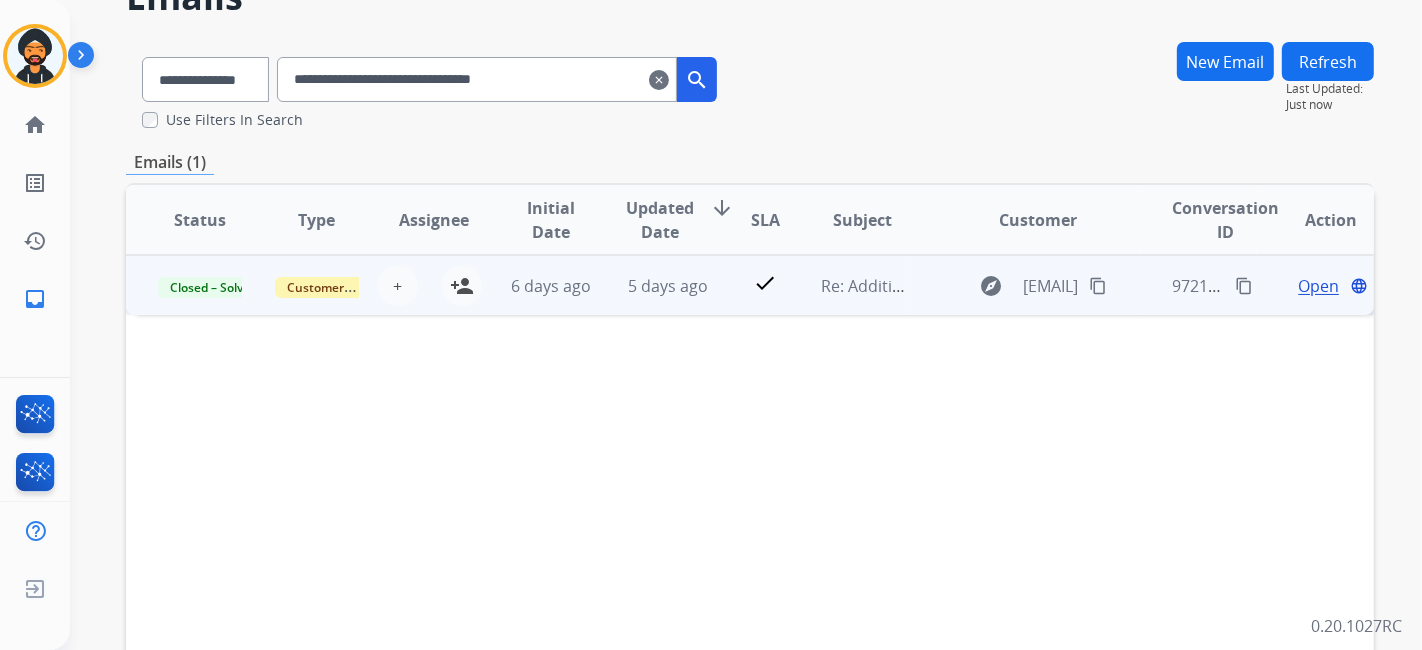 click on "explore nadedapo1@gmail.com content_copy" at bounding box center (1023, 285) 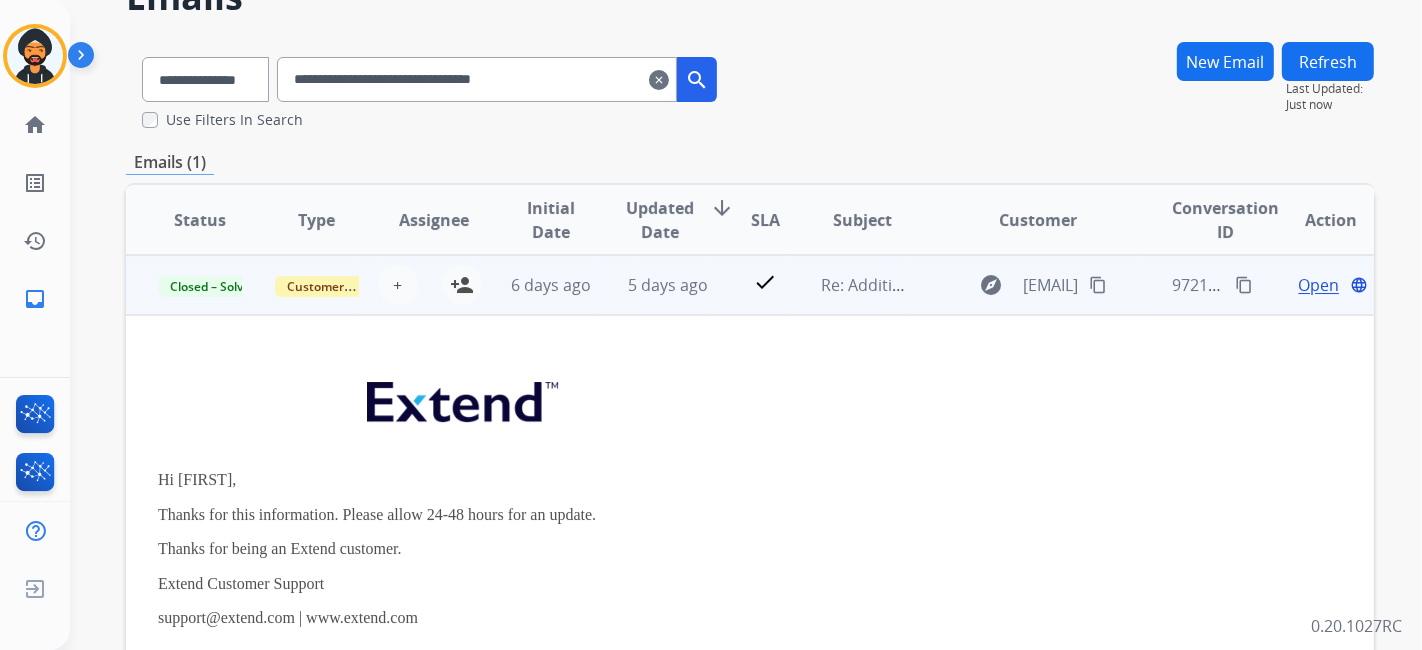 scroll, scrollTop: 9, scrollLeft: 0, axis: vertical 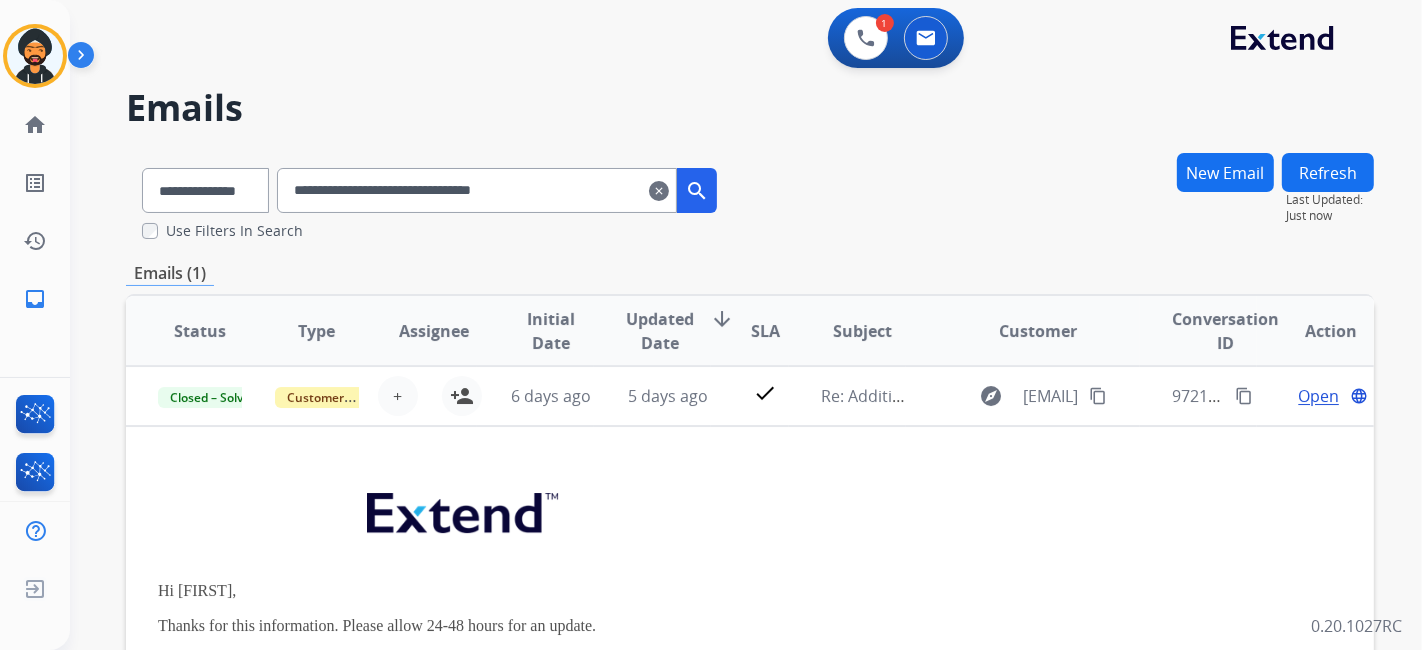 click on "**********" at bounding box center [477, 190] 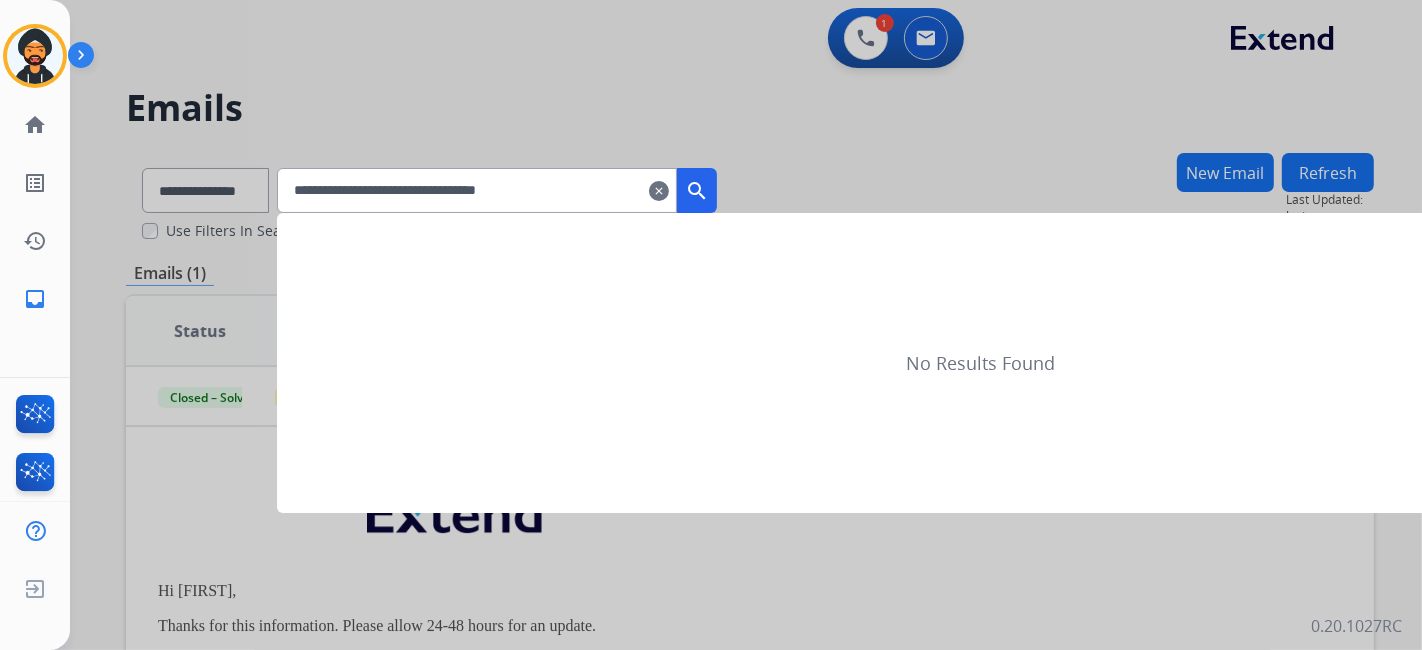type on "**********" 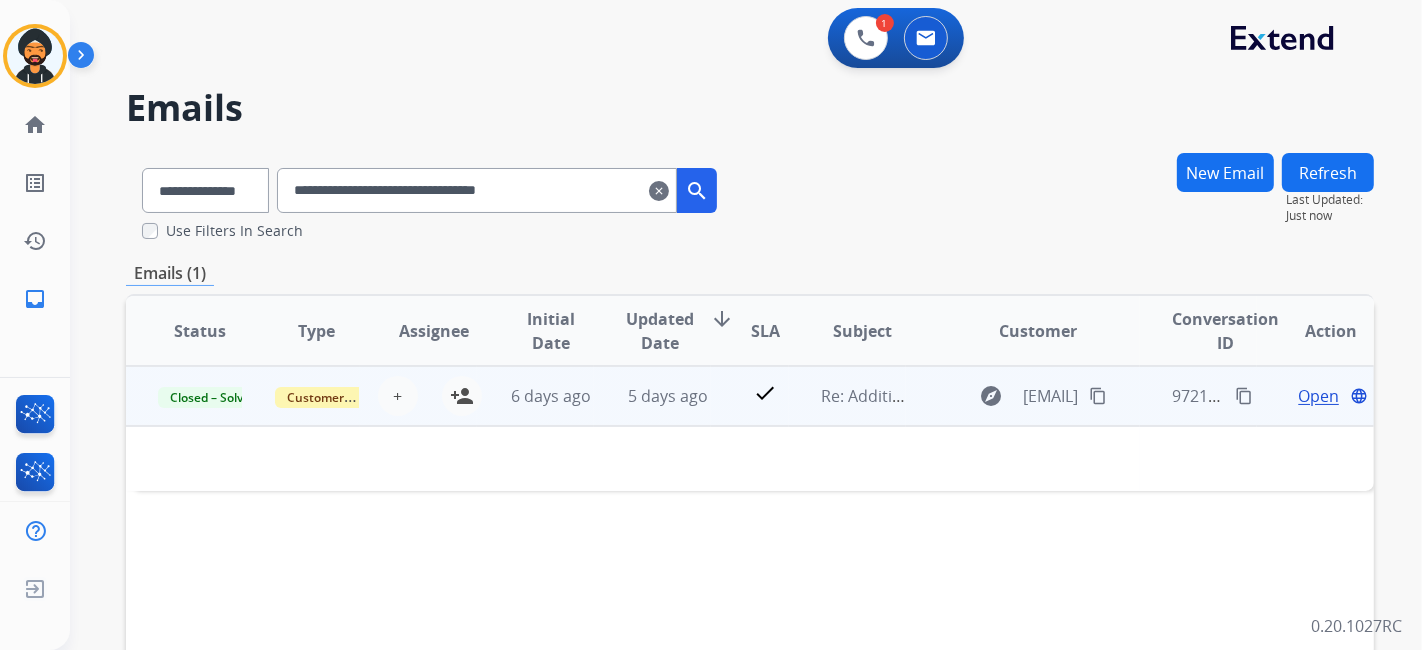 click on "Open" at bounding box center (1318, 396) 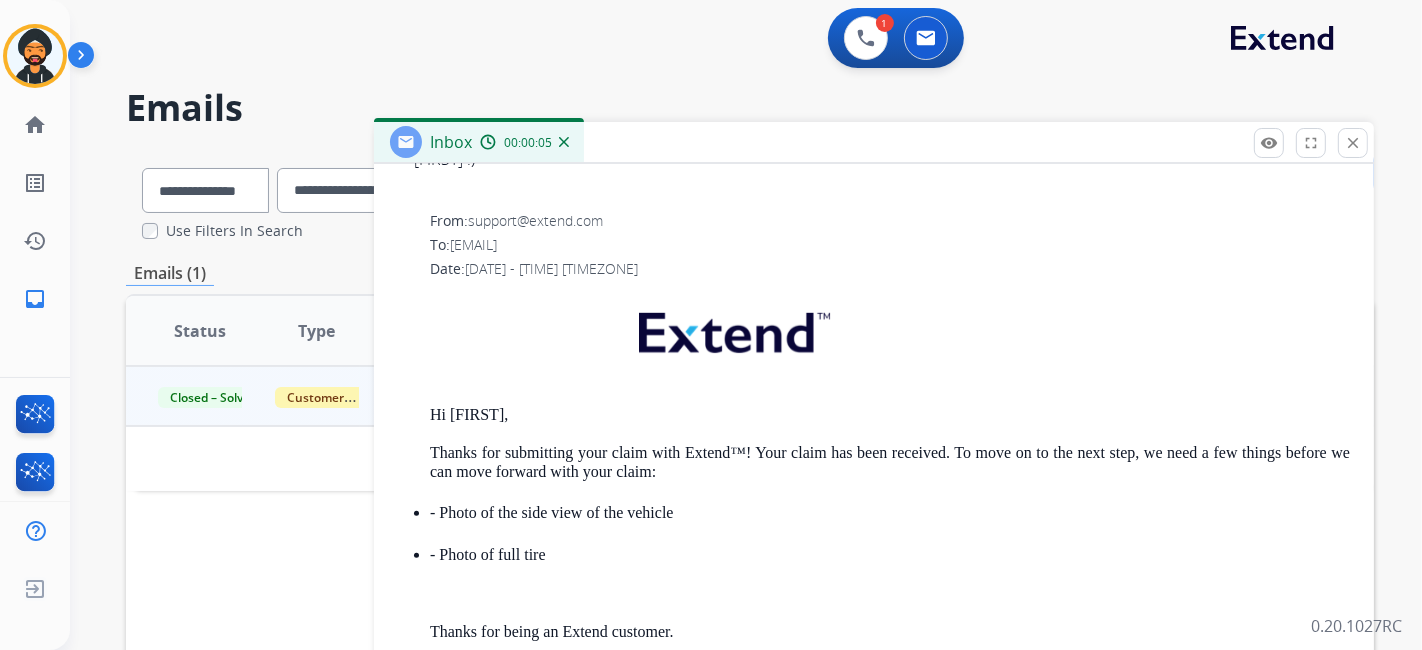 scroll, scrollTop: 1320, scrollLeft: 0, axis: vertical 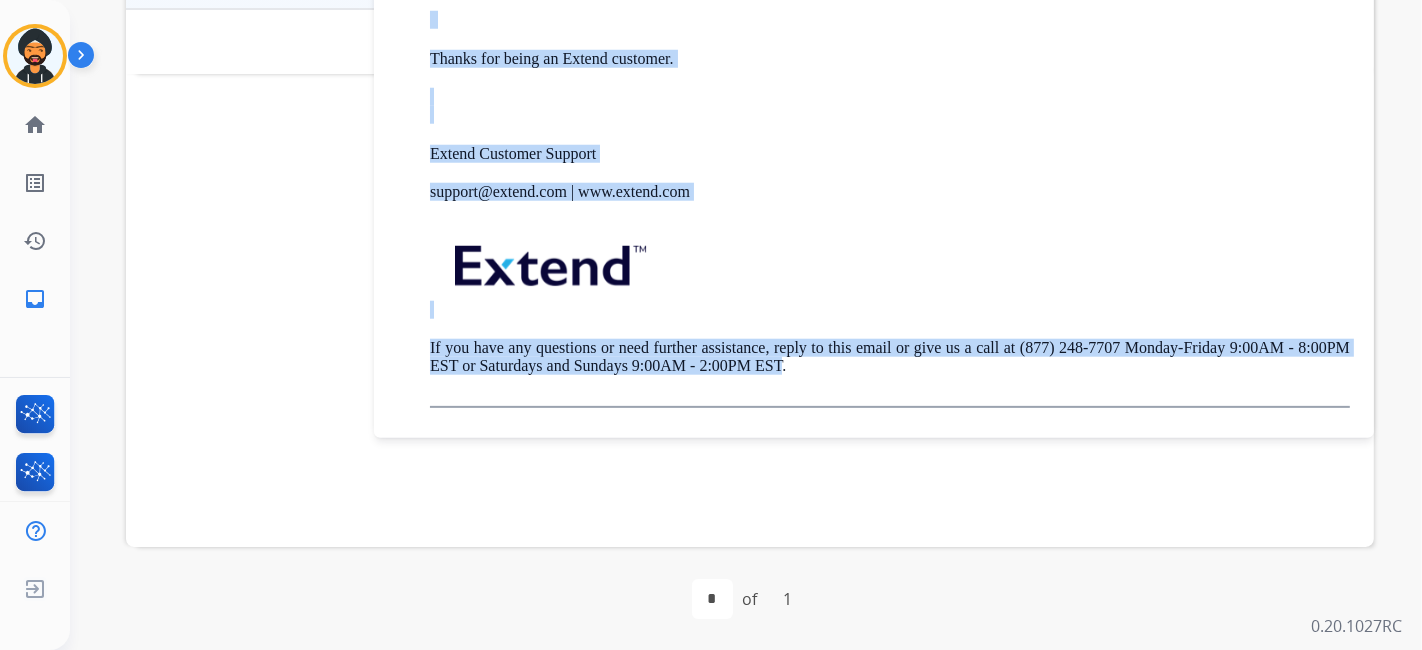 drag, startPoint x: 433, startPoint y: 249, endPoint x: 838, endPoint y: 366, distance: 421.56137 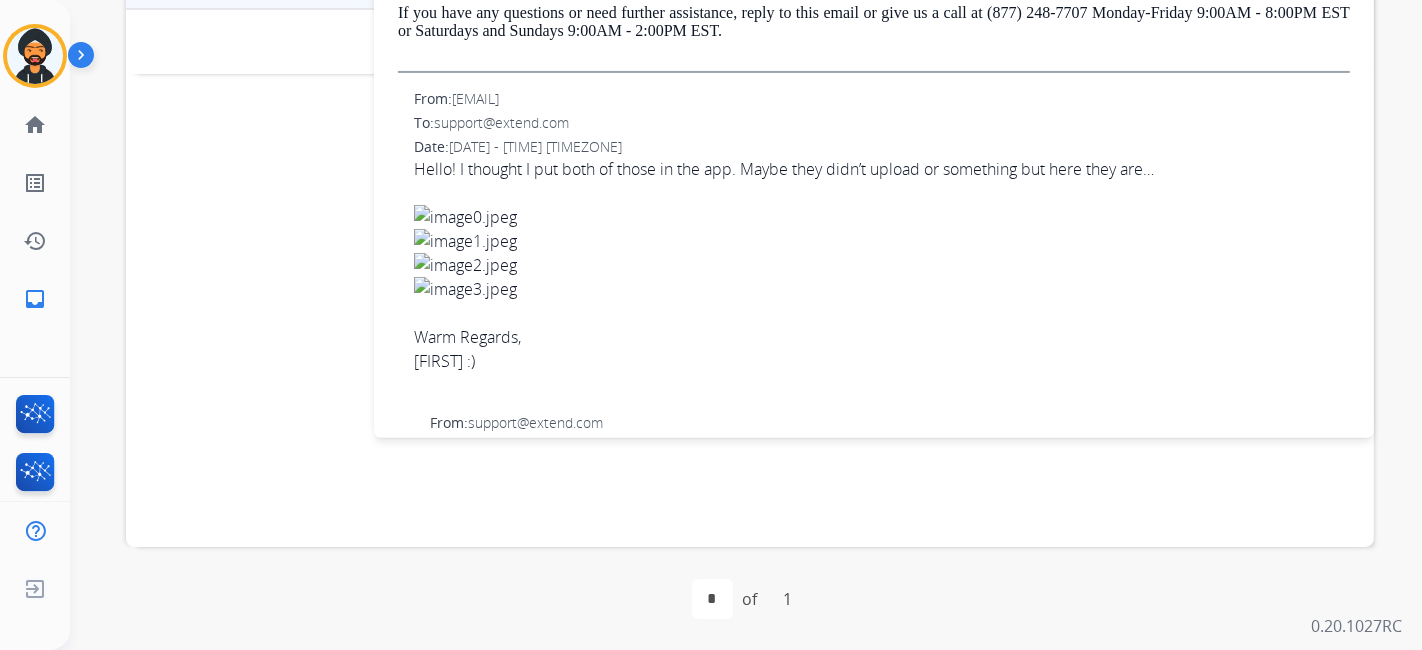 scroll, scrollTop: 0, scrollLeft: 0, axis: both 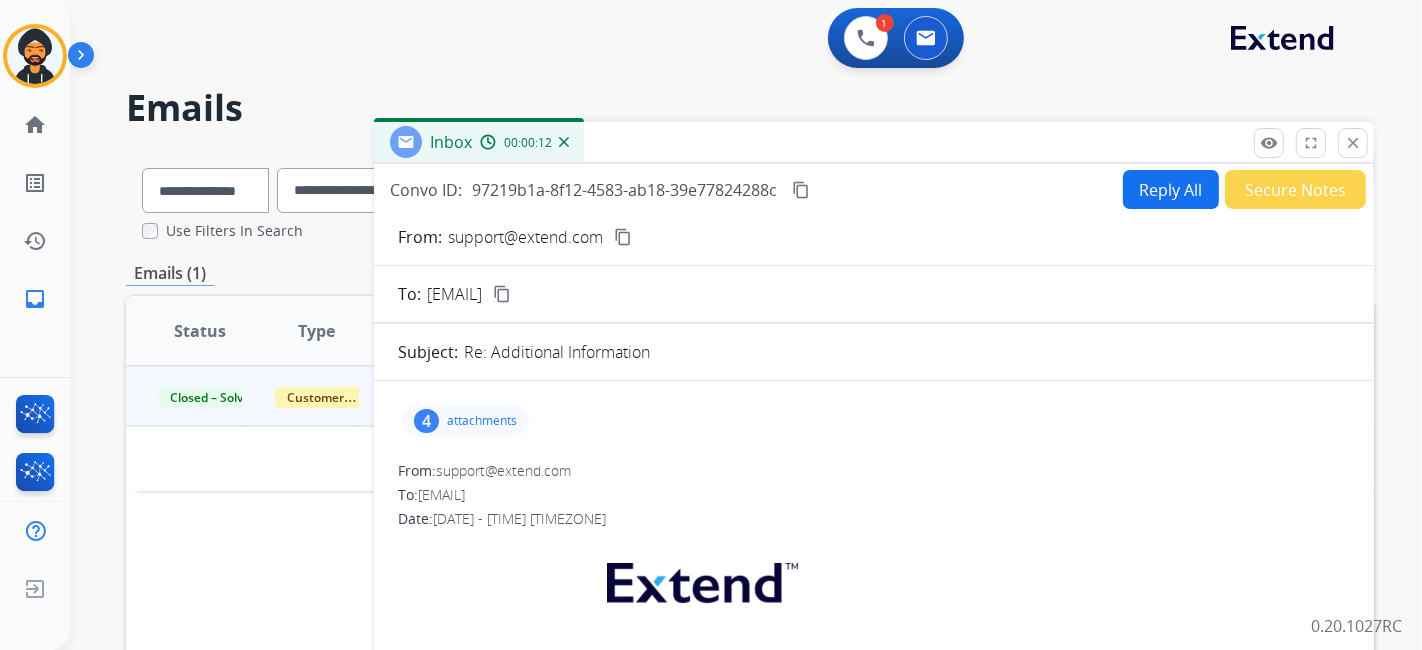 click on "Reply All" at bounding box center (1171, 189) 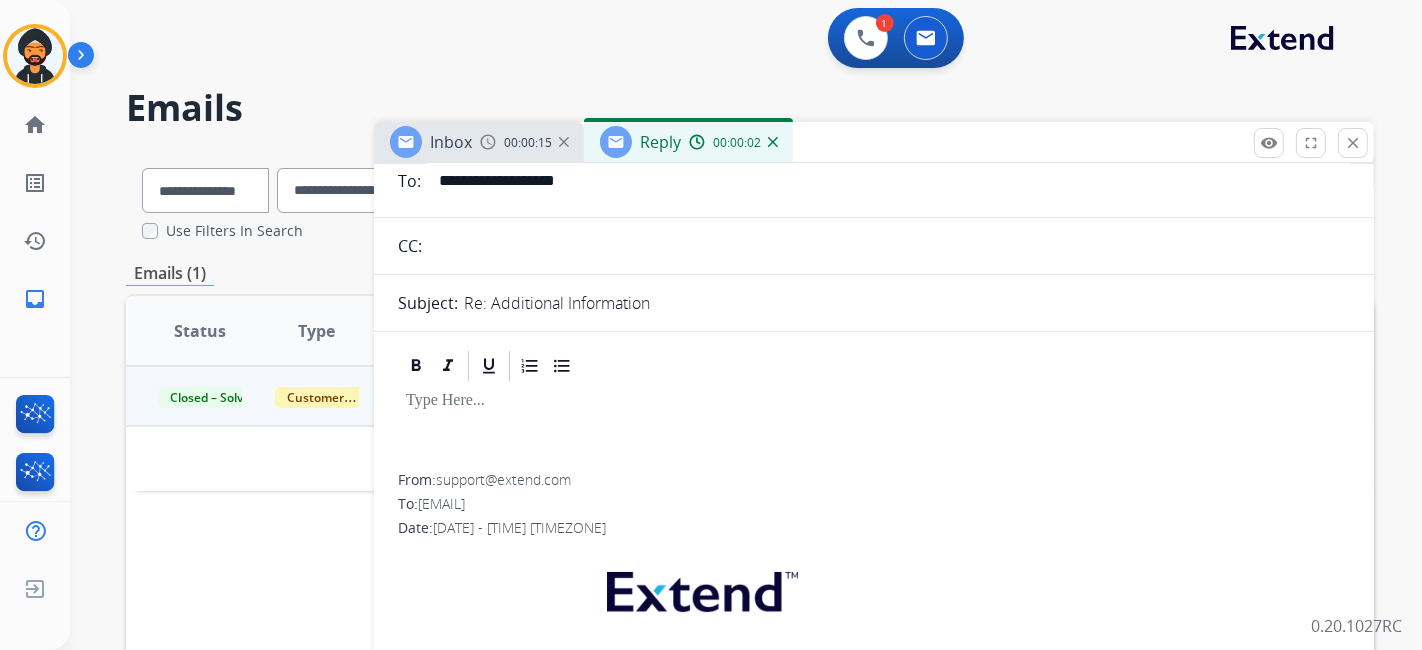 scroll, scrollTop: 222, scrollLeft: 0, axis: vertical 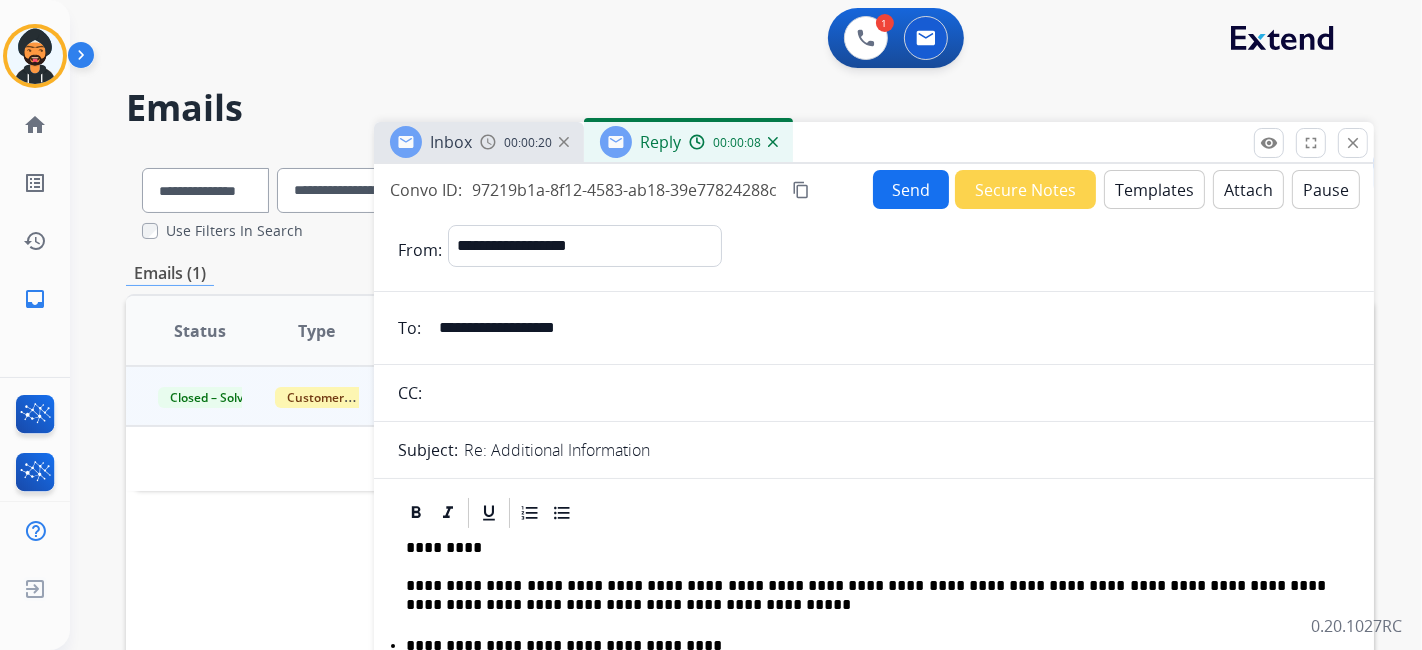 click on "Send" at bounding box center [911, 189] 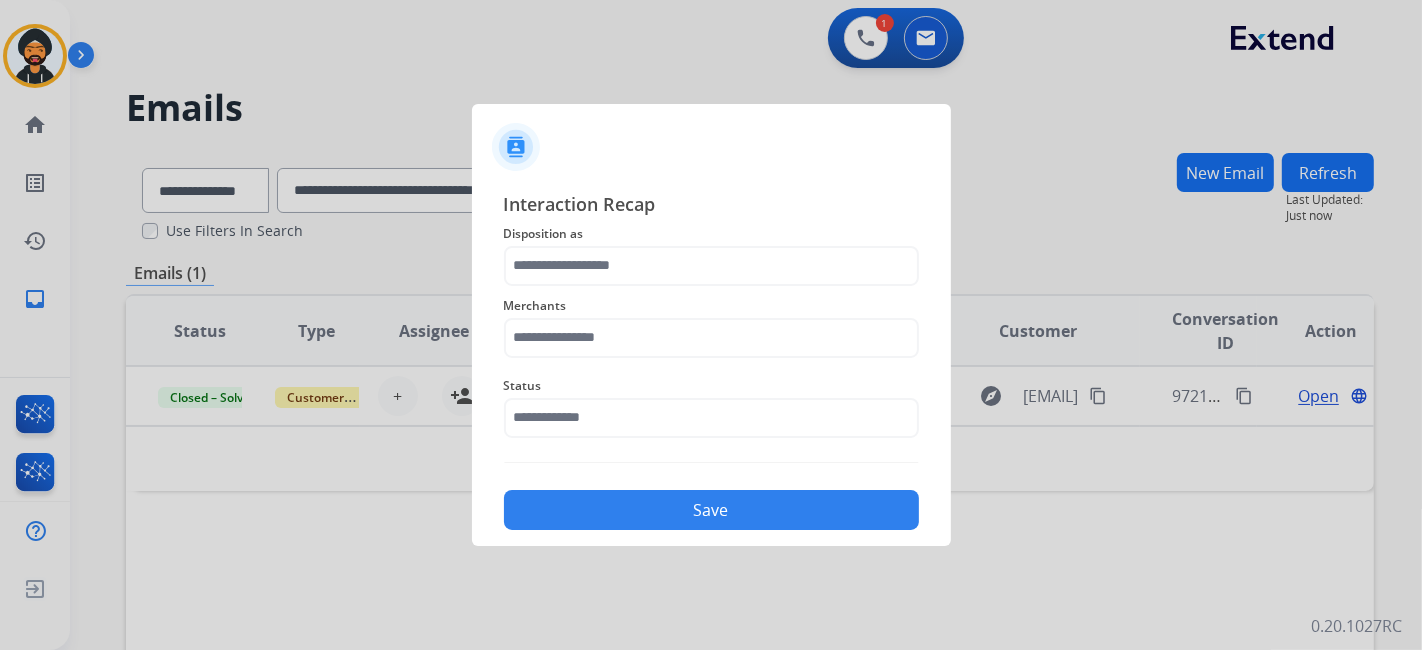 click on "Merchants" 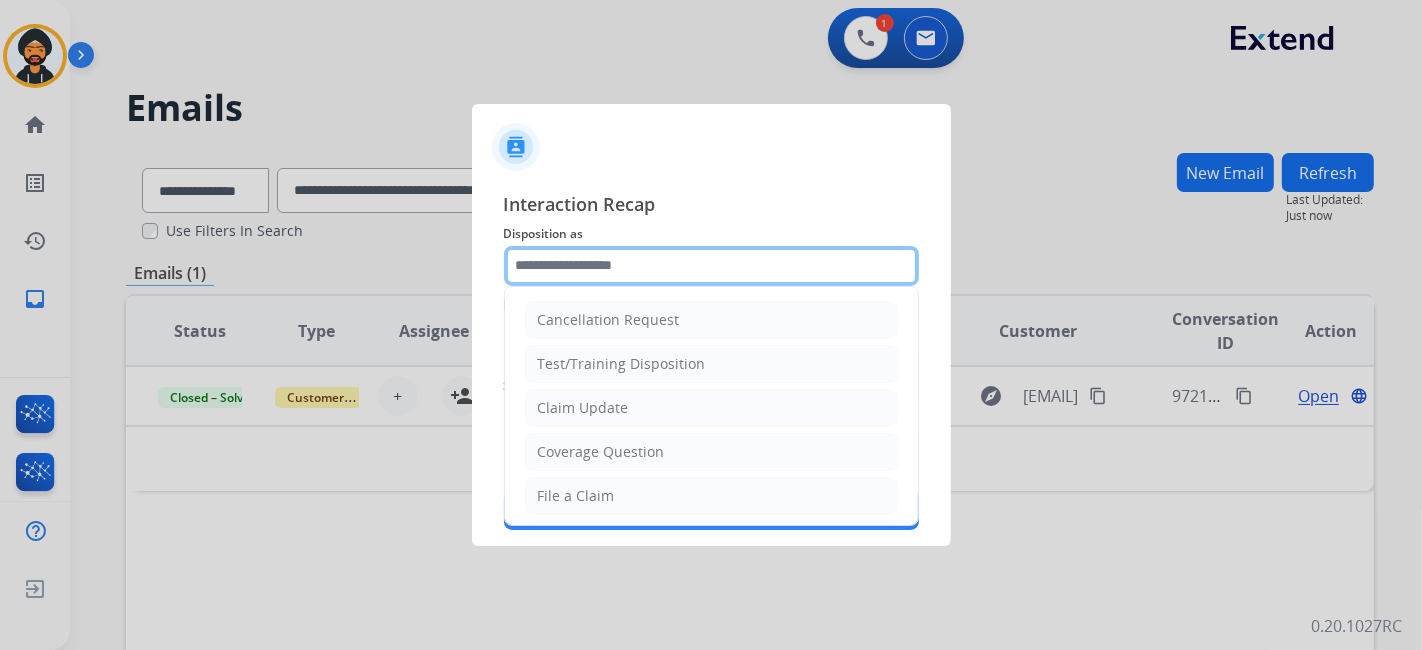 click 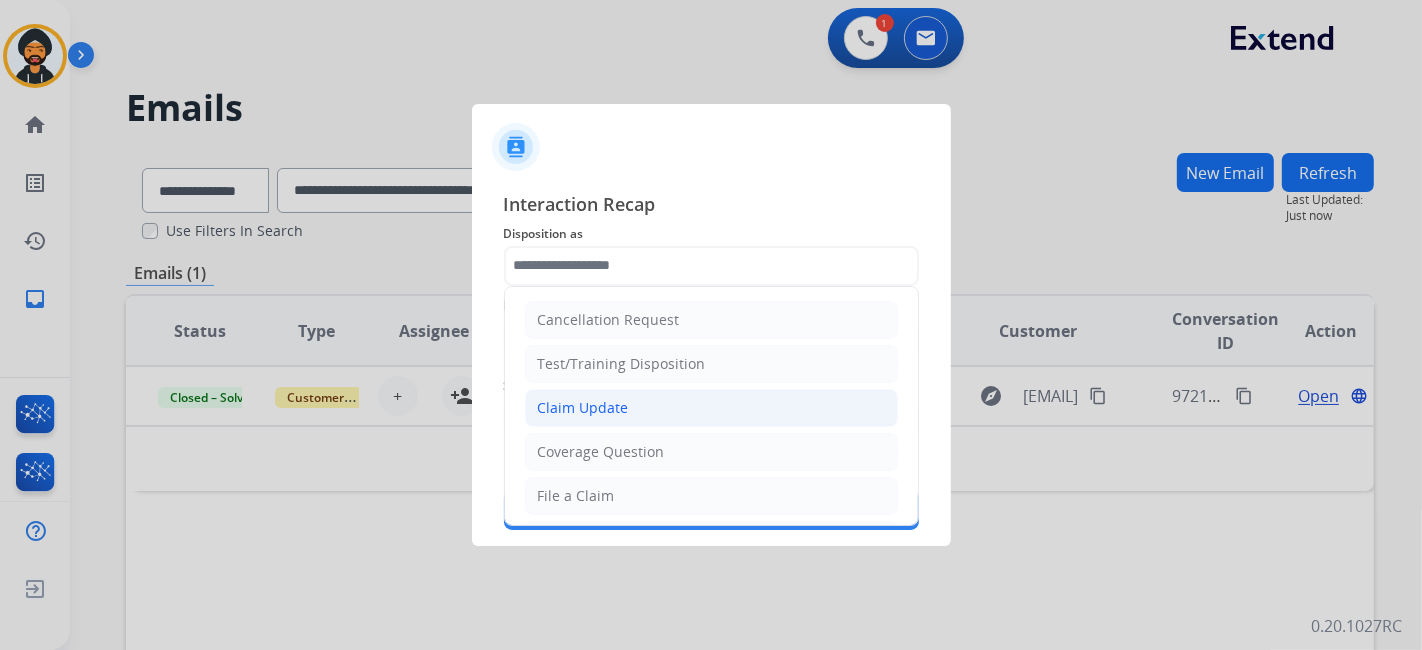 click on "Claim Update" 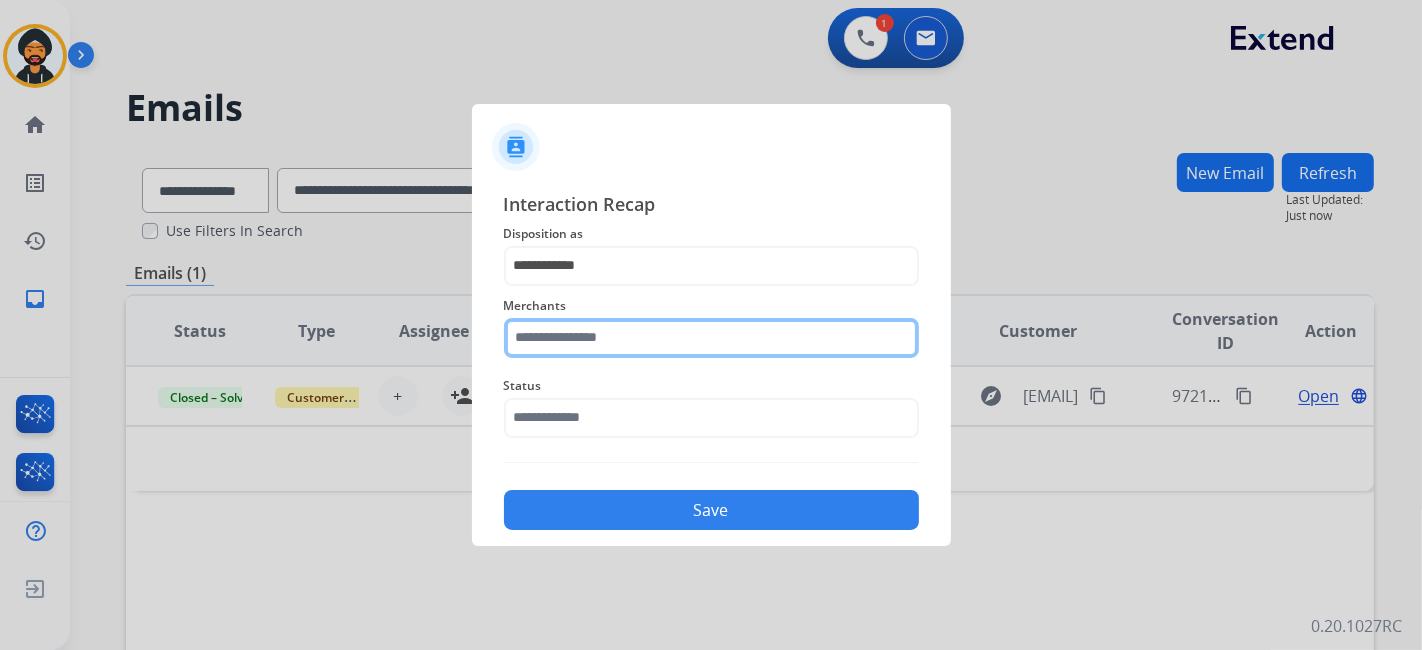 click 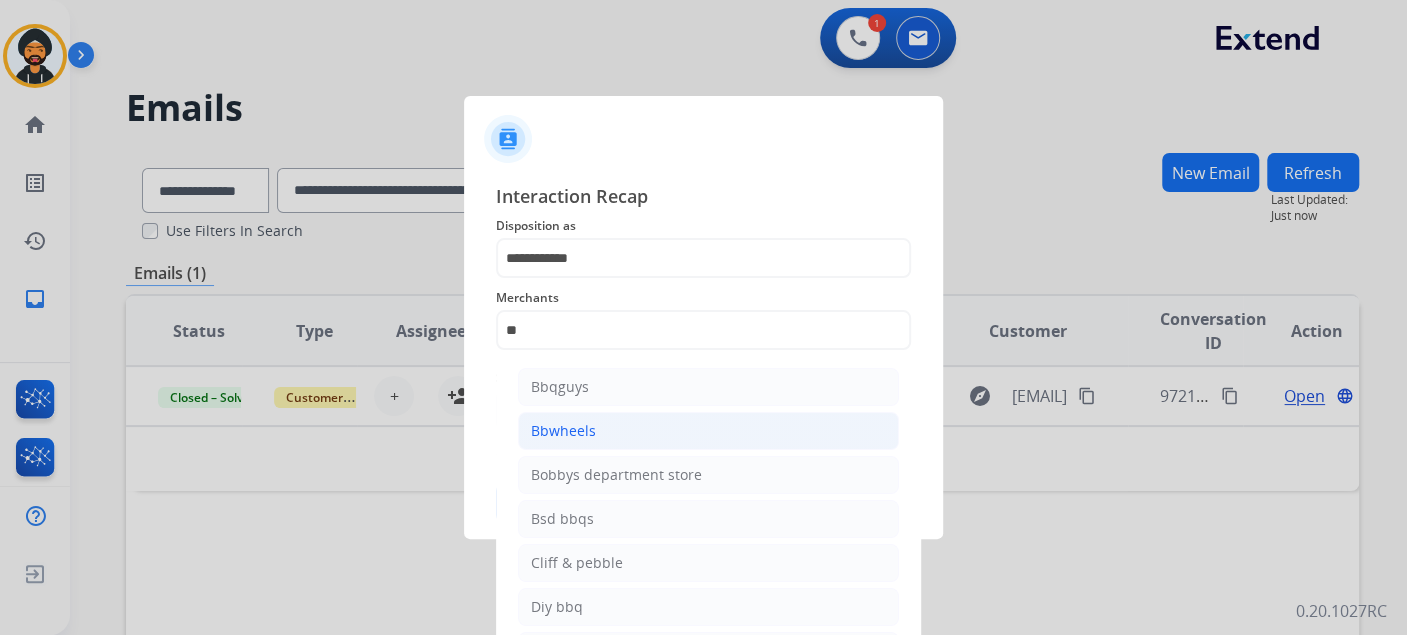 click on "Bbwheels" 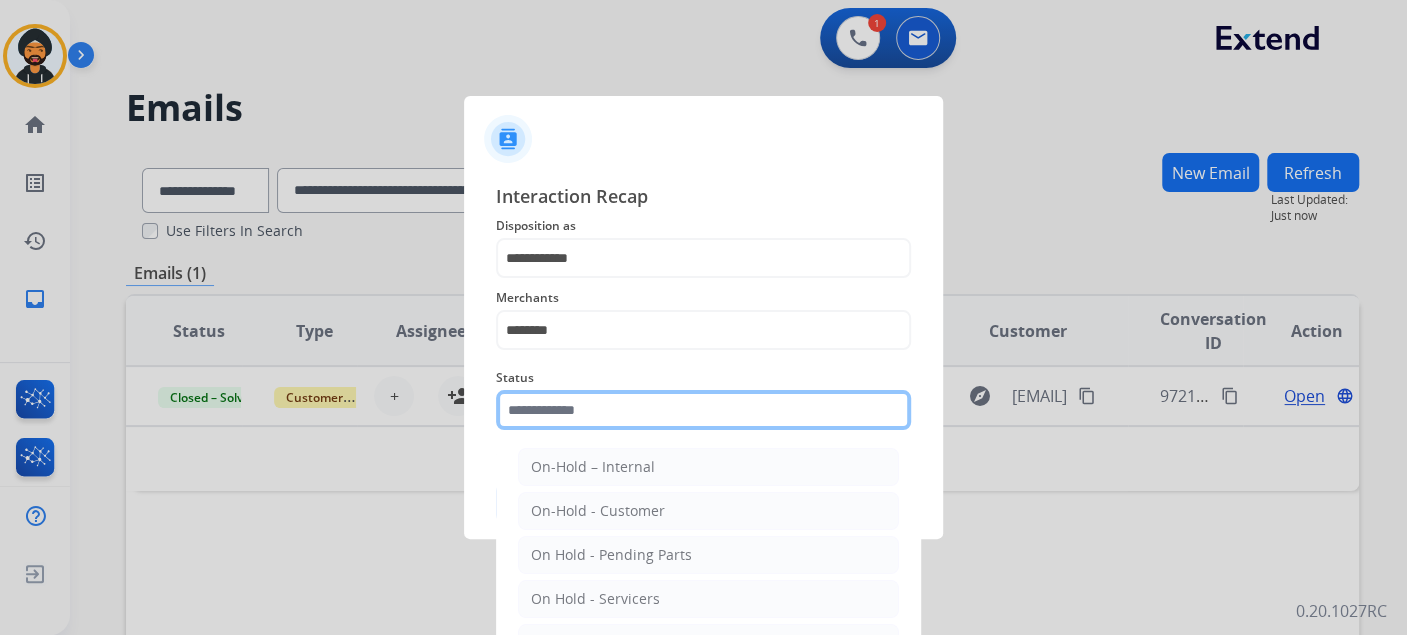 click 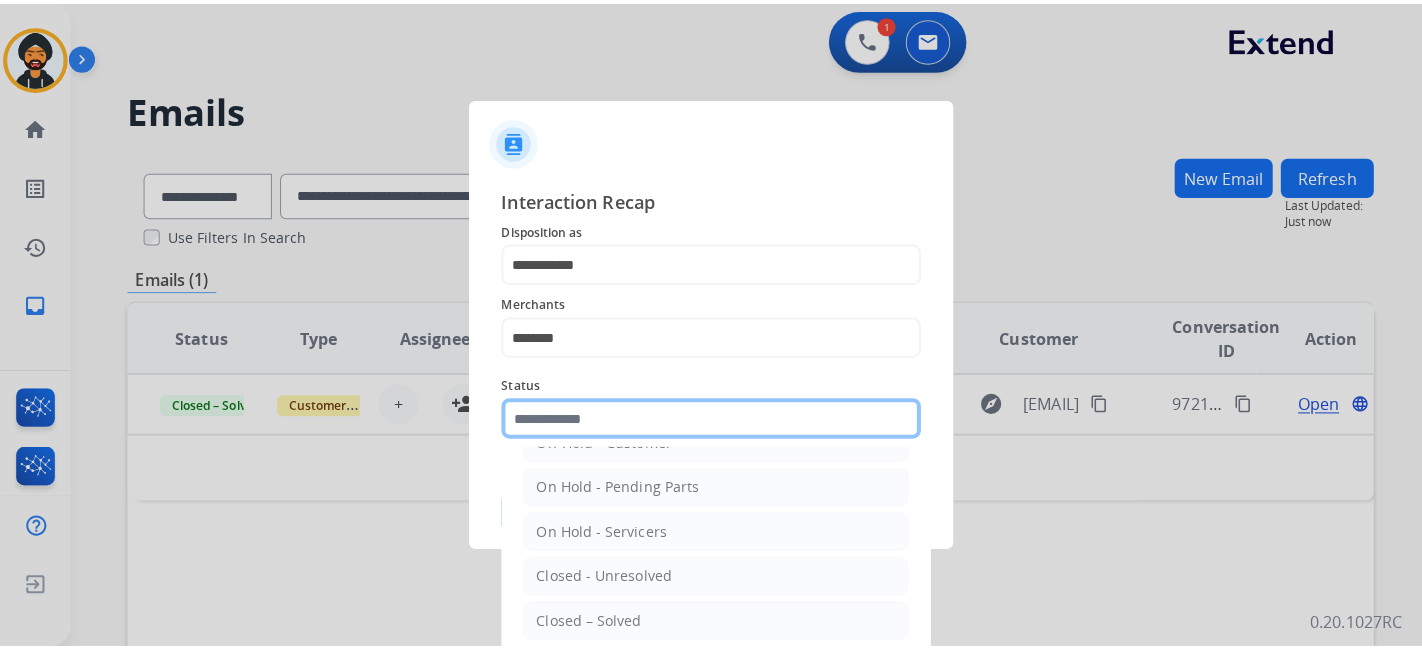scroll, scrollTop: 115, scrollLeft: 0, axis: vertical 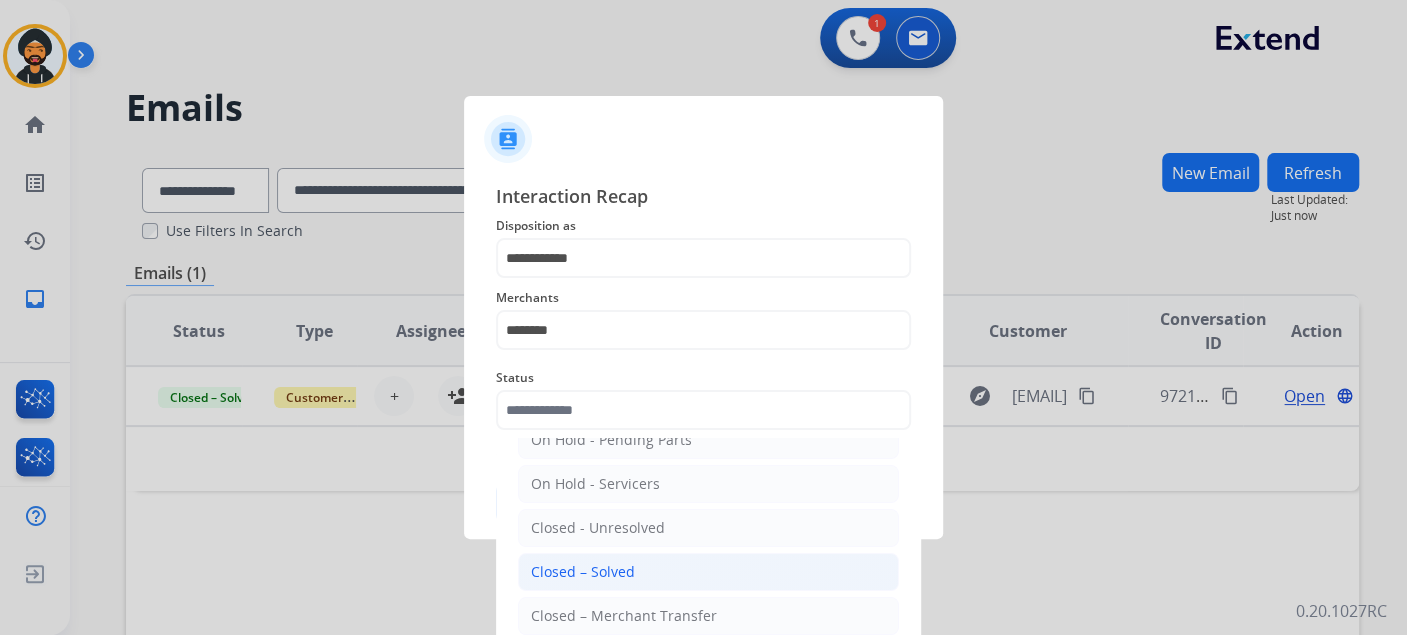 click on "Closed – Solved" 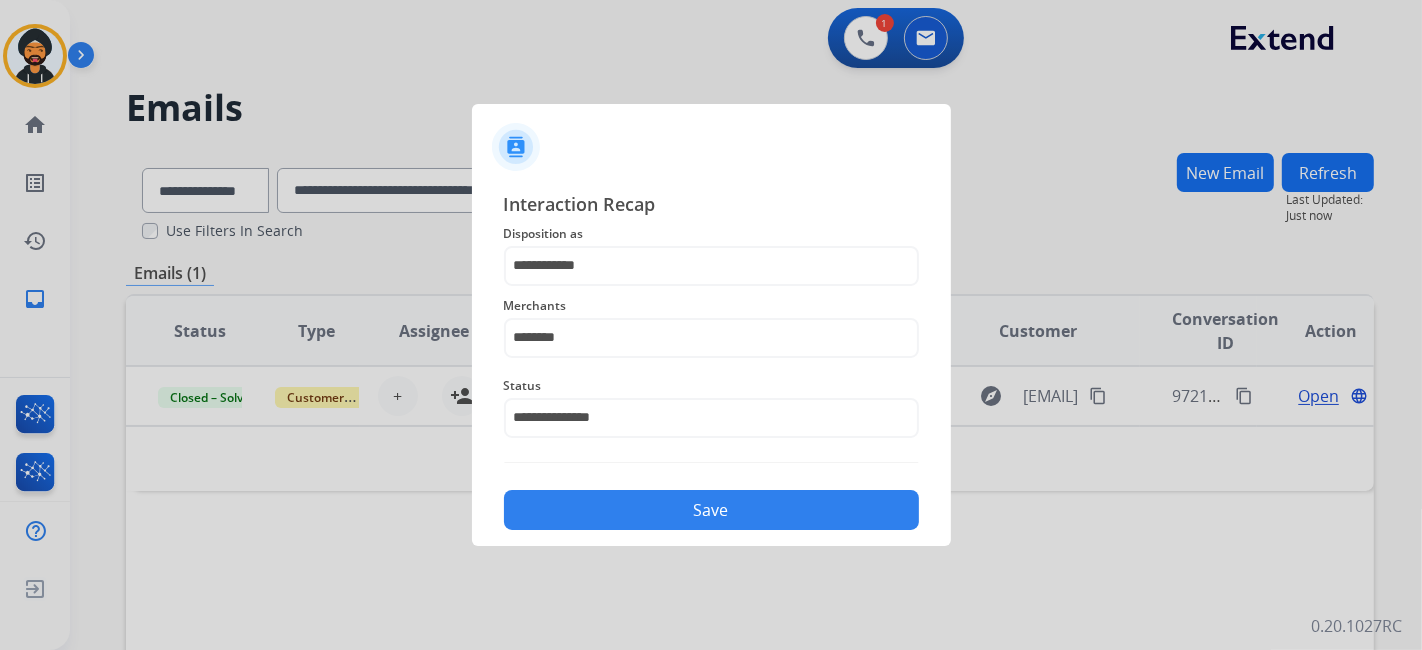 click on "Save" 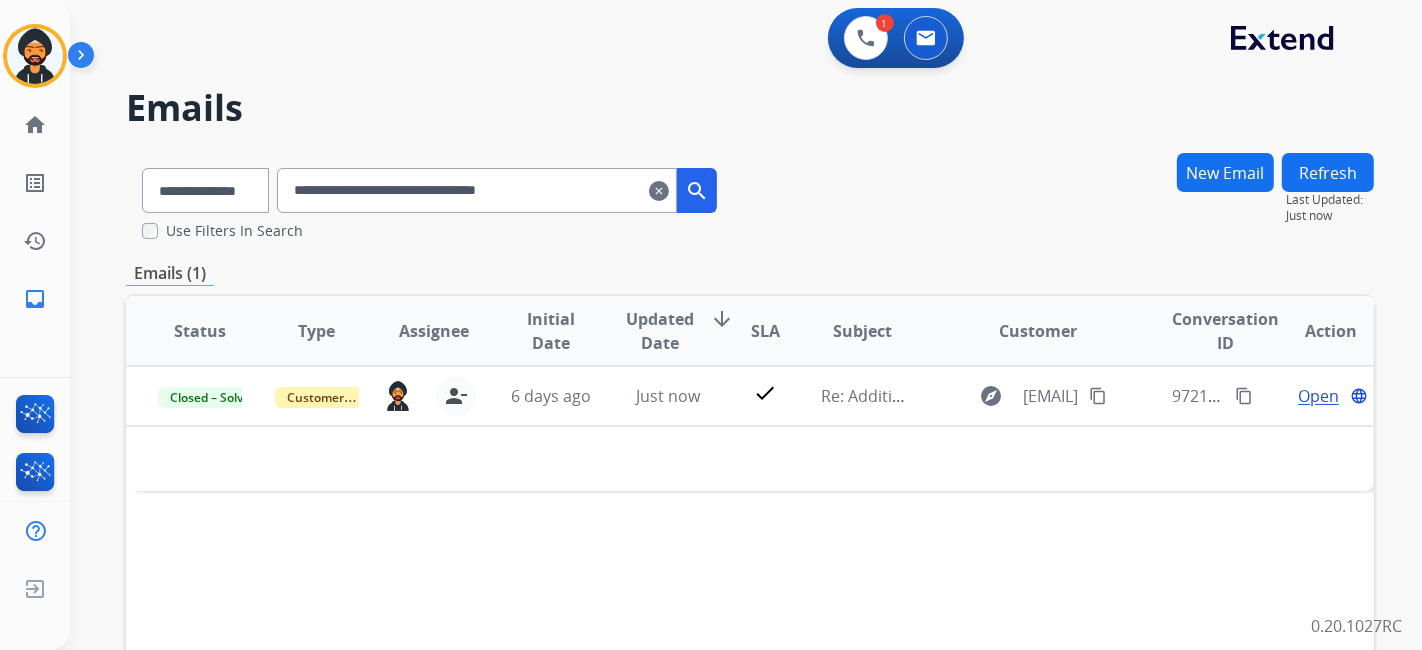 click on "New Email" at bounding box center [1225, 172] 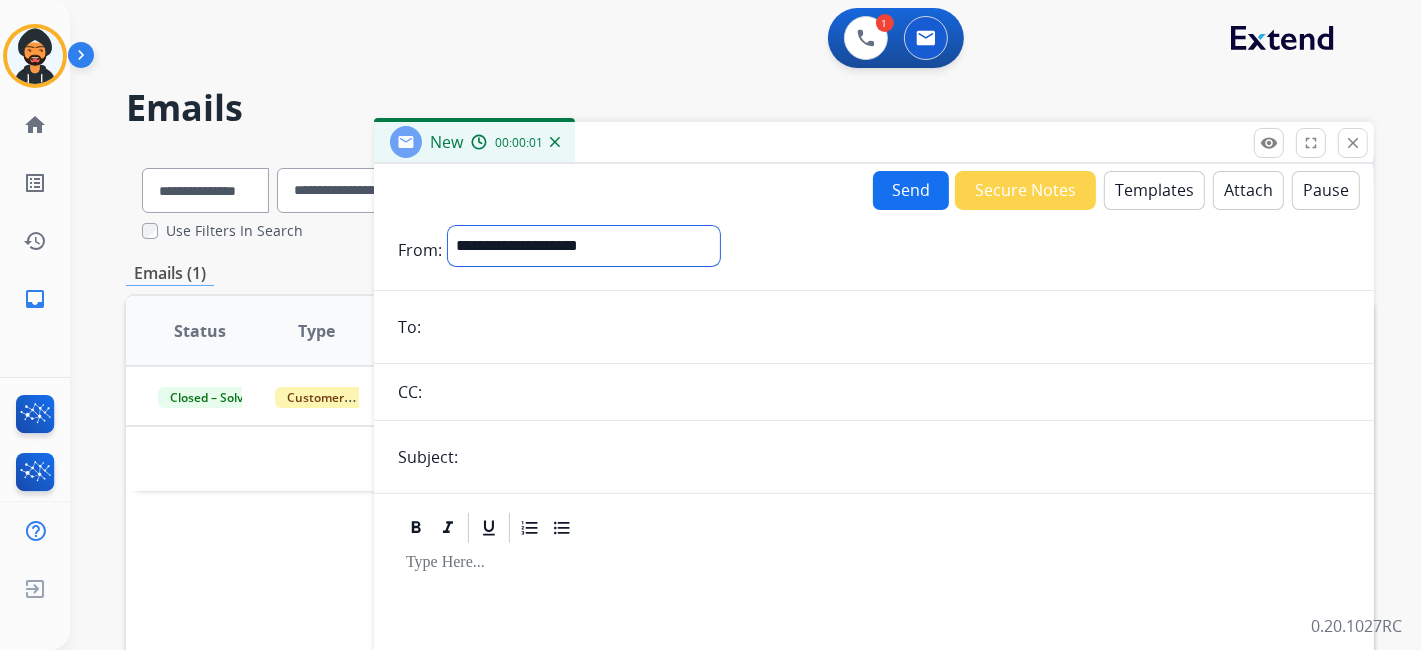 click on "**********" at bounding box center (584, 246) 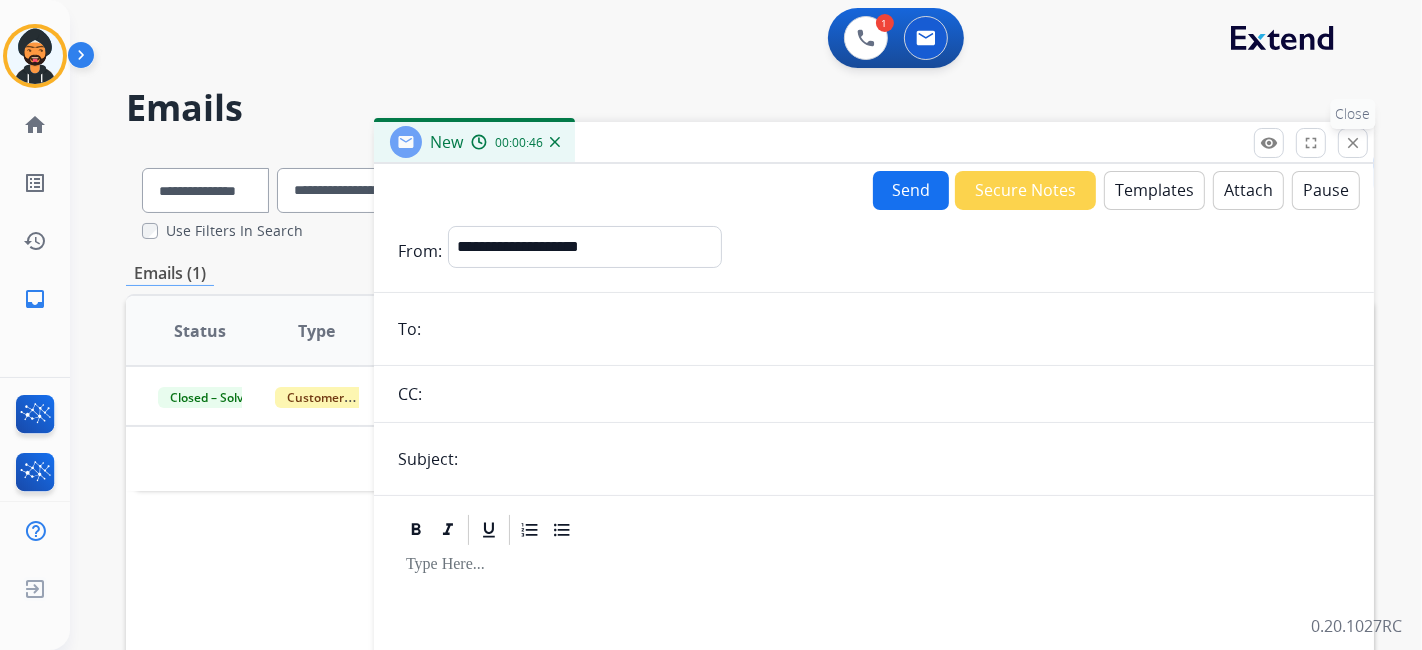 click on "close" at bounding box center (1353, 143) 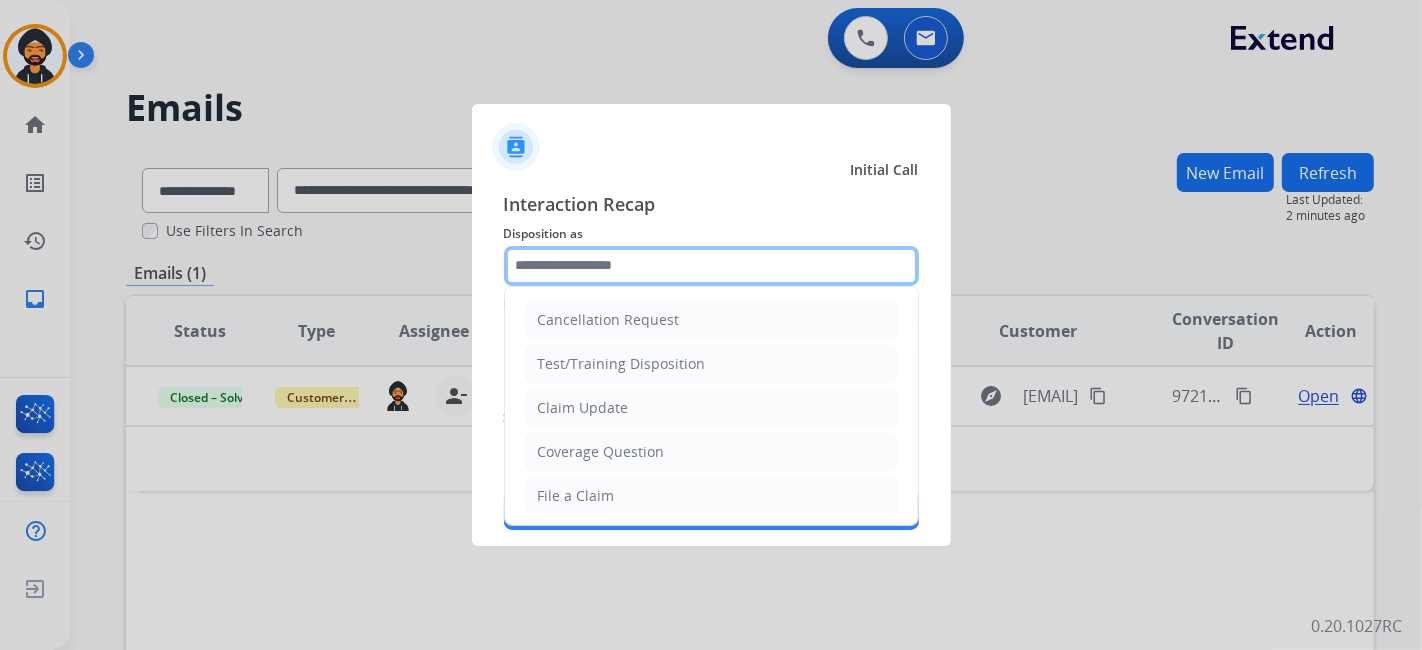 click 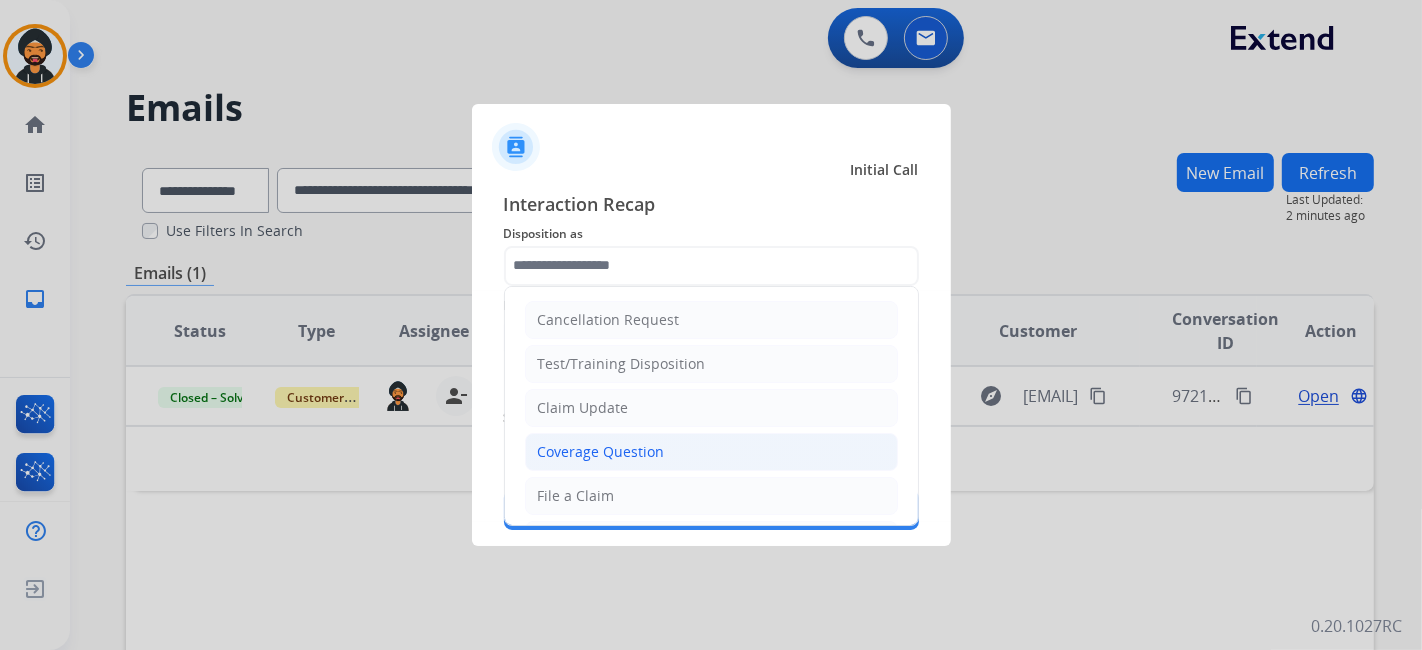 click on "Coverage Question" 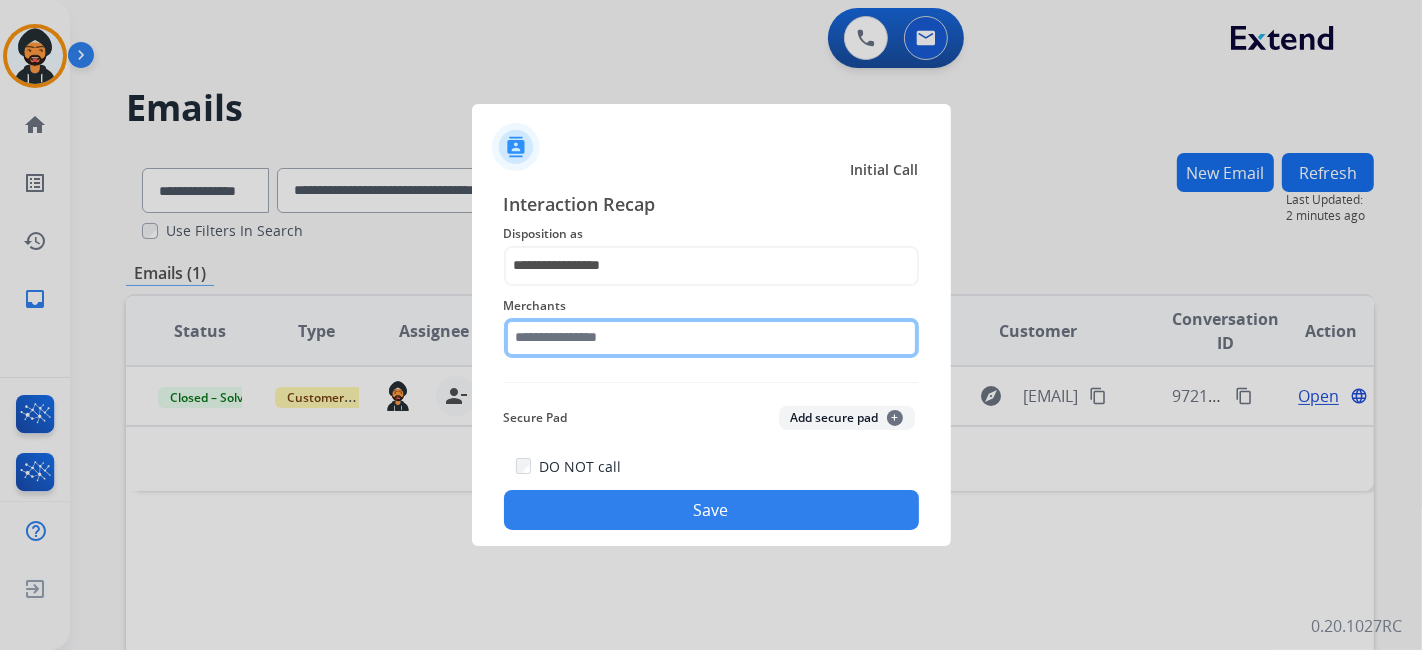 click 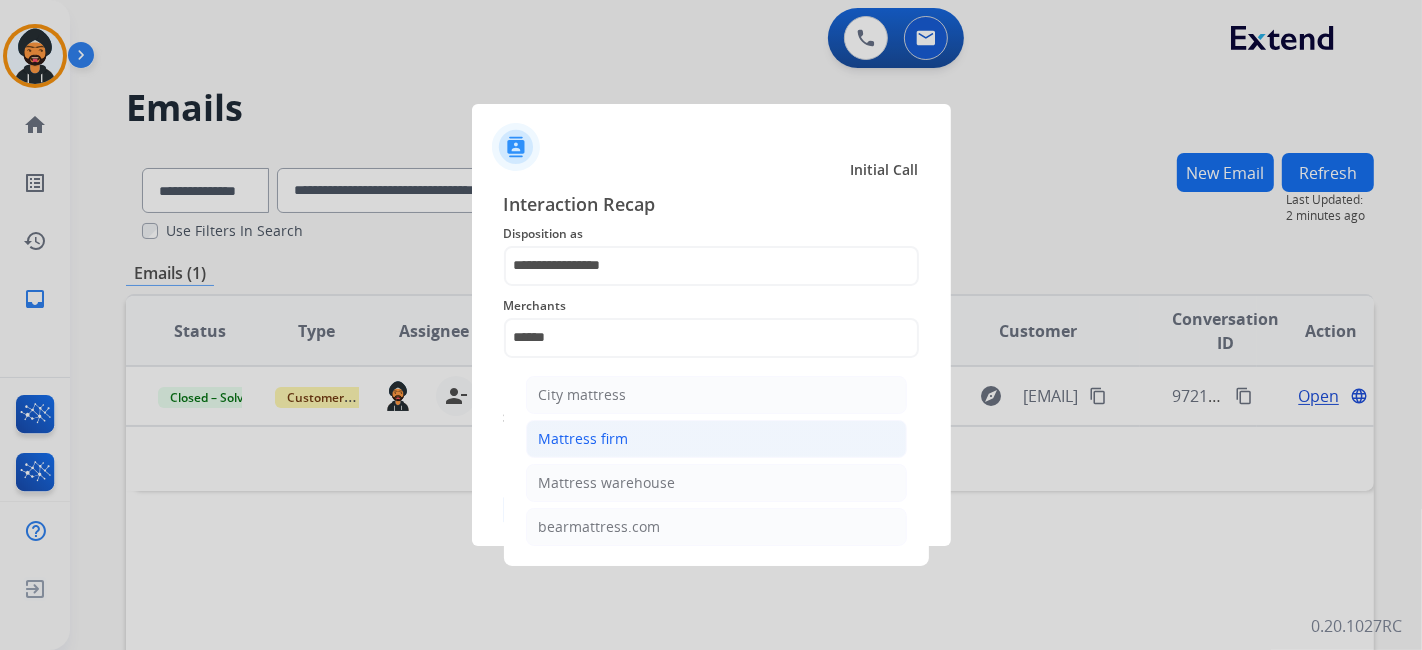 click on "Mattress firm" 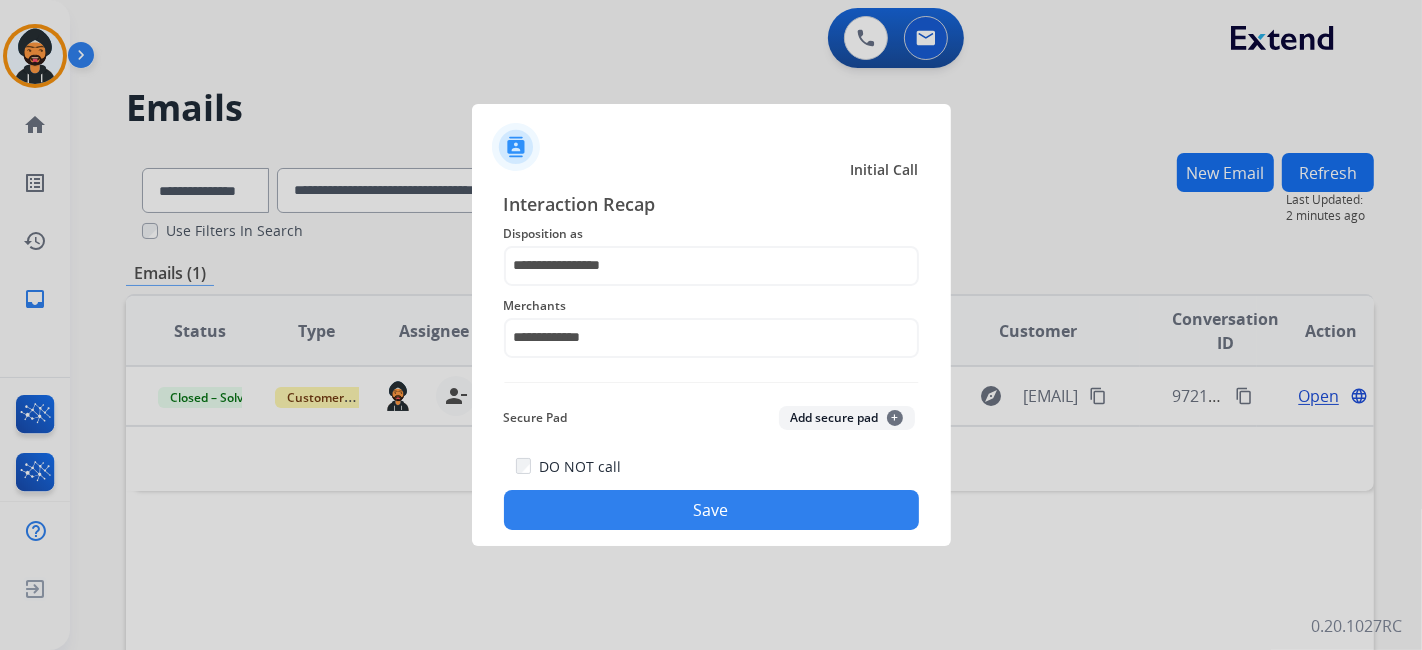 click on "Save" 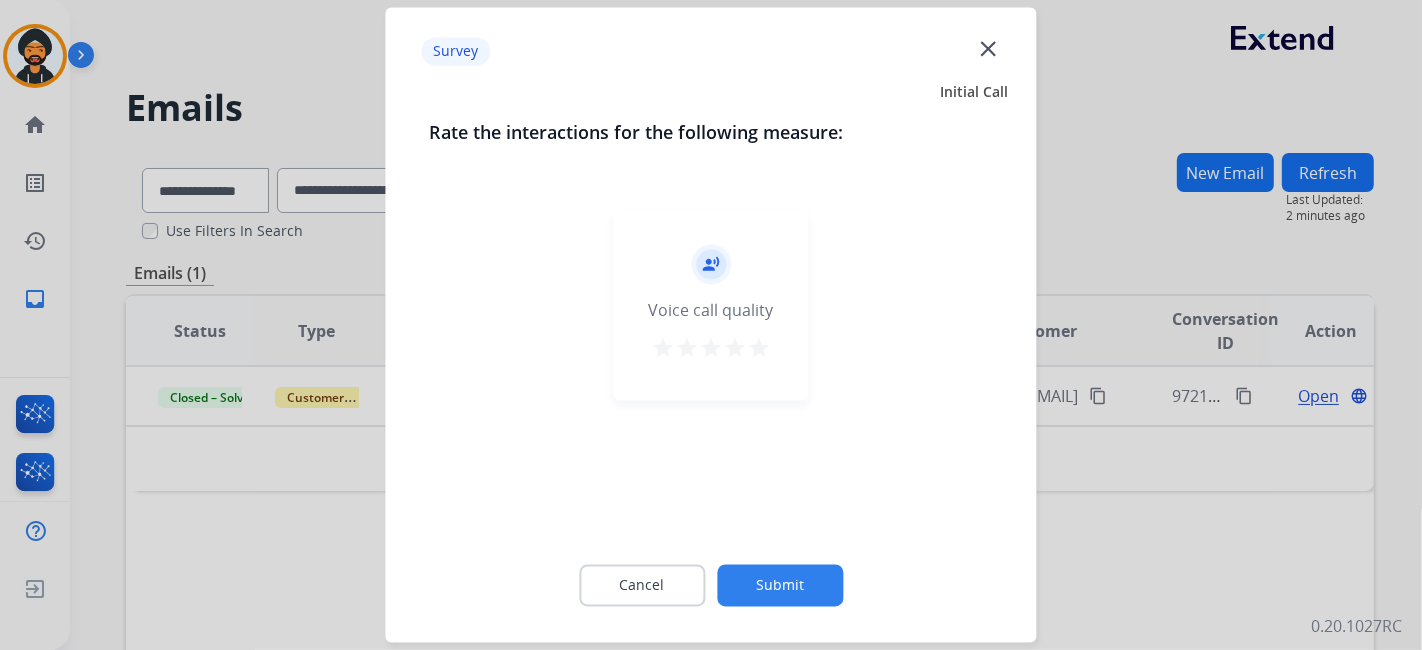 click on "Submit" 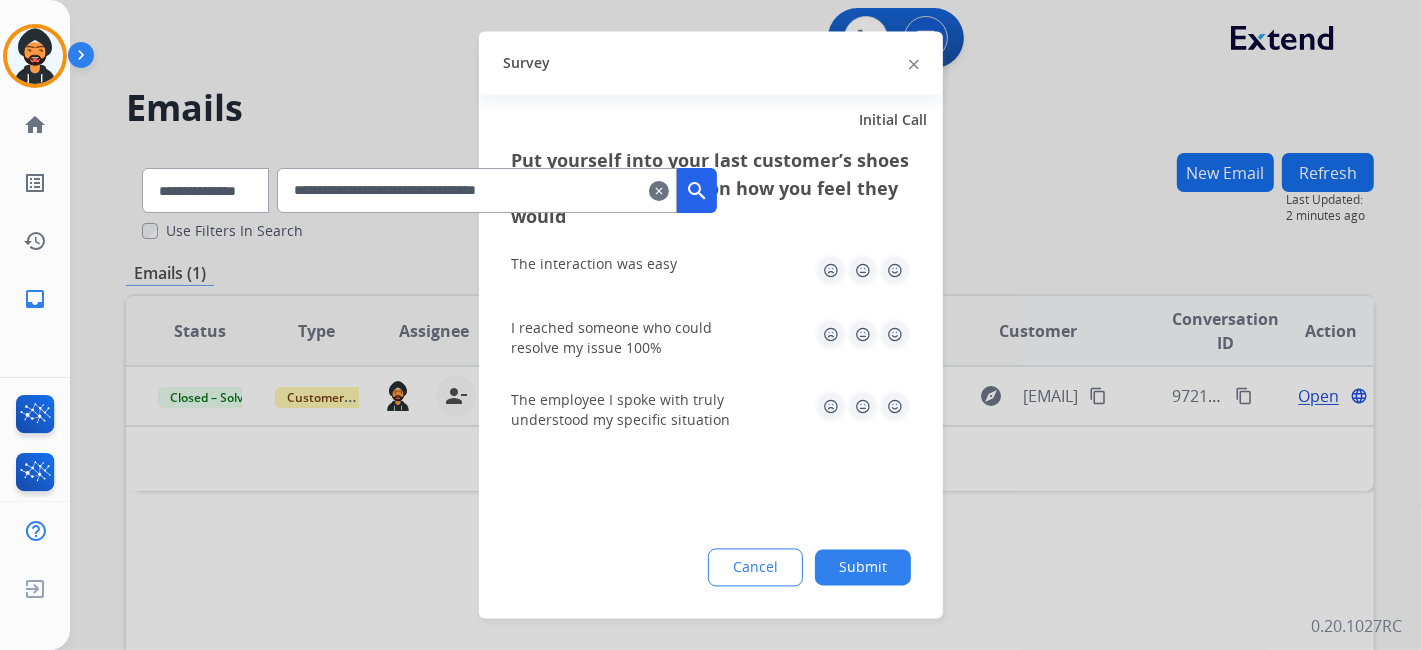 click on "Submit" 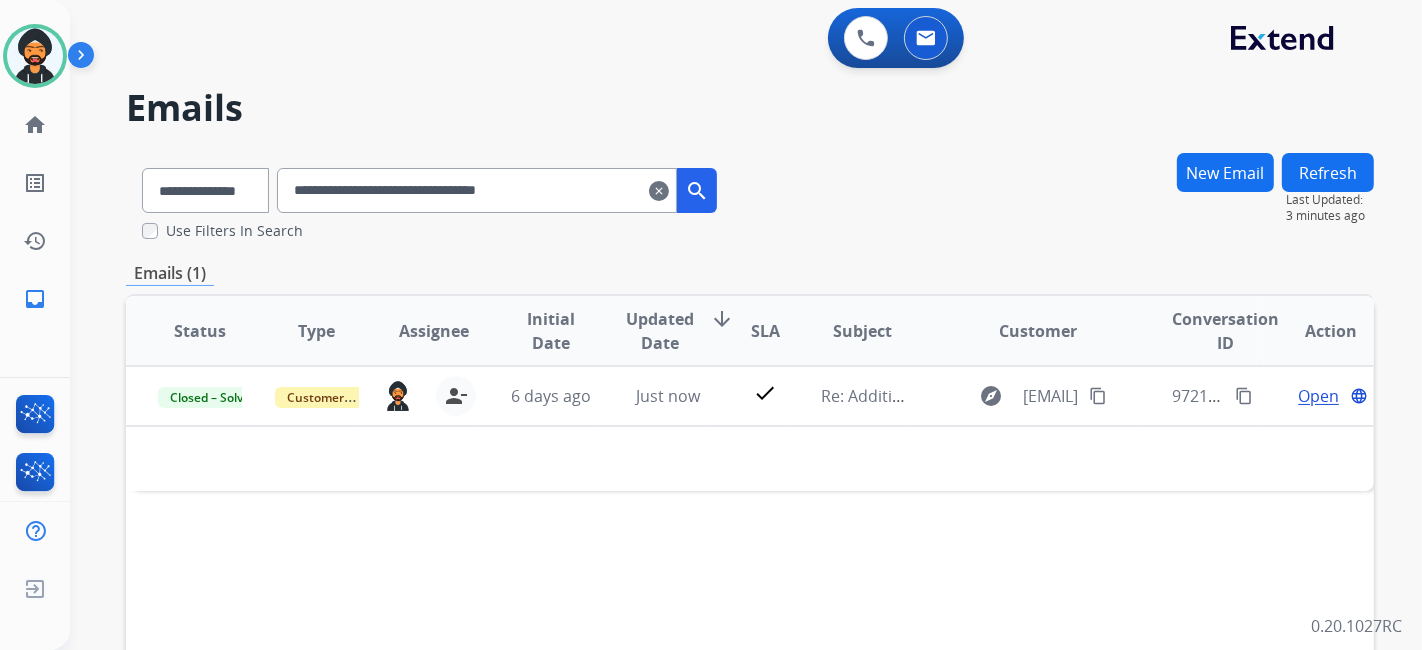 click on "clear" at bounding box center [659, 191] 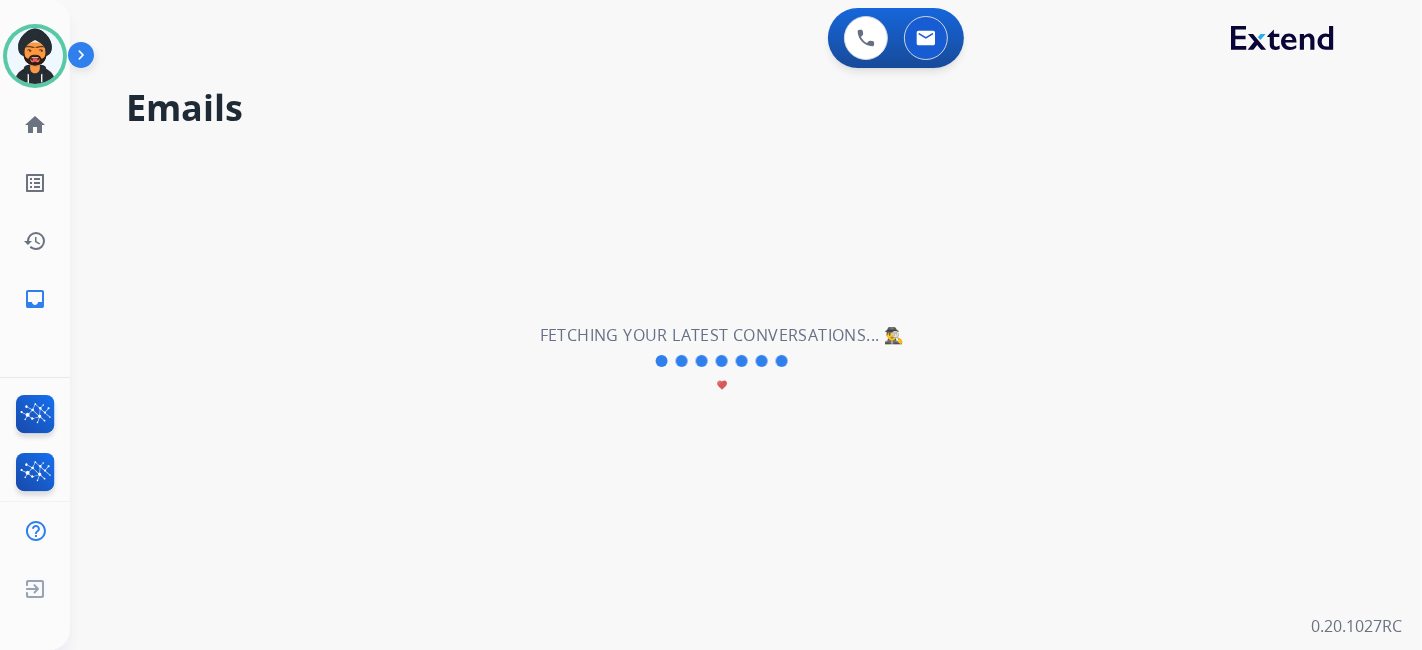 select on "**********" 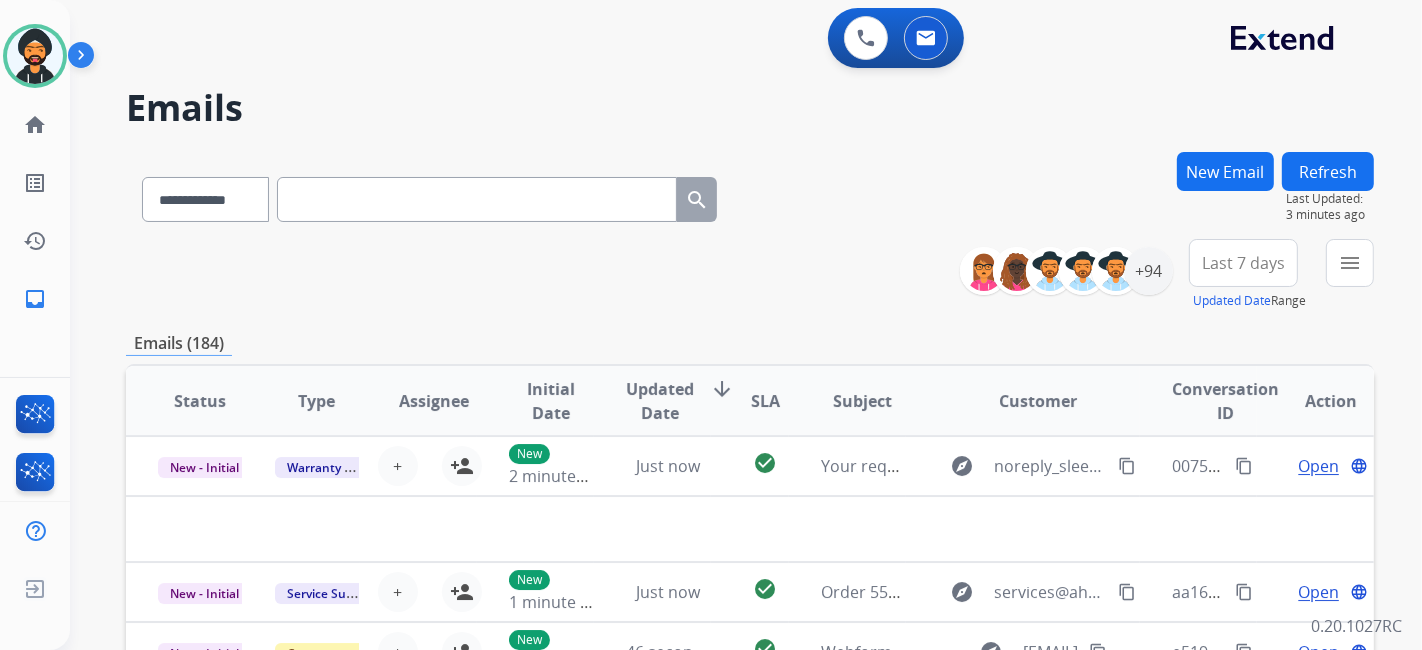 paste on "**********" 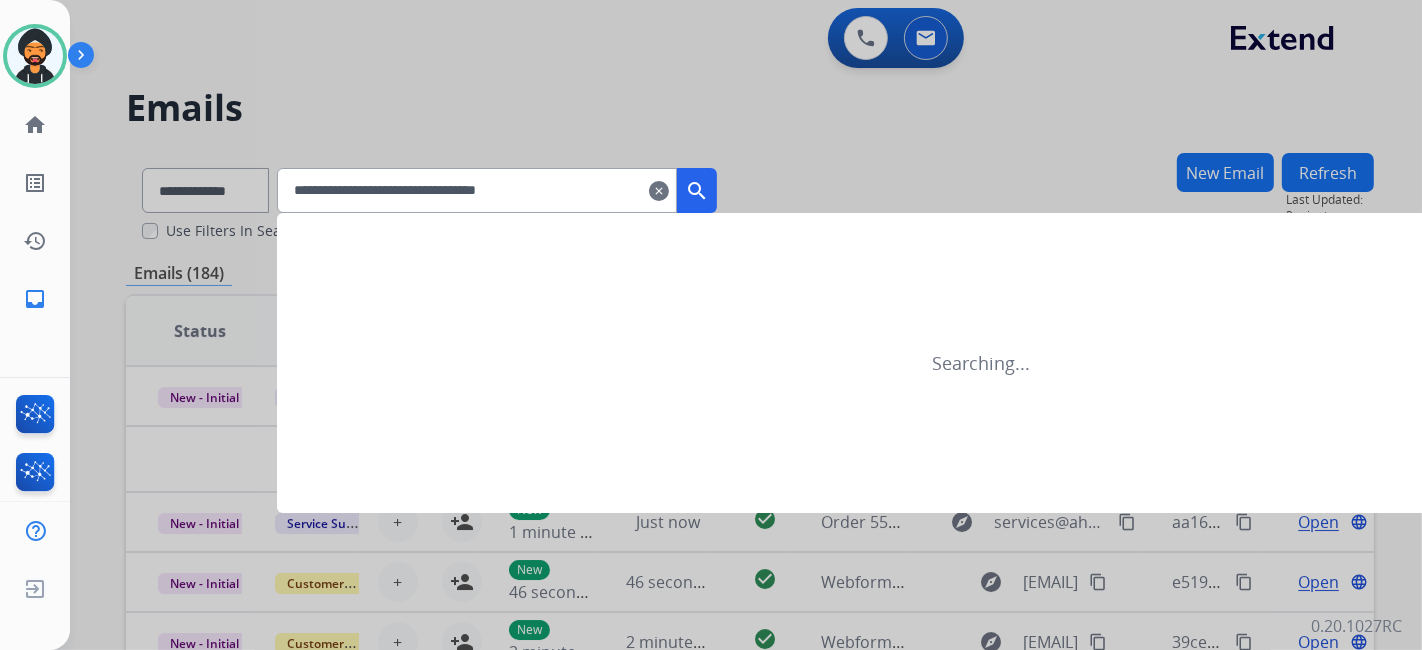 type on "**********" 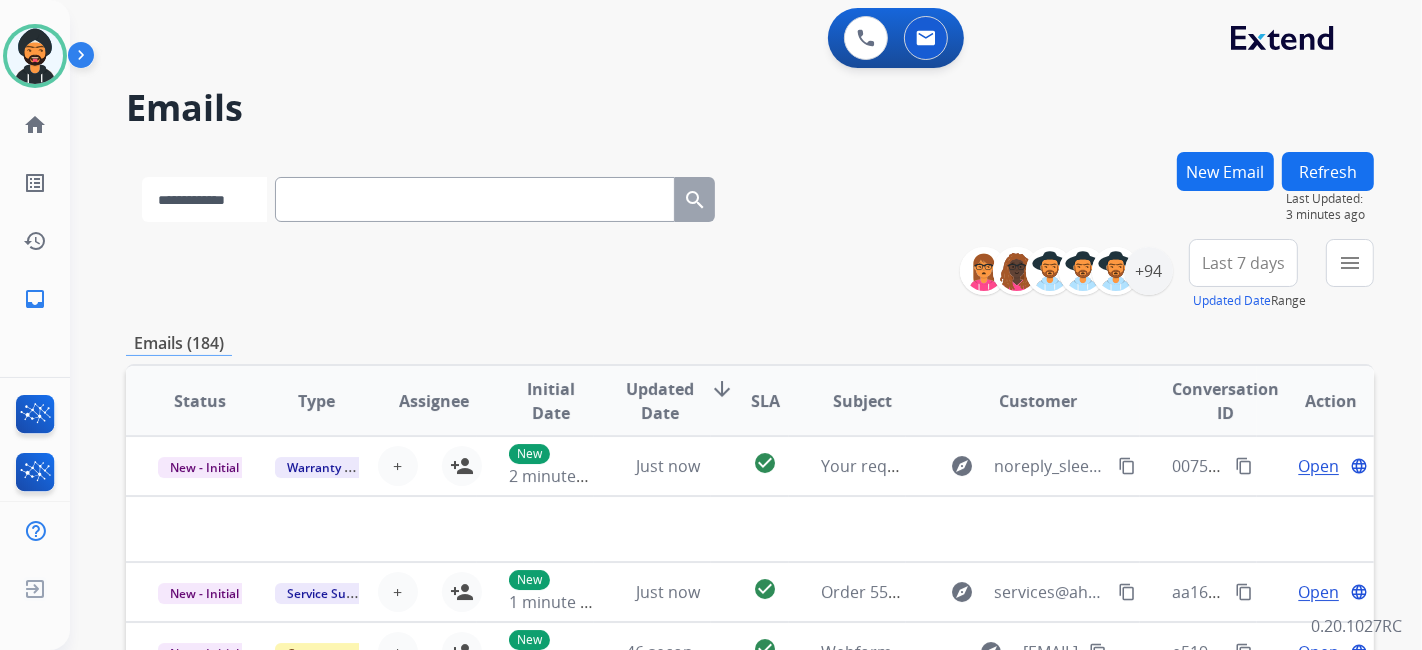 click on "**********" at bounding box center (204, 199) 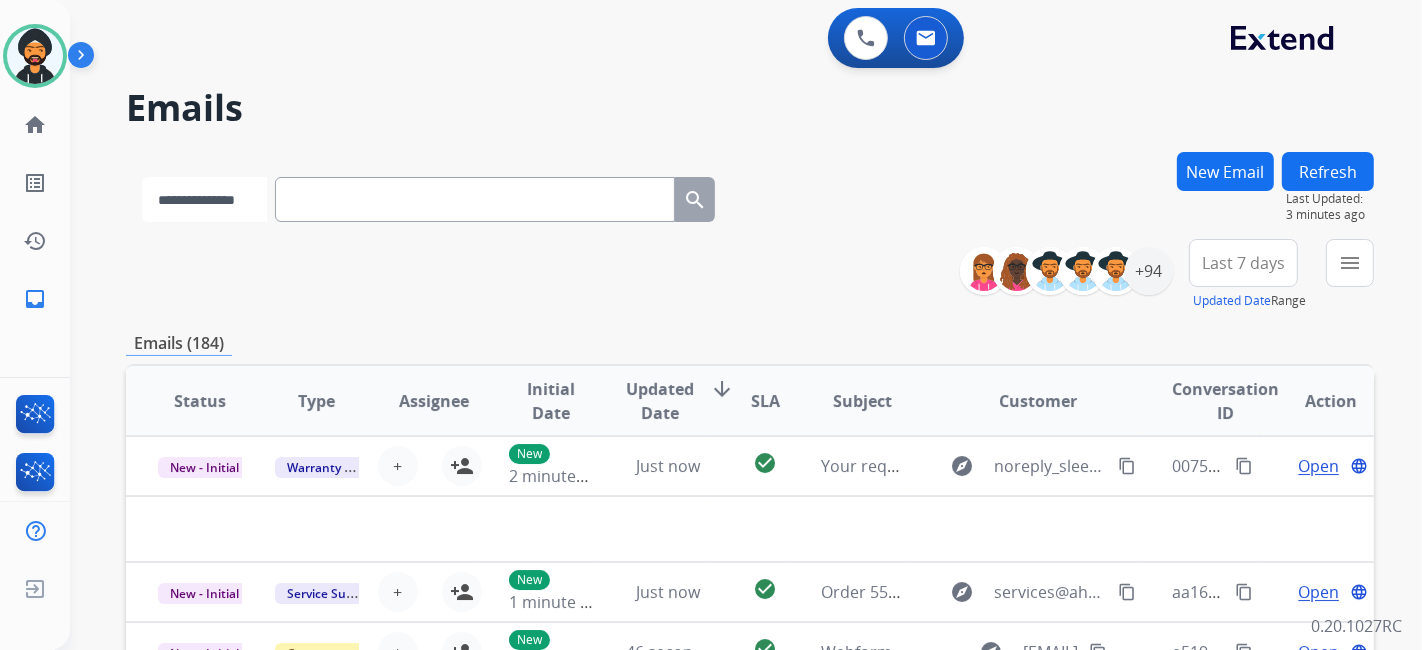 click on "**********" at bounding box center [204, 199] 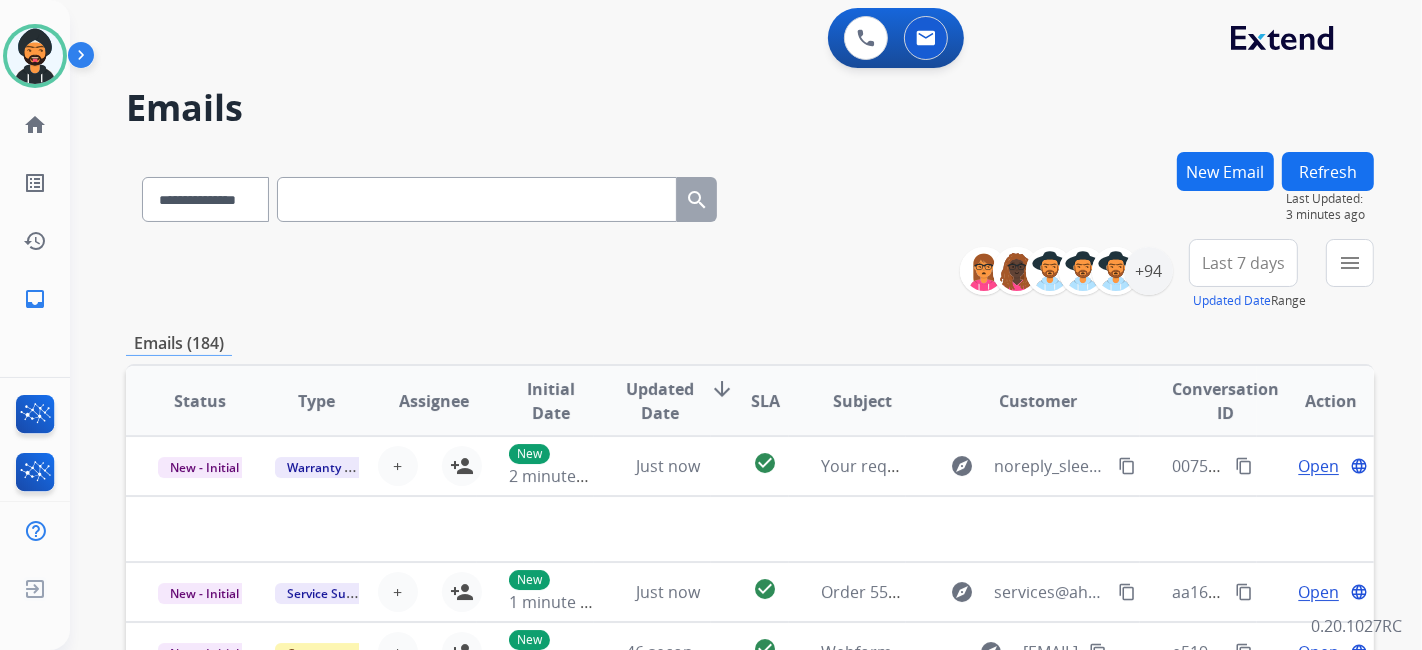 paste on "**********" 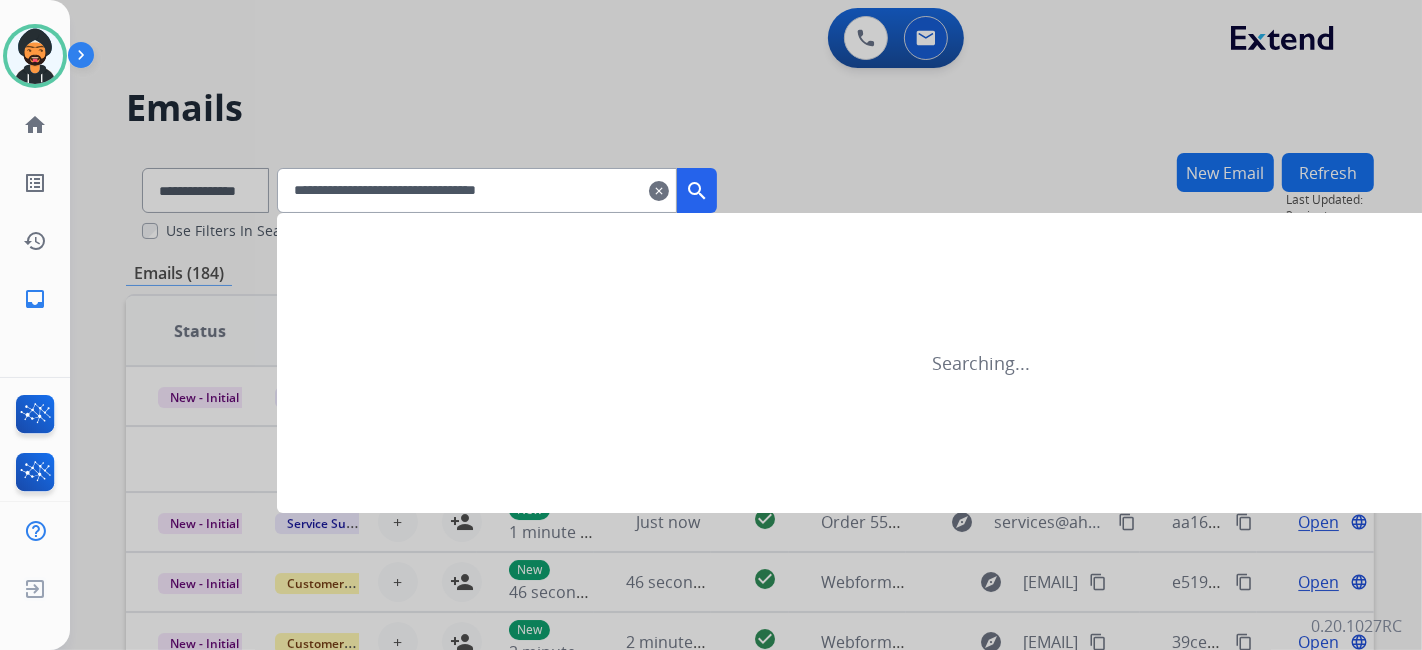 type on "**********" 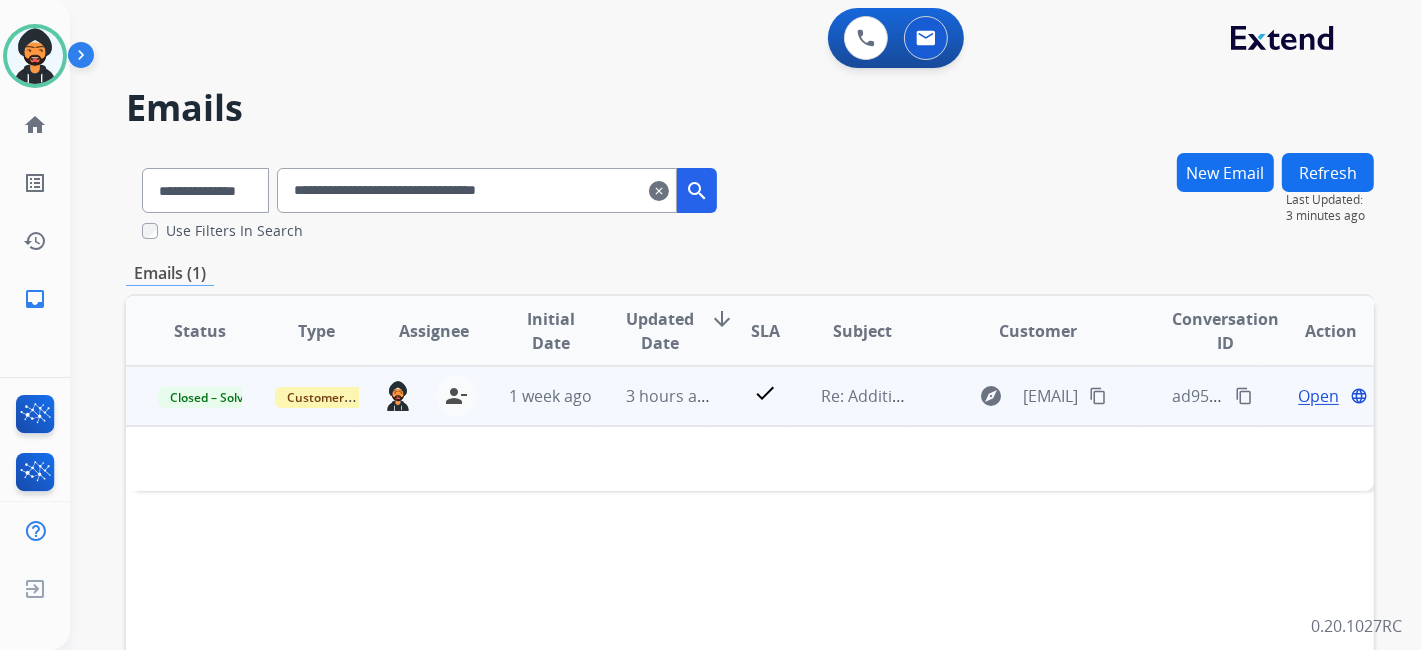 click on "Open" at bounding box center (1318, 396) 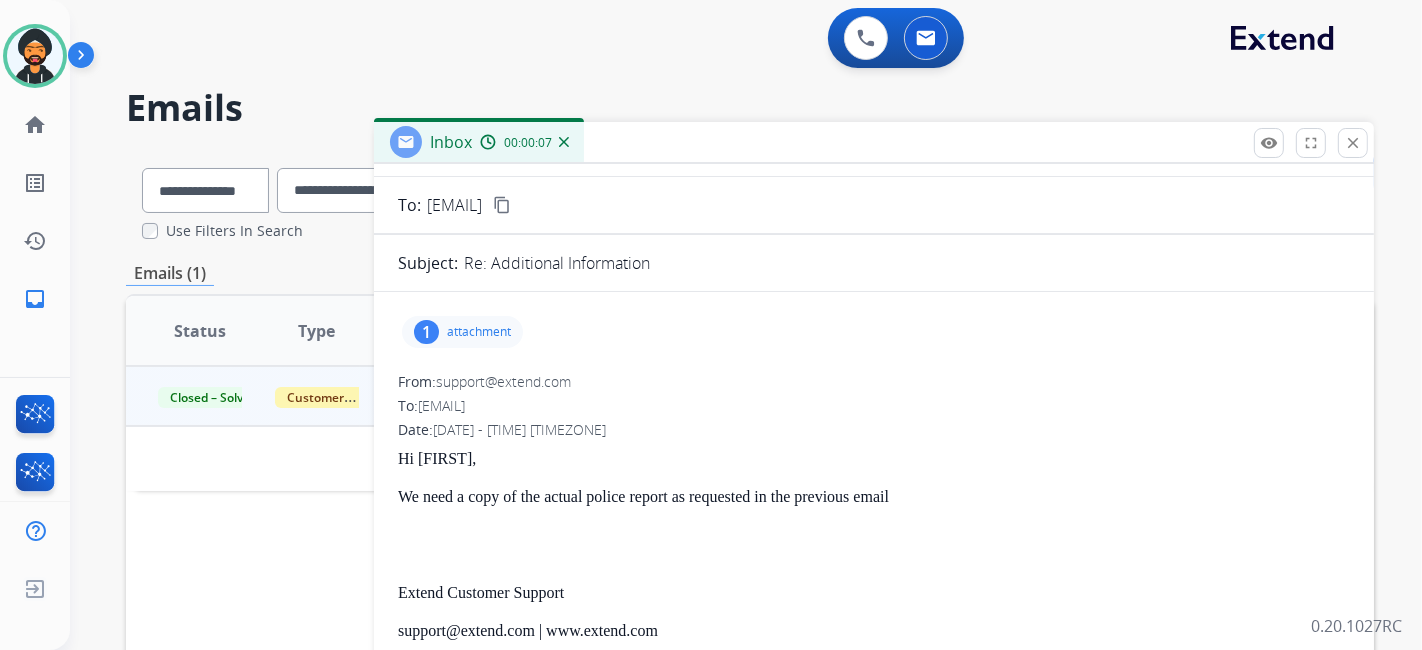 scroll, scrollTop: 0, scrollLeft: 0, axis: both 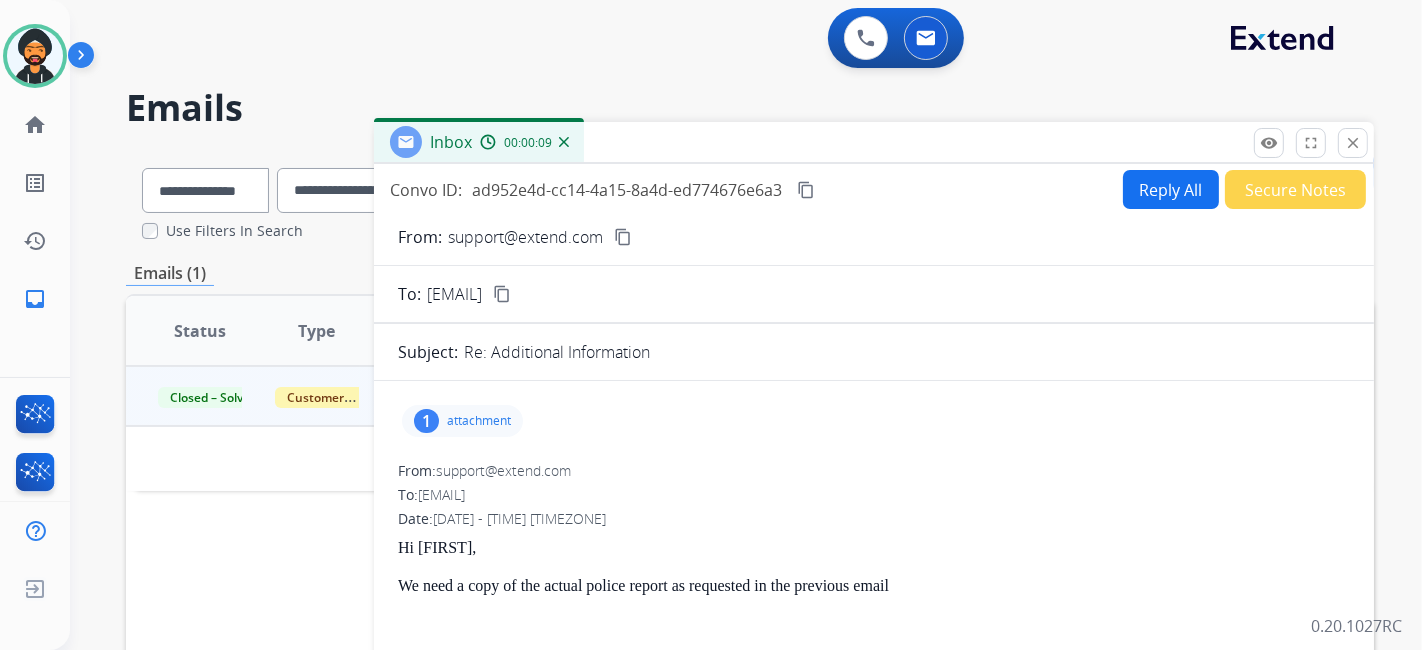 click on "attachment" at bounding box center [479, 421] 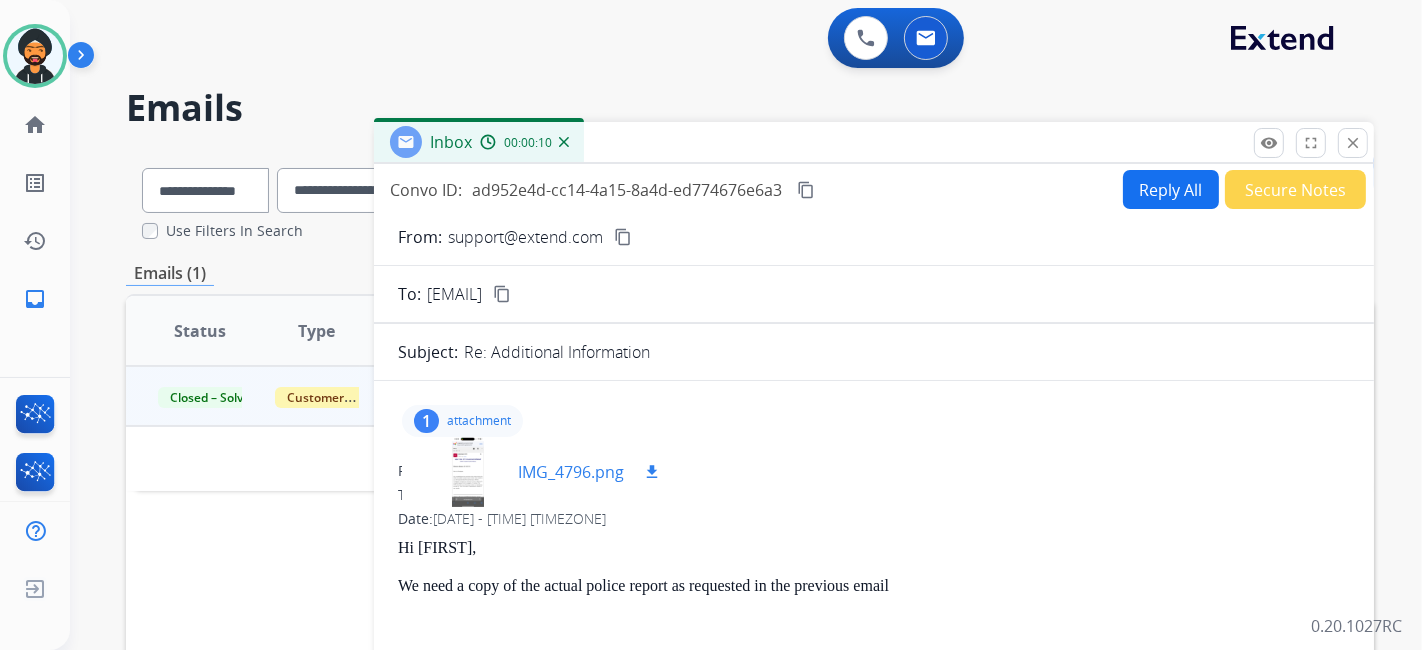 click at bounding box center (468, 472) 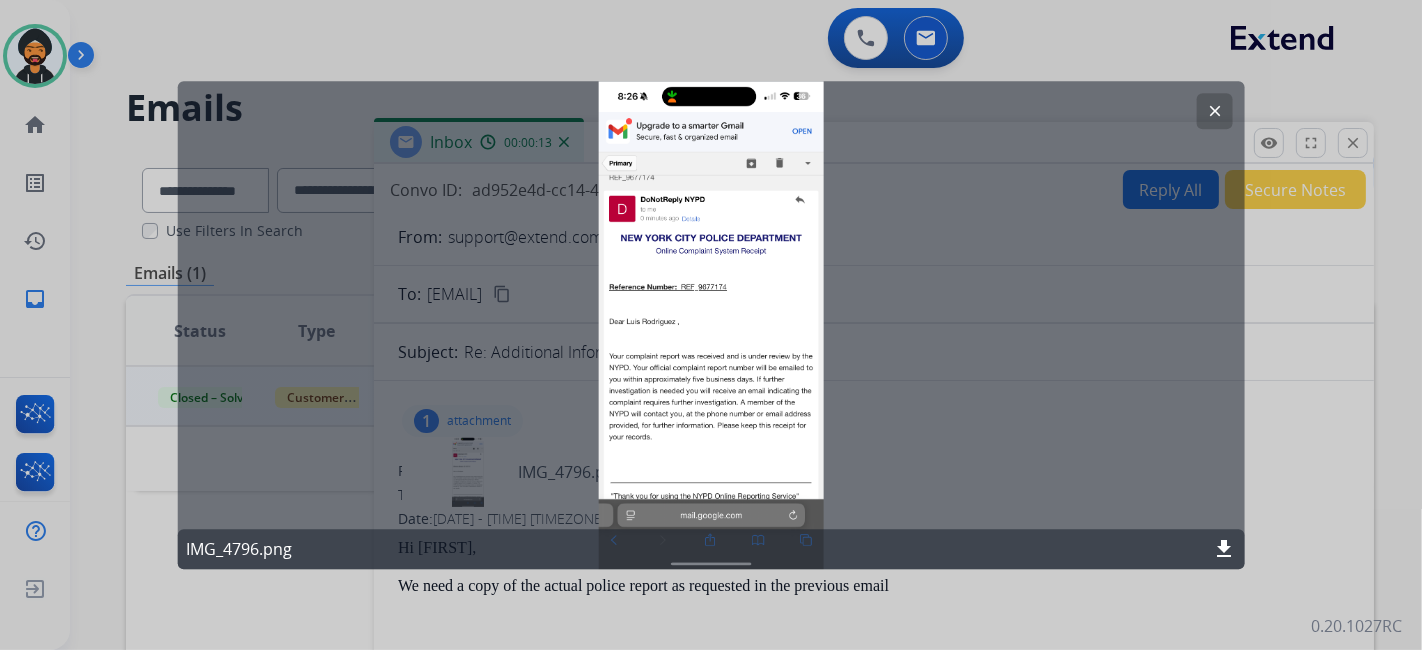 click on "clear" 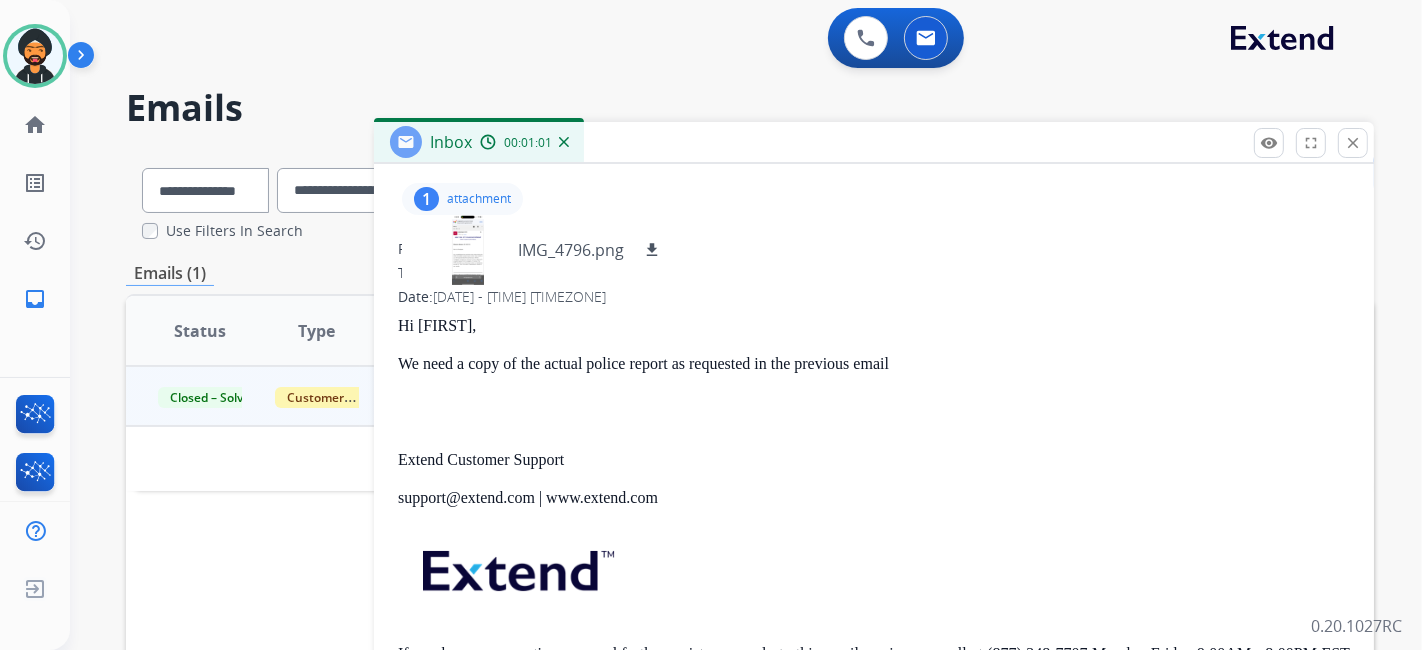 scroll, scrollTop: 0, scrollLeft: 0, axis: both 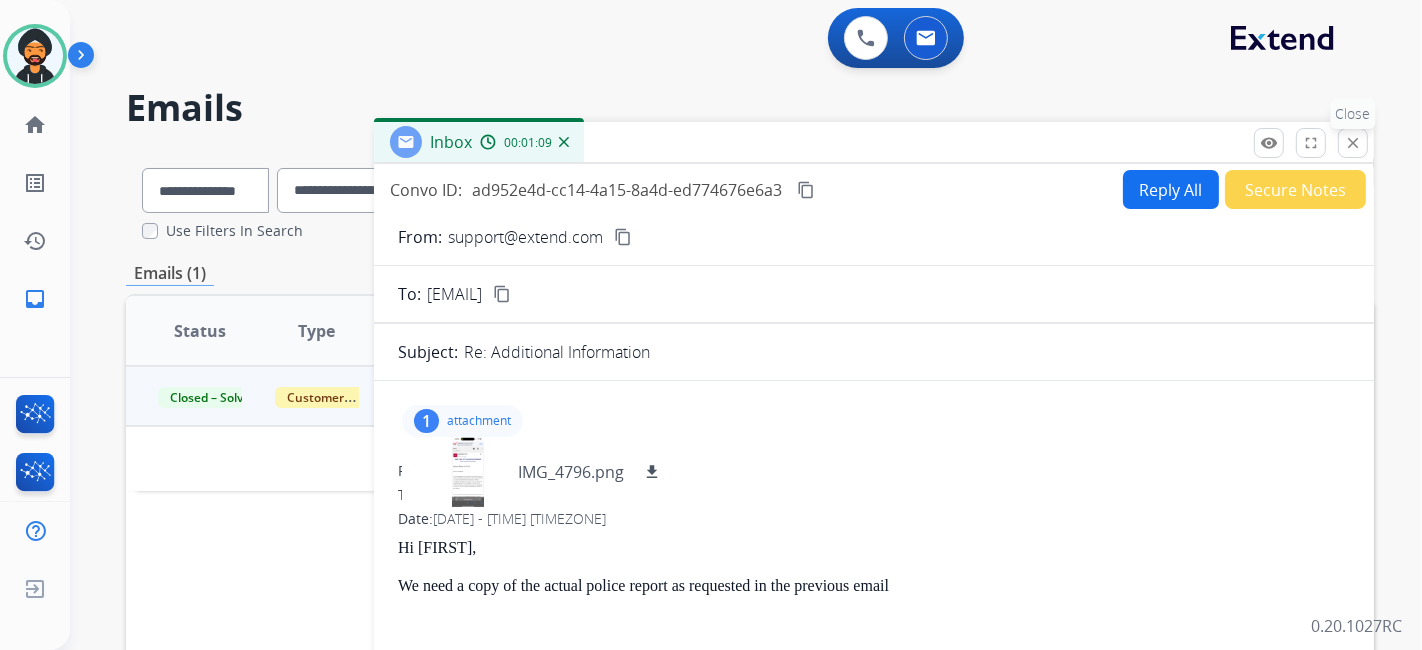 click on "close" at bounding box center (1353, 143) 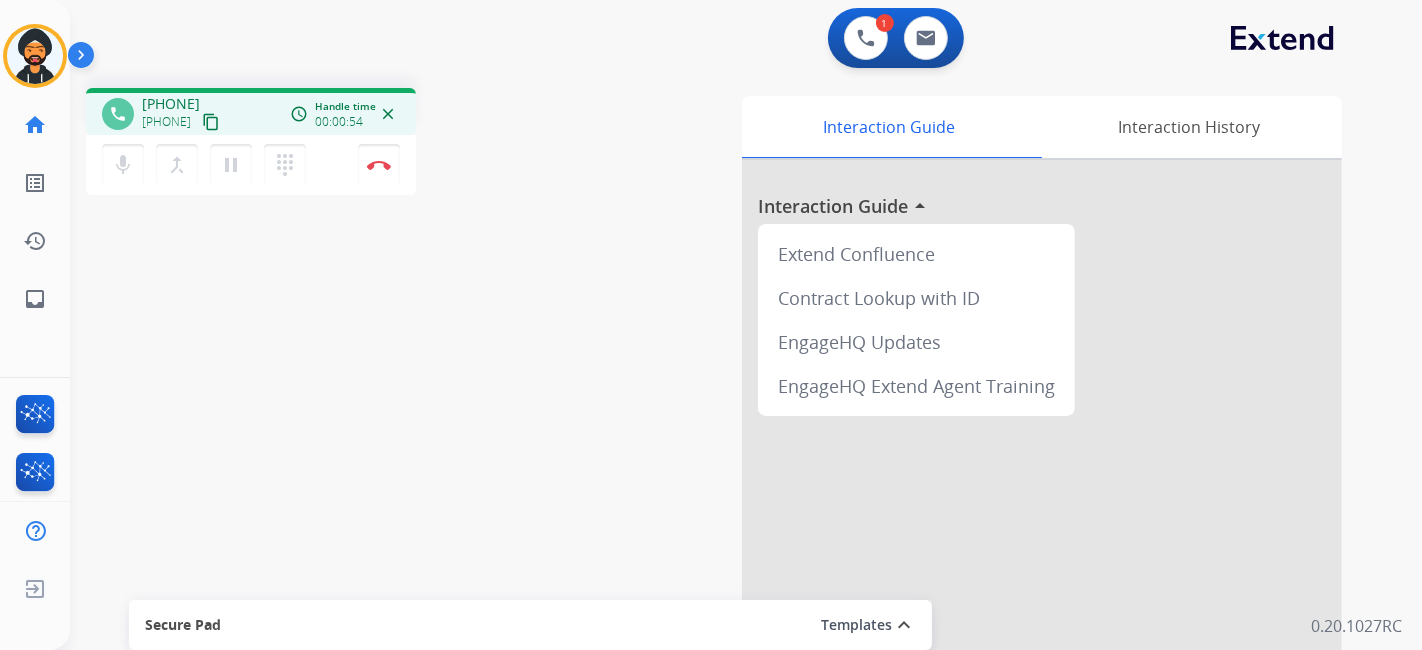 click on "content_copy" at bounding box center [211, 122] 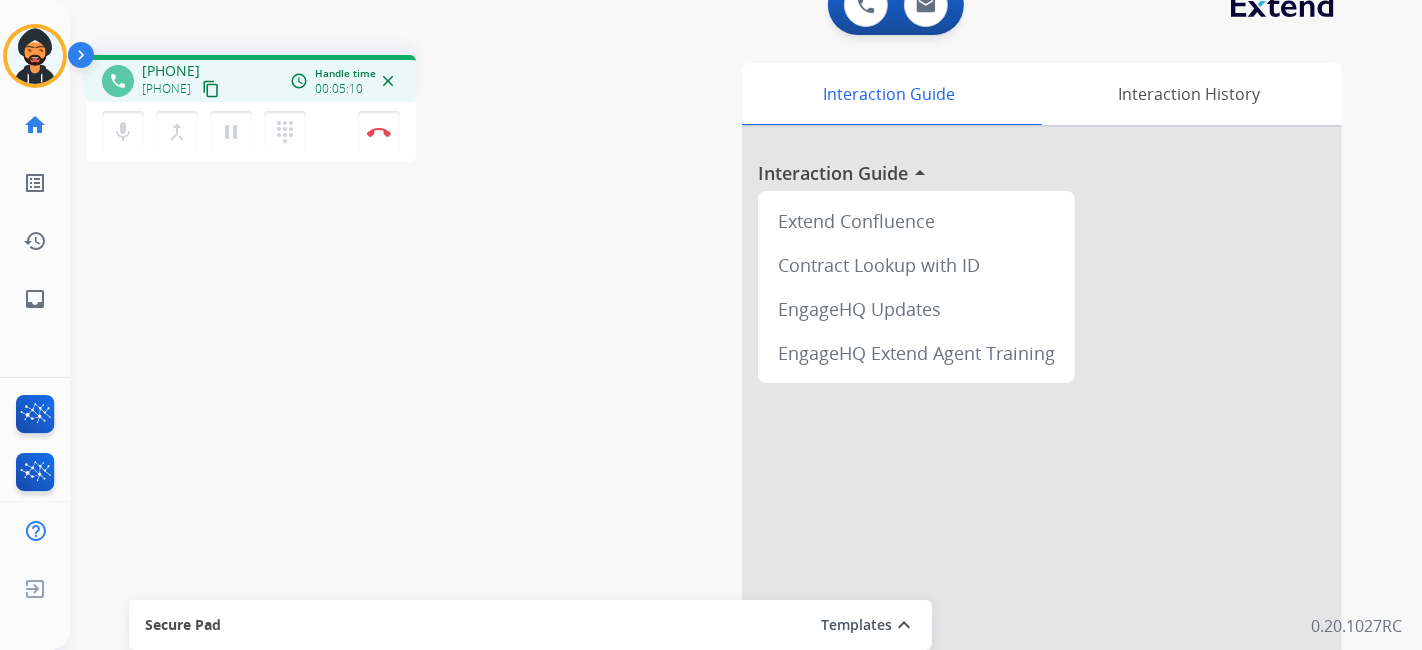scroll, scrollTop: 0, scrollLeft: 0, axis: both 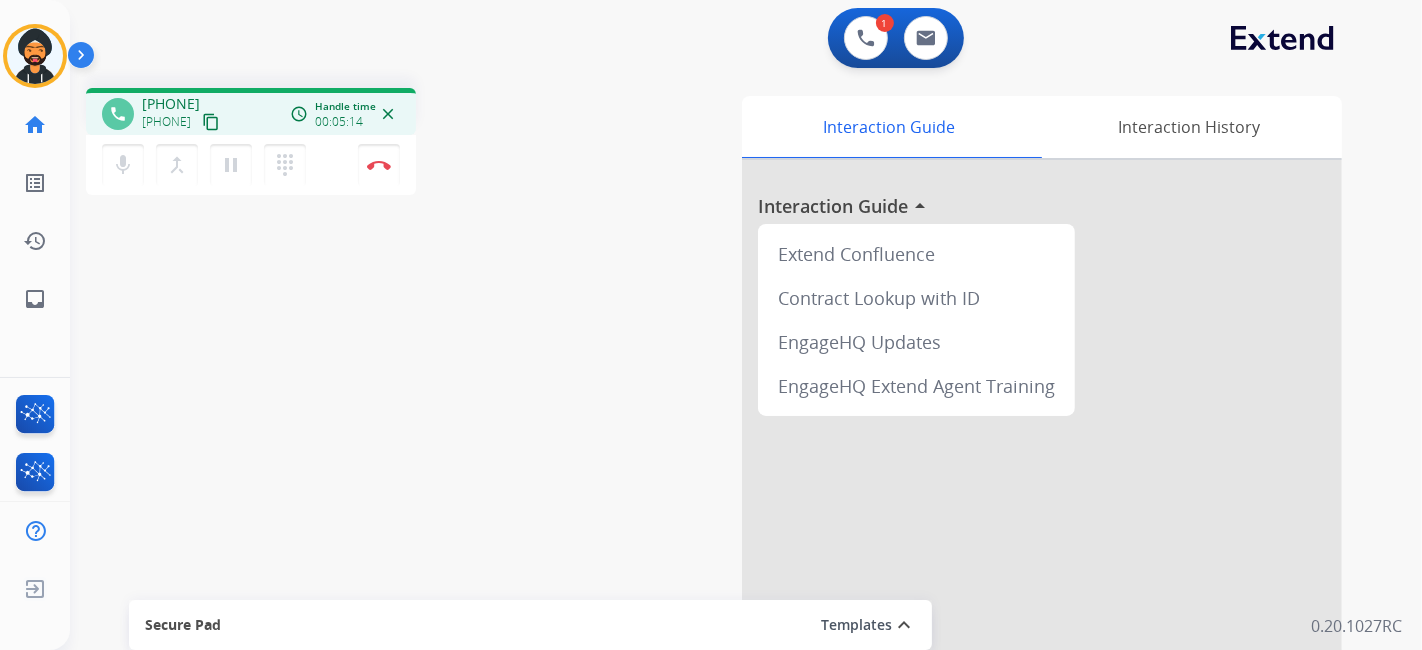 click on "content_copy" at bounding box center (211, 122) 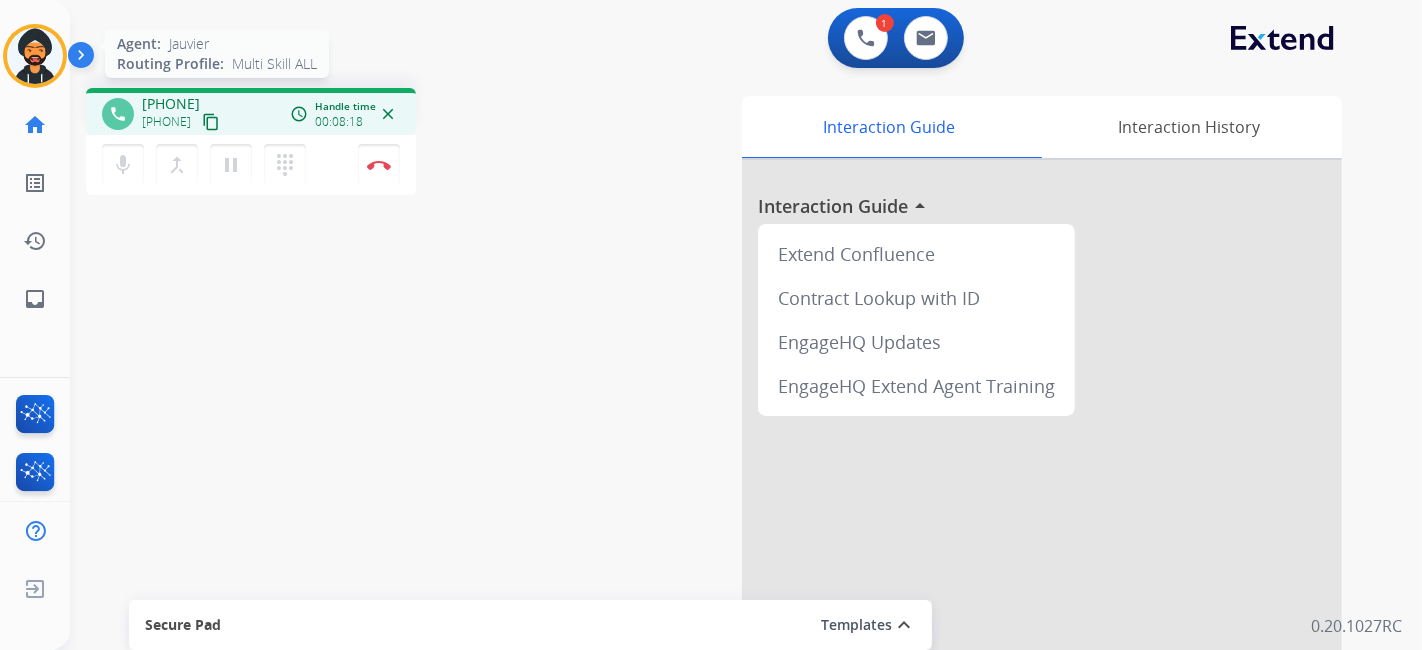click at bounding box center (35, 56) 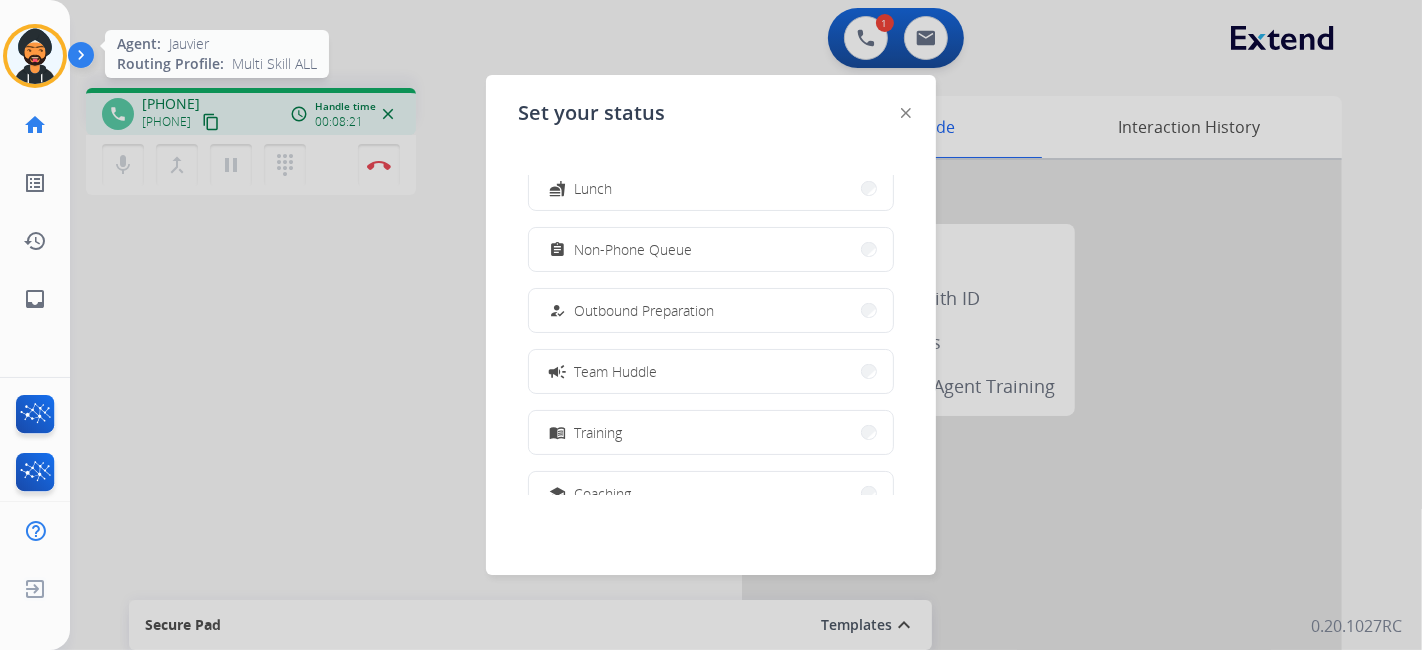scroll, scrollTop: 154, scrollLeft: 0, axis: vertical 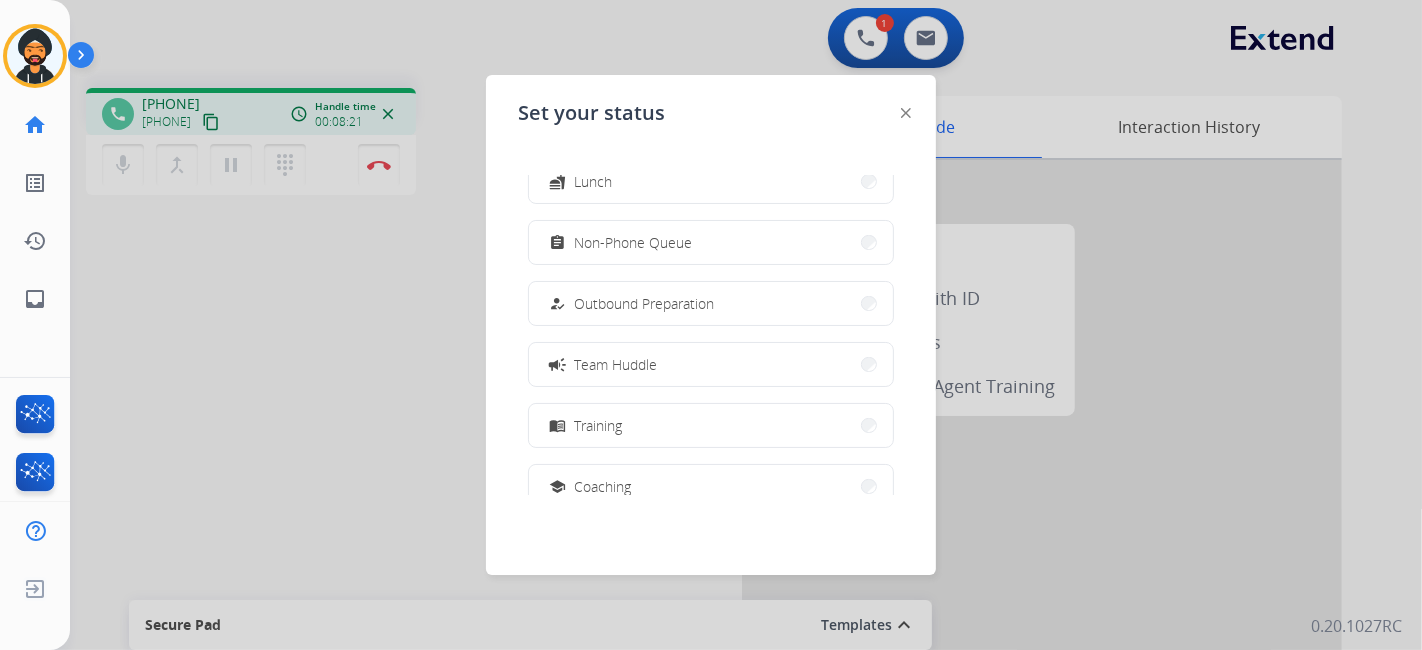click at bounding box center [711, 325] 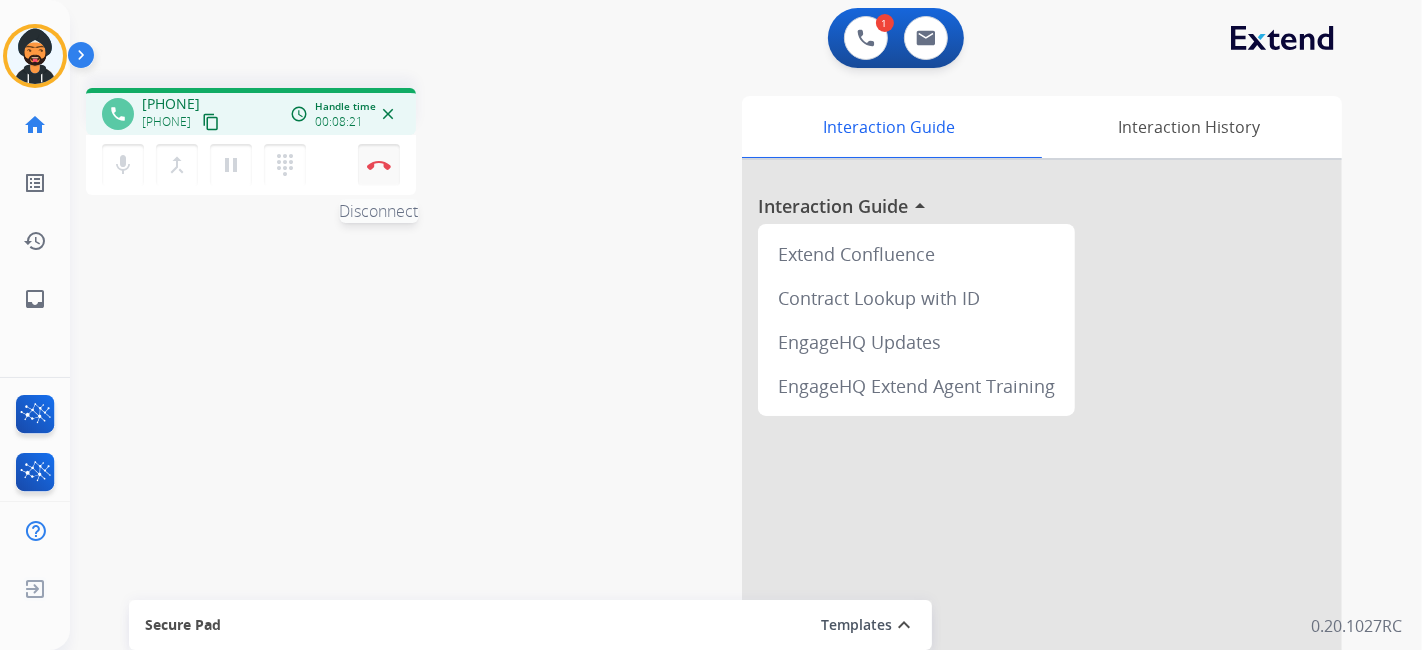 click on "Disconnect" at bounding box center (379, 165) 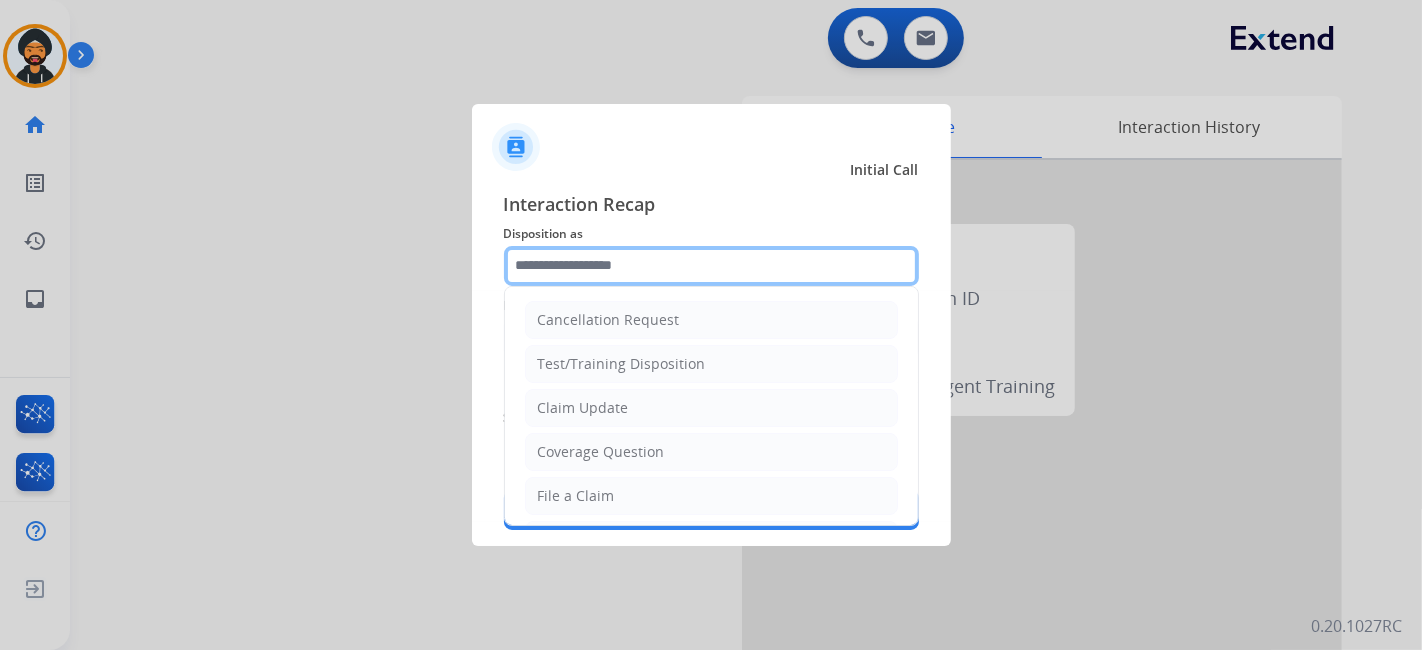 click 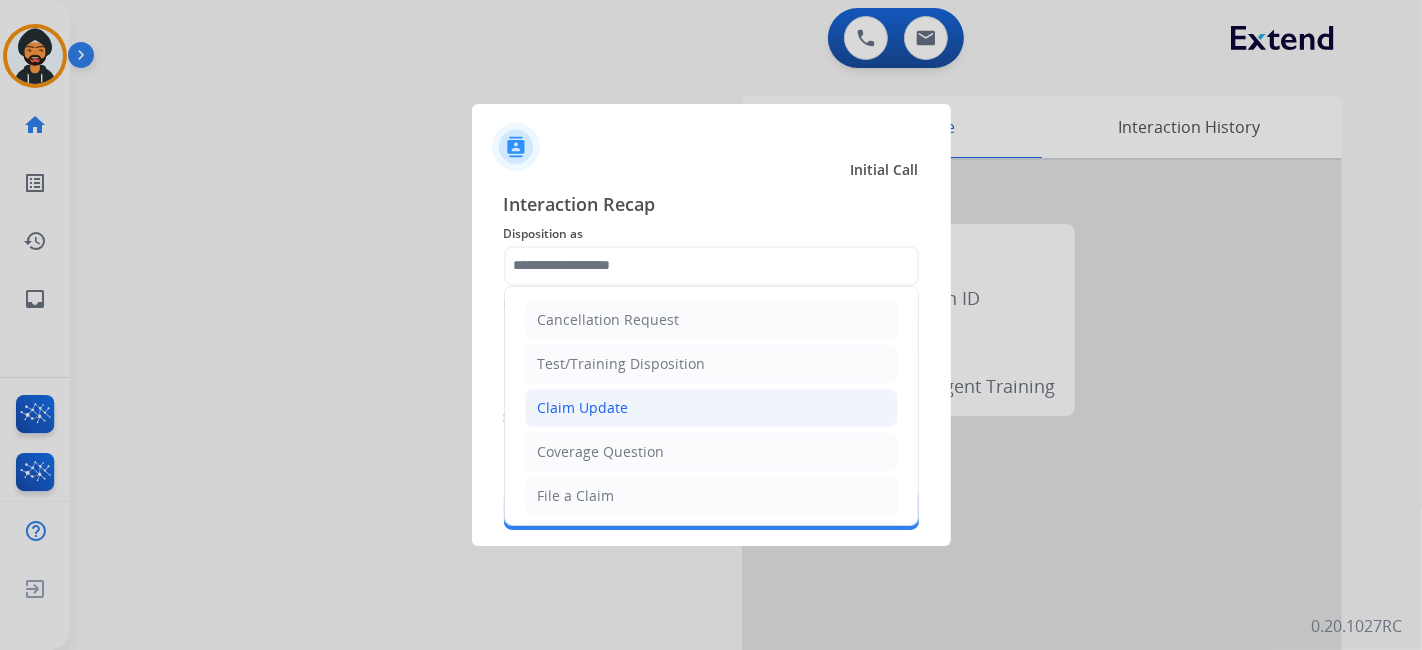 click on "Claim Update" 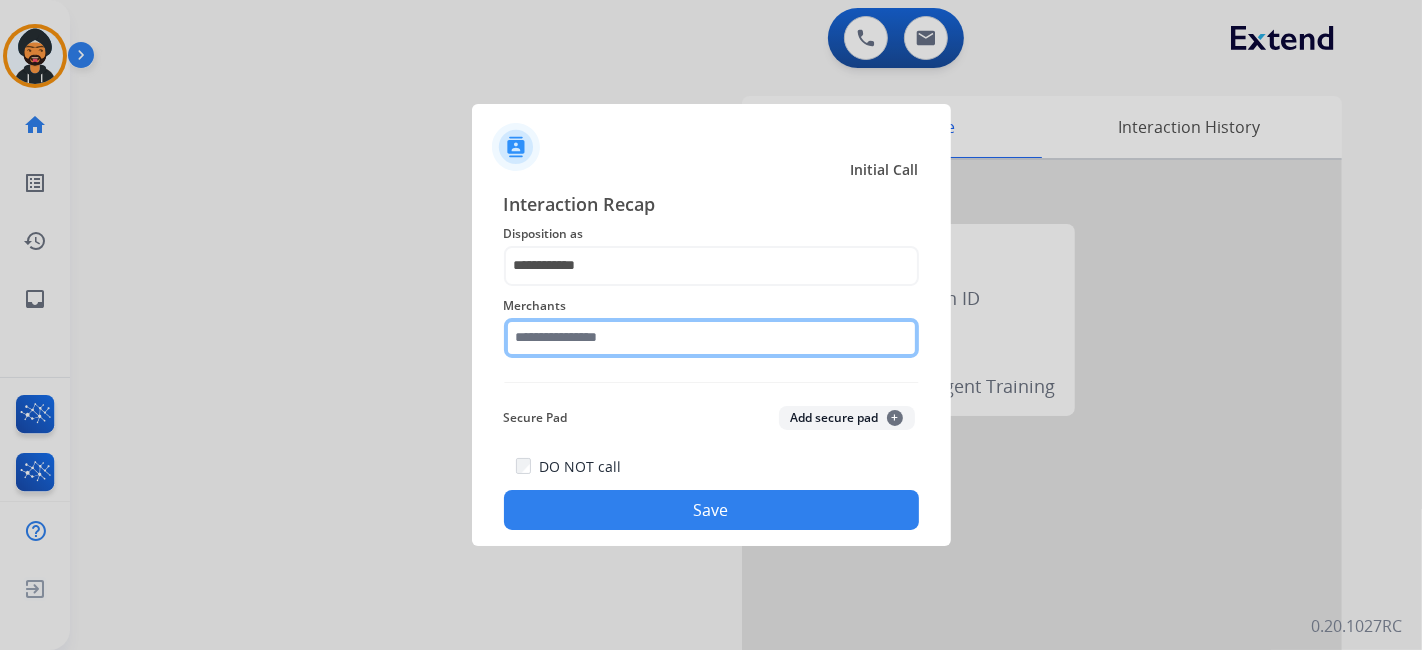 click 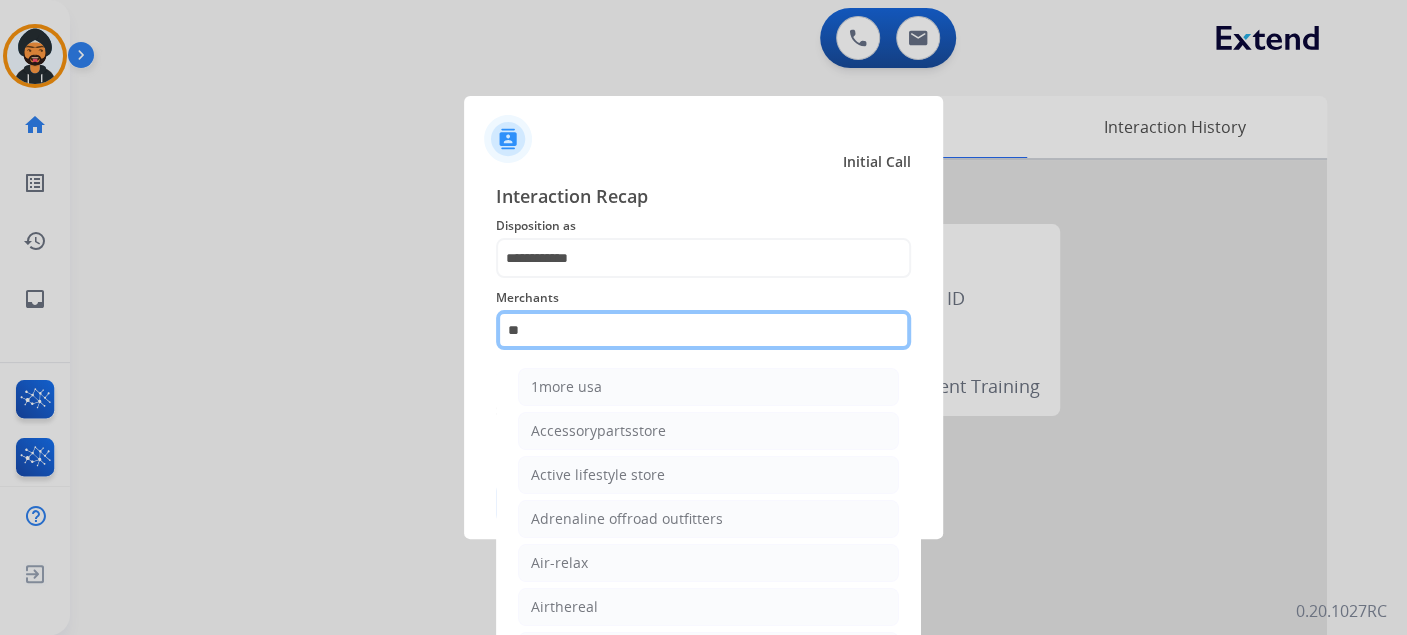 type on "*" 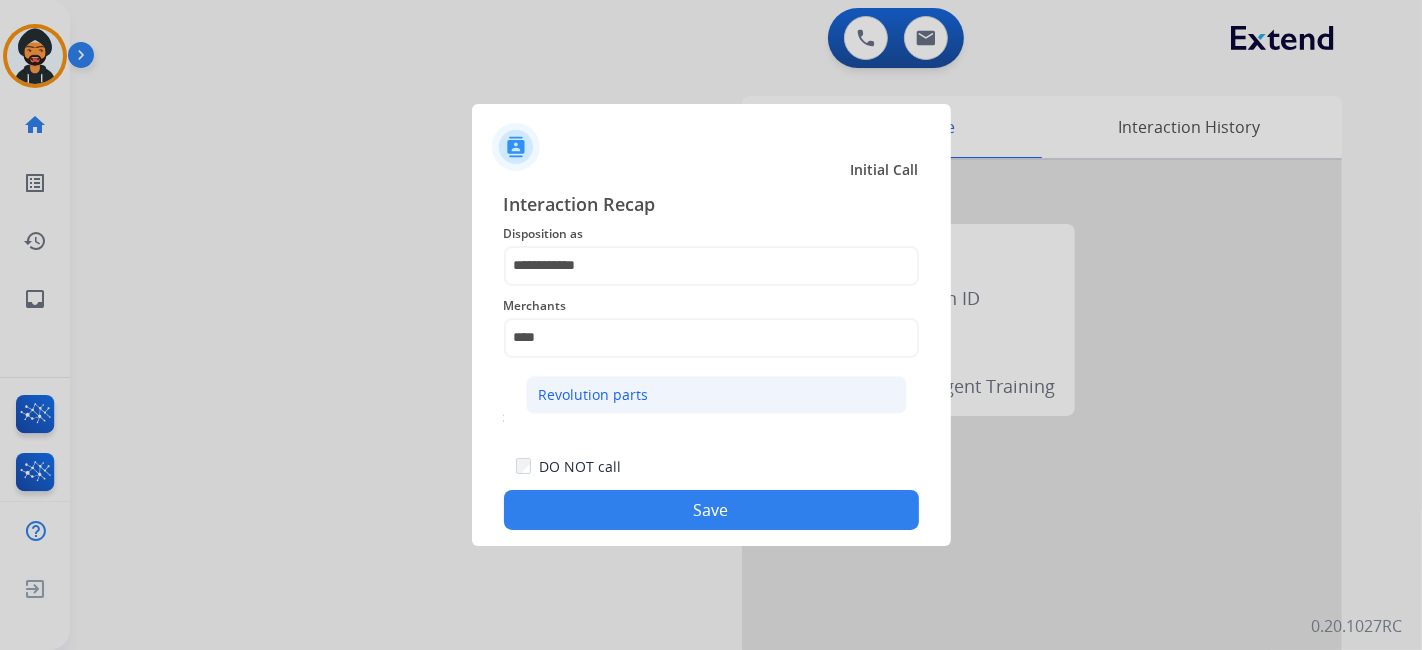 click on "Revolution parts" 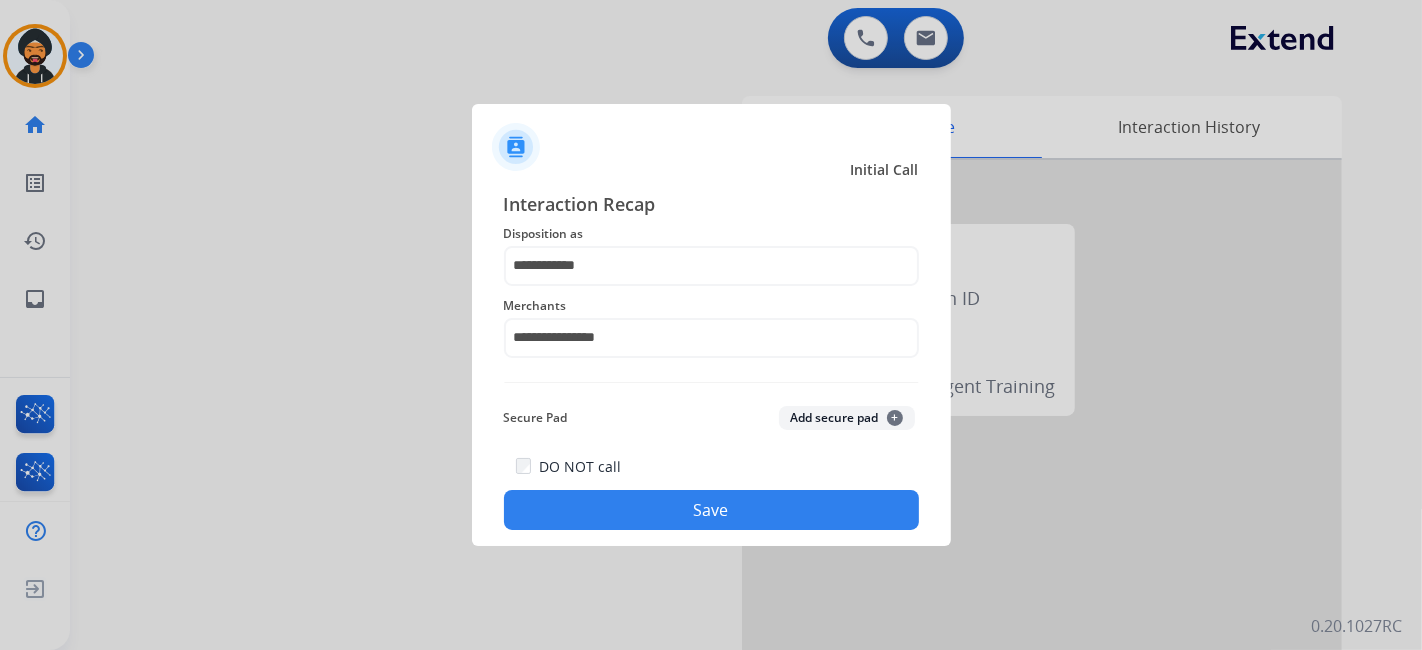 click on "Save" 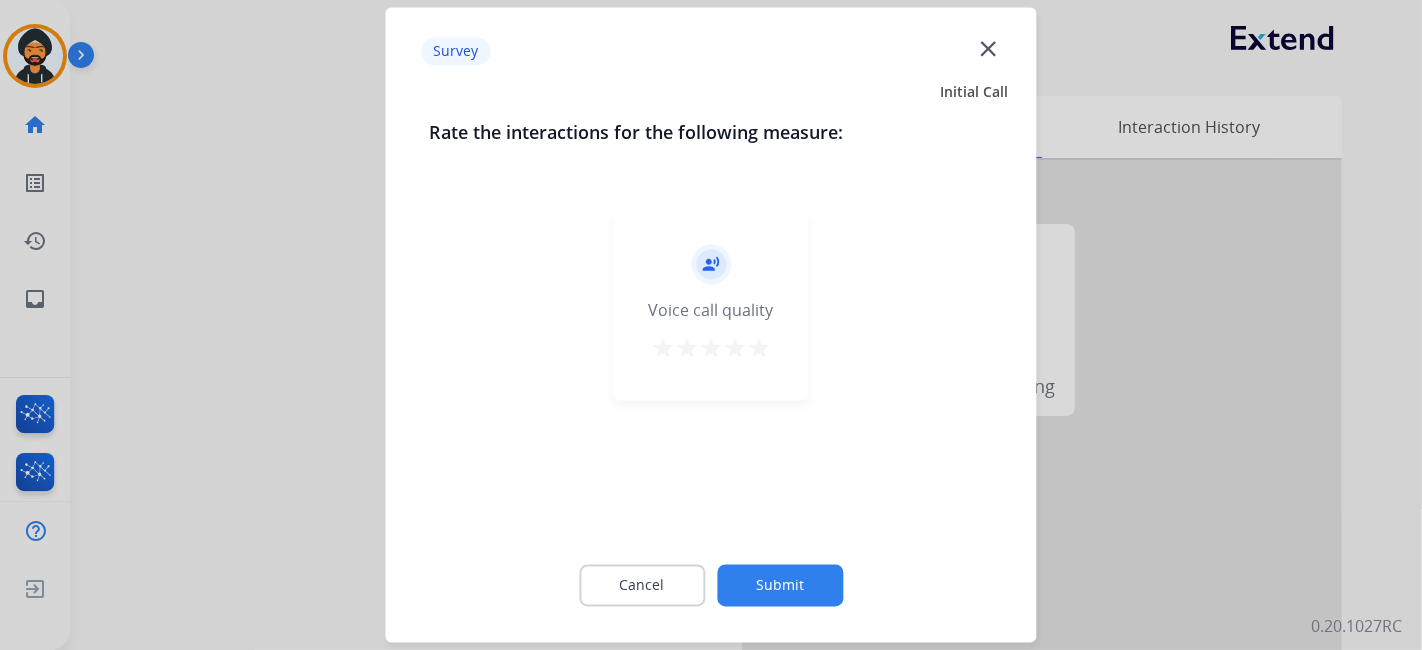 click on "Submit" 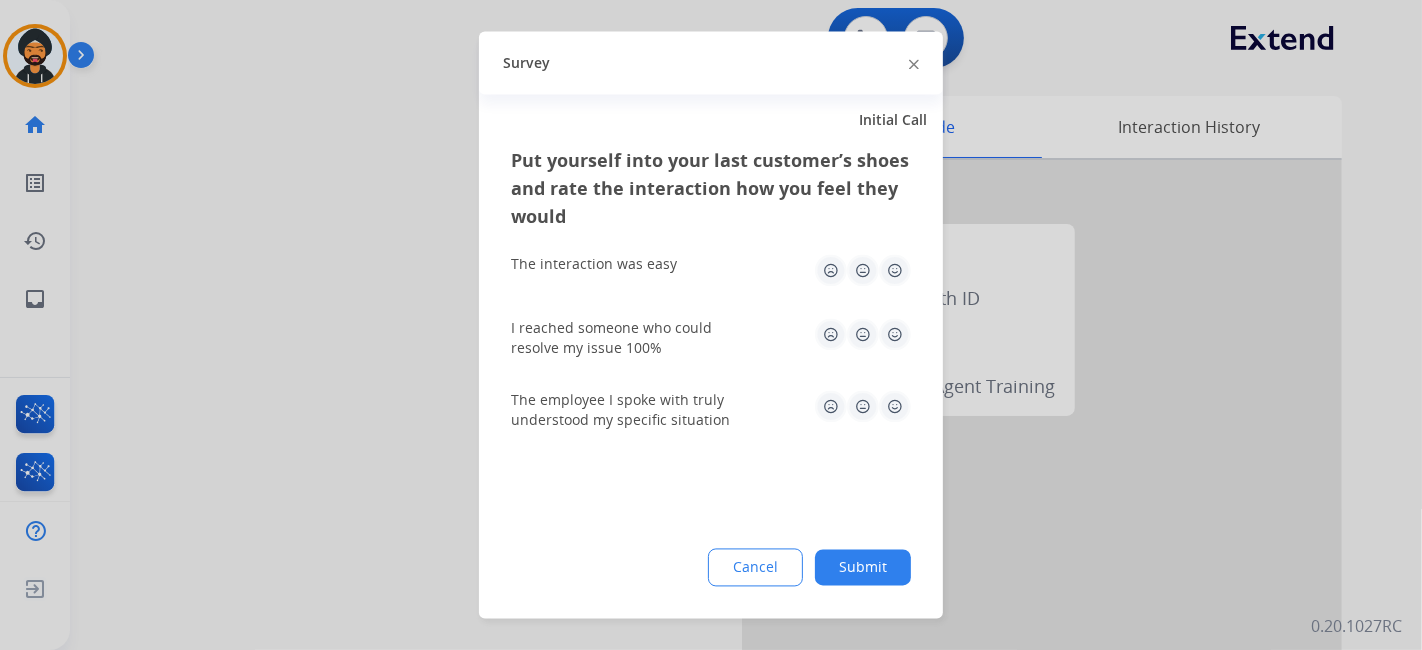 click on "Submit" 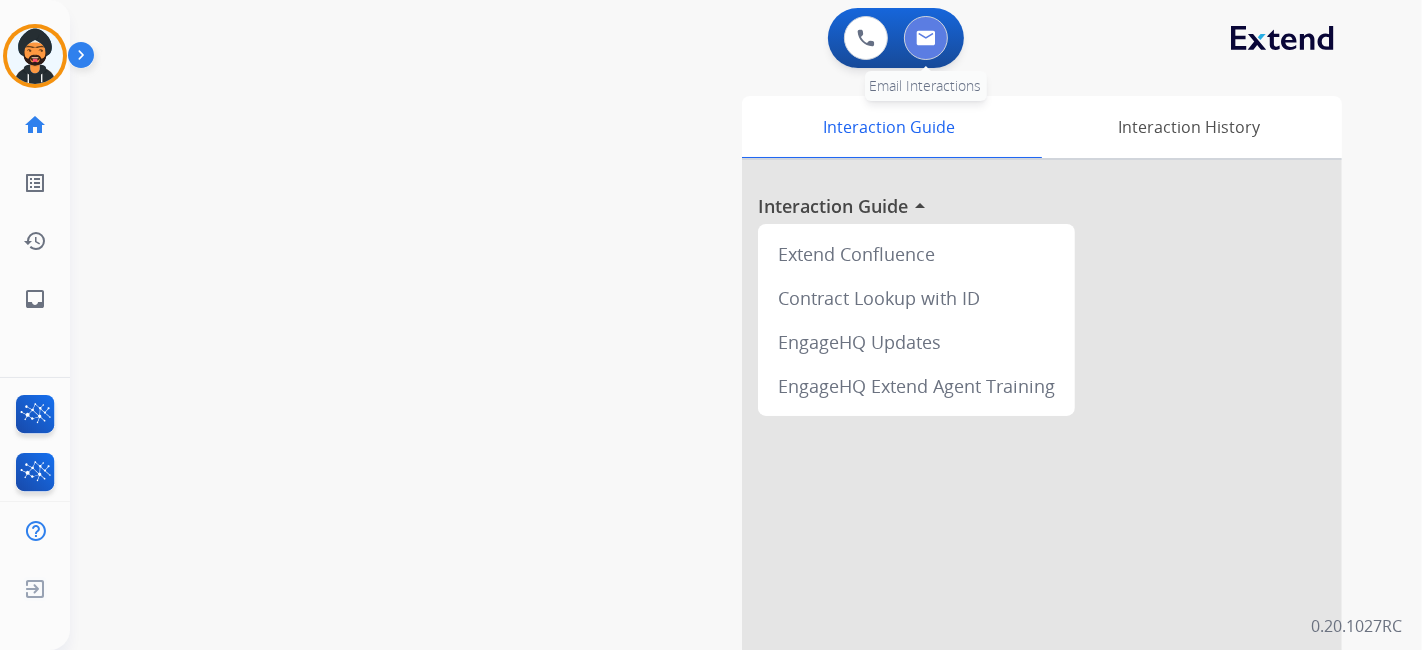 click at bounding box center [926, 38] 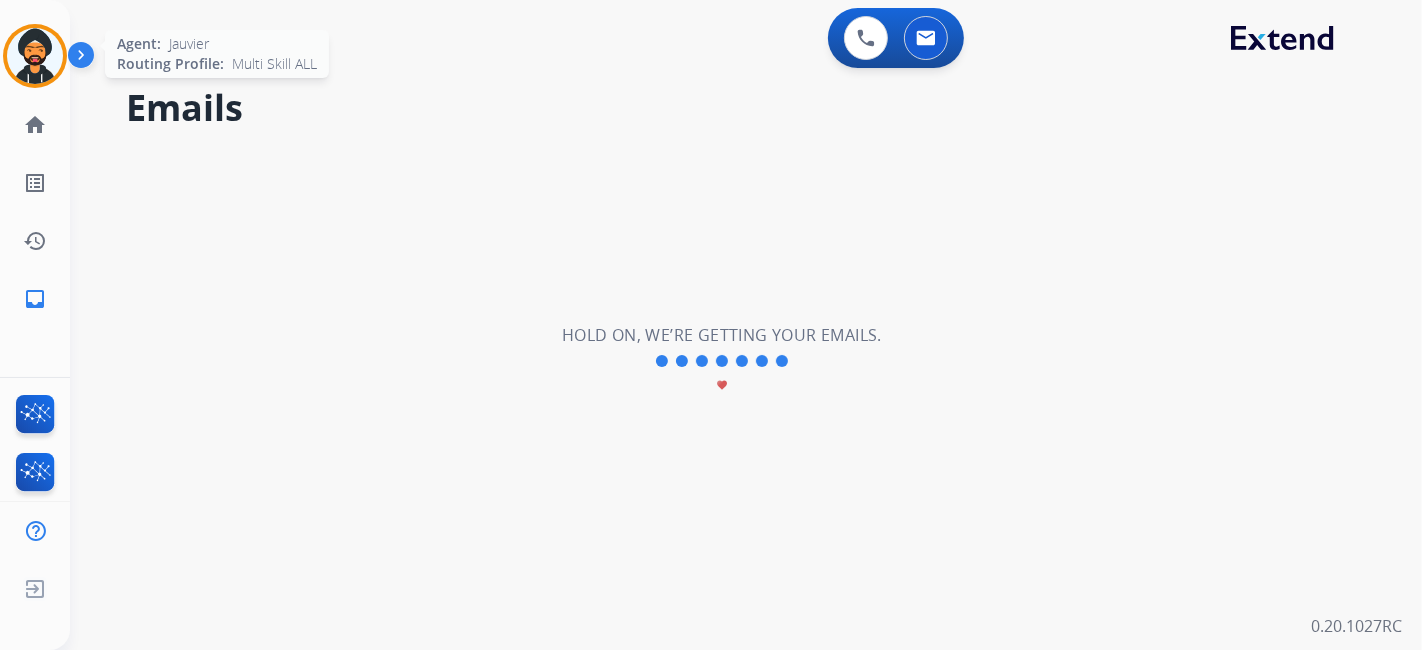 click at bounding box center [35, 56] 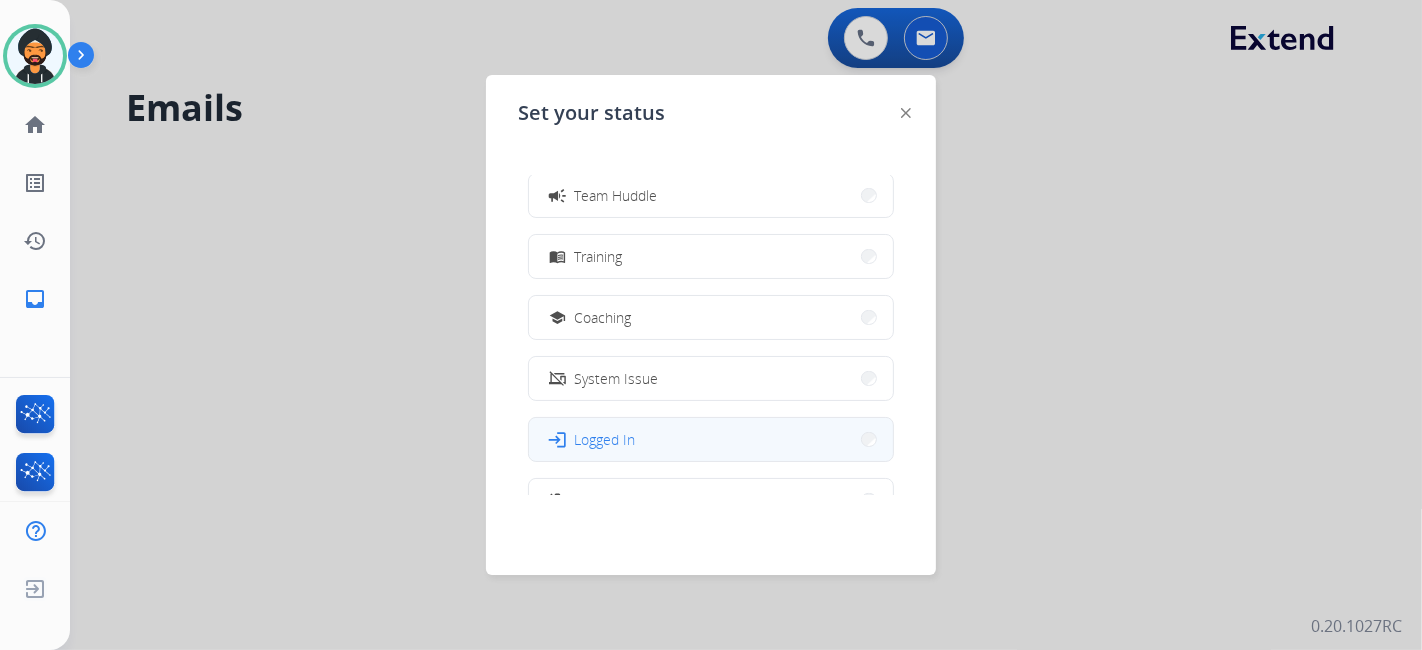 scroll, scrollTop: 333, scrollLeft: 0, axis: vertical 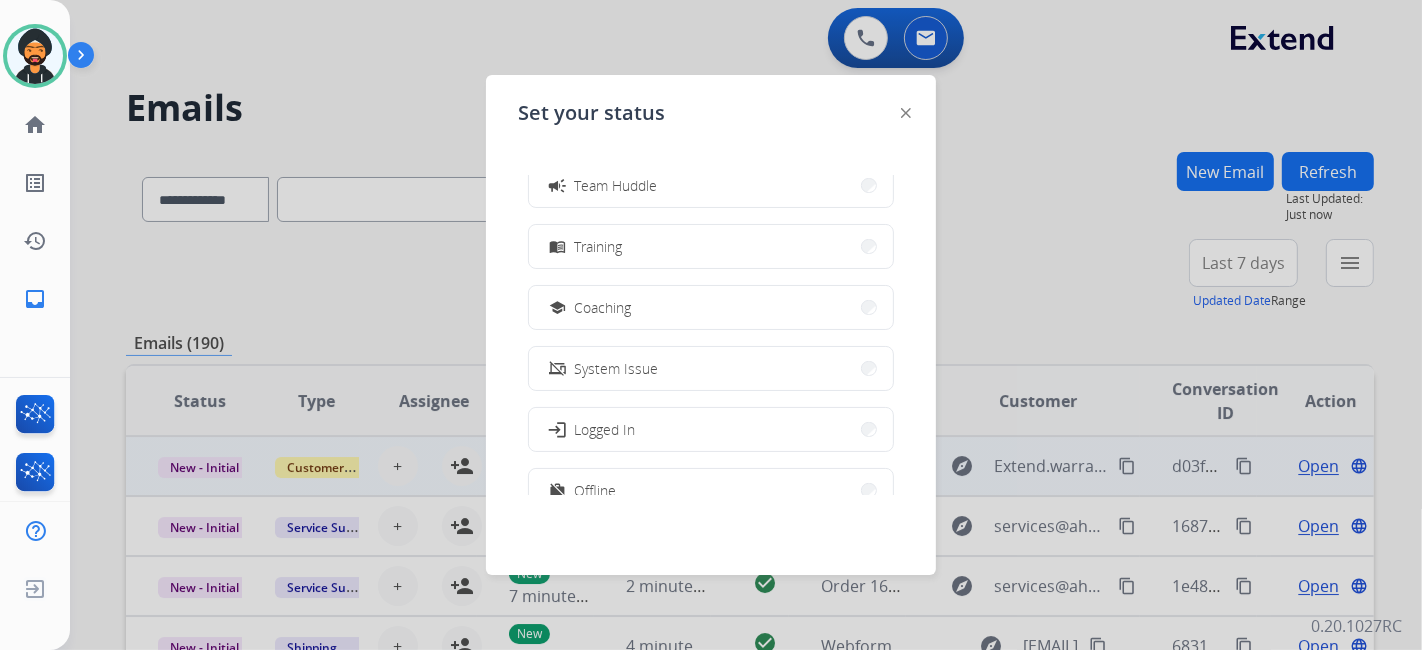 drag, startPoint x: 617, startPoint y: 480, endPoint x: 625, endPoint y: 472, distance: 11.313708 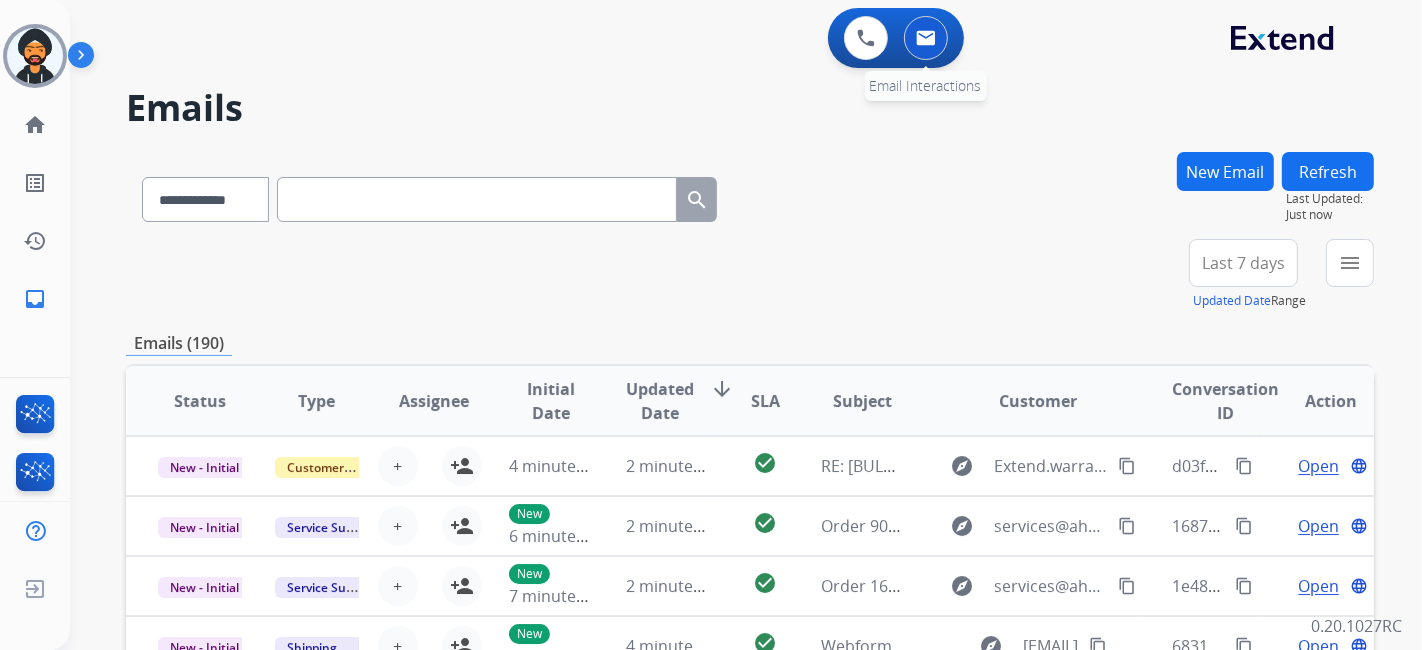 click at bounding box center (926, 38) 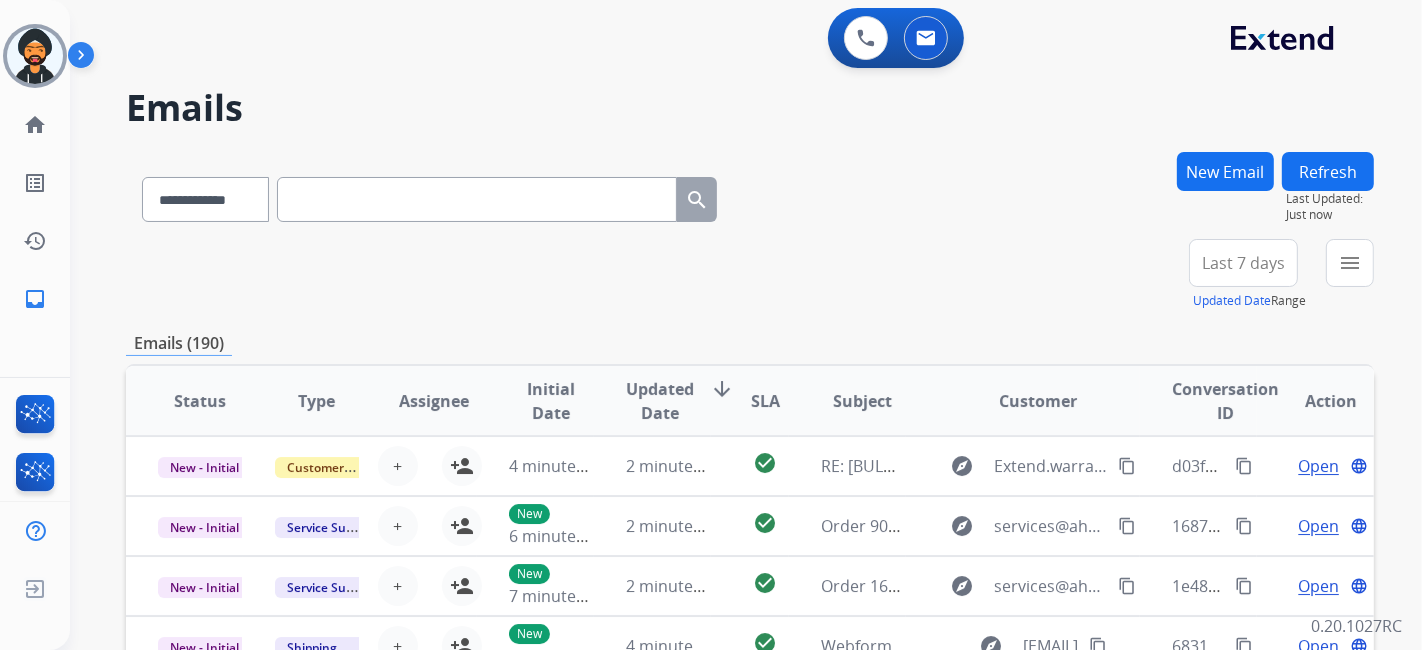paste on "**********" 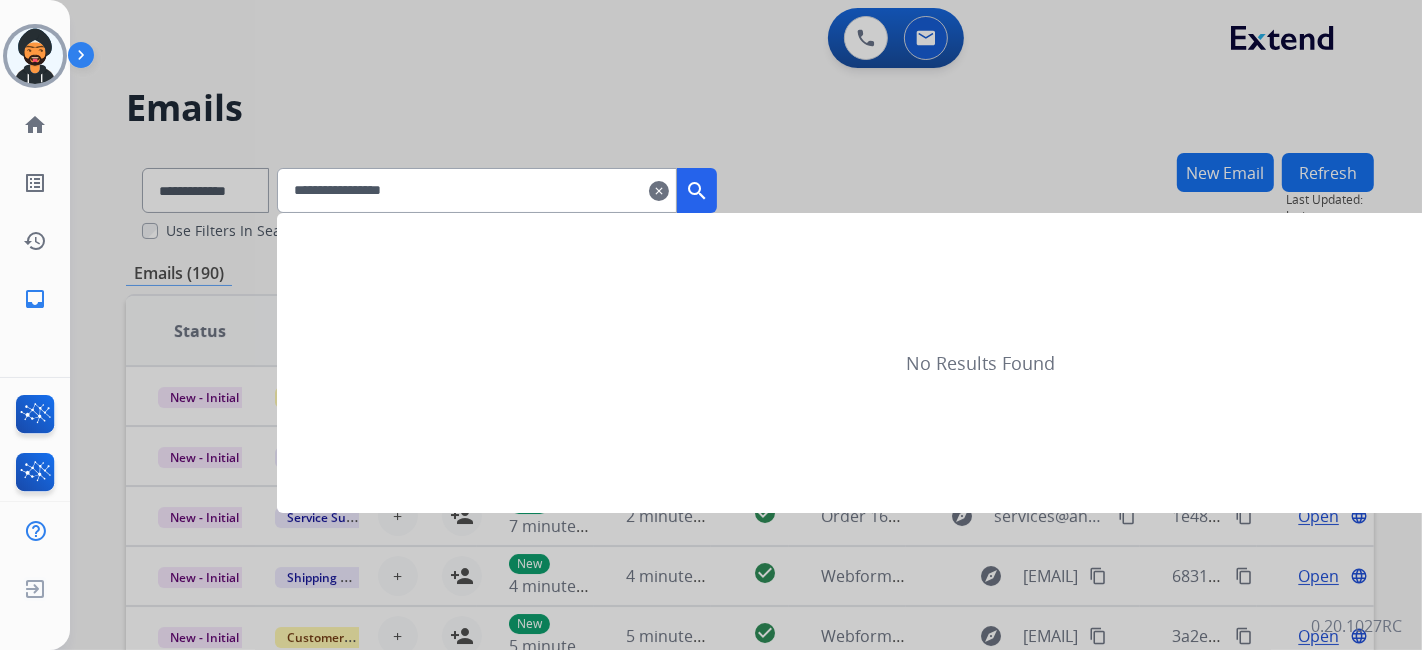 type on "**********" 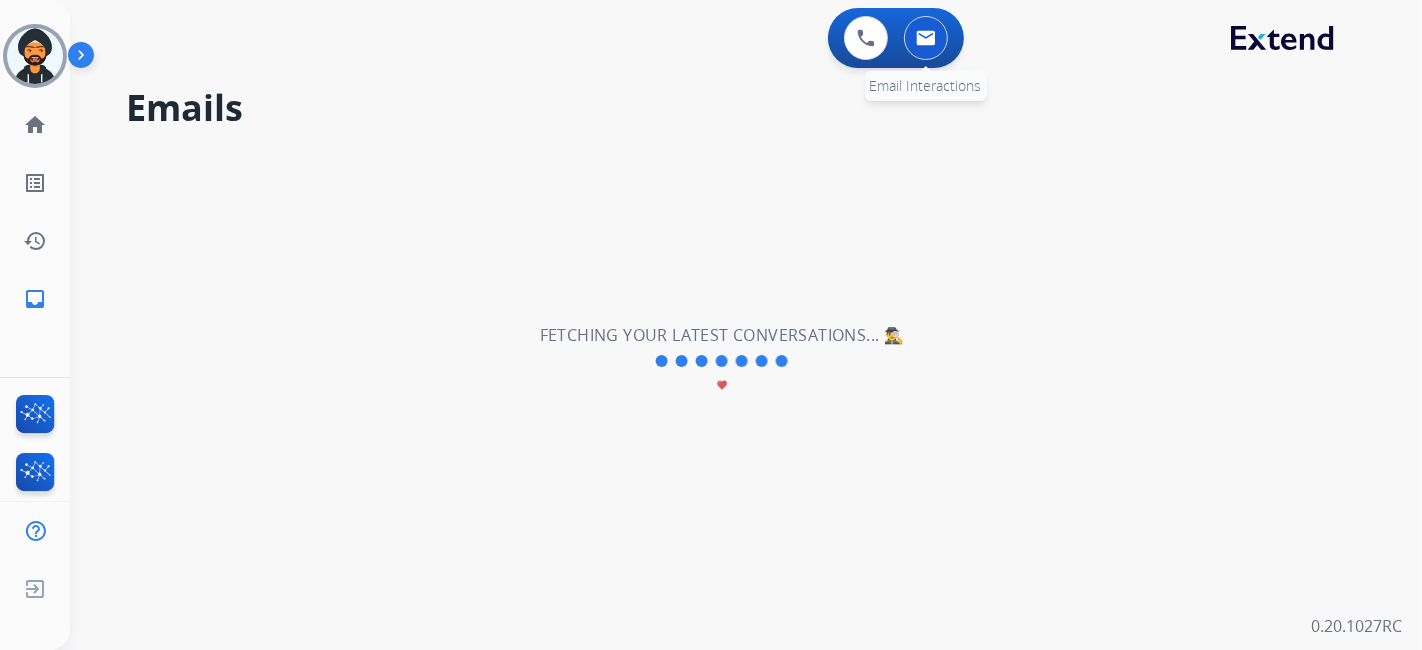 click at bounding box center [926, 38] 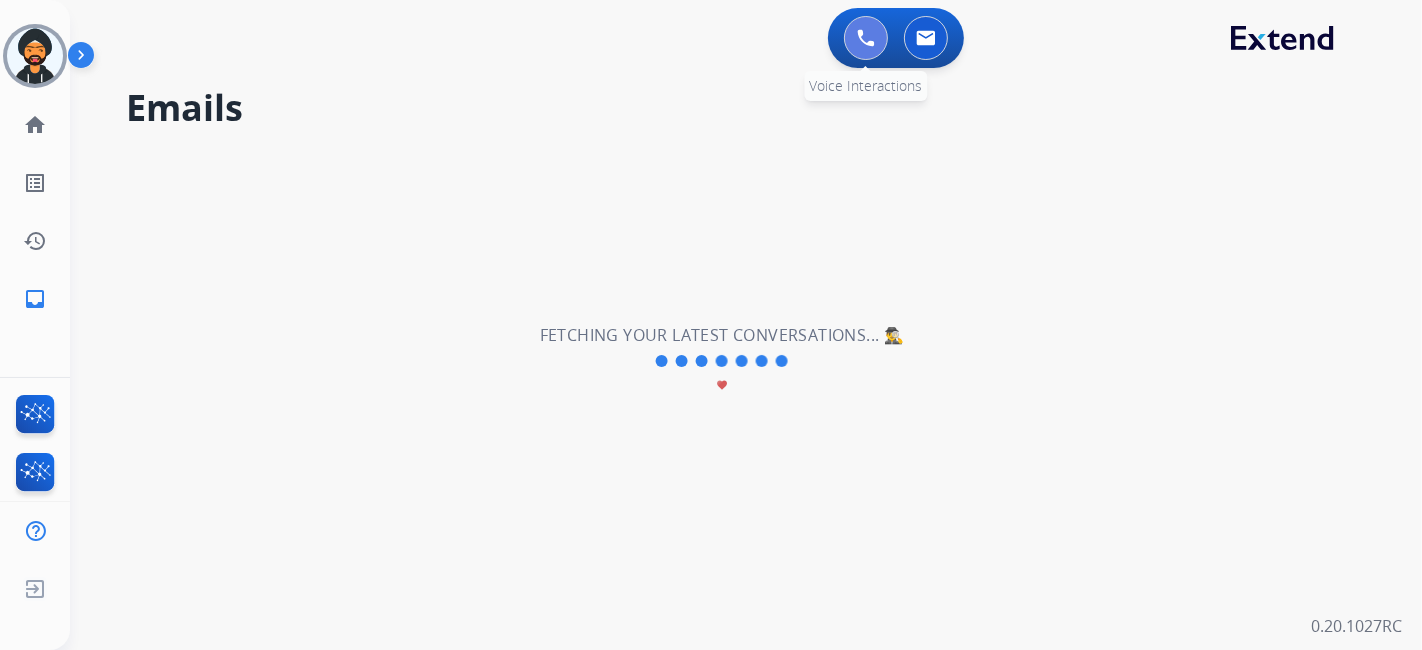 click at bounding box center [866, 38] 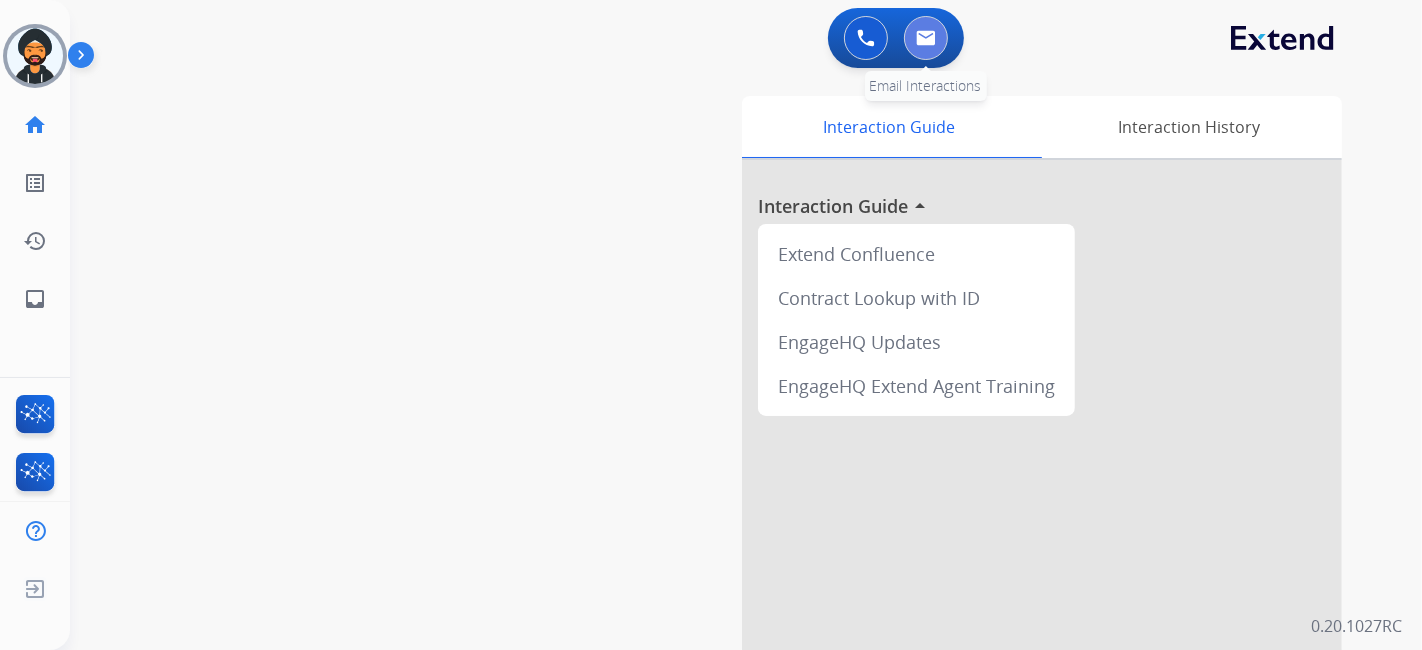 click at bounding box center [926, 38] 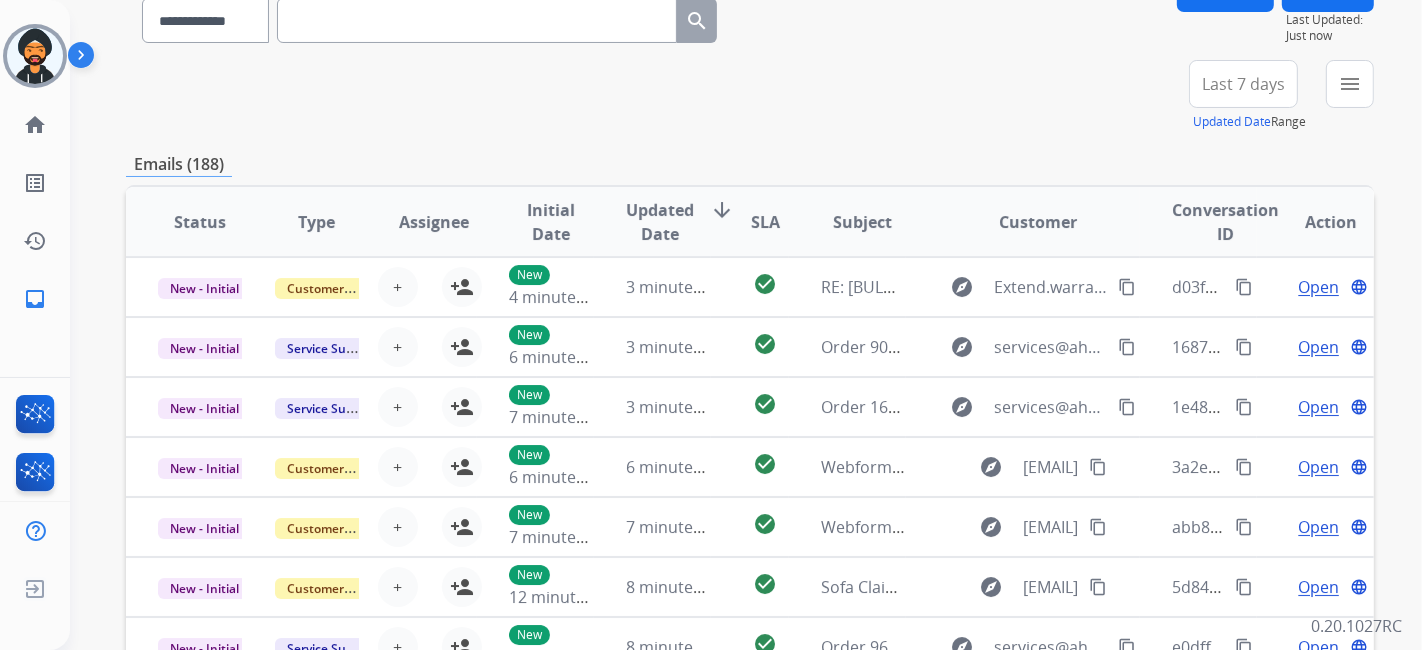 scroll, scrollTop: 0, scrollLeft: 0, axis: both 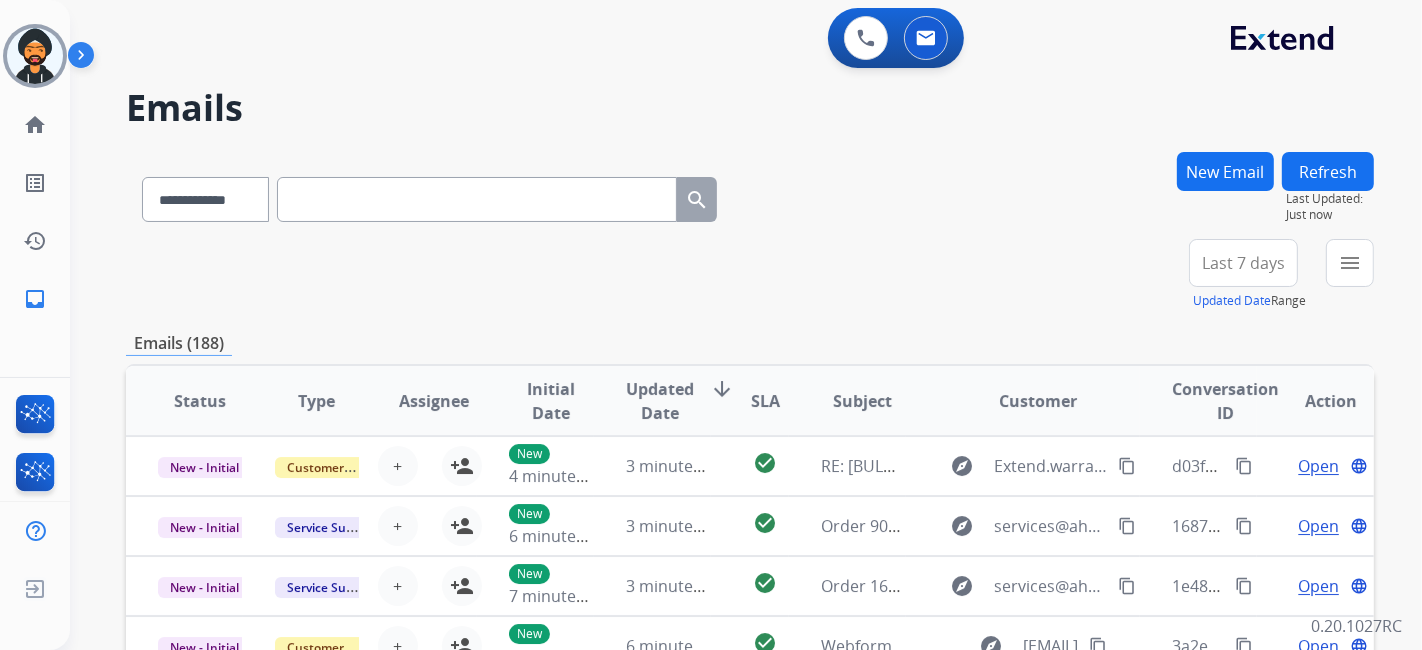 paste on "**********" 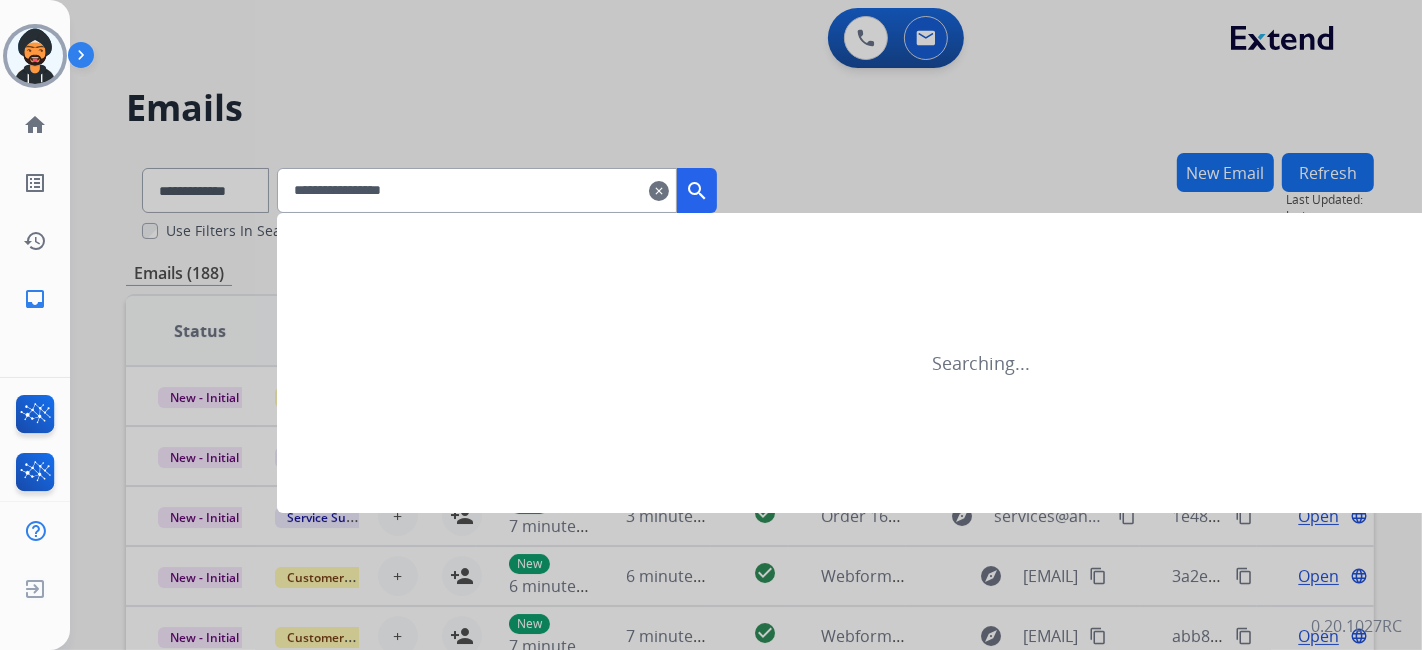 type on "**********" 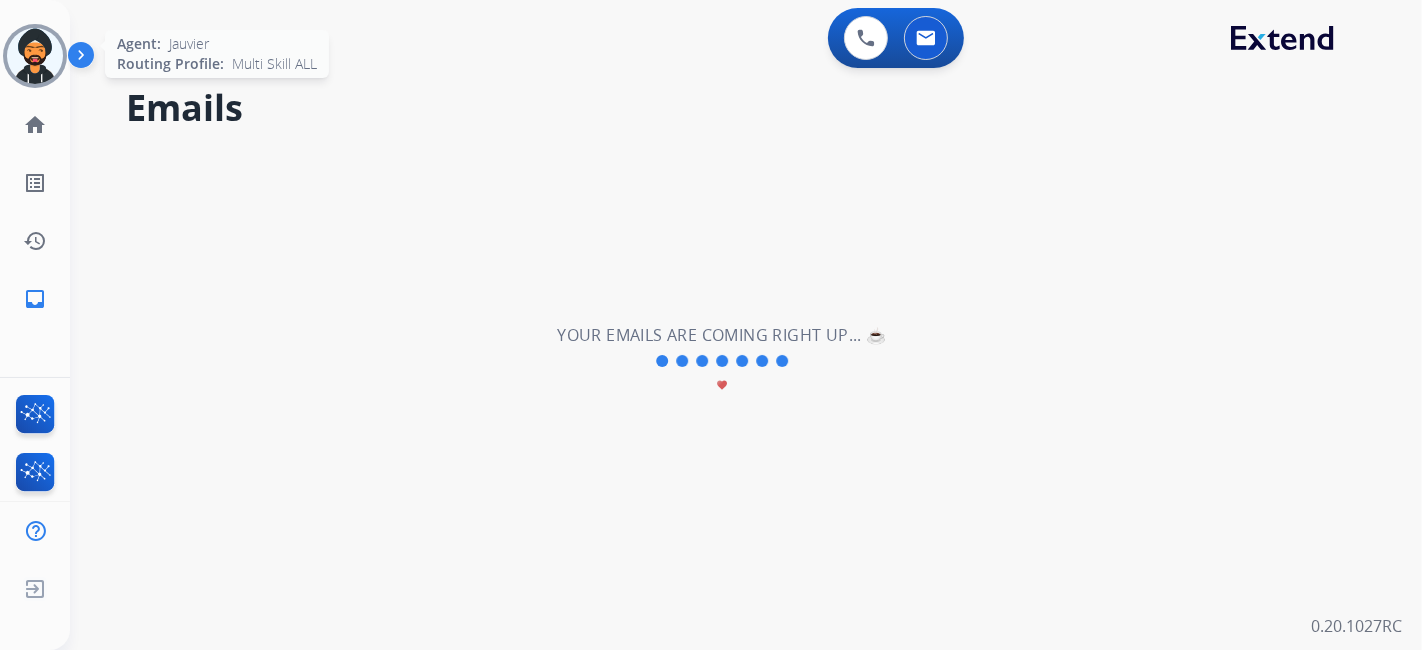 click at bounding box center (35, 56) 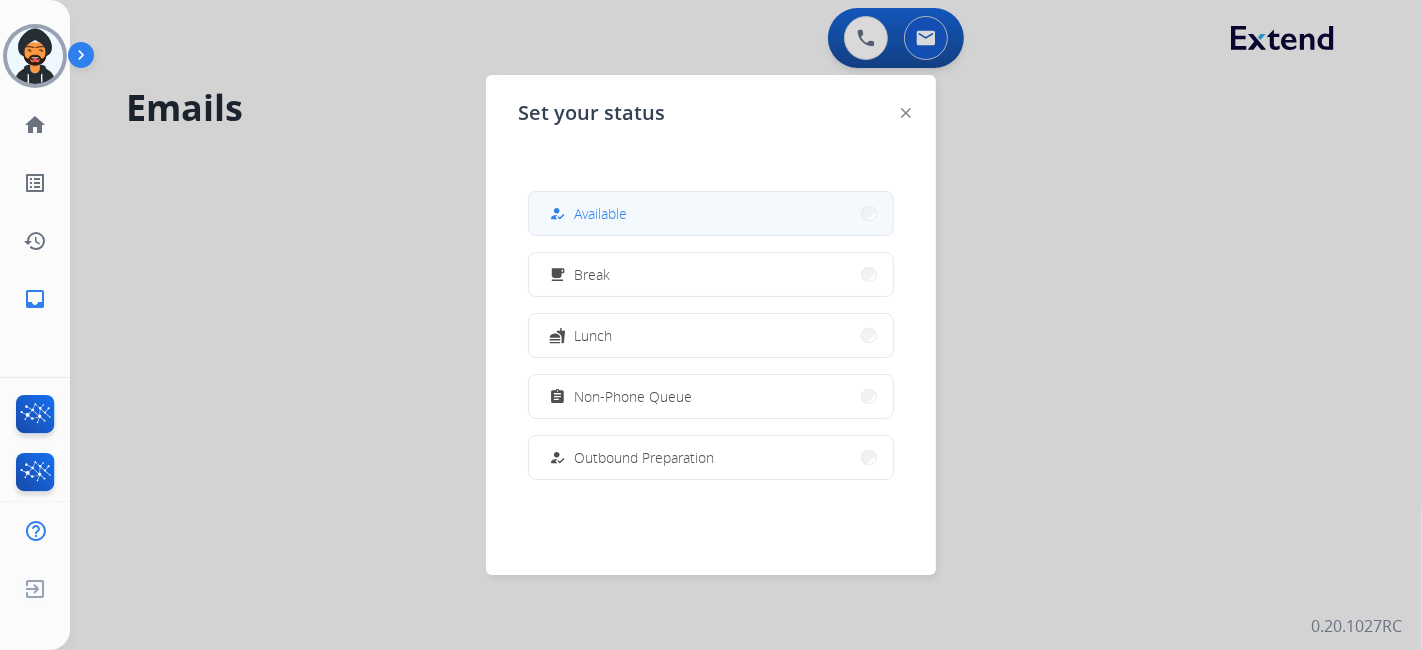 click on "how_to_reg Available" at bounding box center (711, 213) 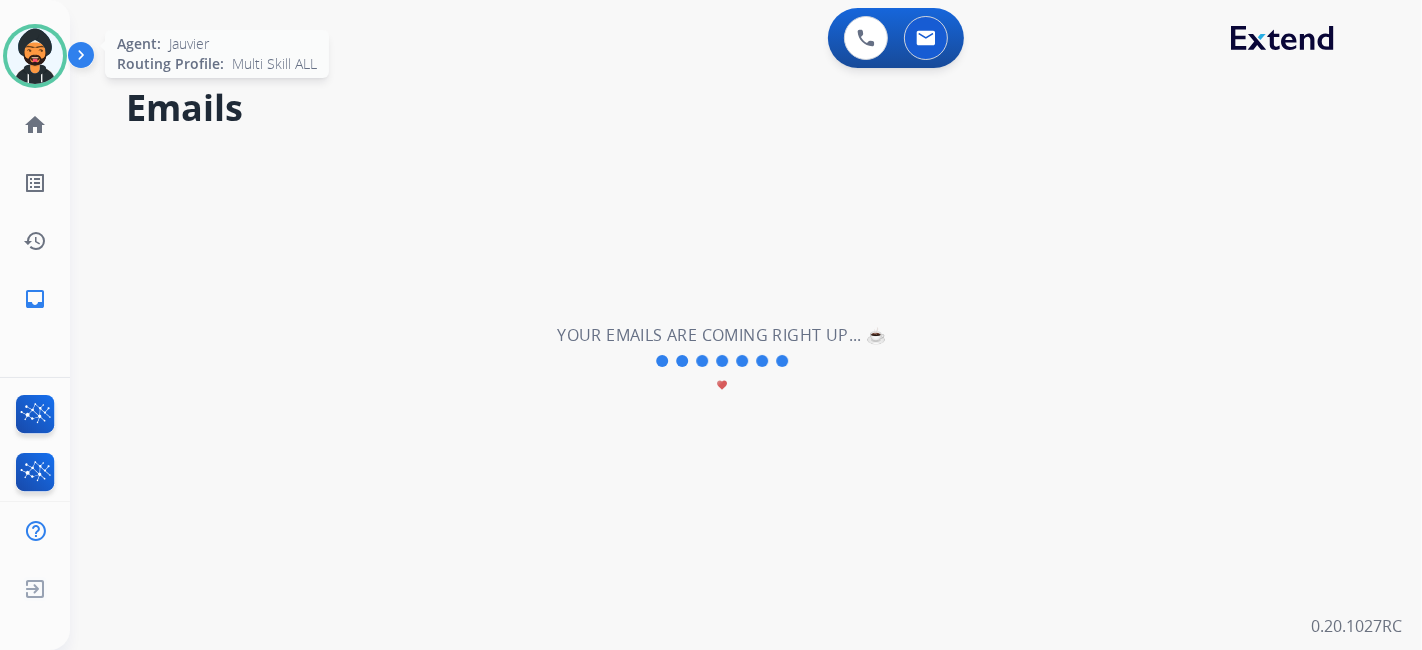 click at bounding box center [35, 56] 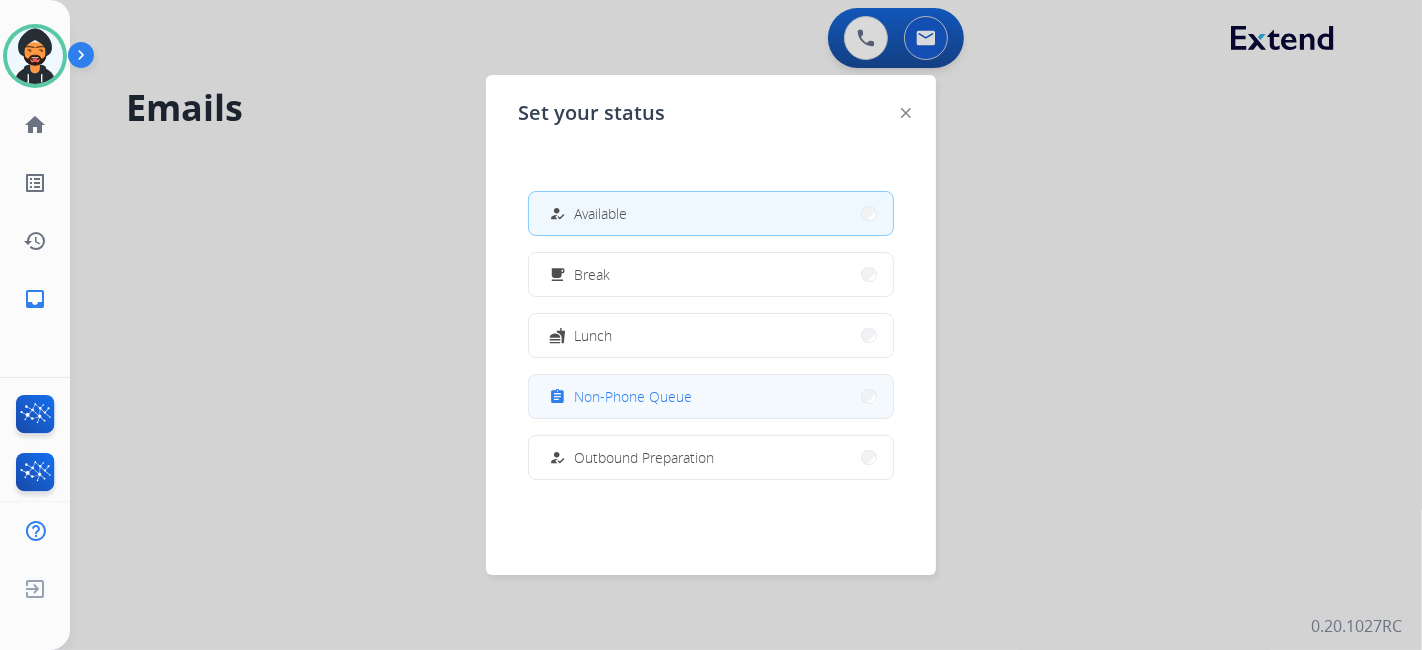 click on "Non-Phone Queue" at bounding box center (633, 396) 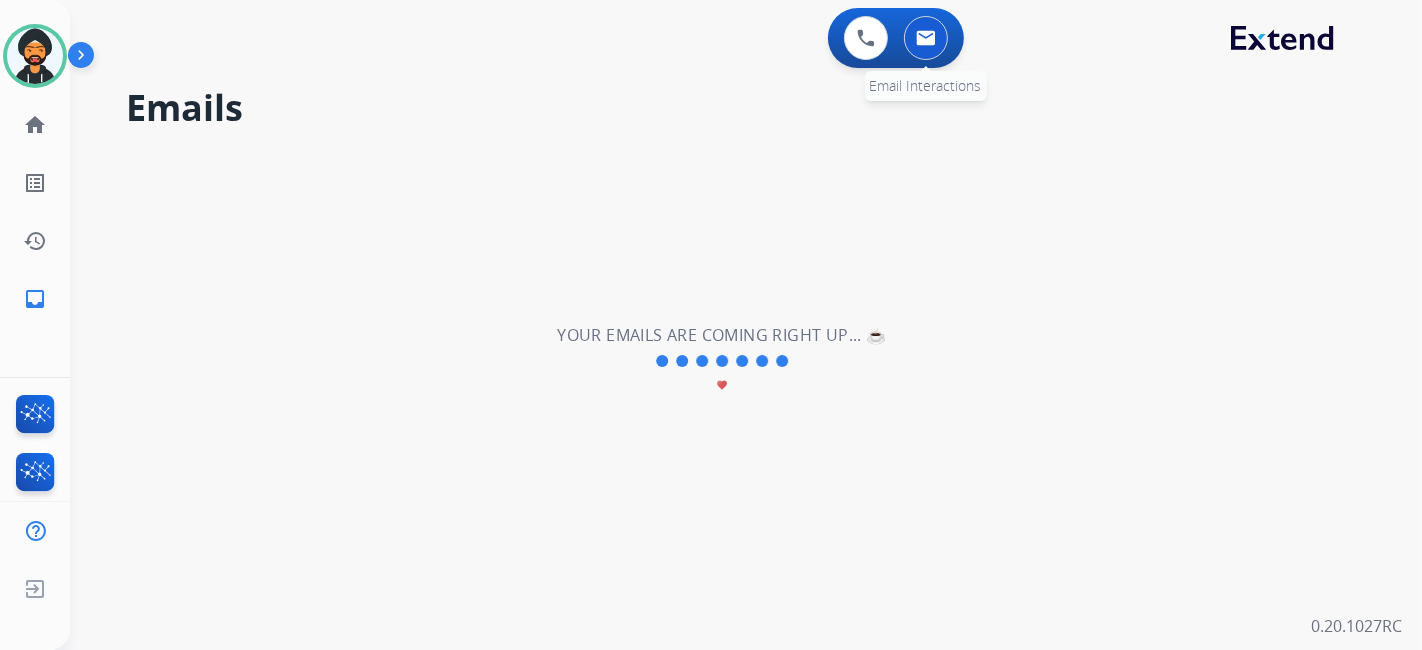 drag, startPoint x: 925, startPoint y: 46, endPoint x: 867, endPoint y: 26, distance: 61.351448 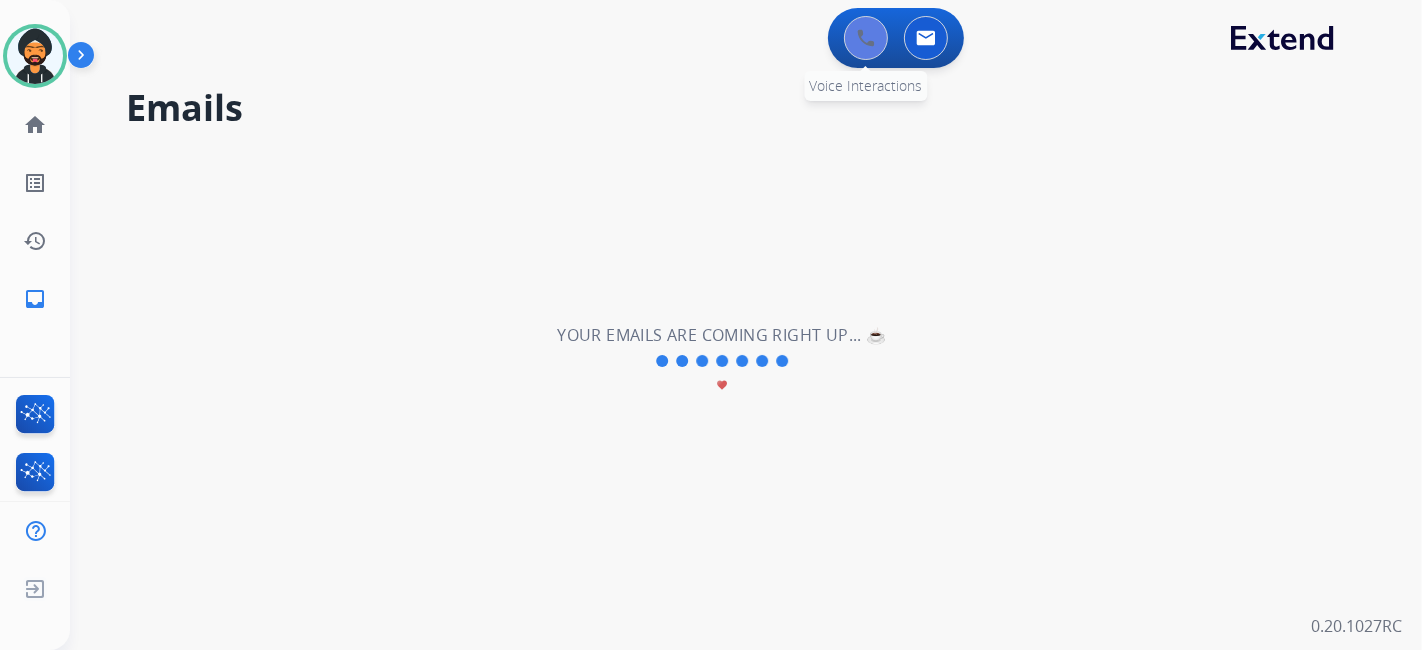 click at bounding box center (926, 38) 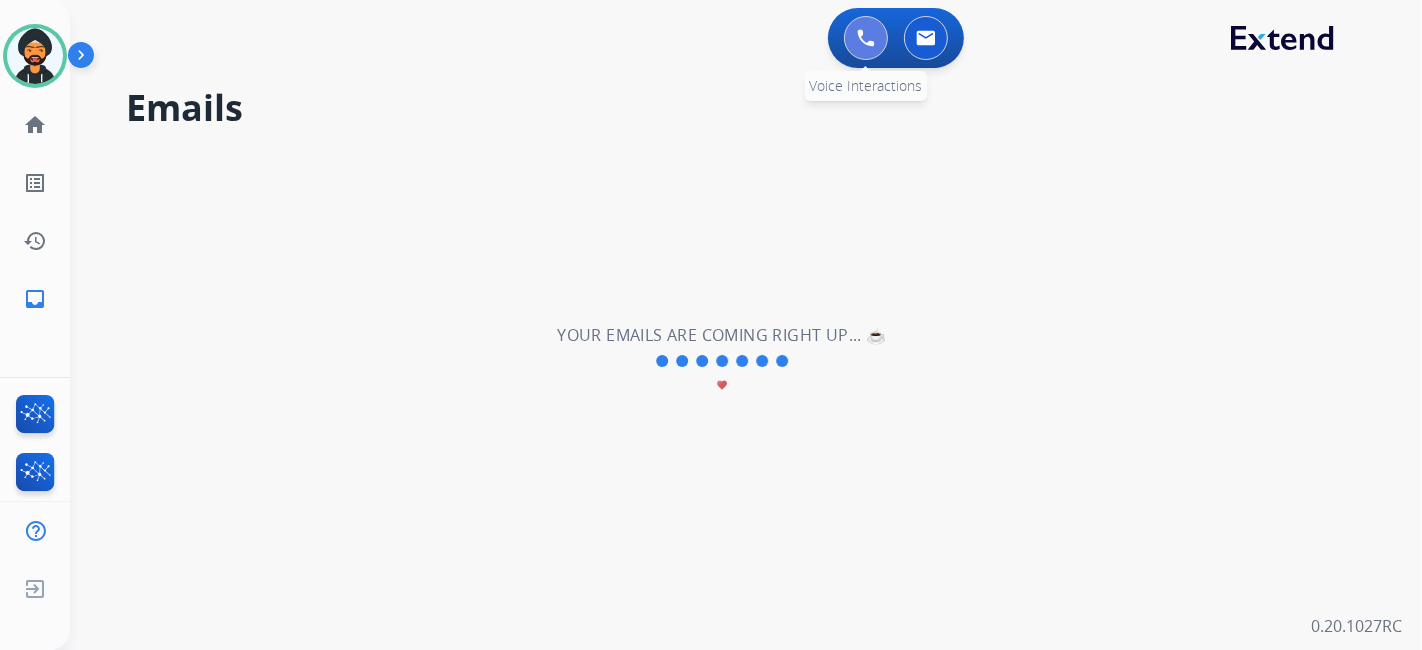 click at bounding box center [866, 38] 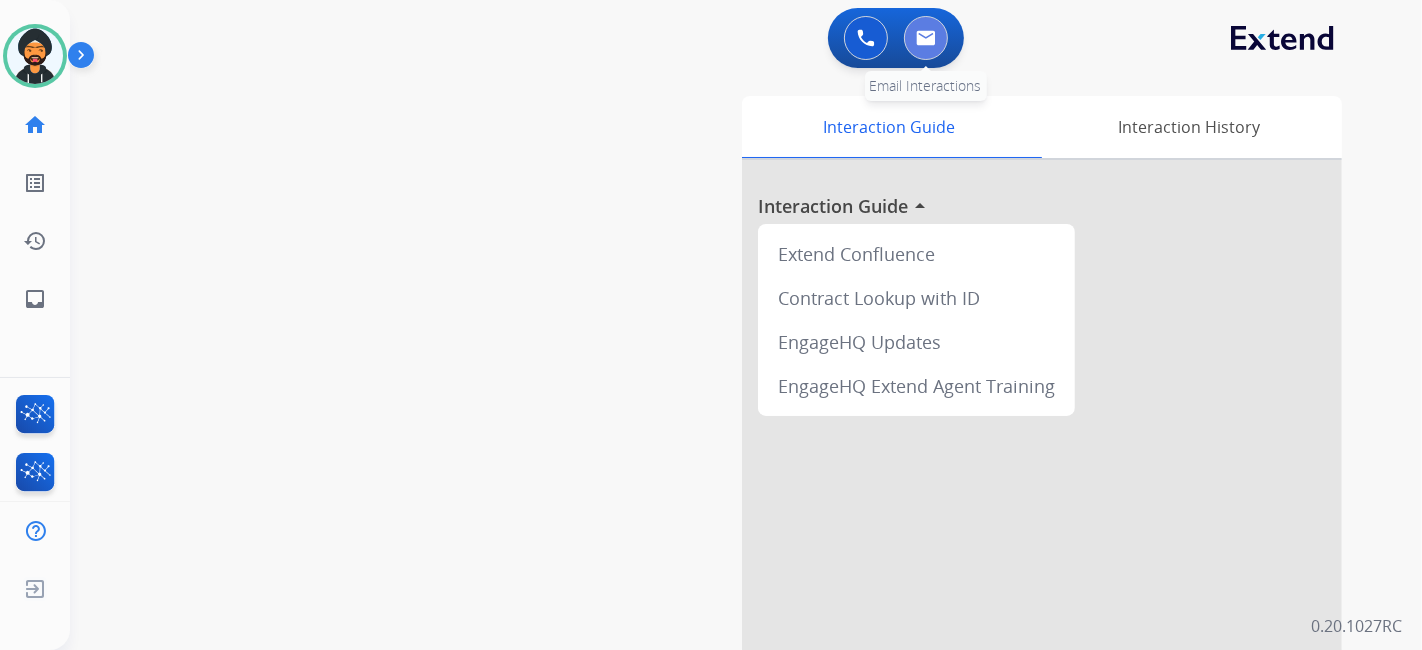 click at bounding box center (926, 38) 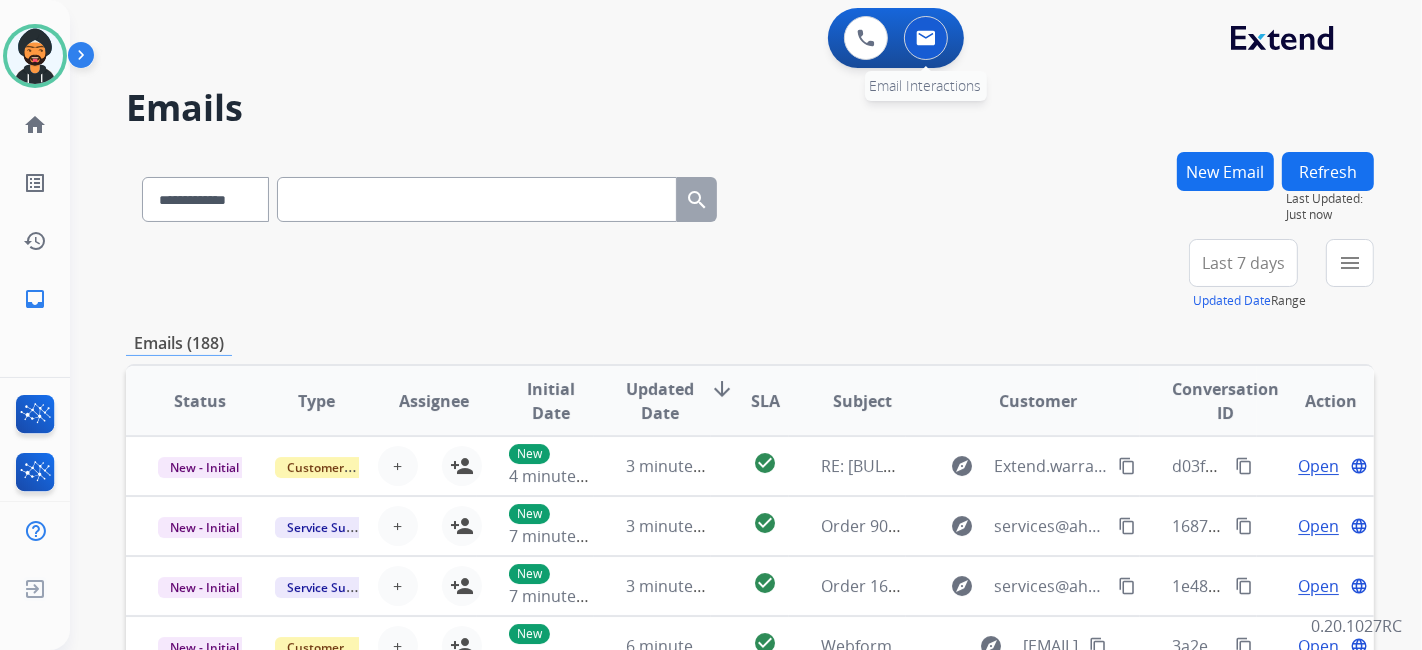 click at bounding box center (926, 38) 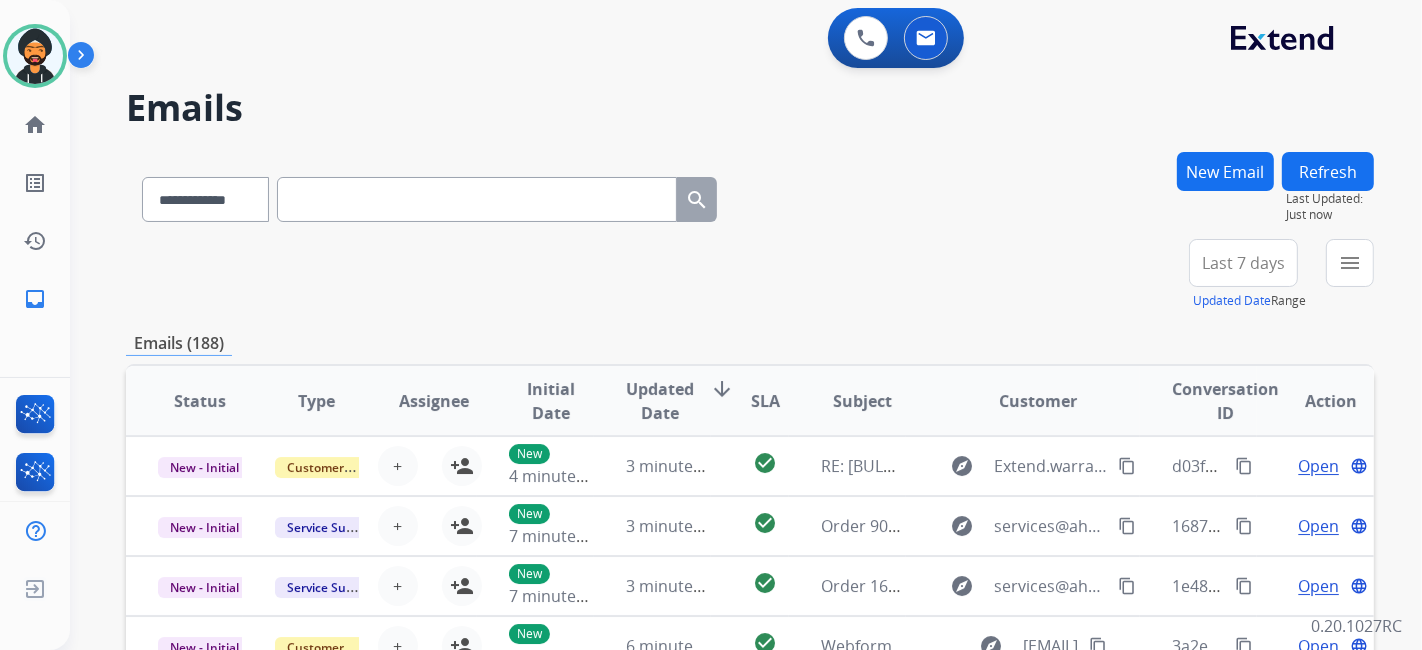 drag, startPoint x: 529, startPoint y: 168, endPoint x: 410, endPoint y: 201, distance: 123.49089 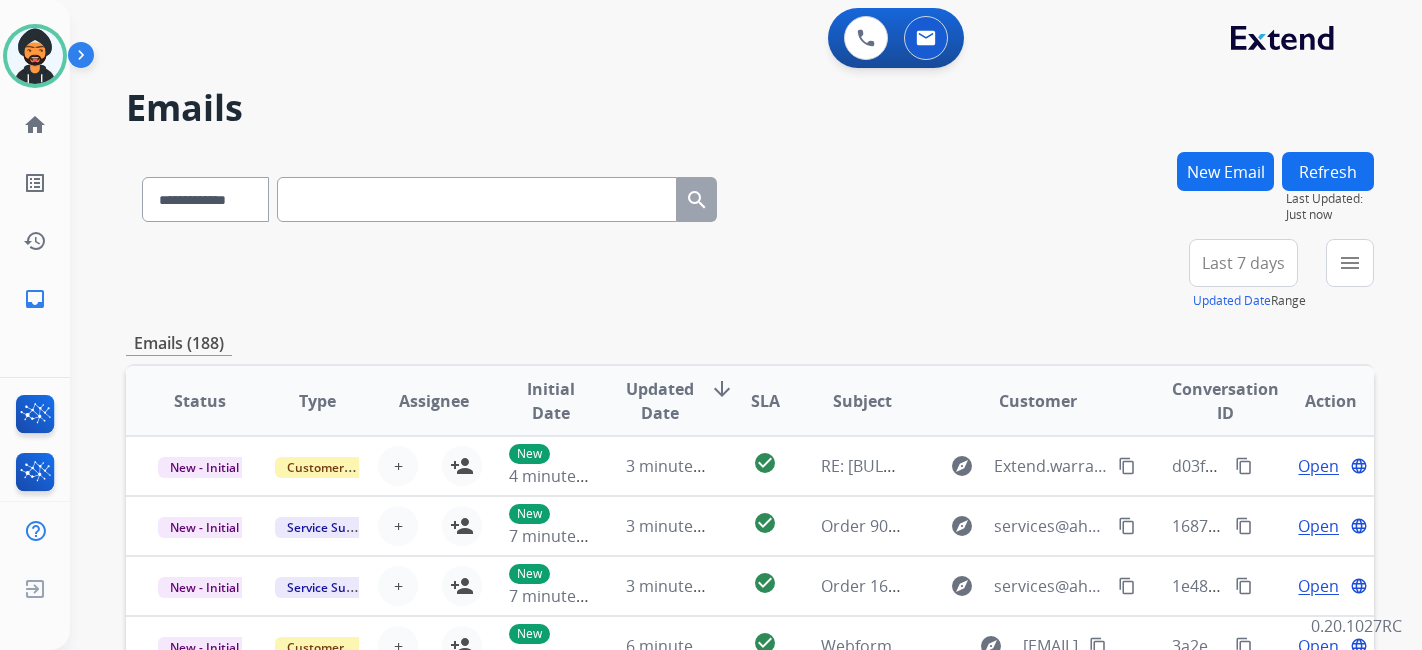 scroll, scrollTop: 0, scrollLeft: 0, axis: both 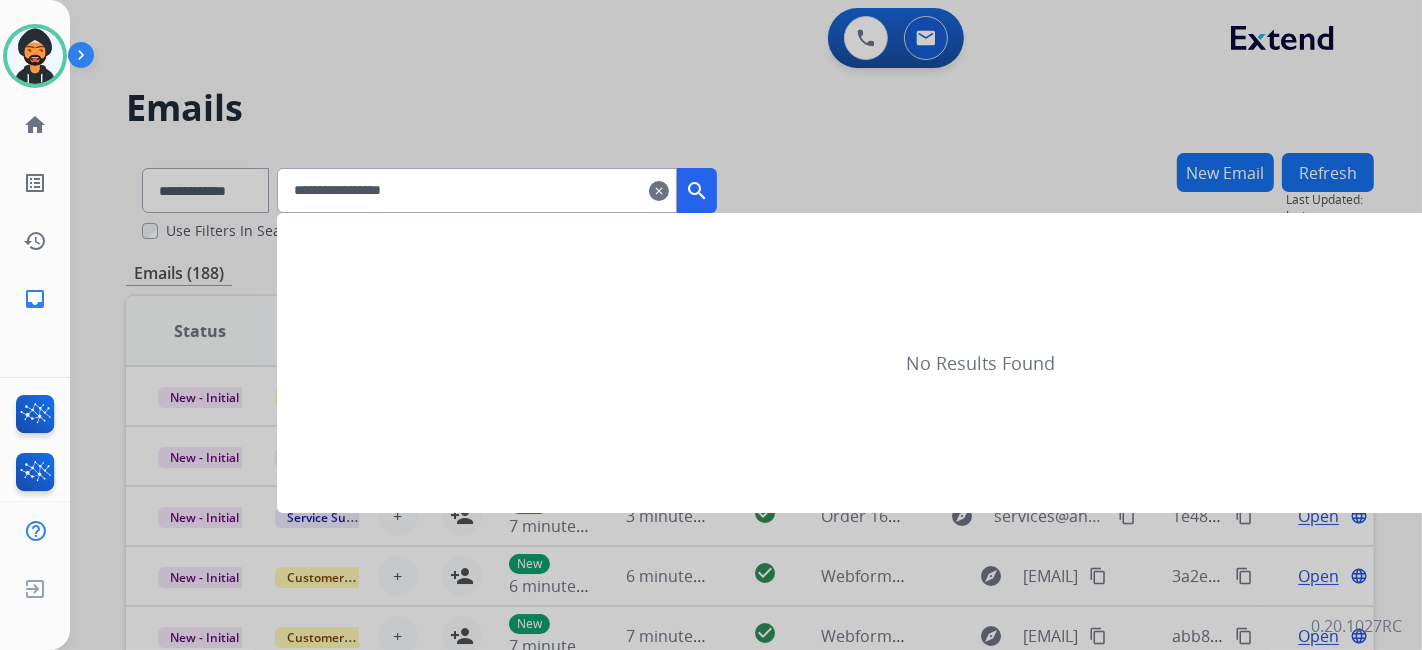 type on "**********" 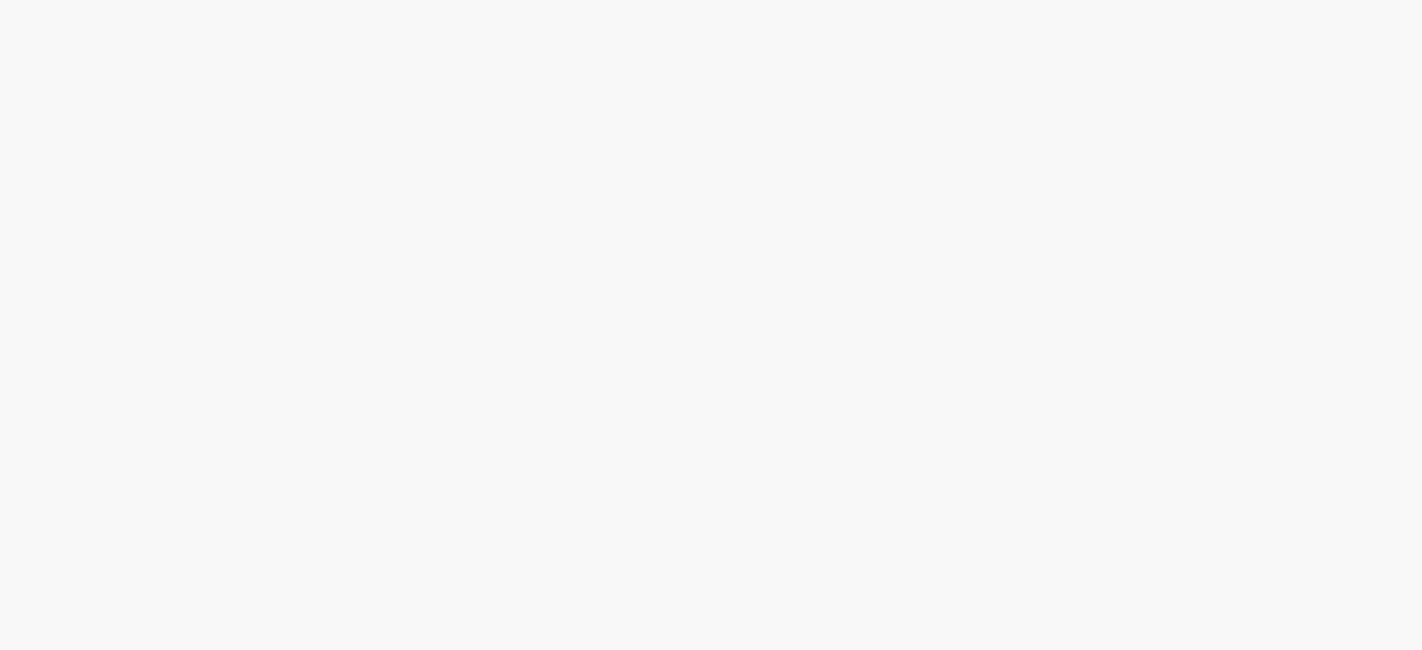 scroll, scrollTop: 0, scrollLeft: 0, axis: both 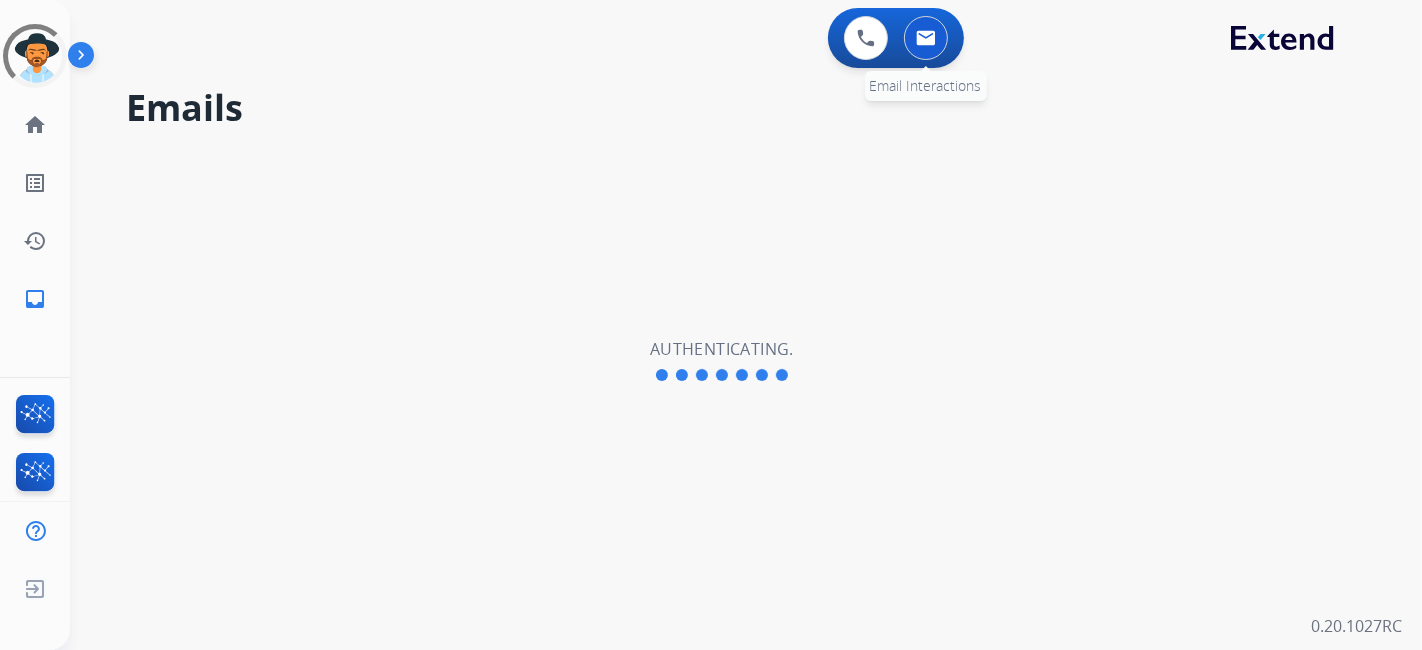 click at bounding box center (926, 38) 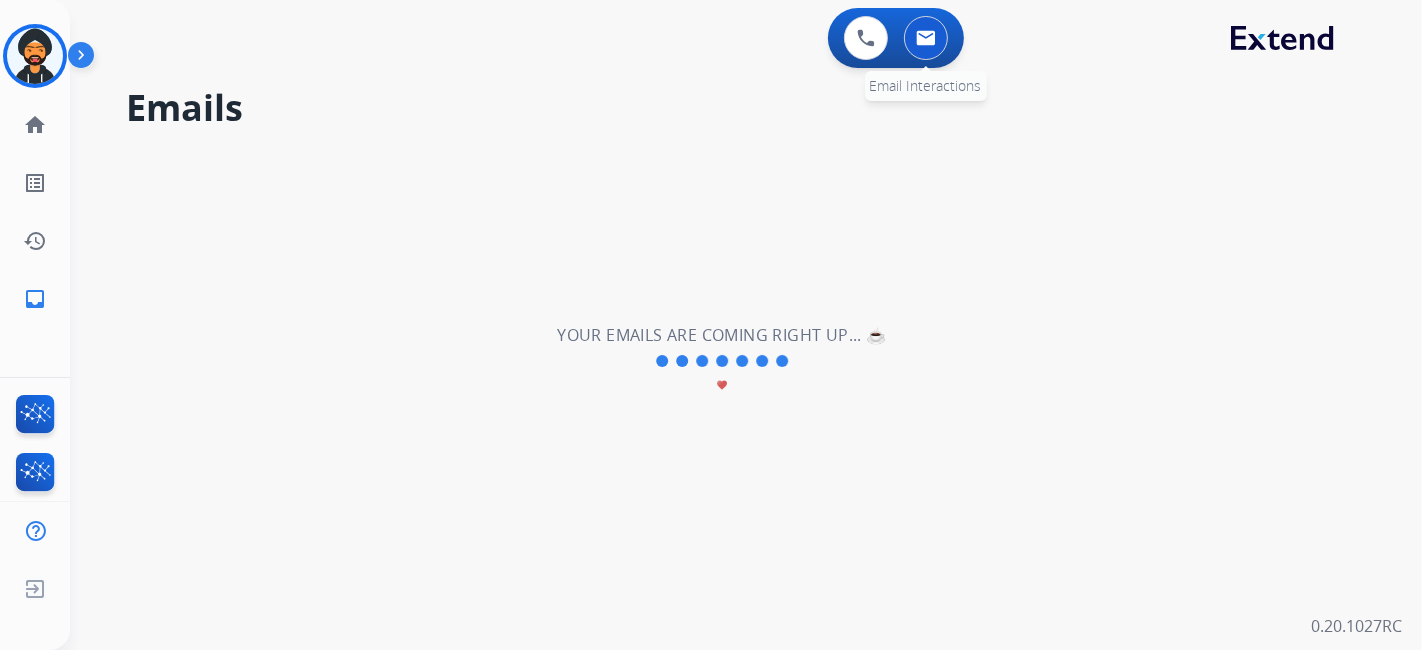 click at bounding box center [926, 38] 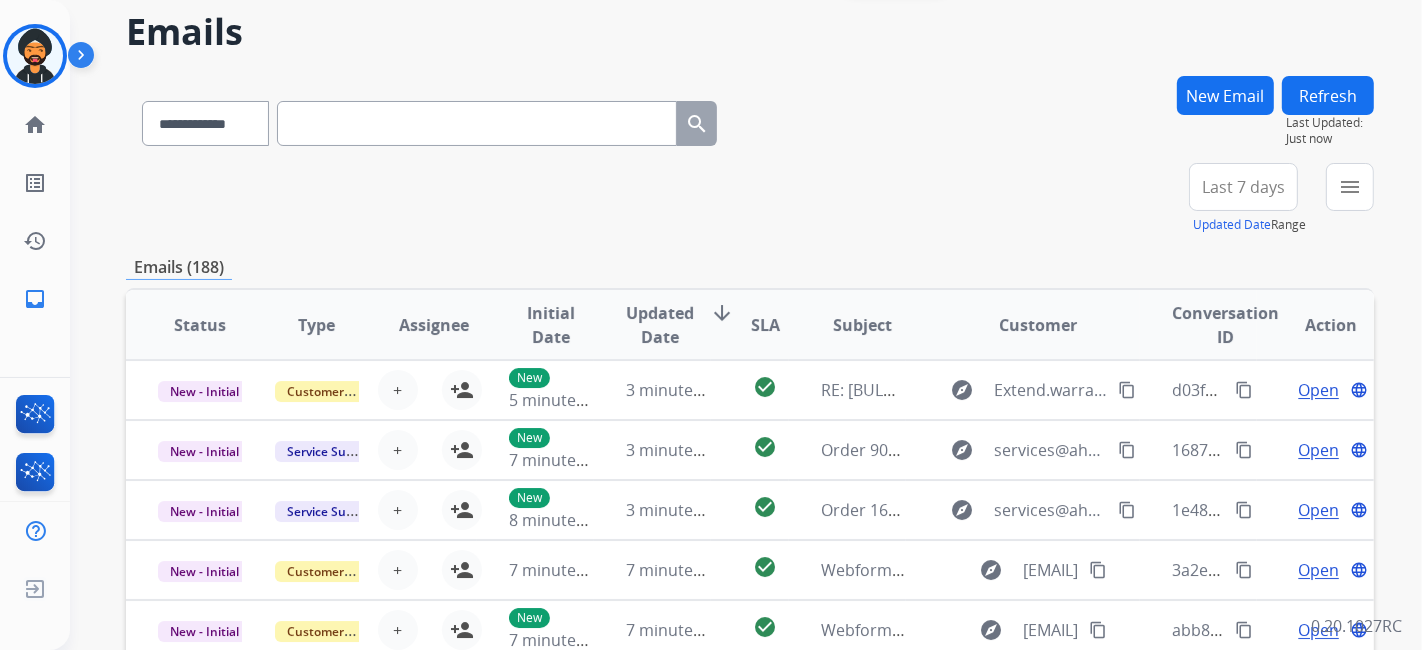 scroll, scrollTop: 111, scrollLeft: 0, axis: vertical 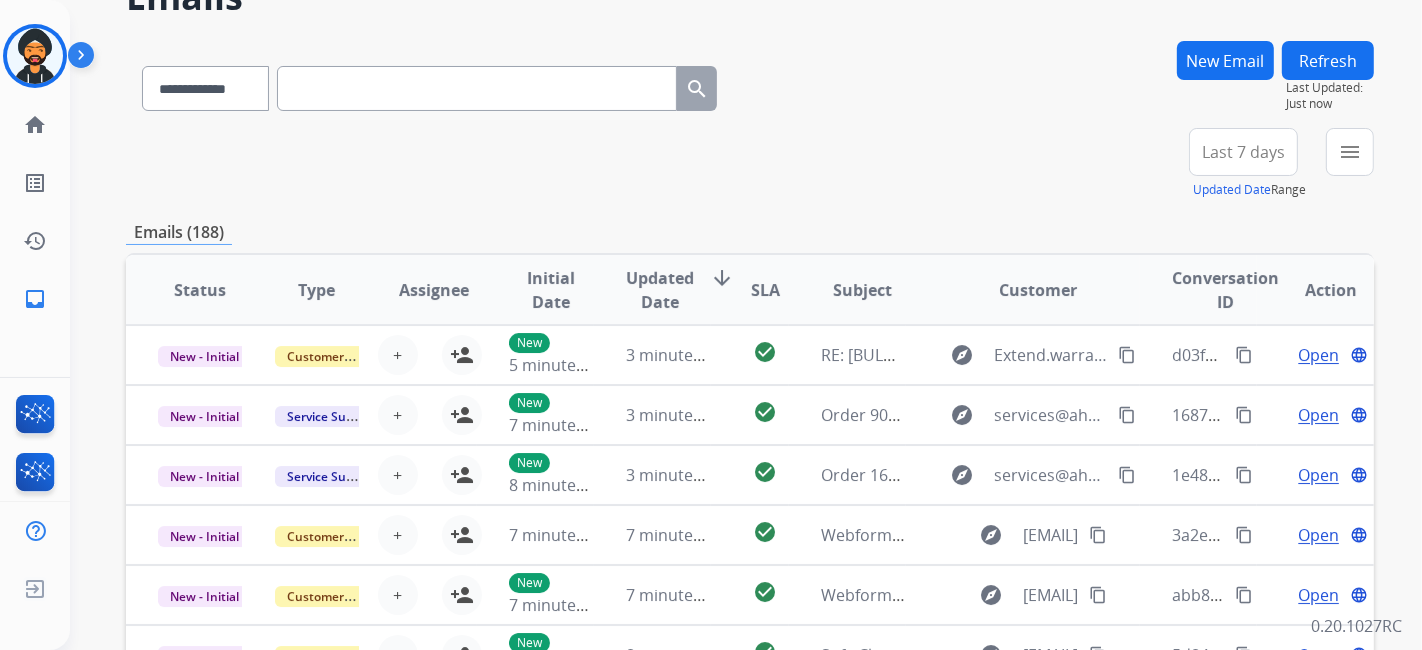 drag, startPoint x: 344, startPoint y: 61, endPoint x: 339, endPoint y: 89, distance: 28.442924 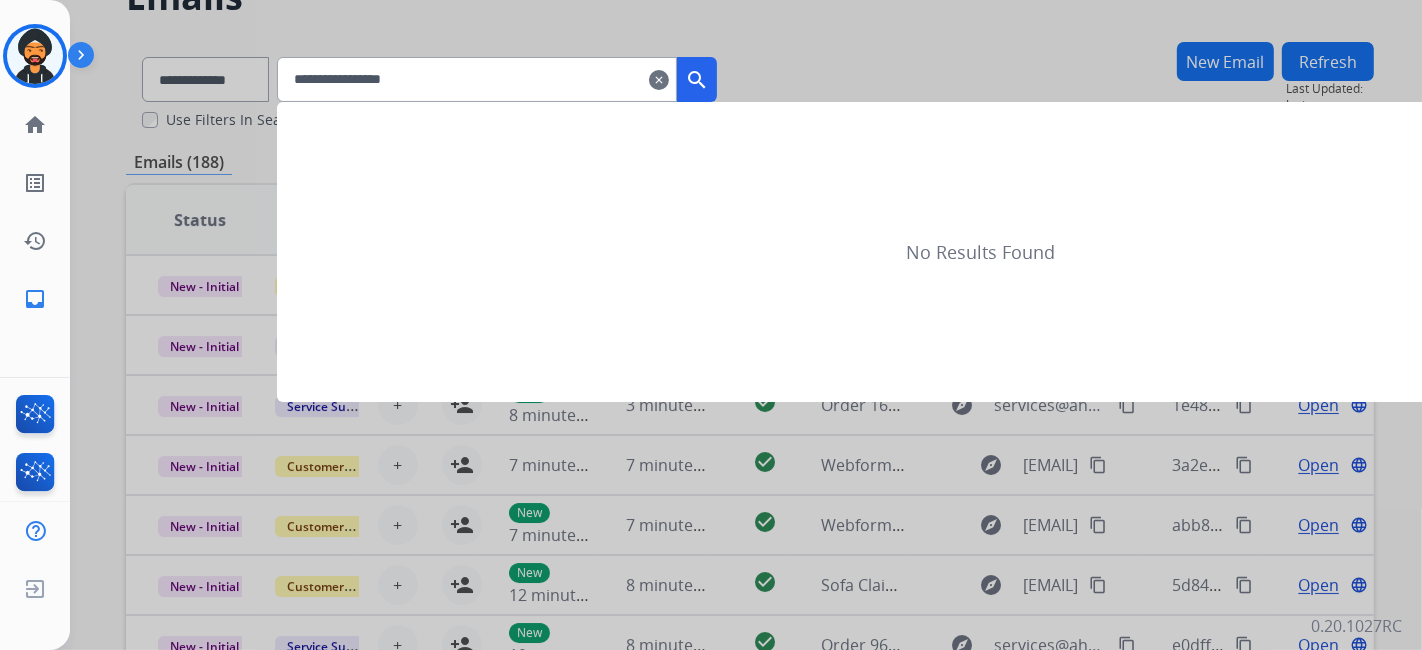 type on "**********" 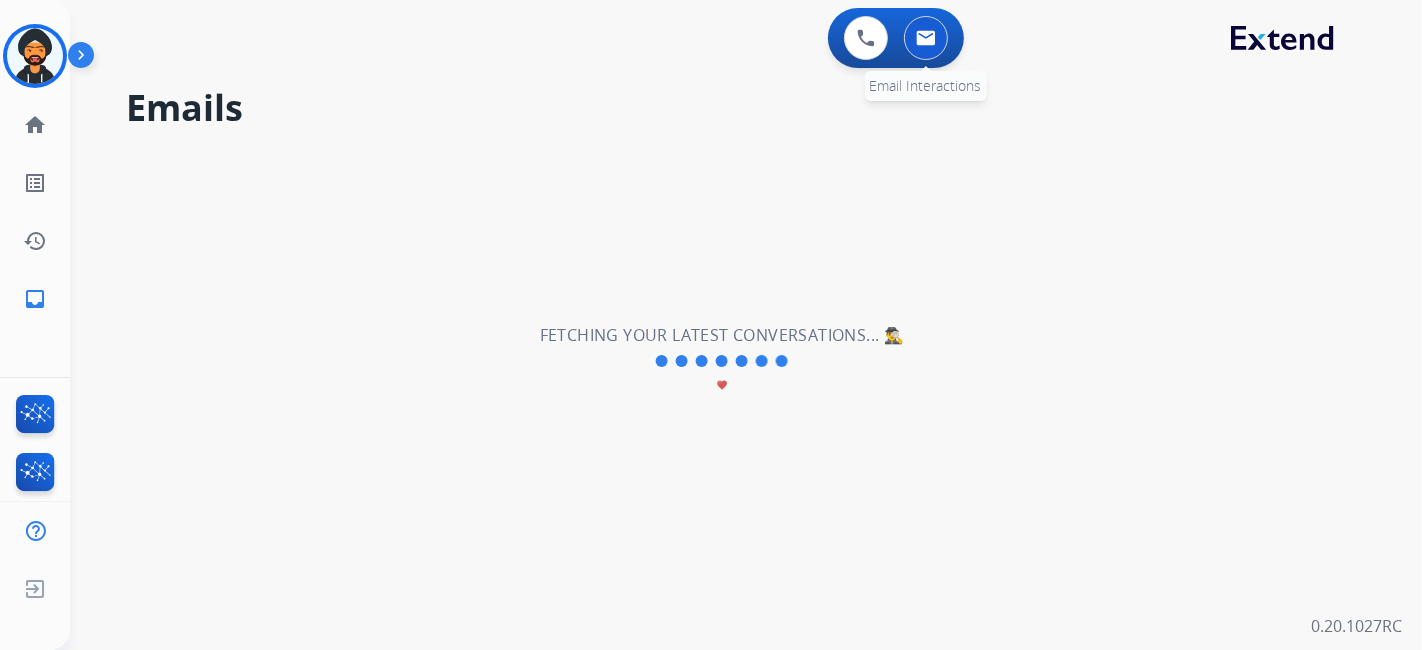 click at bounding box center (926, 38) 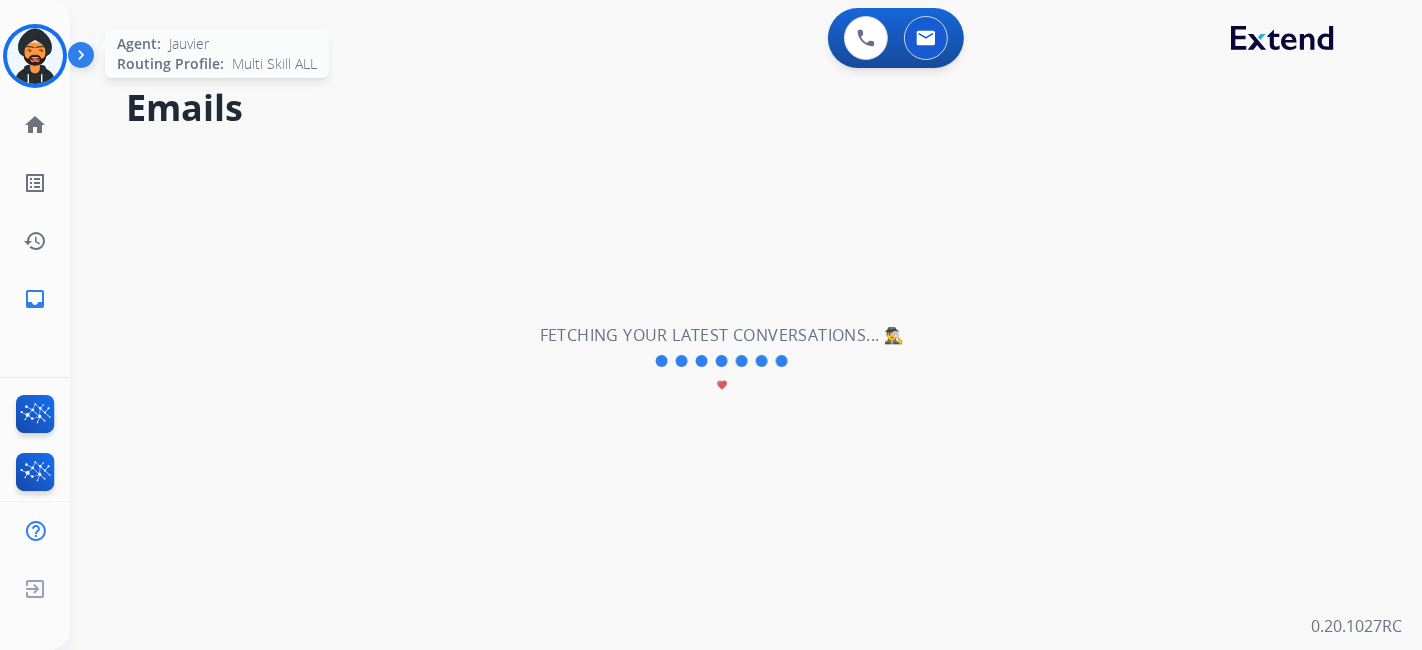 click at bounding box center (35, 56) 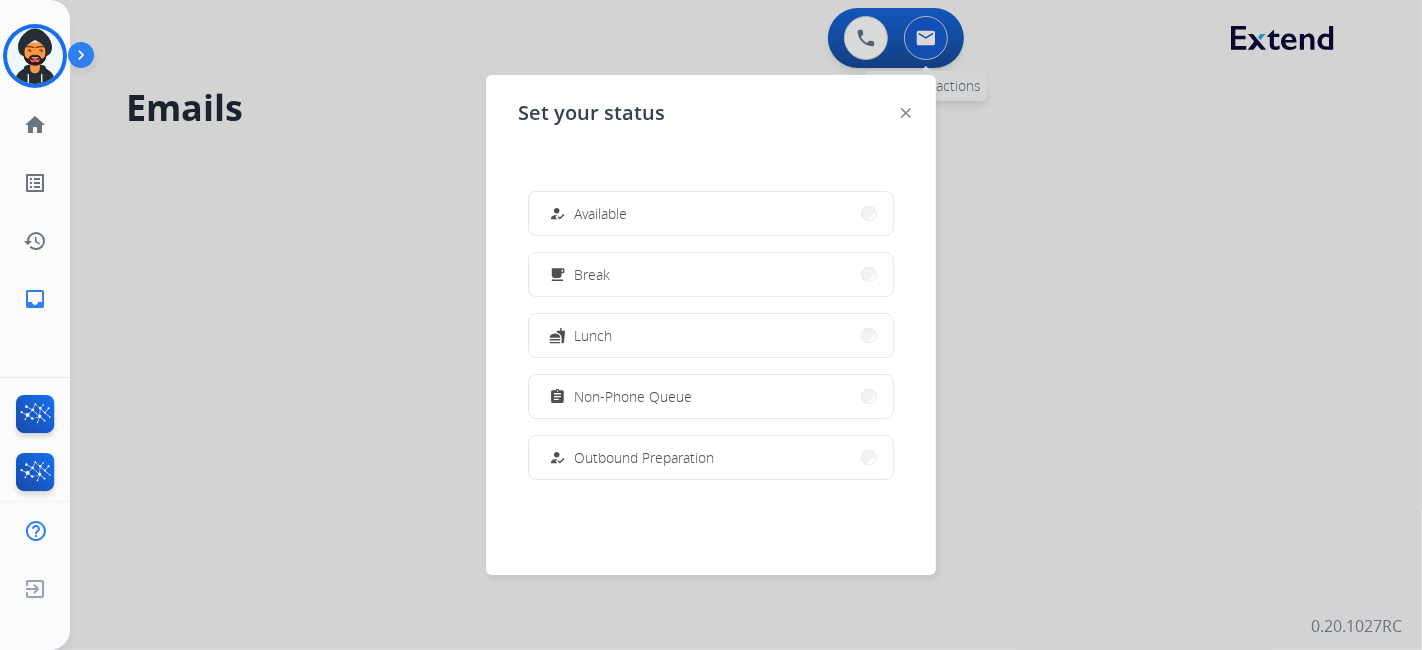 drag, startPoint x: 920, startPoint y: 38, endPoint x: 899, endPoint y: 32, distance: 21.84033 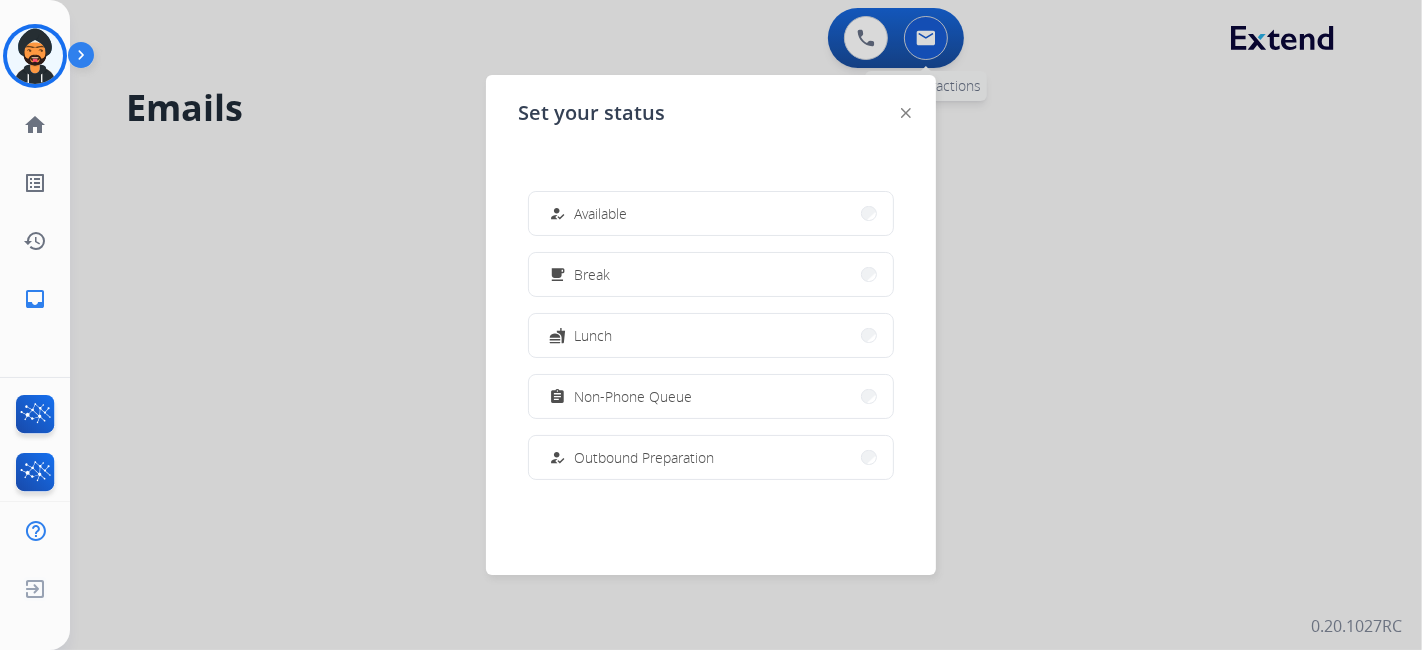click at bounding box center [711, 325] 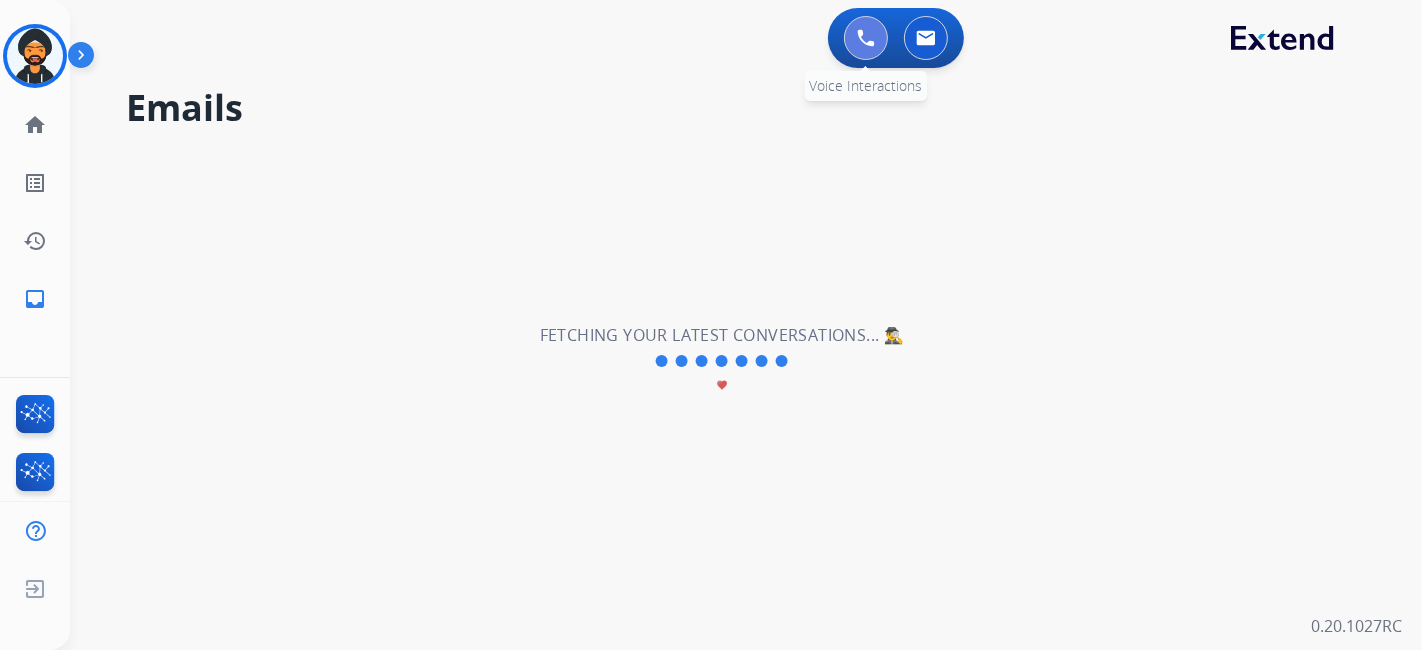 click at bounding box center [866, 38] 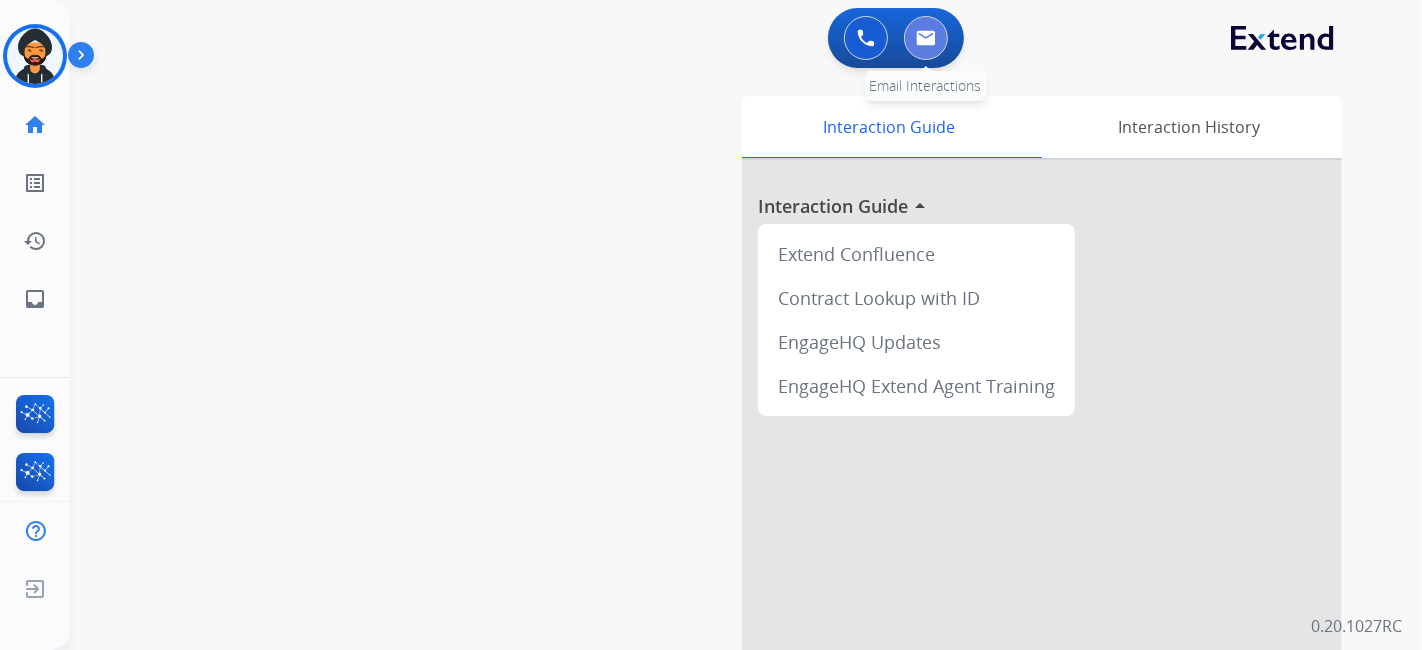click at bounding box center (926, 38) 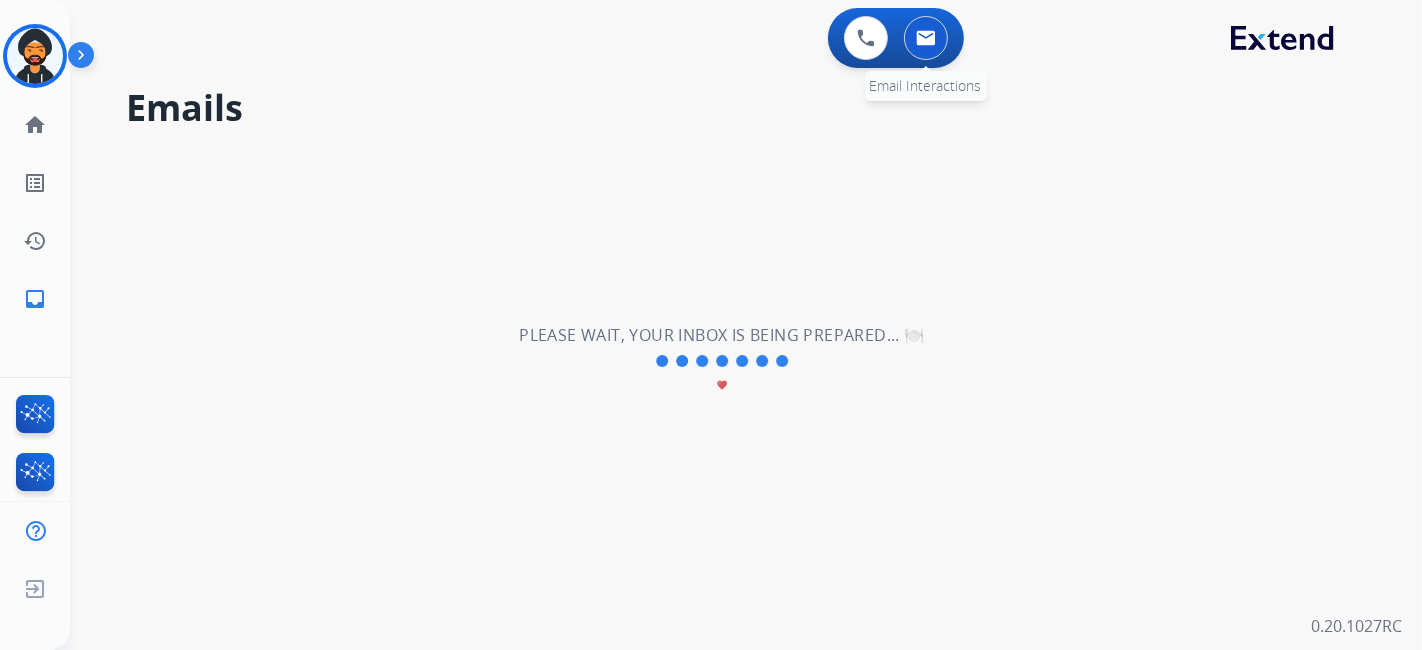 click at bounding box center [926, 38] 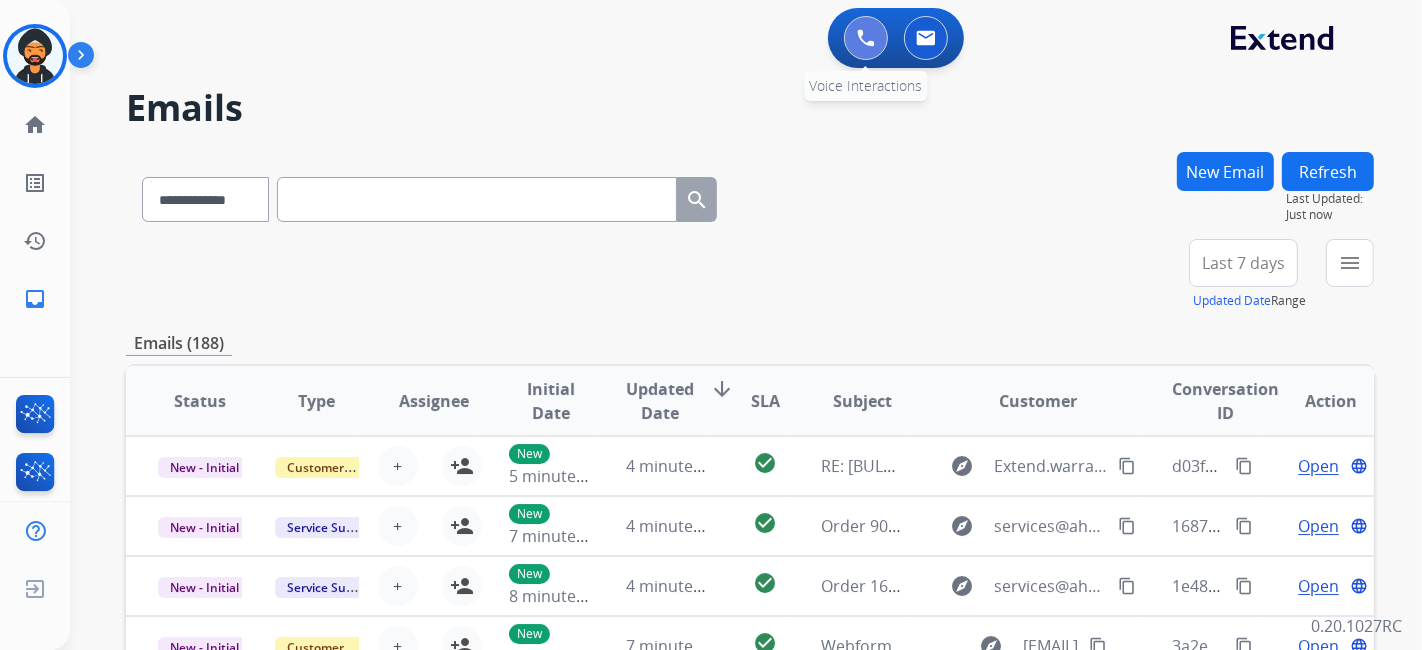 click at bounding box center (866, 38) 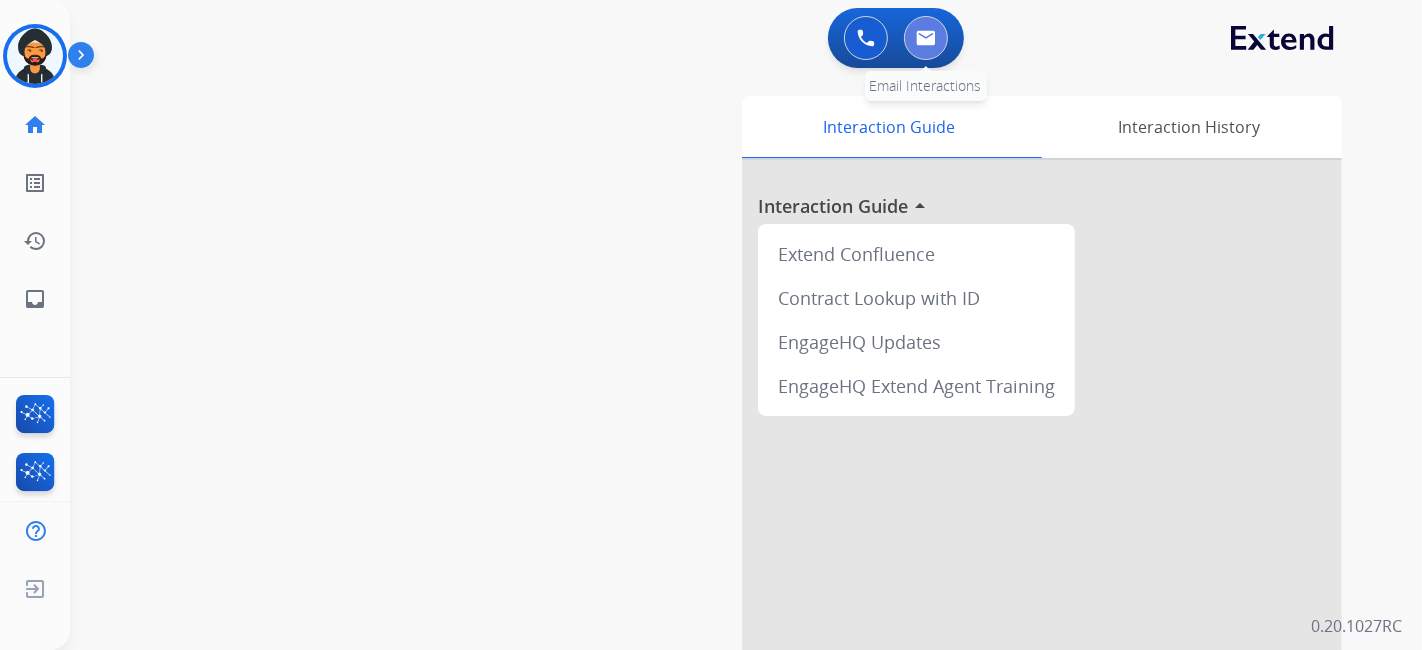 click at bounding box center [926, 38] 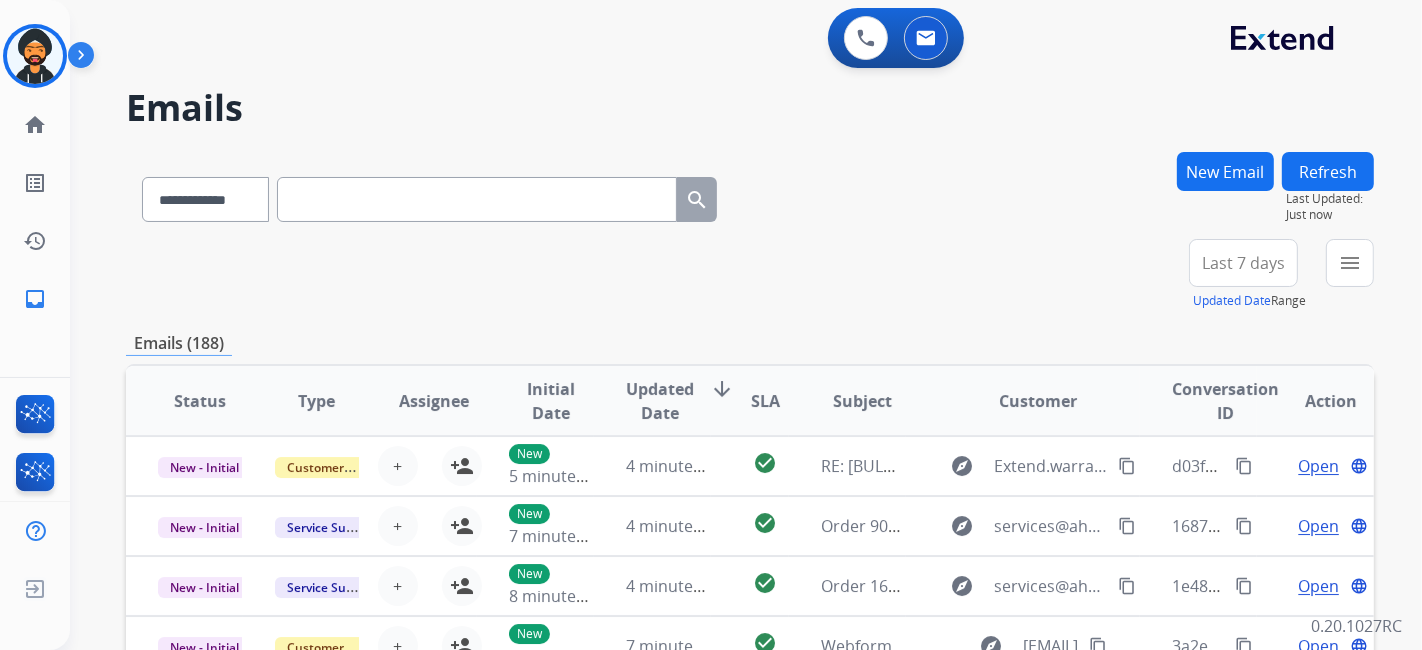 click on "New Email" at bounding box center [1225, 171] 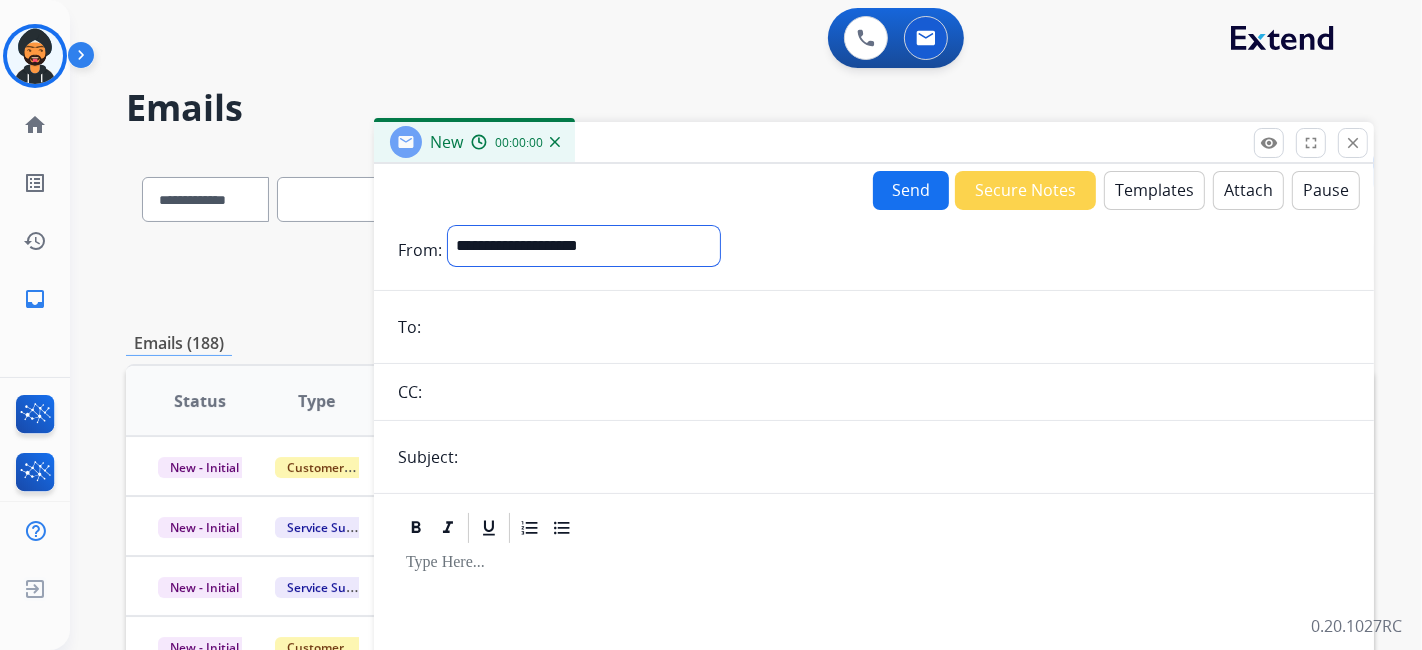 click on "**********" at bounding box center (584, 246) 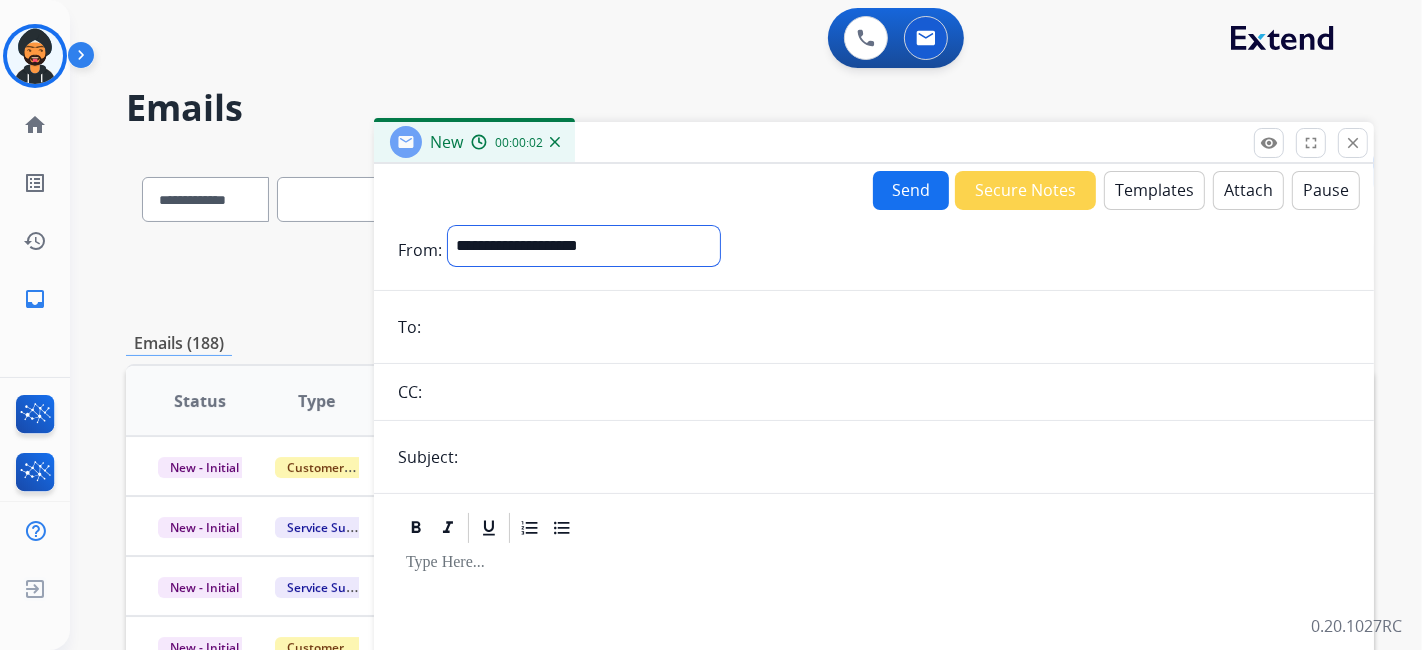 select on "**********" 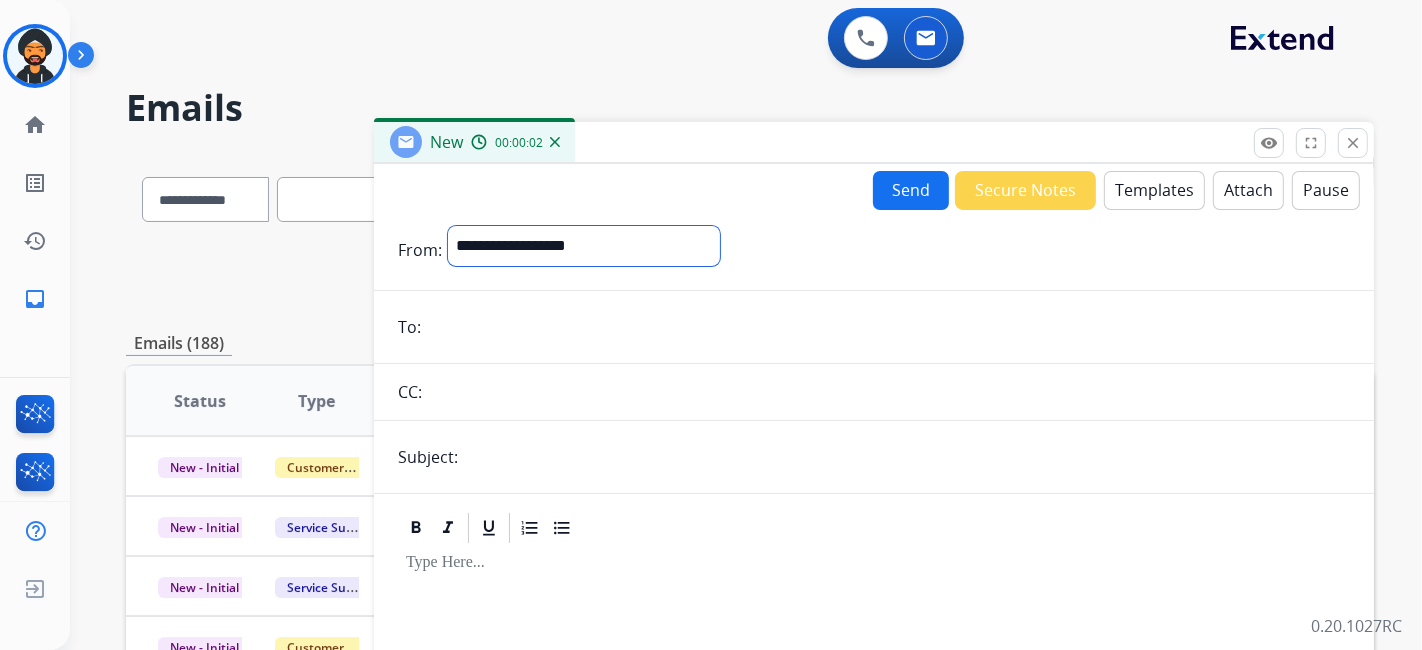 click on "**********" at bounding box center [584, 246] 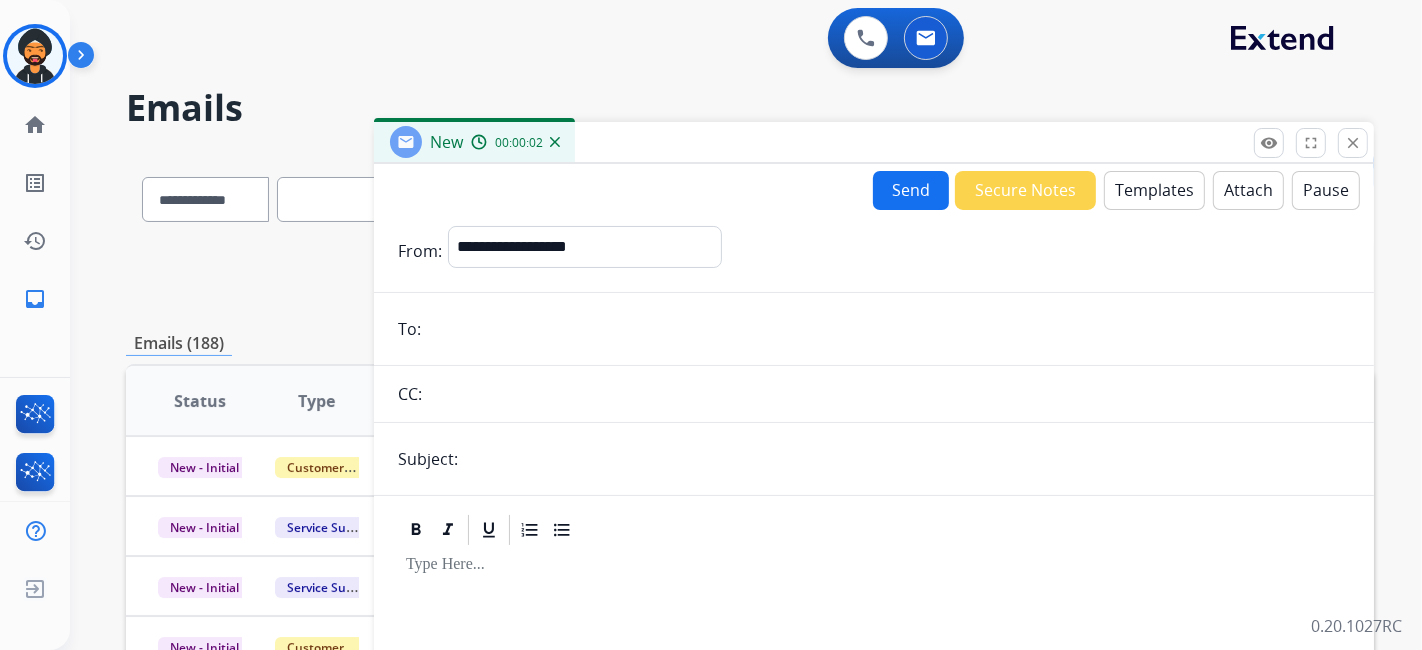 click at bounding box center [888, 329] 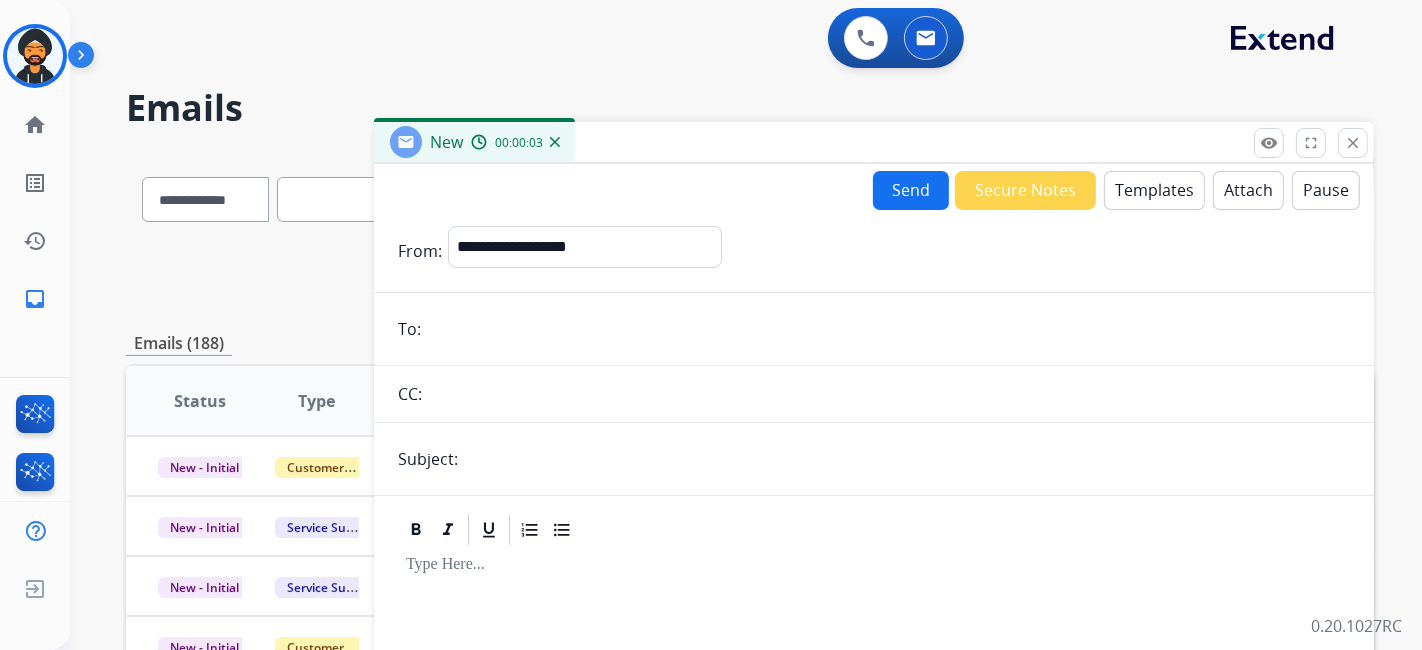 paste on "**********" 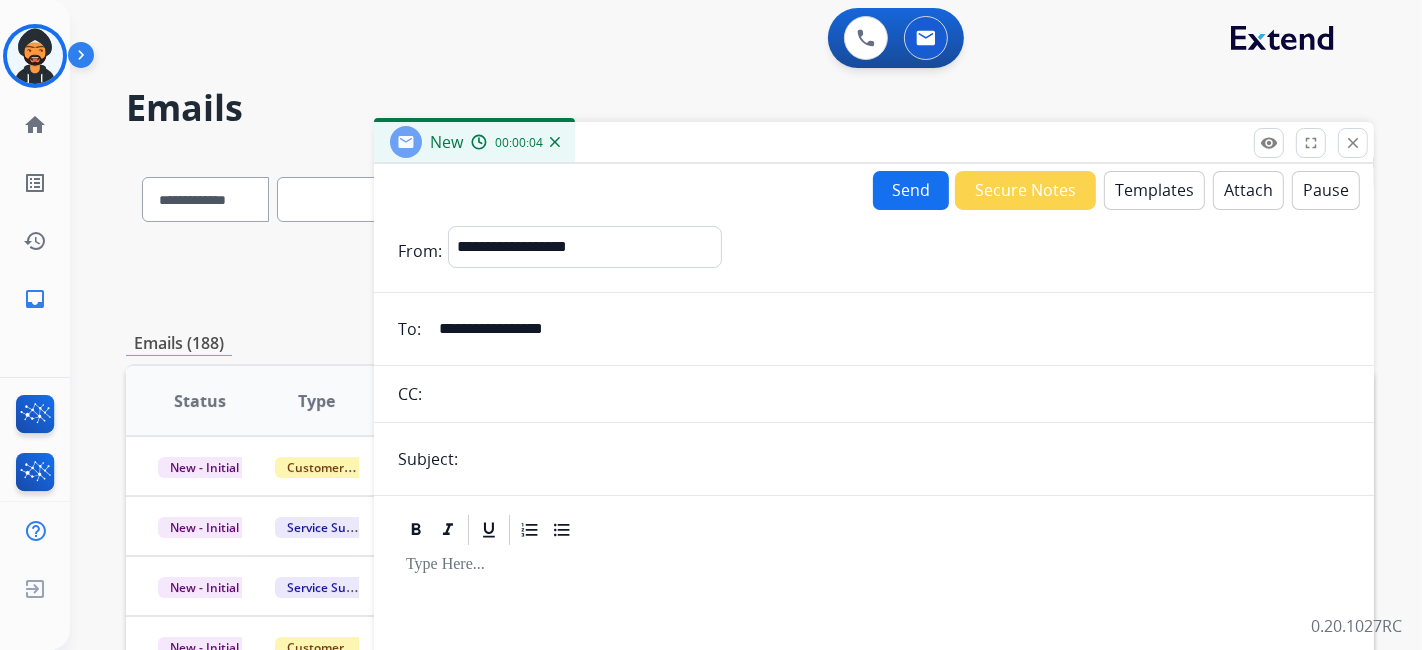 type on "**********" 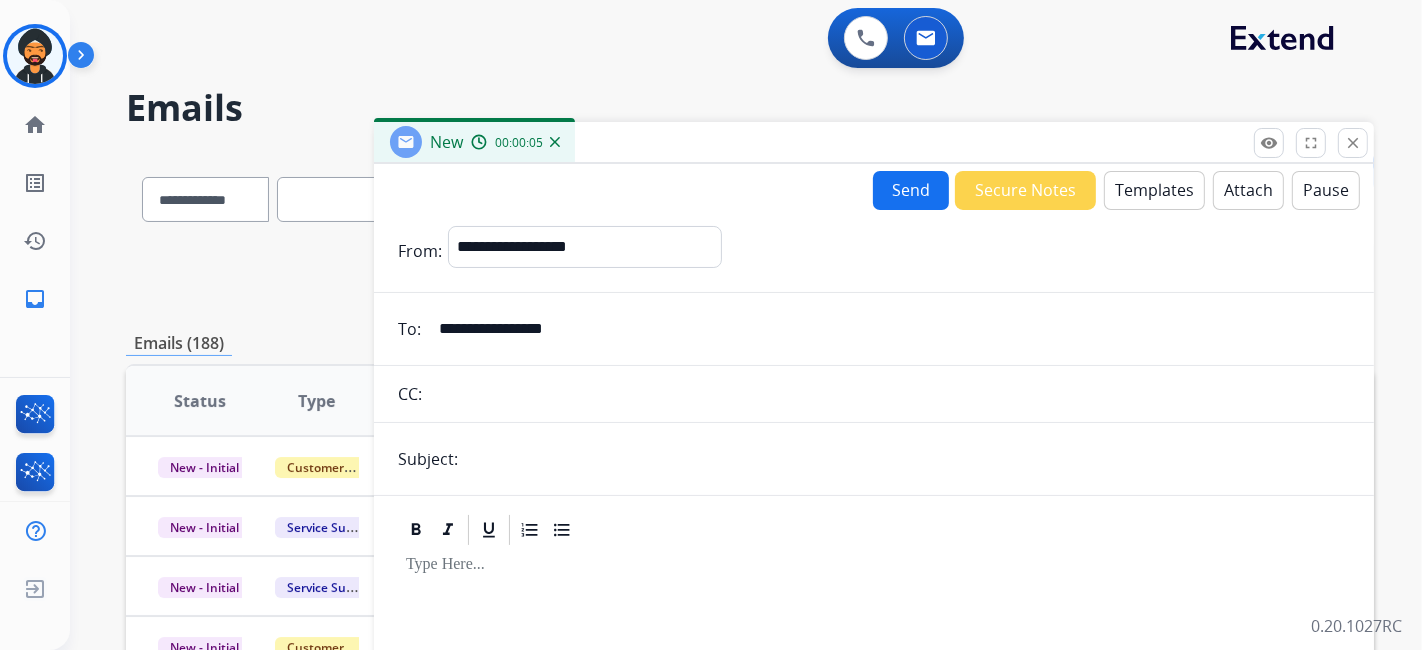 type on "**********" 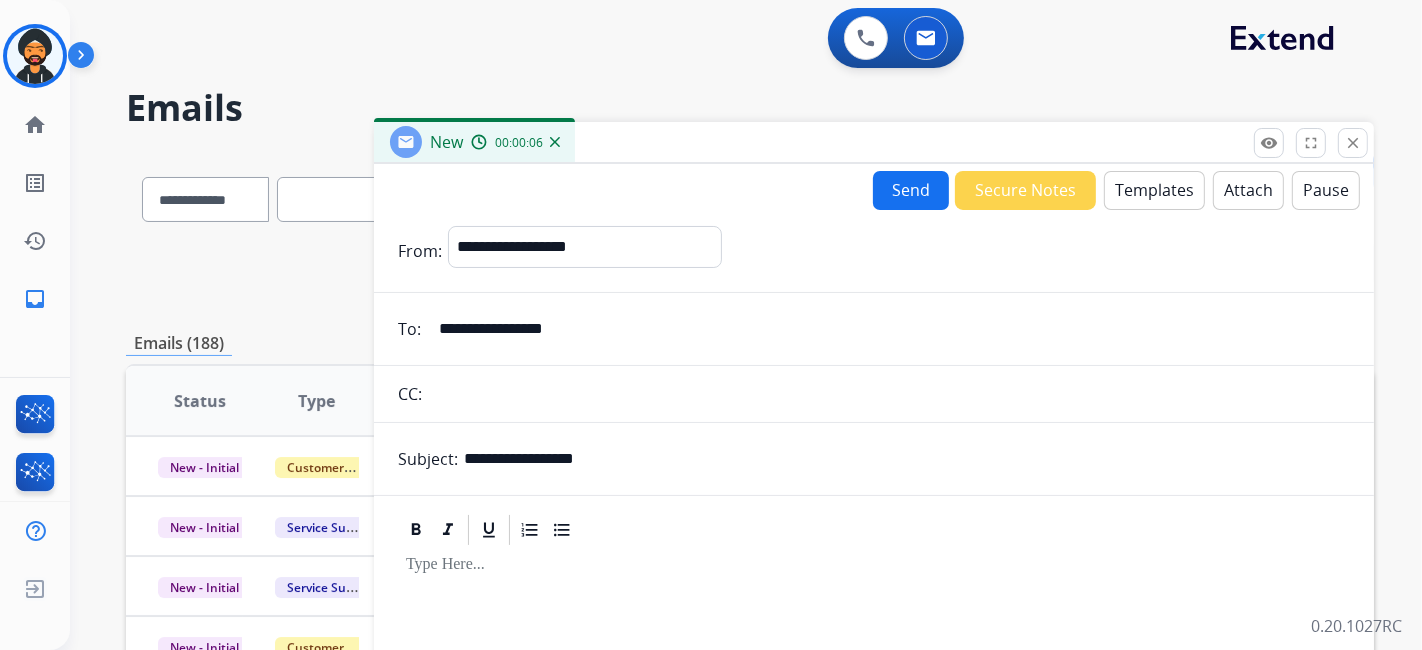 click on "Templates" at bounding box center [1154, 190] 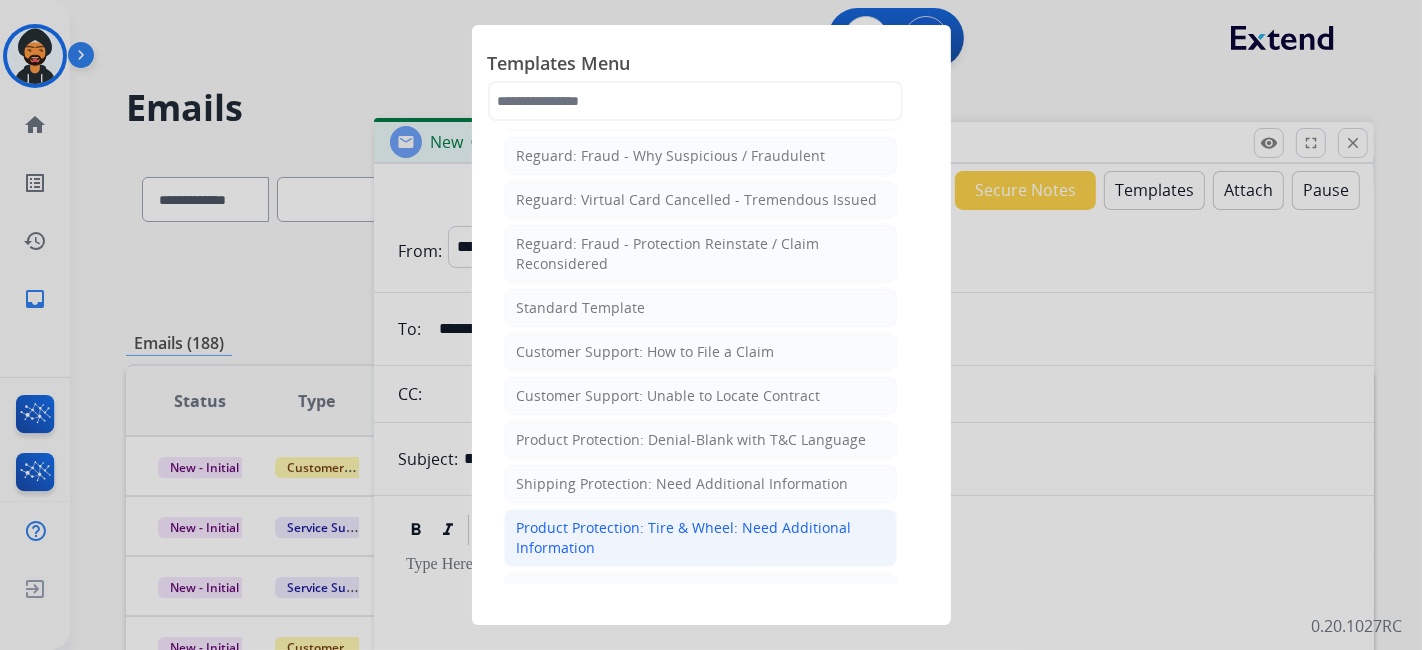 scroll, scrollTop: 222, scrollLeft: 0, axis: vertical 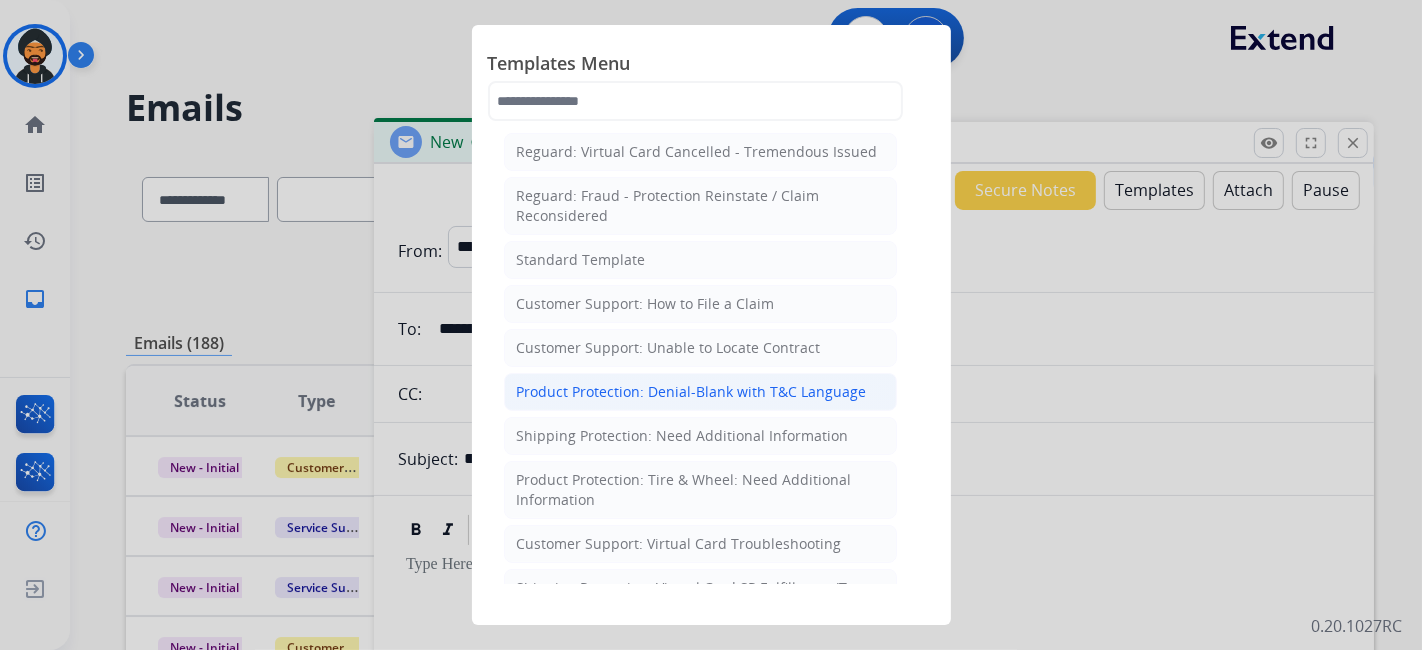 click on "Product Protection: Denial-Blank with T&C Language" 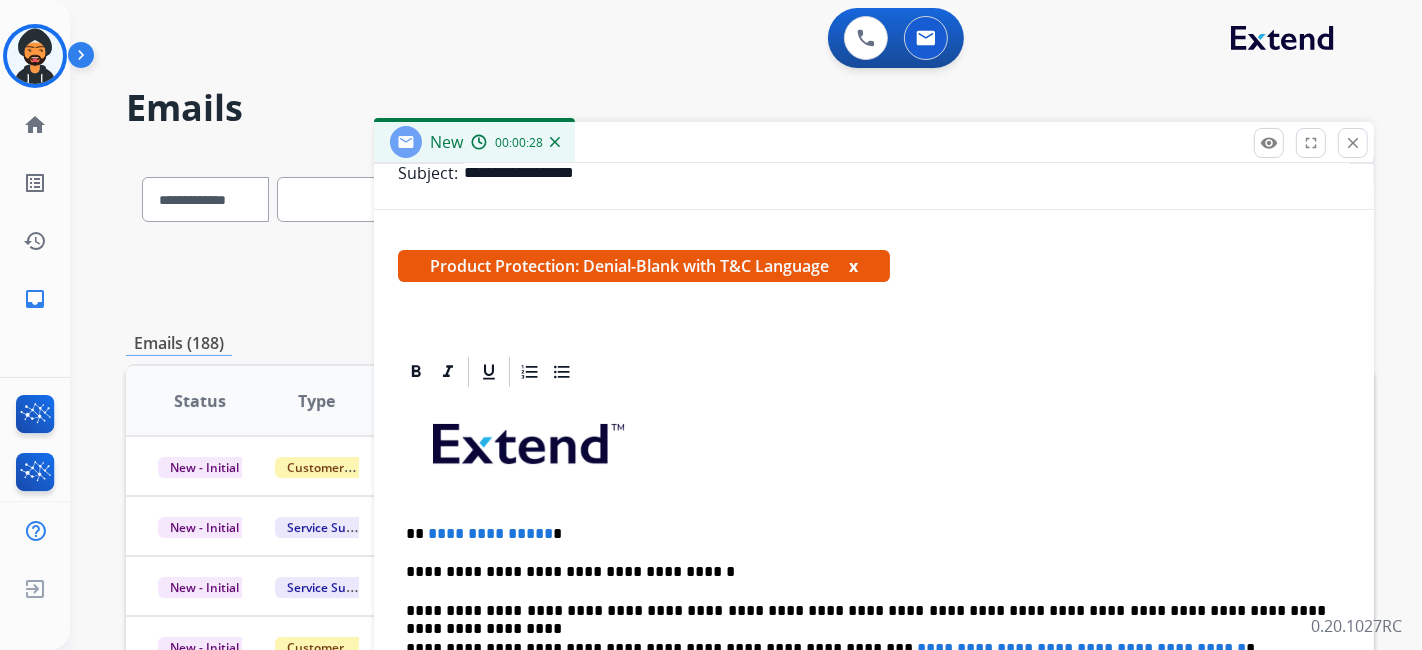 scroll, scrollTop: 441, scrollLeft: 0, axis: vertical 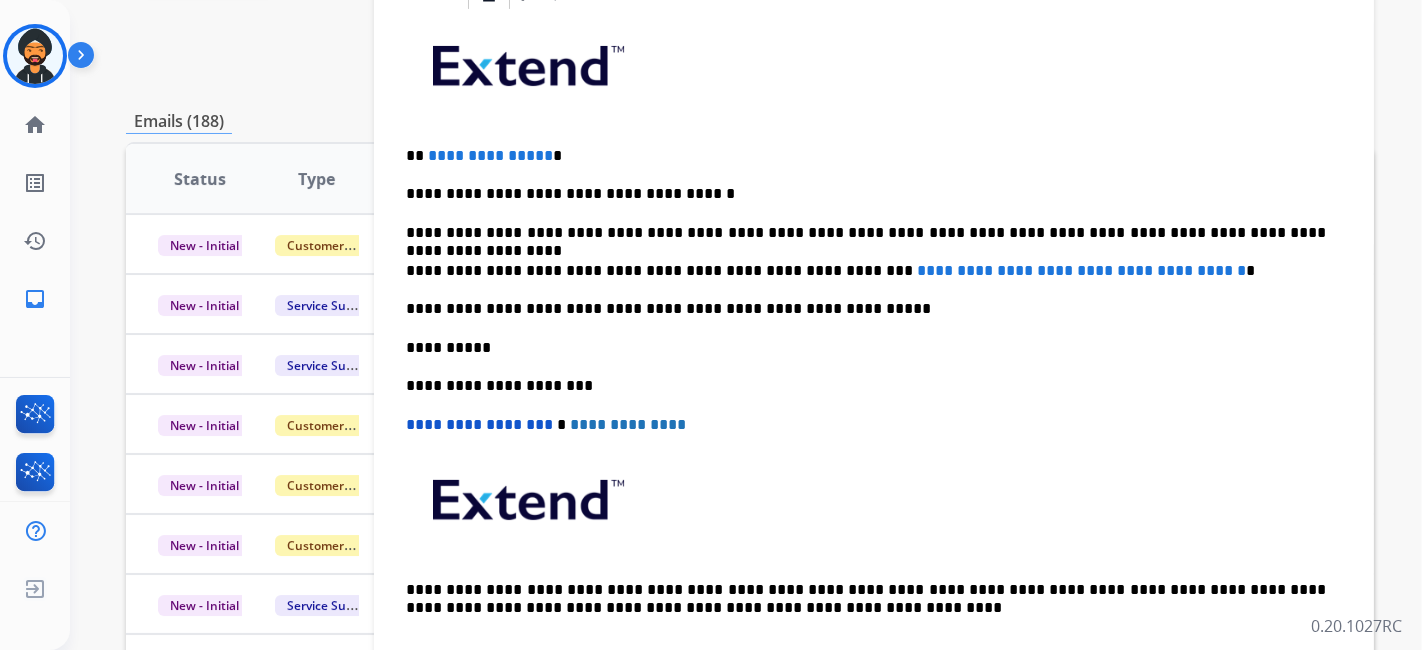 click on "**********" at bounding box center (866, 156) 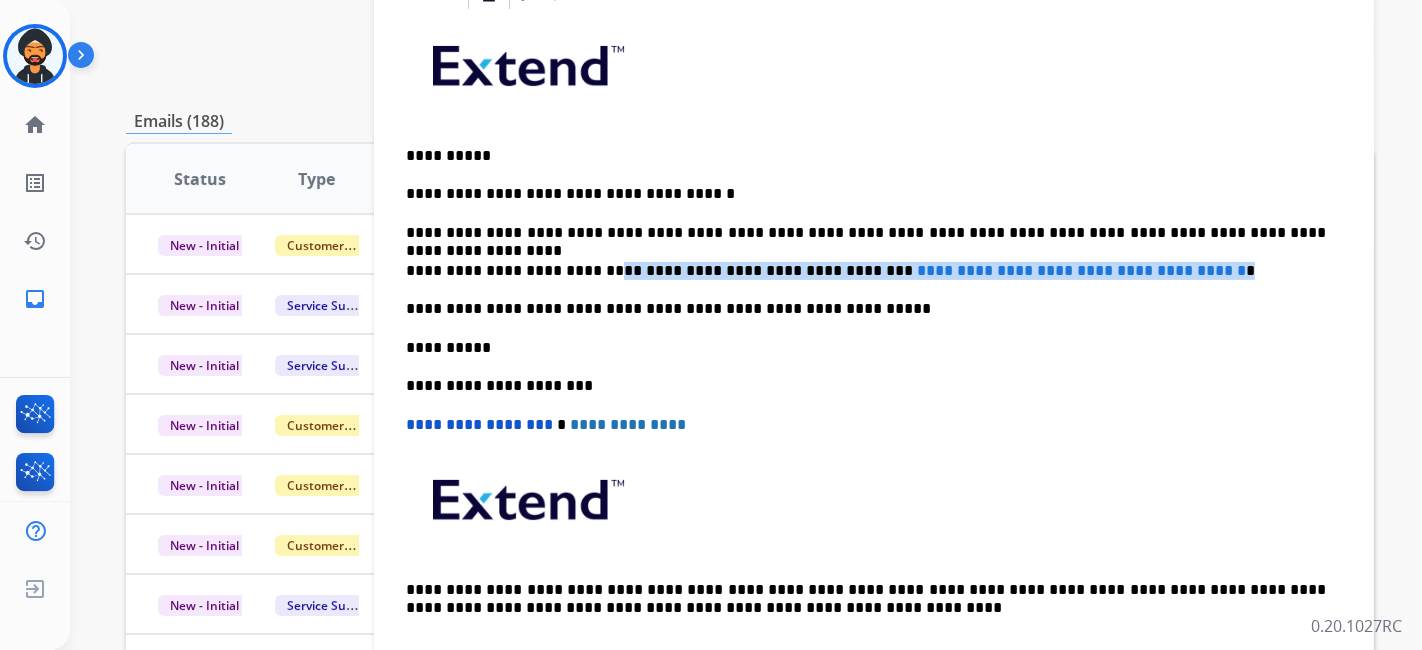 drag, startPoint x: 1220, startPoint y: 264, endPoint x: 580, endPoint y: 261, distance: 640.007 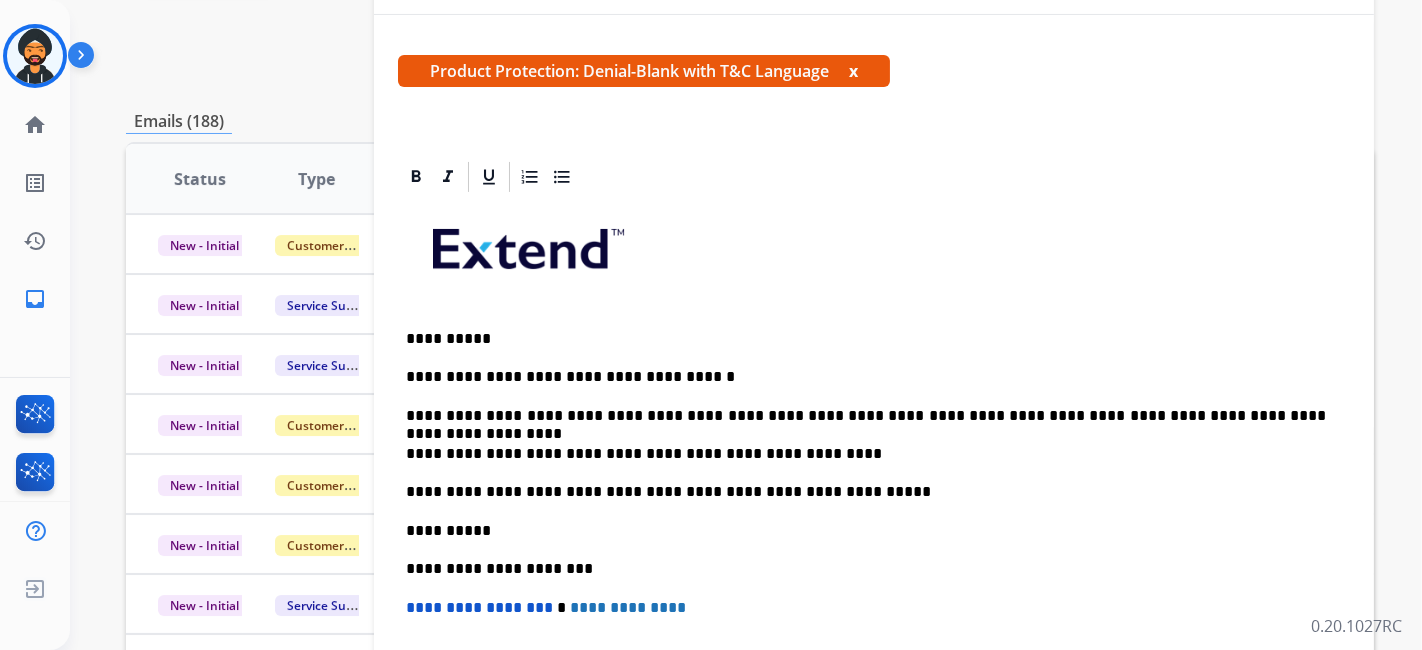 scroll, scrollTop: 0, scrollLeft: 0, axis: both 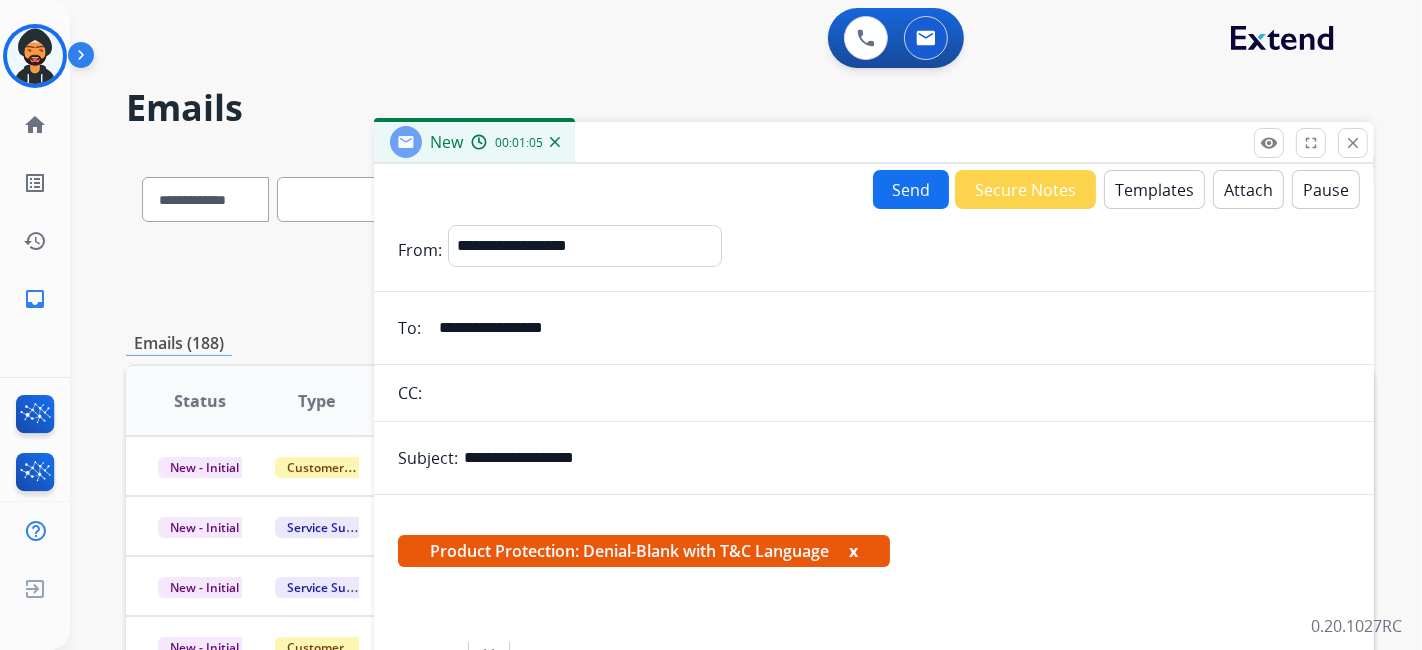 click on "Send" at bounding box center (911, 189) 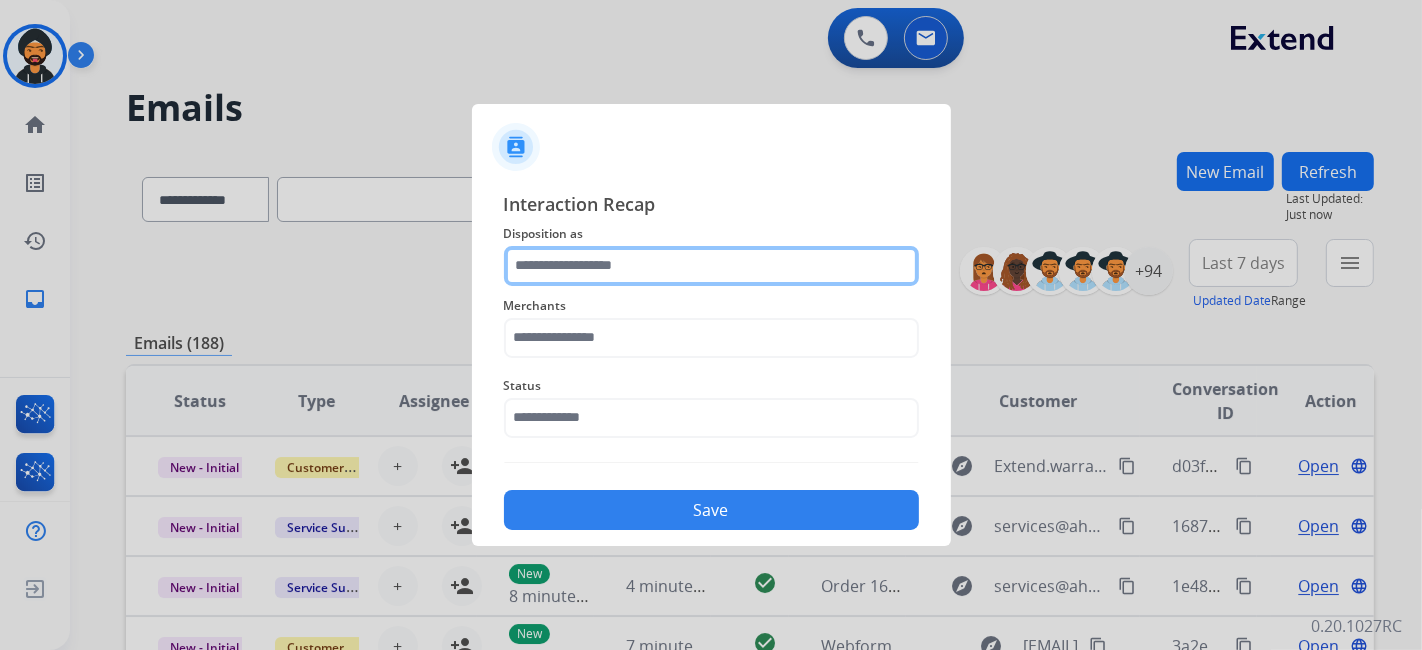 click 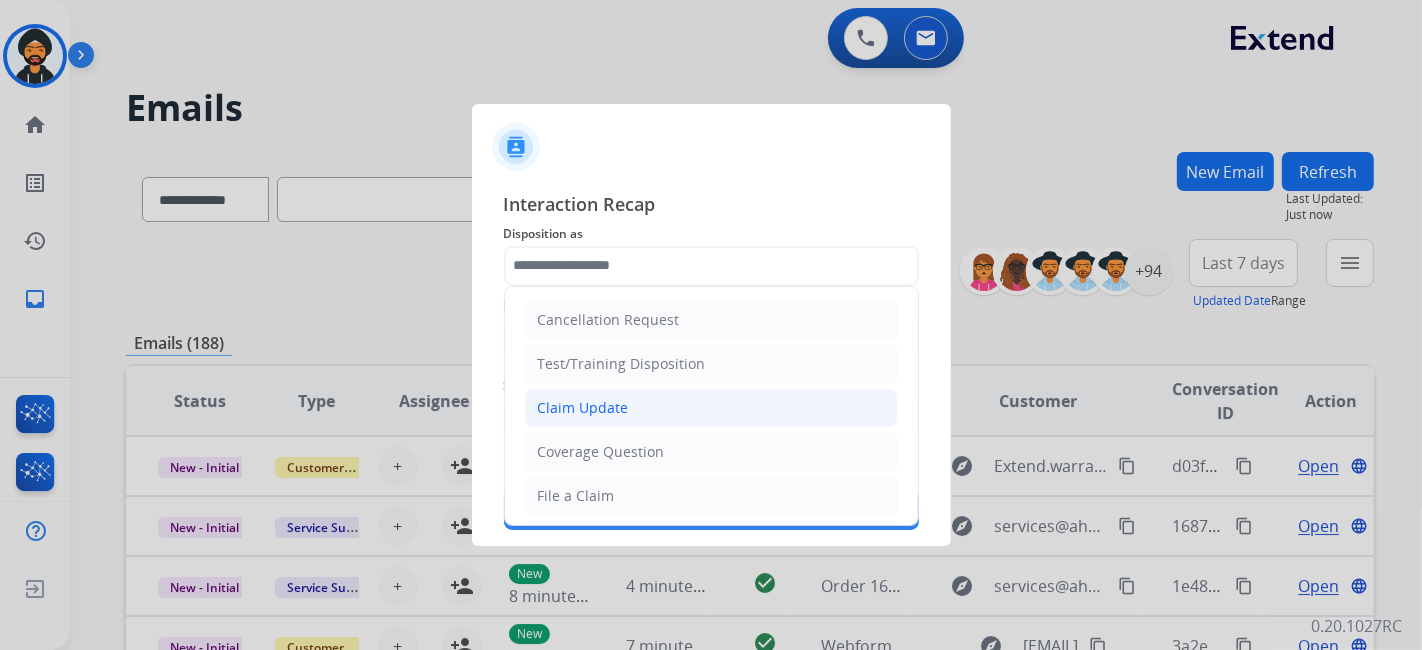 click on "Claim Update" 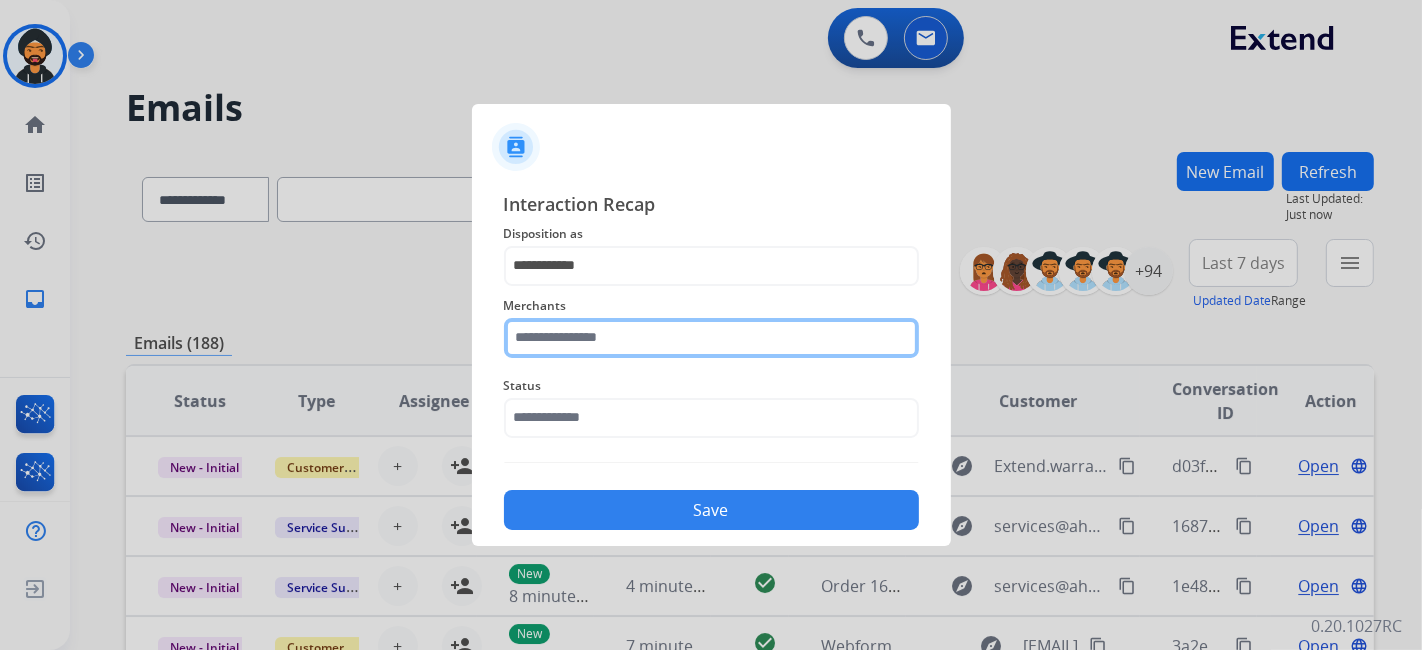 click 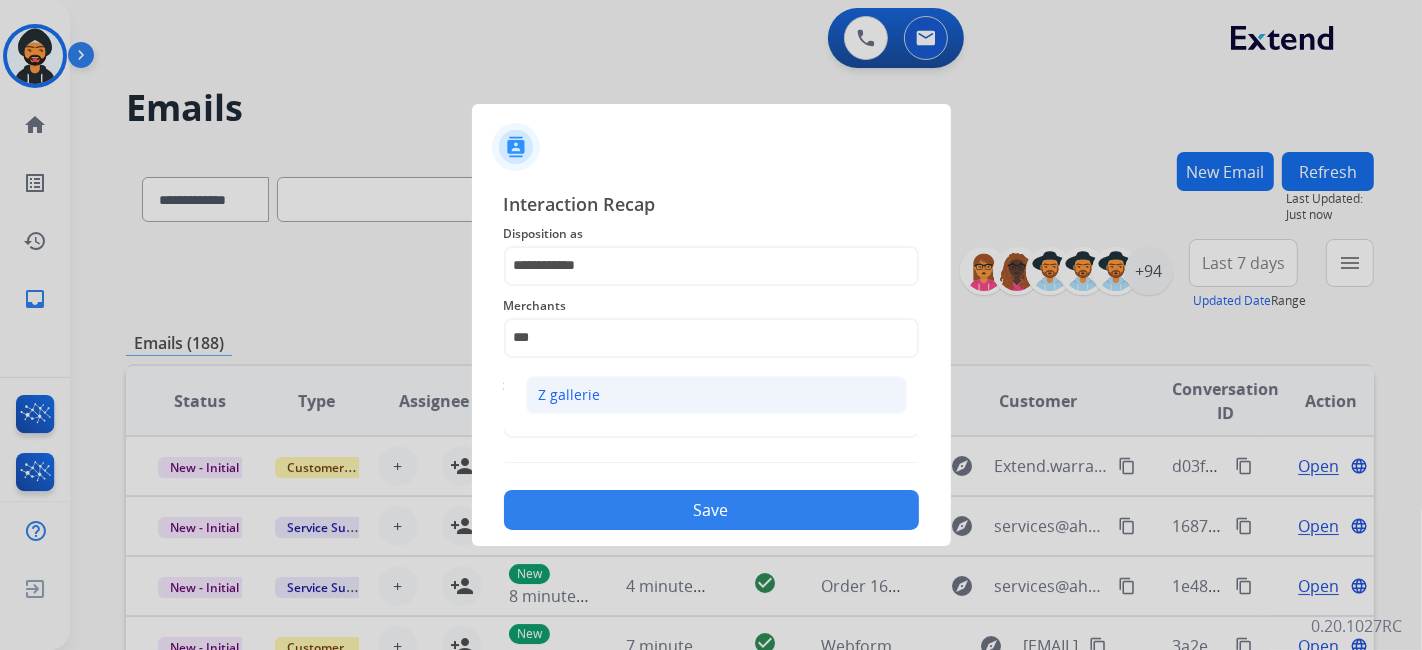 click on "Z gallerie" 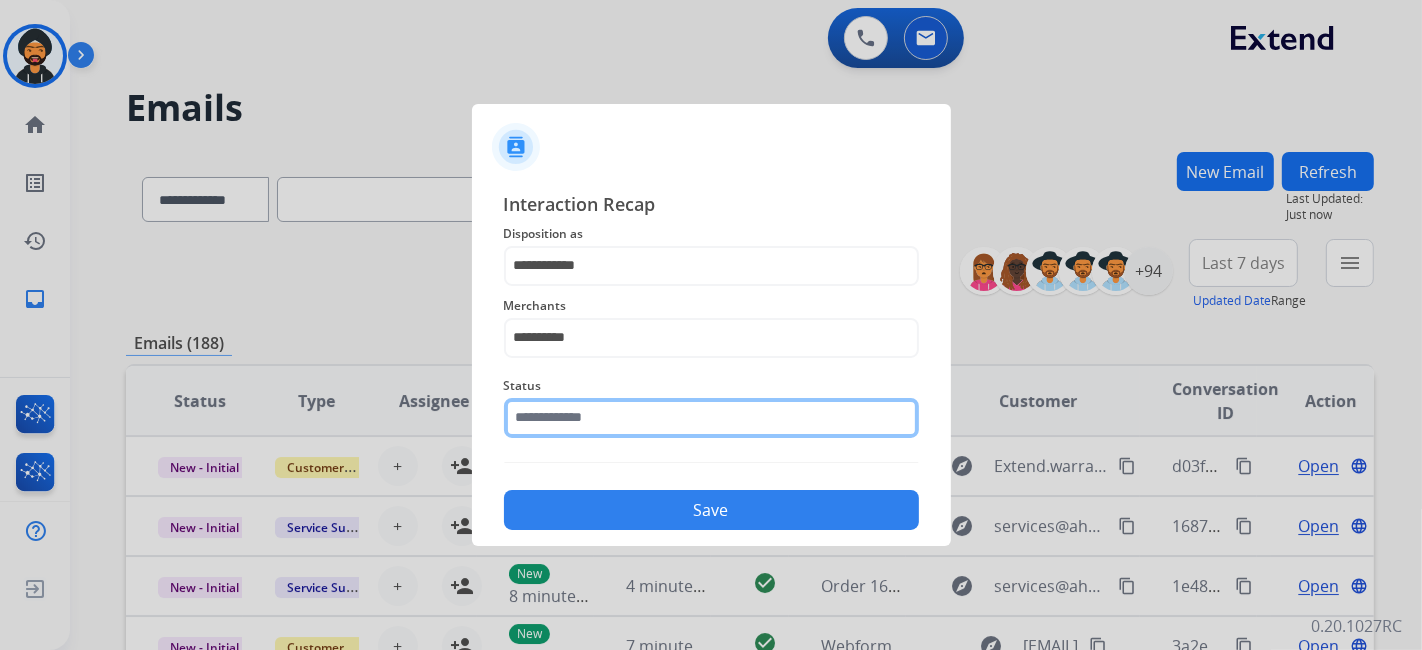 click 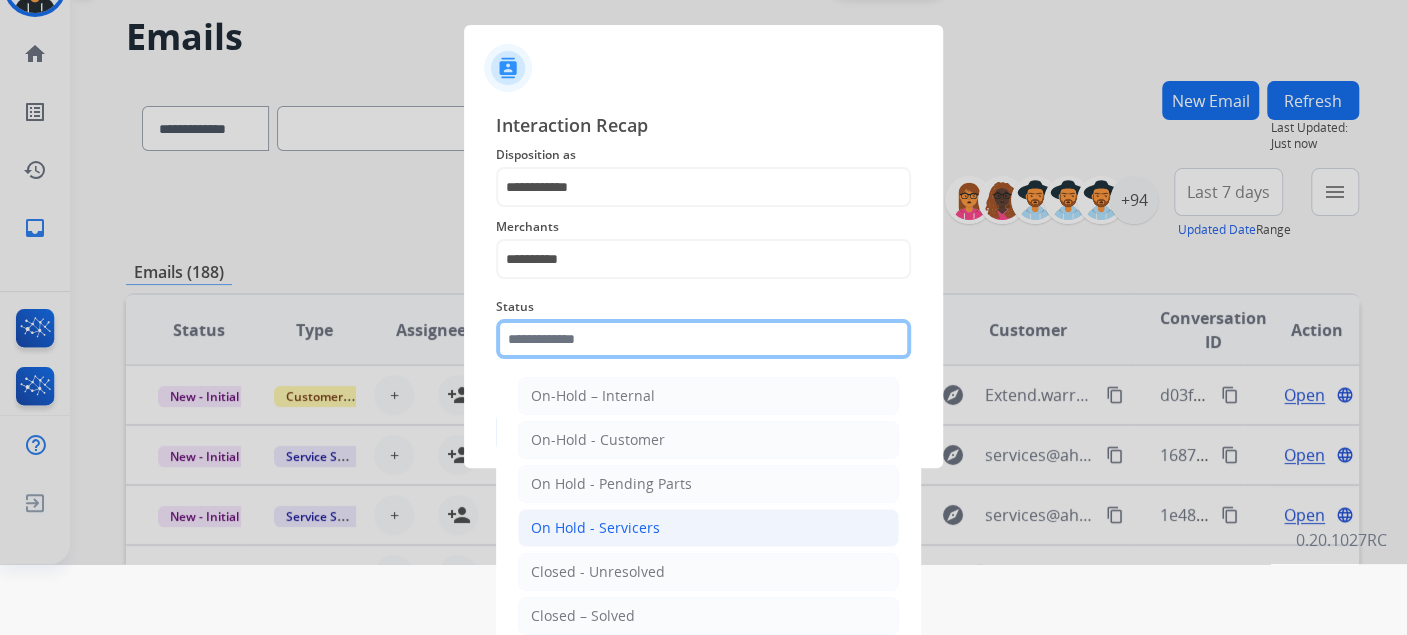 scroll, scrollTop: 102, scrollLeft: 0, axis: vertical 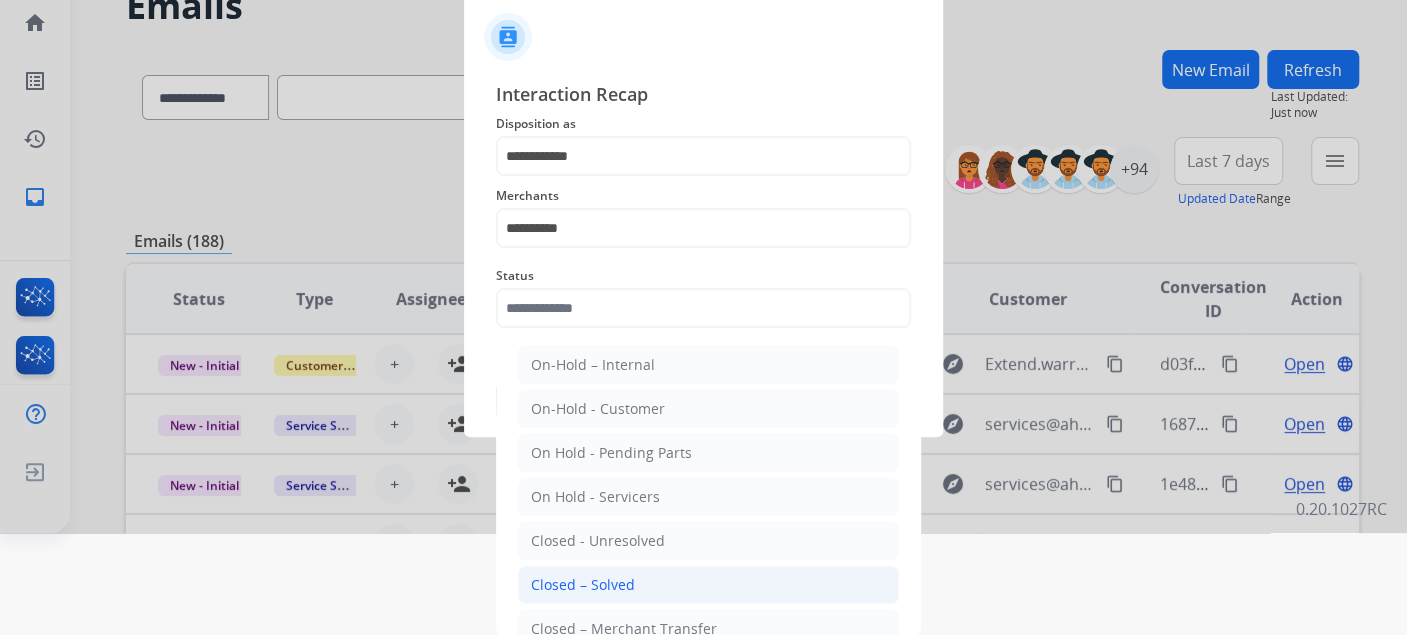 click on "Closed – Solved" 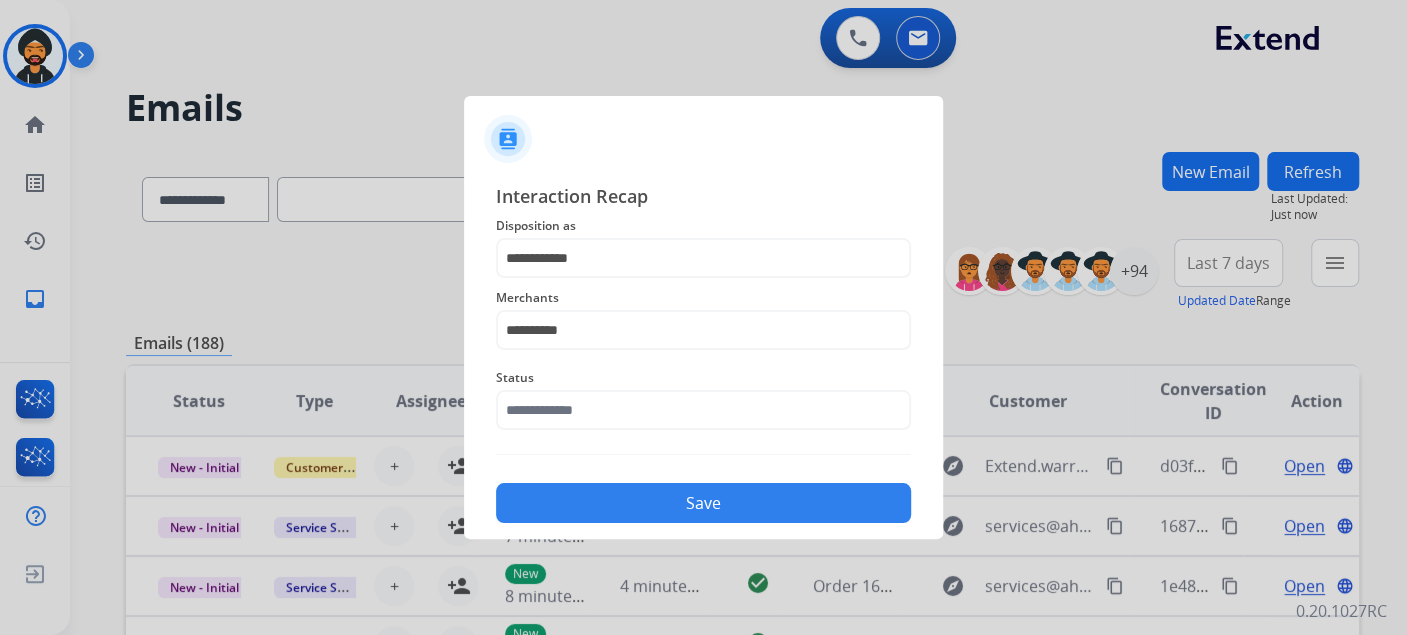 type on "**********" 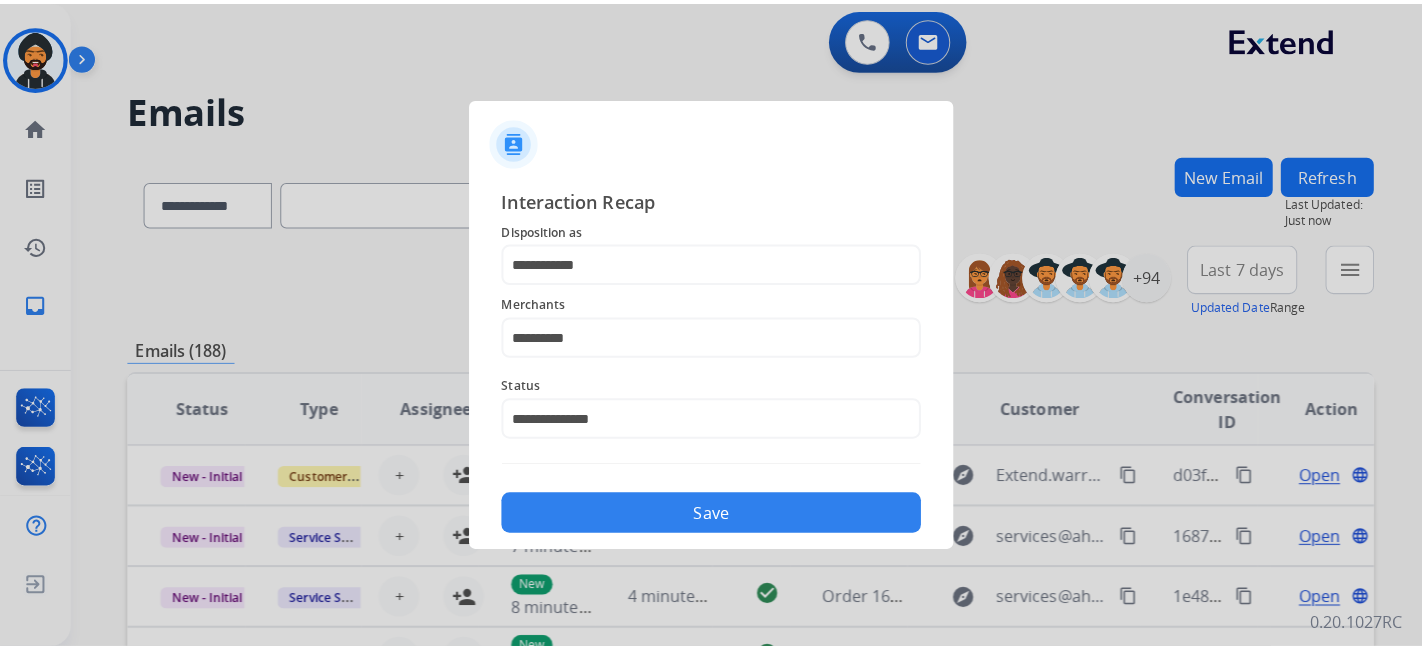 scroll, scrollTop: 0, scrollLeft: 0, axis: both 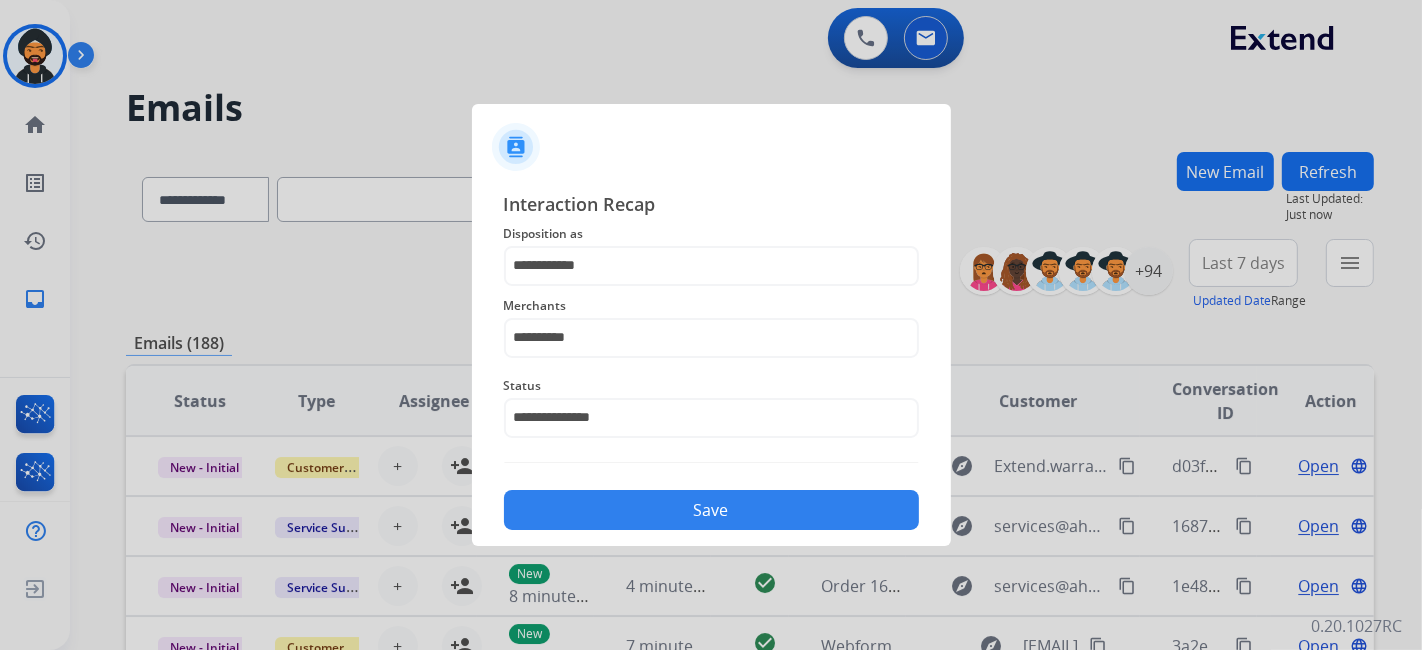 click on "Save" 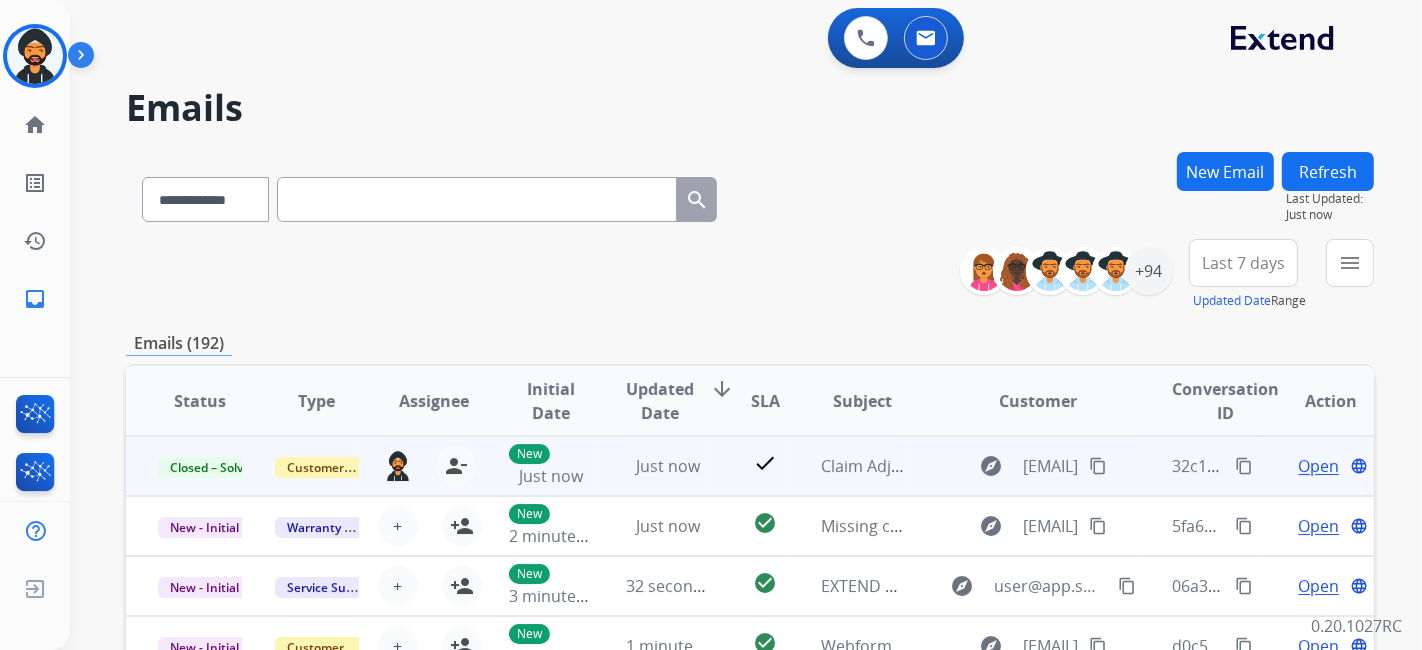 click on "content_copy" at bounding box center [1244, 466] 